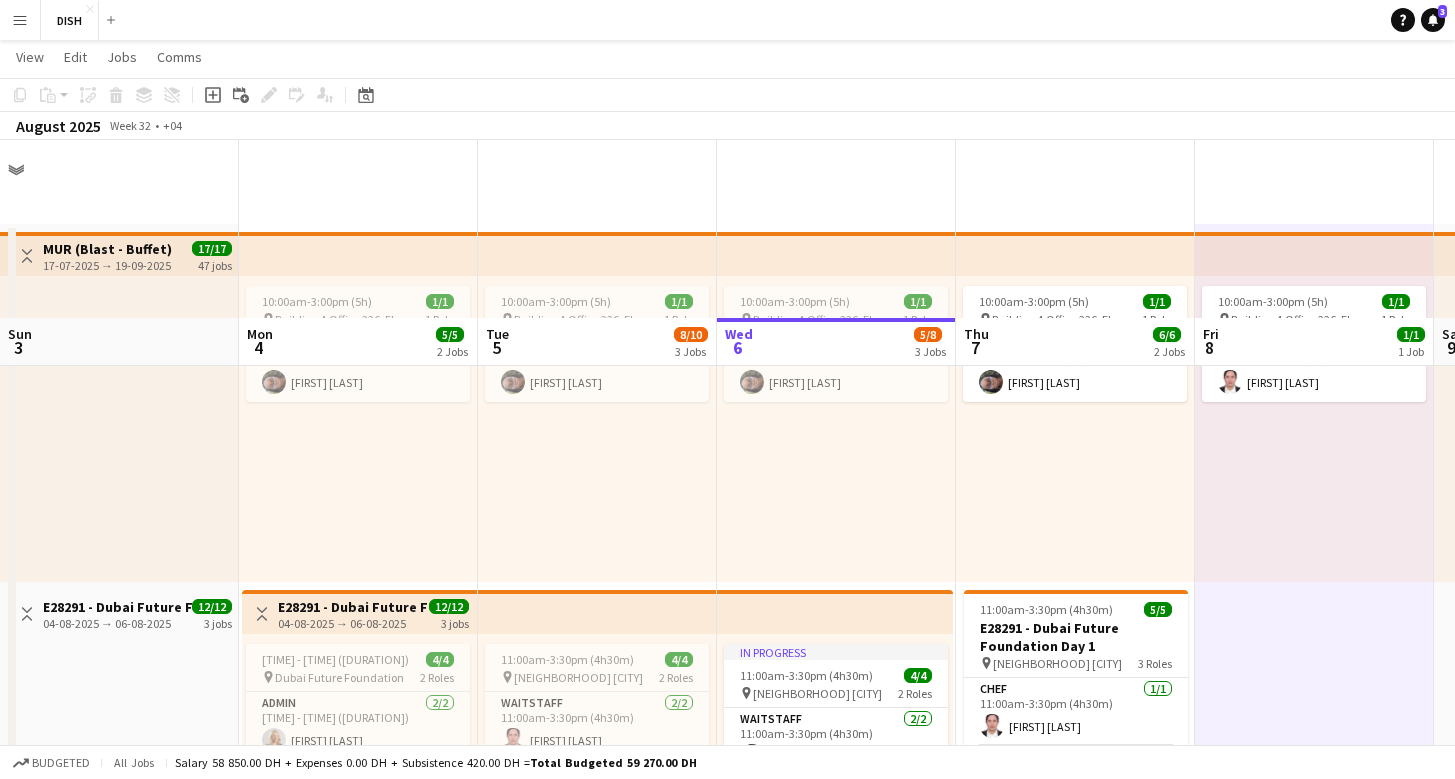 scroll, scrollTop: 178, scrollLeft: 0, axis: vertical 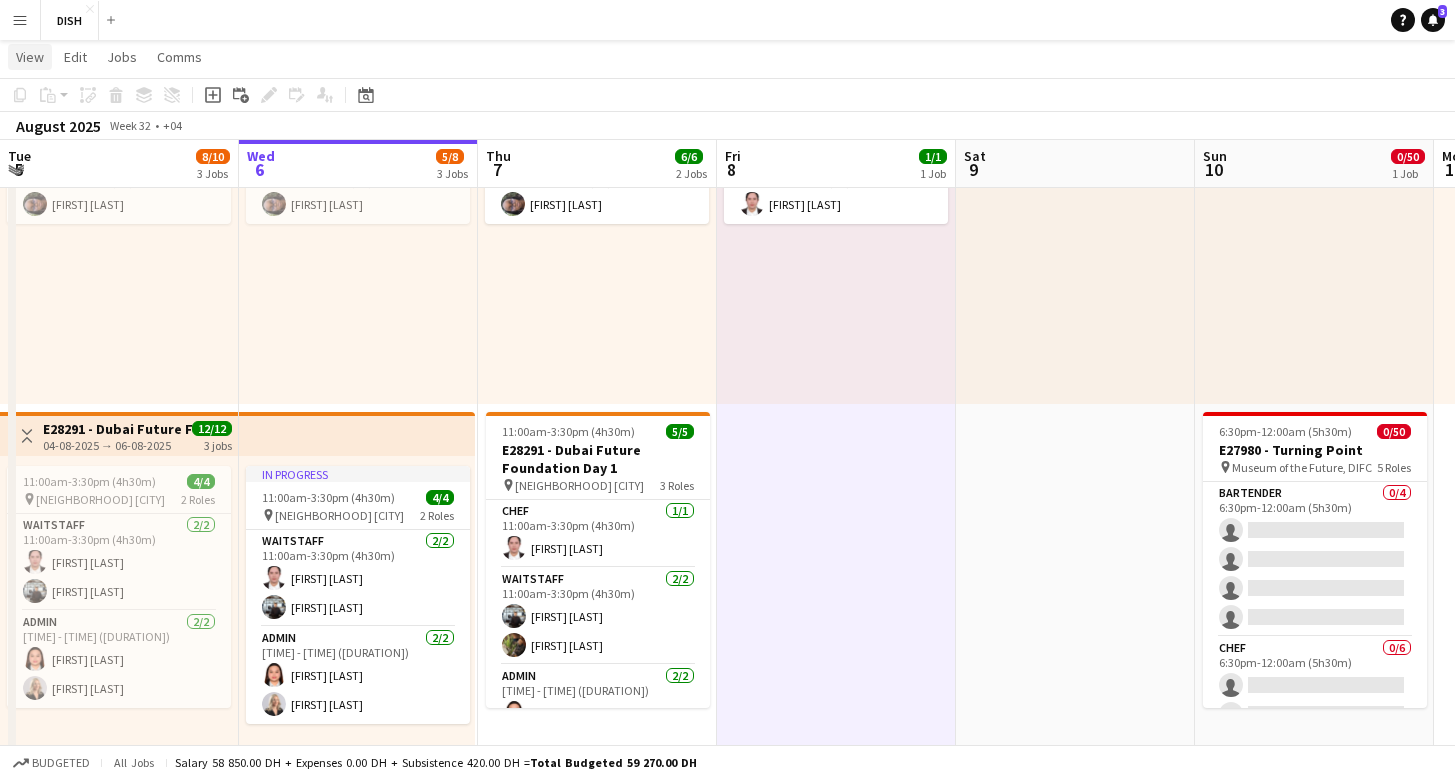 click on "View" 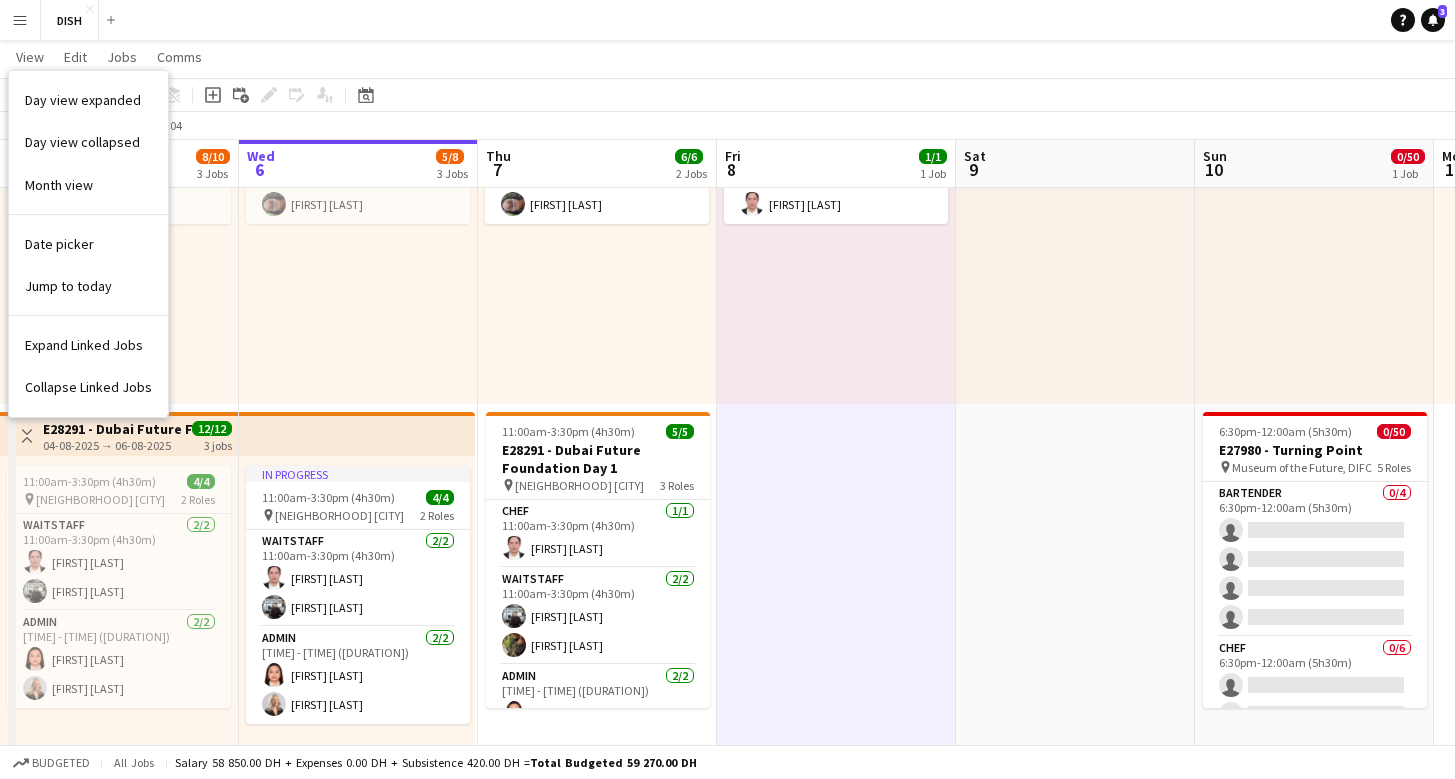 click on "Menu" at bounding box center [20, 20] 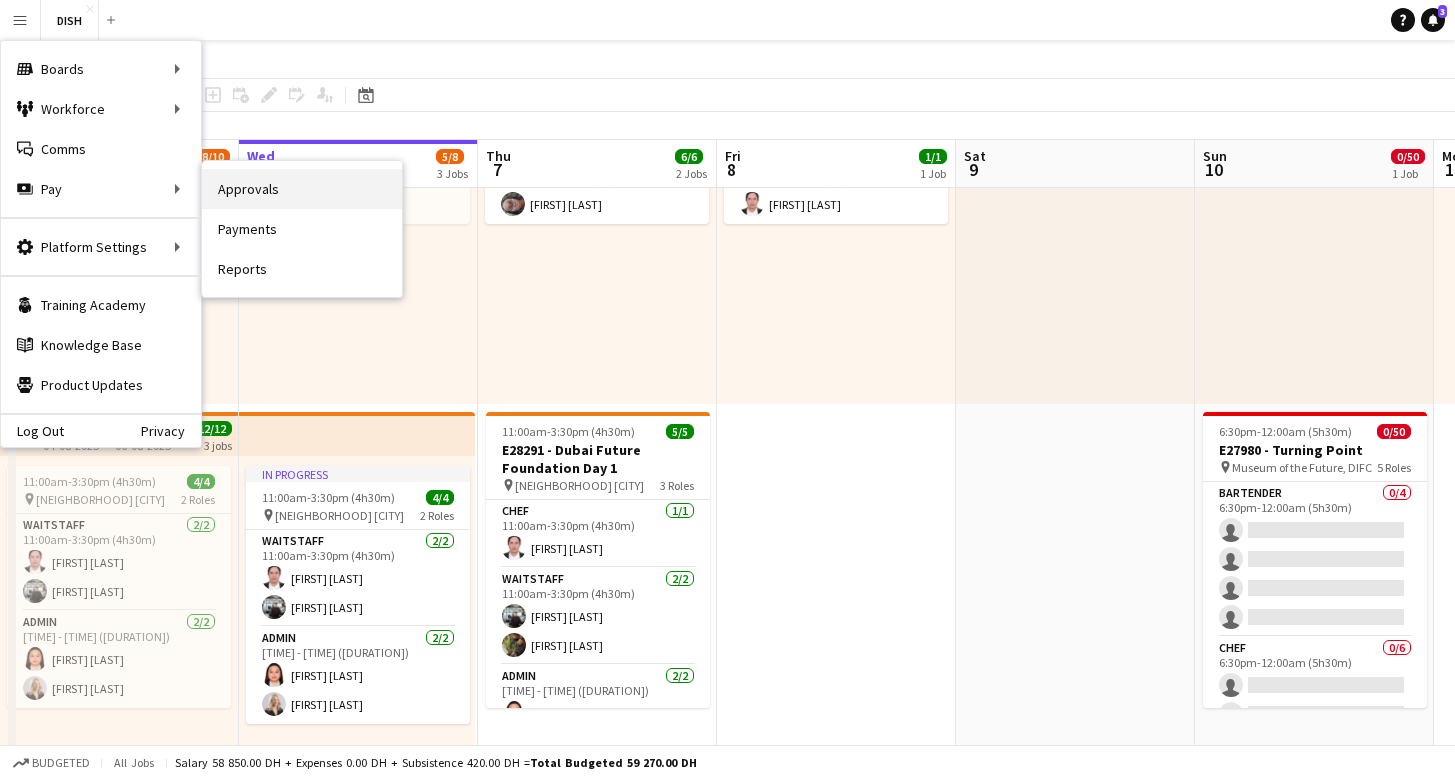 click on "Approvals" at bounding box center (302, 189) 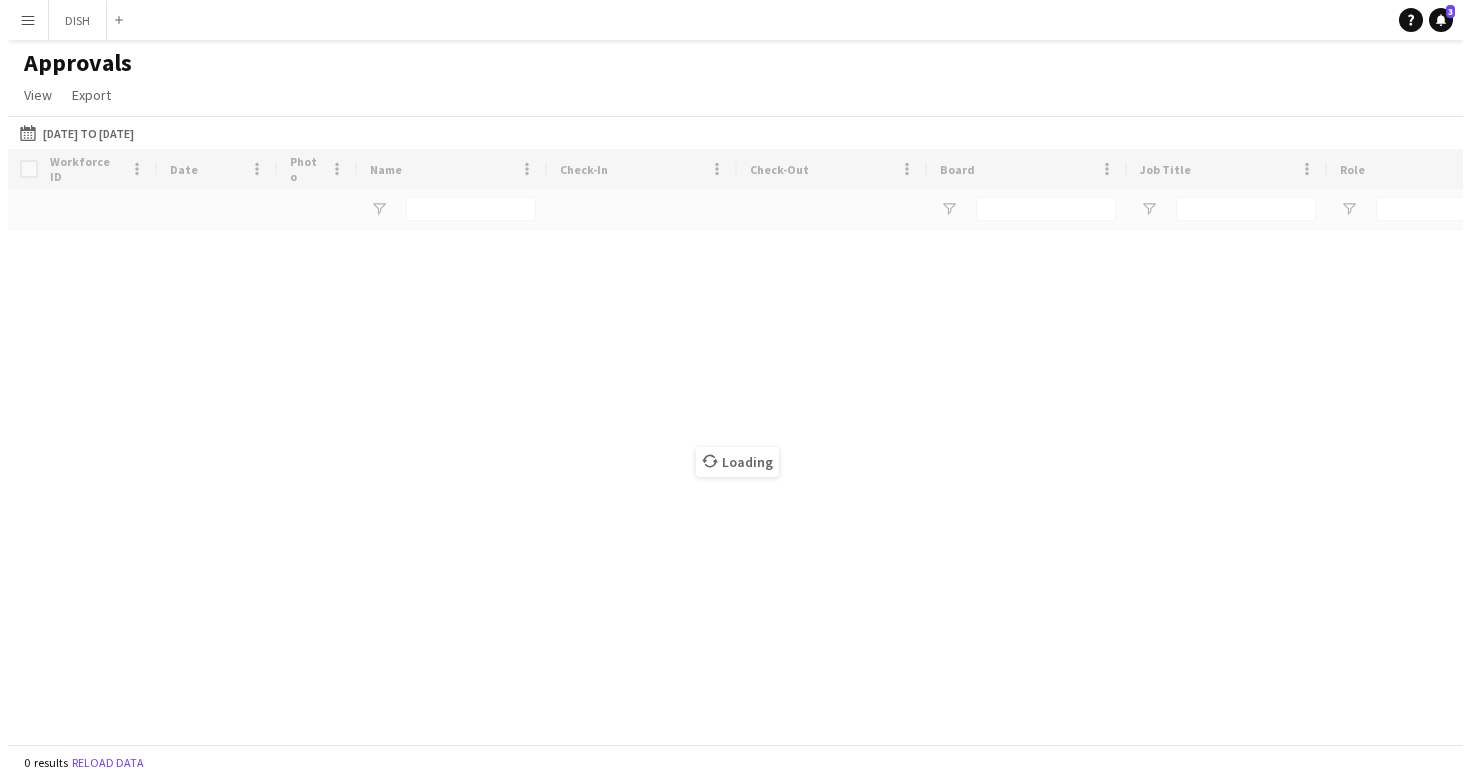 scroll, scrollTop: 0, scrollLeft: 0, axis: both 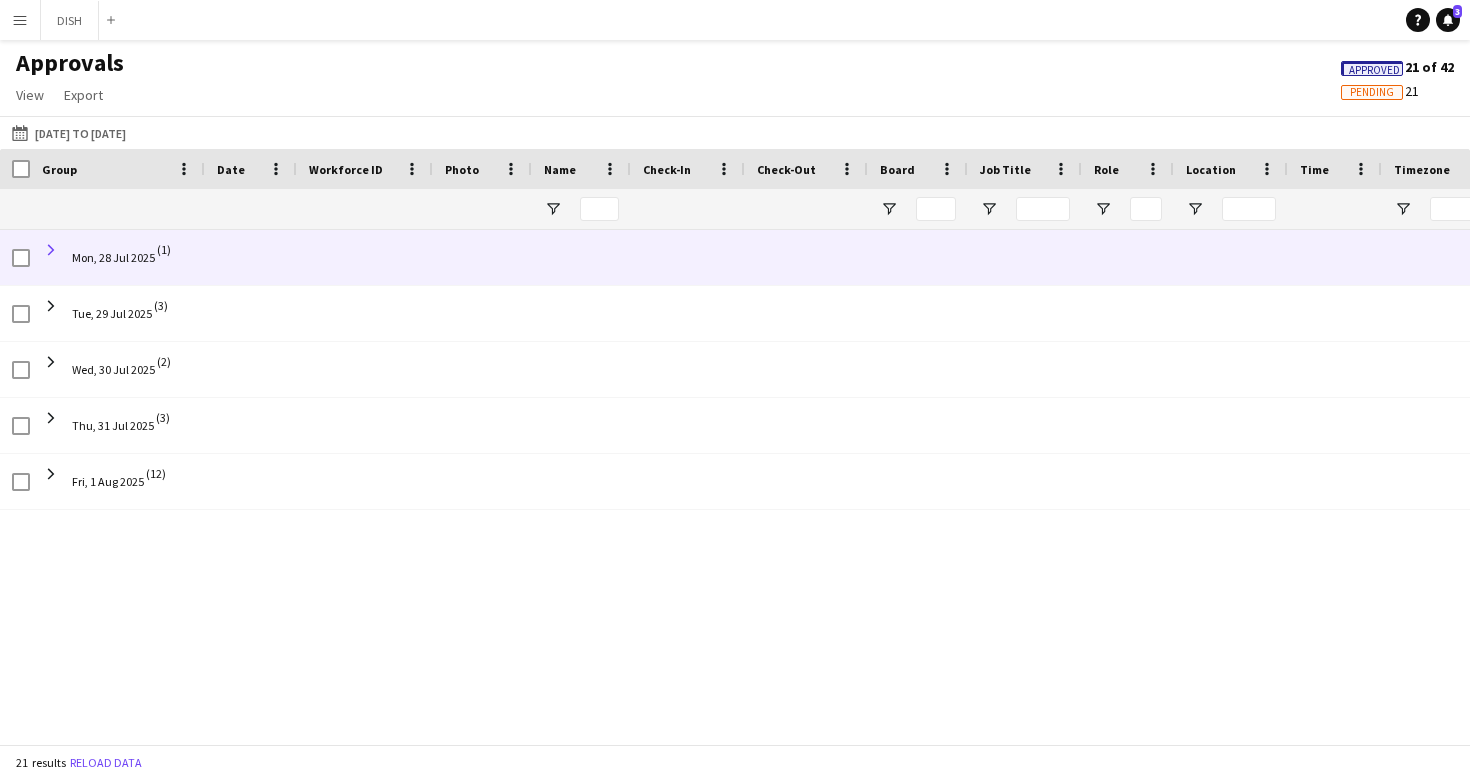 click at bounding box center (51, 250) 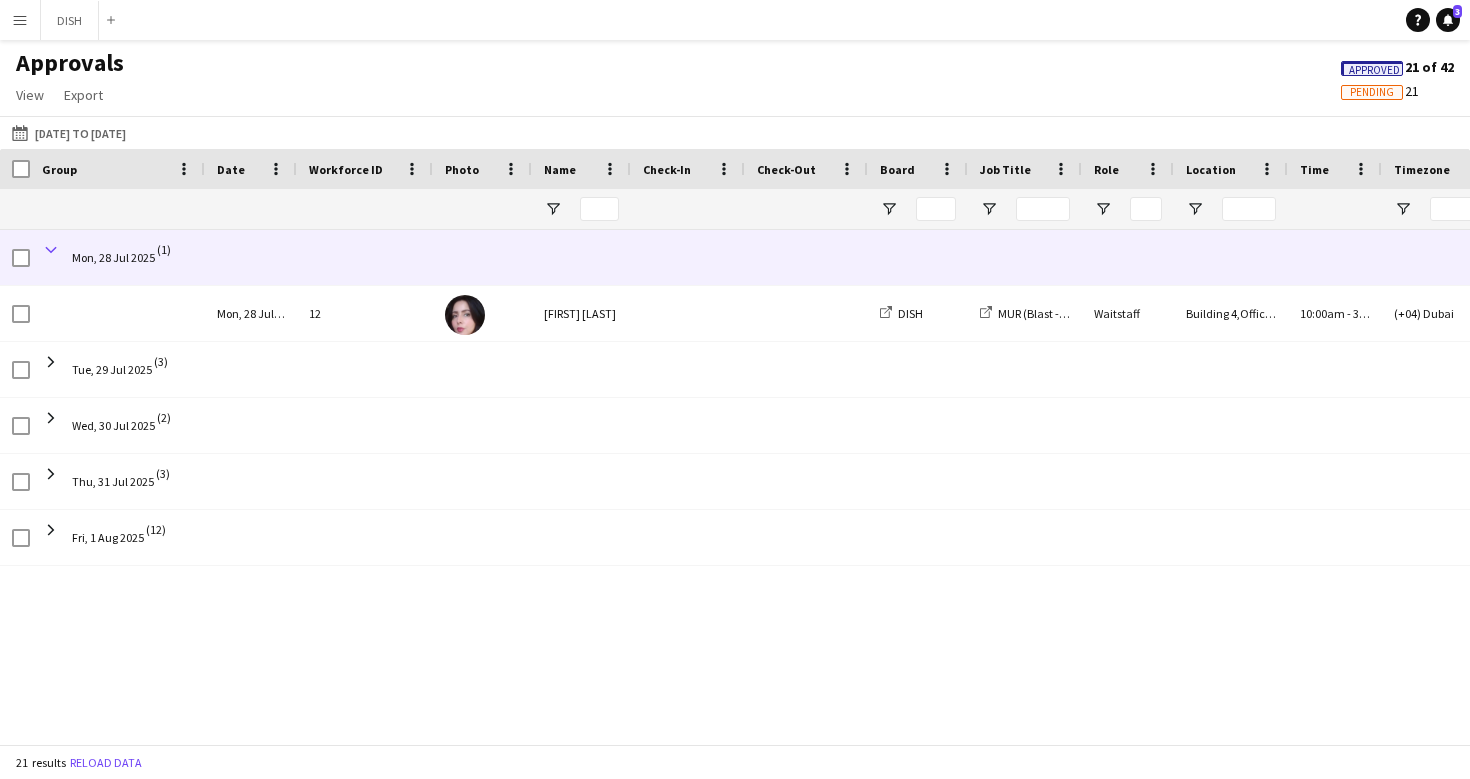 click at bounding box center (51, 250) 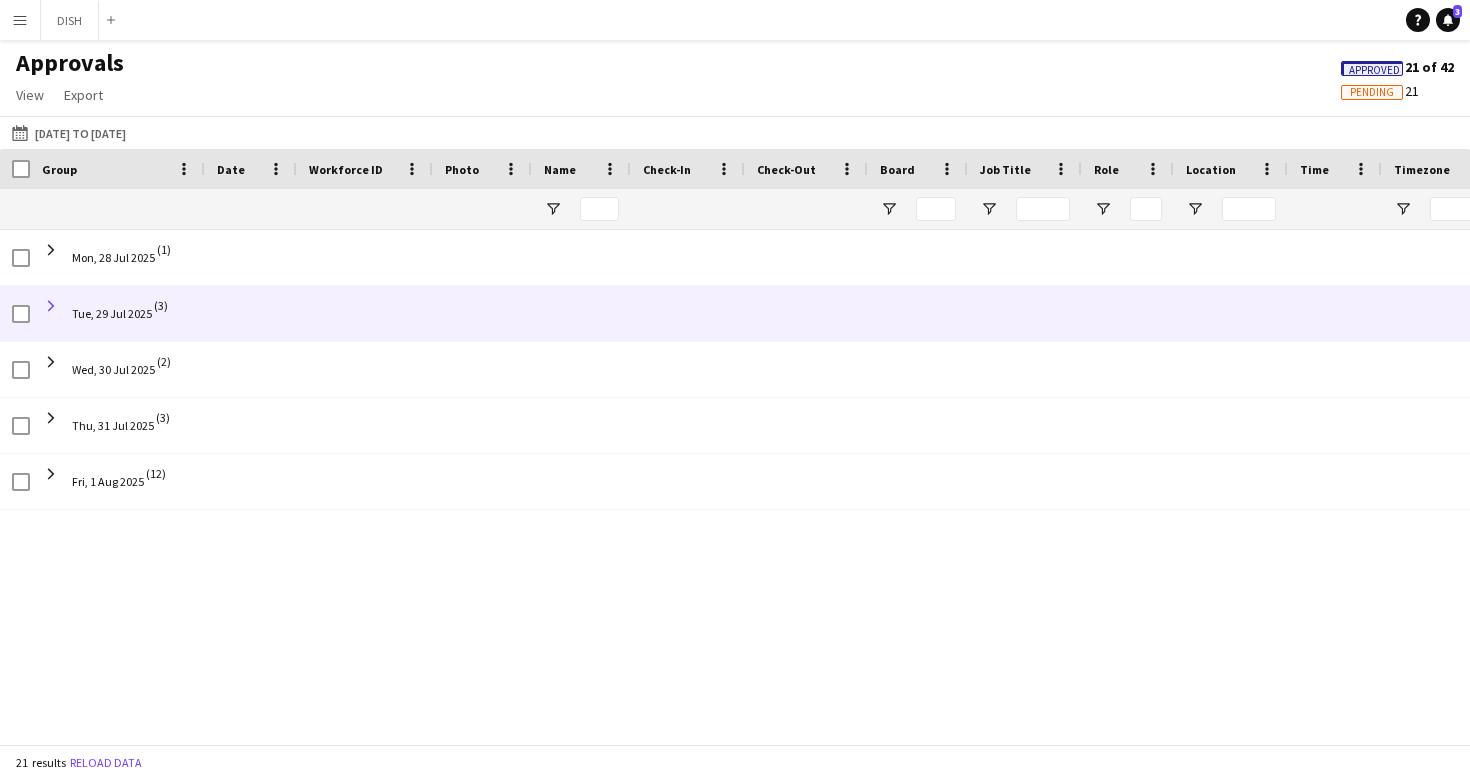 click at bounding box center (51, 306) 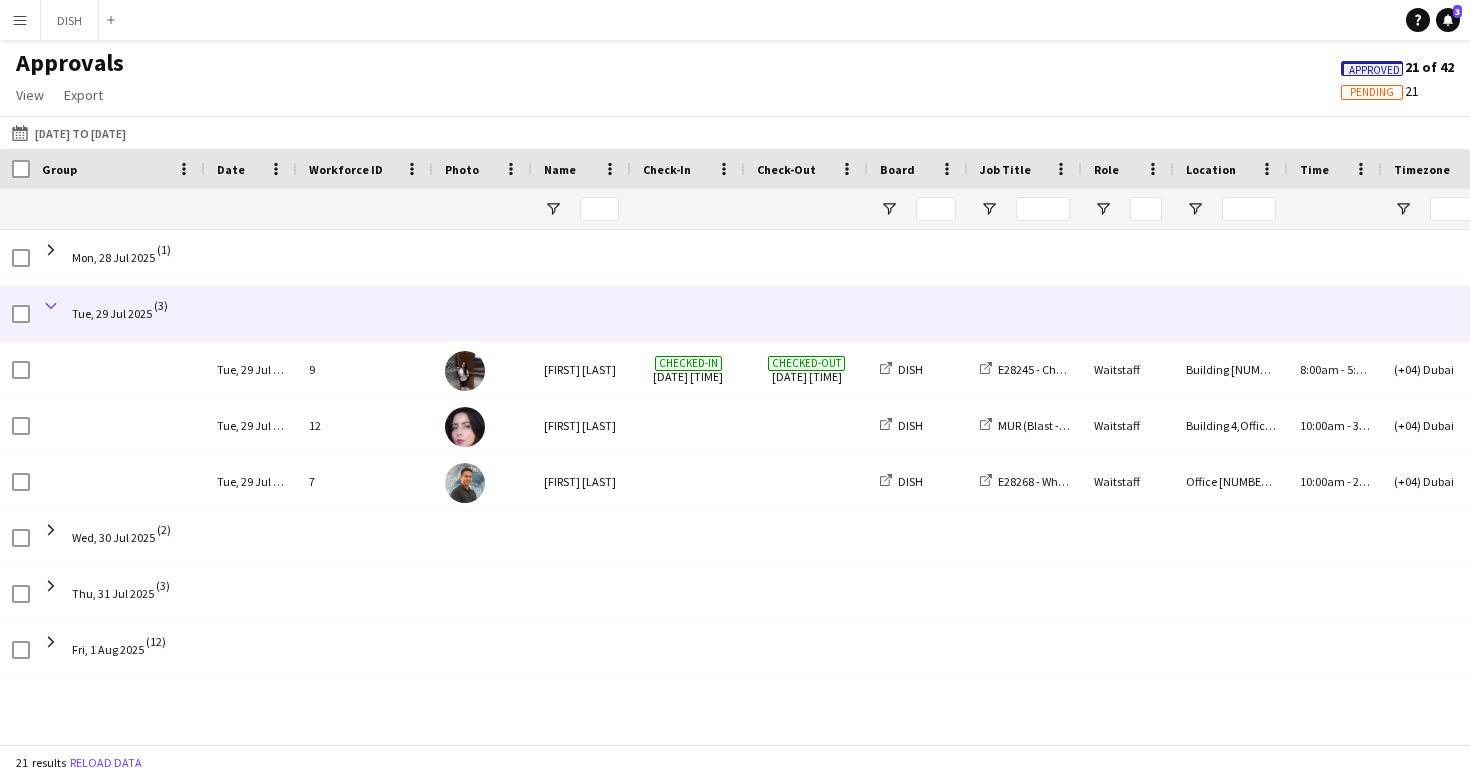 click at bounding box center (51, 306) 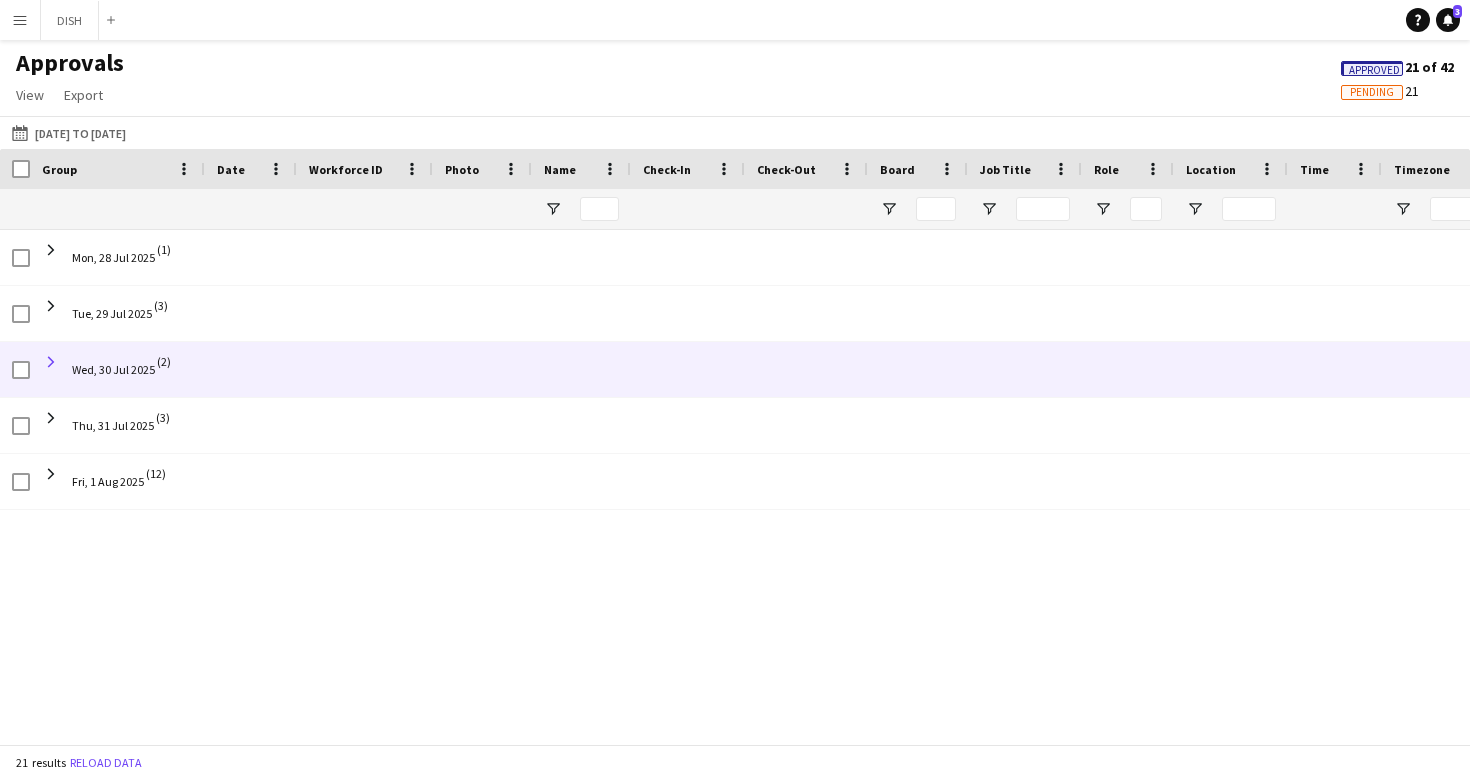click at bounding box center [51, 362] 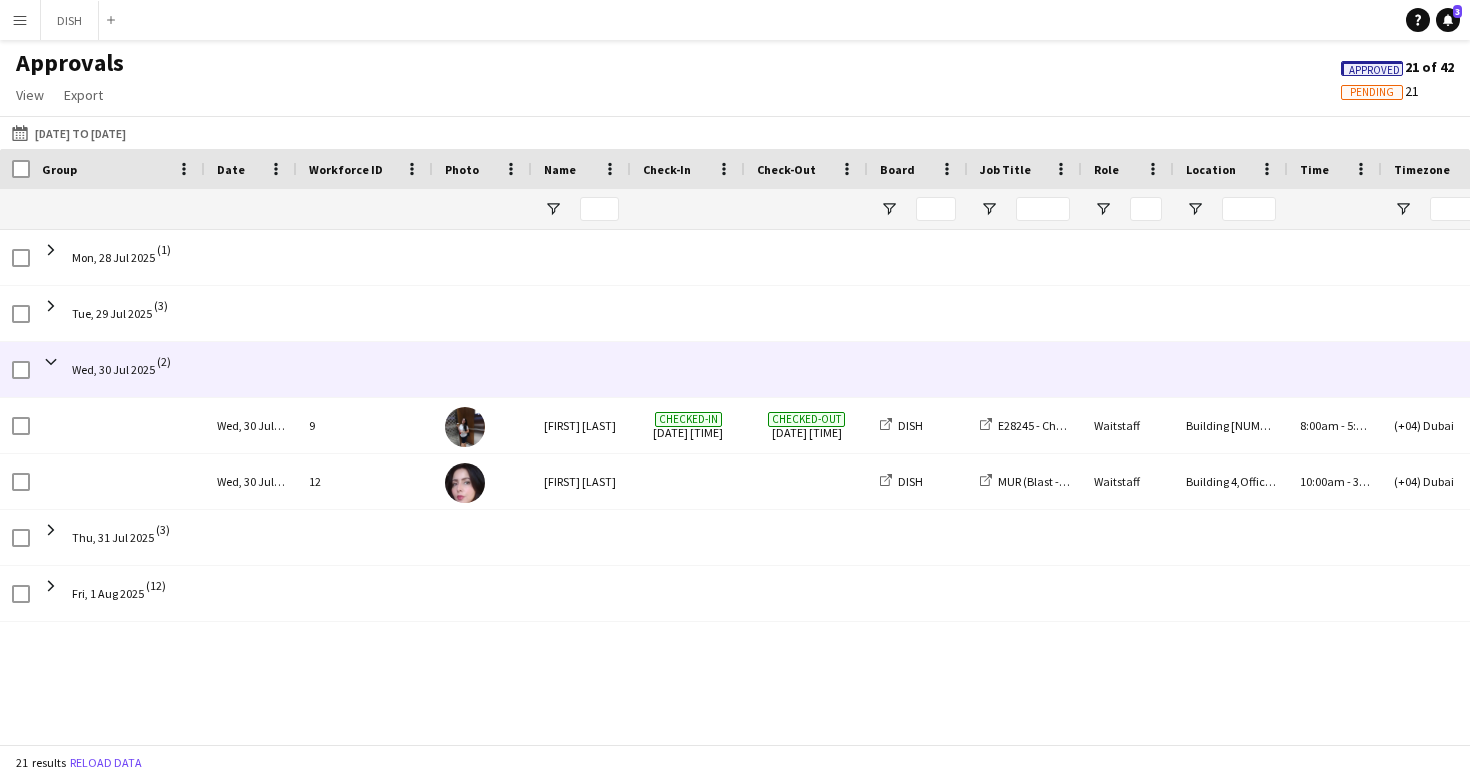 click at bounding box center [51, 362] 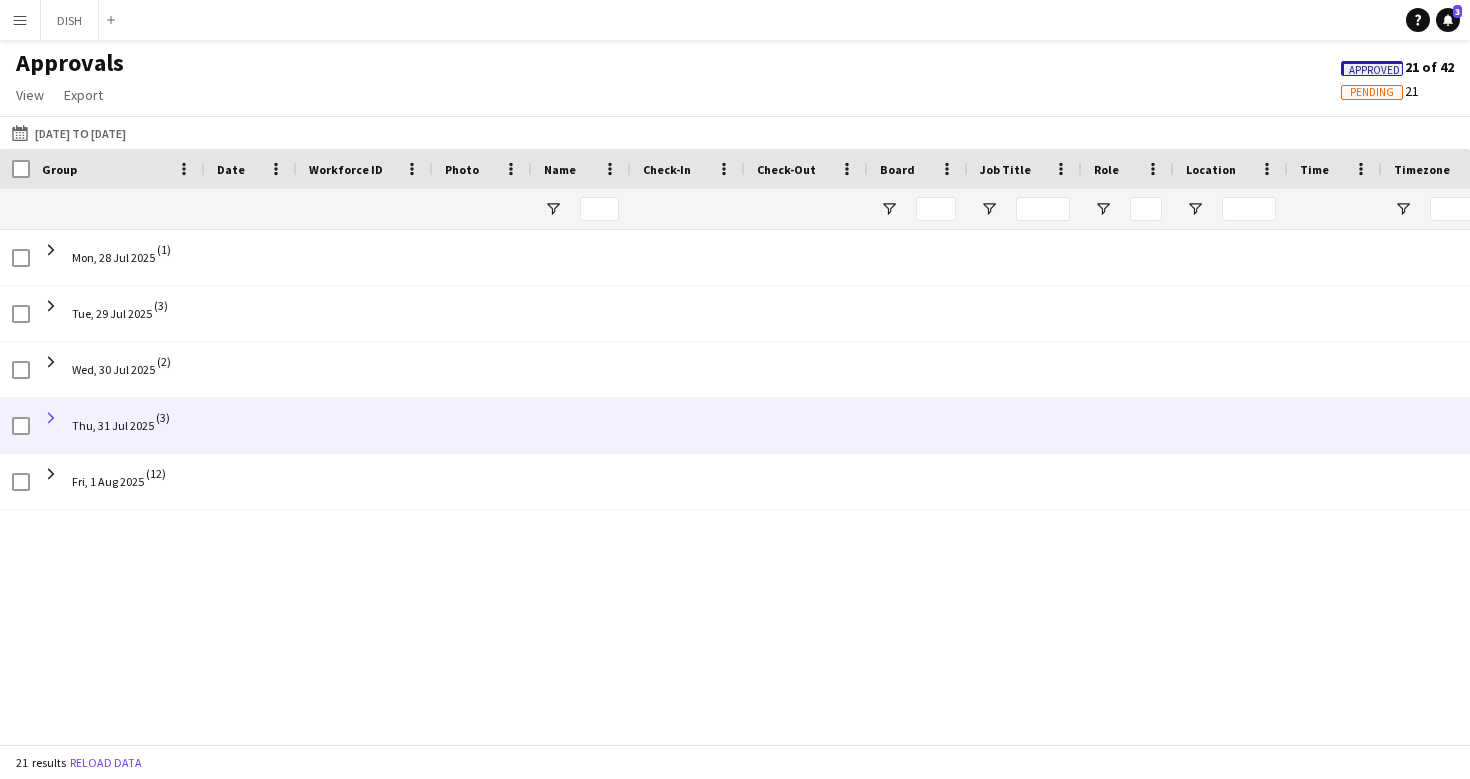 click at bounding box center (51, 418) 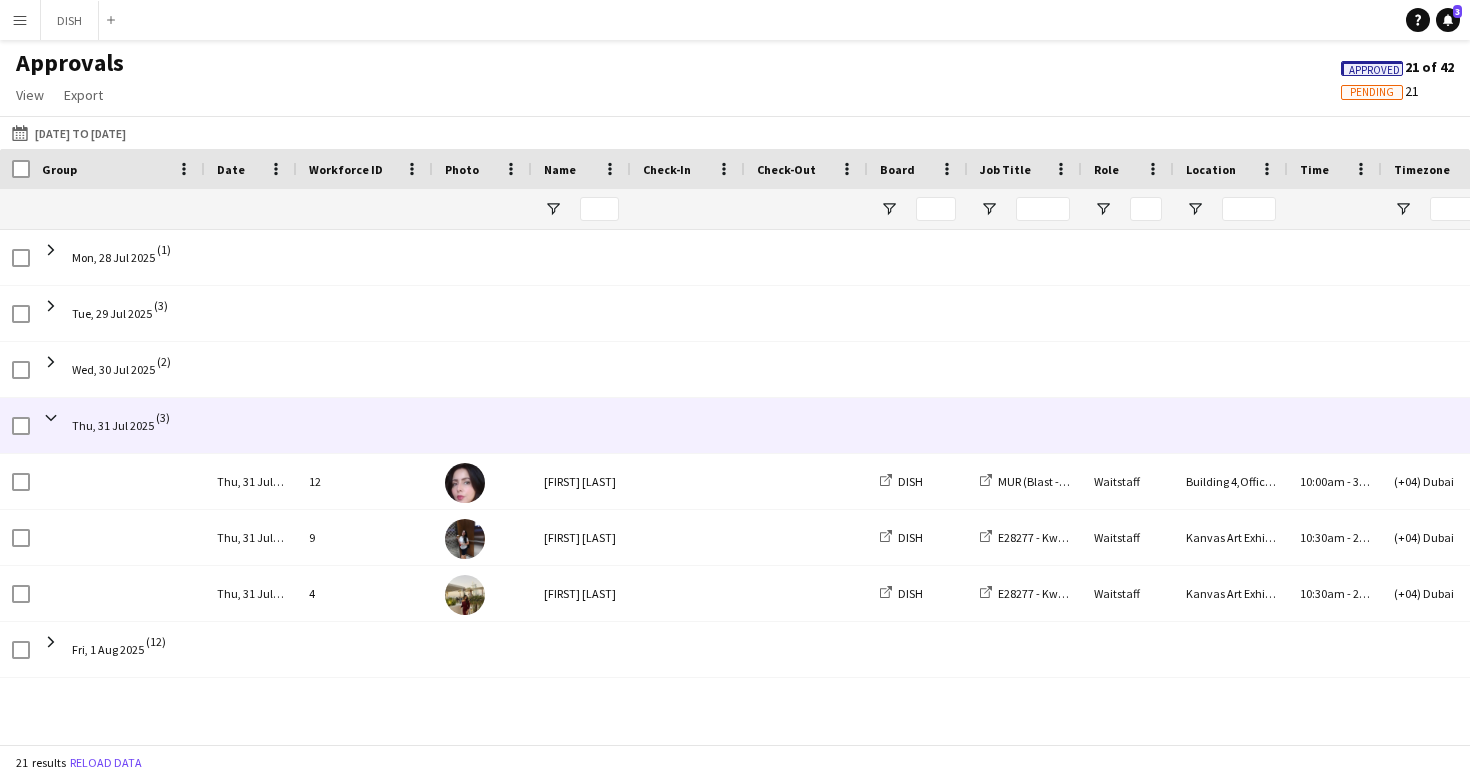 click at bounding box center (51, 418) 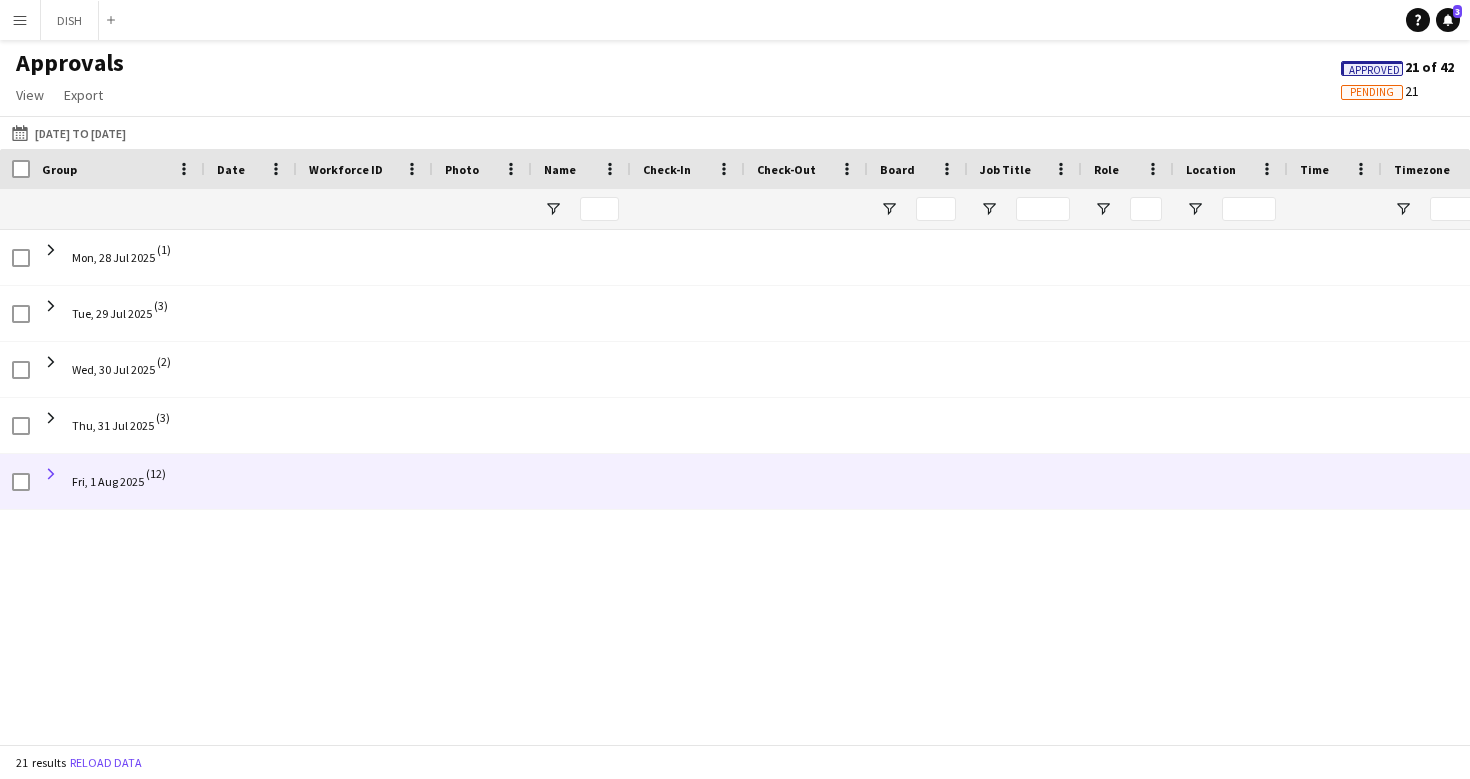 click at bounding box center (51, 474) 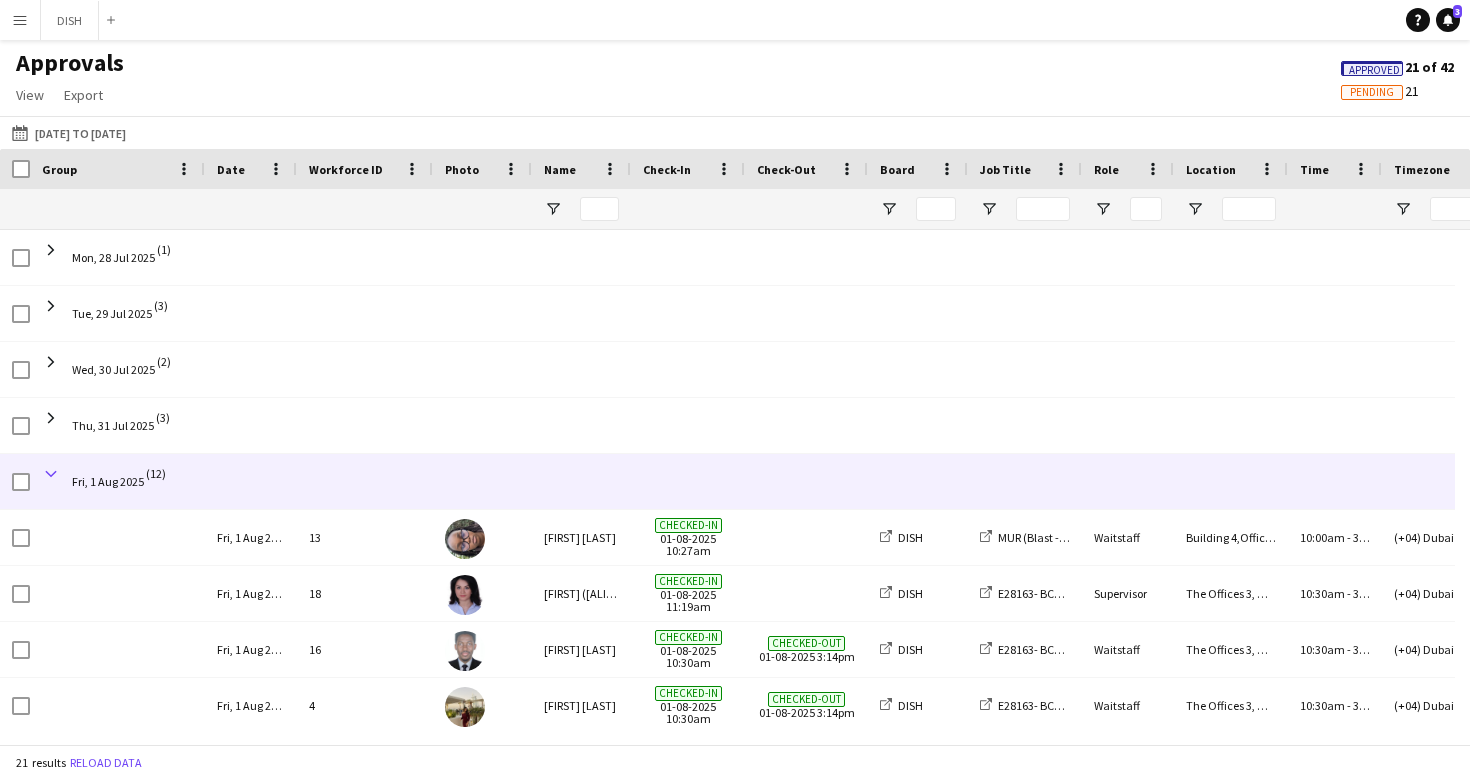 click at bounding box center [51, 474] 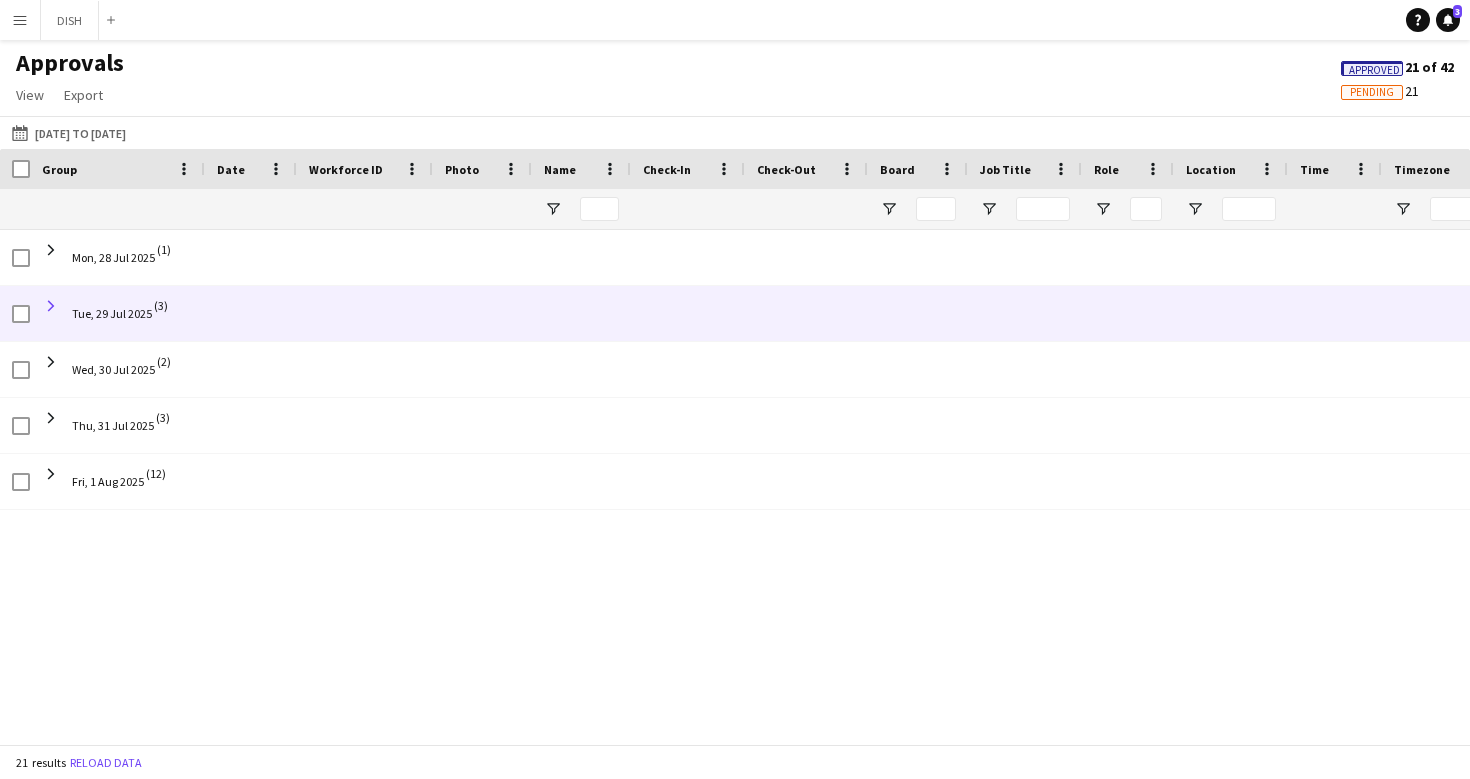 click at bounding box center (51, 306) 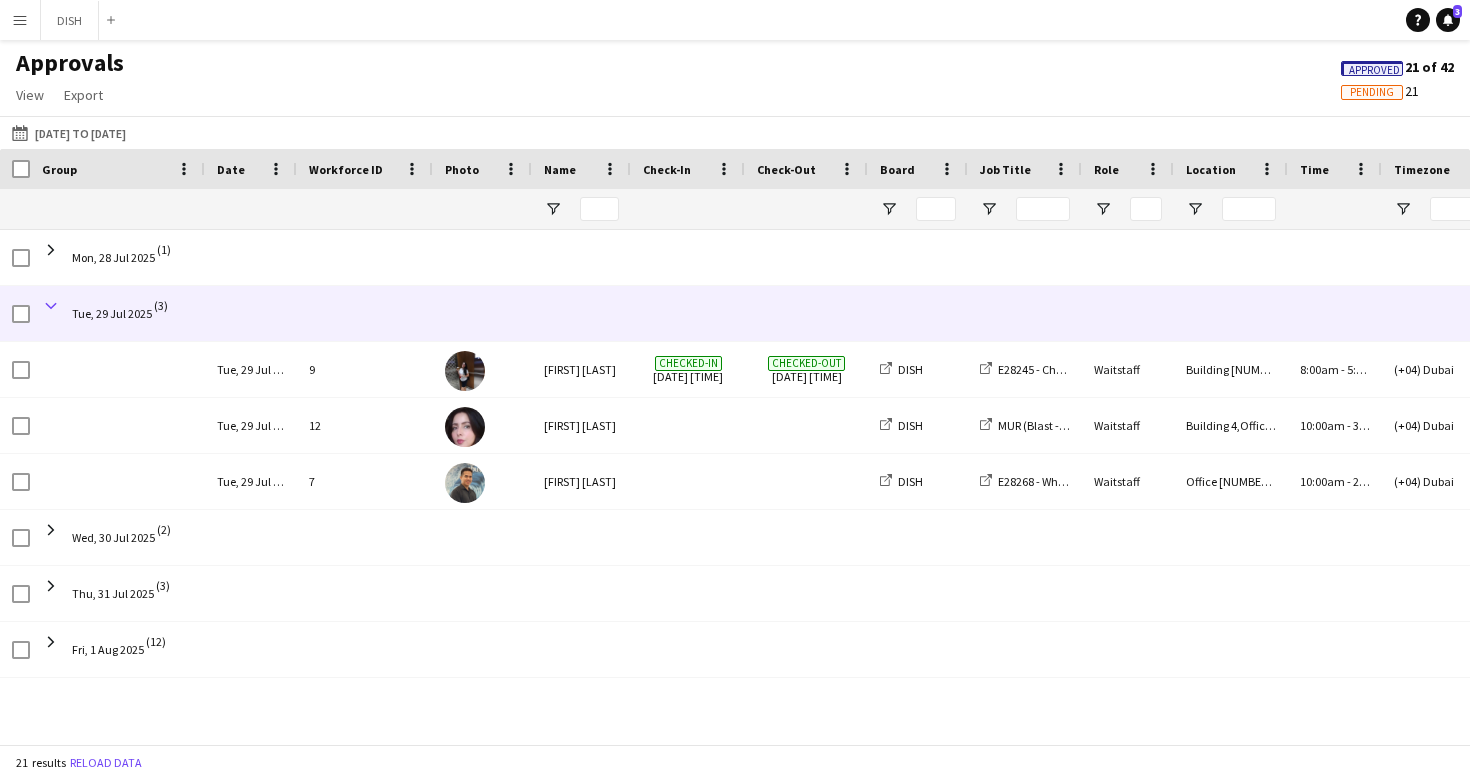 click at bounding box center [51, 306] 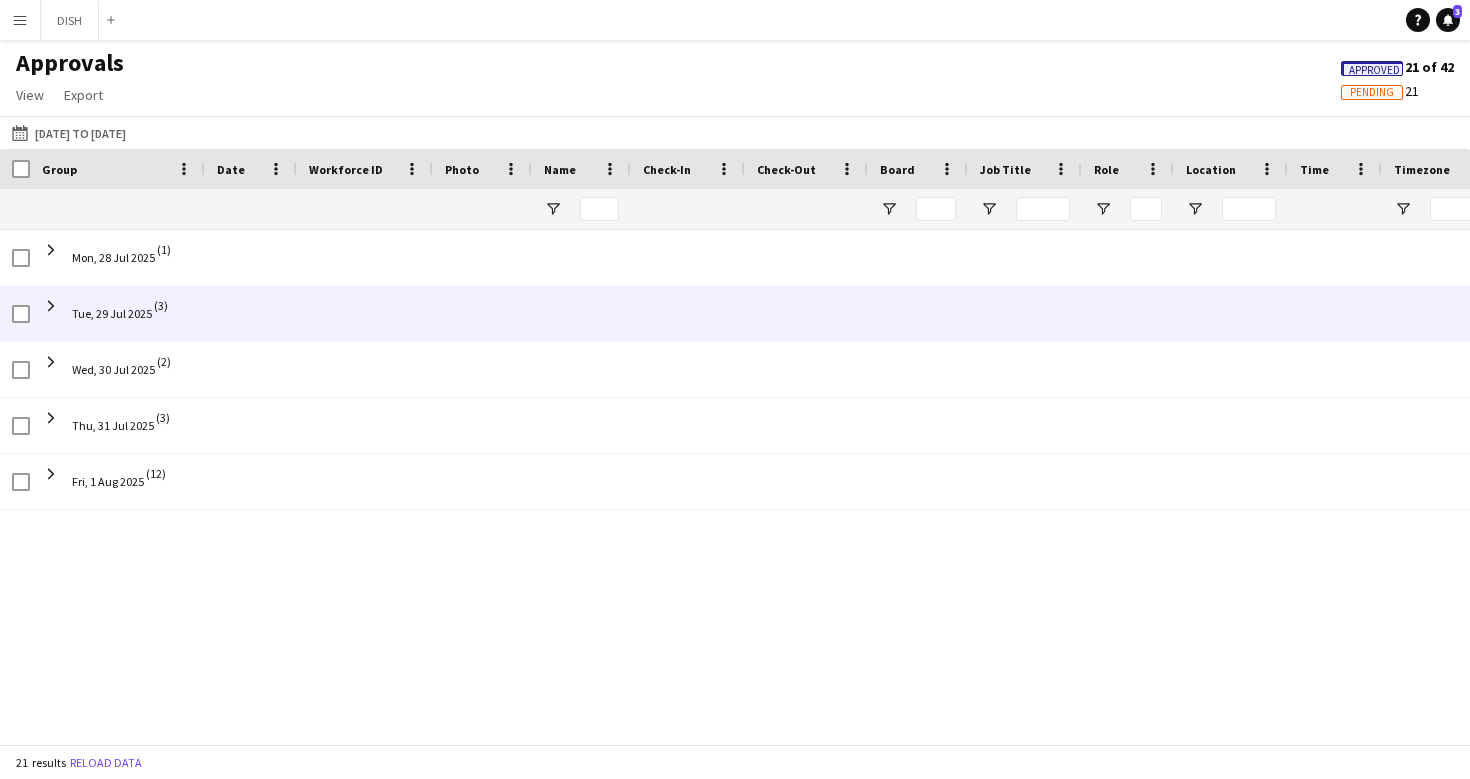 click at bounding box center (51, 306) 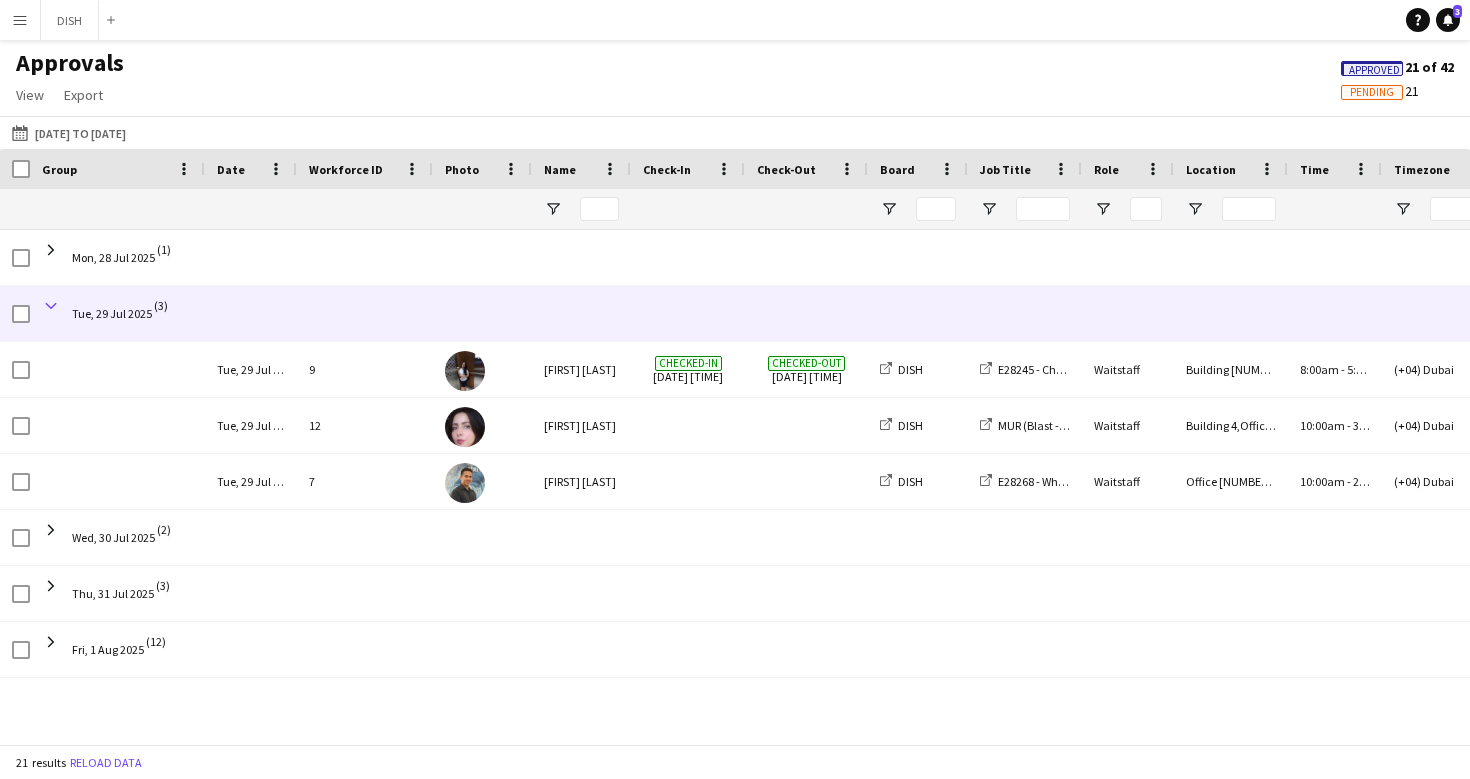 click at bounding box center [51, 306] 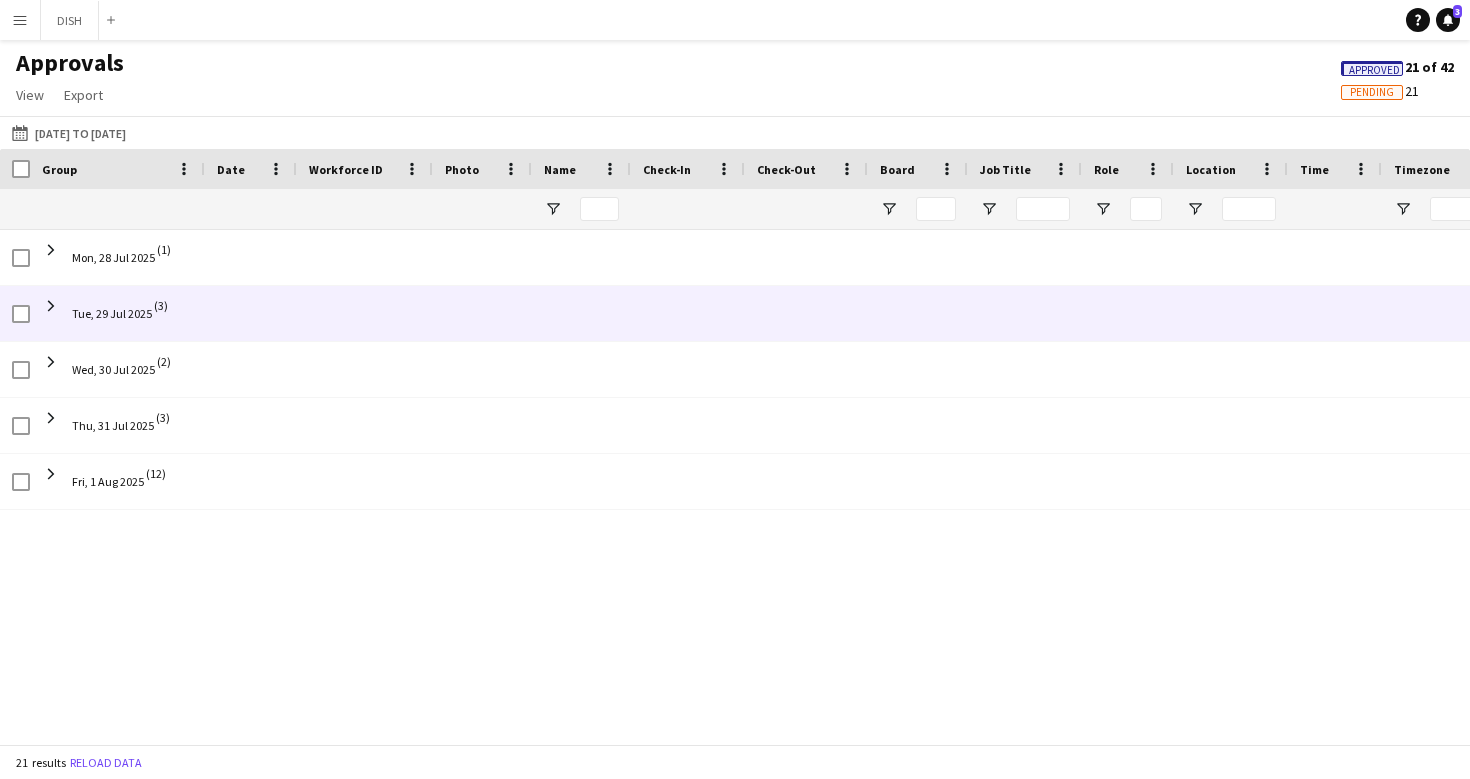 click at bounding box center (51, 306) 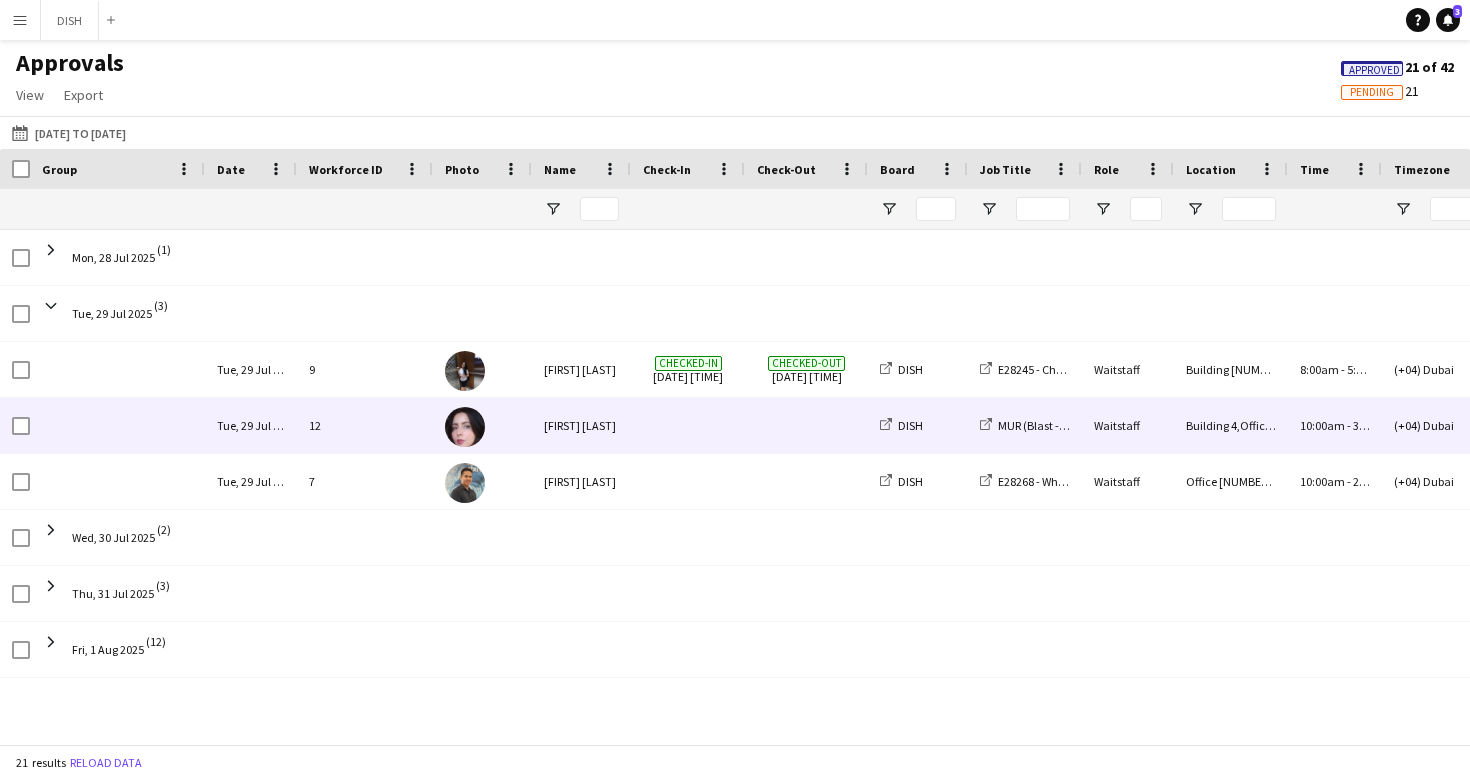 scroll, scrollTop: 0, scrollLeft: 21, axis: horizontal 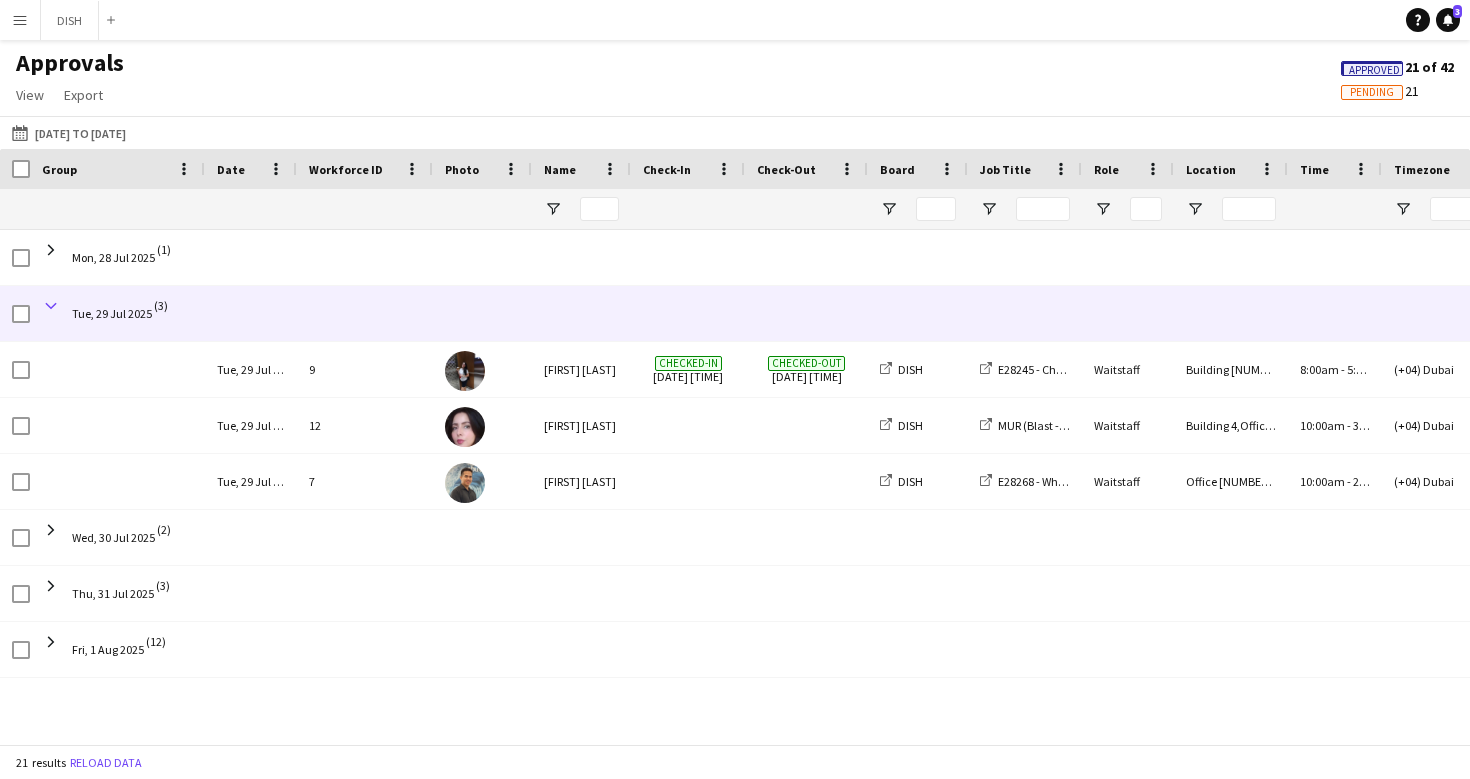 click at bounding box center (51, 306) 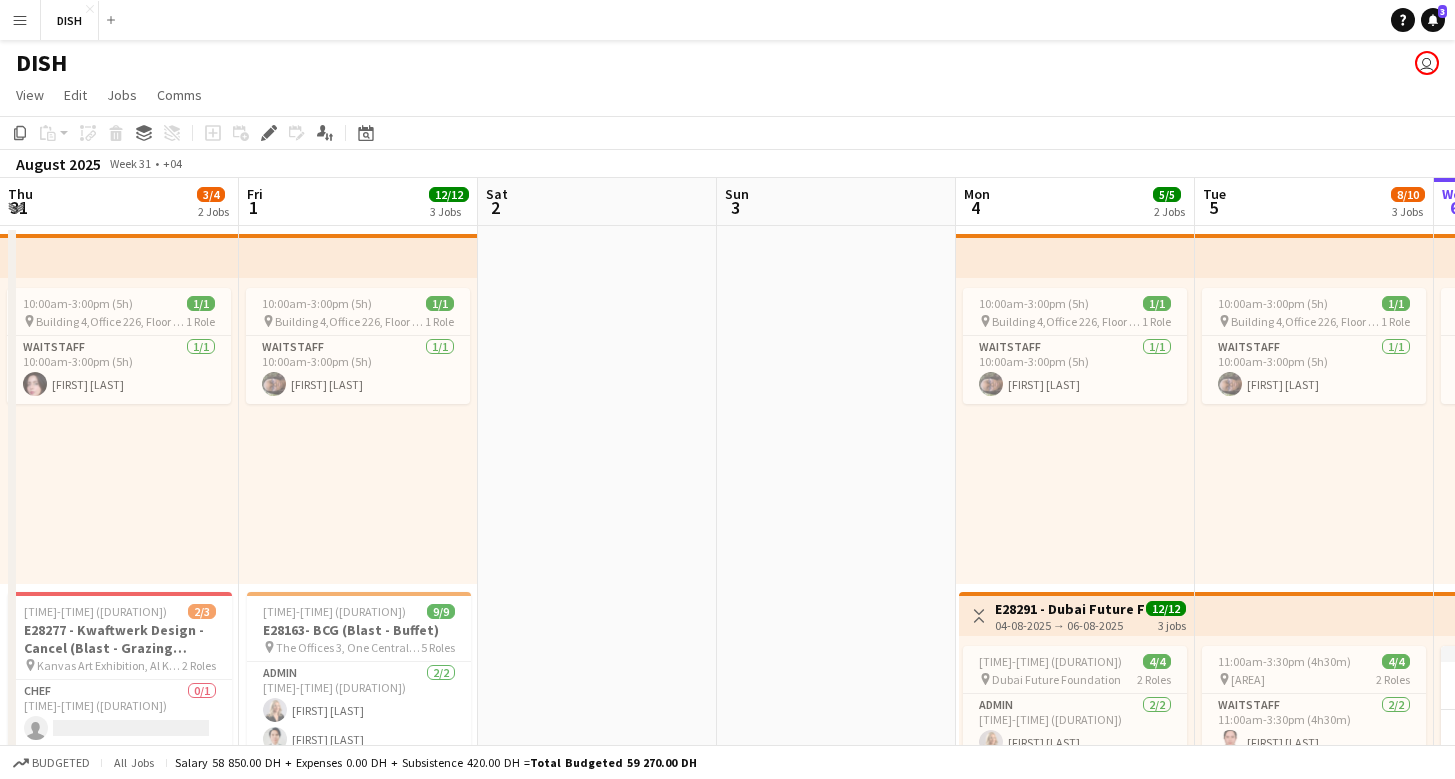 scroll, scrollTop: 0, scrollLeft: 0, axis: both 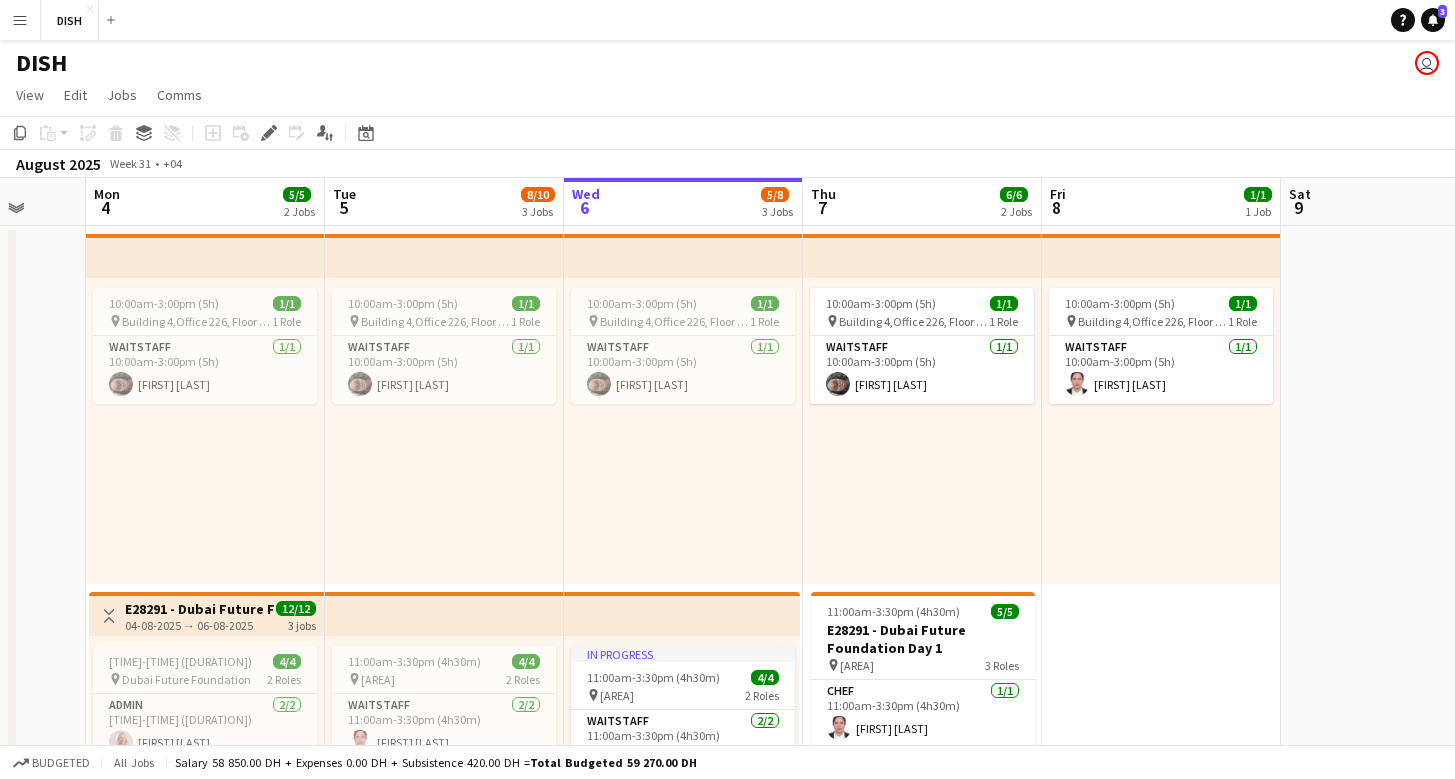 click on "Menu" at bounding box center (20, 20) 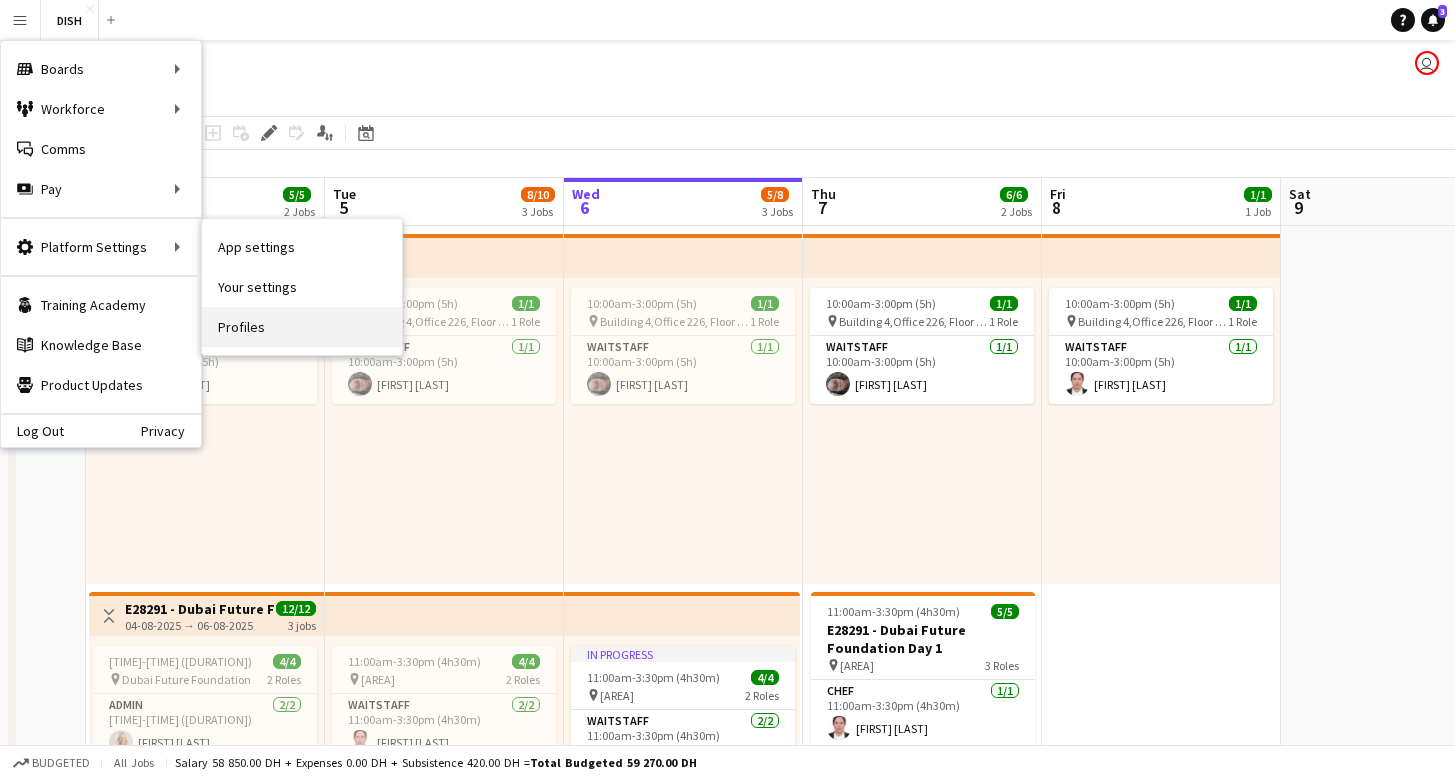 click on "Profiles" at bounding box center (302, 327) 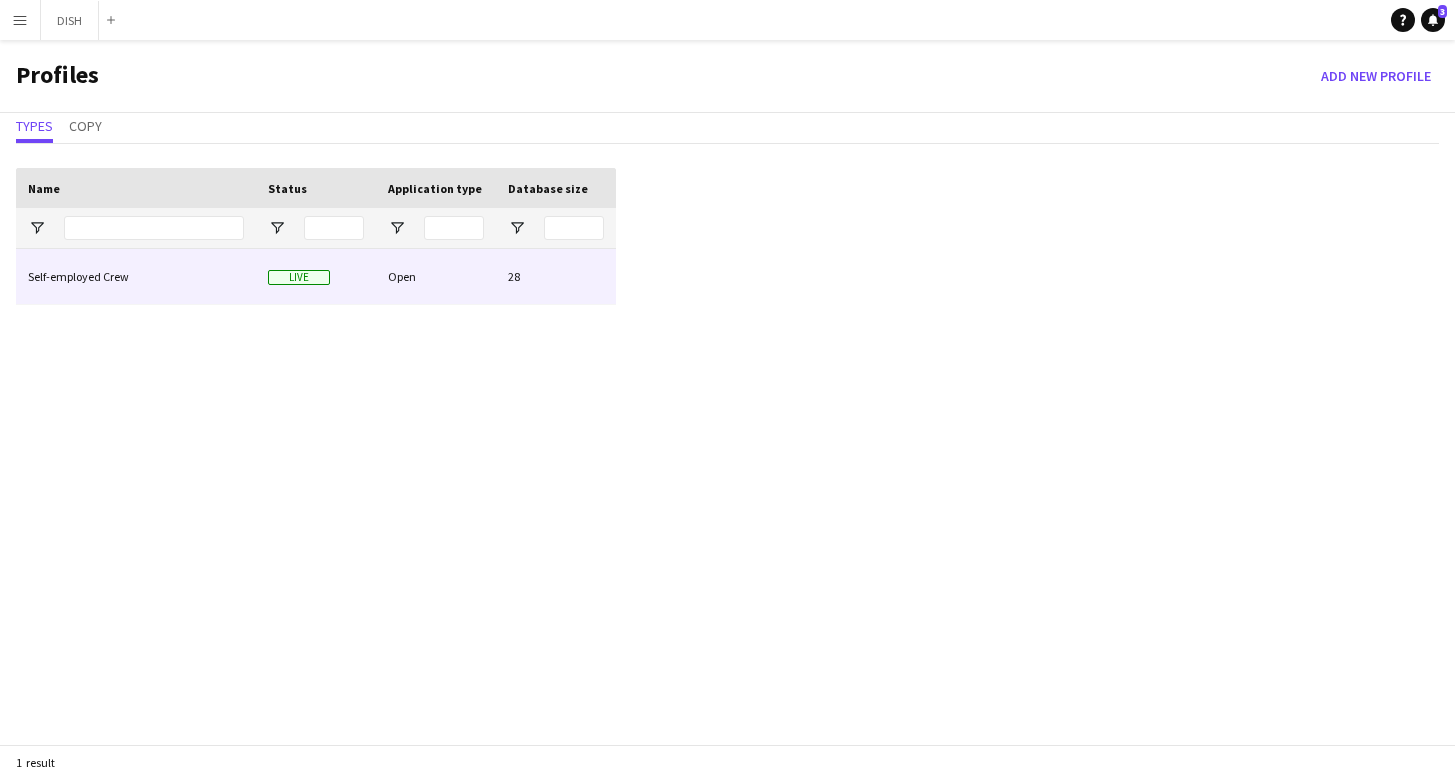 click on "Live" 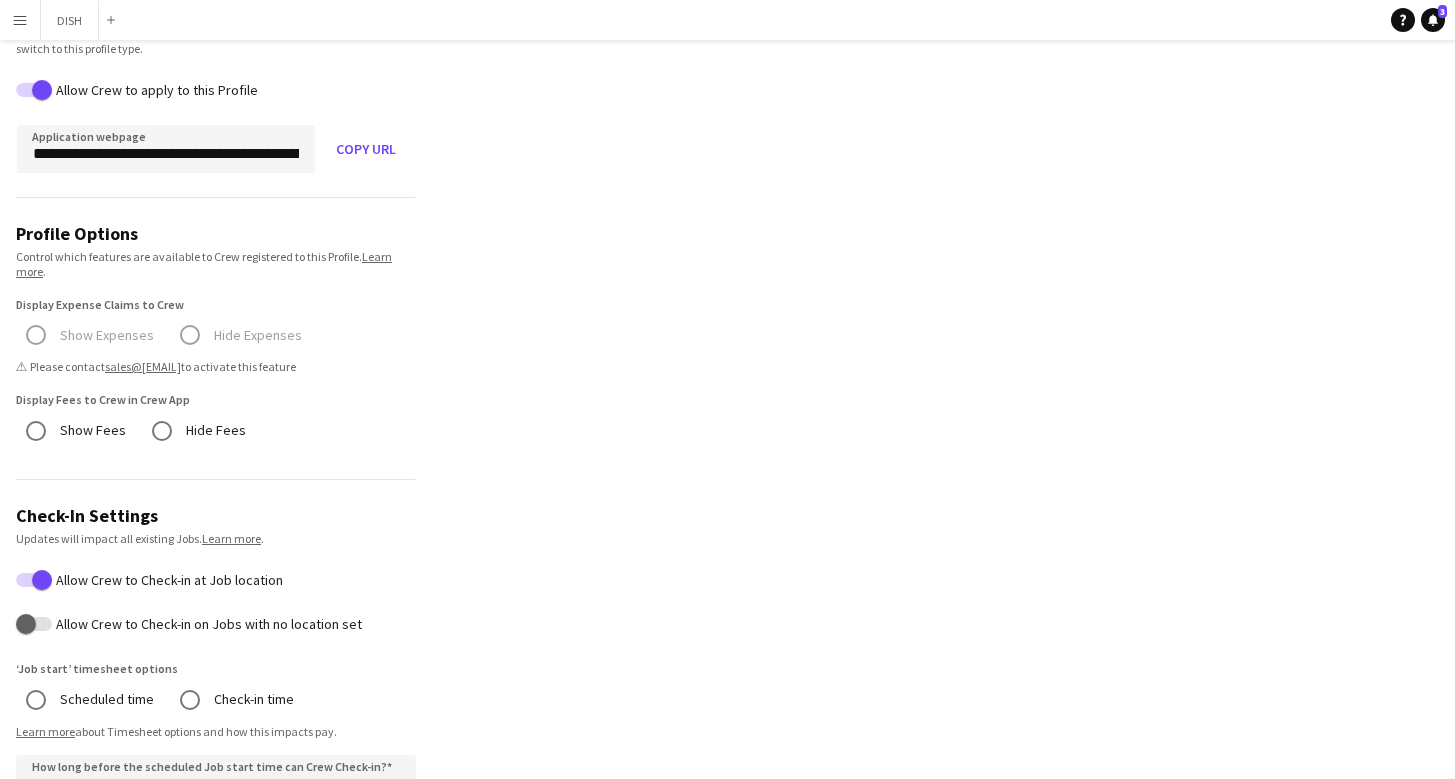 scroll, scrollTop: 0, scrollLeft: 0, axis: both 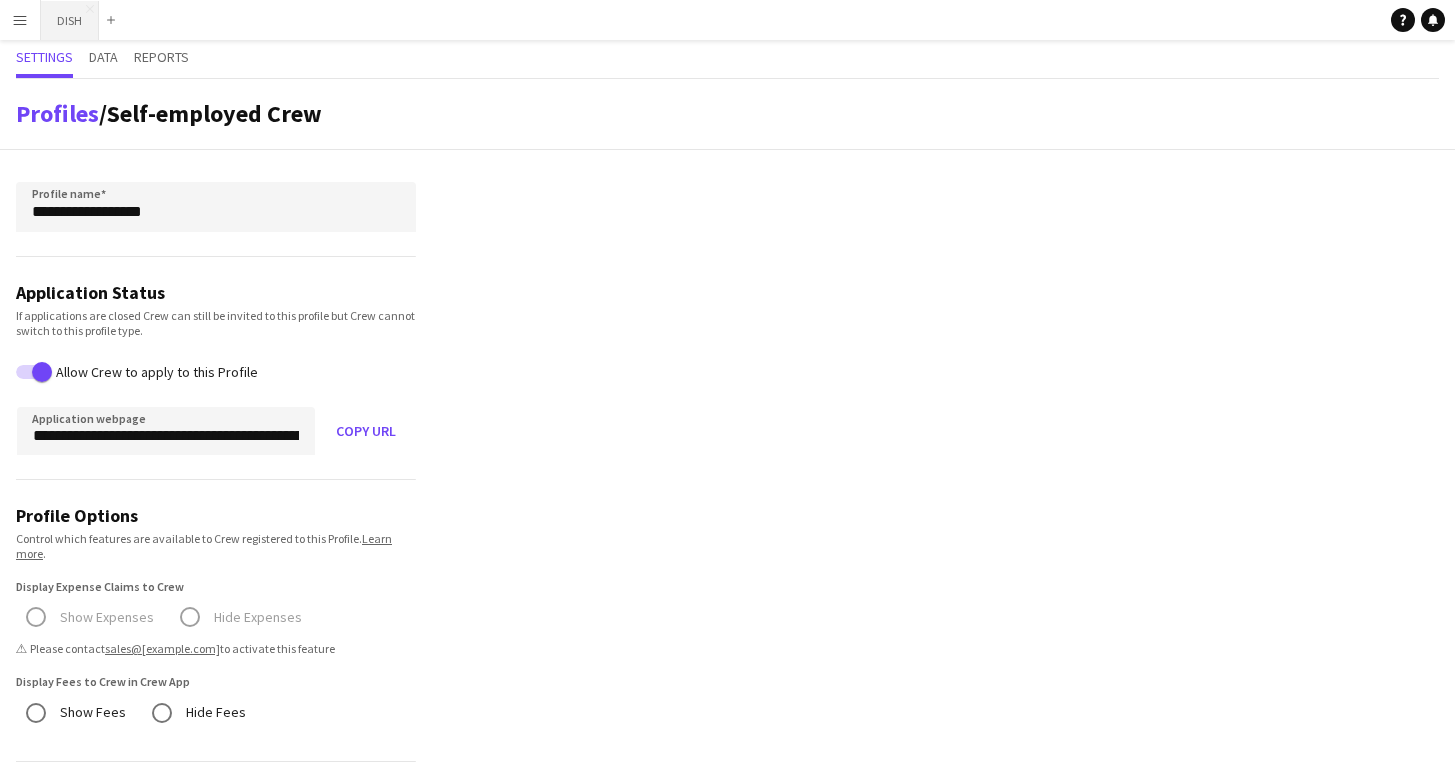 click on "DISH
Close" at bounding box center [70, 20] 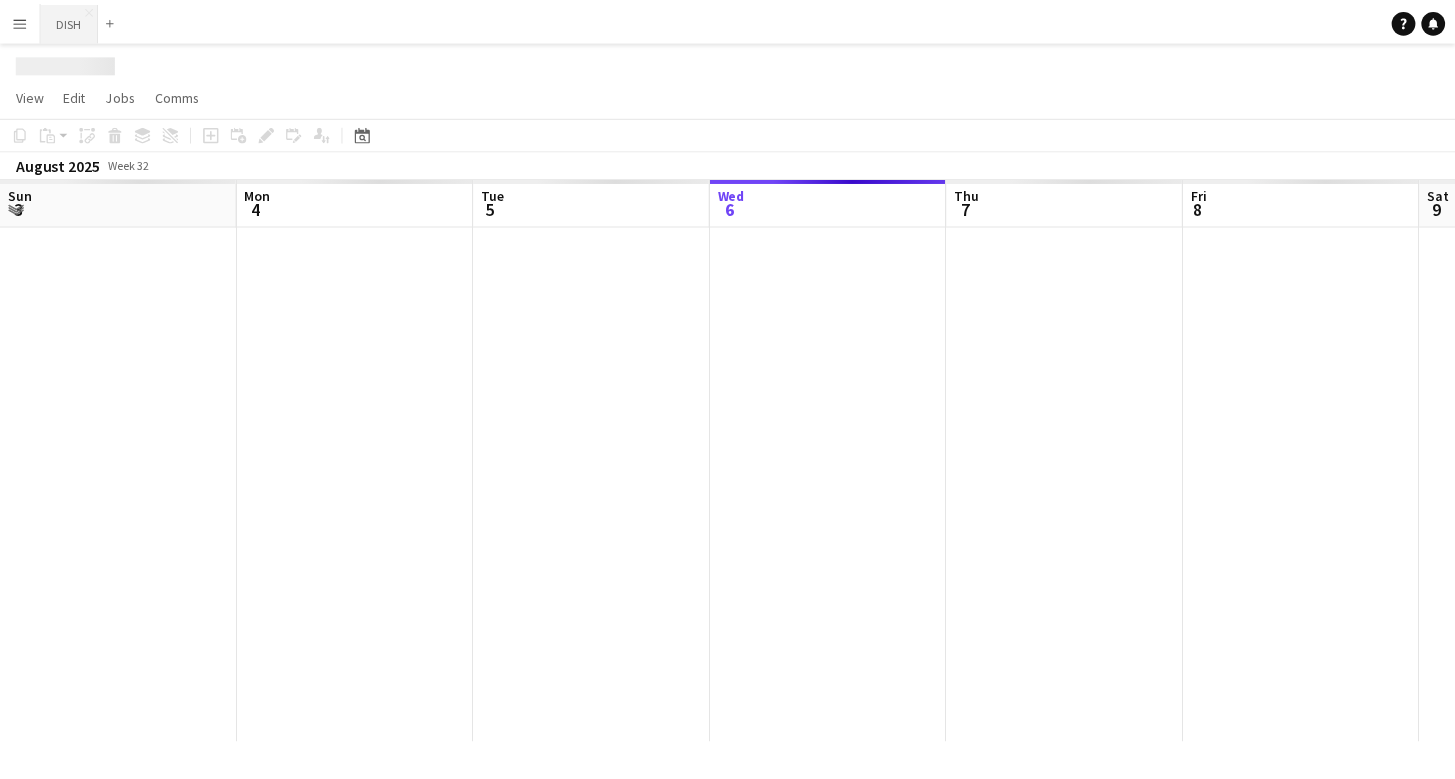 scroll, scrollTop: 0, scrollLeft: 478, axis: horizontal 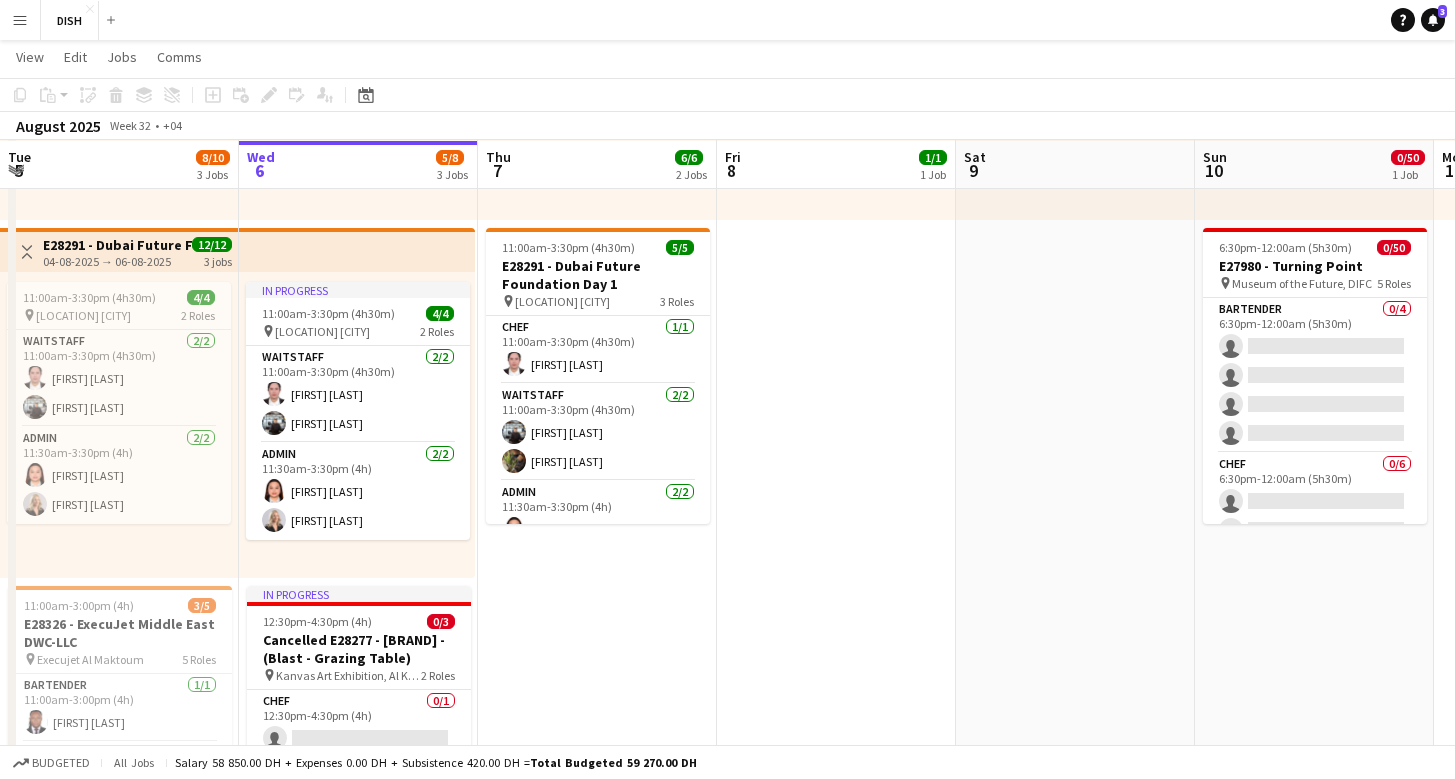 click at bounding box center [357, 250] 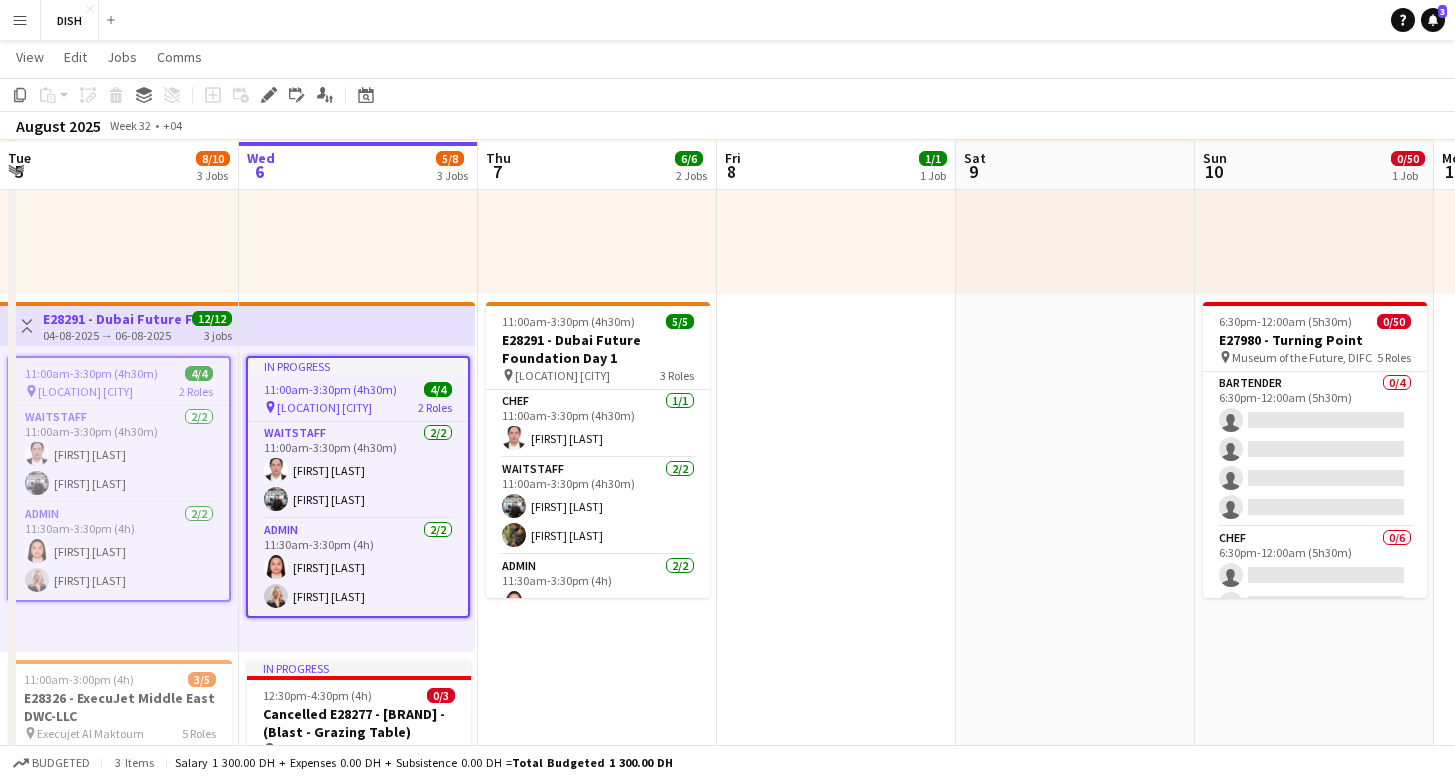 scroll, scrollTop: 290, scrollLeft: 0, axis: vertical 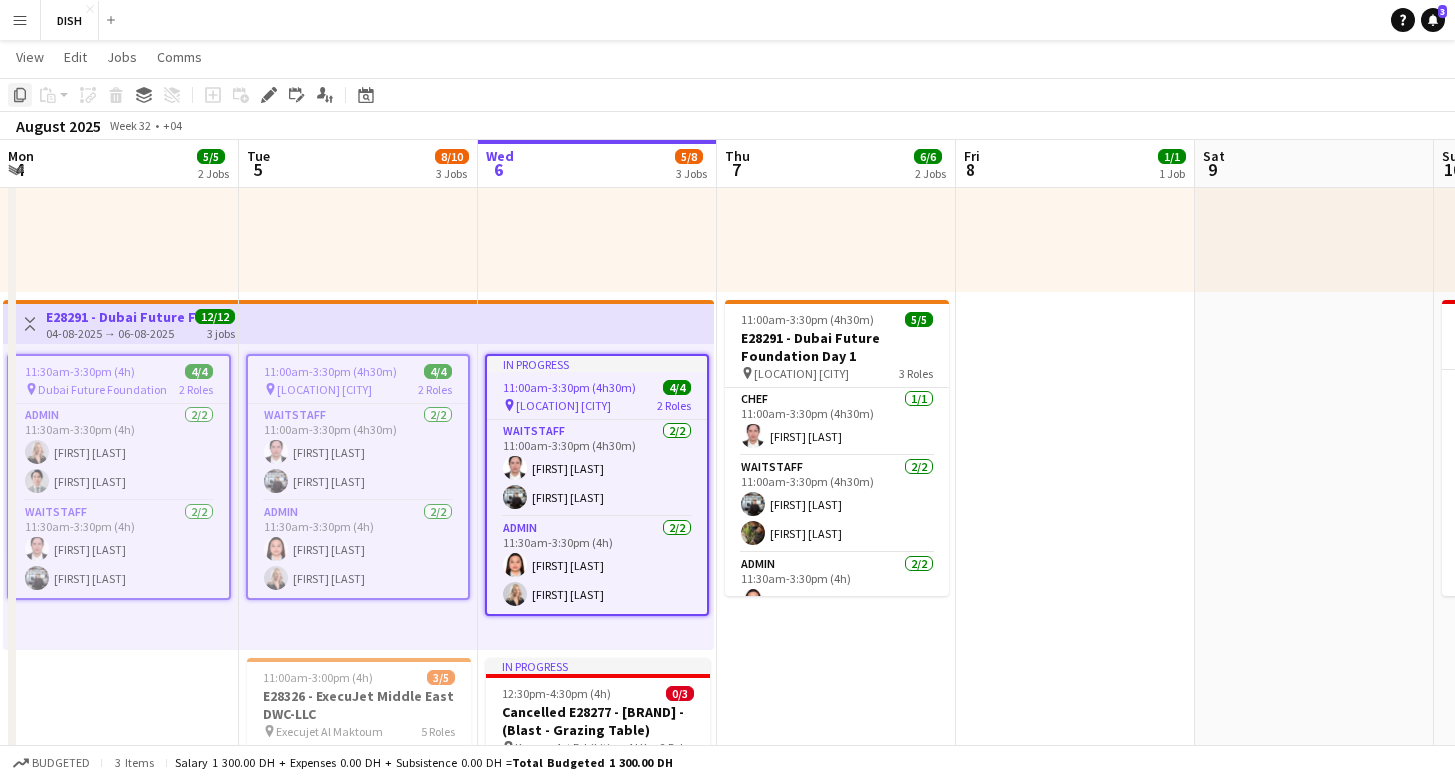 click 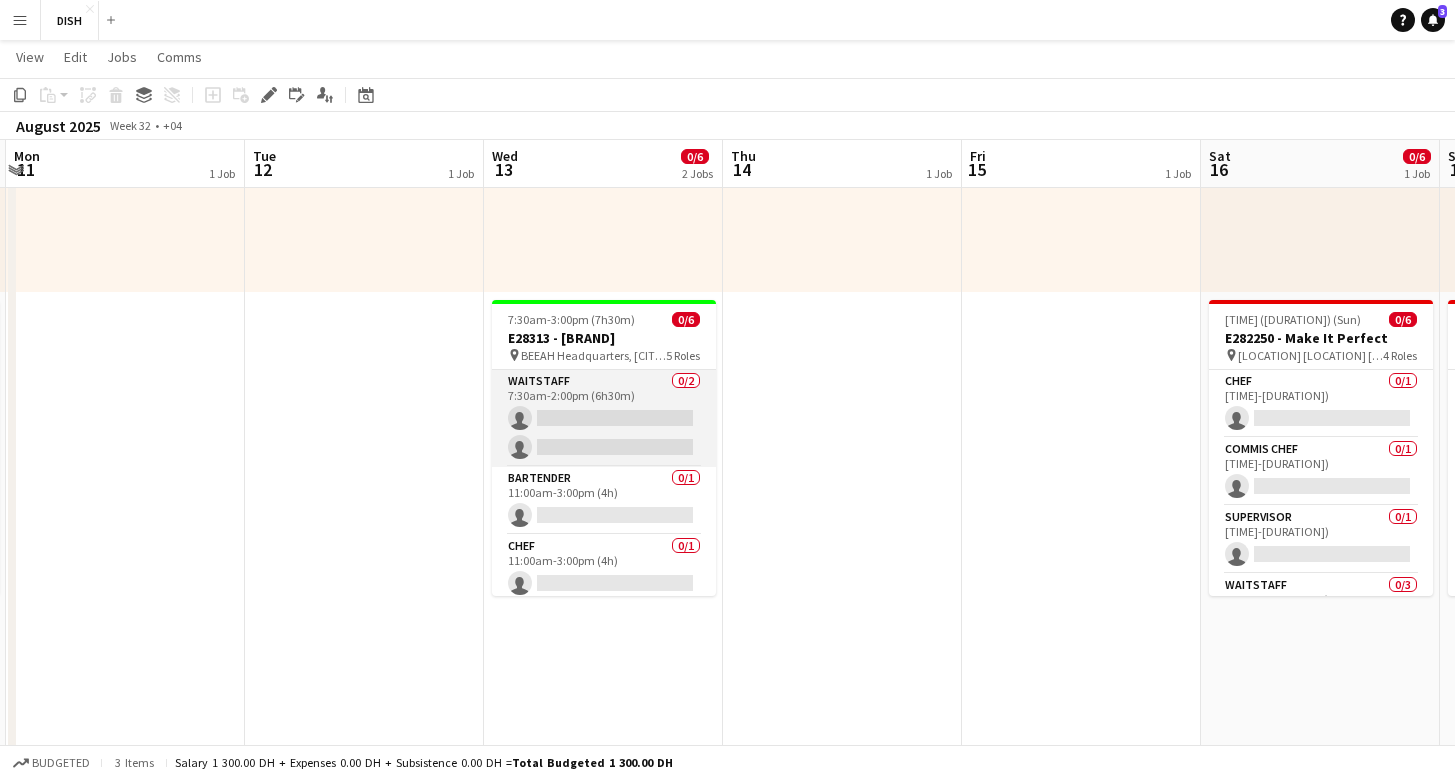 scroll, scrollTop: 0, scrollLeft: 643, axis: horizontal 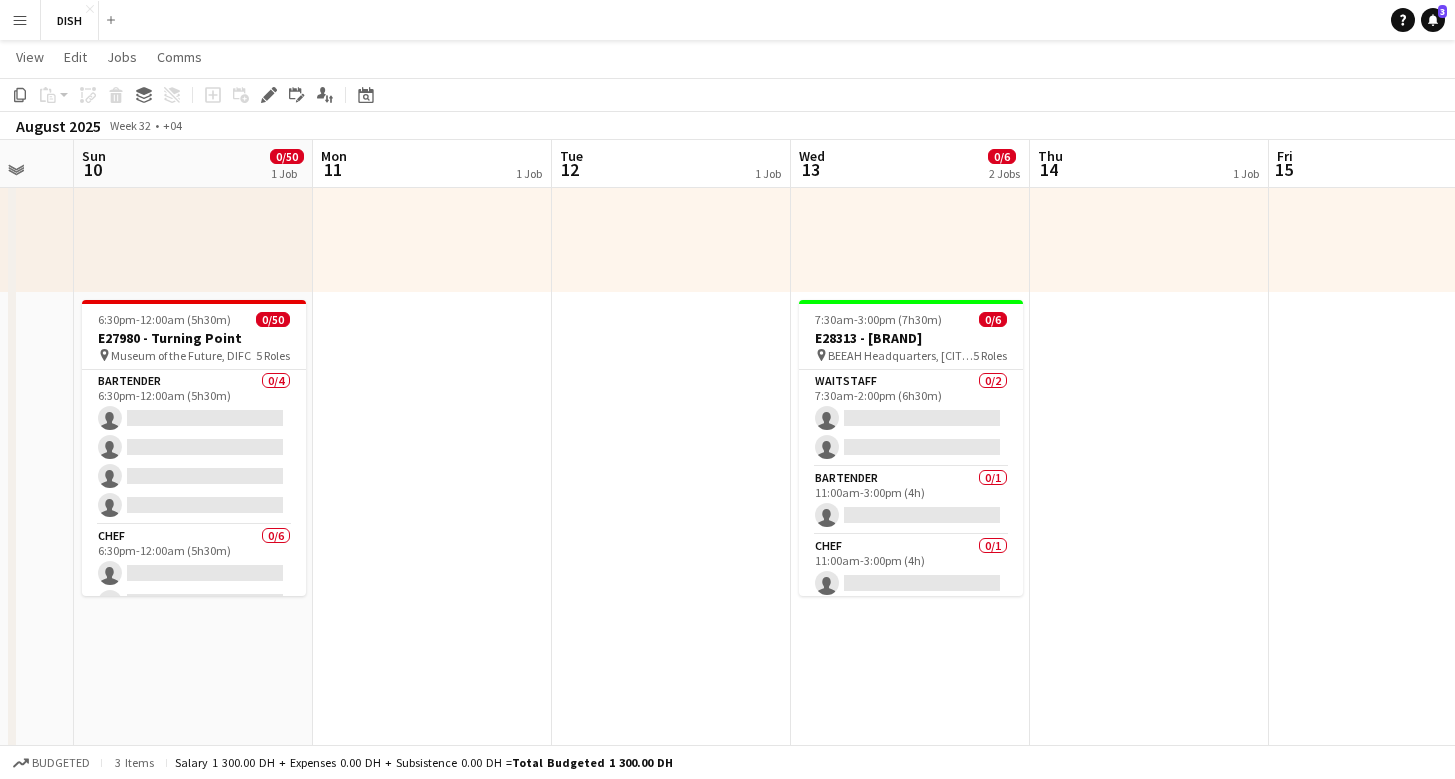 click at bounding box center (432, 646) 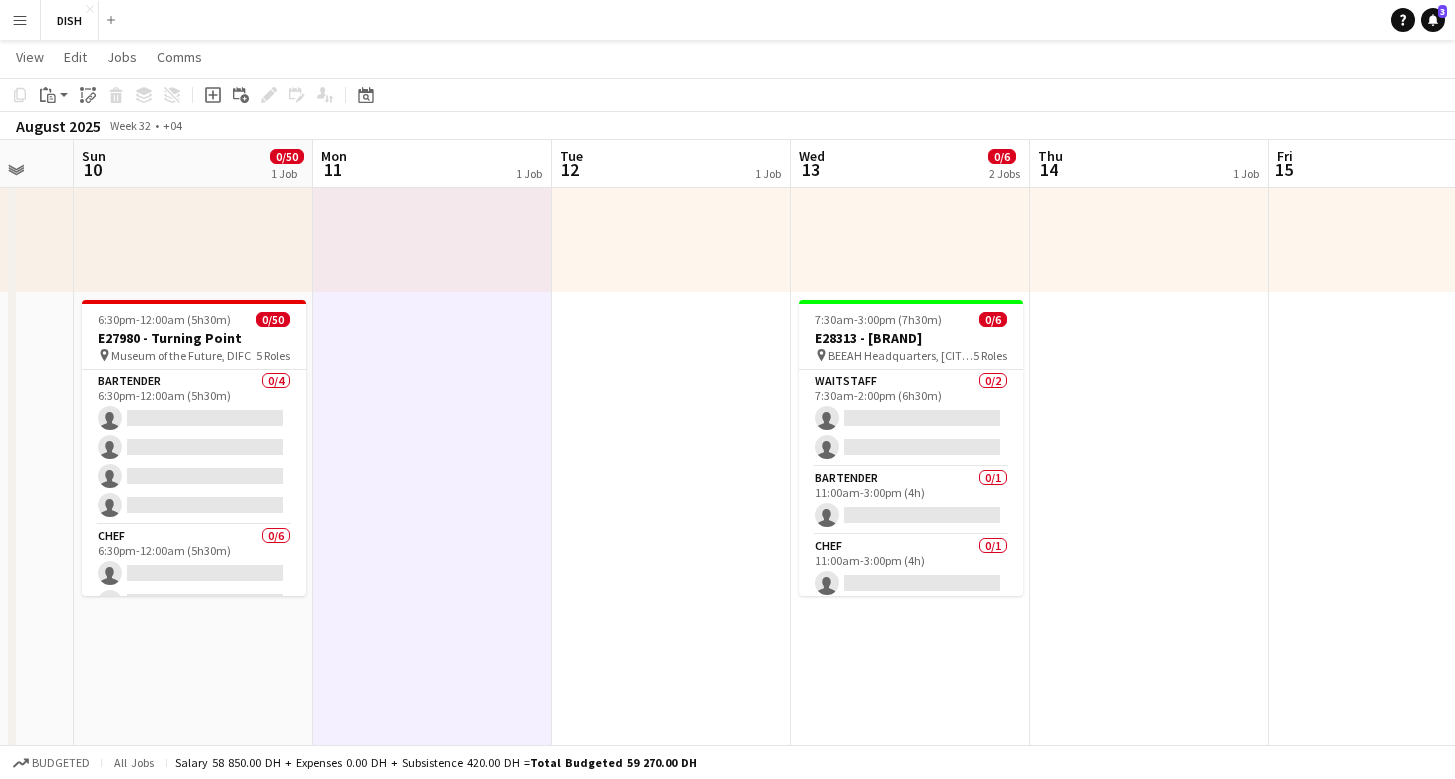 click at bounding box center (432, 646) 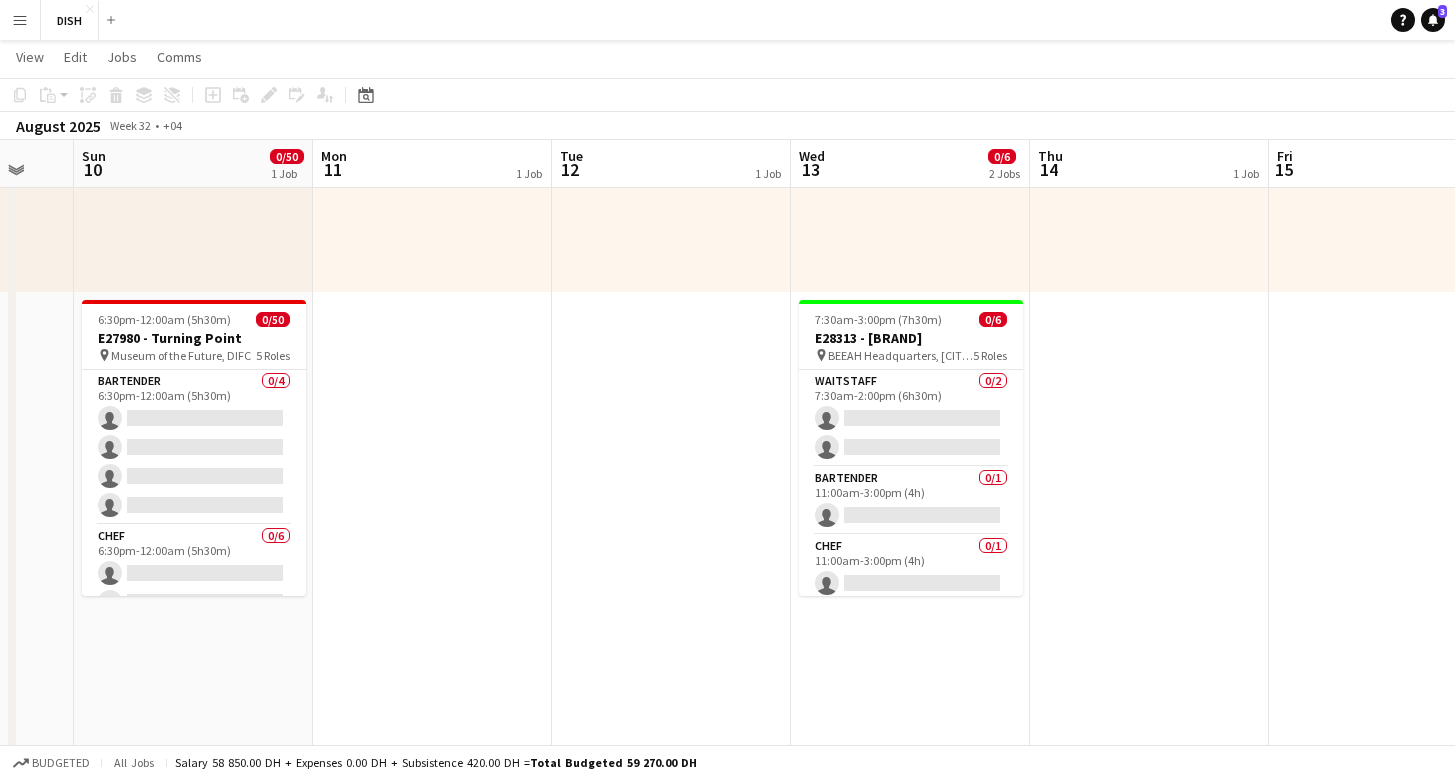scroll, scrollTop: 0, scrollLeft: 642, axis: horizontal 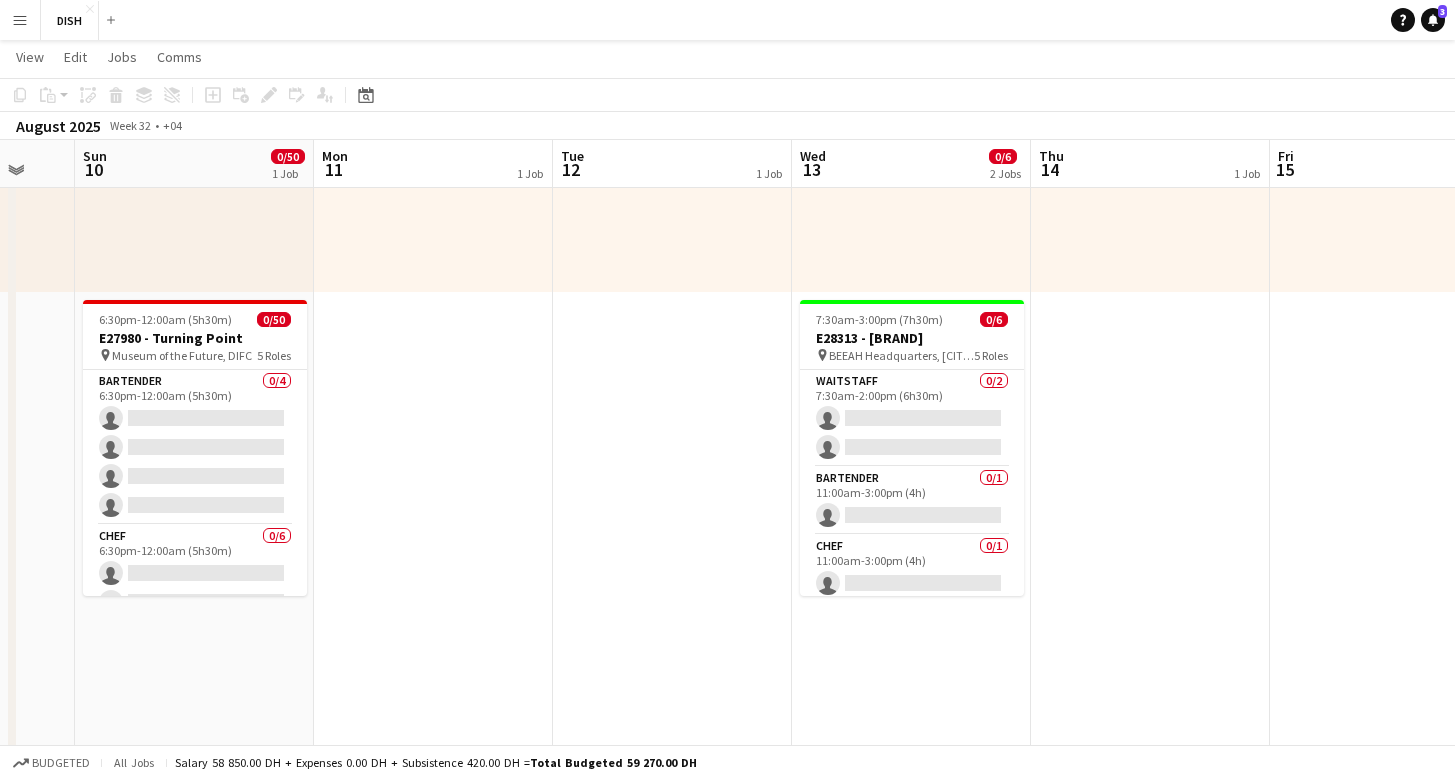 click at bounding box center (433, 646) 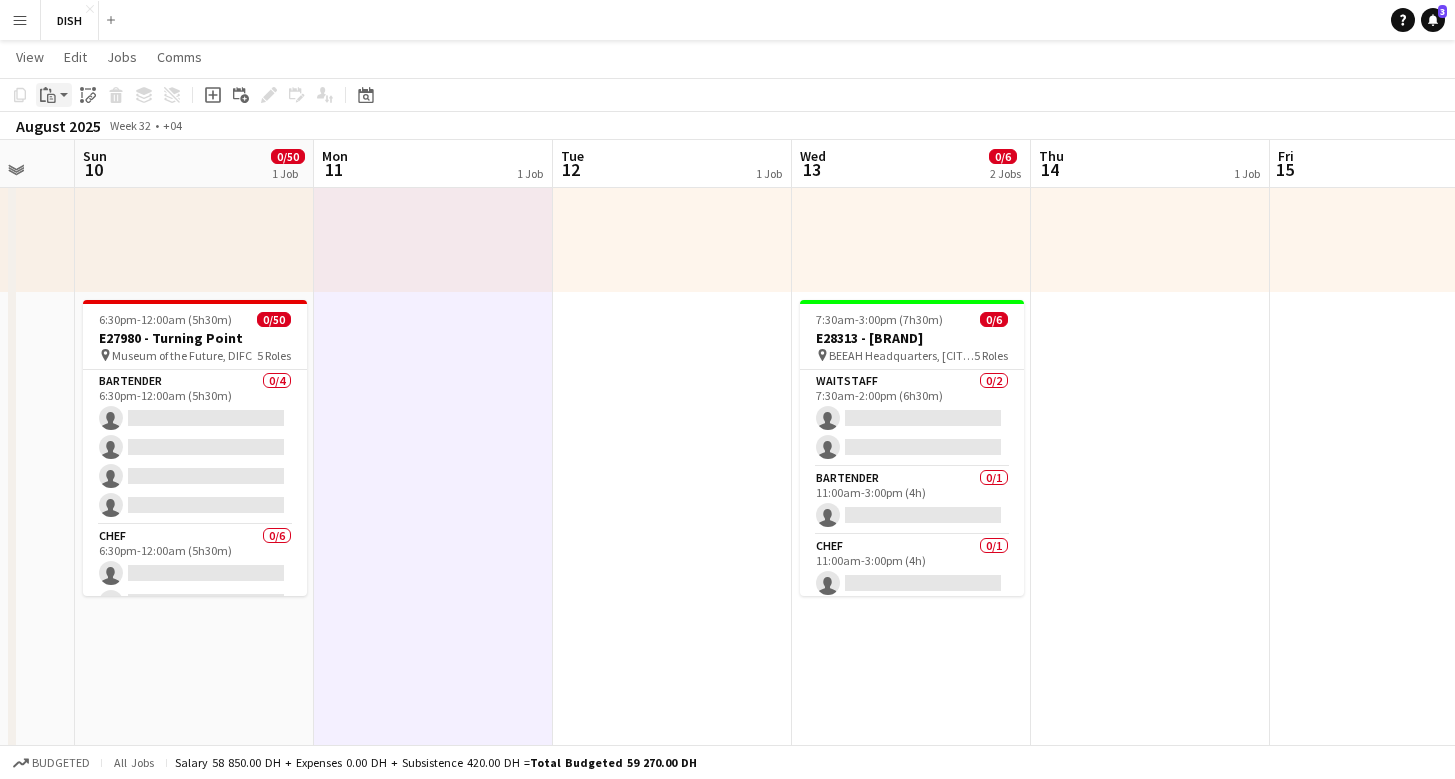 click on "Paste" at bounding box center (48, 95) 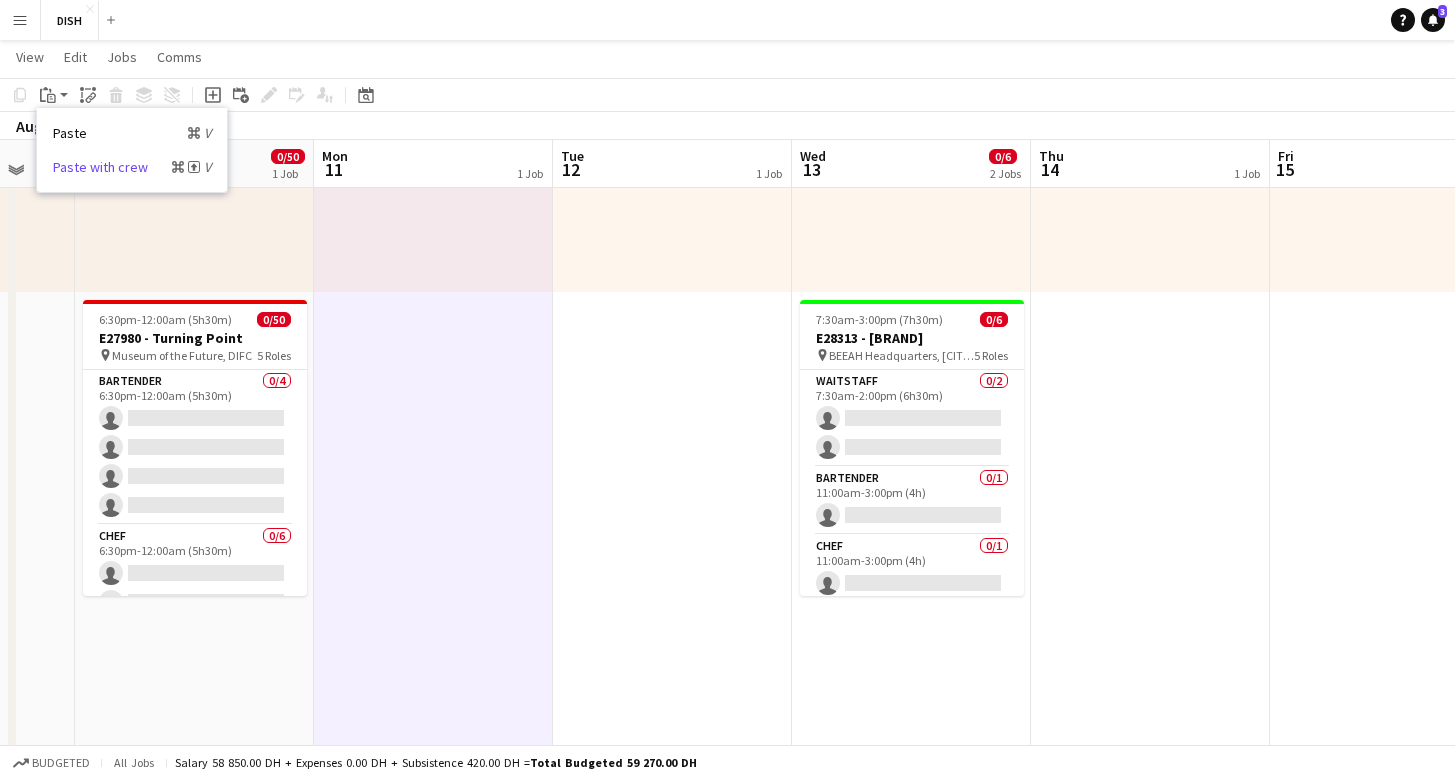 click on "Paste with crew
Command
Shift
V" at bounding box center [132, 167] 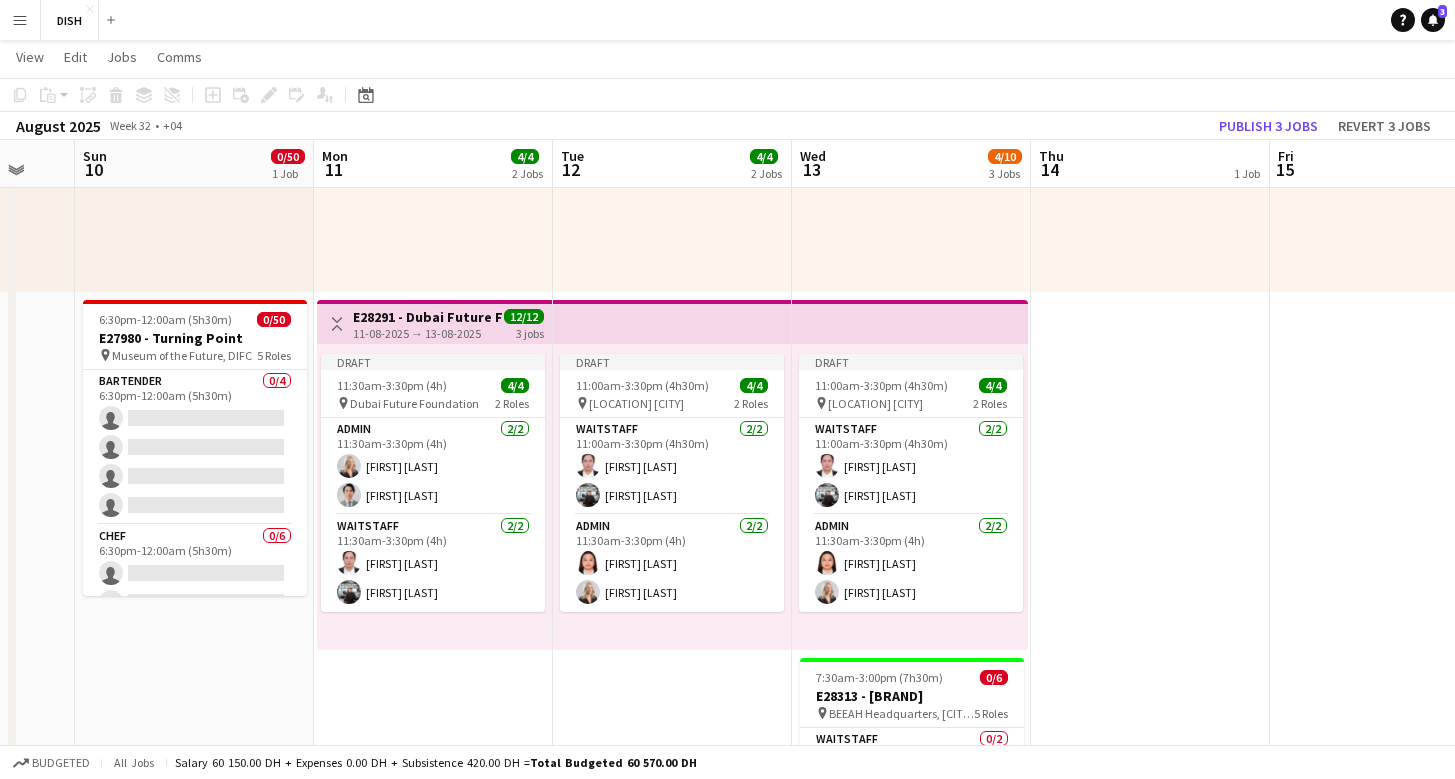 click on "E28291 - Dubai Future Foundation Day 1" at bounding box center (427, 317) 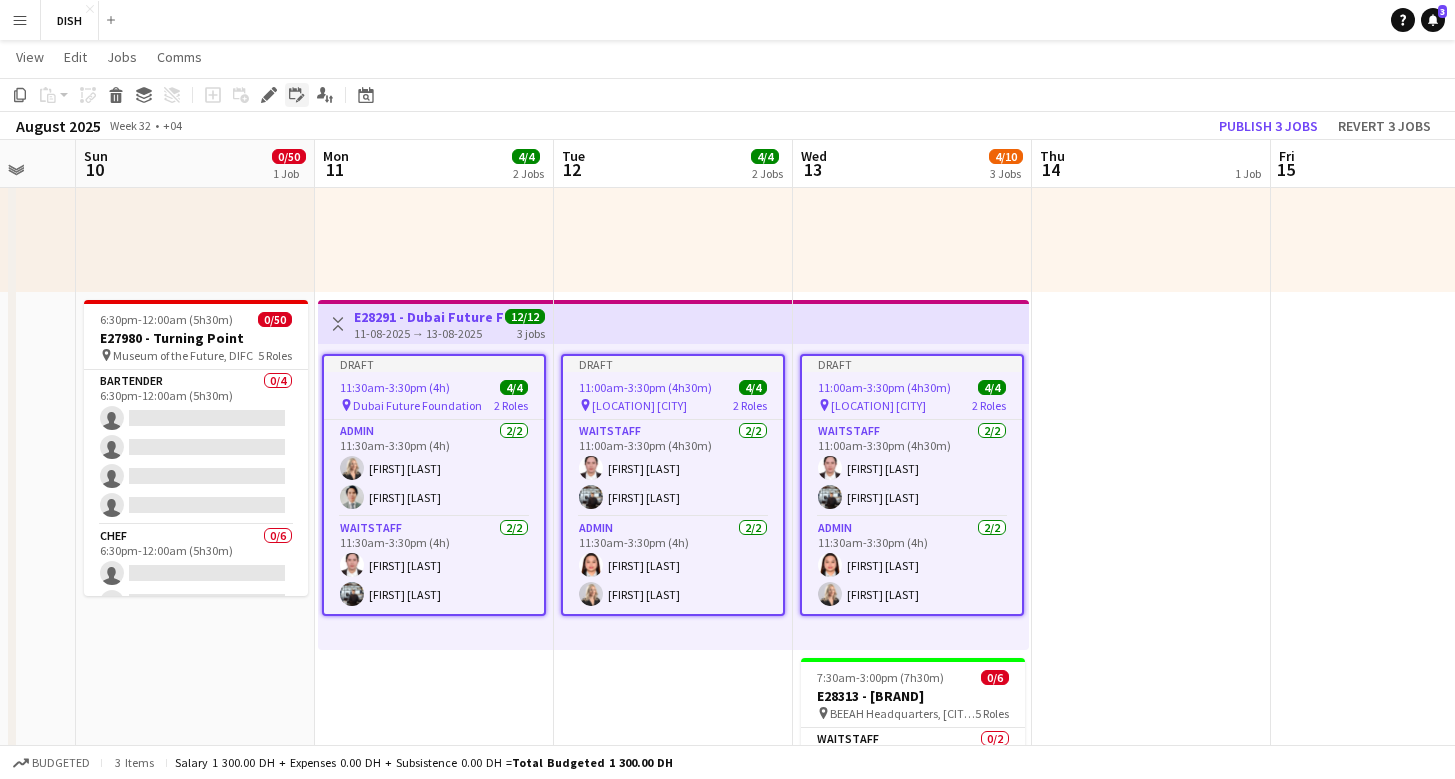click on "Edit linked Job" 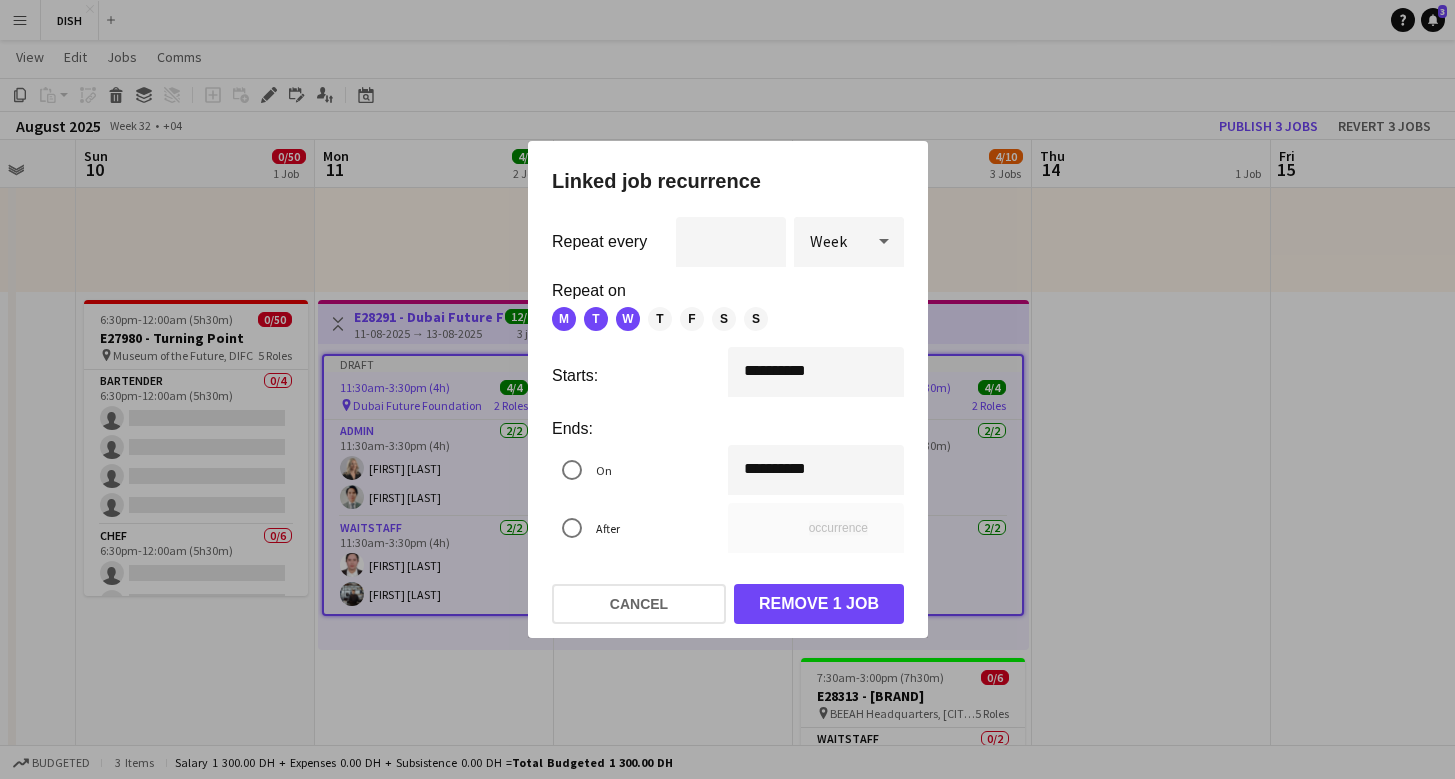 click on "T" at bounding box center [660, 319] 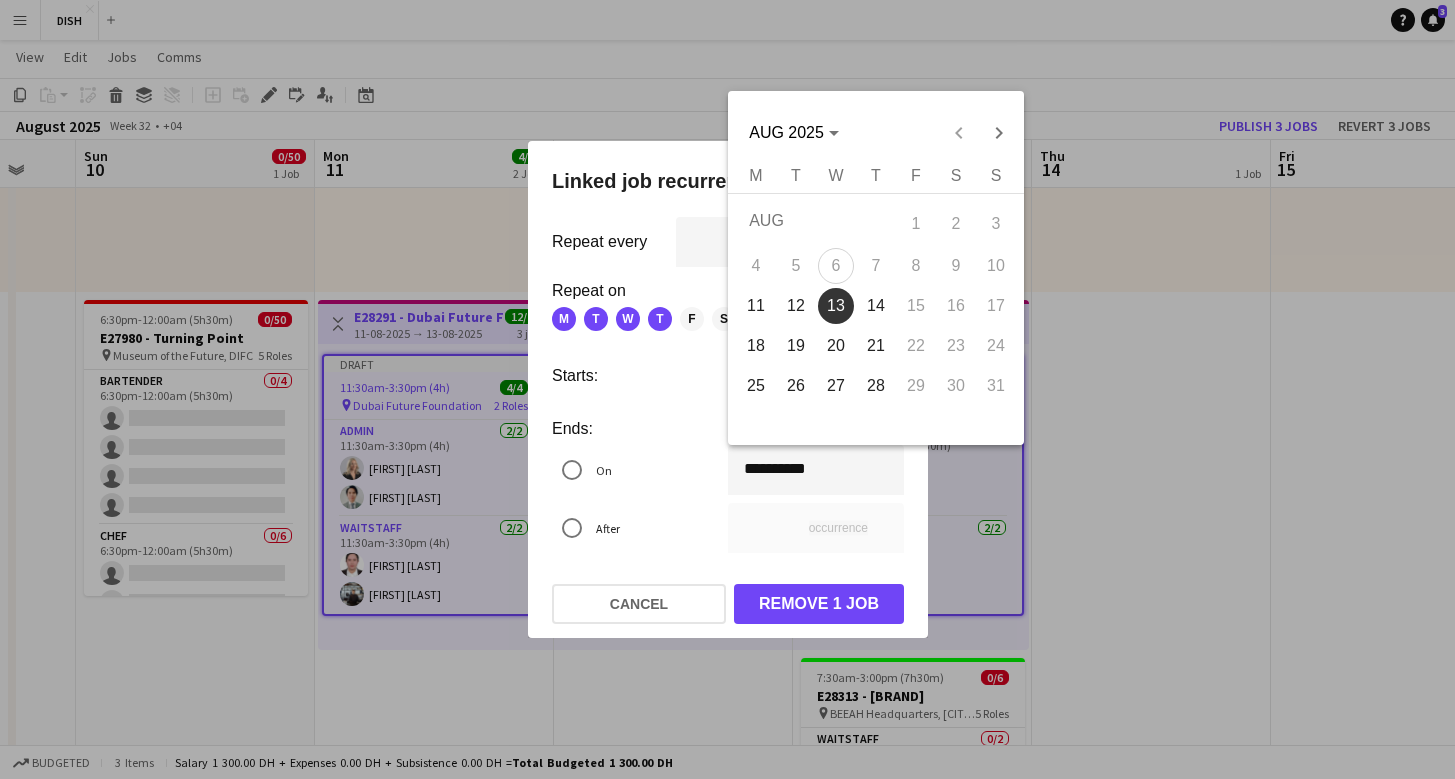 click on "**********" at bounding box center [727, 389] 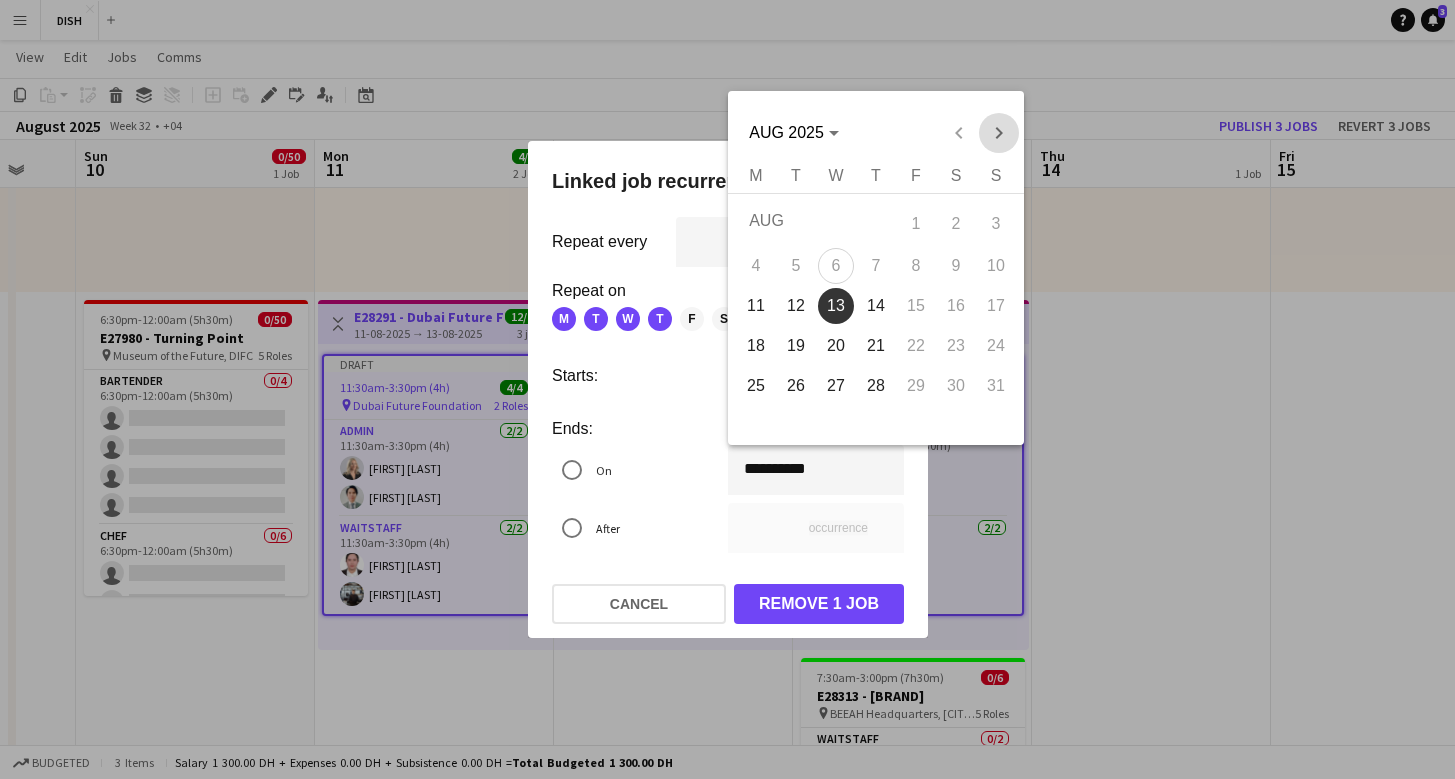 click at bounding box center [998, 133] 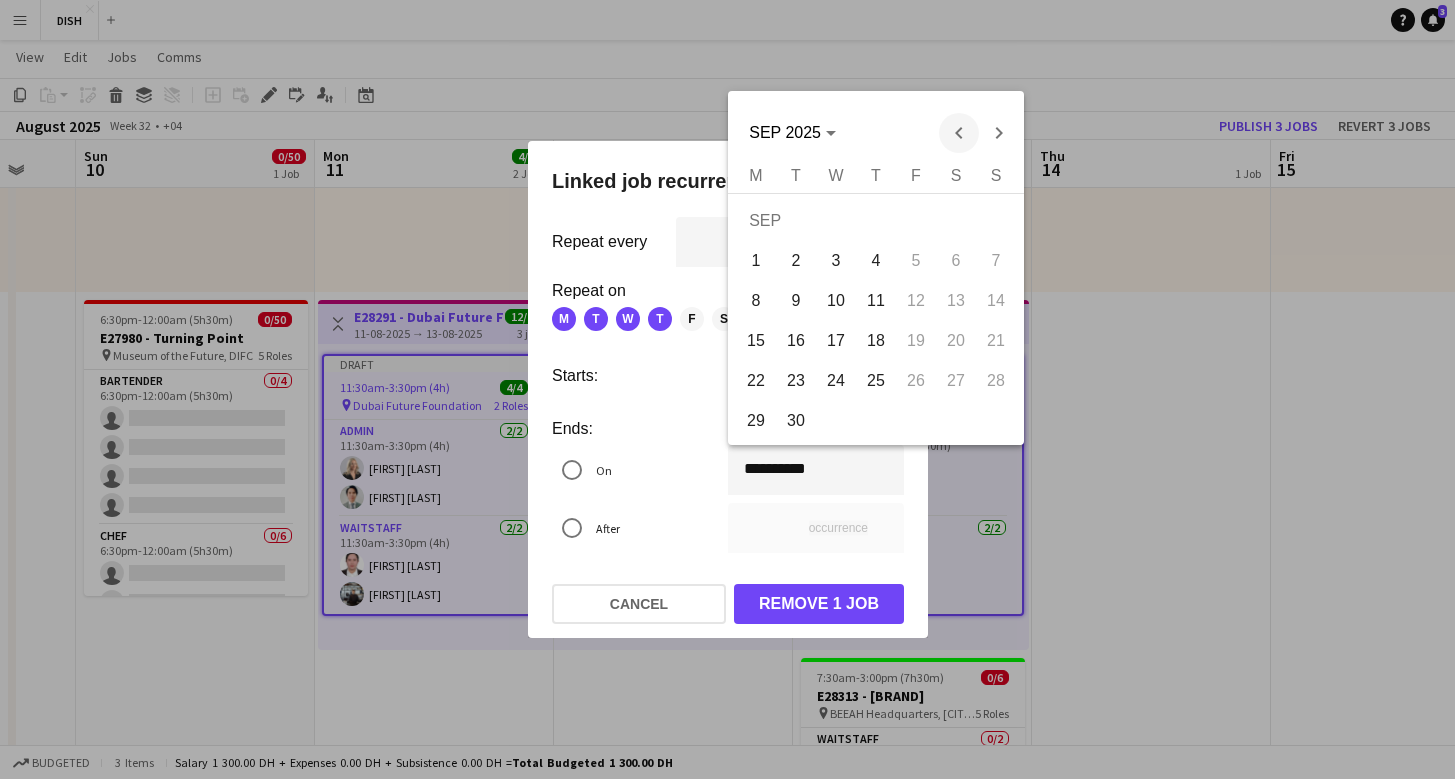 click at bounding box center [958, 133] 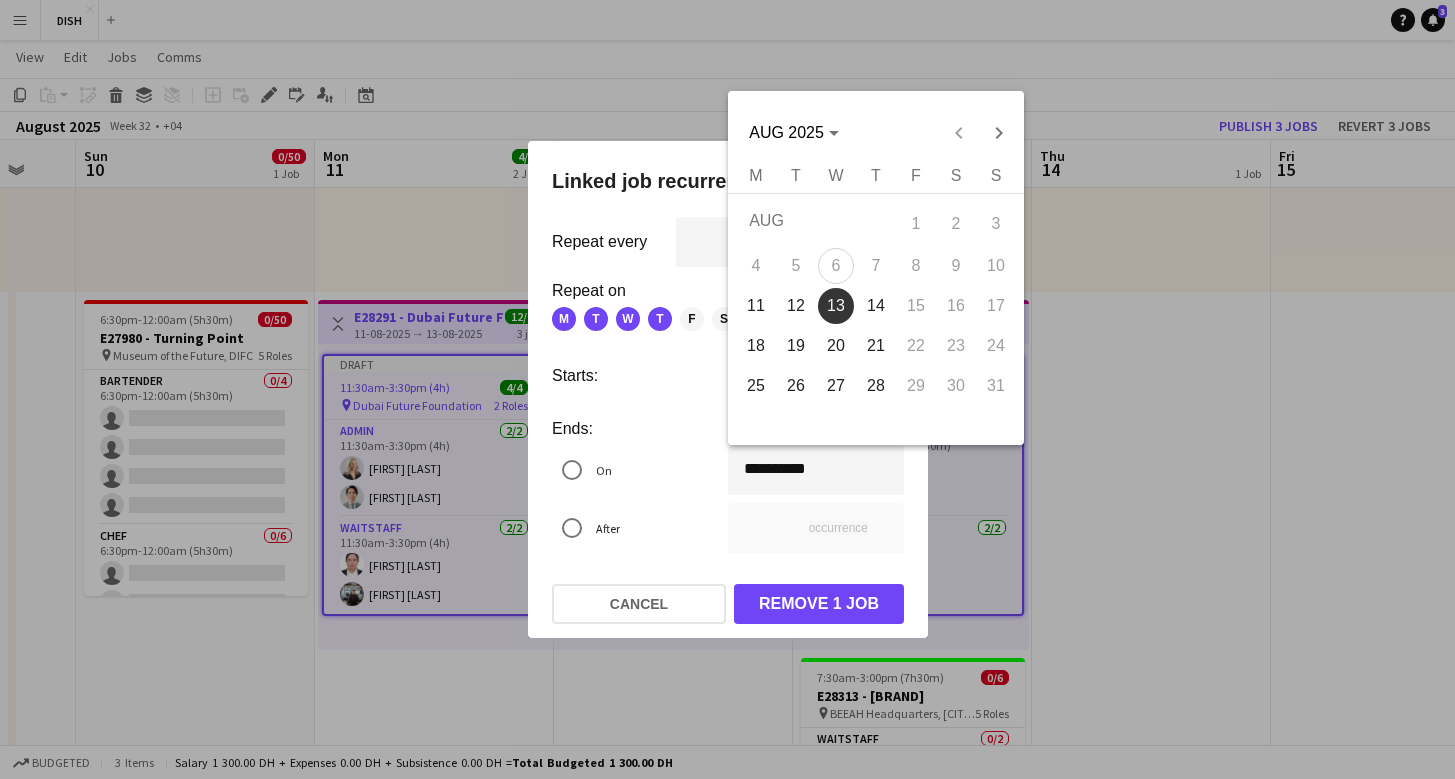 click on "28" at bounding box center (876, 386) 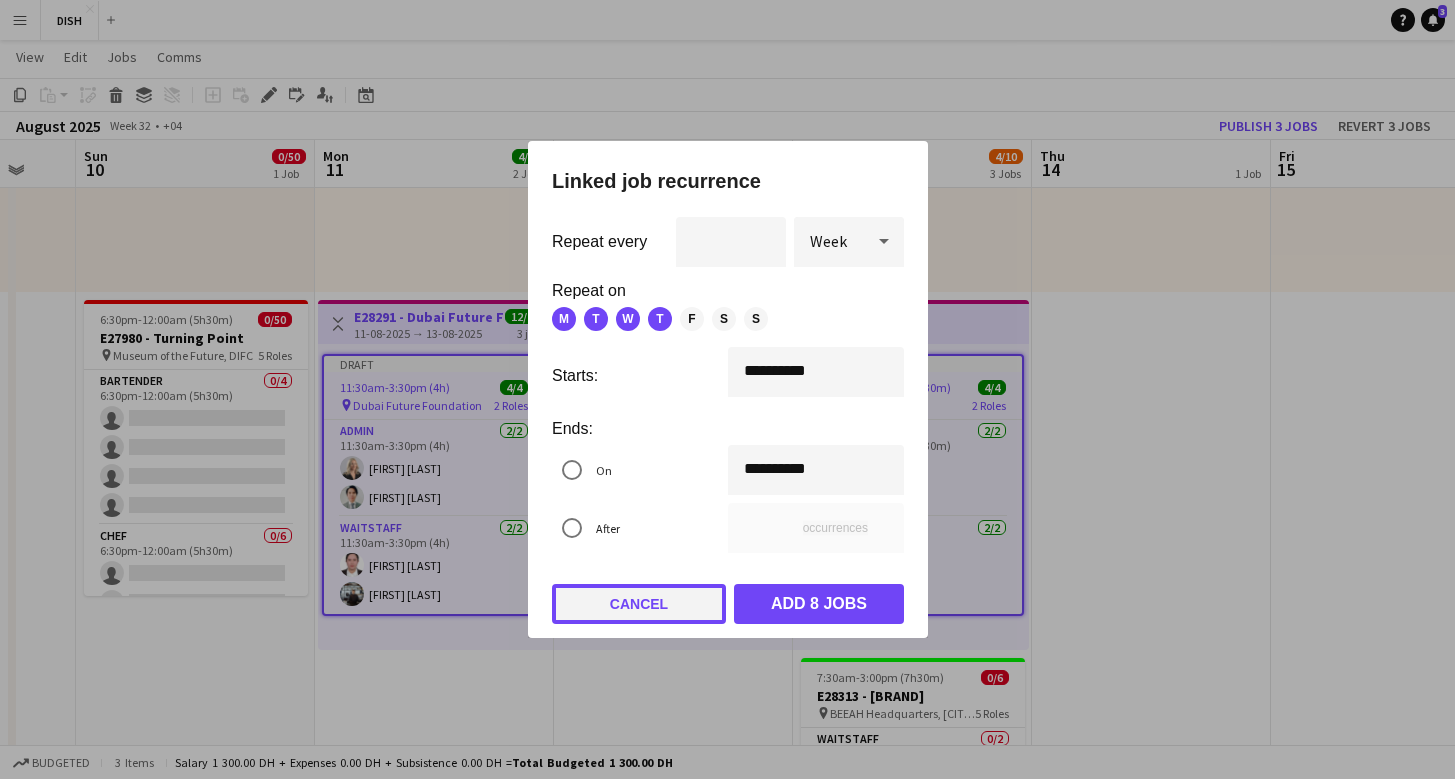 click on "Cancel" 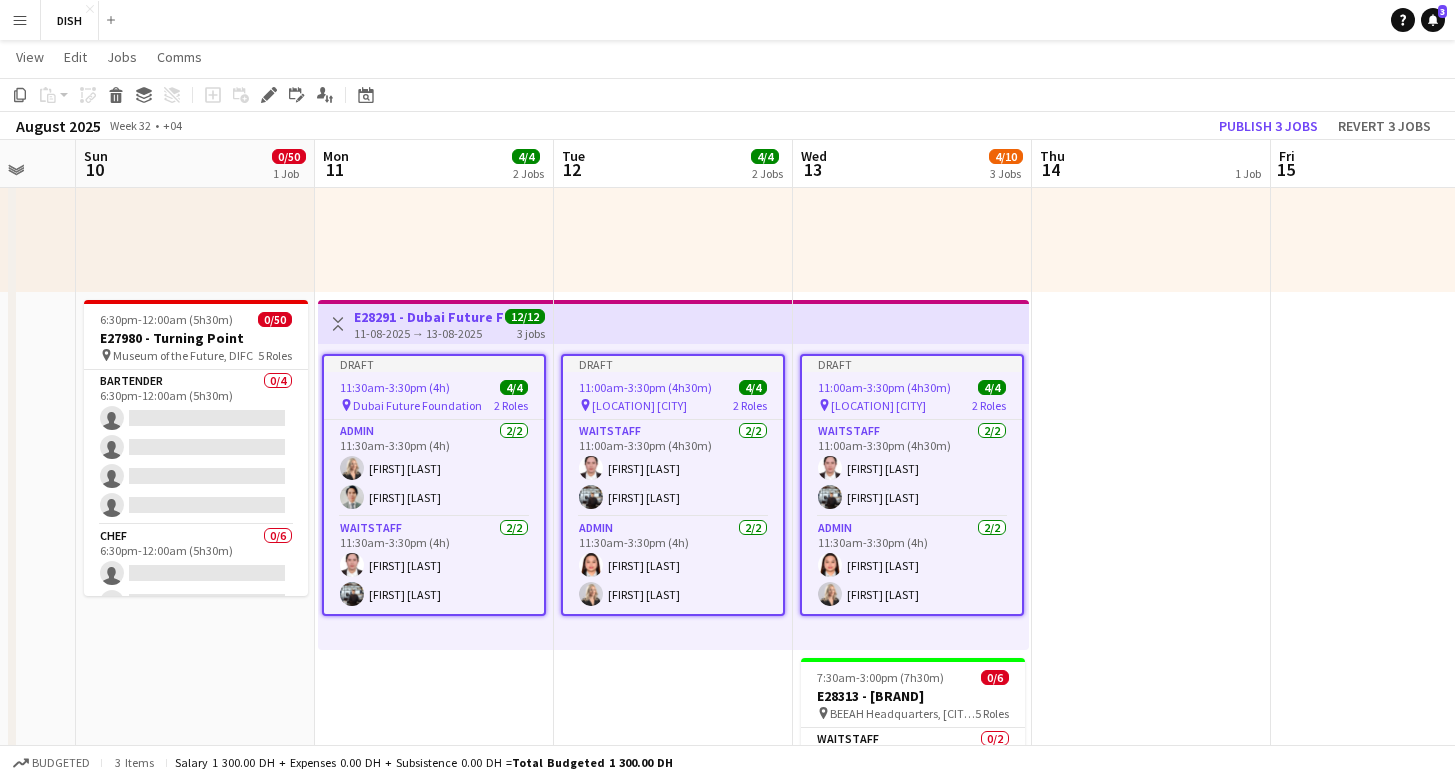 scroll, scrollTop: 290, scrollLeft: 0, axis: vertical 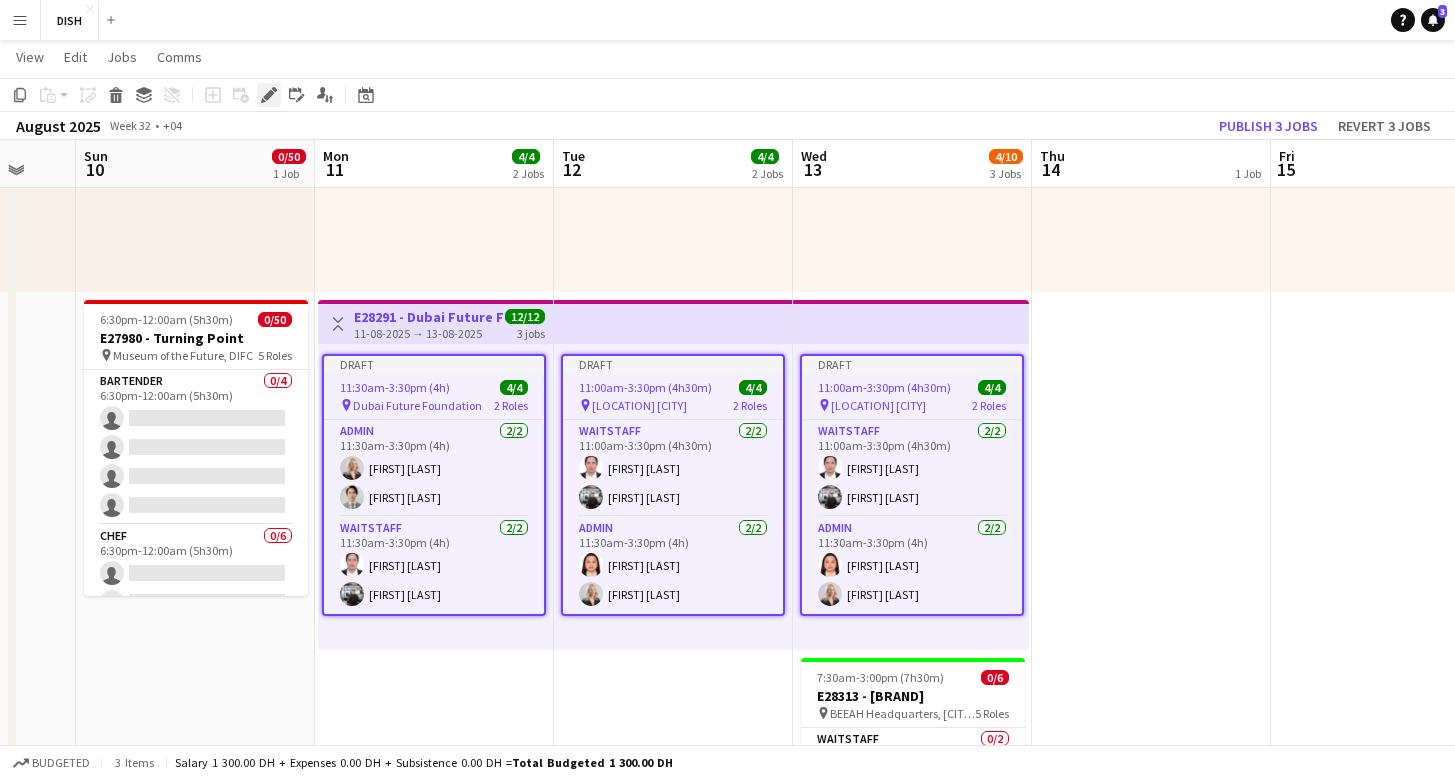 click on "Edit" 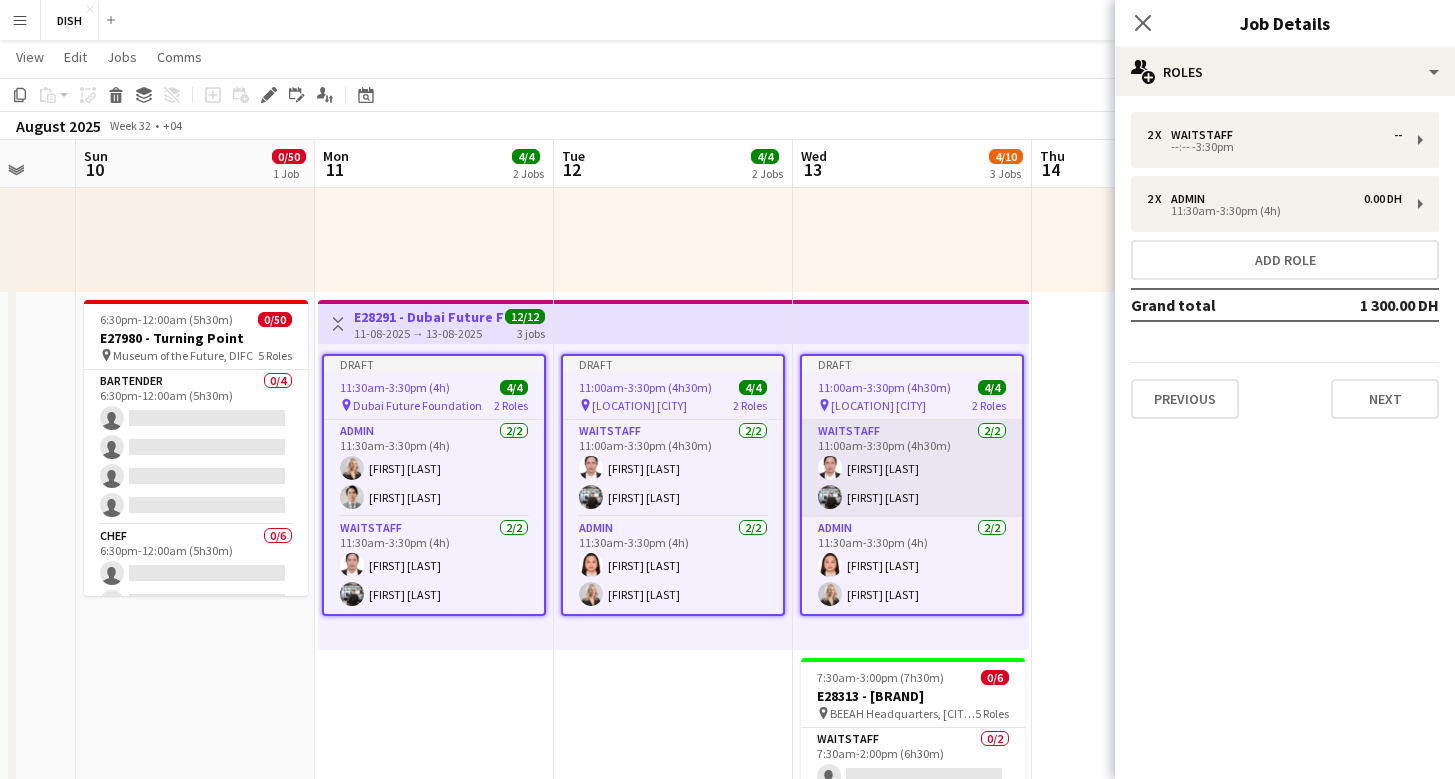 click on "Waitstaff   2/2   [TIME]-[TIME] ([DURATION])
[FIRST] [LAST] [FIRST] [LAST]" at bounding box center [912, 468] 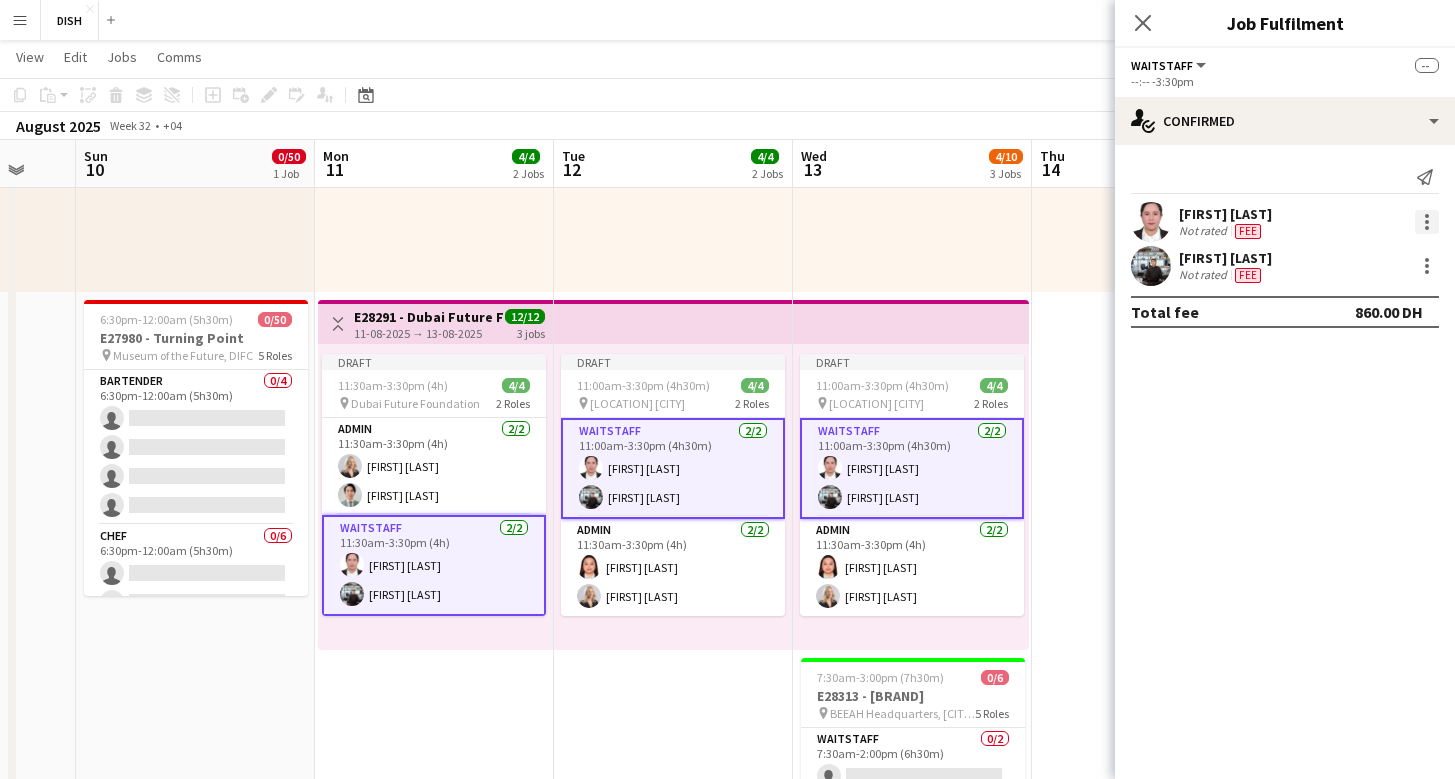 click at bounding box center [1427, 222] 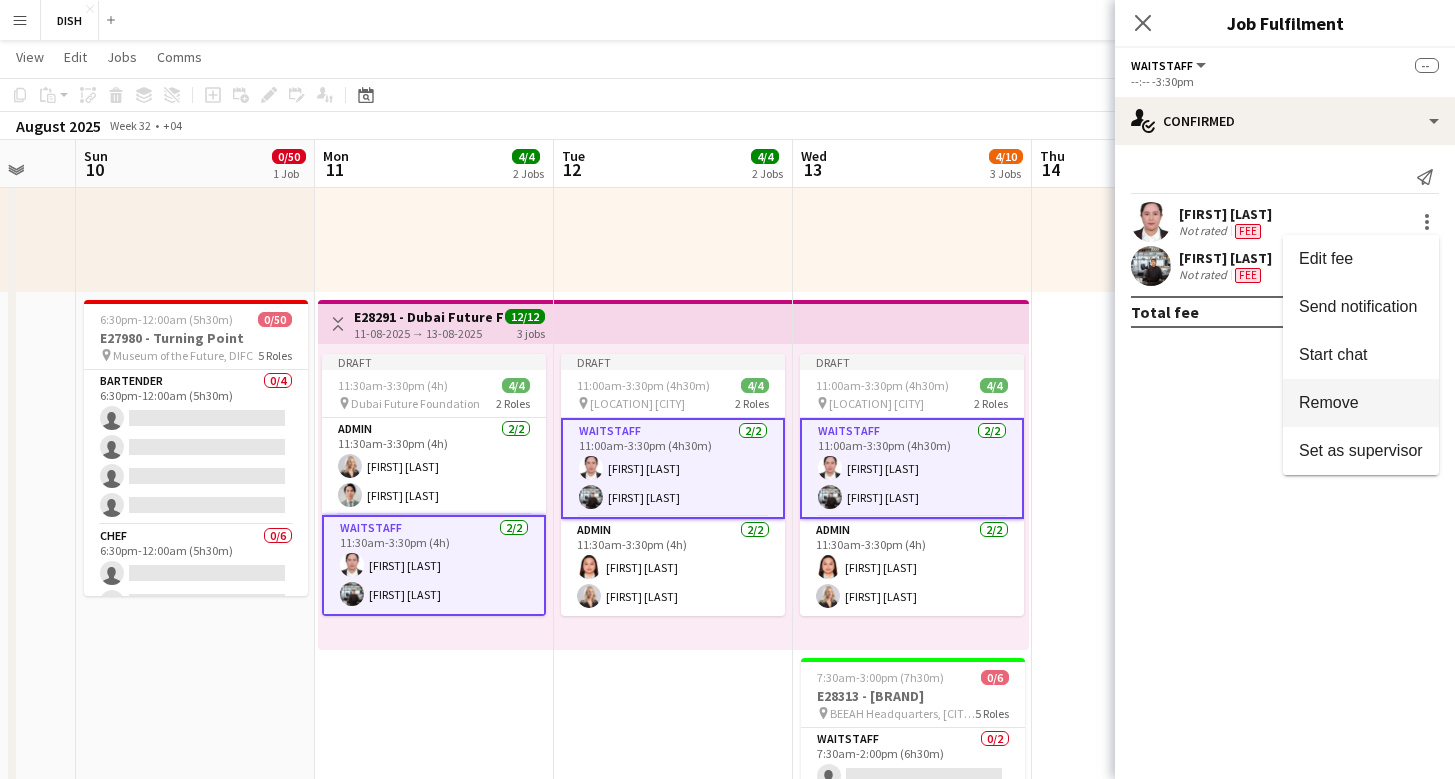 click on "Remove" at bounding box center (1361, 403) 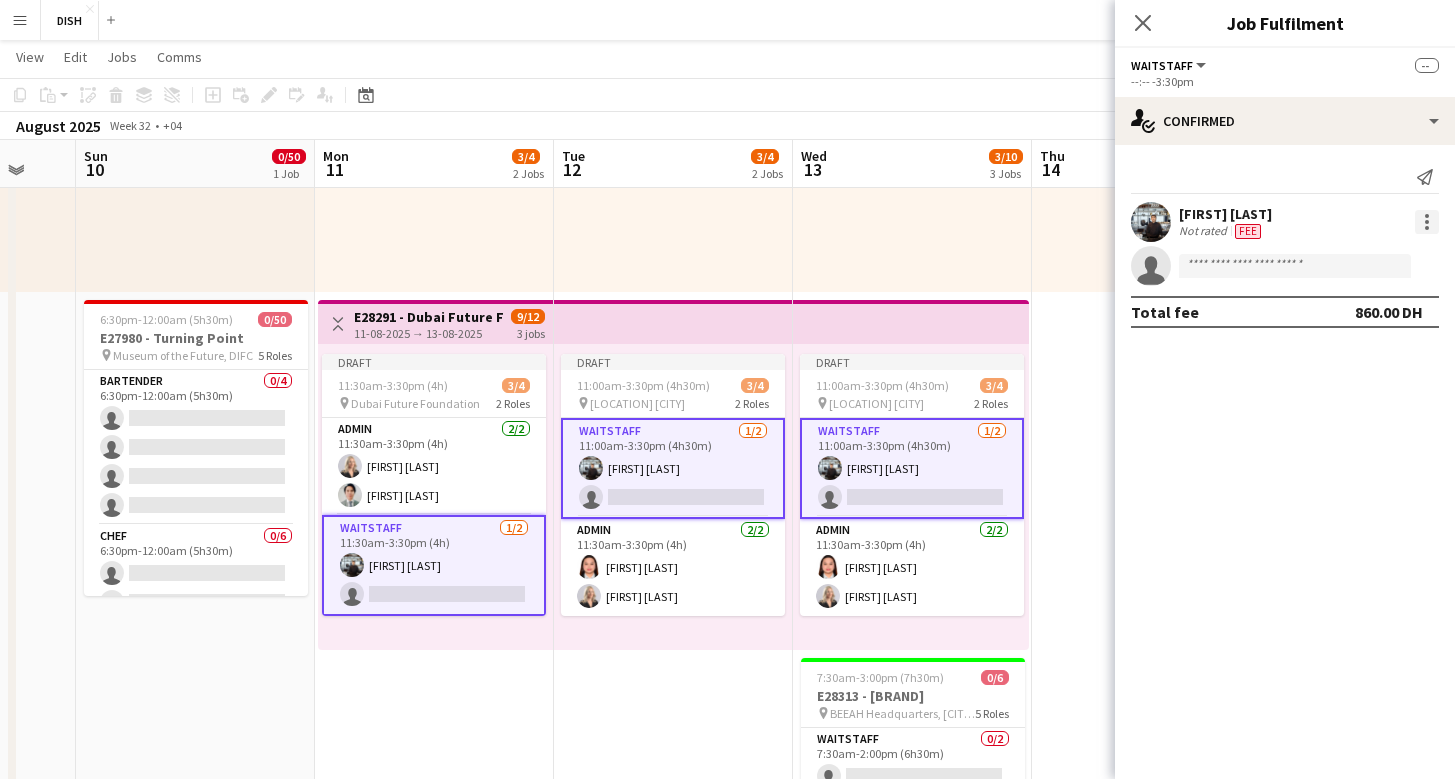 click at bounding box center [1427, 222] 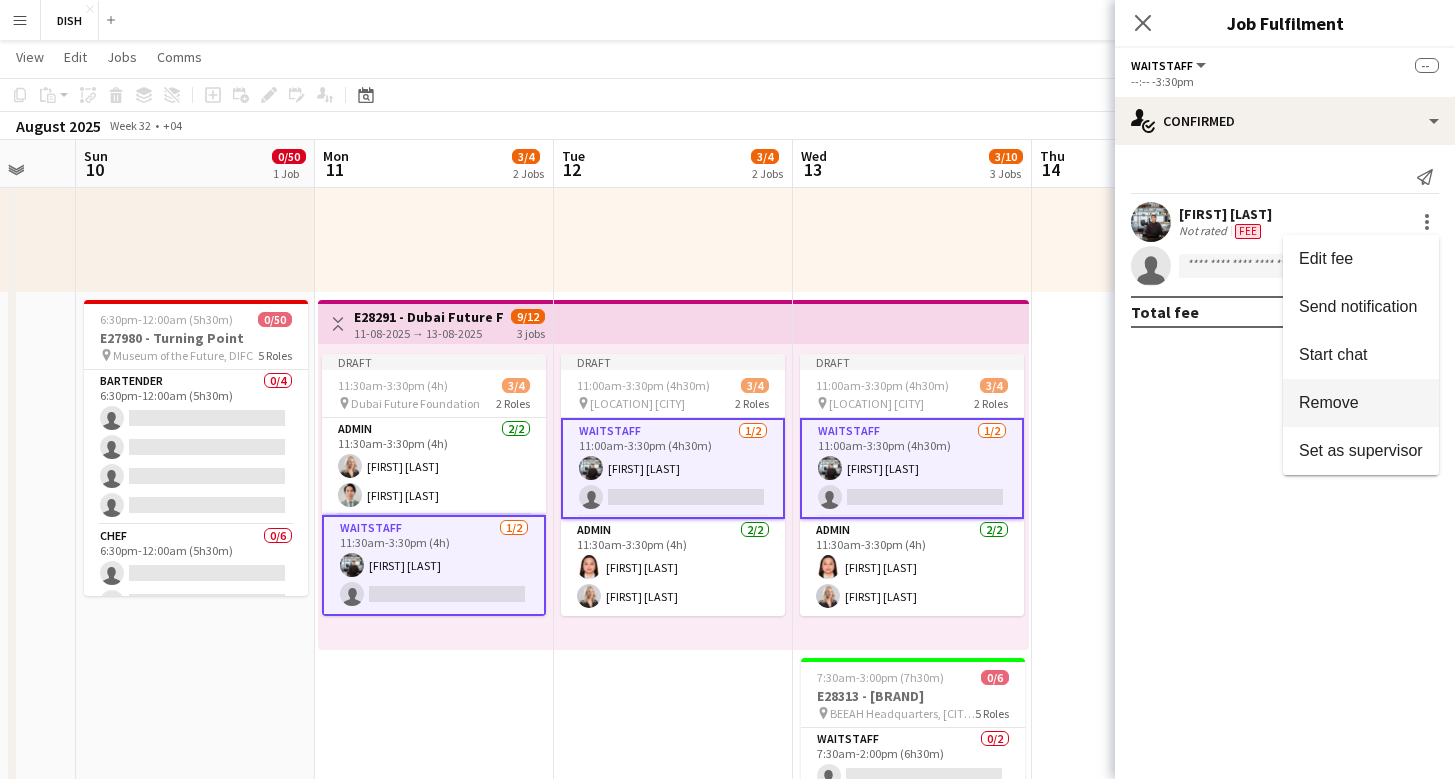 click on "Remove" at bounding box center (1361, 403) 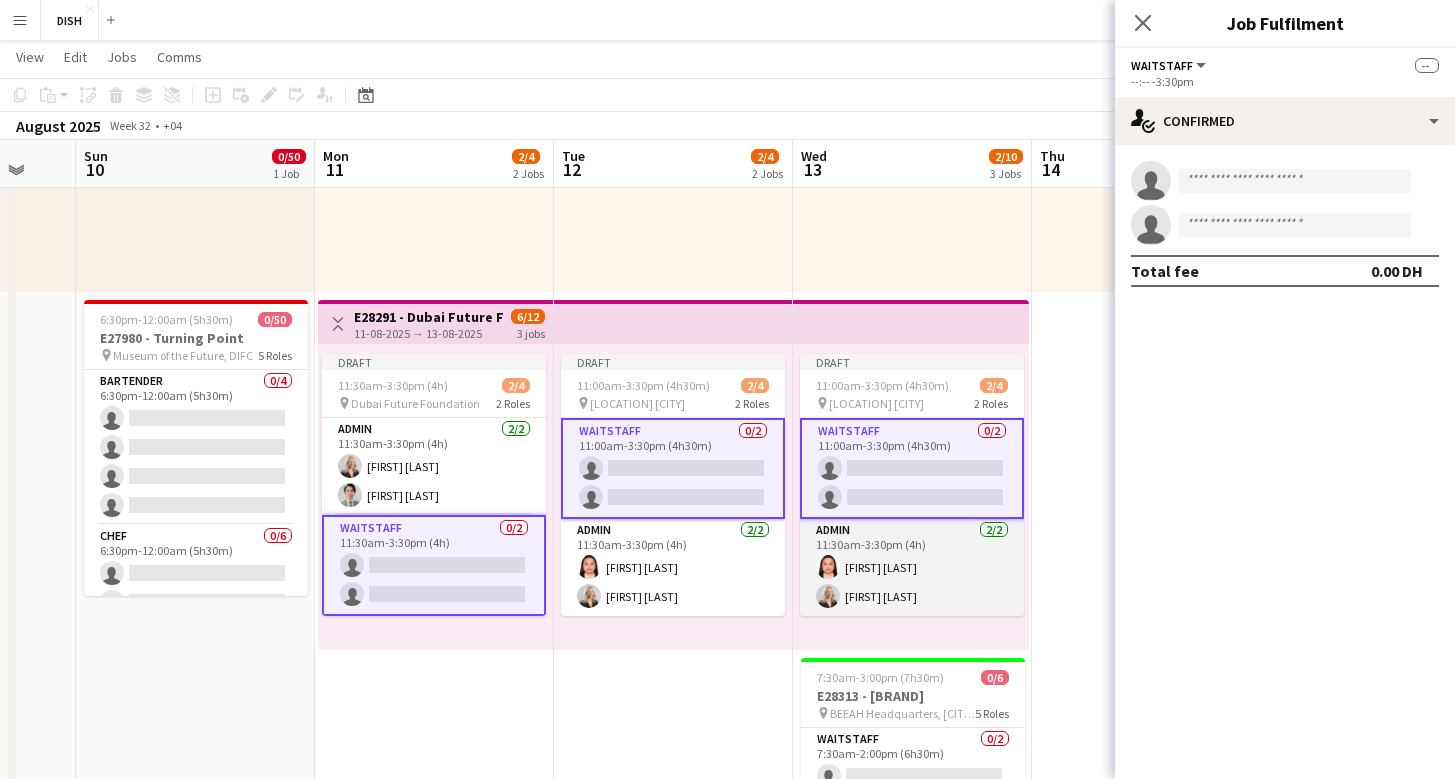 click on "Admin   2/2   11:30am-3:30pm (4h)
[FIRST] [LAST] [FIRST] [LAST]" at bounding box center [912, 567] 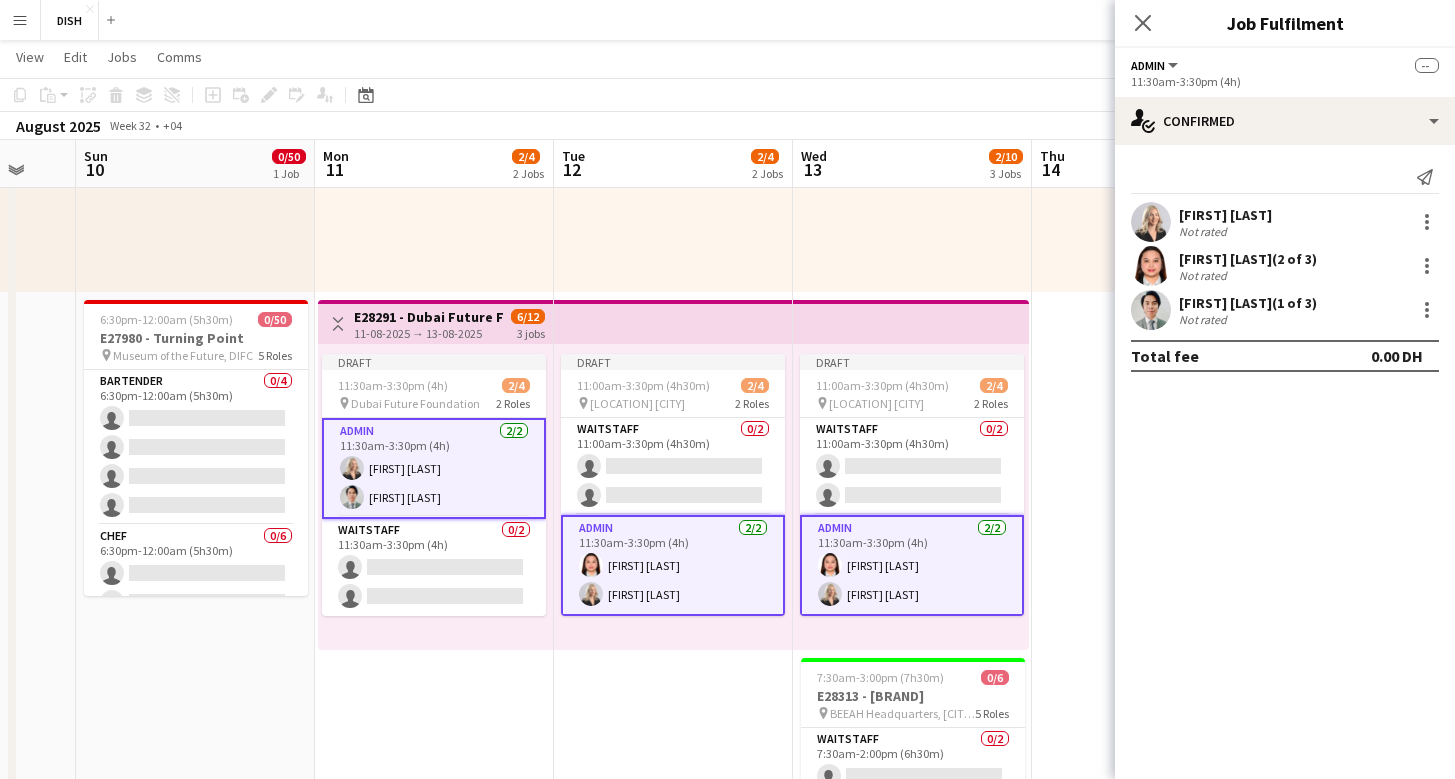 click on "Admin" 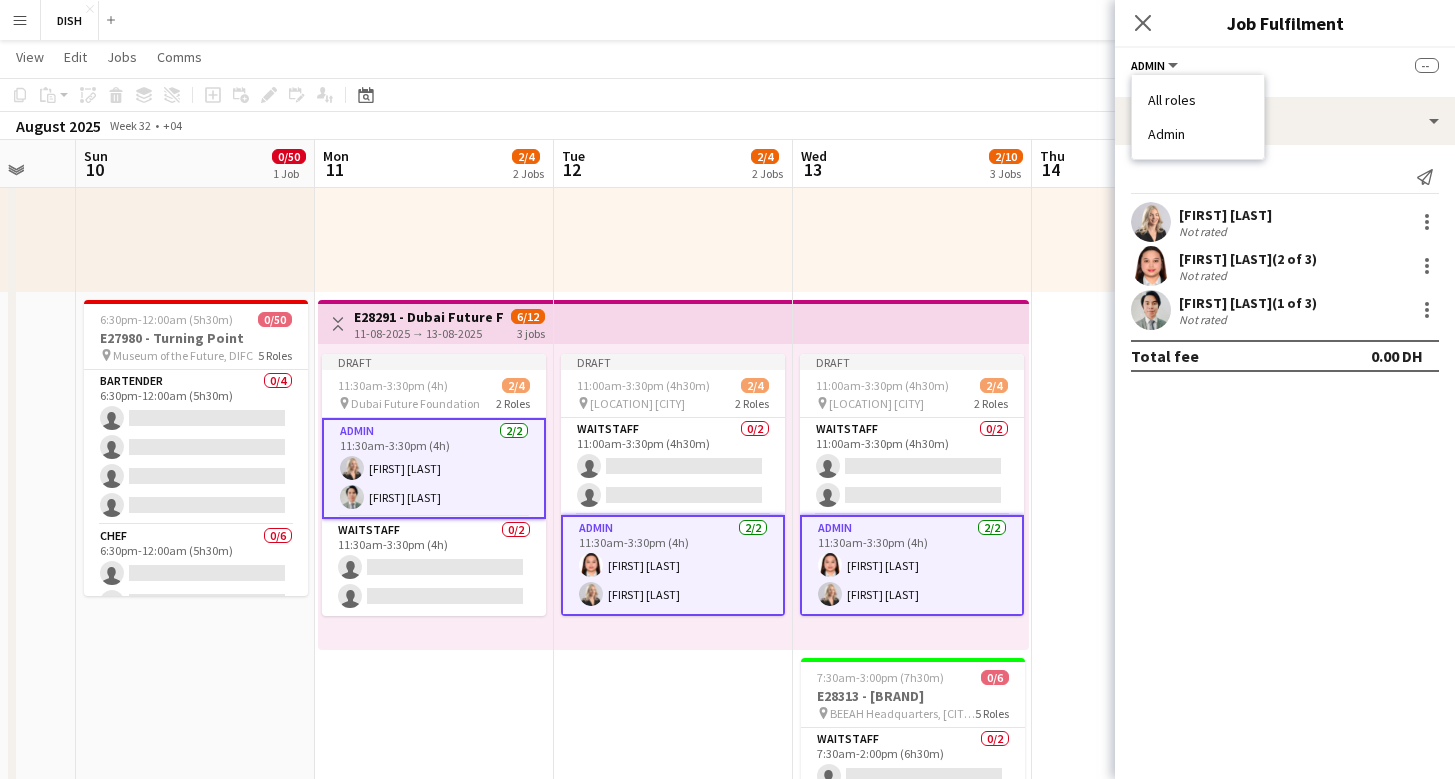 click on "Admin   All roles   Admin   --" 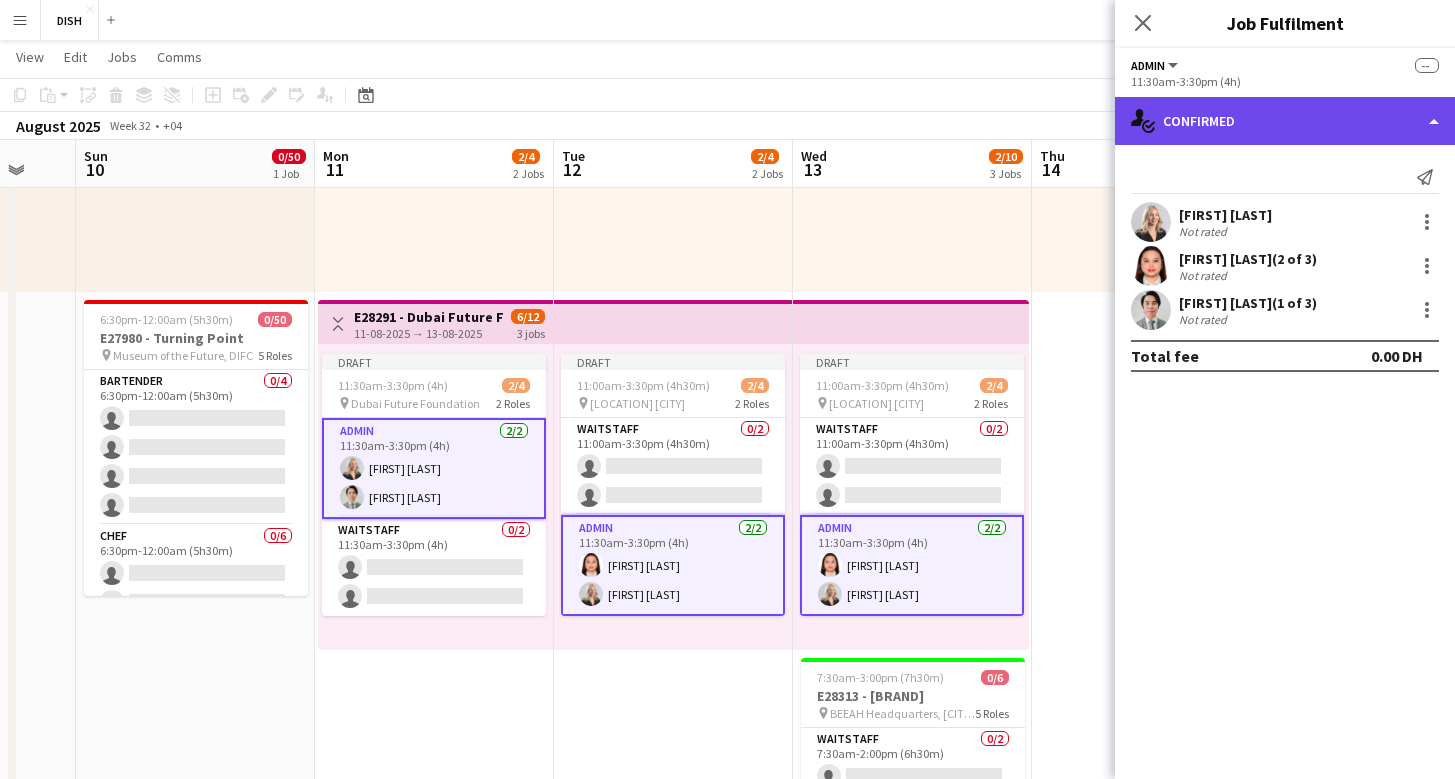 click on "single-neutral-actions-check-2
Confirmed" 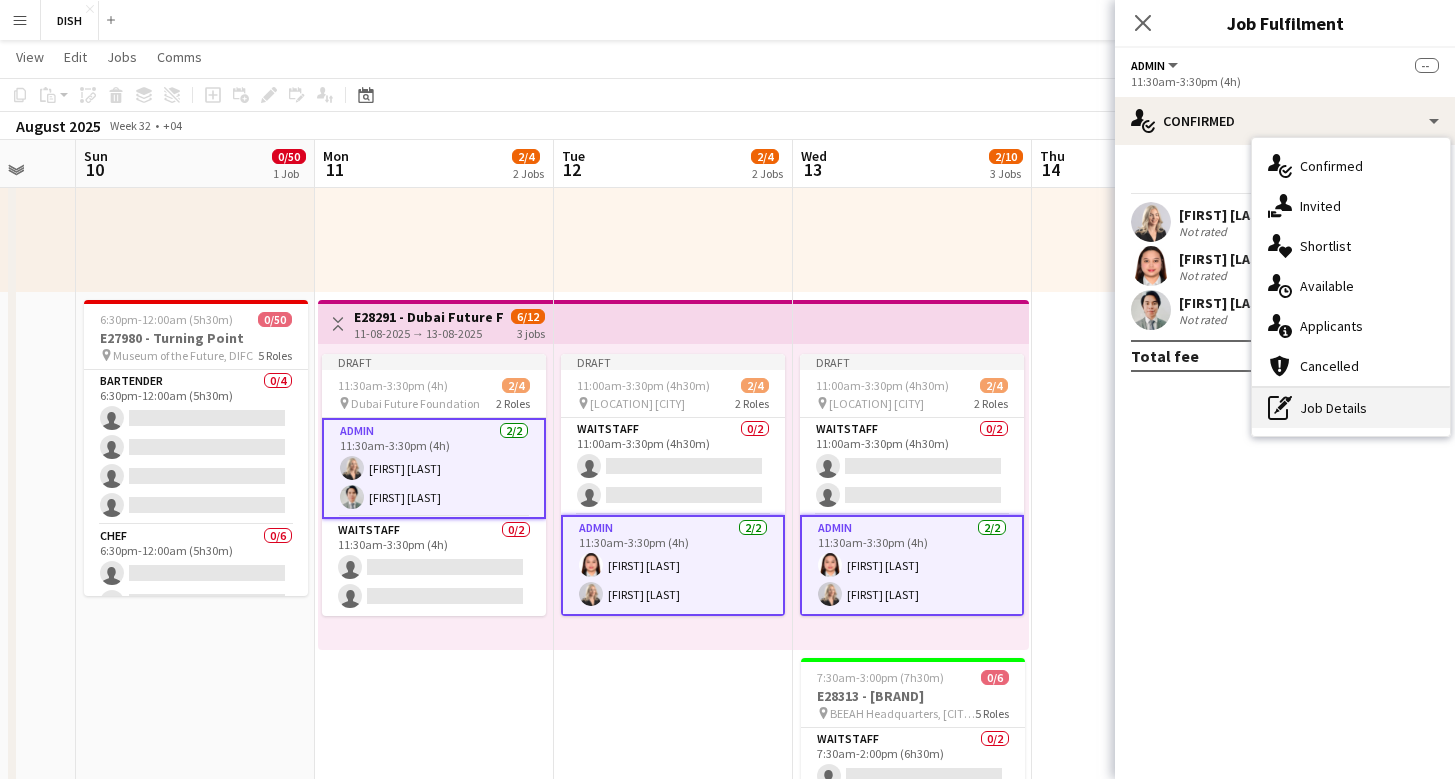click on "pen-write
Job Details" at bounding box center (1351, 408) 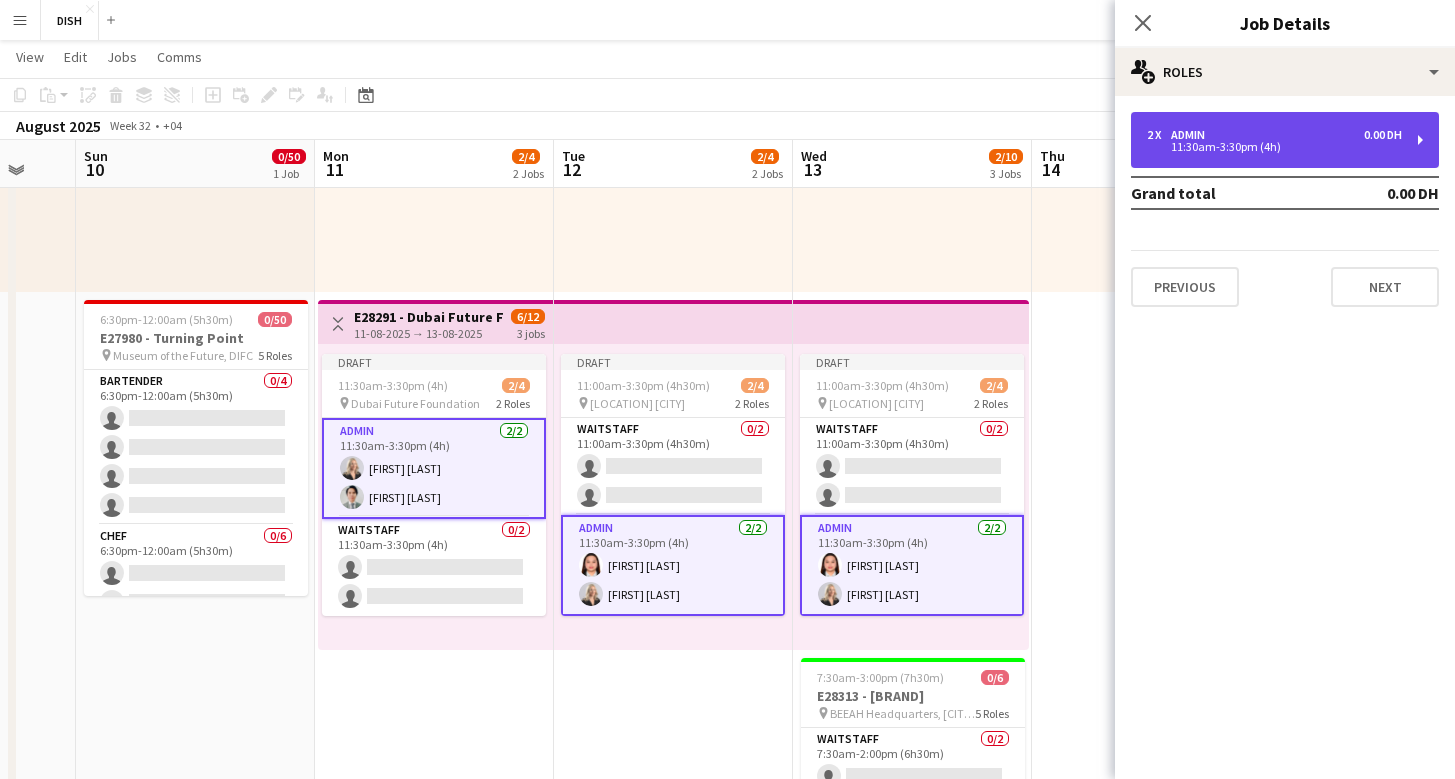 click on "11:30am-3:30pm (4h)" at bounding box center (1274, 147) 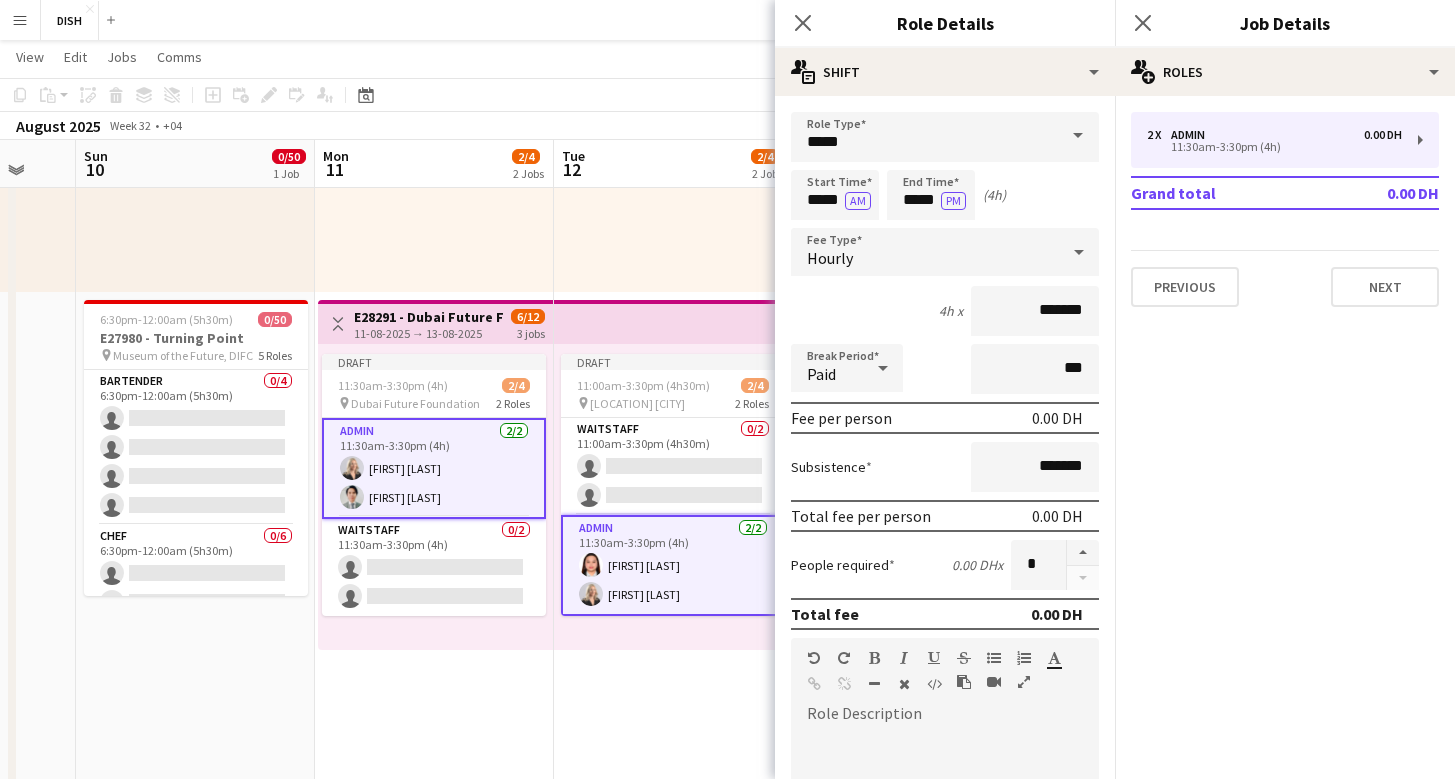 click at bounding box center [1078, 136] 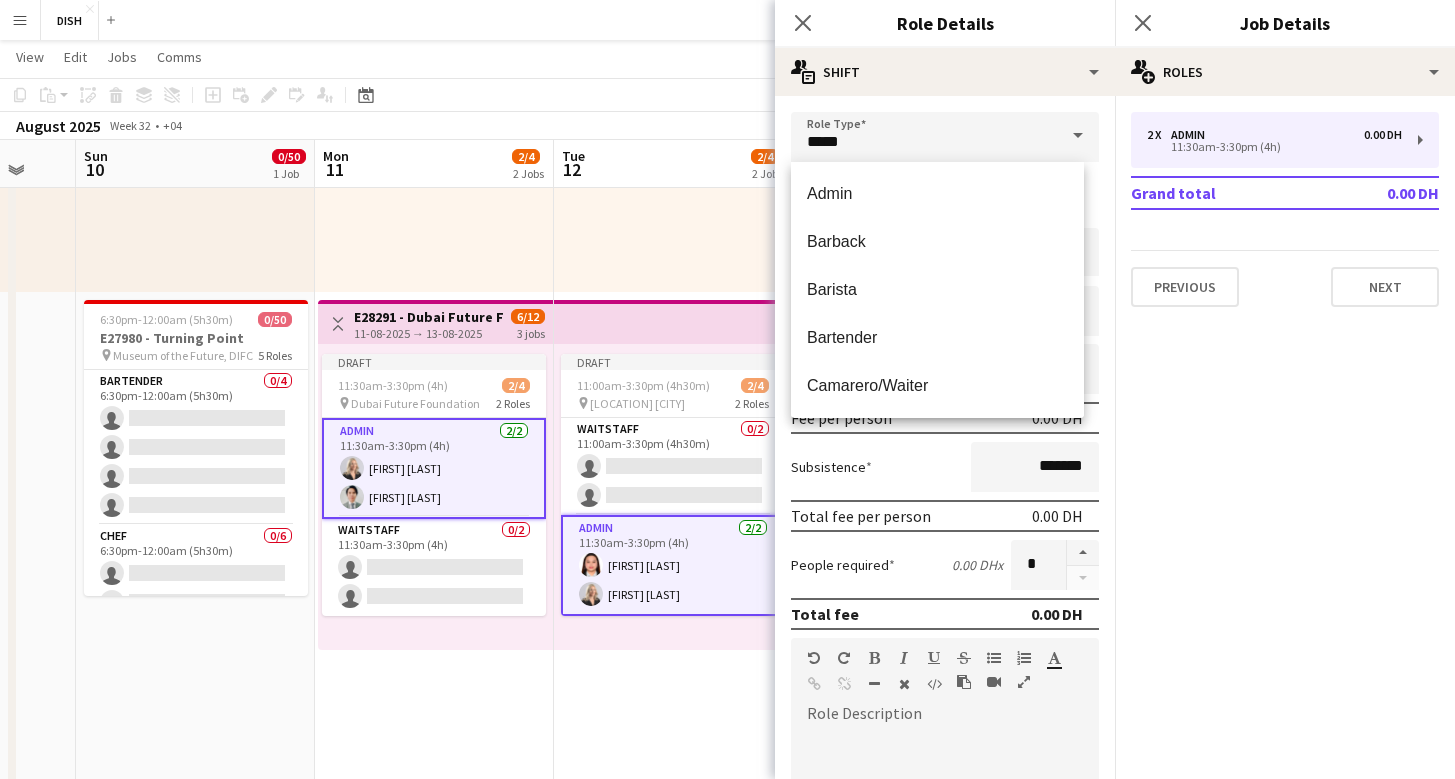 drag, startPoint x: 1285, startPoint y: 336, endPoint x: 1223, endPoint y: 207, distance: 143.12582 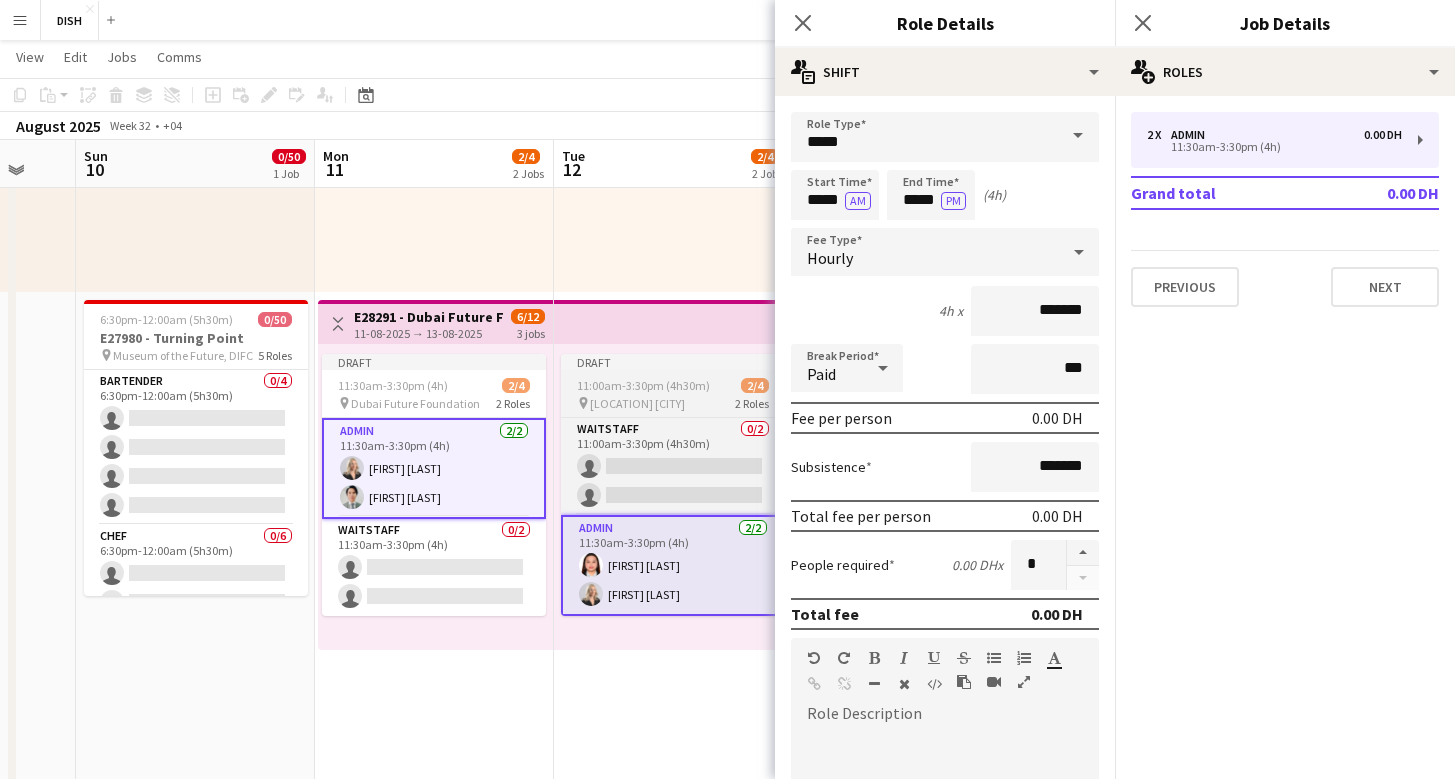 click on "Draft" at bounding box center [673, 362] 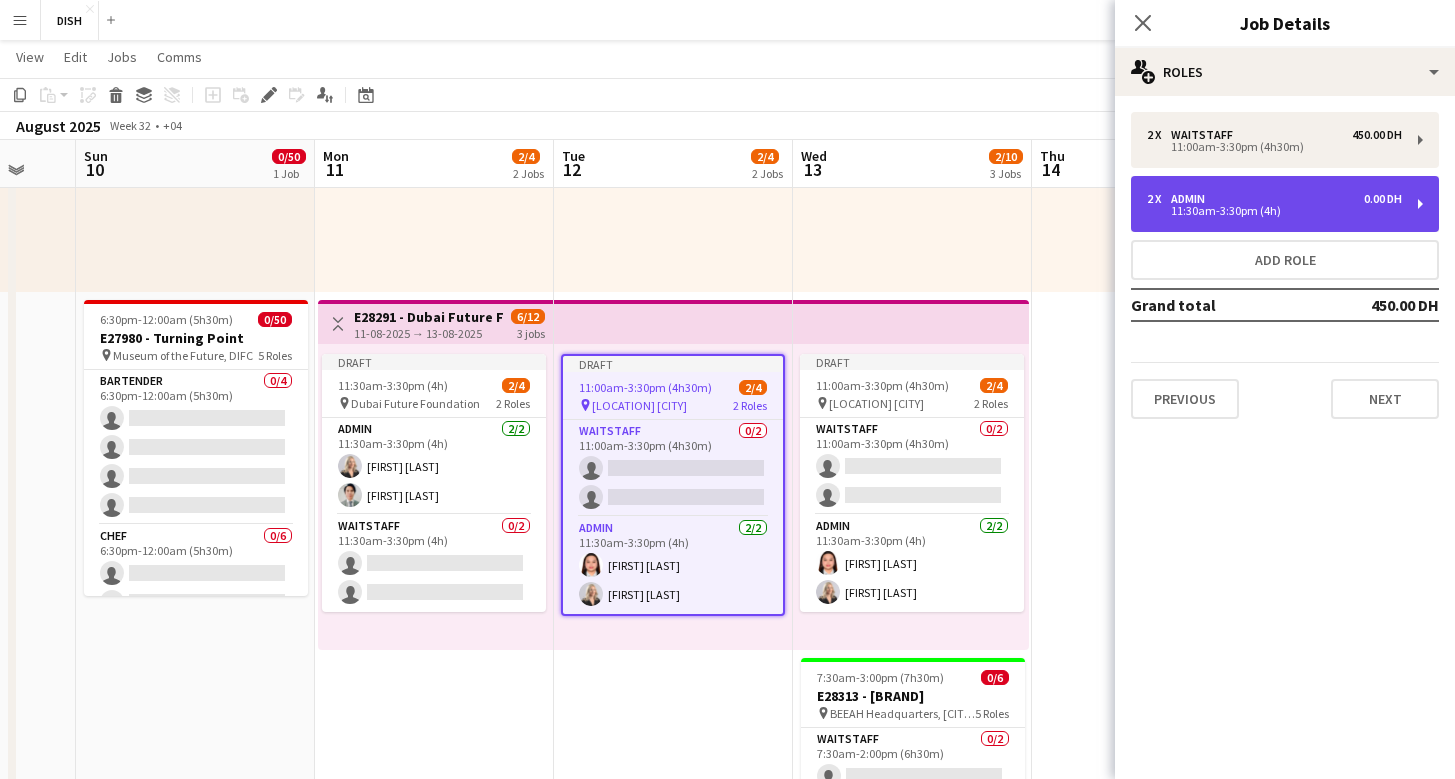 click on "2 x   Admin   0.00 DH   [TIME]-[TIME] ([DURATION])" at bounding box center [1285, 204] 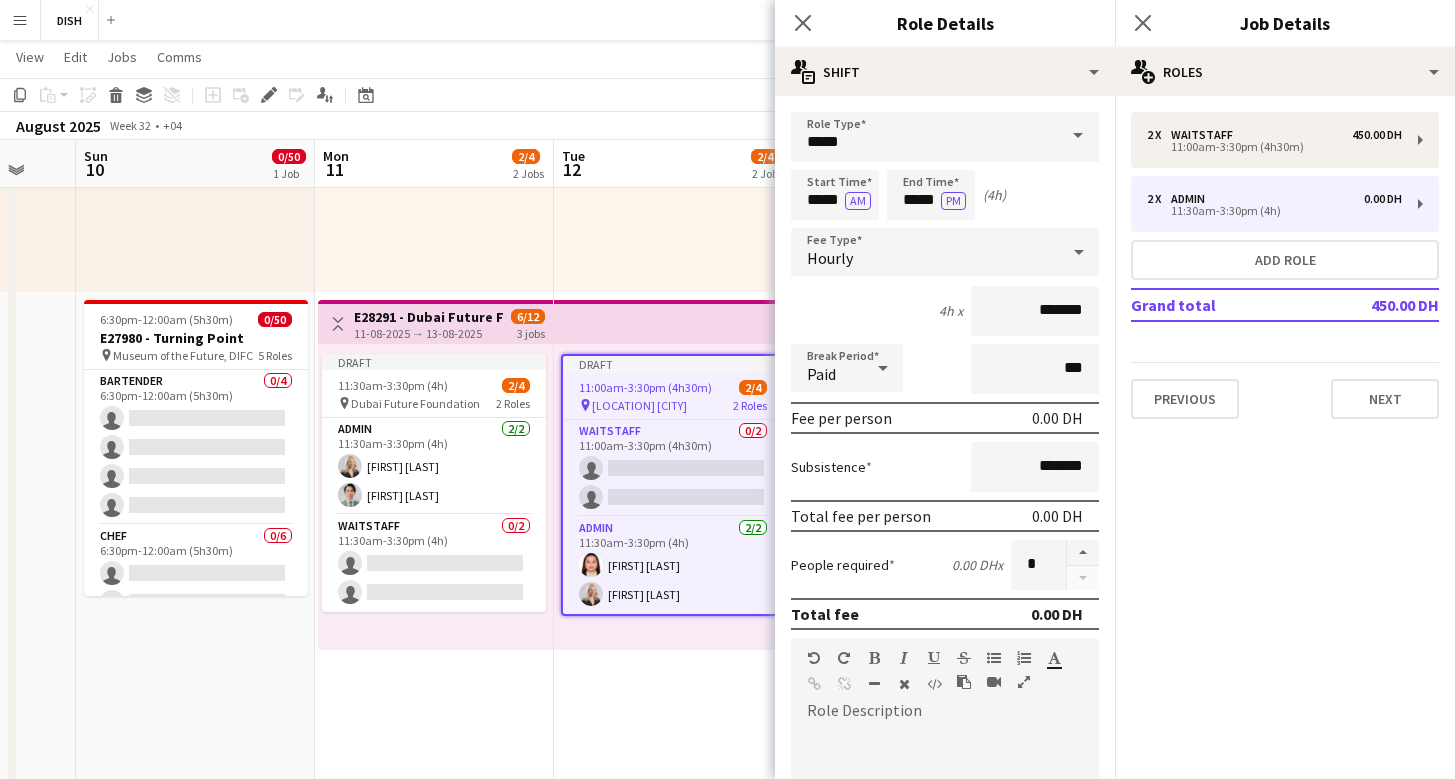 click at bounding box center [1082, 565] 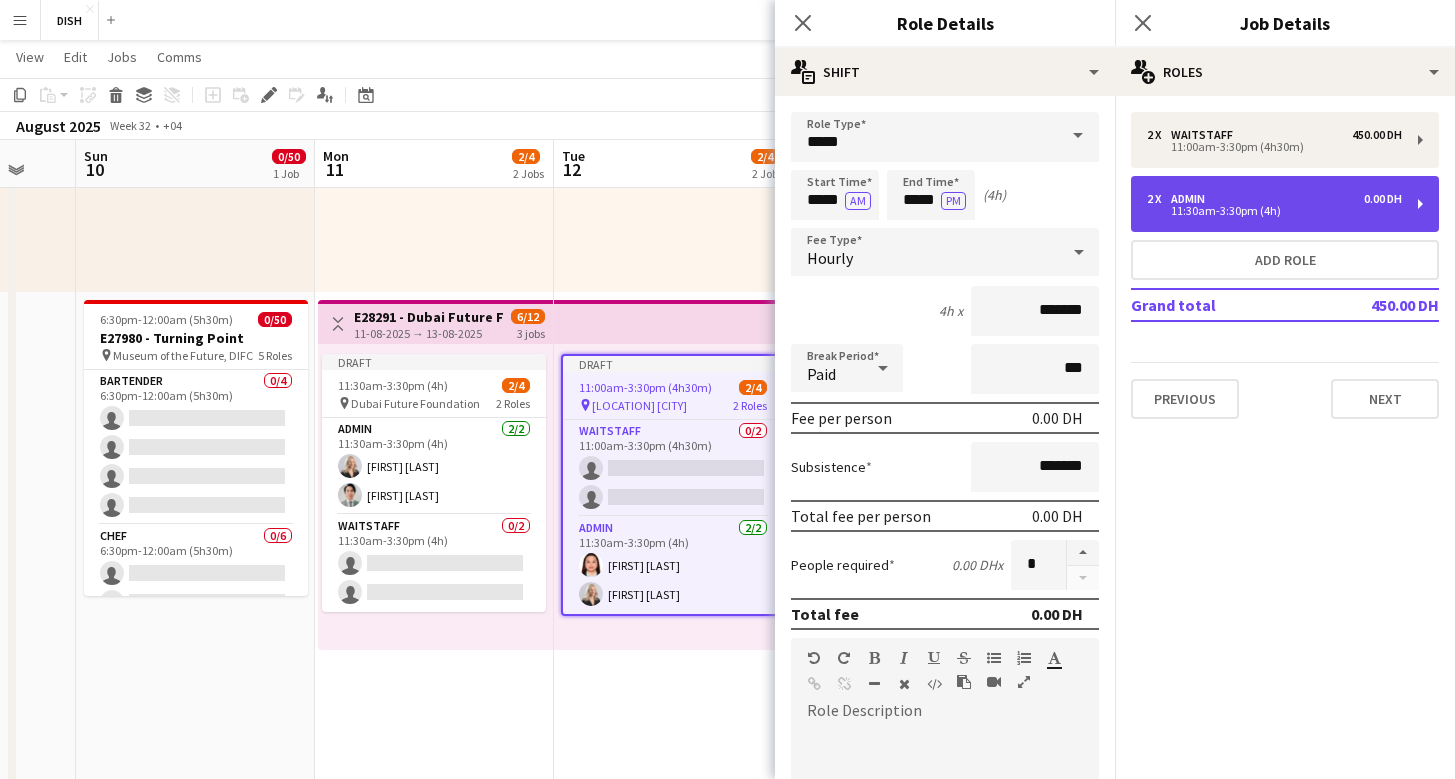 click on "2 x   Admin   0.00 DH" at bounding box center [1274, 199] 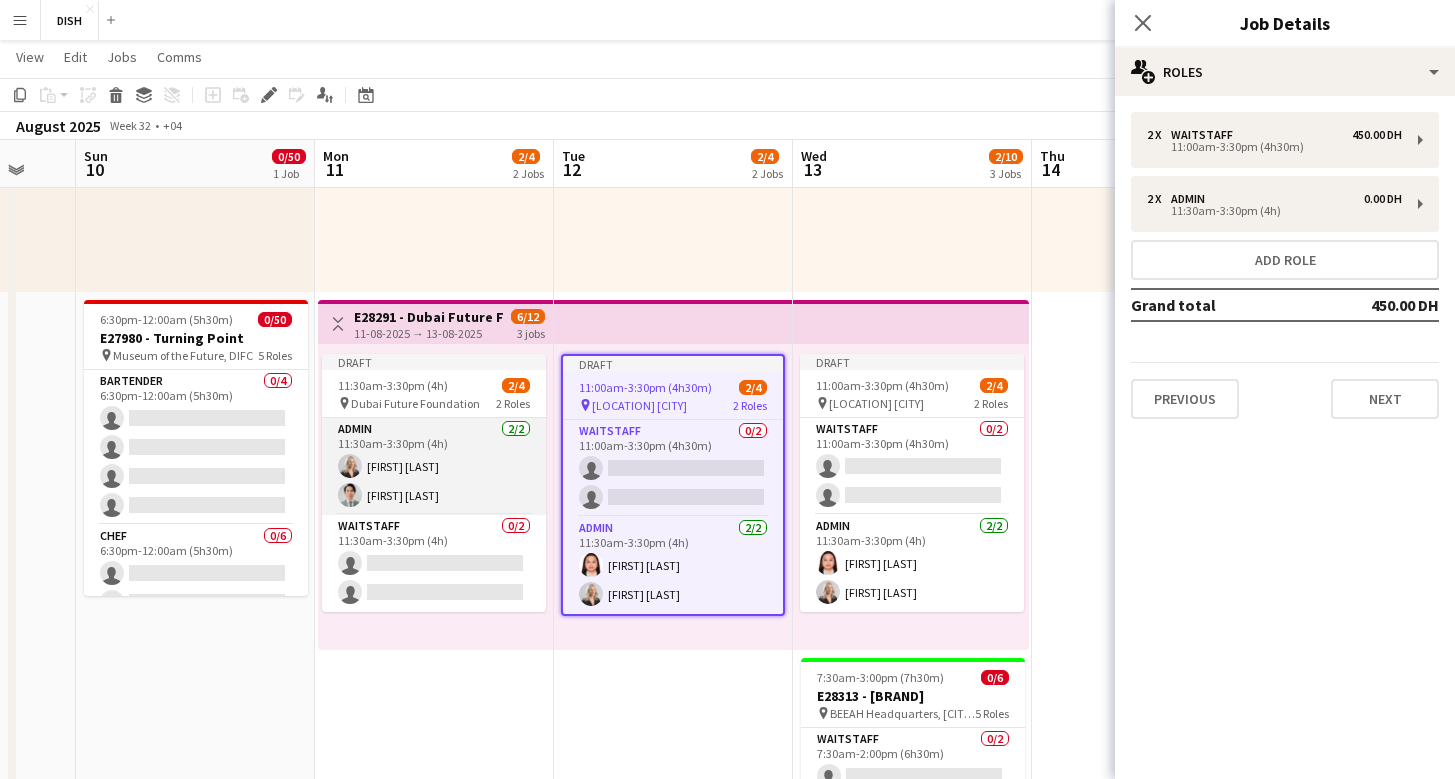 click on "Admin   2/2   11:30am-3:30pm (4h)
[LAST] [FIRST] [FIRST] [LAST]" at bounding box center (434, 466) 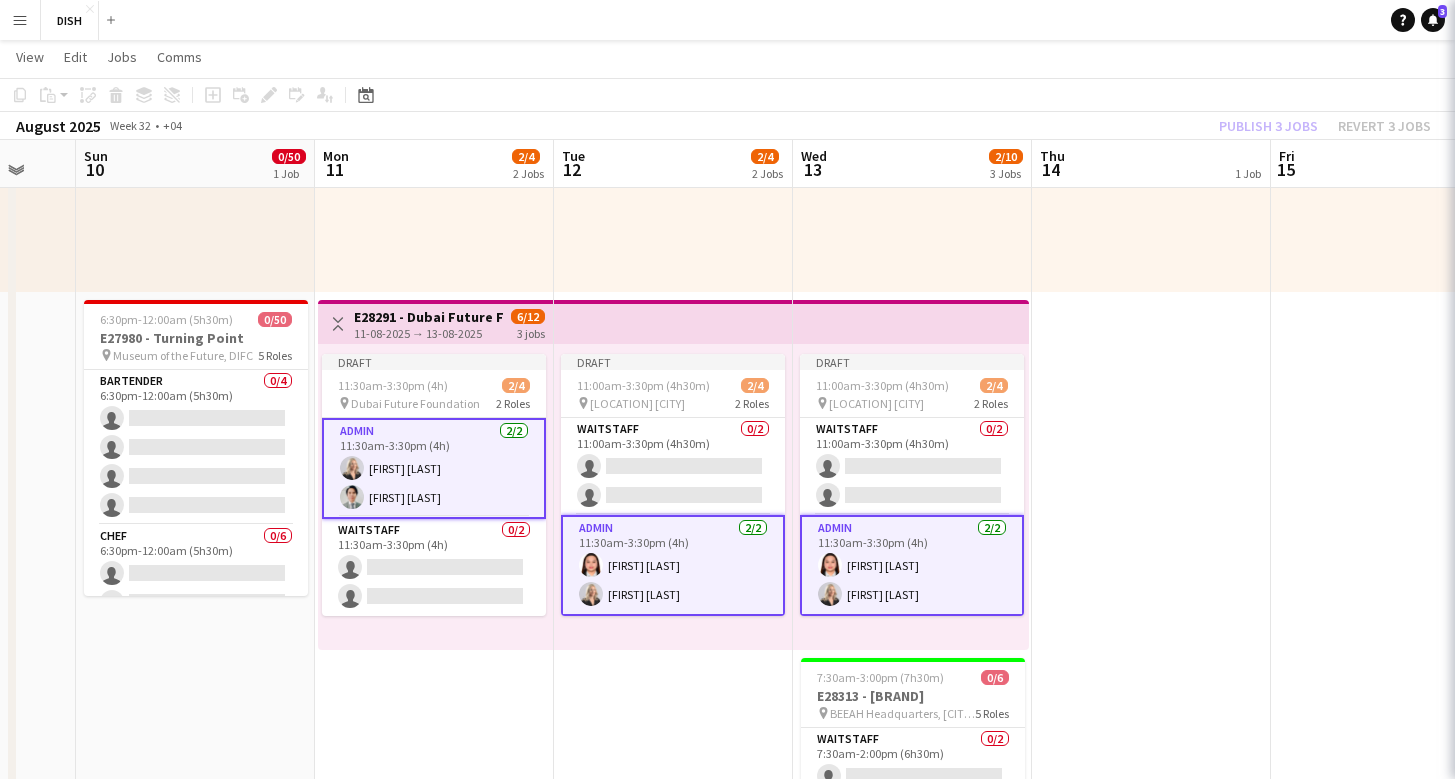 scroll, scrollTop: 0, scrollLeft: 640, axis: horizontal 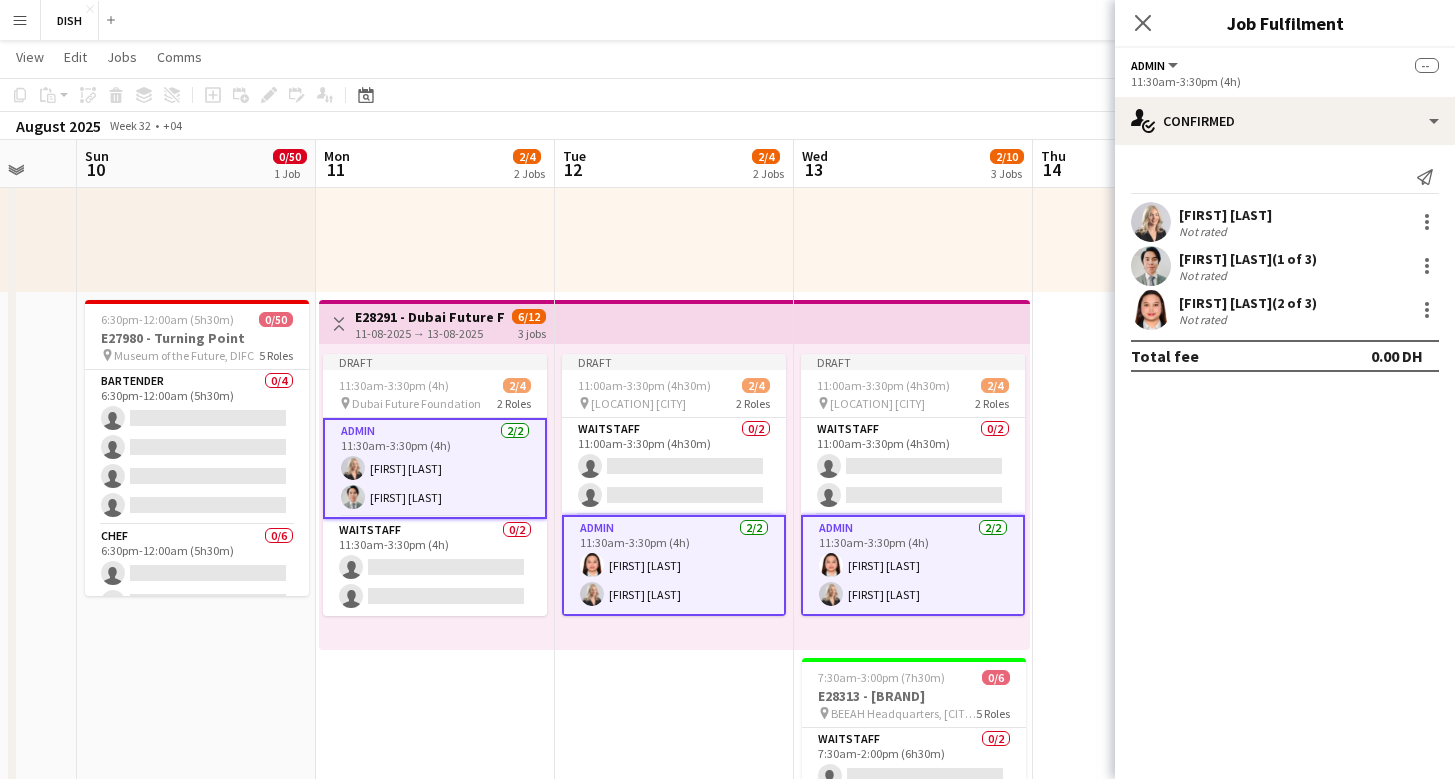 click on "Admin" 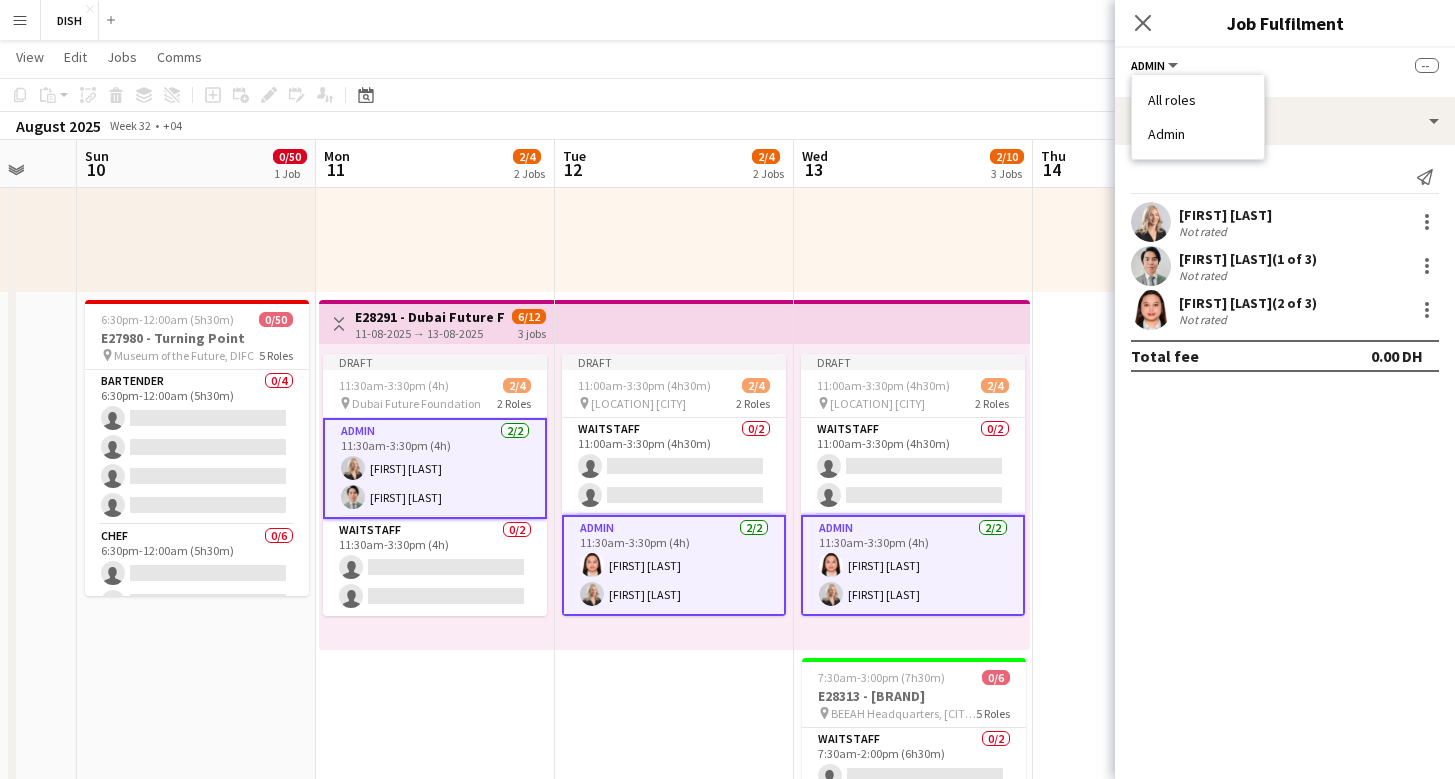 click on "All roles" at bounding box center (1198, 100) 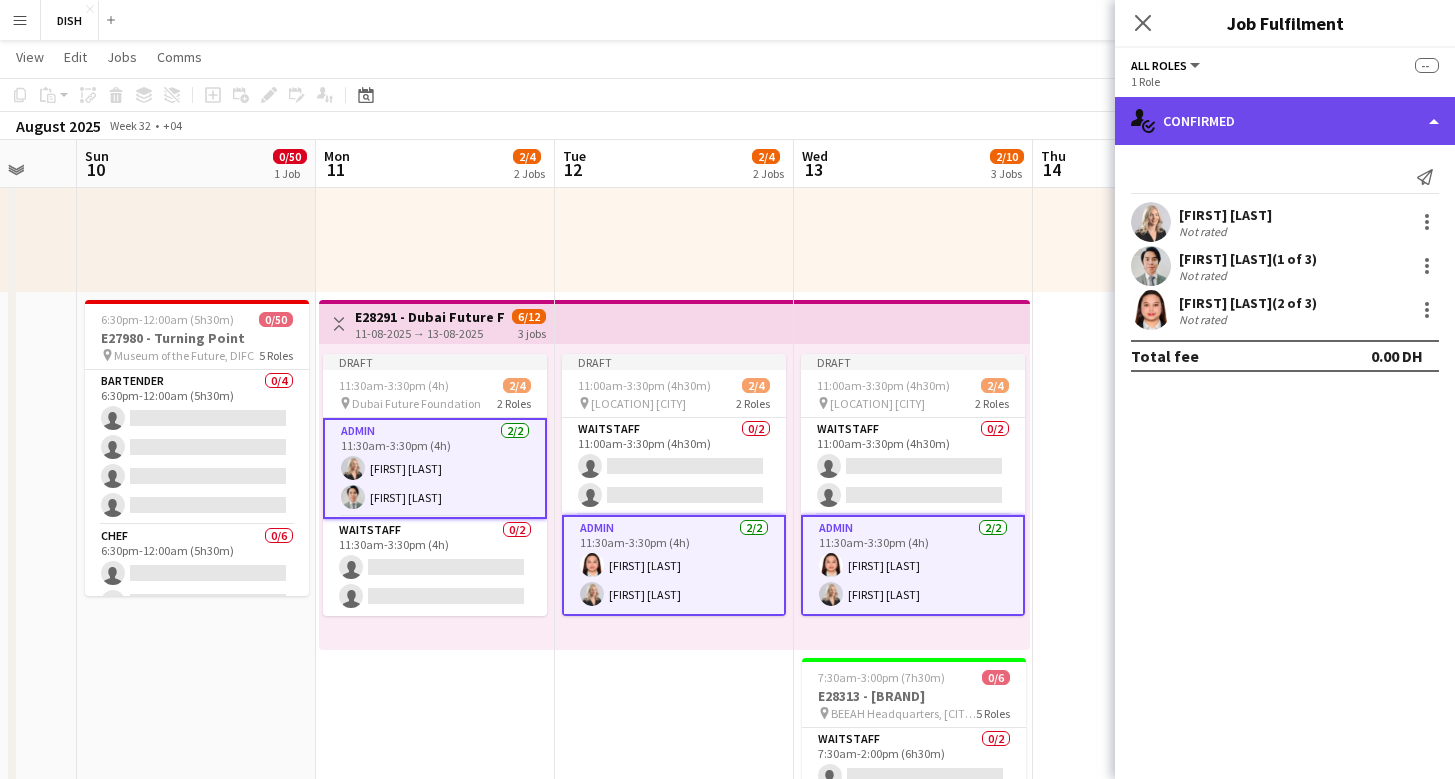click on "single-neutral-actions-check-2
Confirmed" 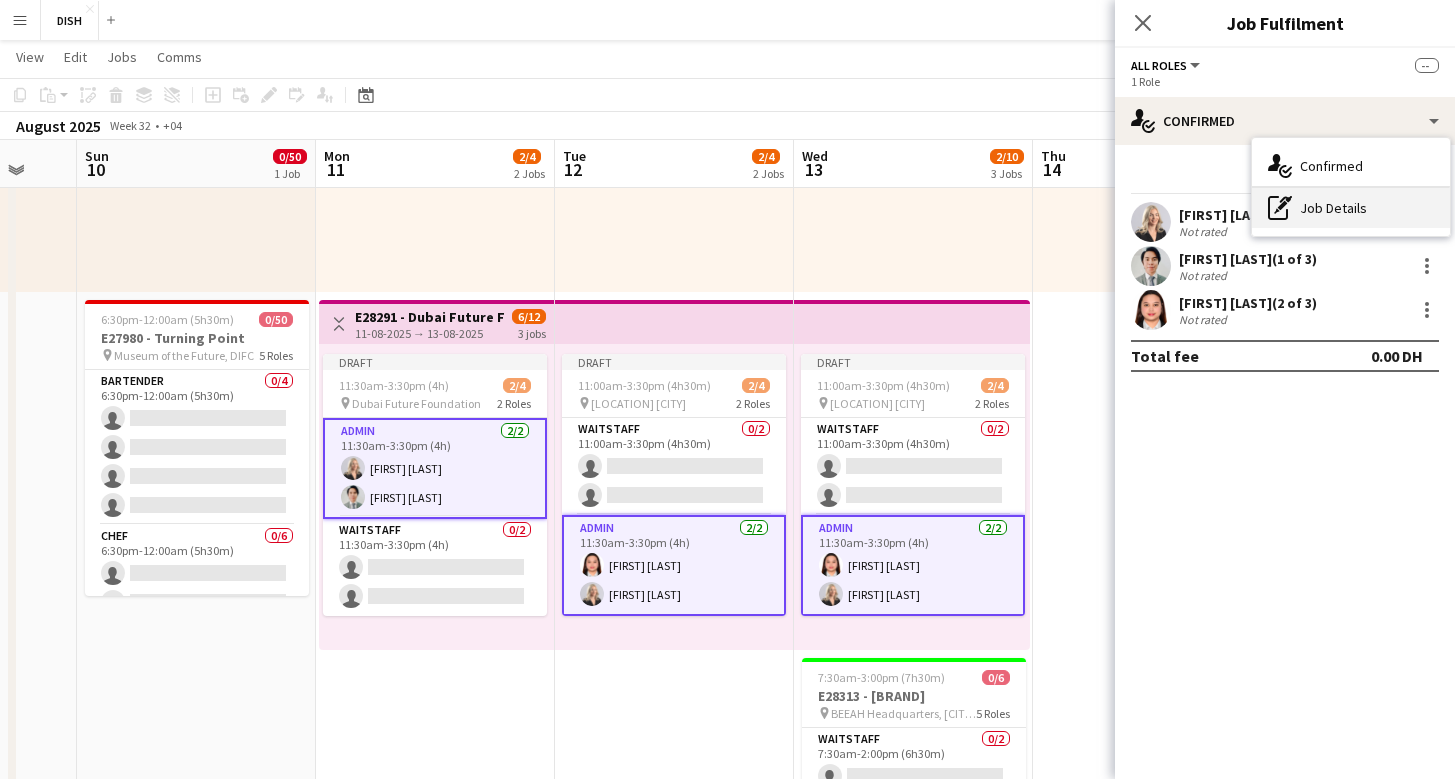 click on "pen-write
Job Details" at bounding box center (1351, 208) 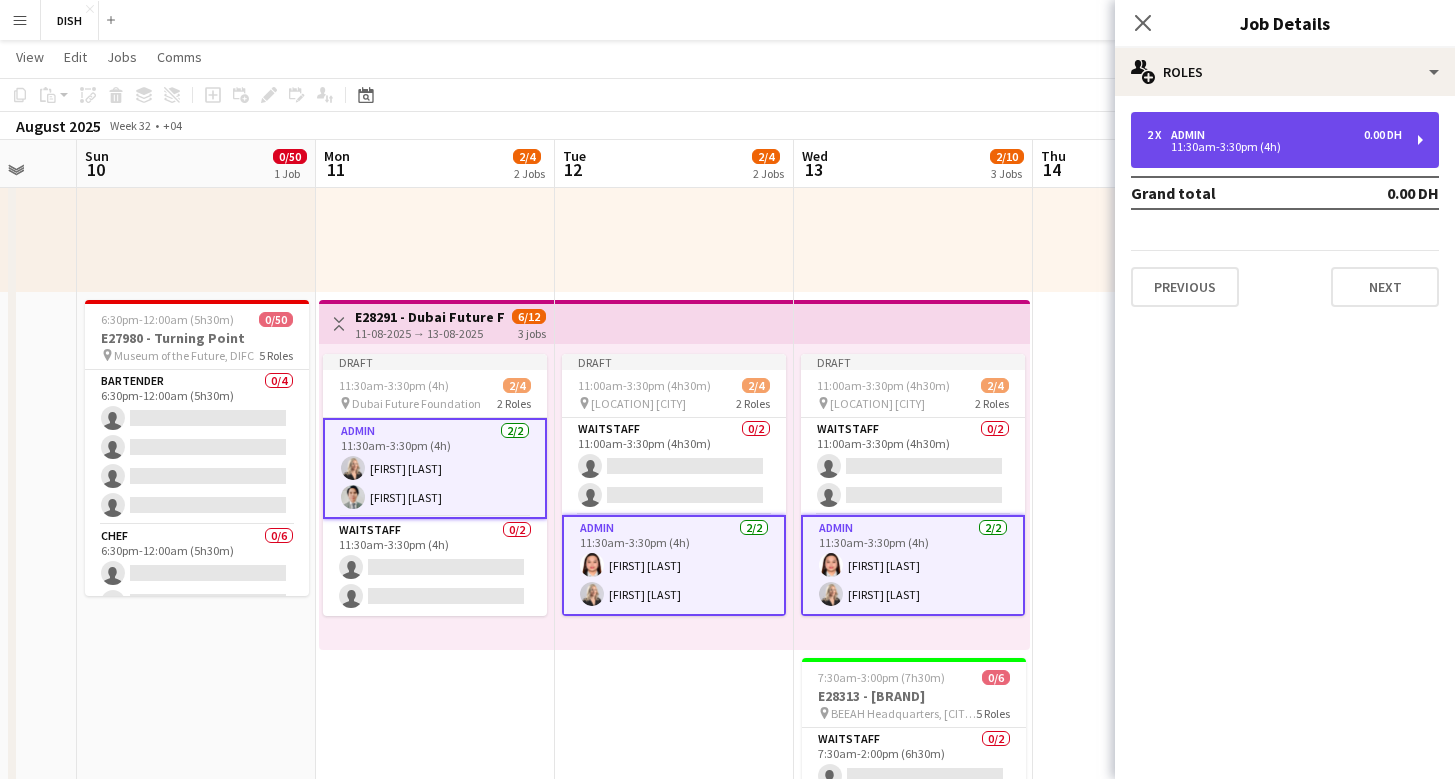 click on "11:30am-3:30pm (4h)" at bounding box center (1274, 147) 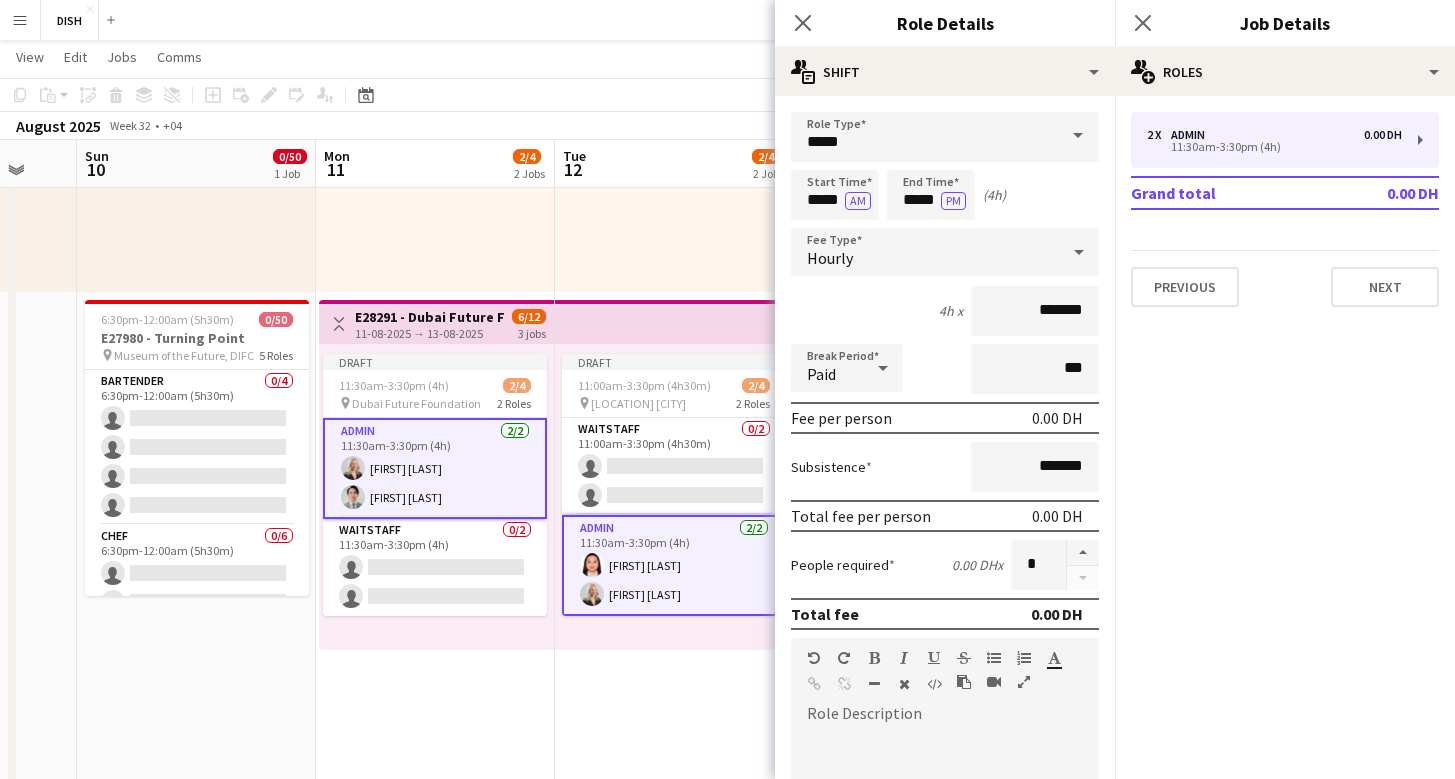 click at bounding box center [1078, 136] 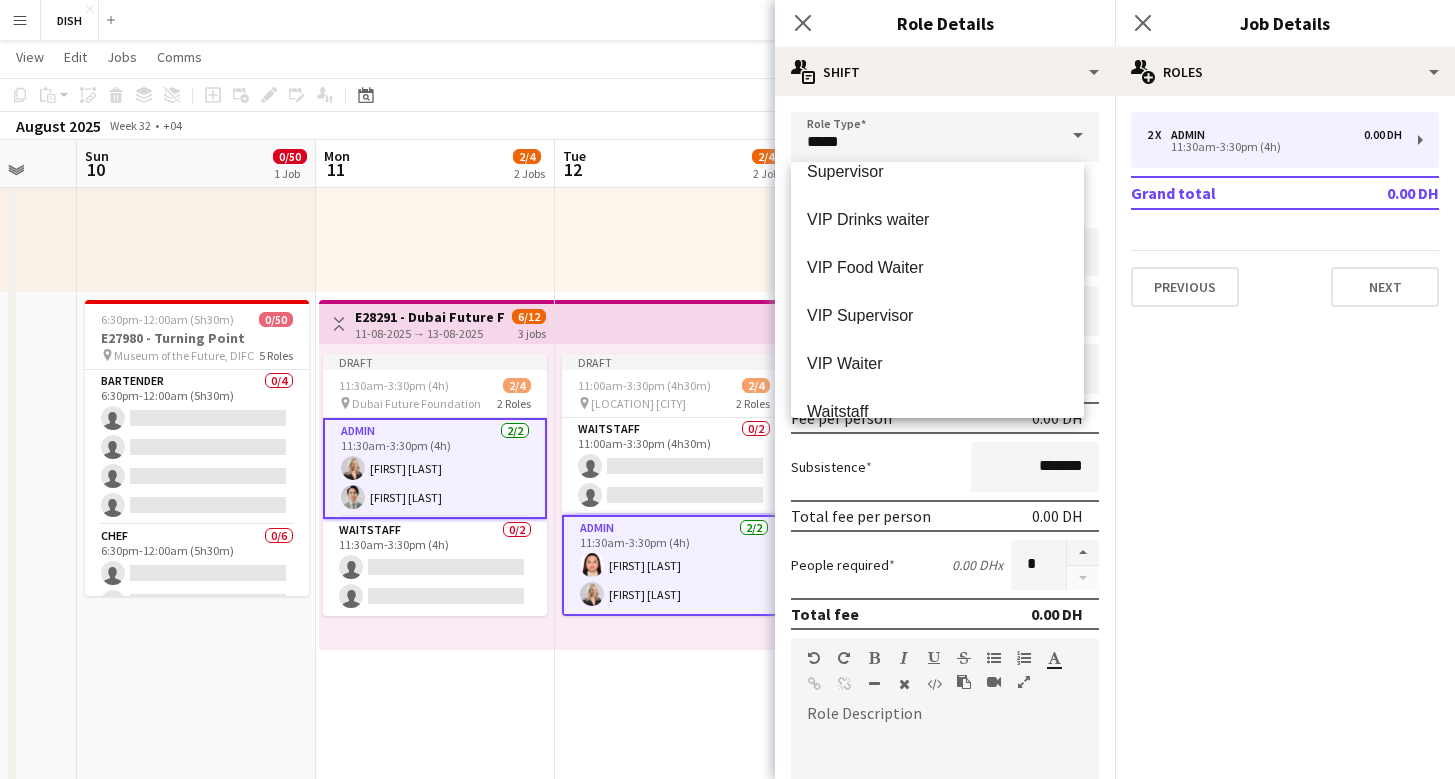 scroll, scrollTop: 960, scrollLeft: 0, axis: vertical 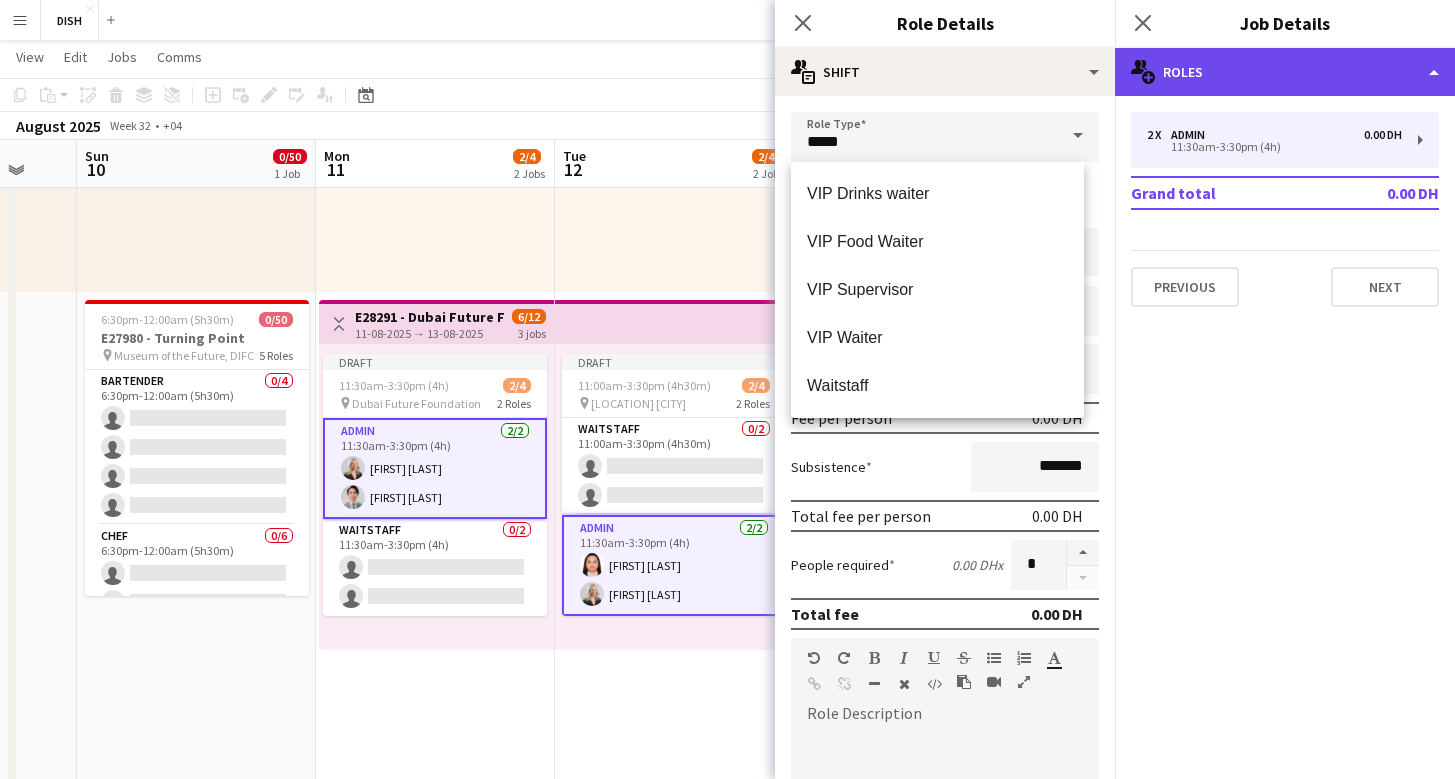 click on "multiple-users-add
Roles" 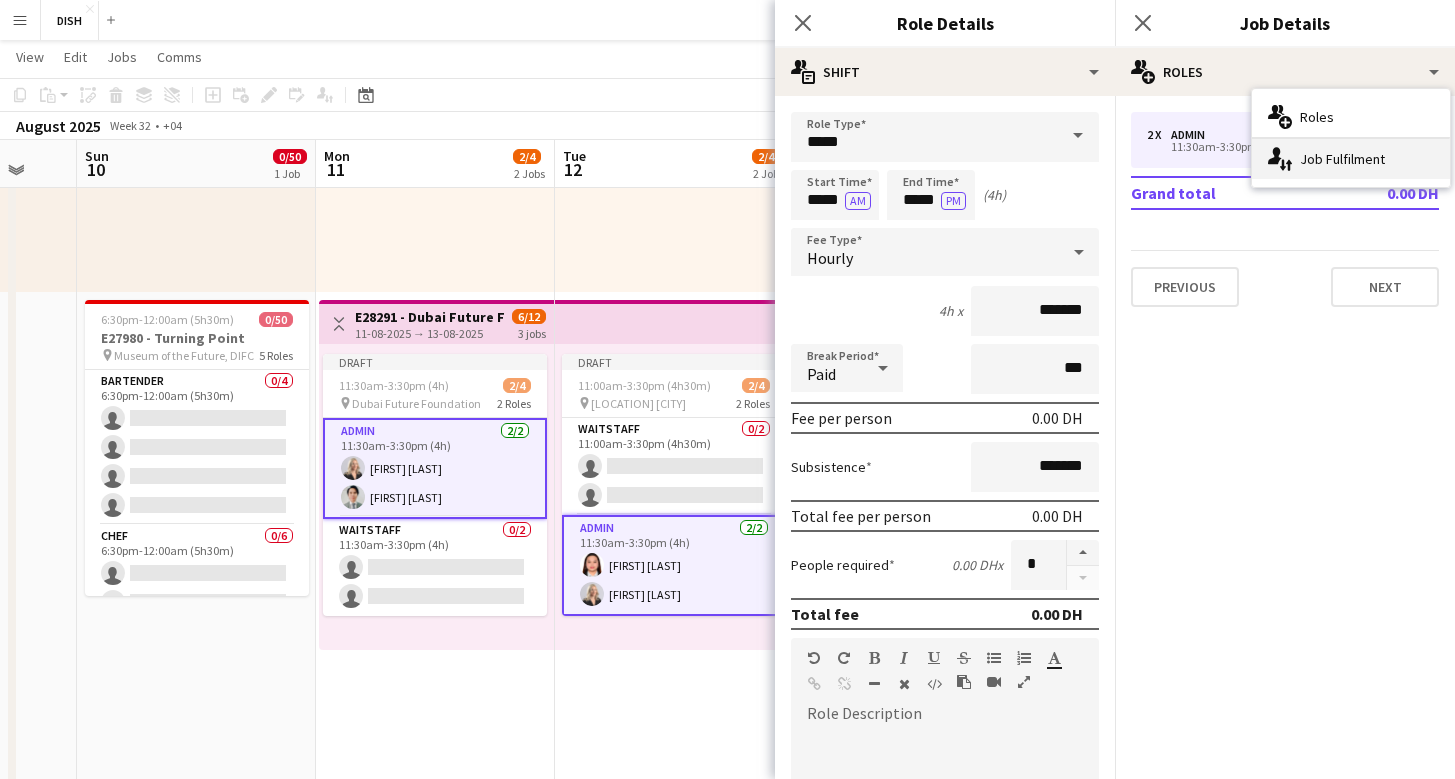 click on "single-neutral-actions-up-down
Job Fulfilment" at bounding box center (1351, 159) 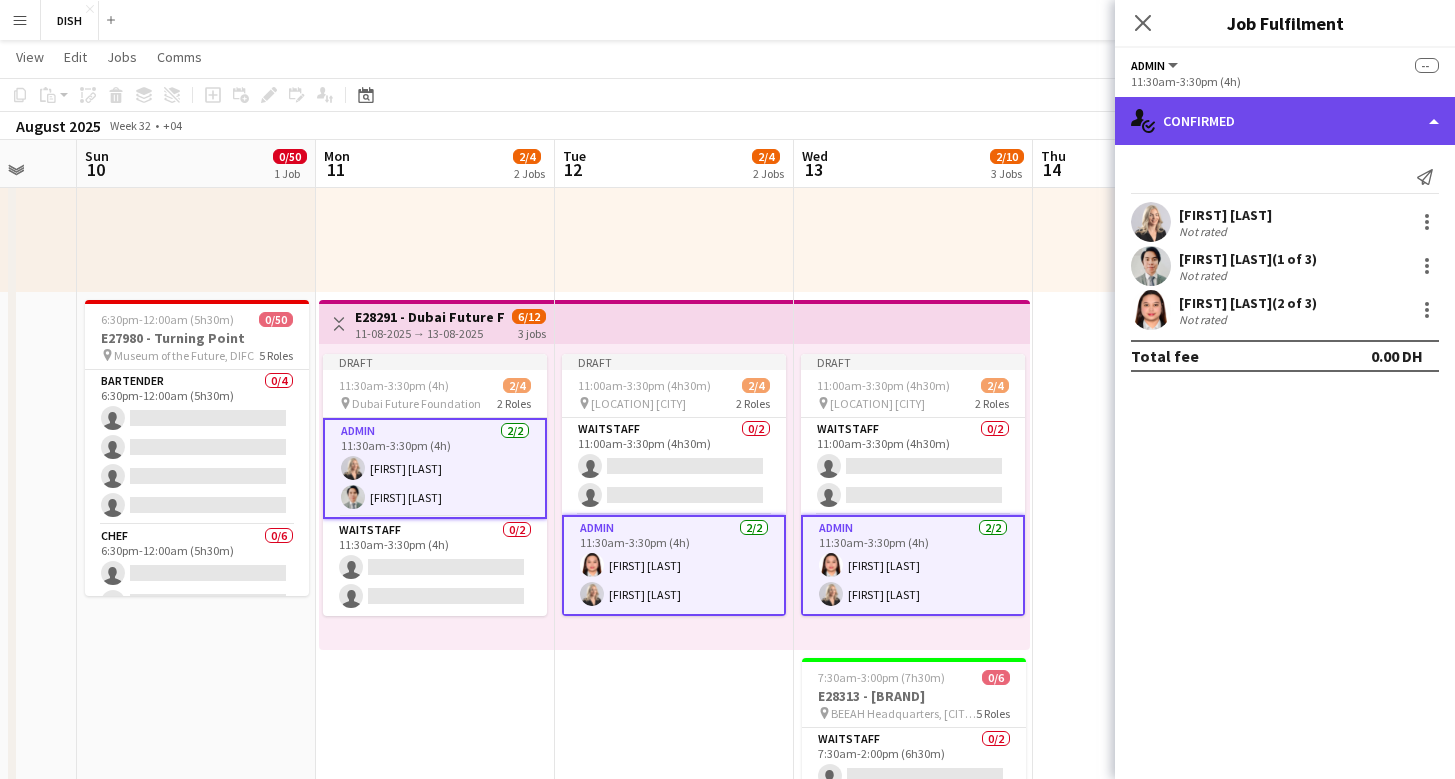 click on "single-neutral-actions-check-2
Confirmed" 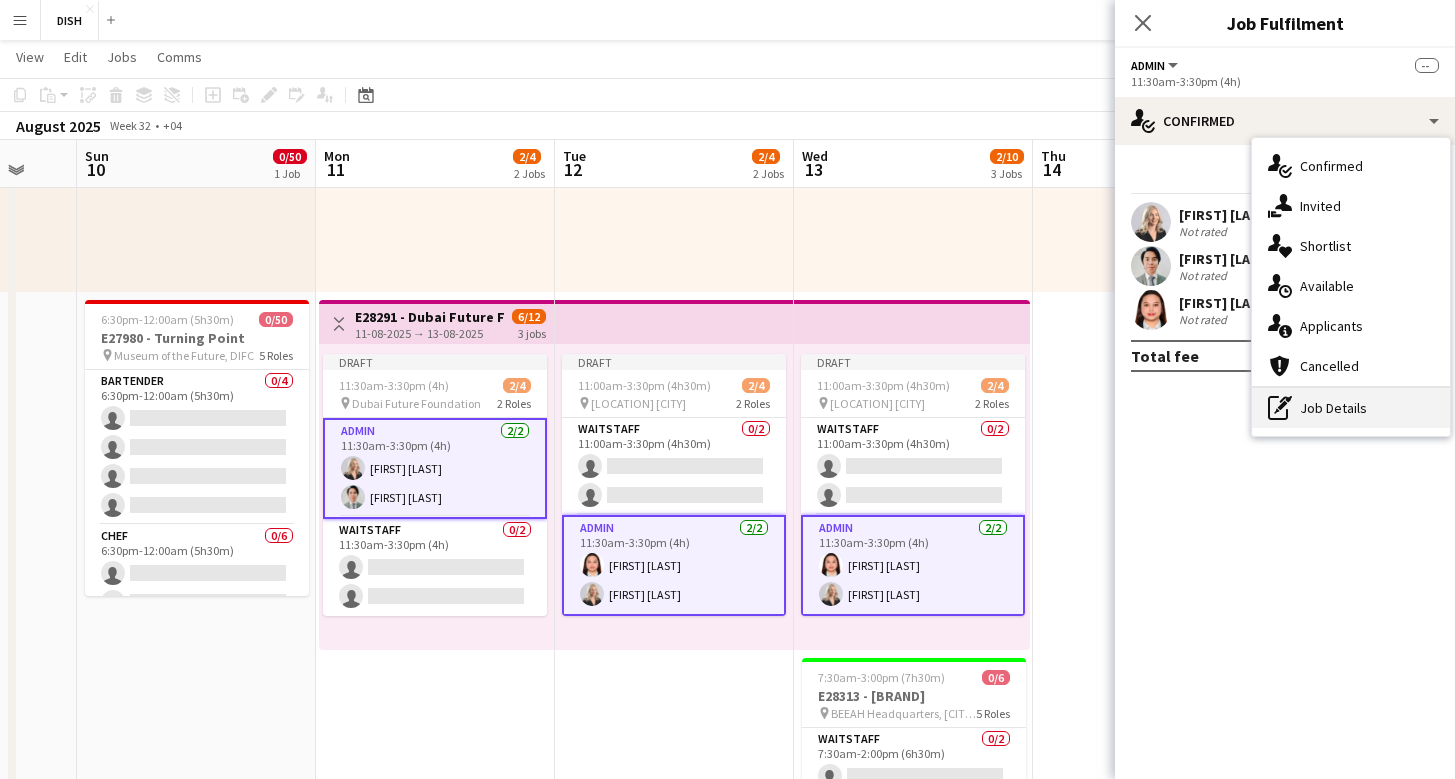click on "pen-write
Job Details" at bounding box center [1351, 408] 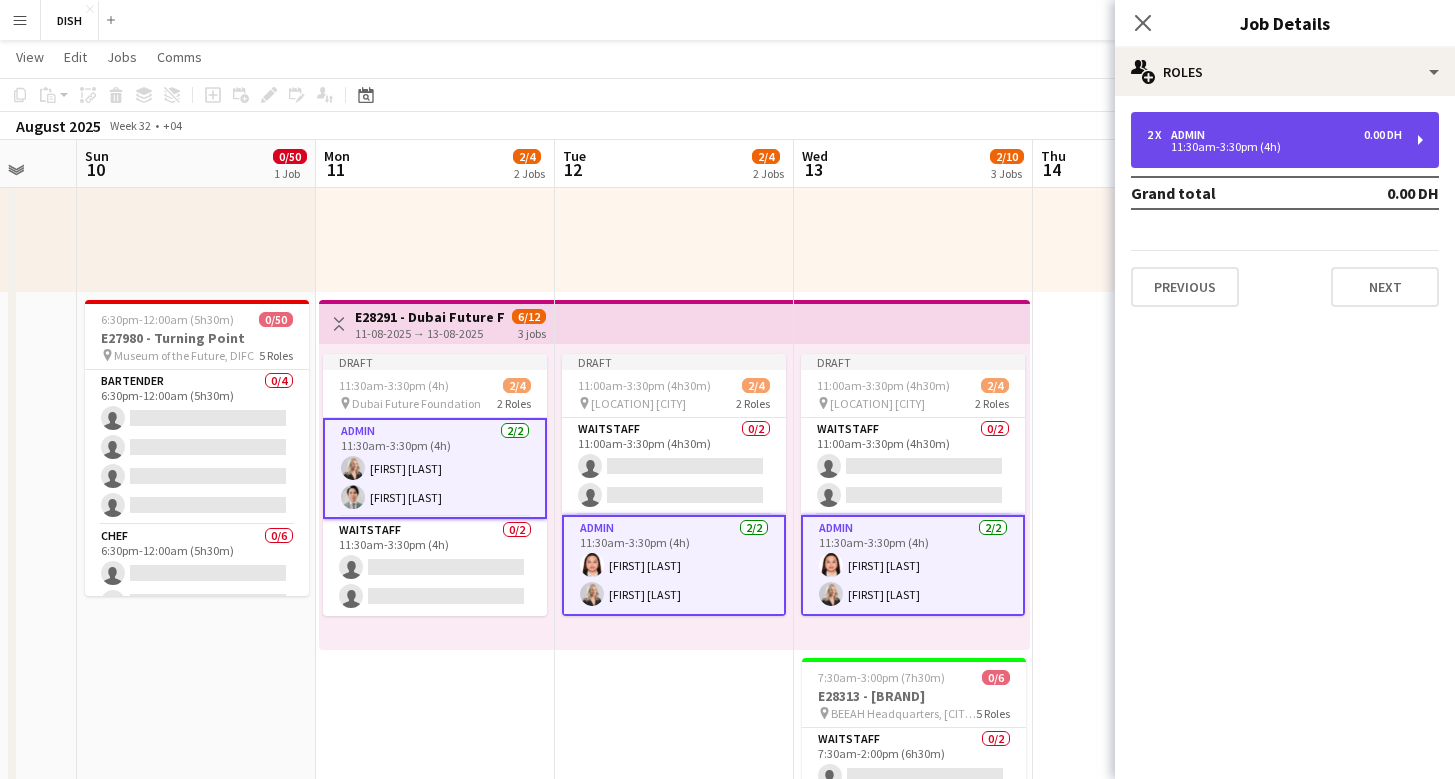 click on "2 x   Admin   0.00 DH   [TIME]-[TIME] ([DURATION])" at bounding box center [1285, 140] 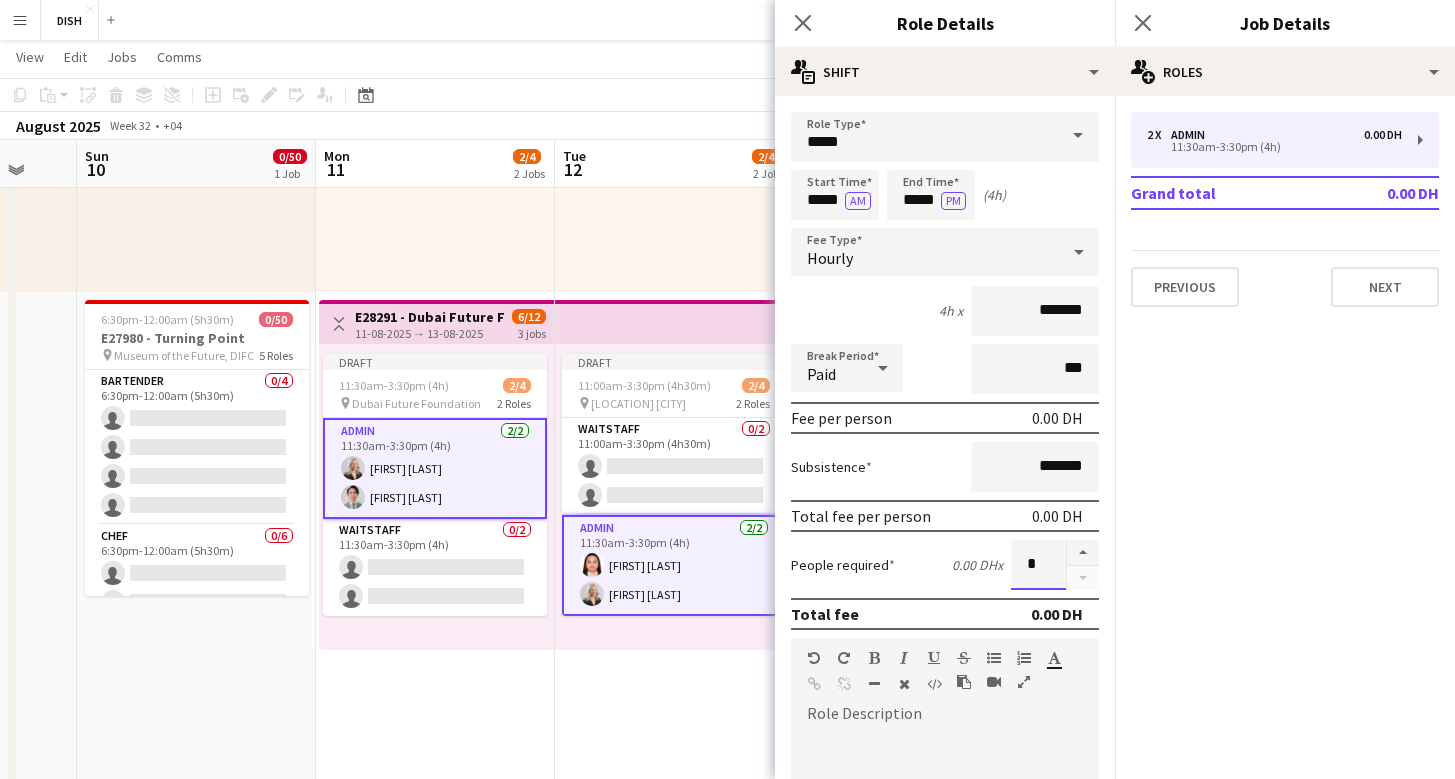 drag, startPoint x: 1027, startPoint y: 569, endPoint x: 985, endPoint y: 563, distance: 42.426407 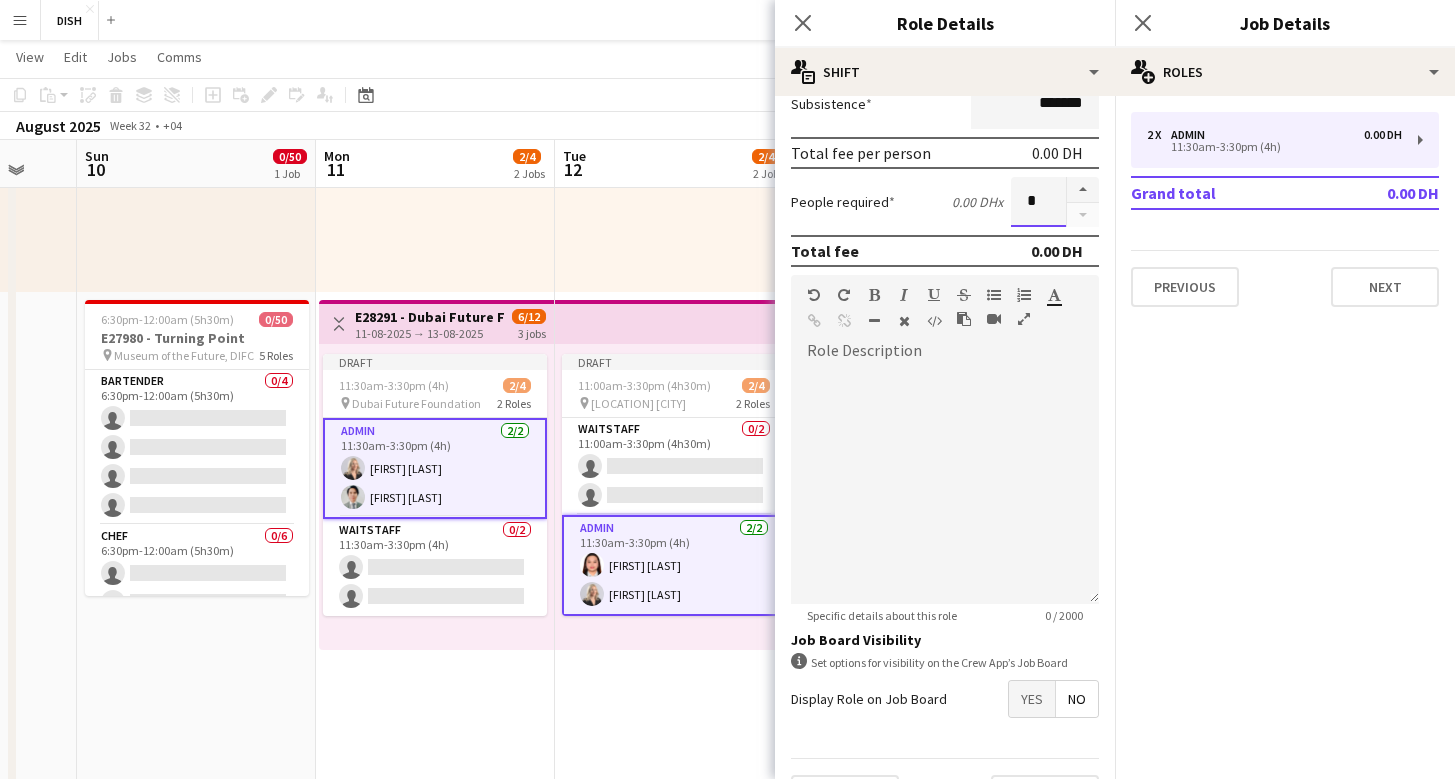 scroll, scrollTop: 415, scrollLeft: 0, axis: vertical 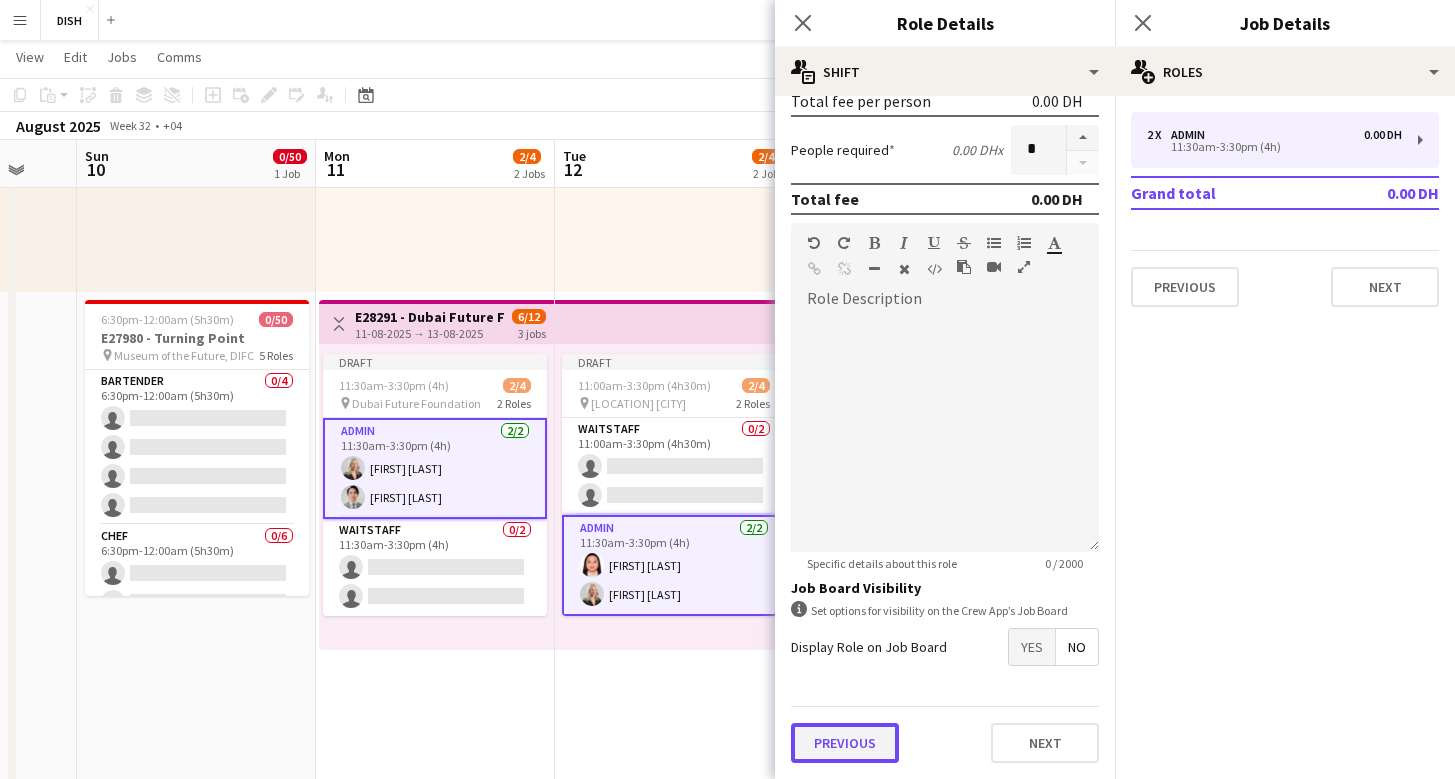 click on "Previous" at bounding box center (845, 743) 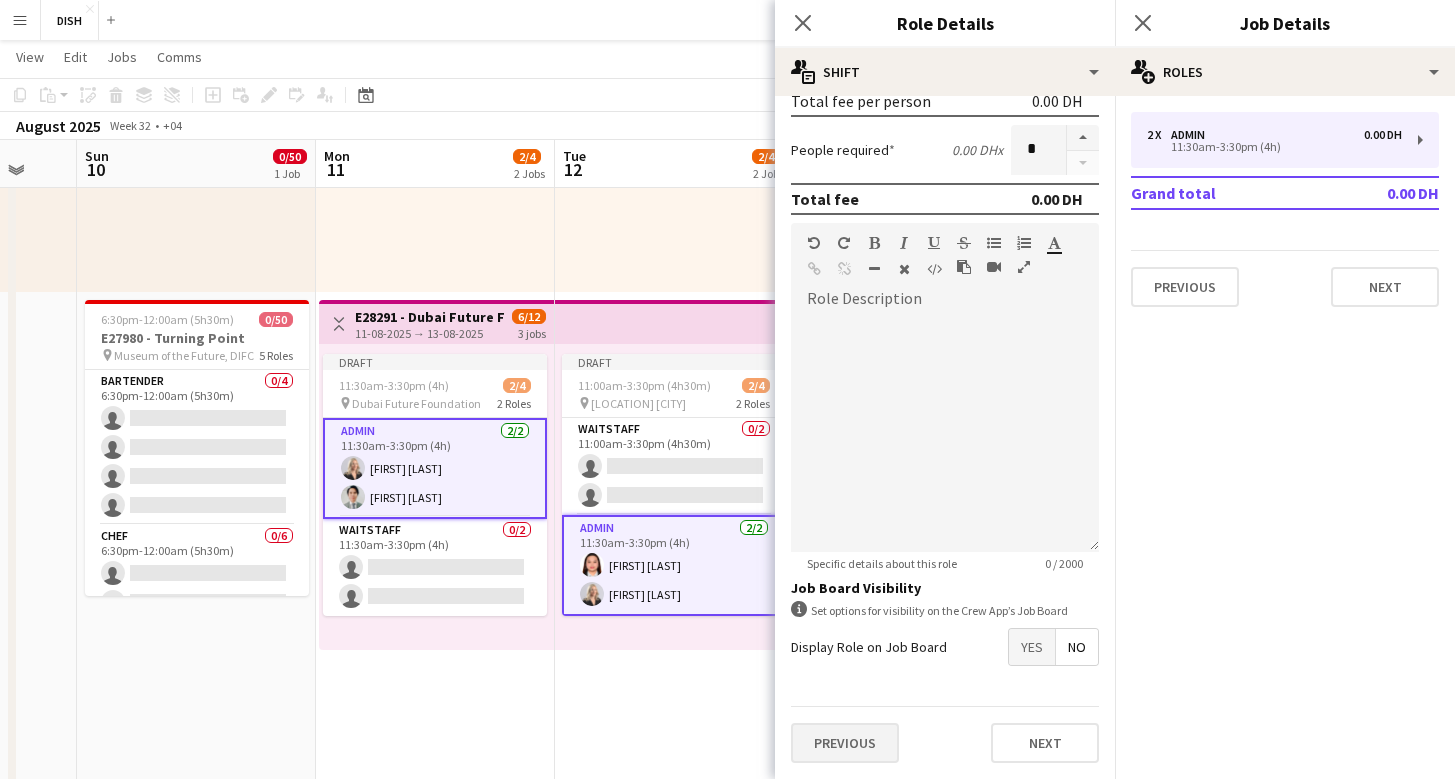 scroll, scrollTop: 0, scrollLeft: 0, axis: both 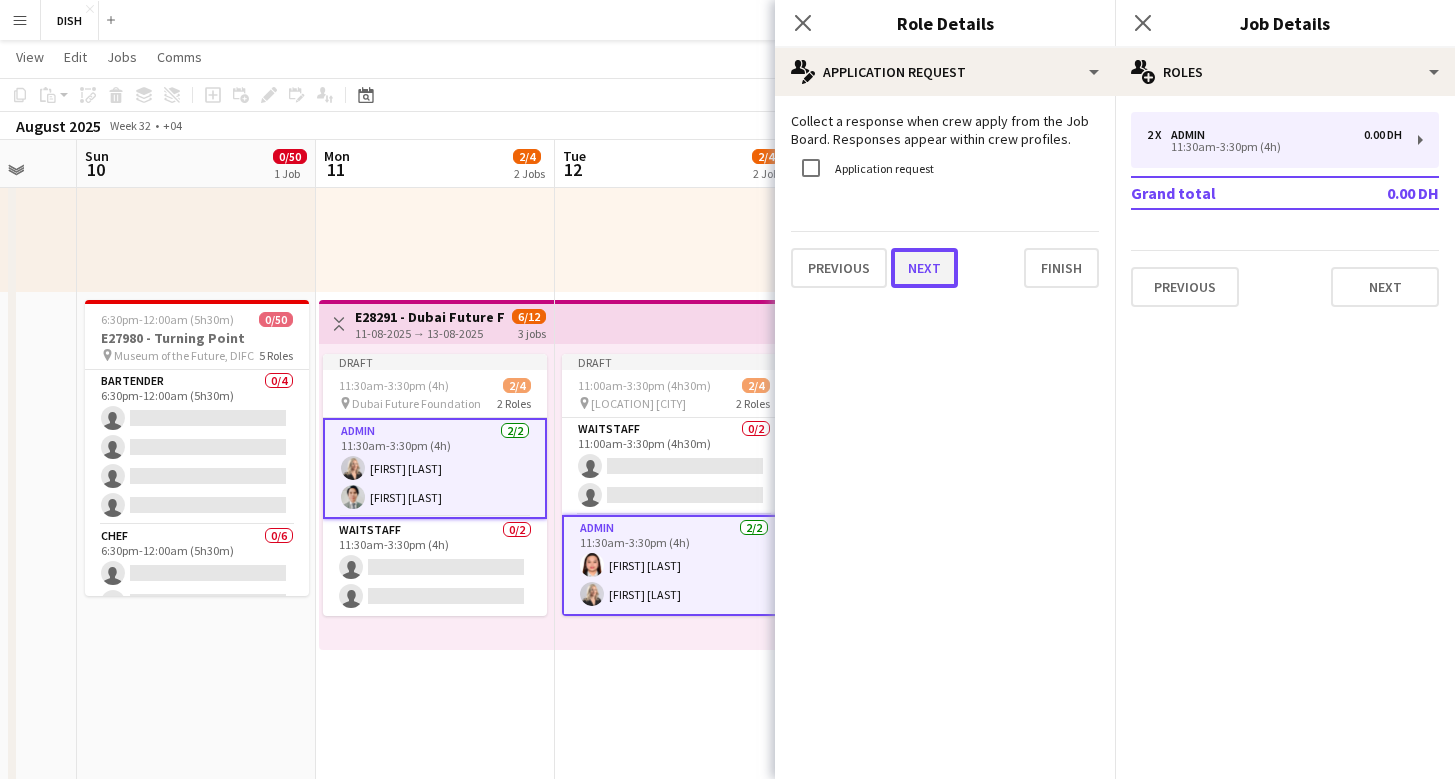 click on "Next" at bounding box center (924, 268) 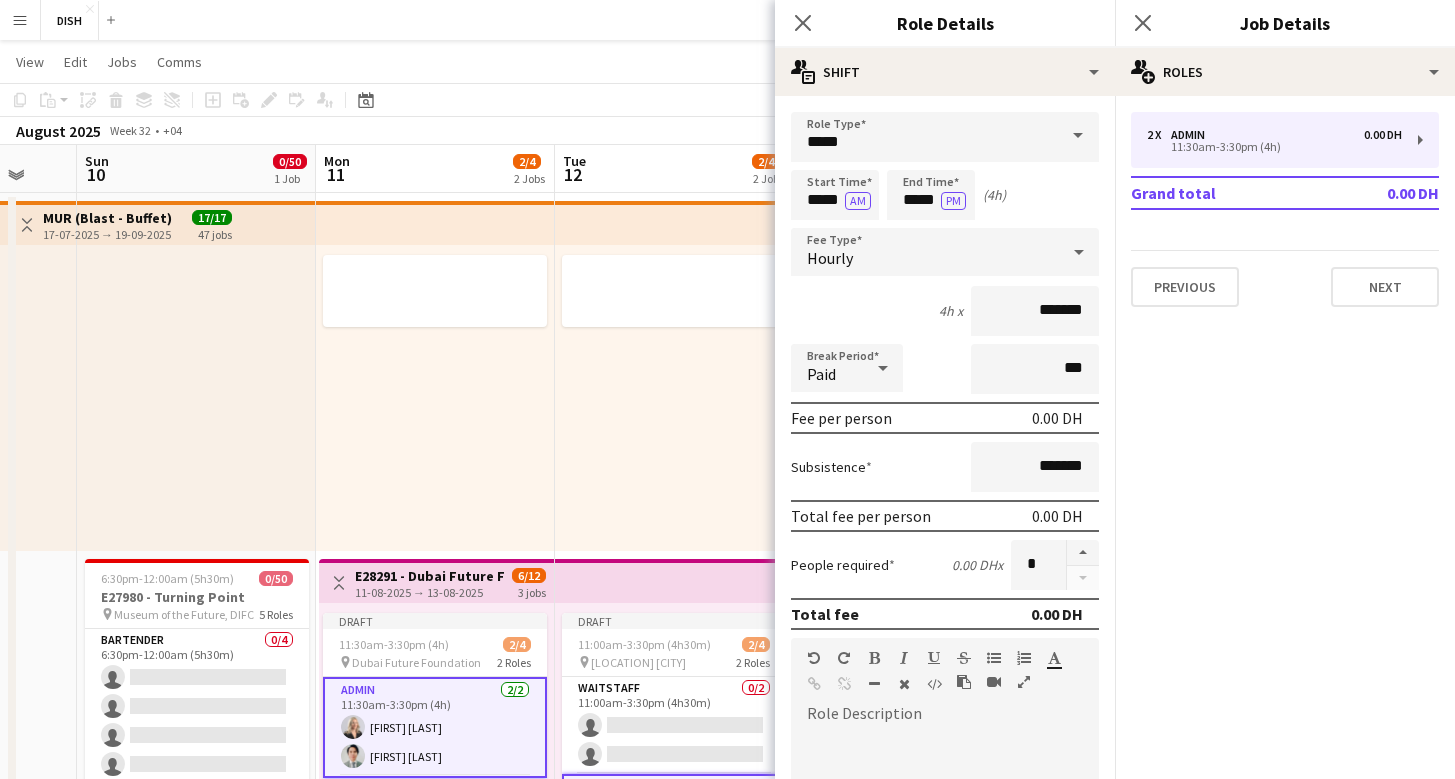 scroll, scrollTop: 0, scrollLeft: 0, axis: both 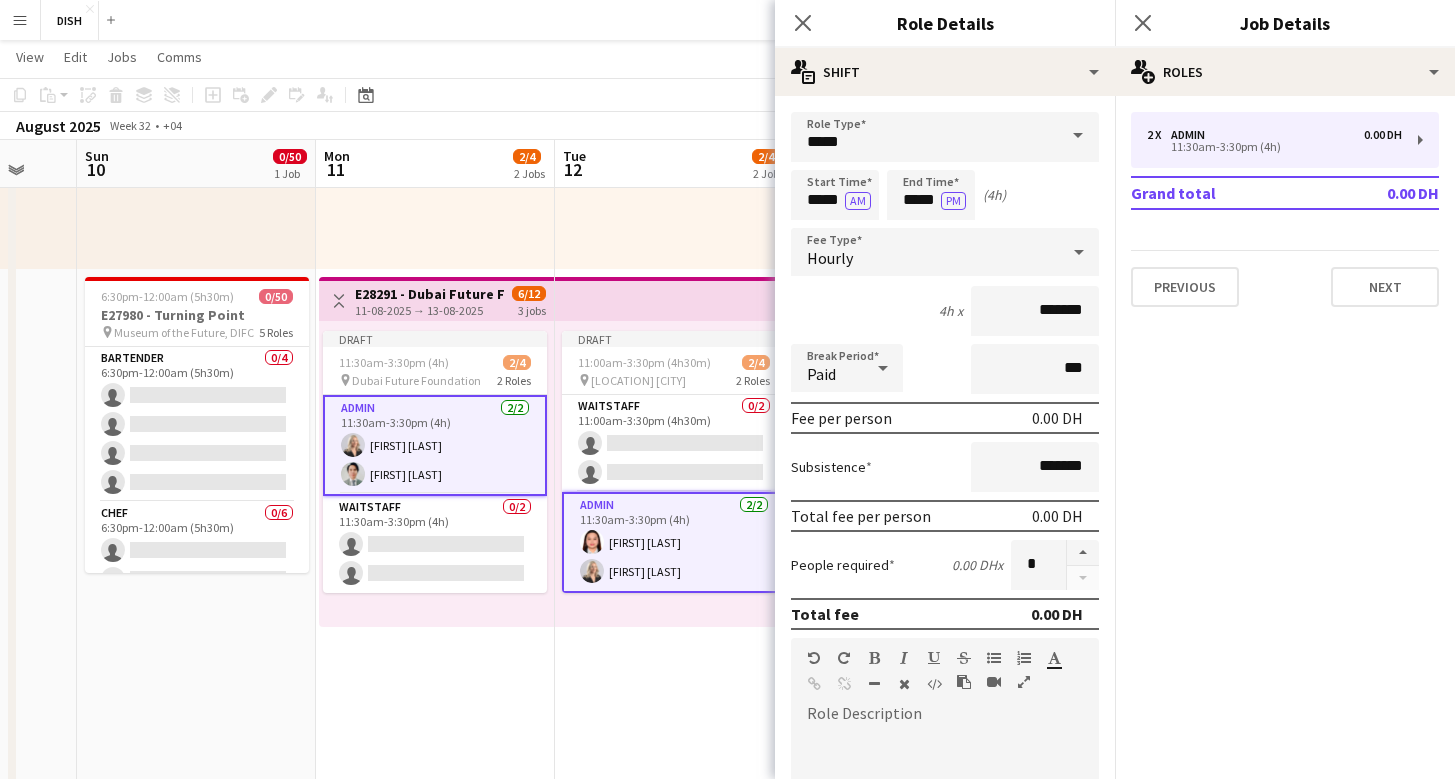 click on "Draft   11:30am-3:30pm (4h)    2/4
pin
Dubai Future Foundation   2 Roles   Admin   2/2   11:30am-3:30pm (4h)
[LAST] [FIRST] [FIRST] [LAST]  Waitstaff   0/2   11:30am-3:30pm (4h)
single-neutral-actions
single-neutral-actions" at bounding box center [436, 474] 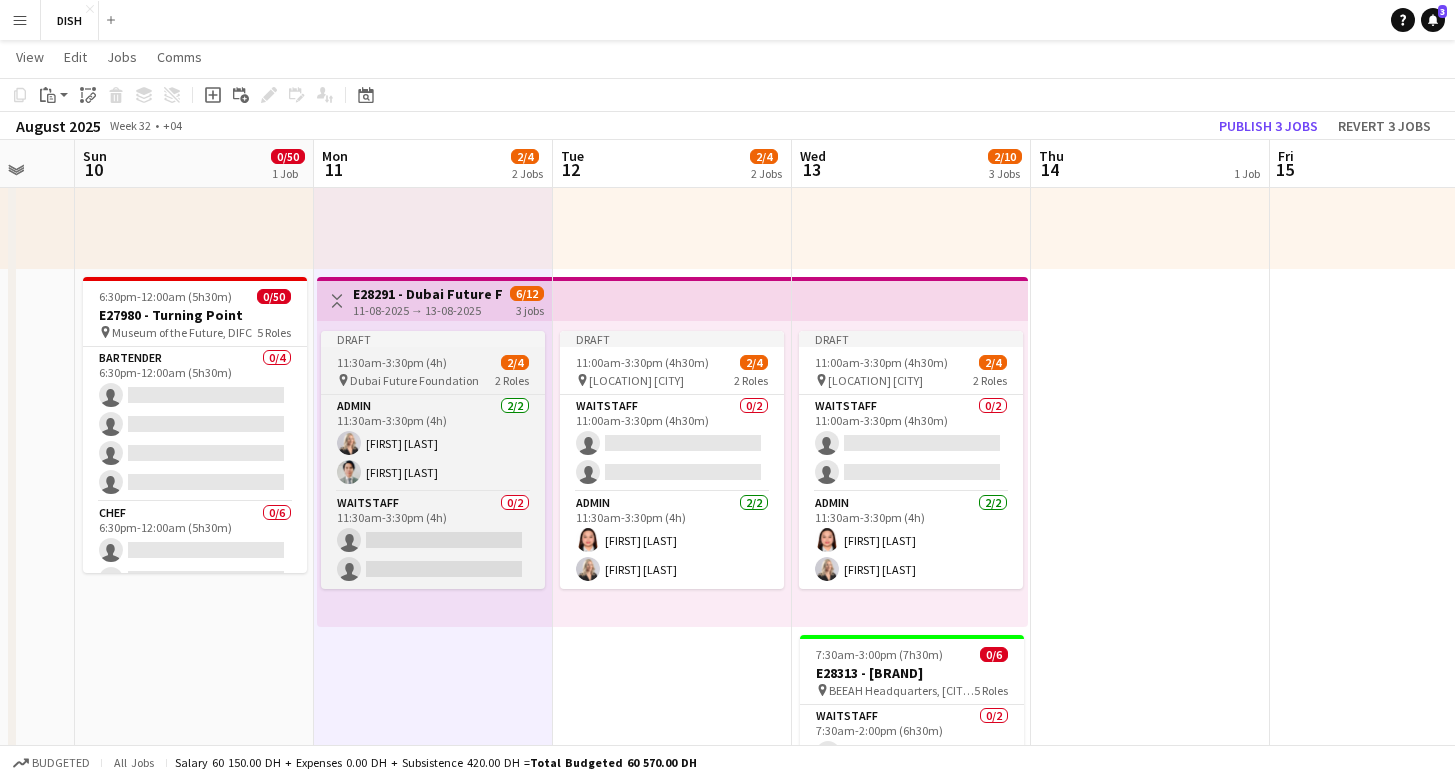 click on "Draft" at bounding box center (433, 339) 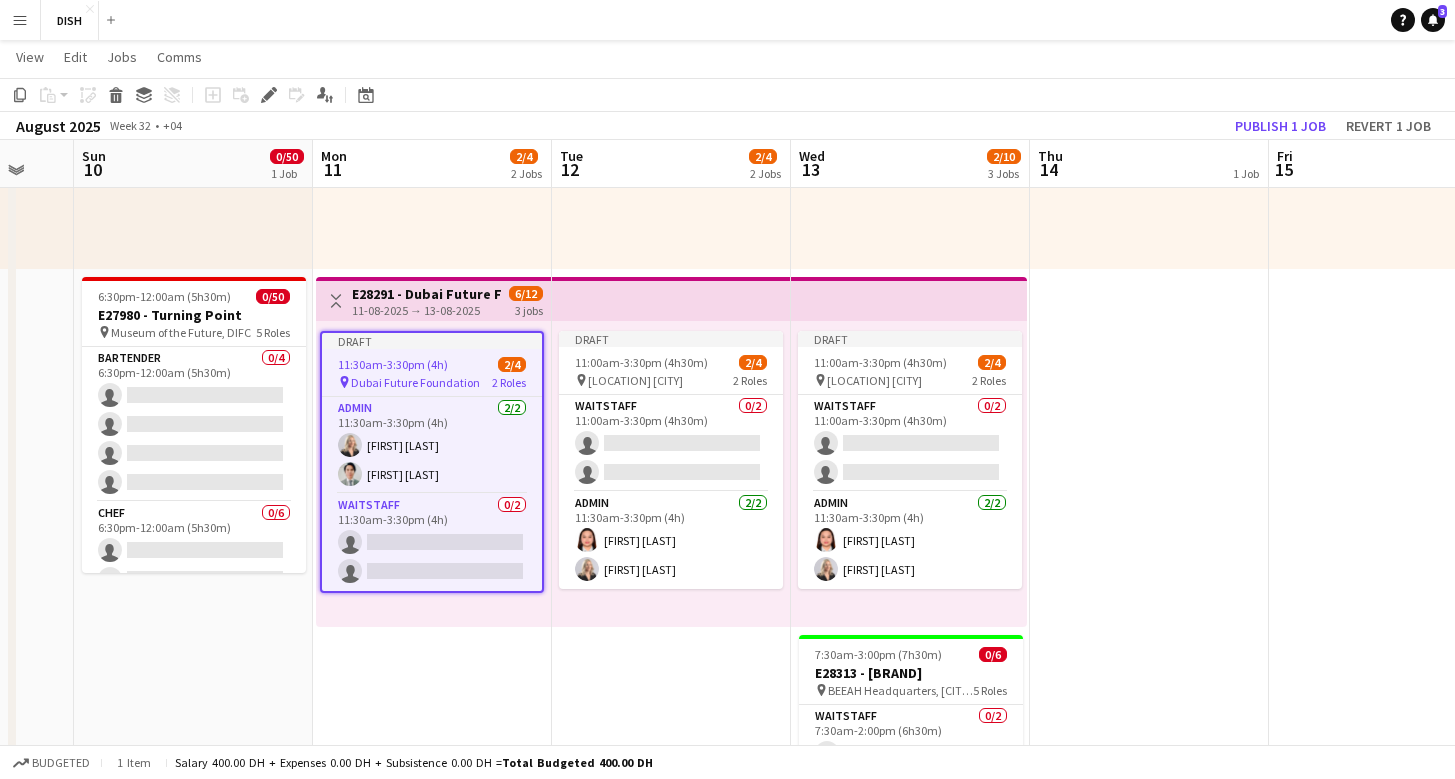 click on "Toggle View
E28291 - [BRAND] [LOCATION] Day 1  [DATE] → [DATE]   6/12   3 jobs" at bounding box center (433, 301) 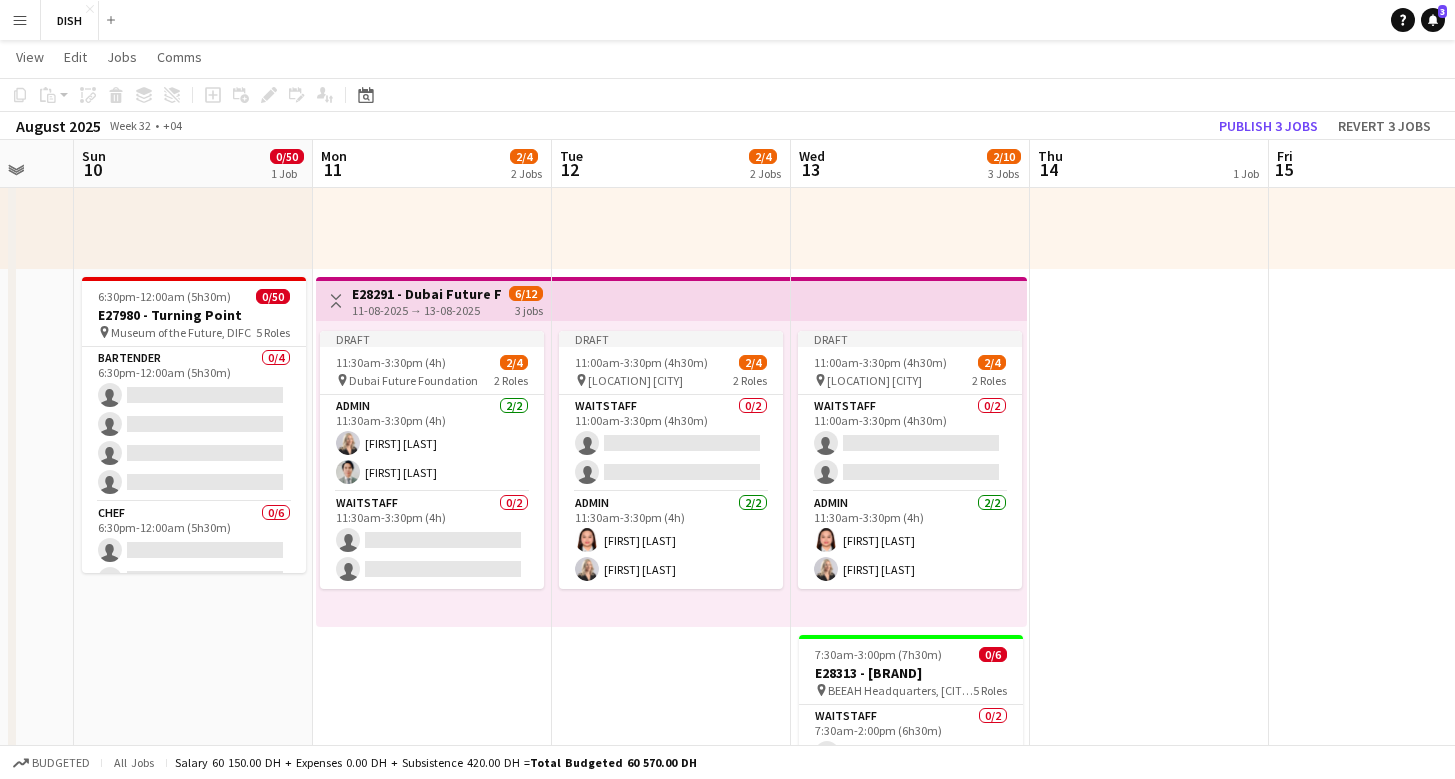 click on "E28291 - Dubai Future Foundation Day 1" at bounding box center [426, 294] 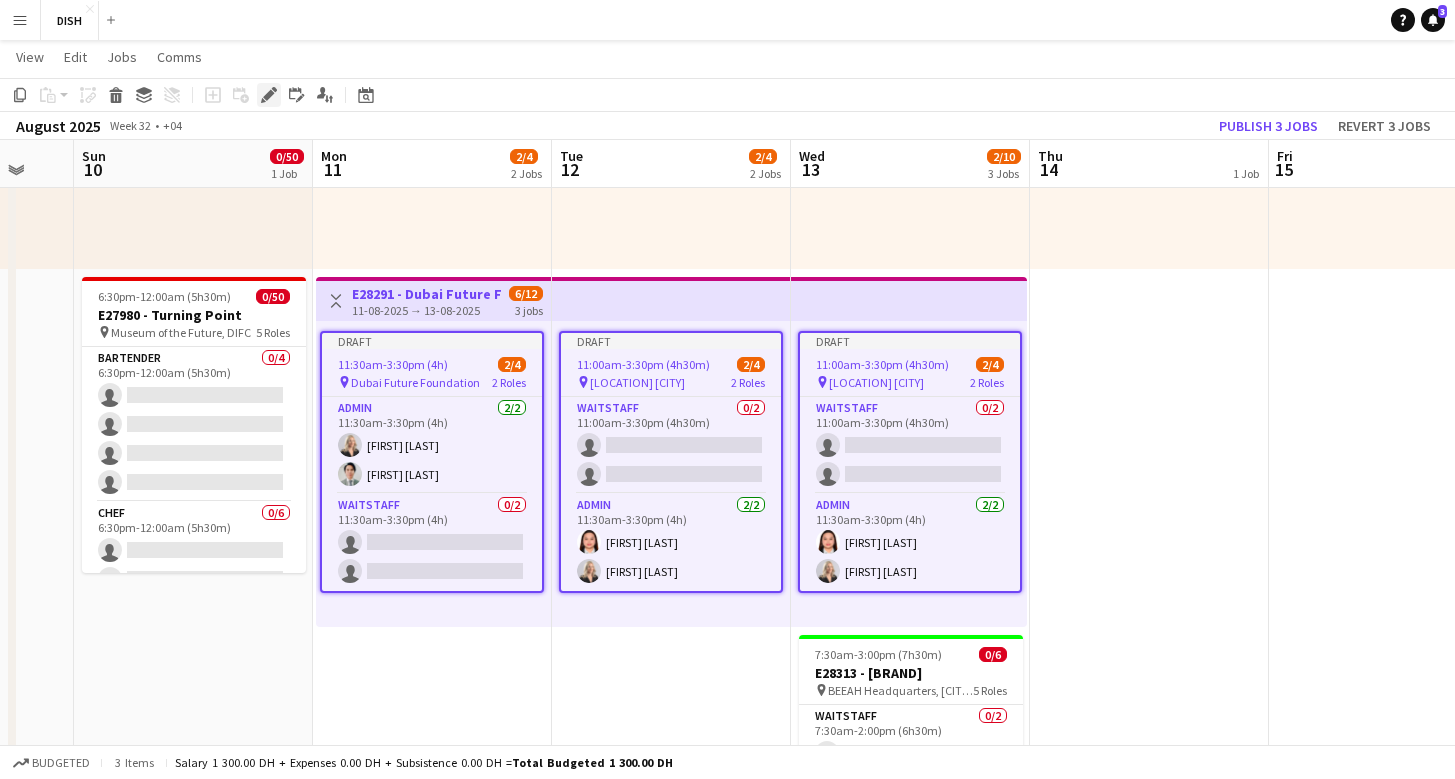 click 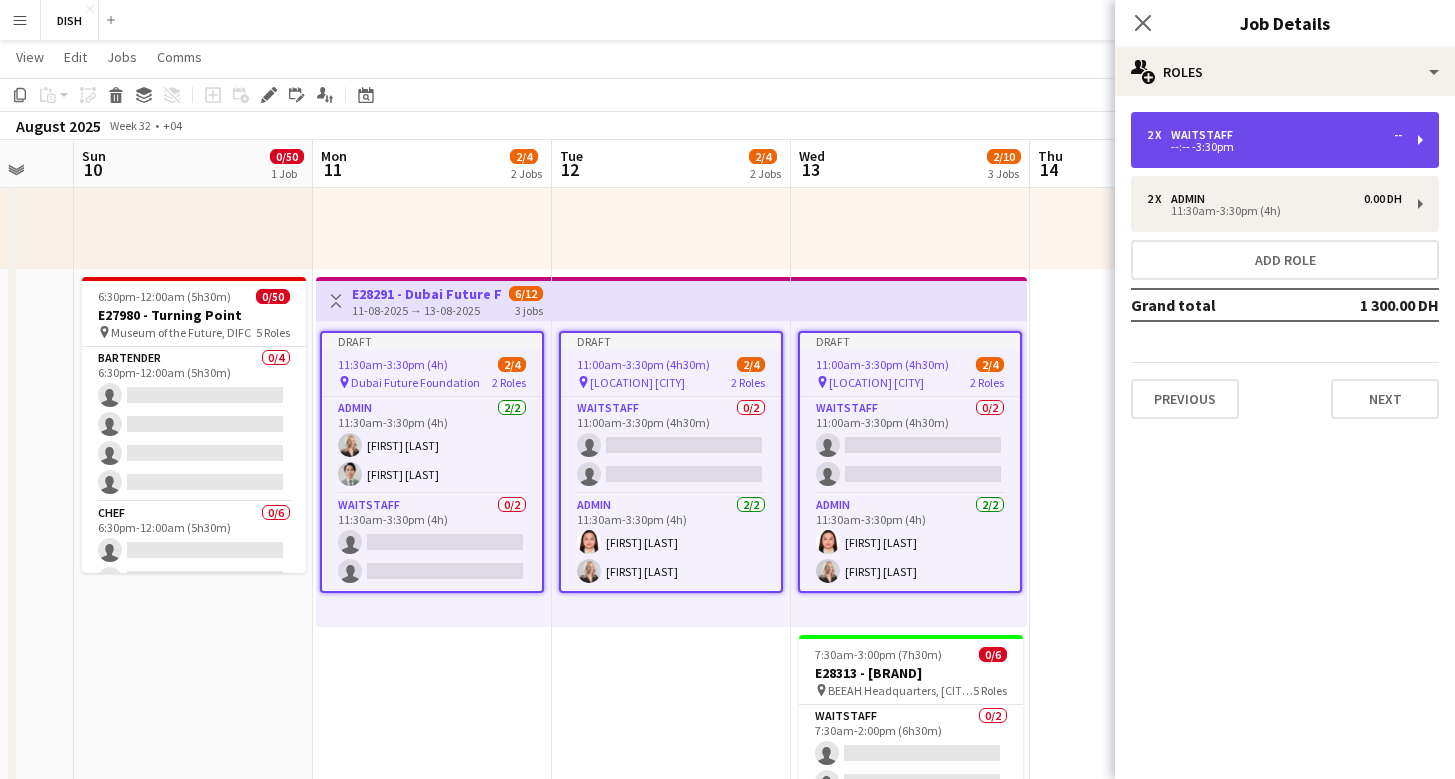 click on "2 x   Waitstaff   --   --:[TIME]" at bounding box center [1285, 140] 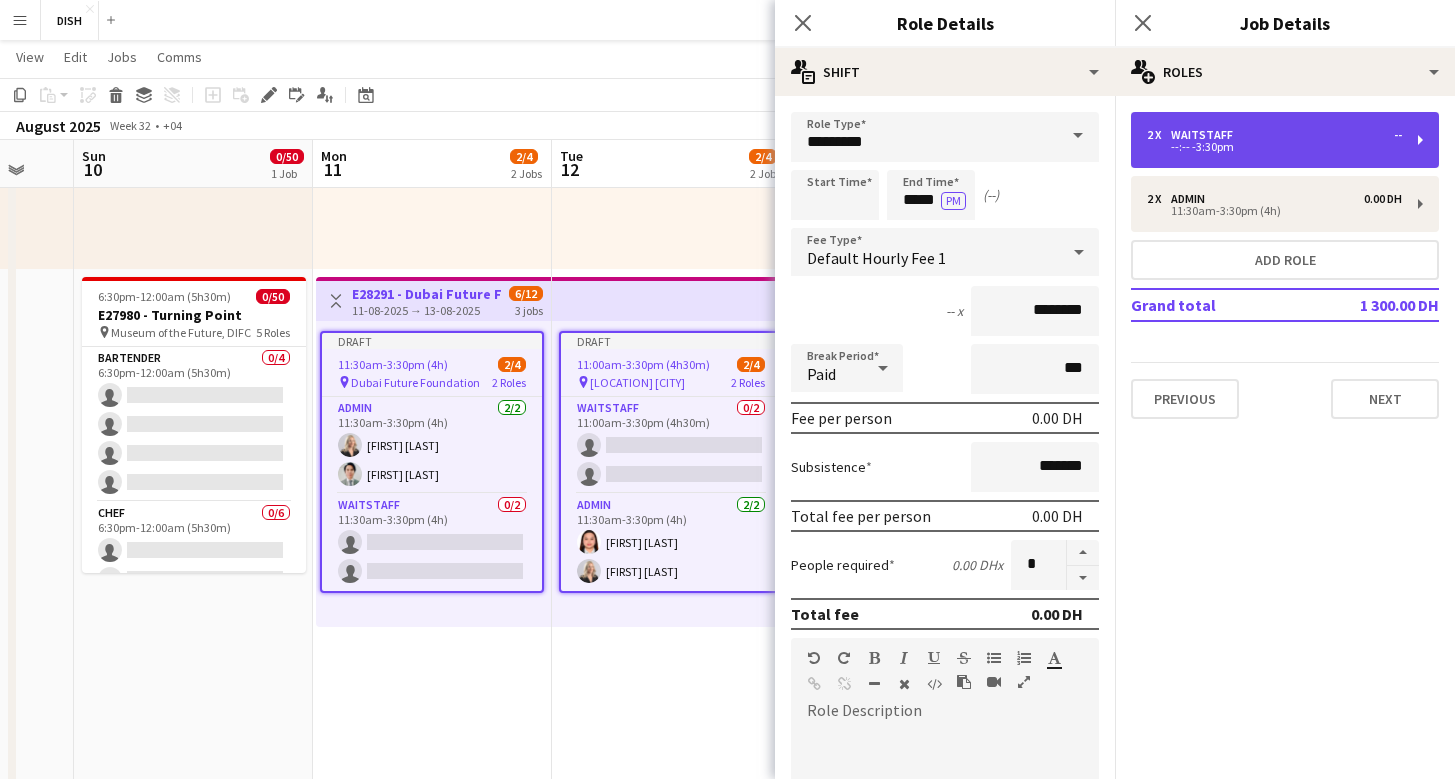 click on "2 x   Waitstaff   --   --:[TIME]" at bounding box center (1285, 140) 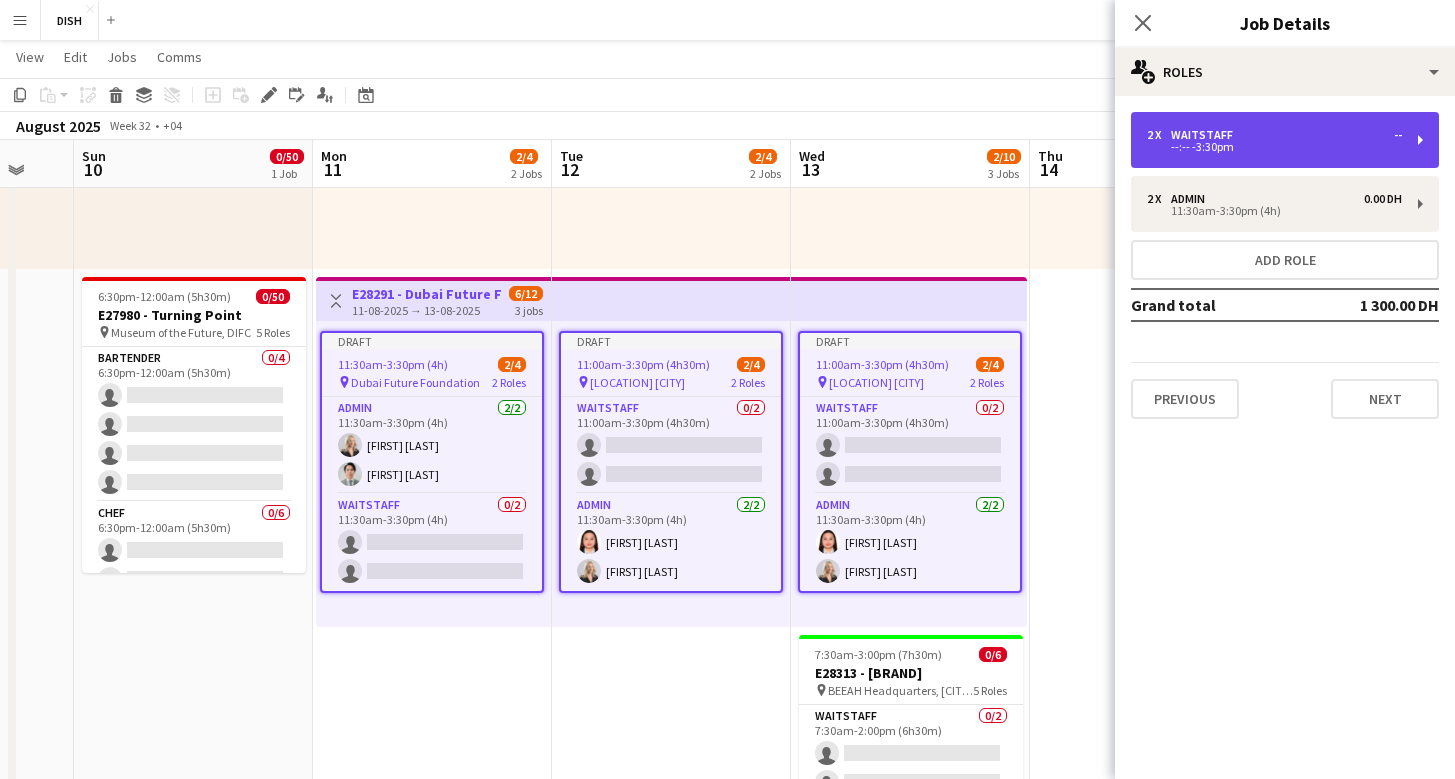 click on "2 x   Waitstaff   --   --:[TIME]" at bounding box center [1285, 140] 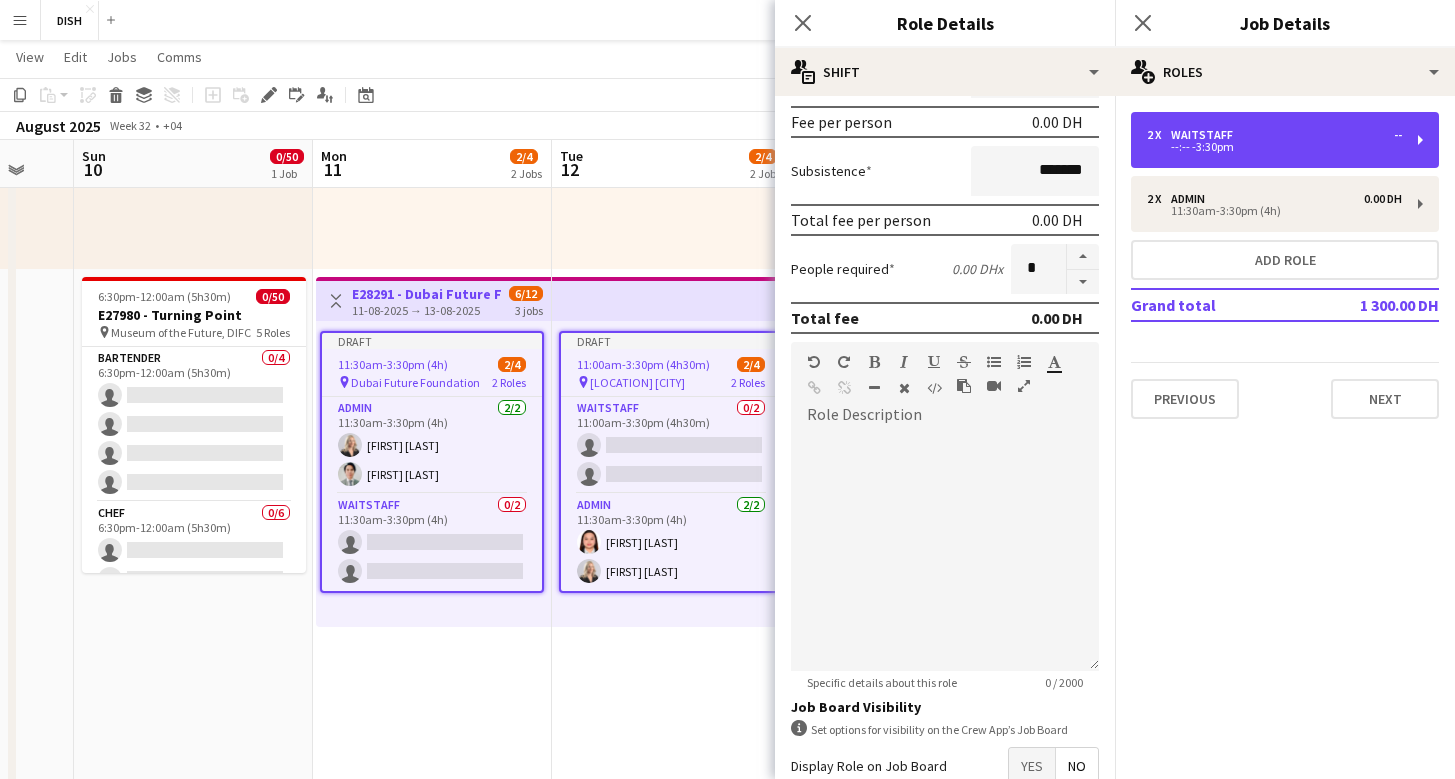 scroll, scrollTop: 415, scrollLeft: 0, axis: vertical 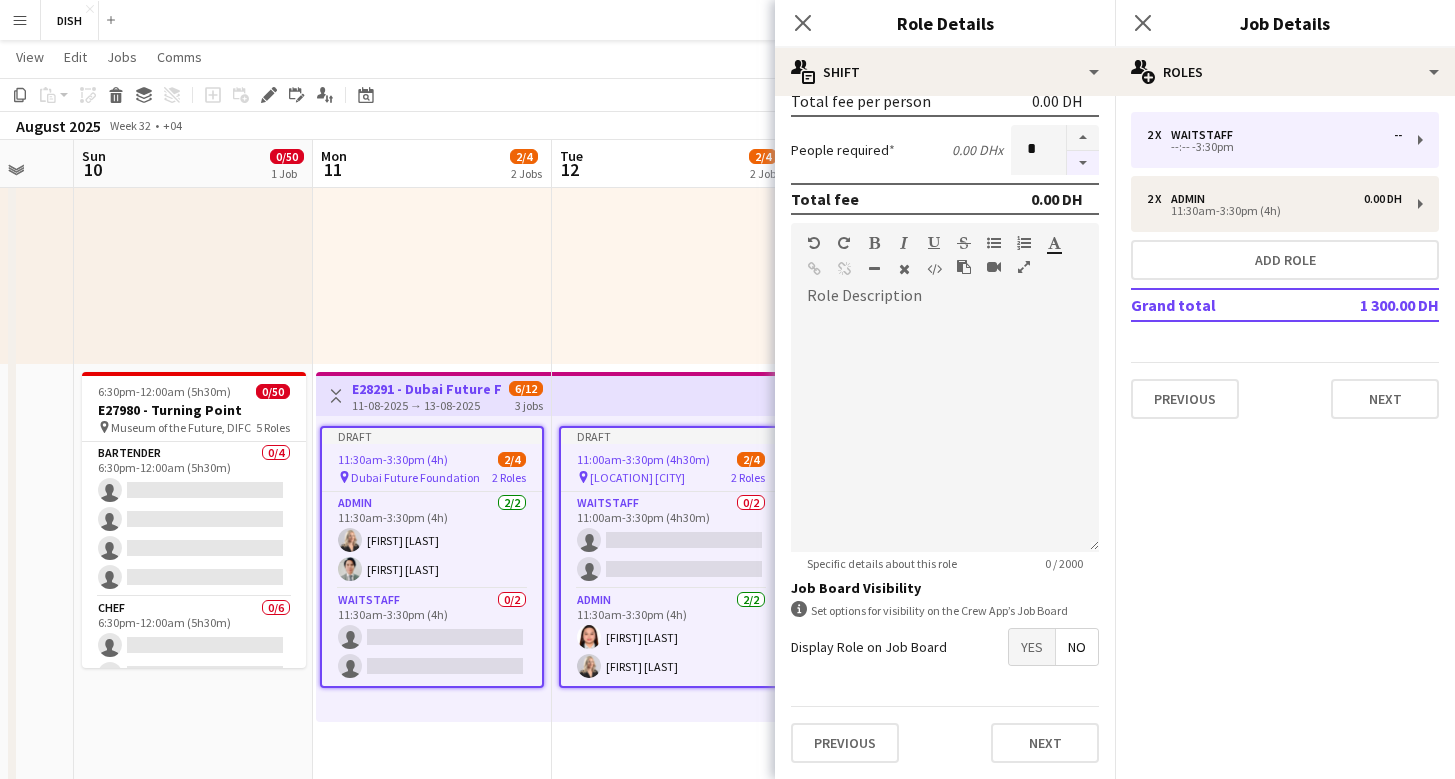 click at bounding box center [1083, 163] 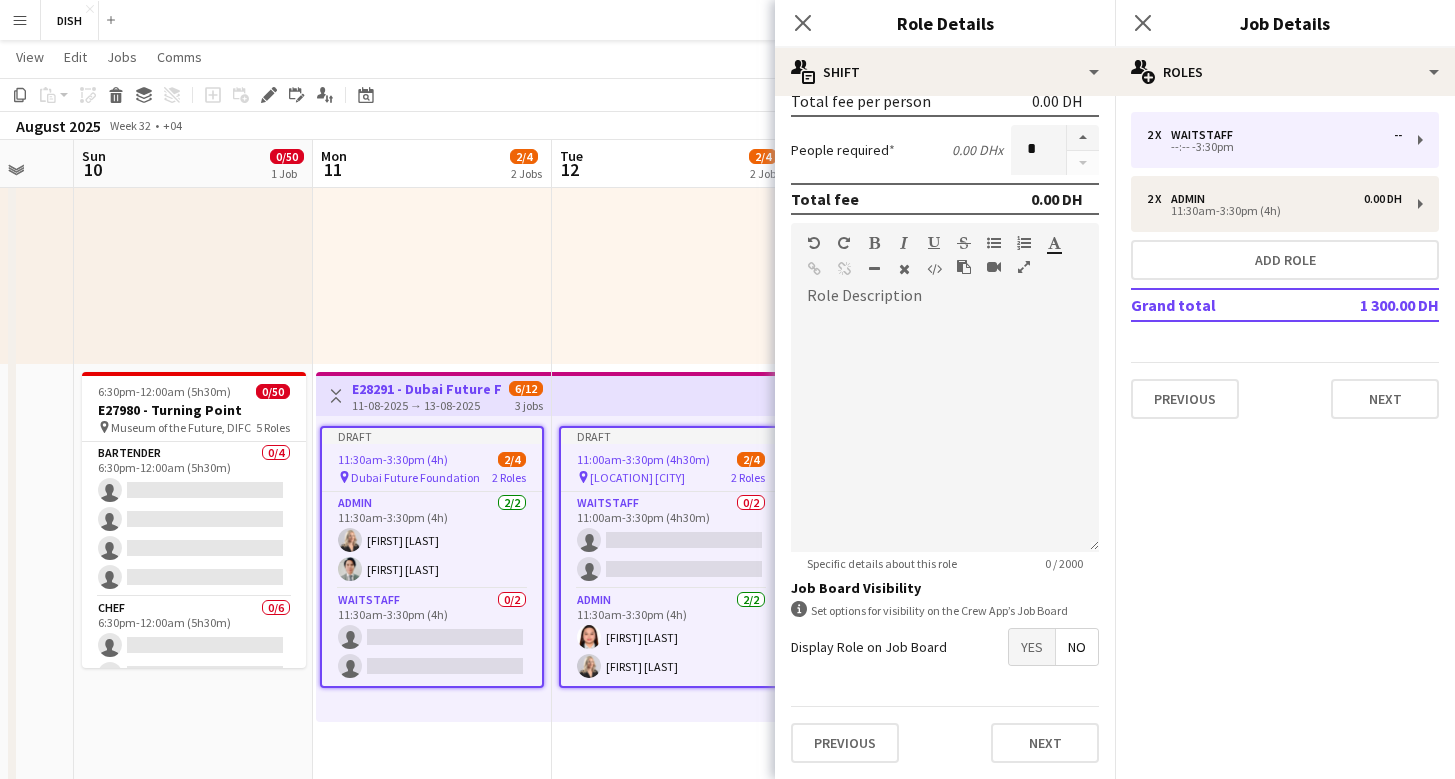 click at bounding box center (1082, 150) 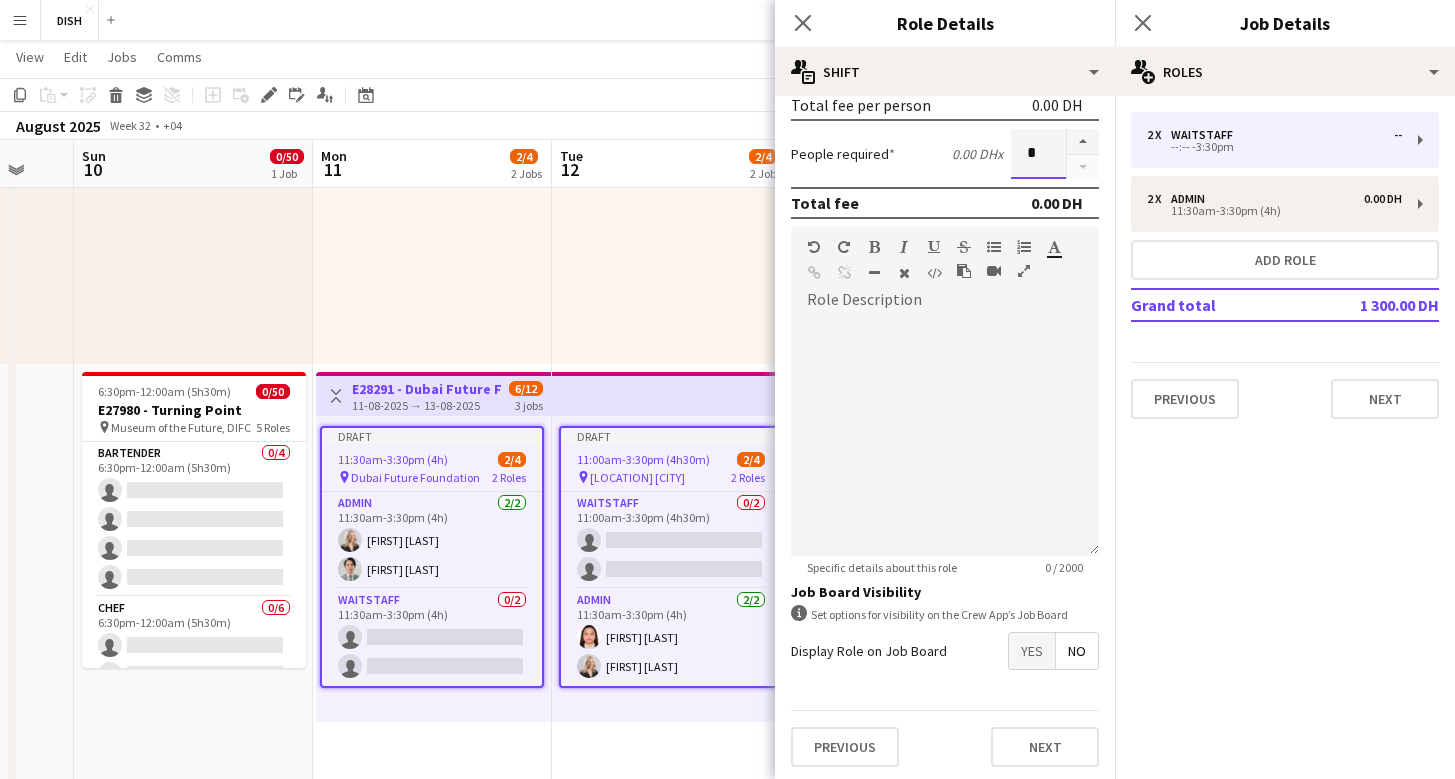 click on "*" at bounding box center [1038, 154] 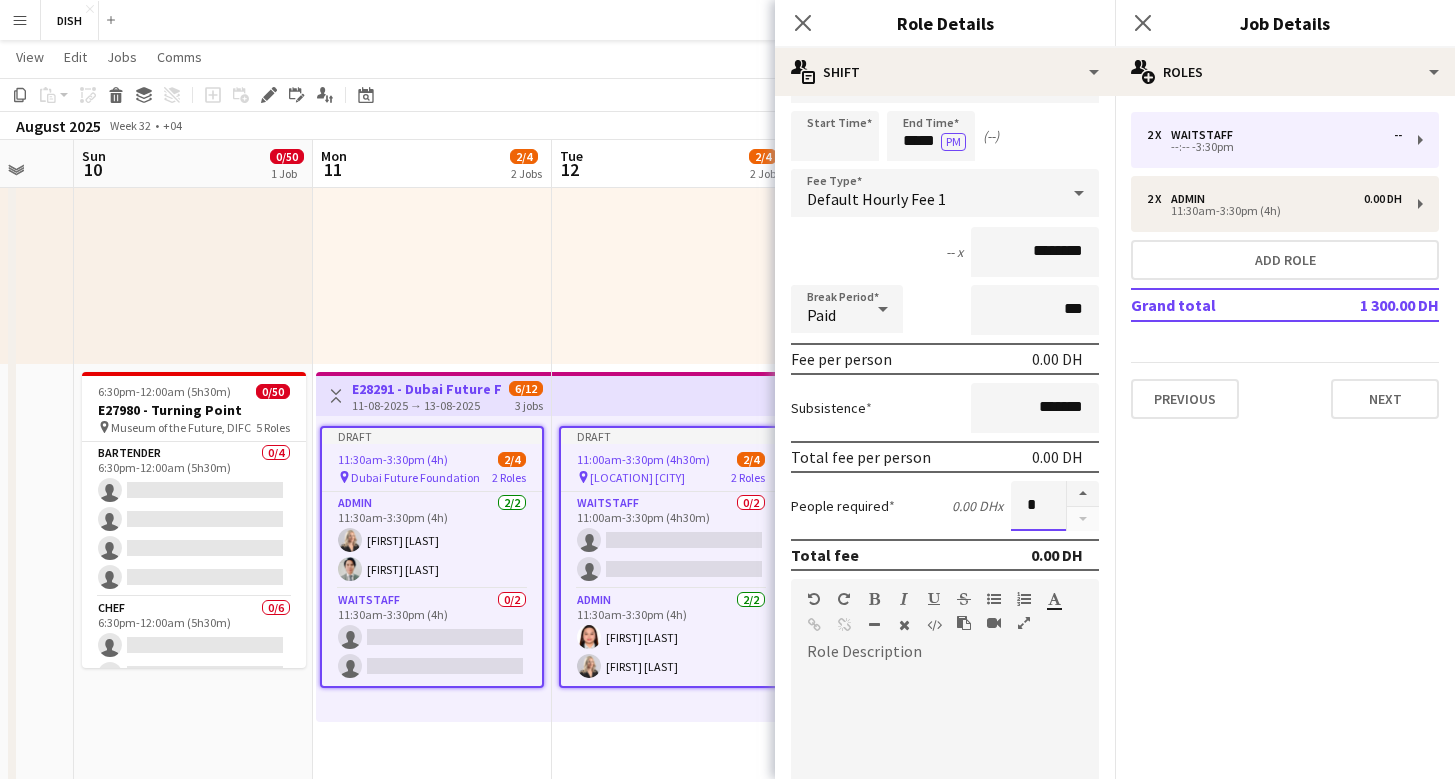 scroll, scrollTop: 0, scrollLeft: 0, axis: both 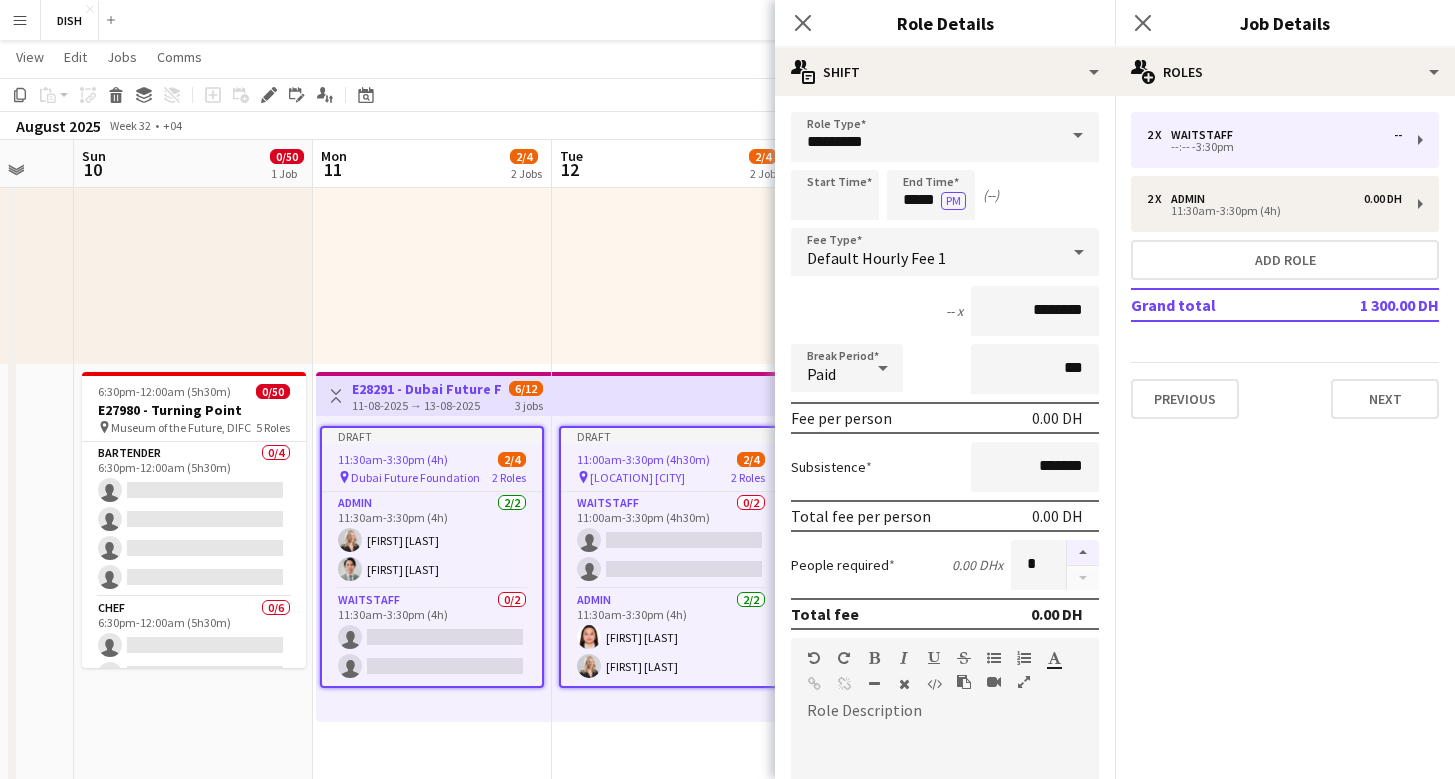 click at bounding box center (1083, 553) 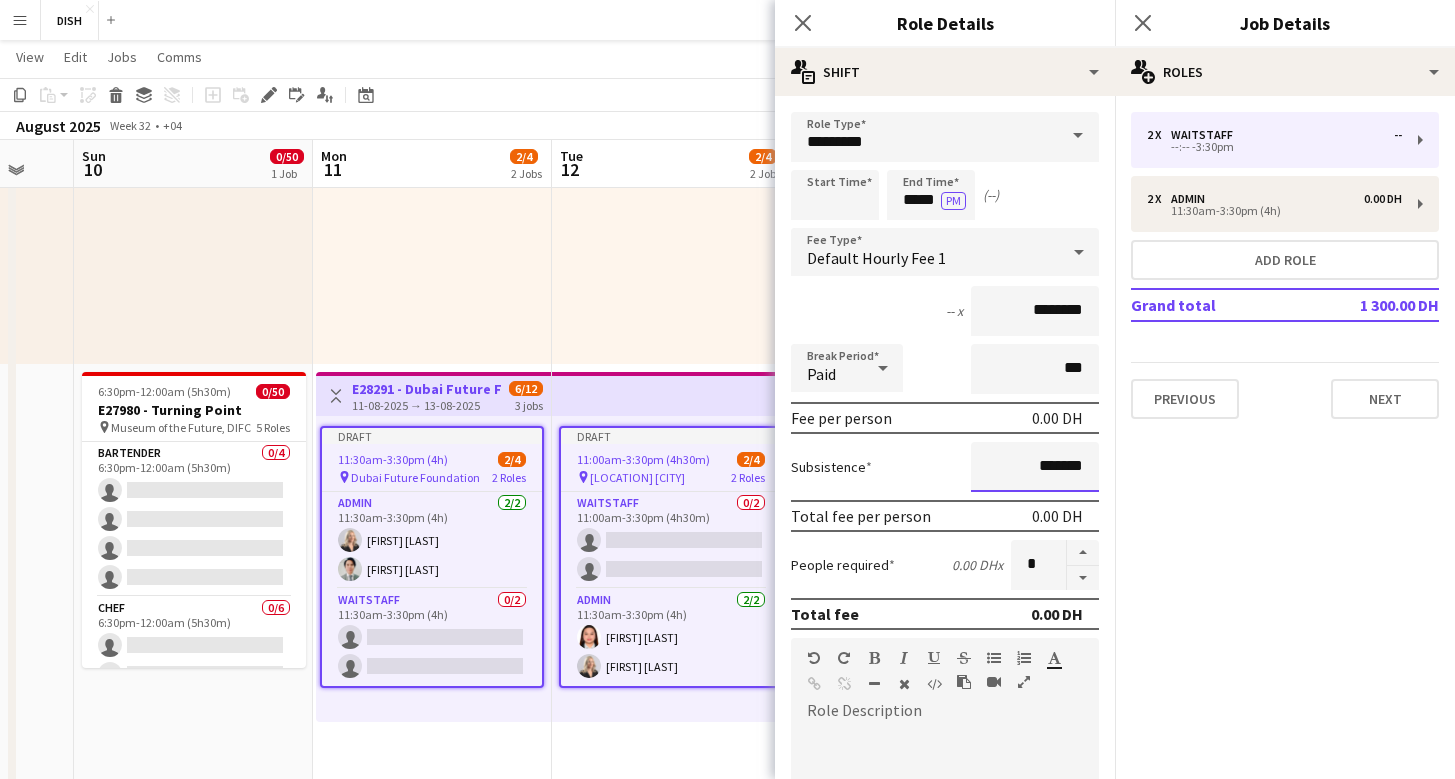 click on "*******" at bounding box center [1035, 467] 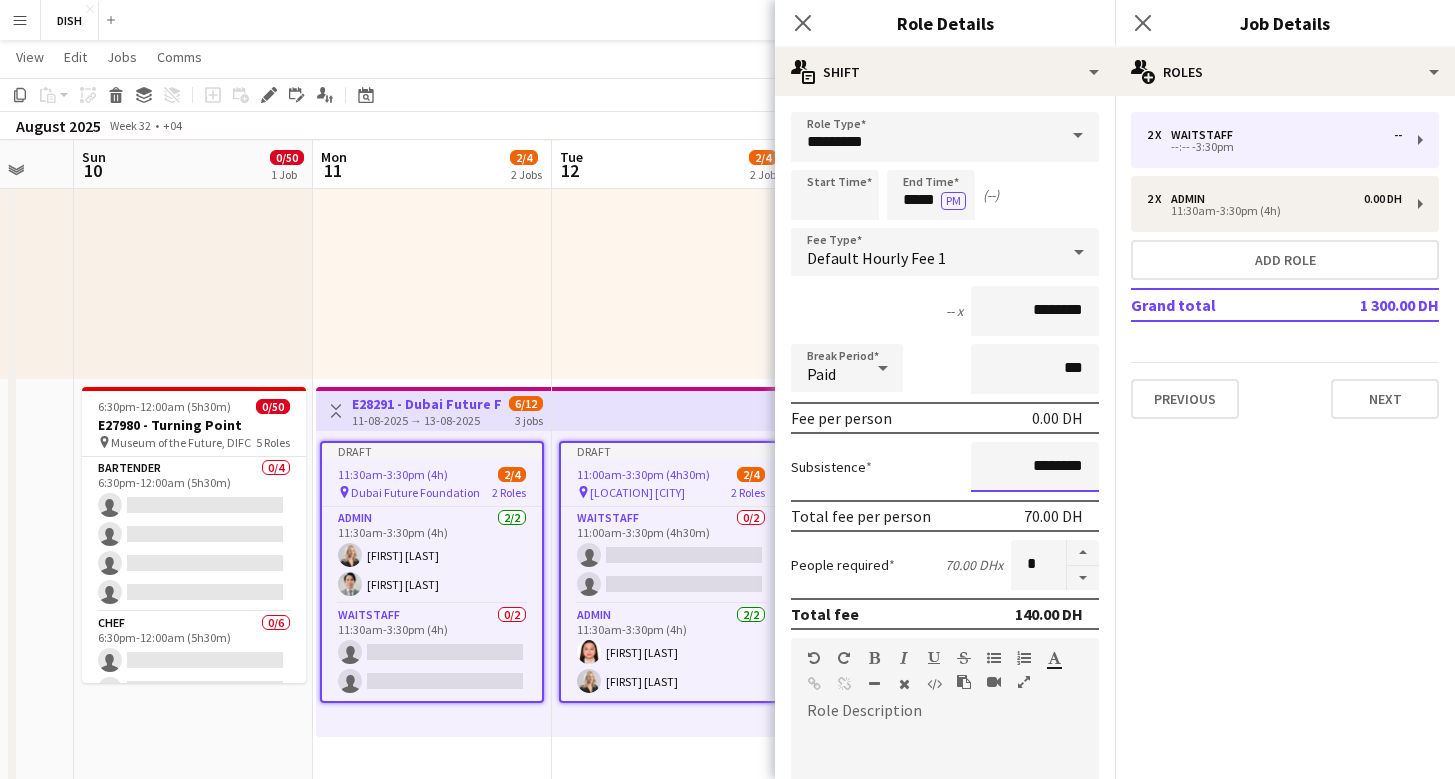 scroll, scrollTop: 187, scrollLeft: 0, axis: vertical 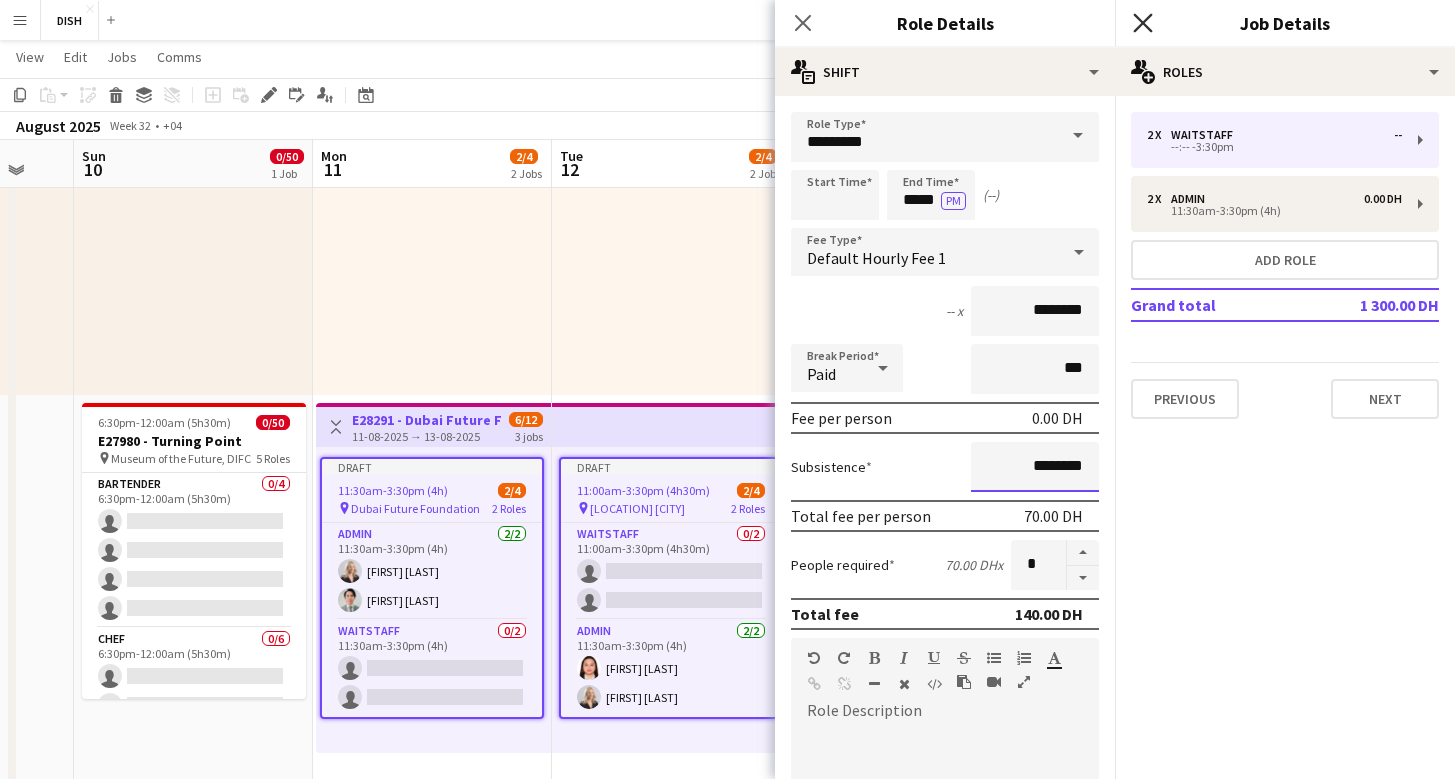 type on "********" 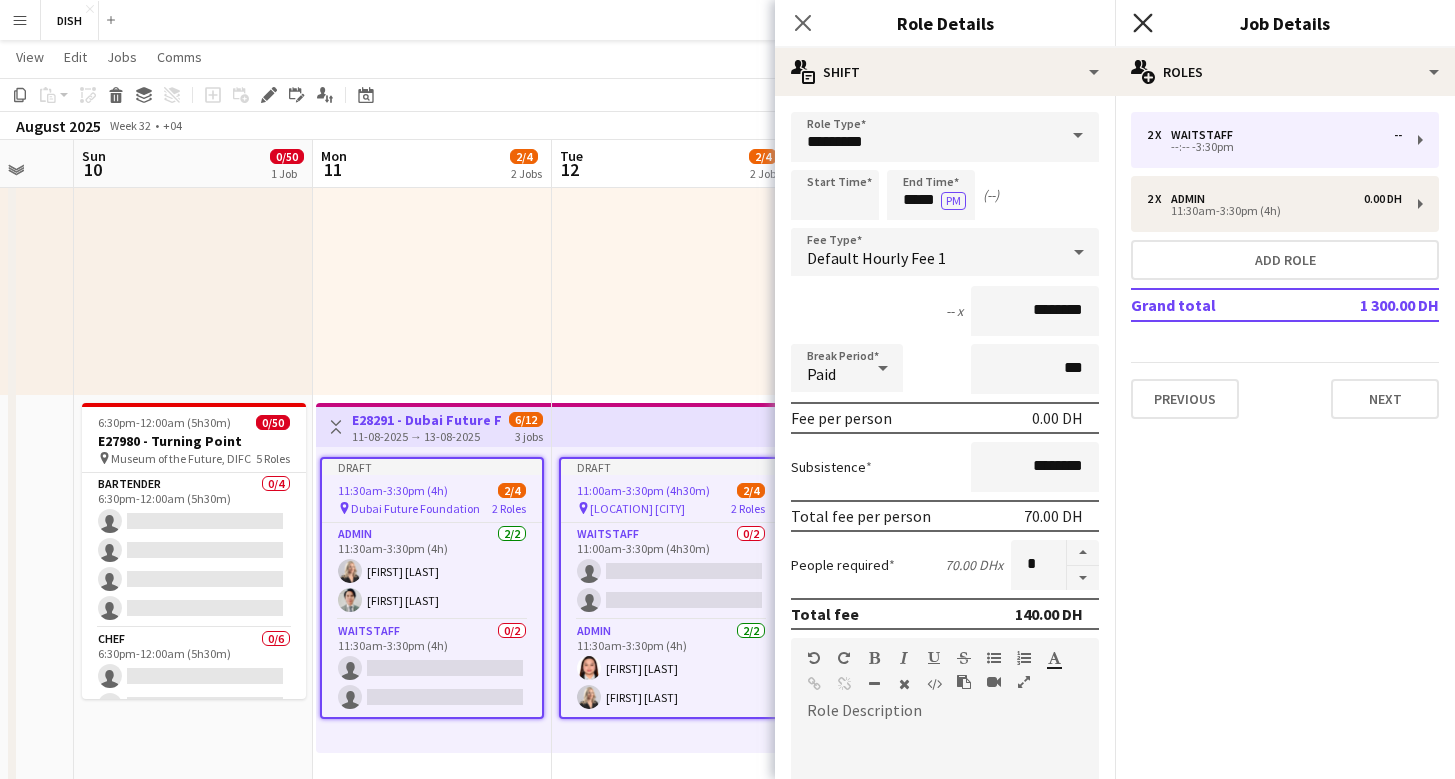 click on "Close pop-in" 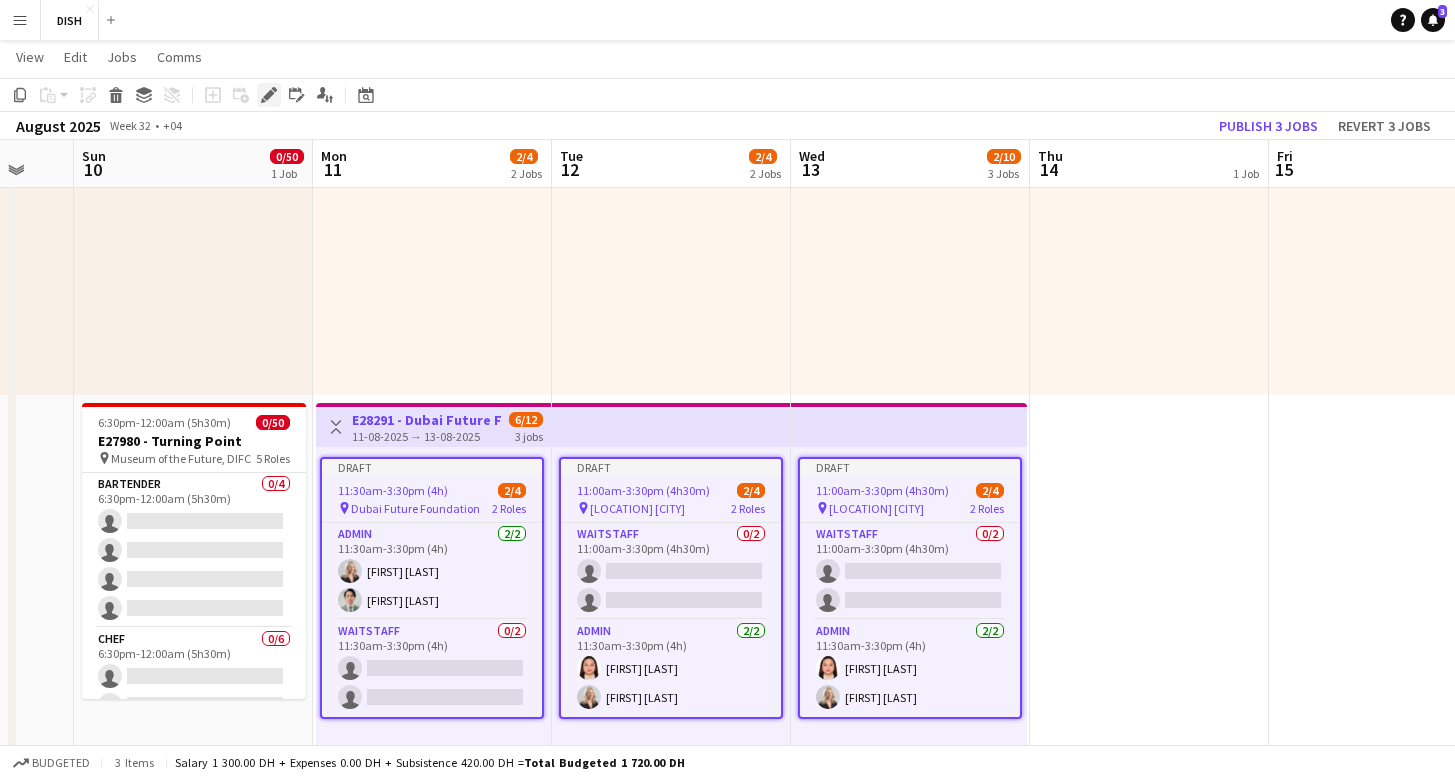 click 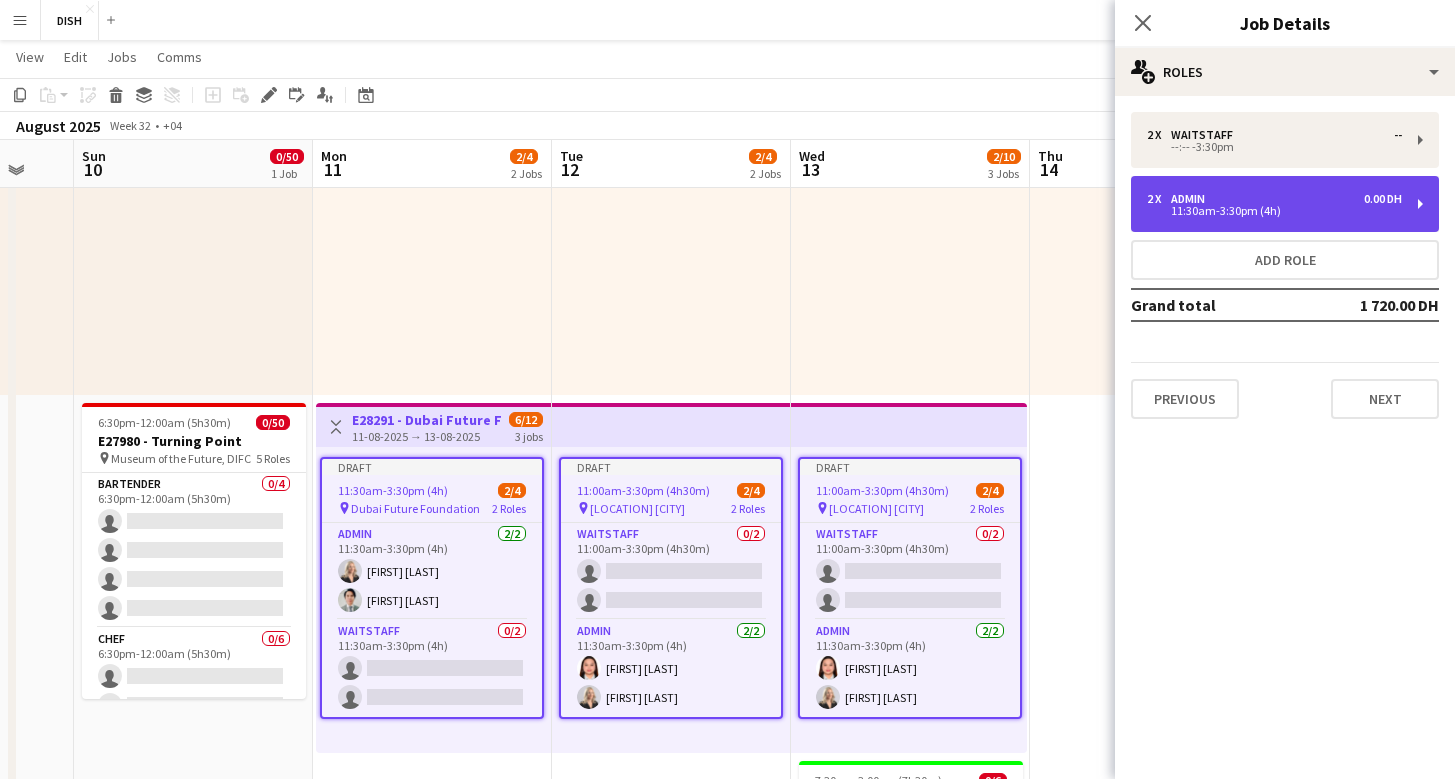 click on "2 x   Admin   0.00 DH" at bounding box center [1274, 199] 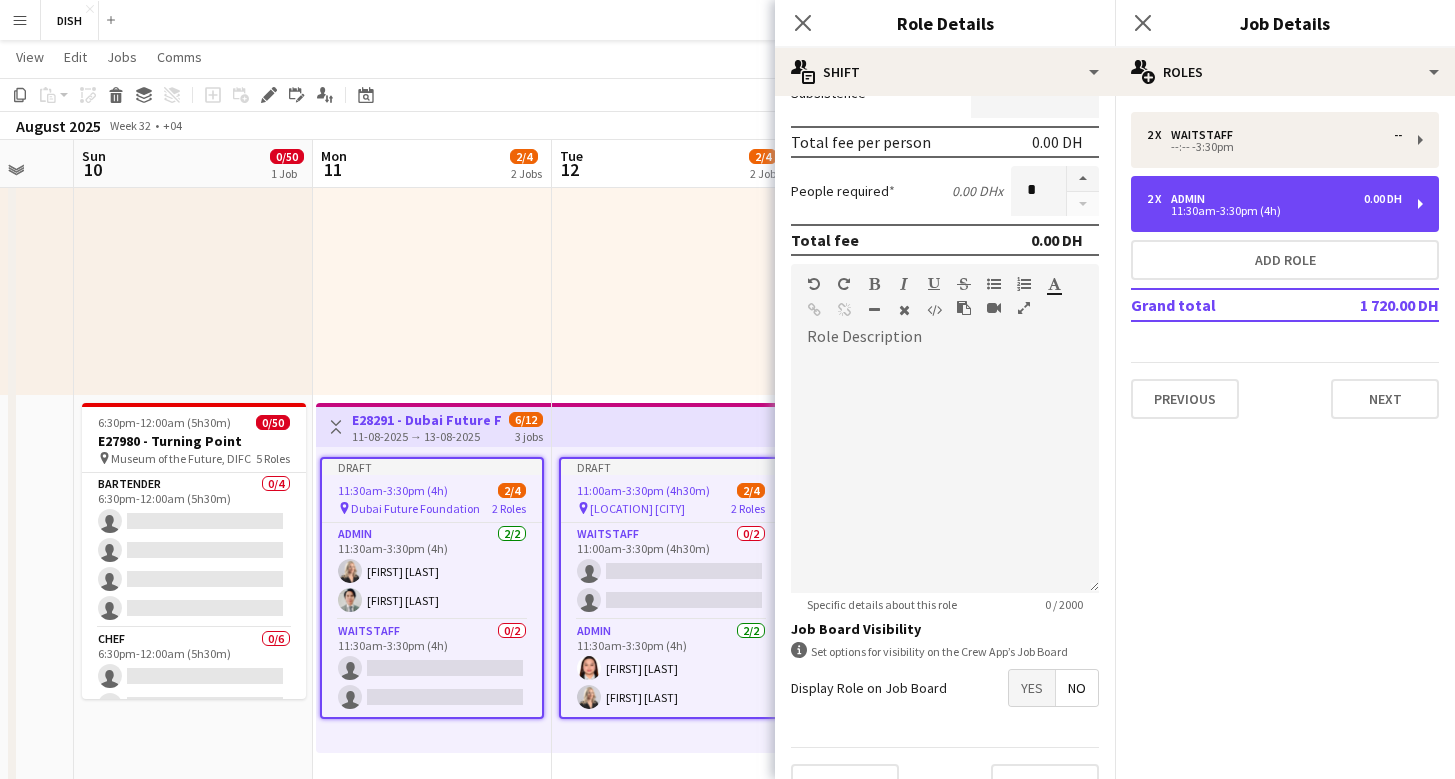 scroll, scrollTop: 415, scrollLeft: 0, axis: vertical 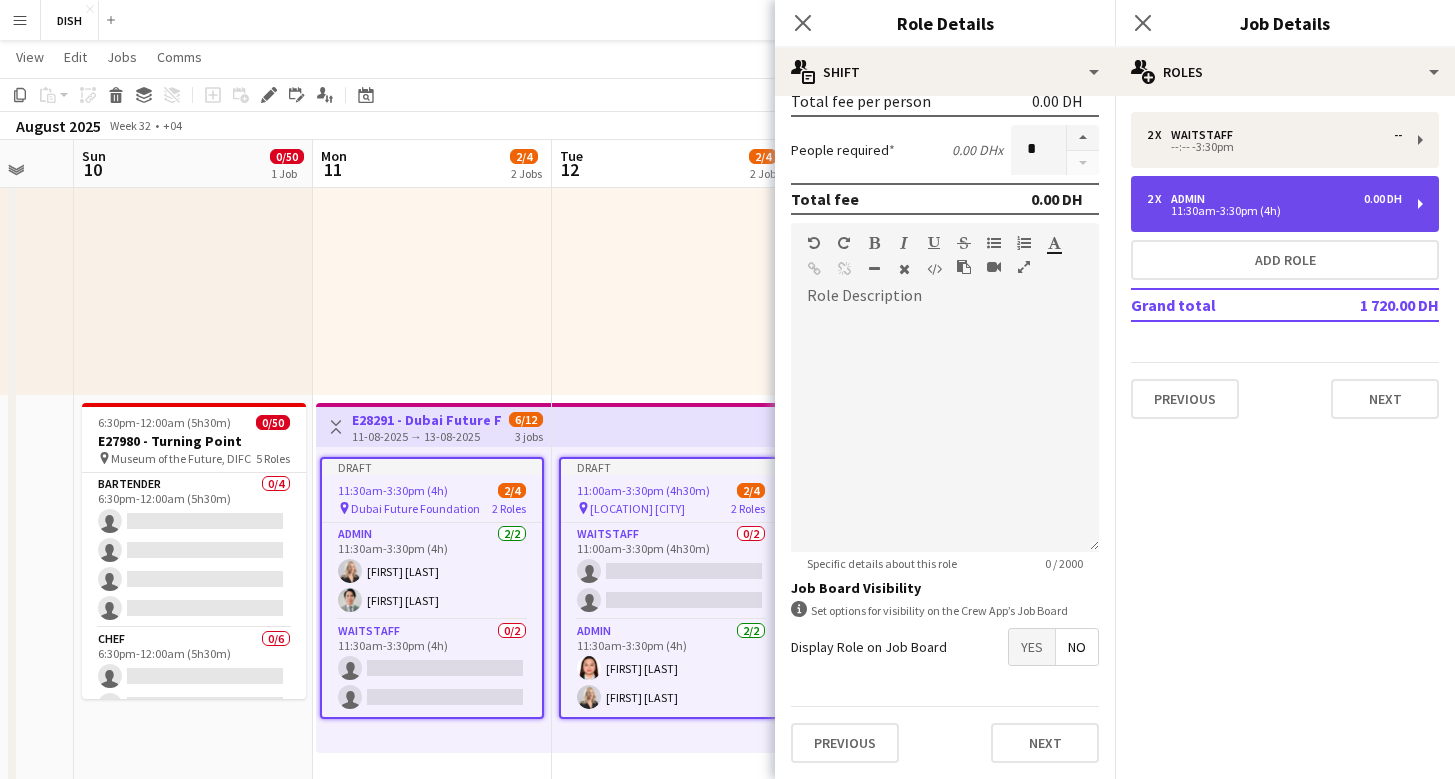 click on "0.00 DH" at bounding box center [1383, 199] 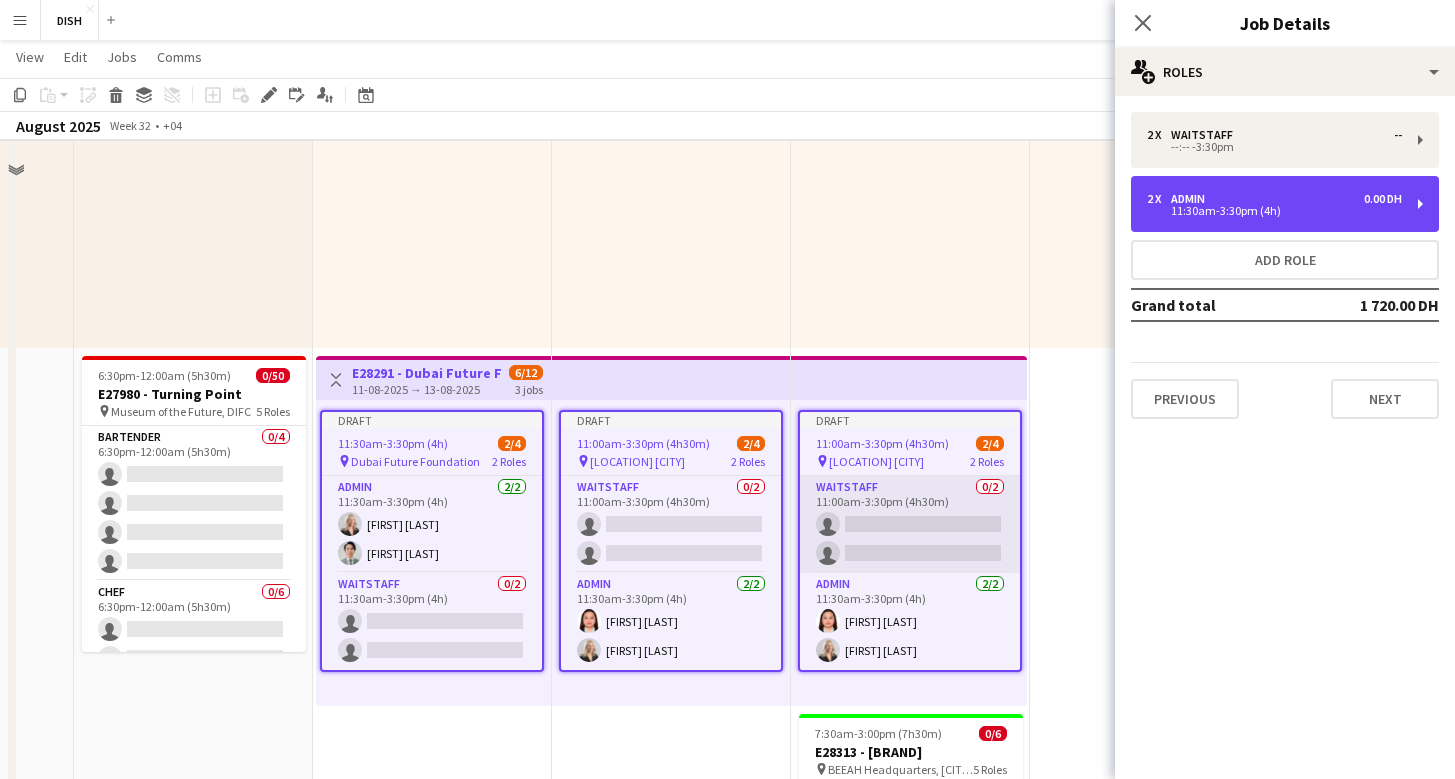 scroll, scrollTop: 346, scrollLeft: 0, axis: vertical 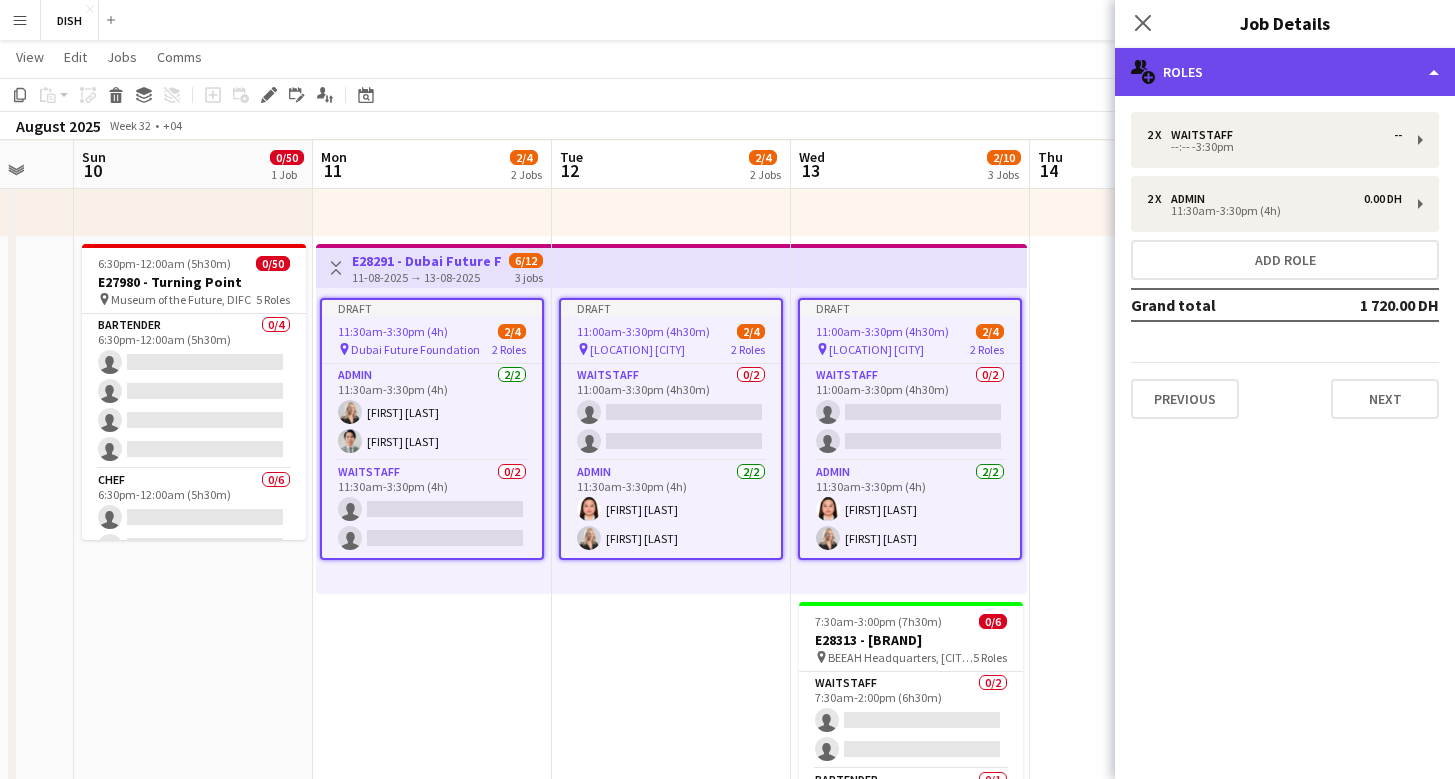 click on "multiple-users-add
Roles" 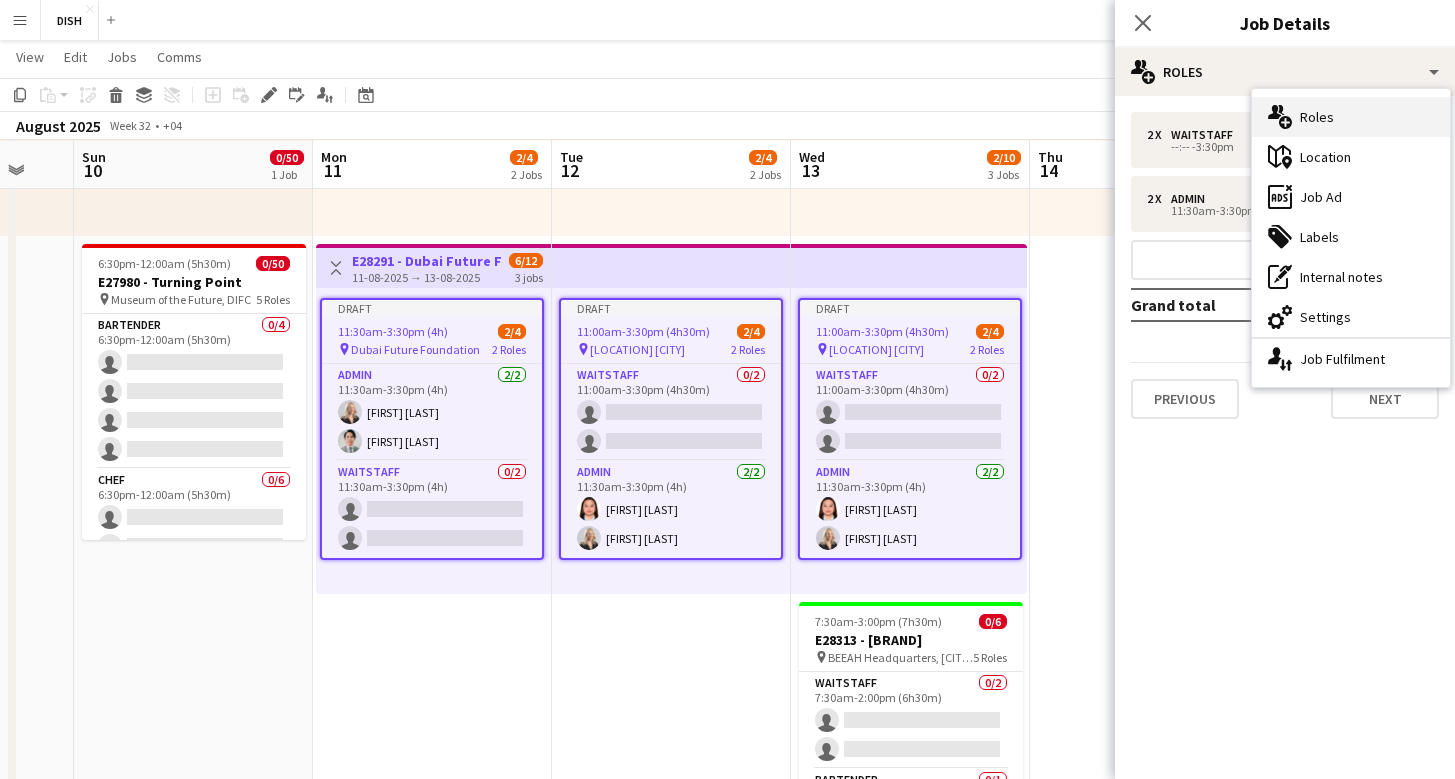click on "multiple-users-add
Roles" at bounding box center [1351, 117] 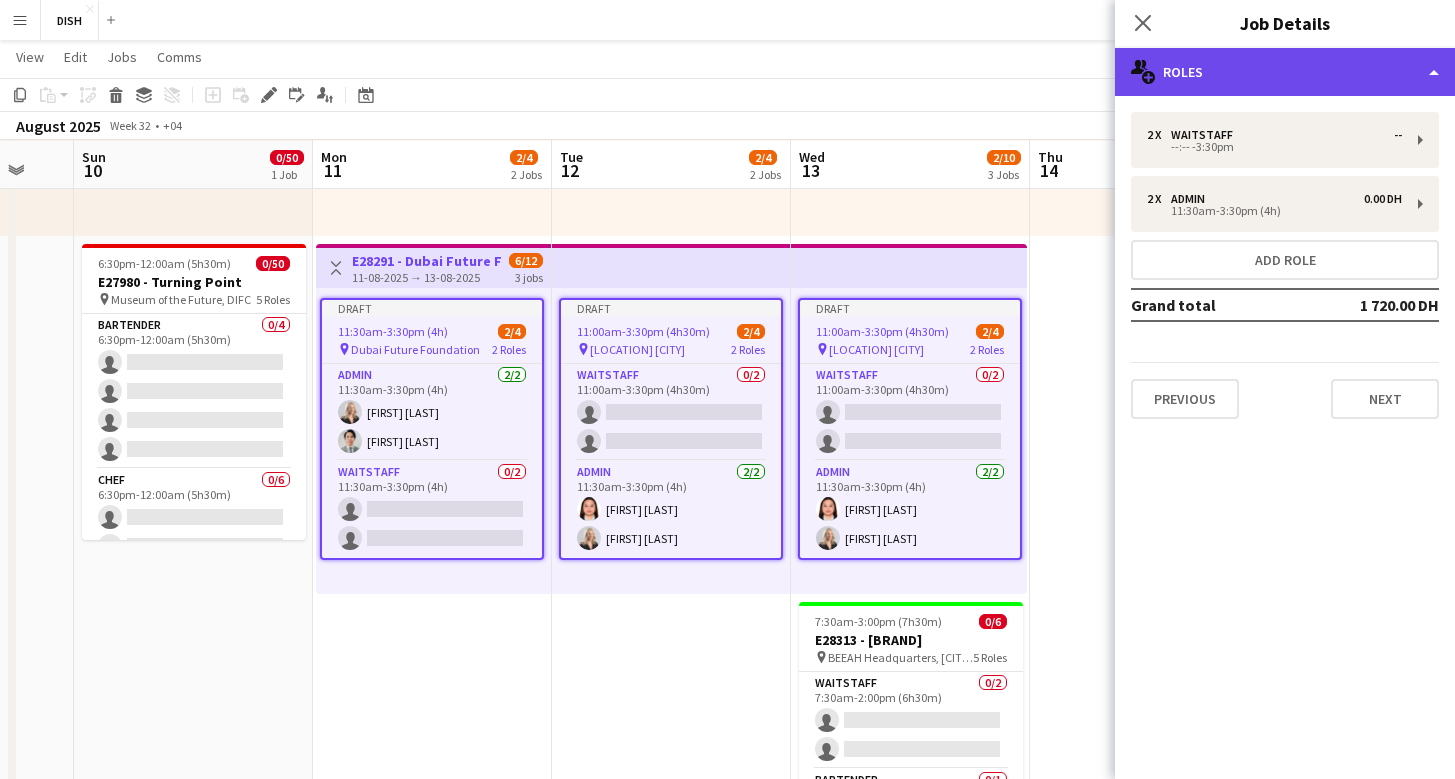 click on "multiple-users-add
Roles" 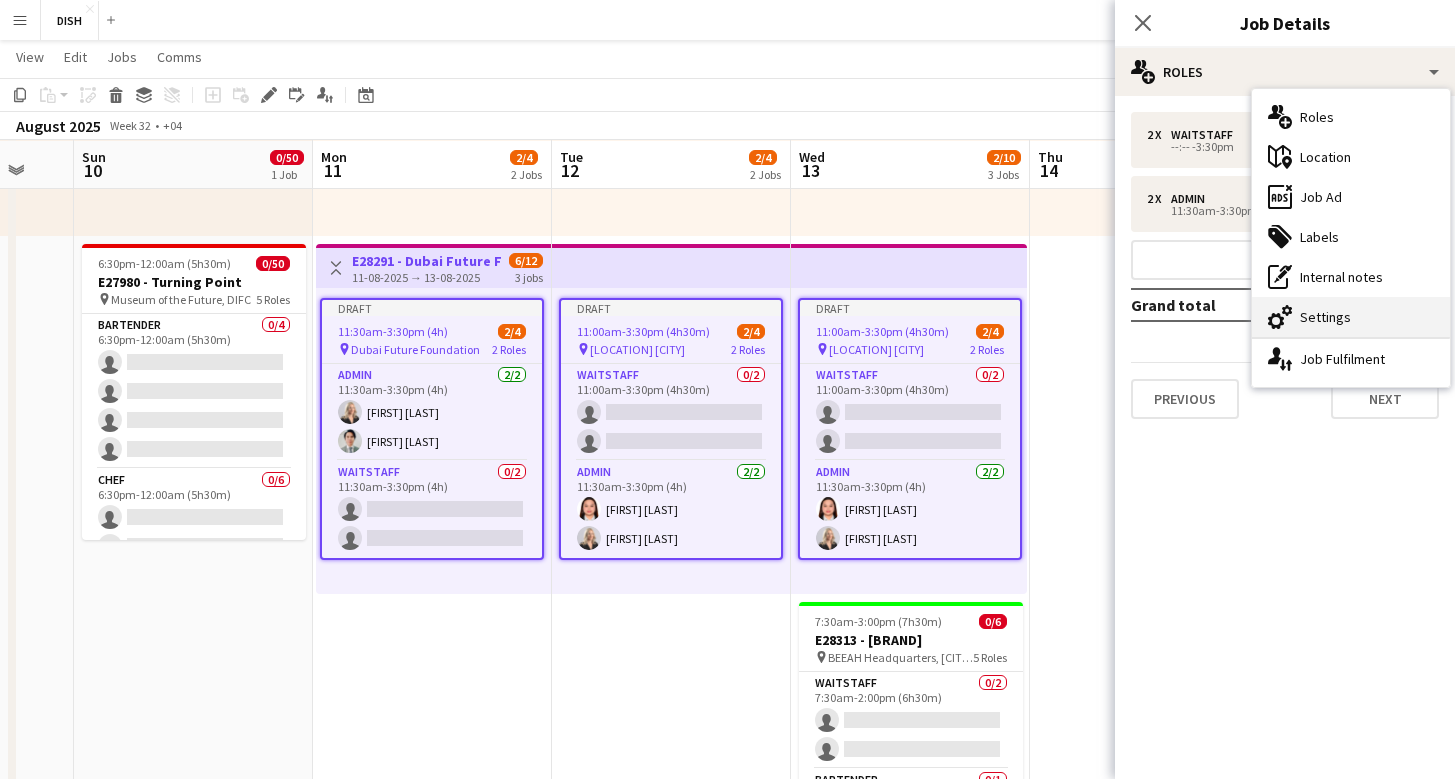 click on "cog-double-3
Settings" at bounding box center [1351, 317] 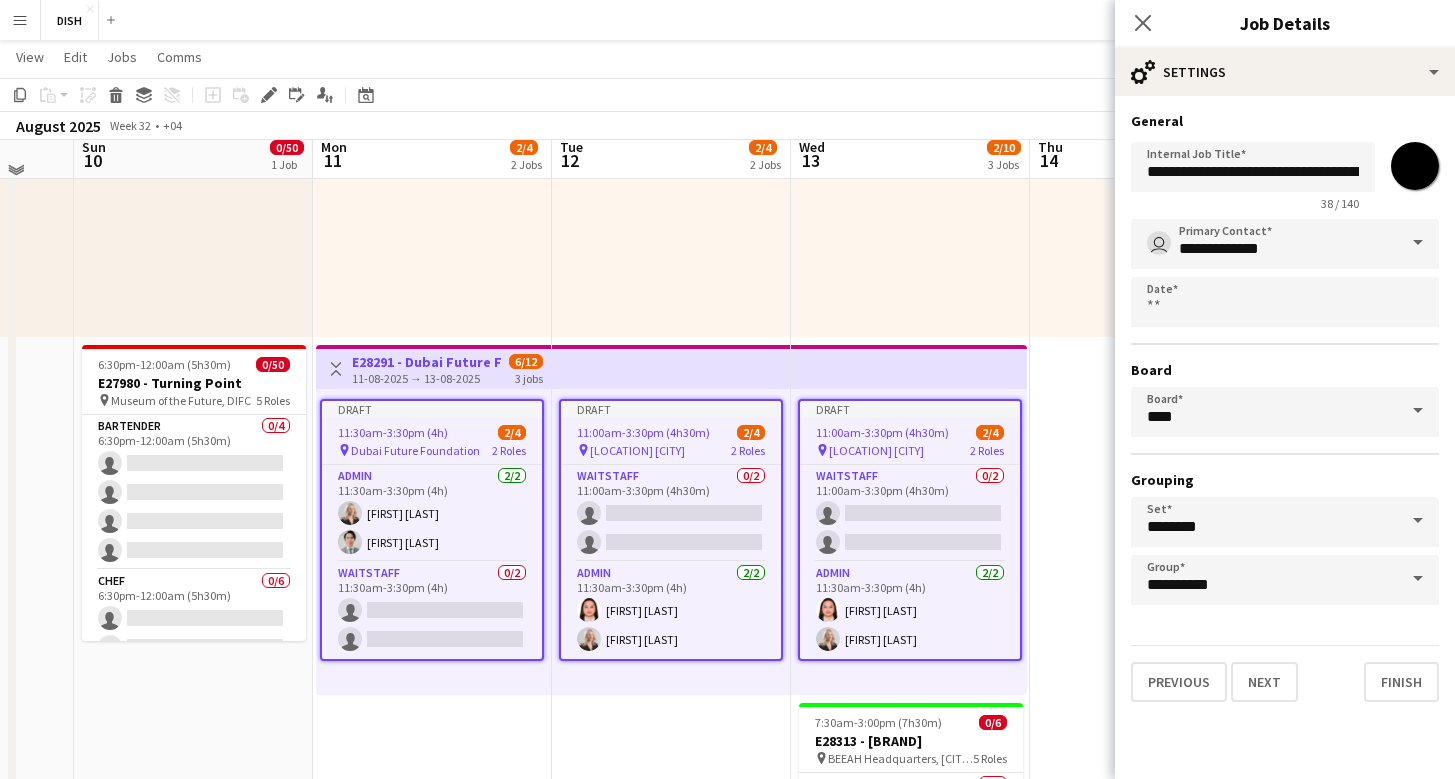 scroll, scrollTop: 267, scrollLeft: 0, axis: vertical 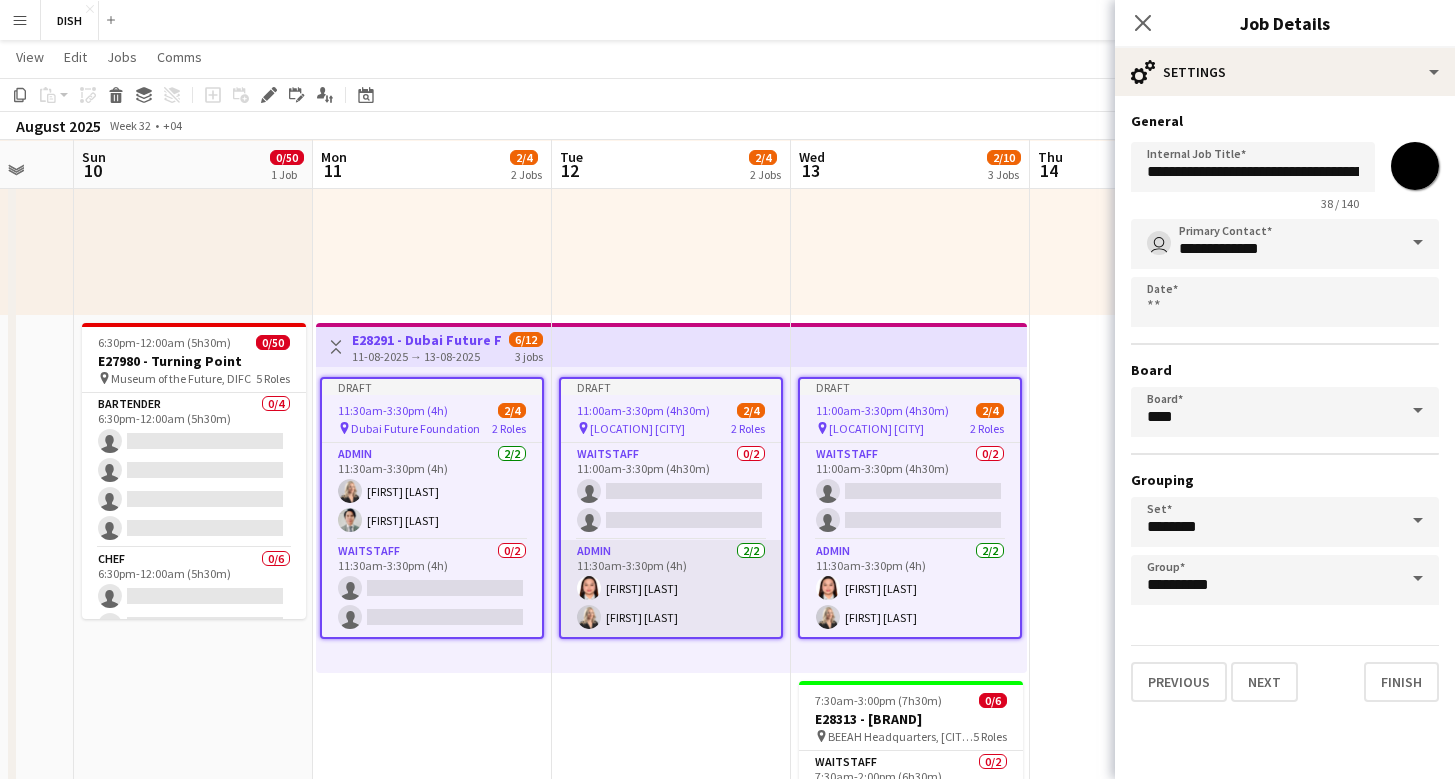 click on "Admin   2/2   11:30am-3:30pm (4h)
[FIRST] [LAST] [FIRST] [LAST]" at bounding box center (671, 588) 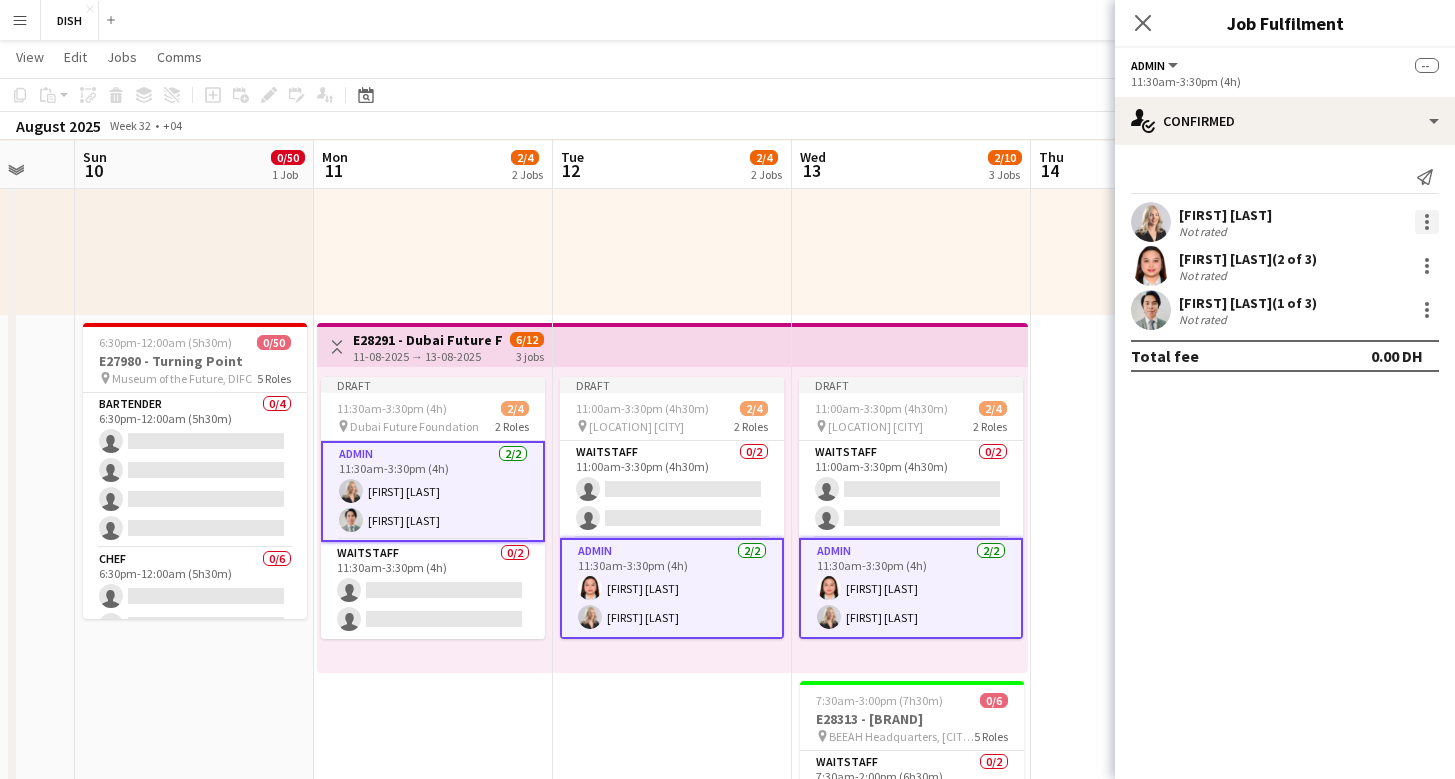 click at bounding box center [1427, 222] 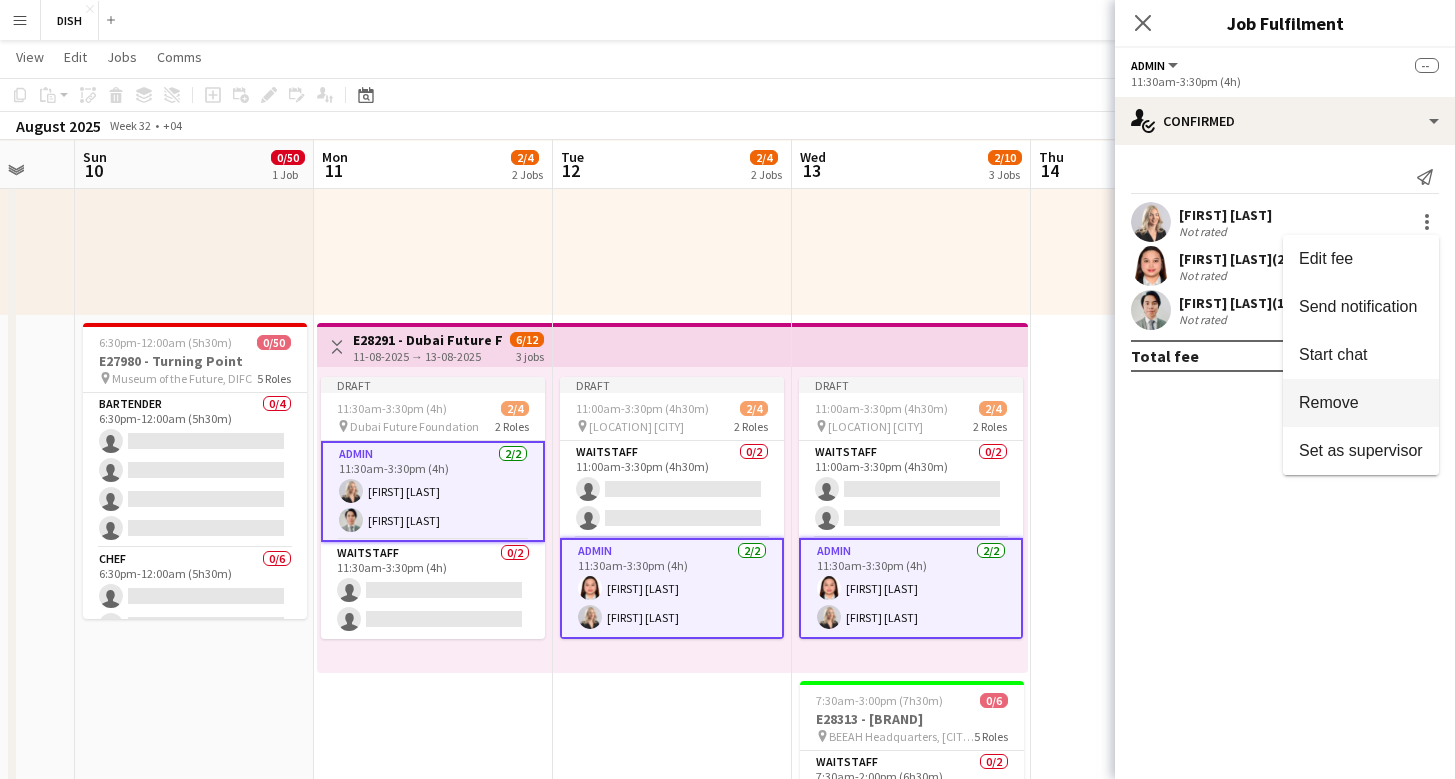 click on "Remove" at bounding box center [1361, 403] 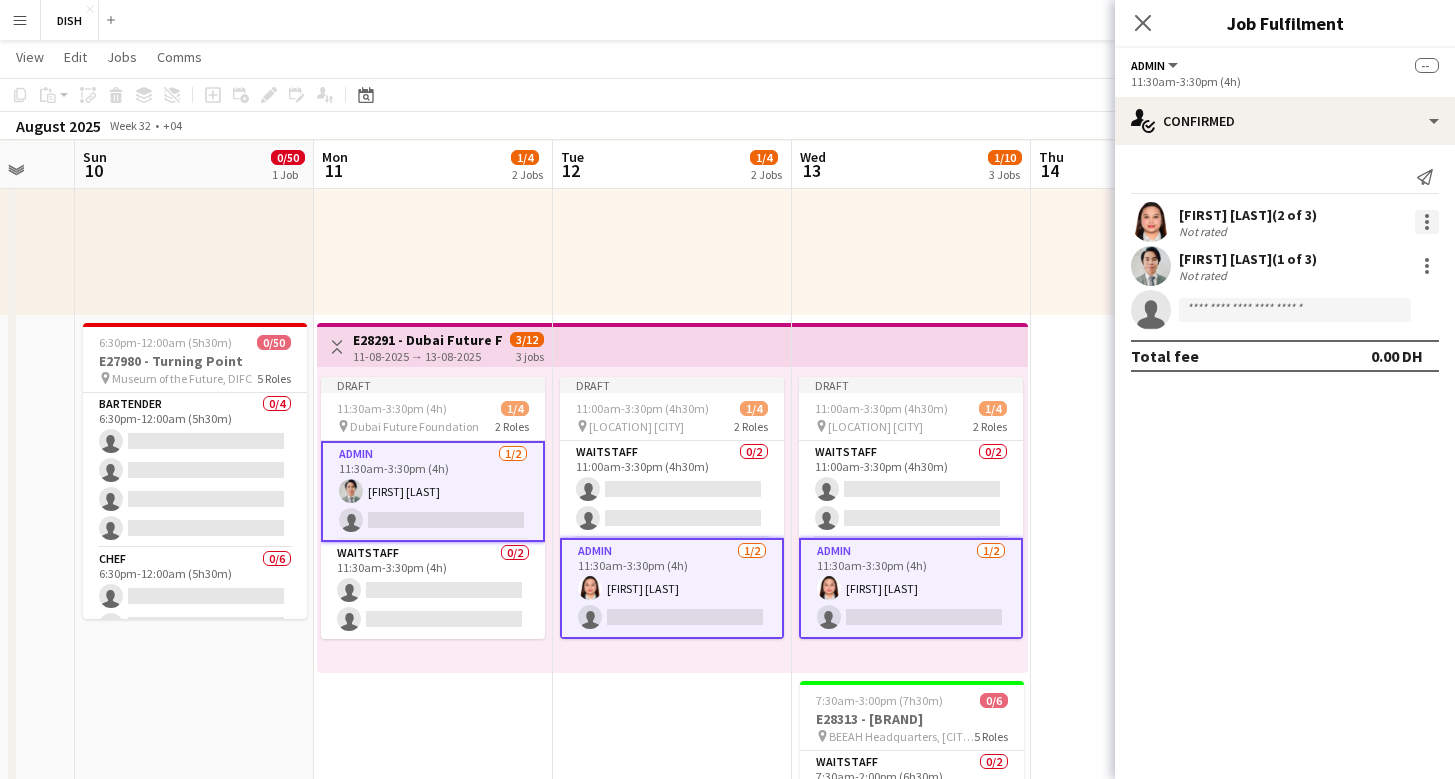 click at bounding box center [1427, 222] 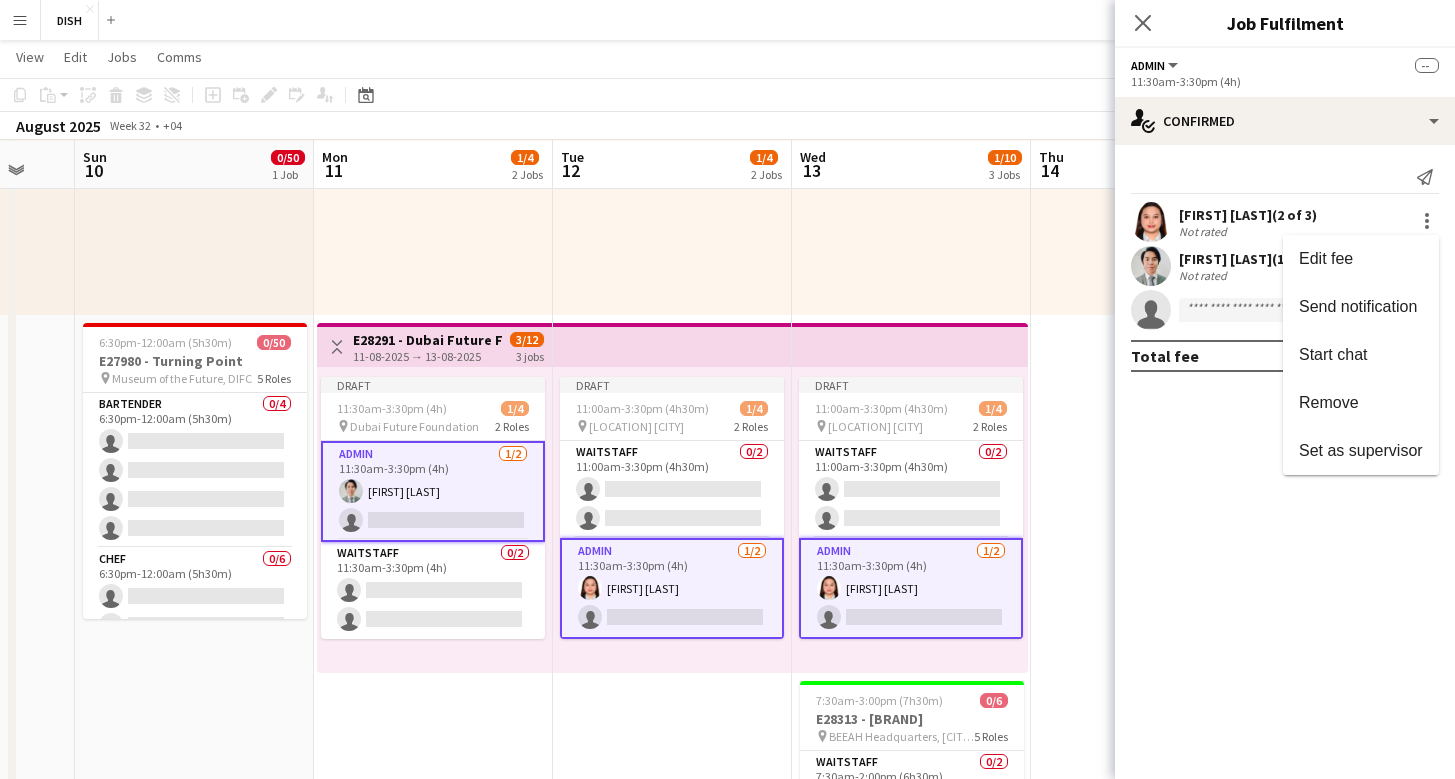 drag, startPoint x: 1380, startPoint y: 401, endPoint x: 1399, endPoint y: 329, distance: 74.46476 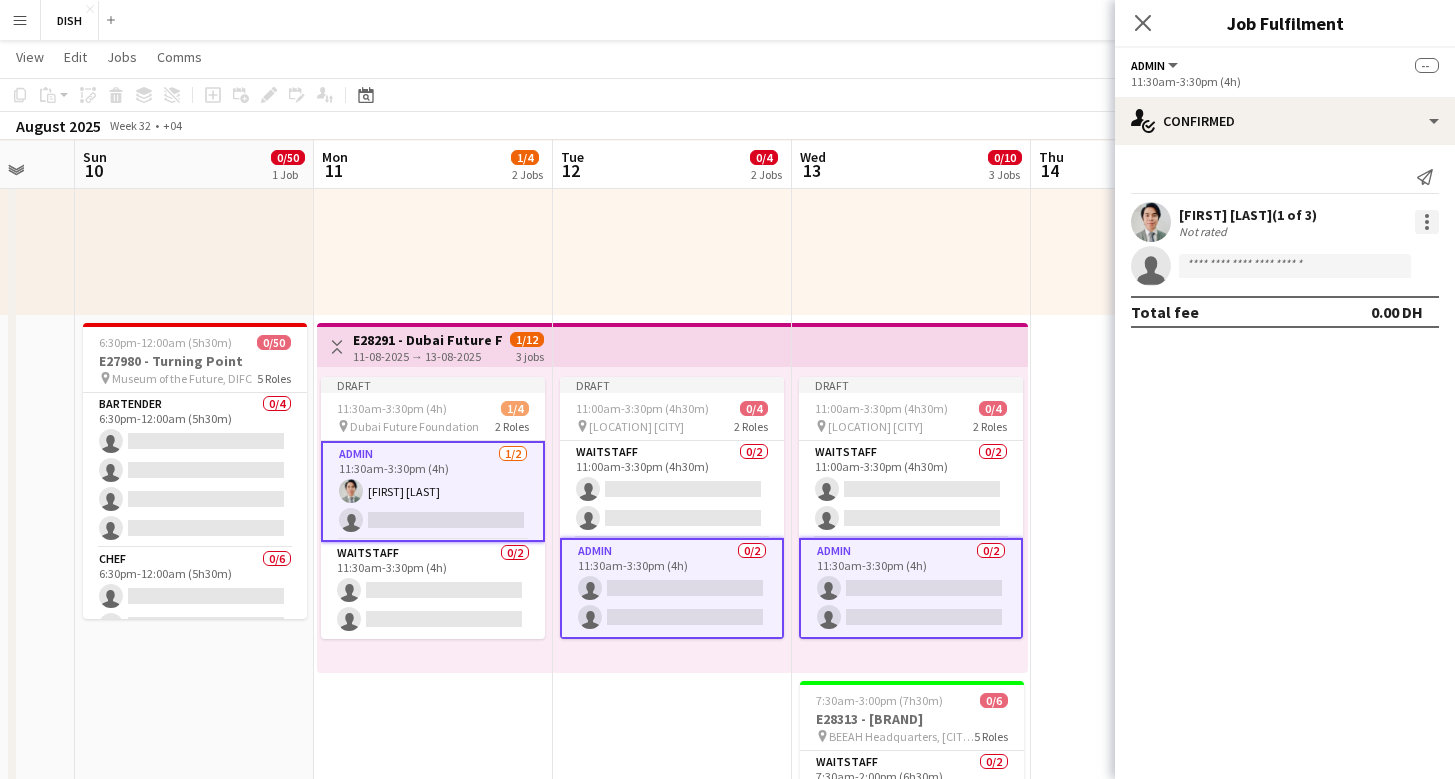 click at bounding box center [1427, 222] 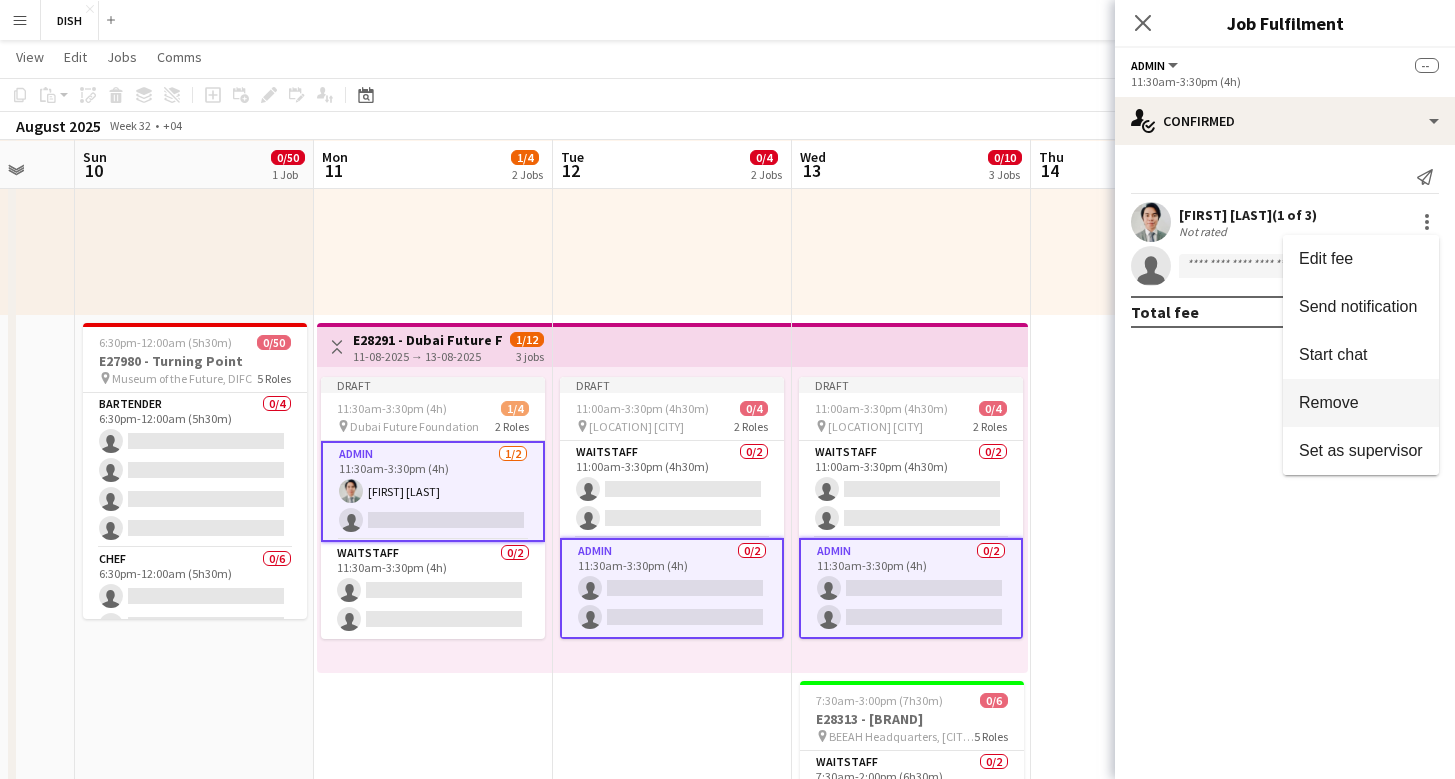 click on "Remove" at bounding box center (1329, 402) 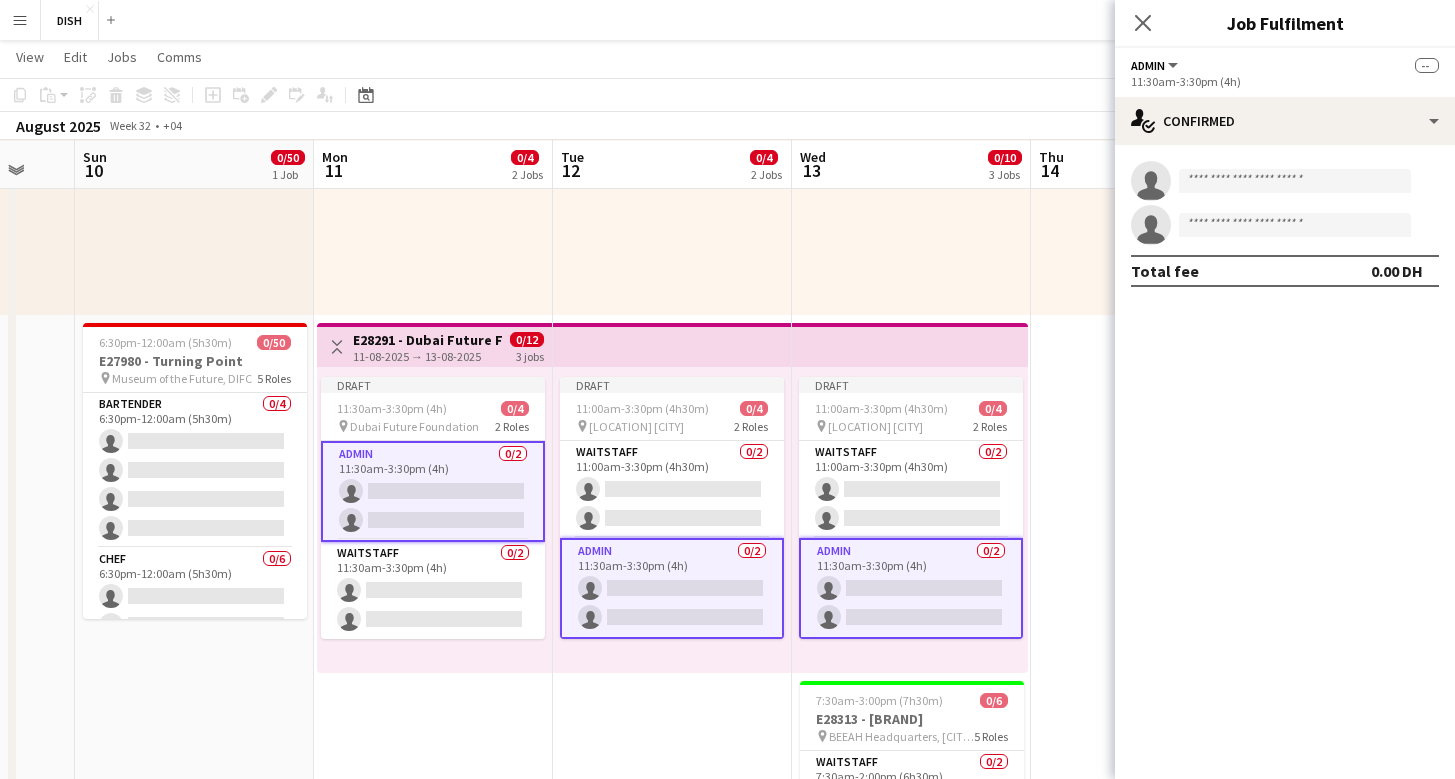 drag, startPoint x: 1260, startPoint y: 288, endPoint x: 1256, endPoint y: 257, distance: 31.257 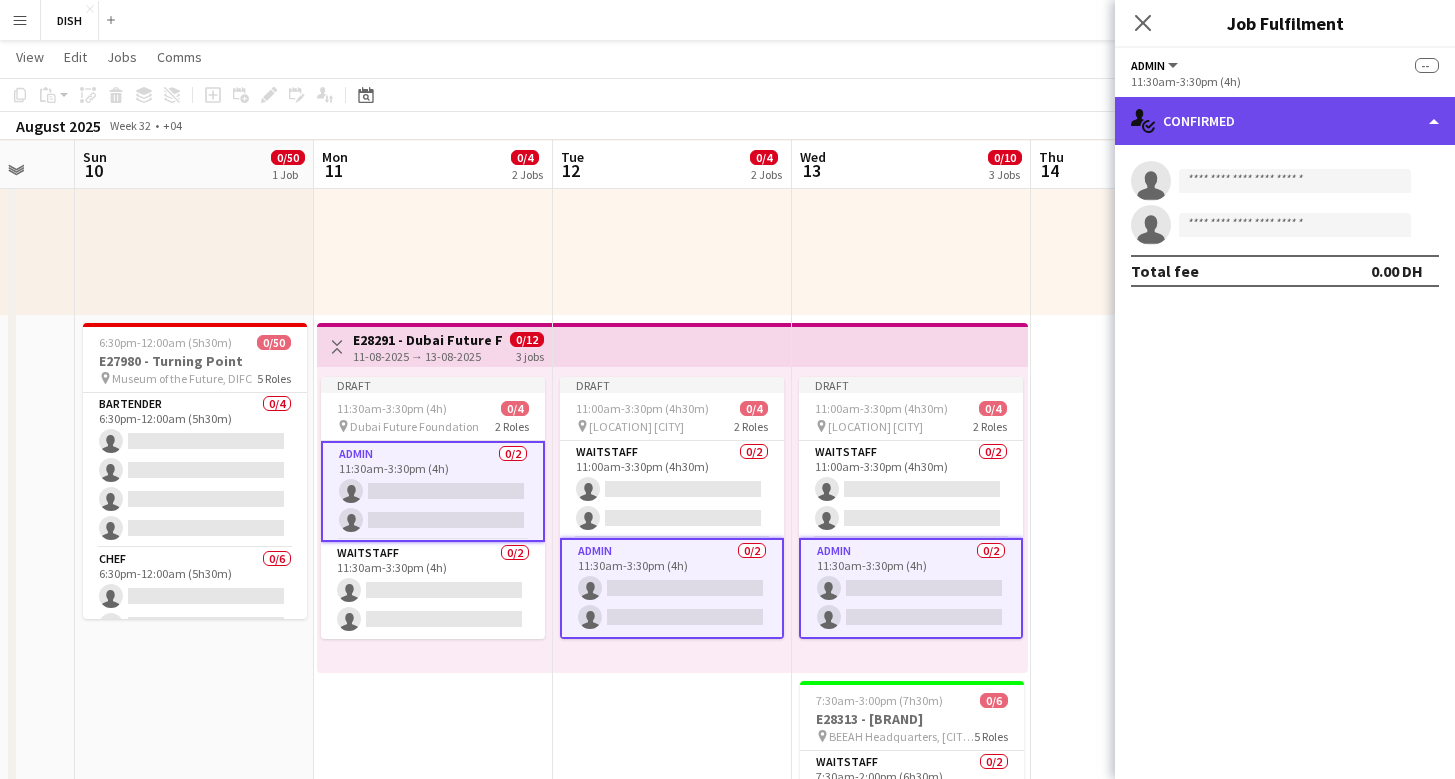 click on "single-neutral-actions-check-2
Confirmed" 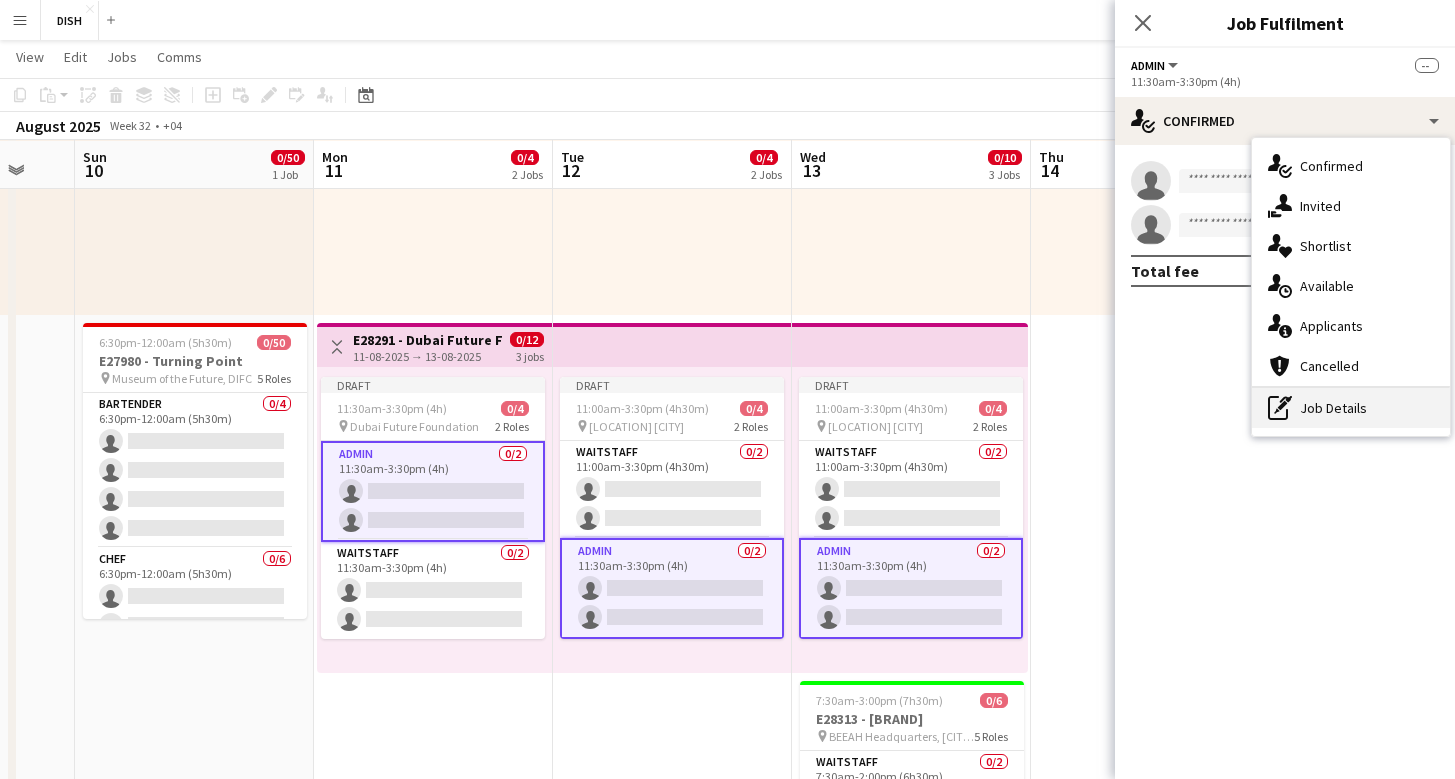 click on "pen-write
Job Details" at bounding box center (1351, 408) 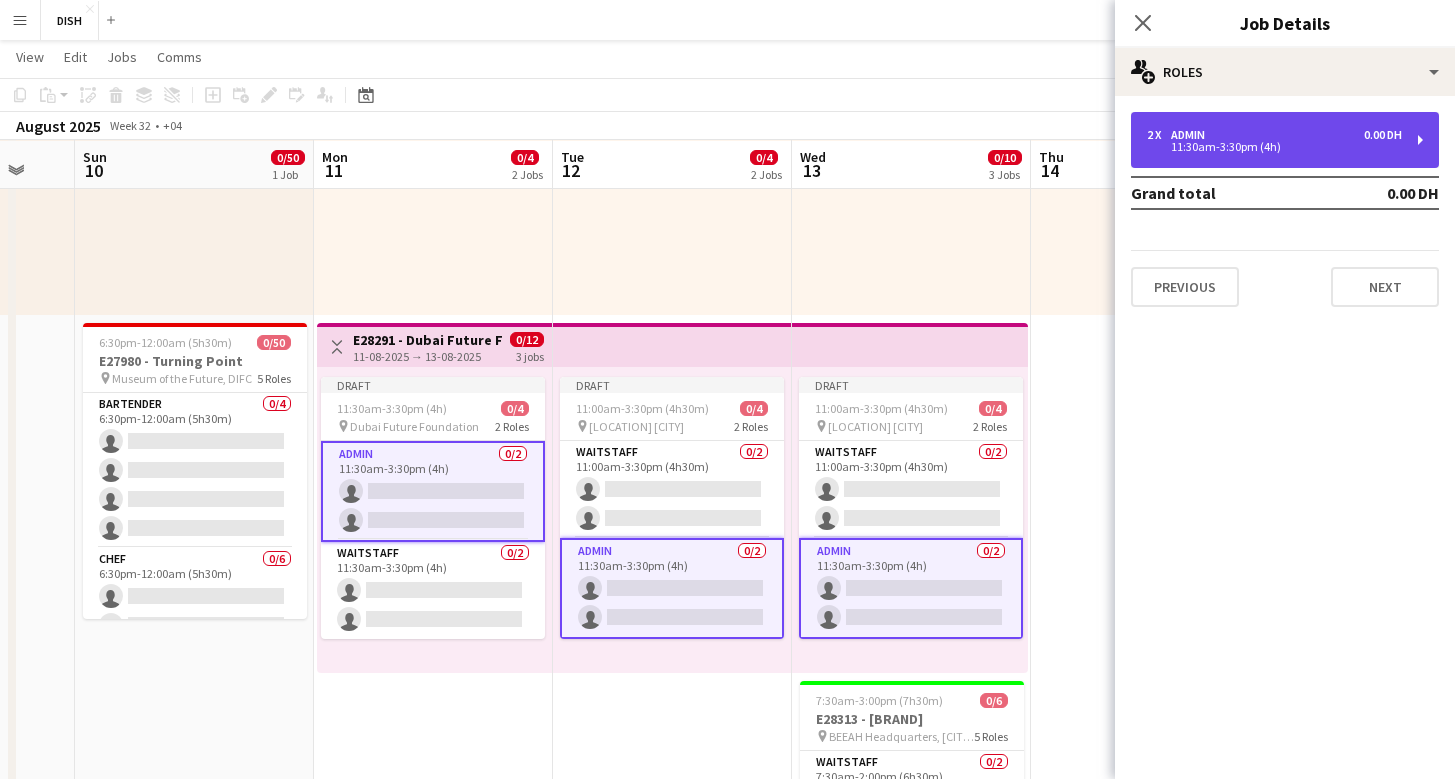 click on "11:30am-3:30pm (4h)" at bounding box center [1274, 147] 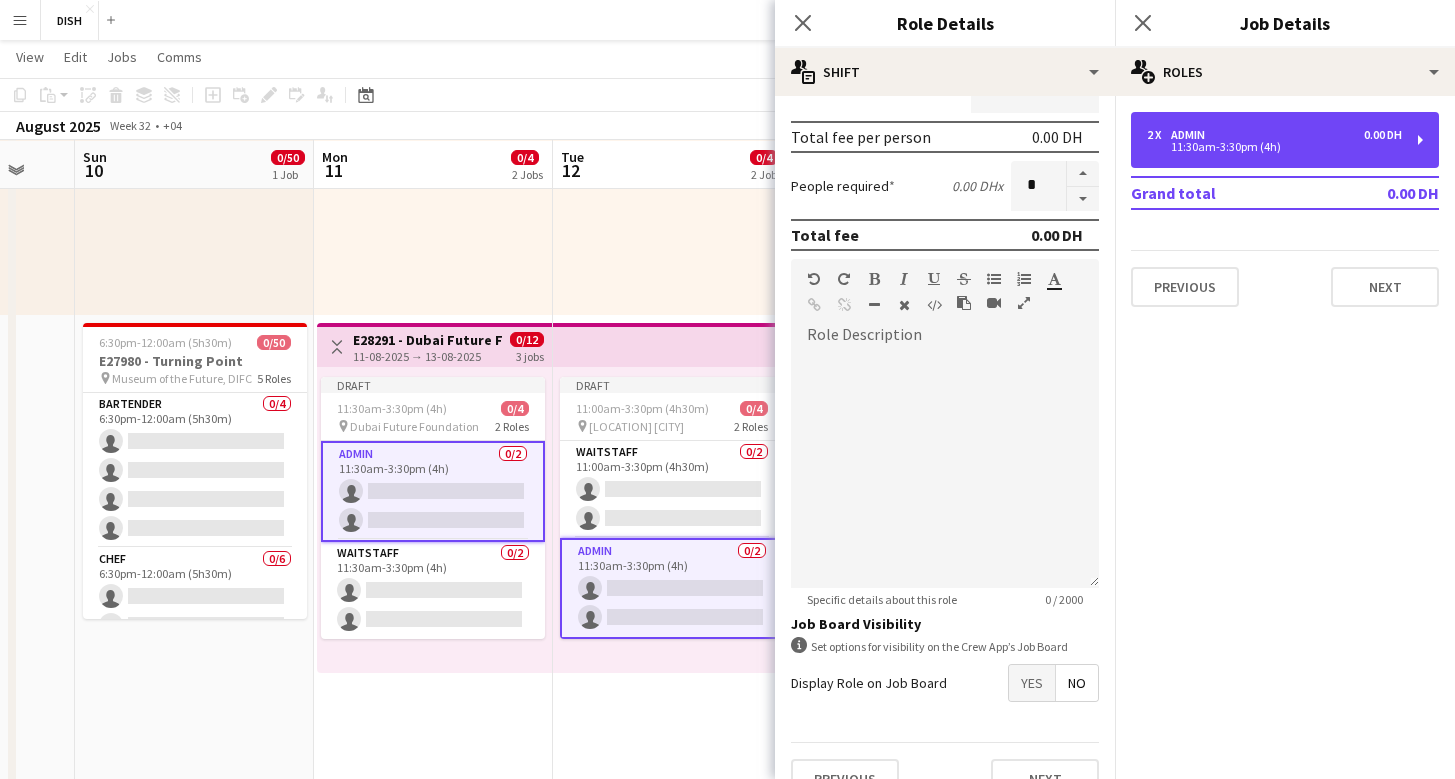 scroll, scrollTop: 415, scrollLeft: 0, axis: vertical 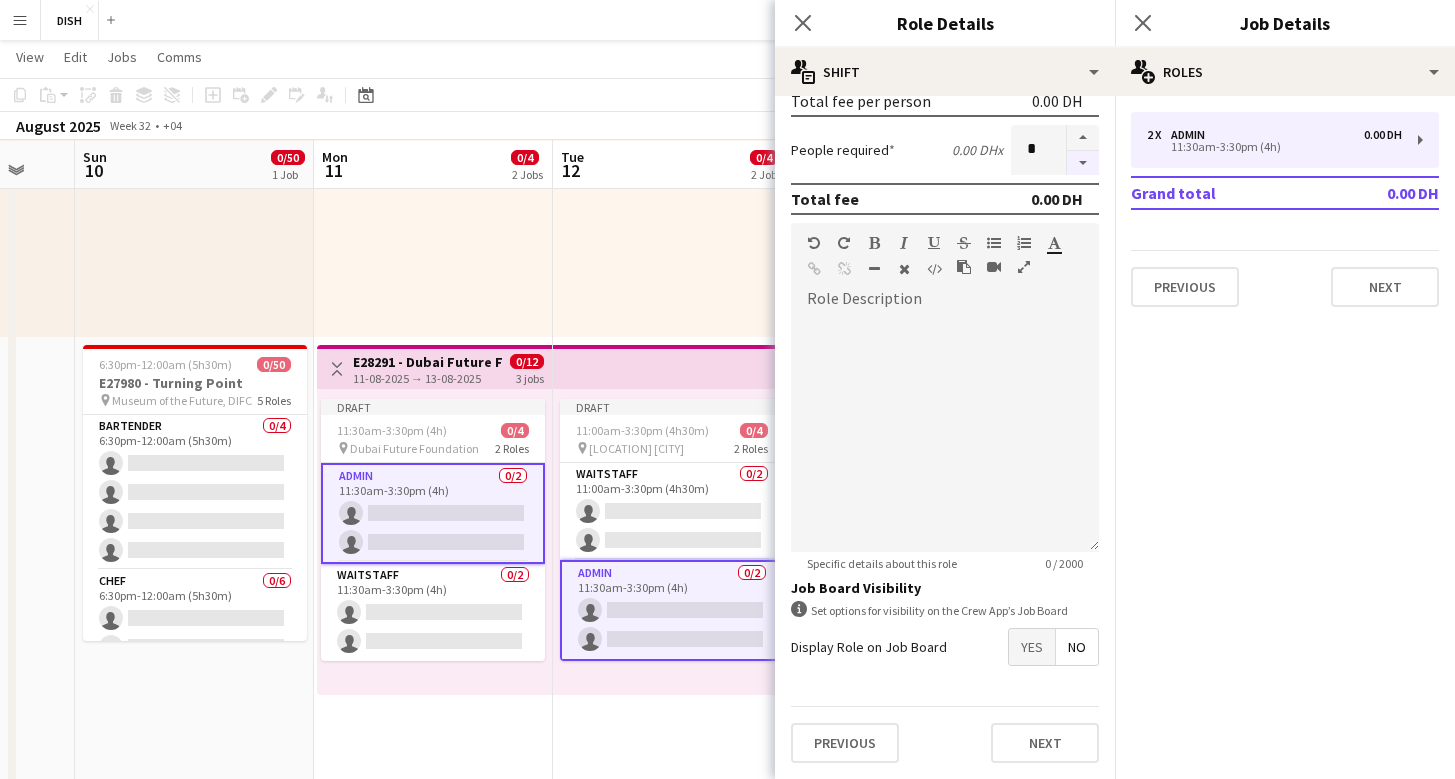 click at bounding box center (1083, 163) 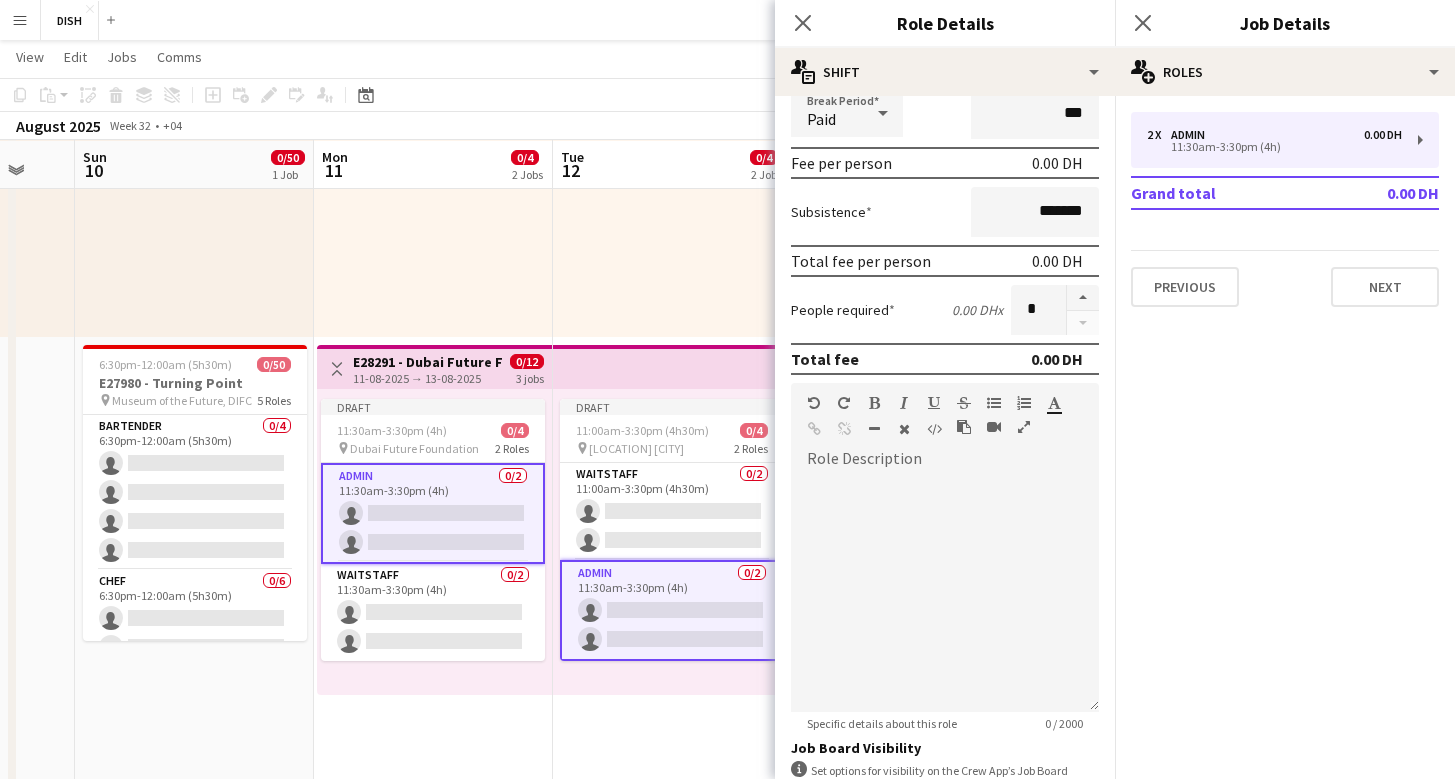 scroll, scrollTop: 0, scrollLeft: 0, axis: both 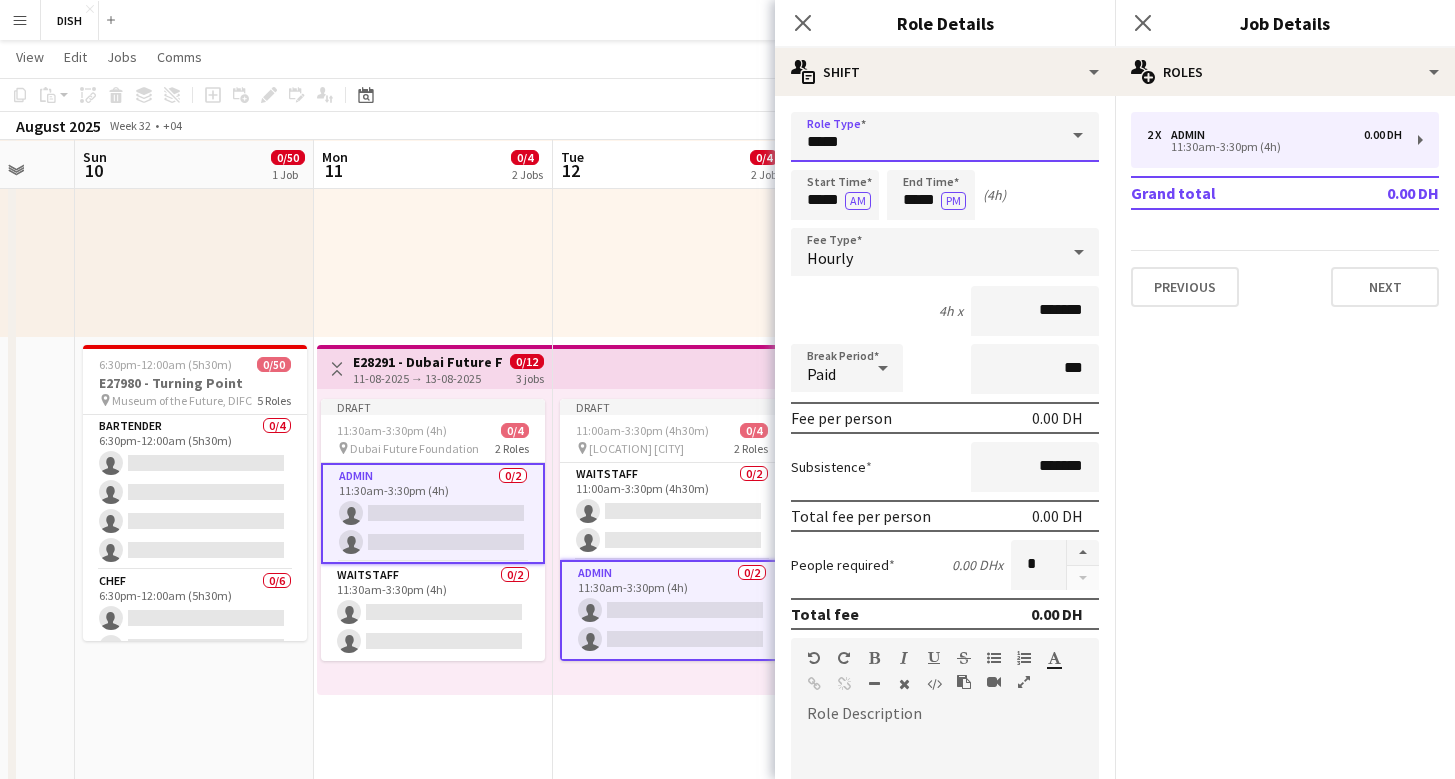 click on "*****" at bounding box center (945, 137) 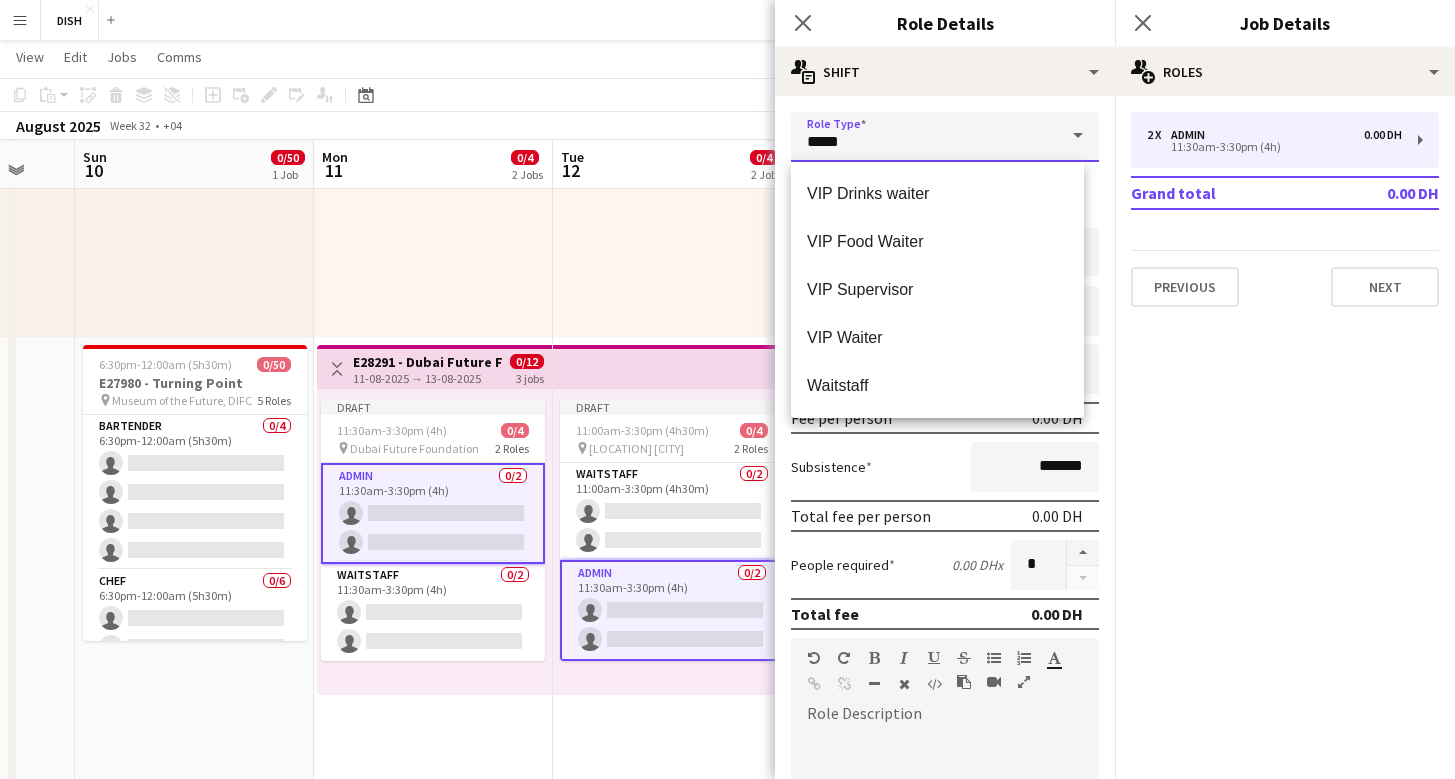 scroll, scrollTop: 0, scrollLeft: 0, axis: both 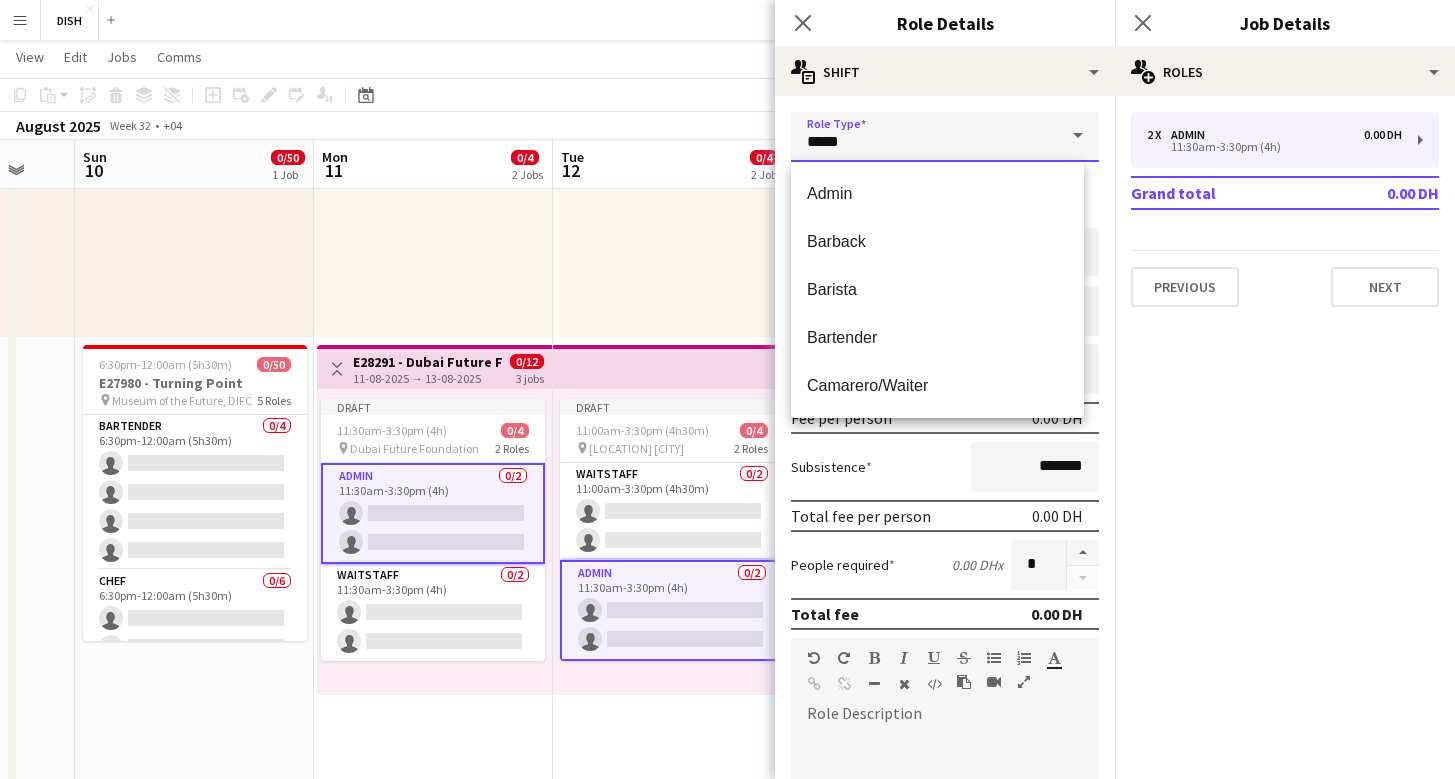 drag, startPoint x: 871, startPoint y: 137, endPoint x: 750, endPoint y: 146, distance: 121.33425 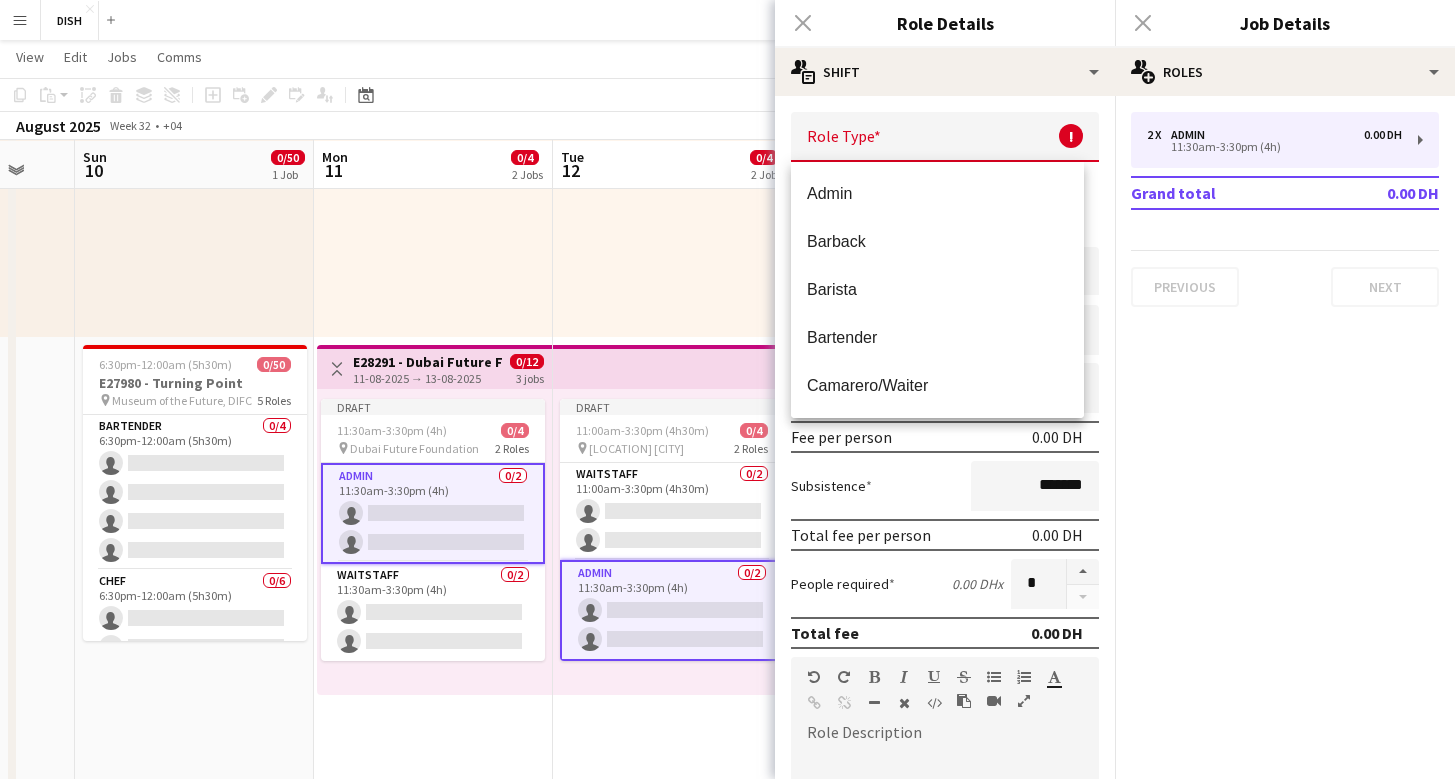 click on "pencil3
General details   2 x   Admin   0.00 DH   [TIME]-[TIME] ([DURATION])   Grand total   0.00 DH   Previous   Next" 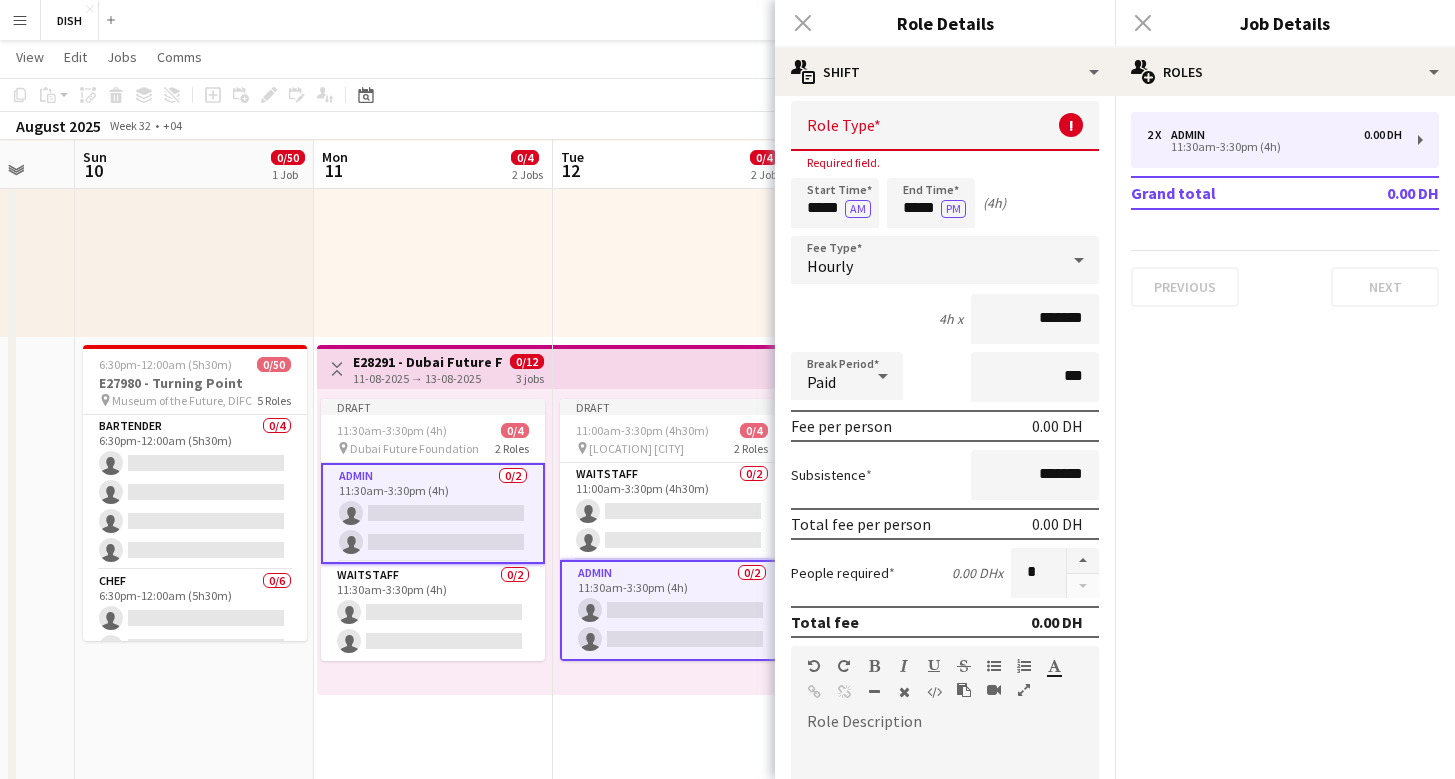 scroll, scrollTop: 0, scrollLeft: 0, axis: both 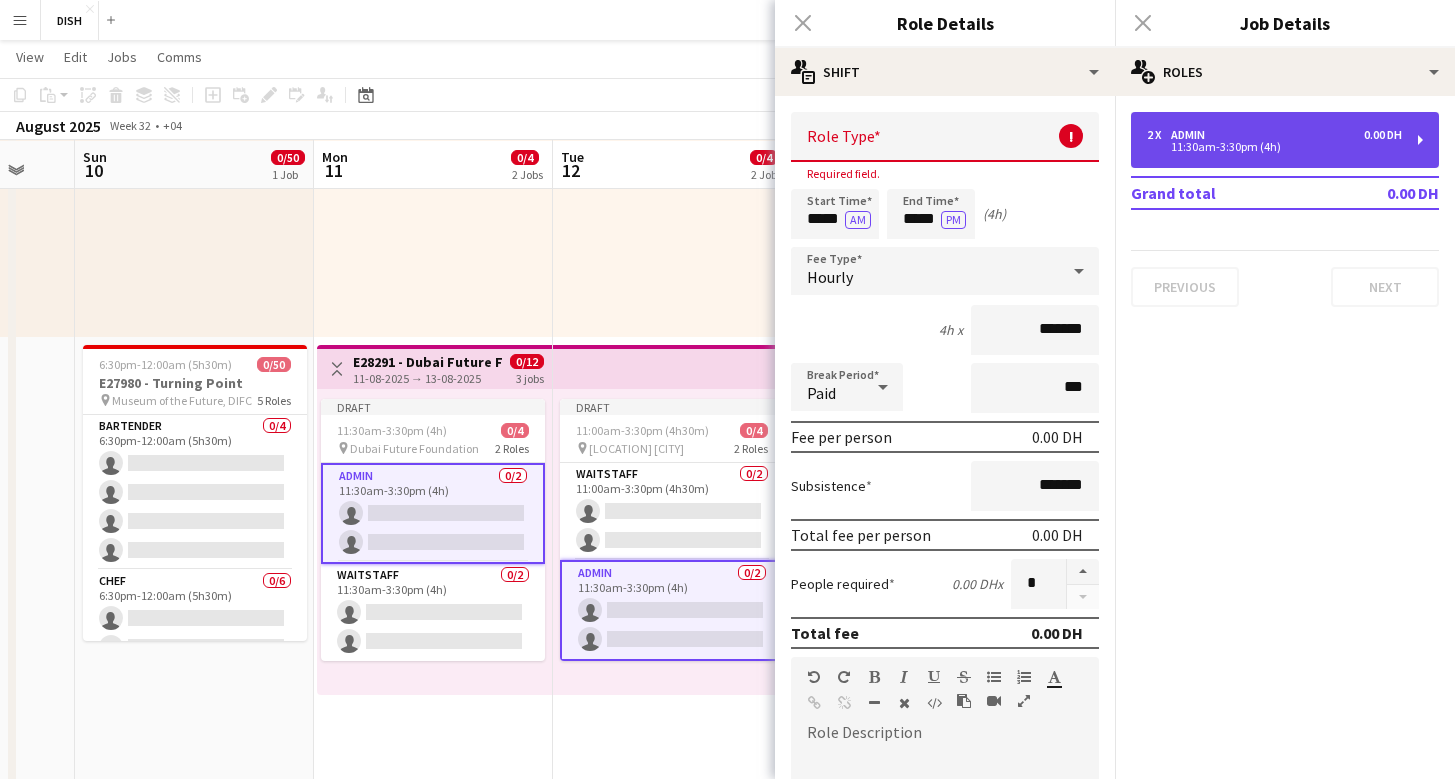 click on "Admin" at bounding box center (1192, 135) 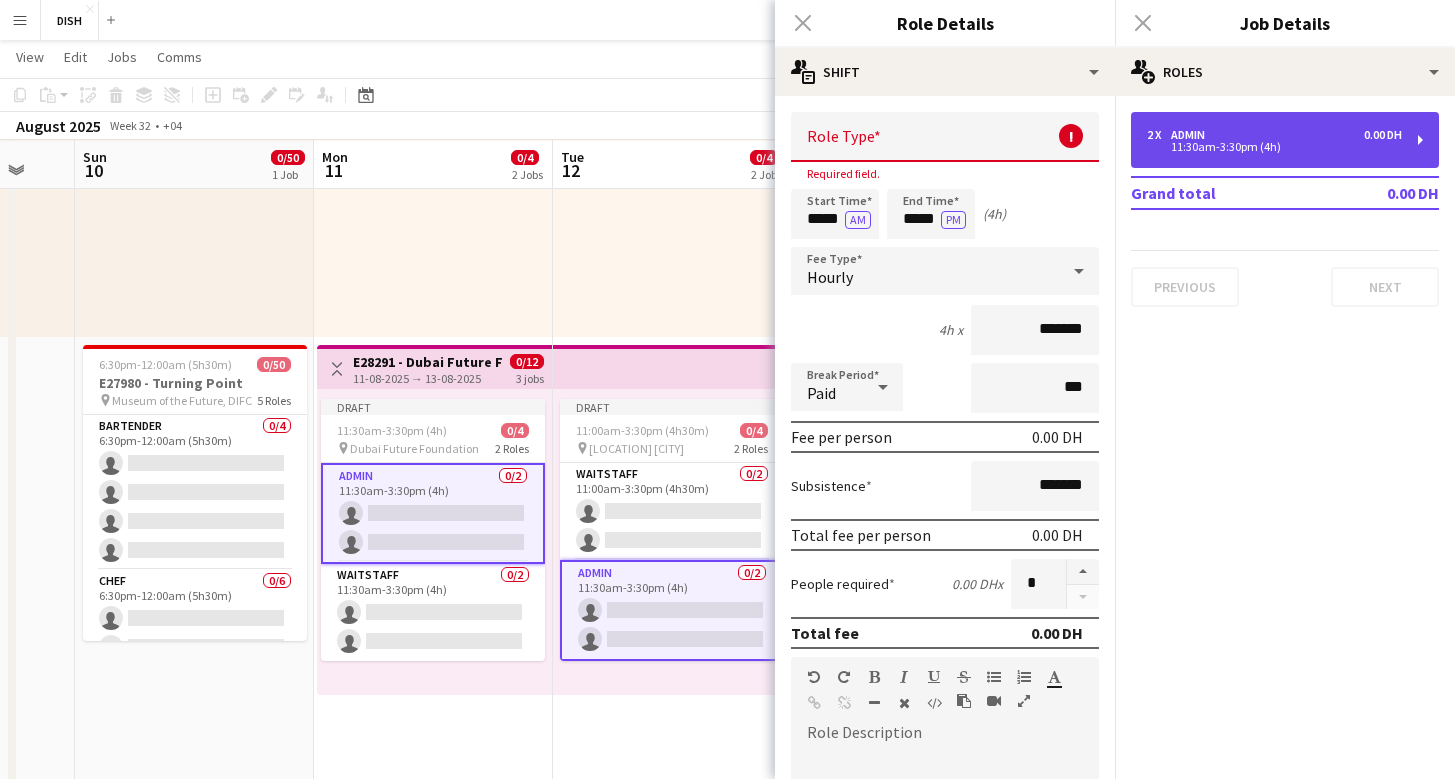 click on "2 x" at bounding box center [1159, 135] 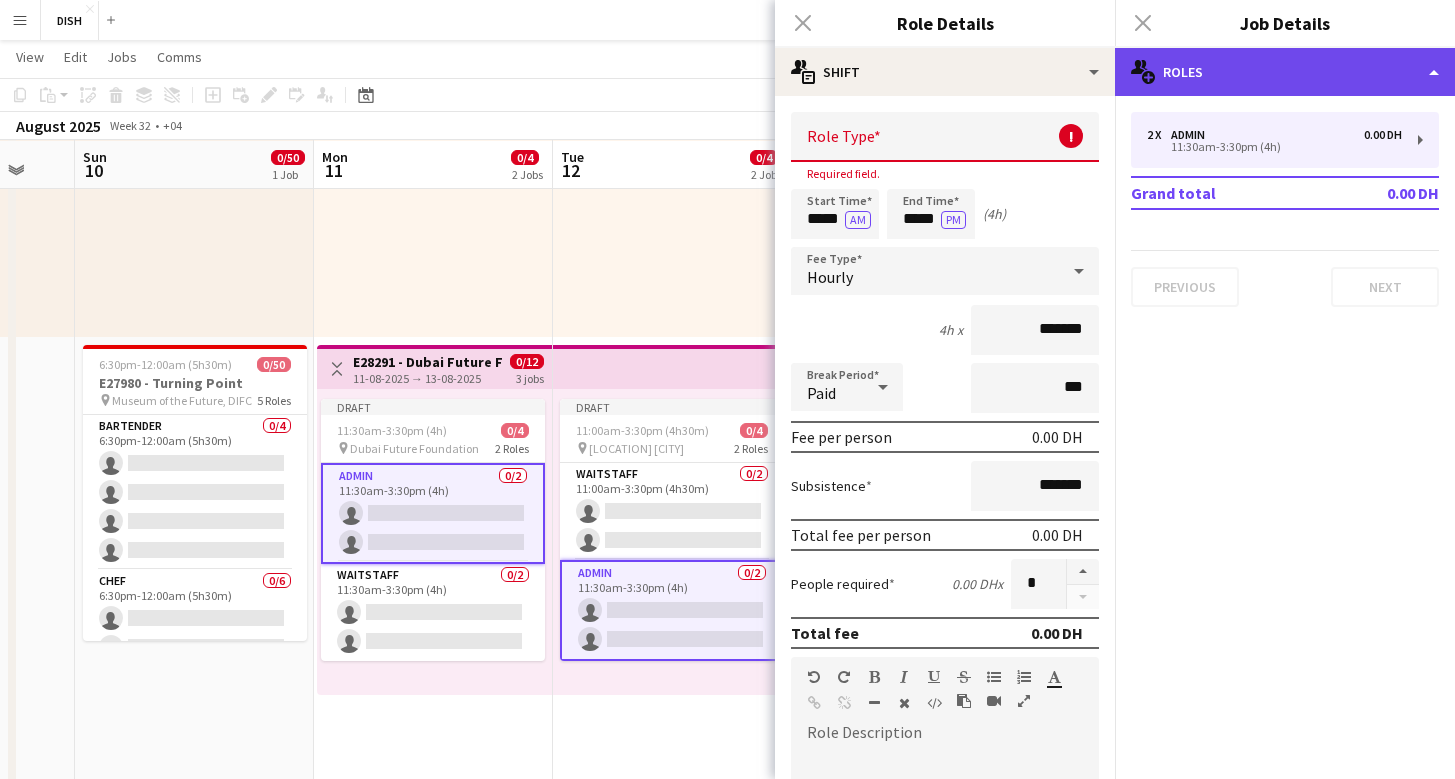 click on "multiple-users-add
Roles" 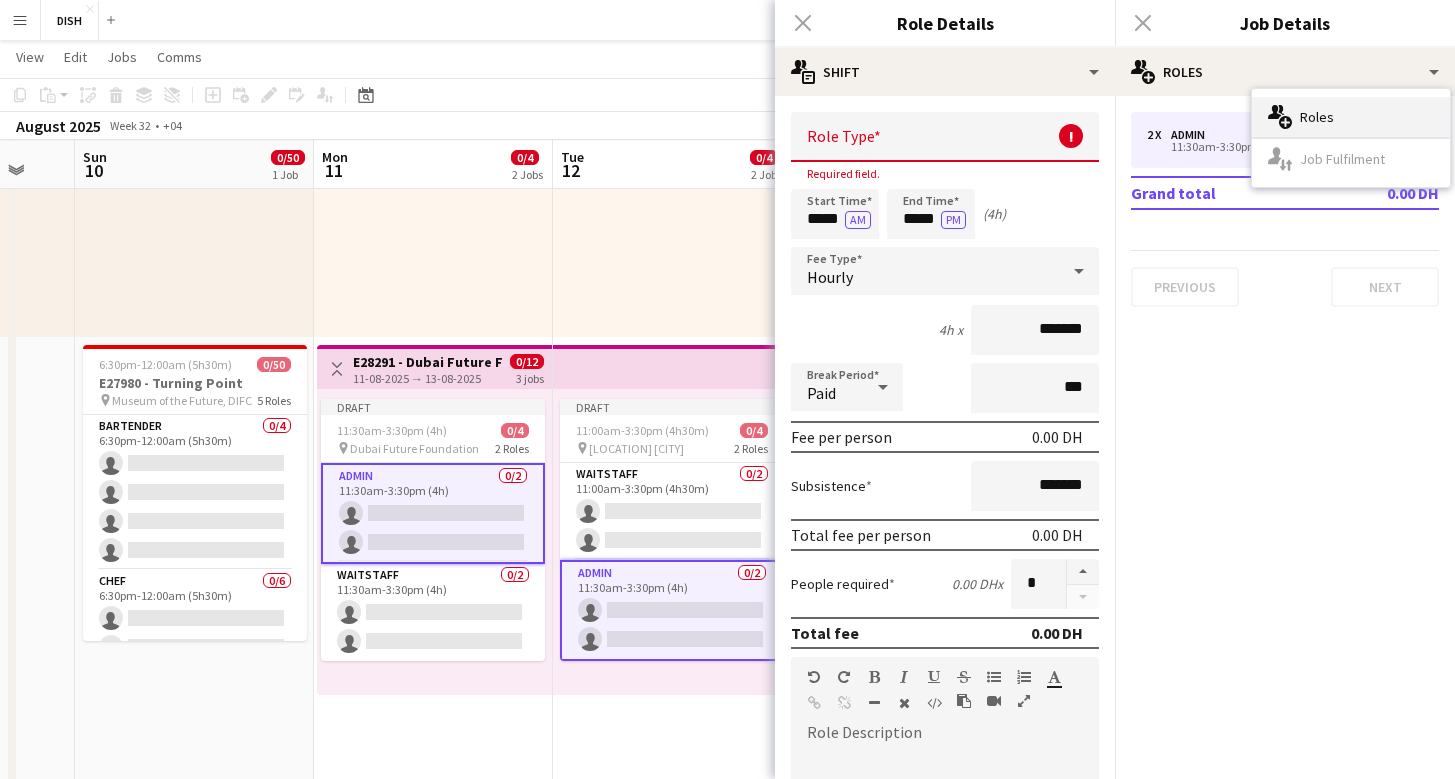 click on "multiple-users-add
Roles" at bounding box center (1351, 117) 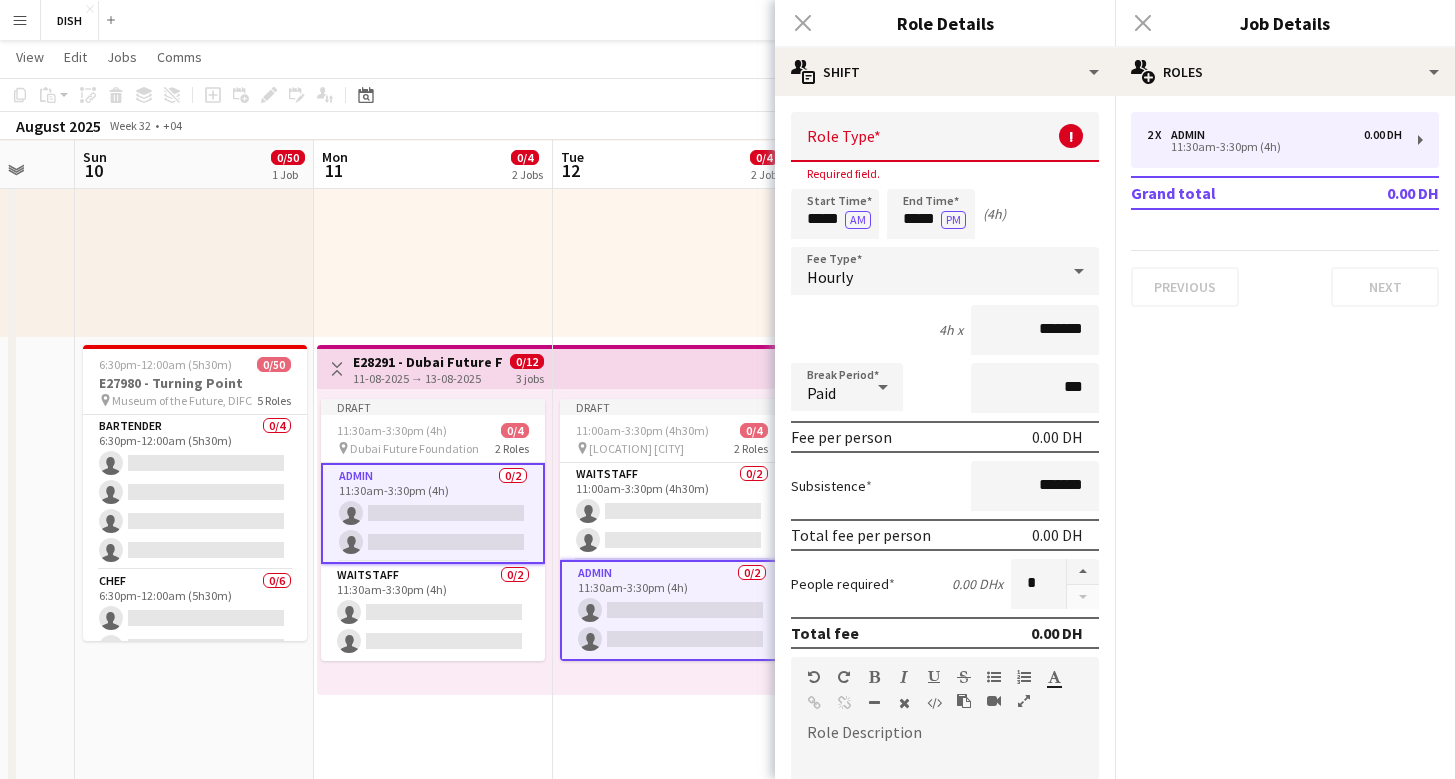 click on "Close pop-in" 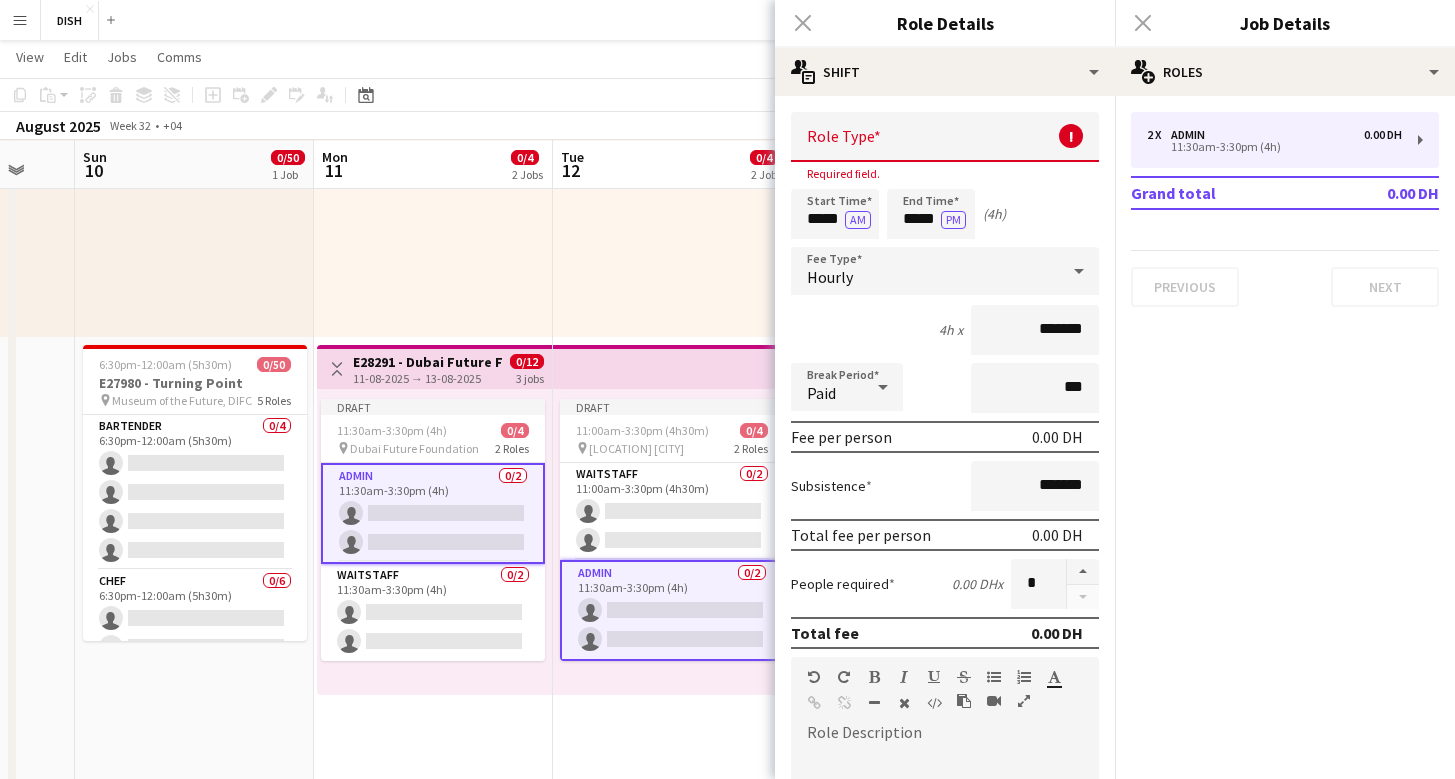 click on "Close pop-in" 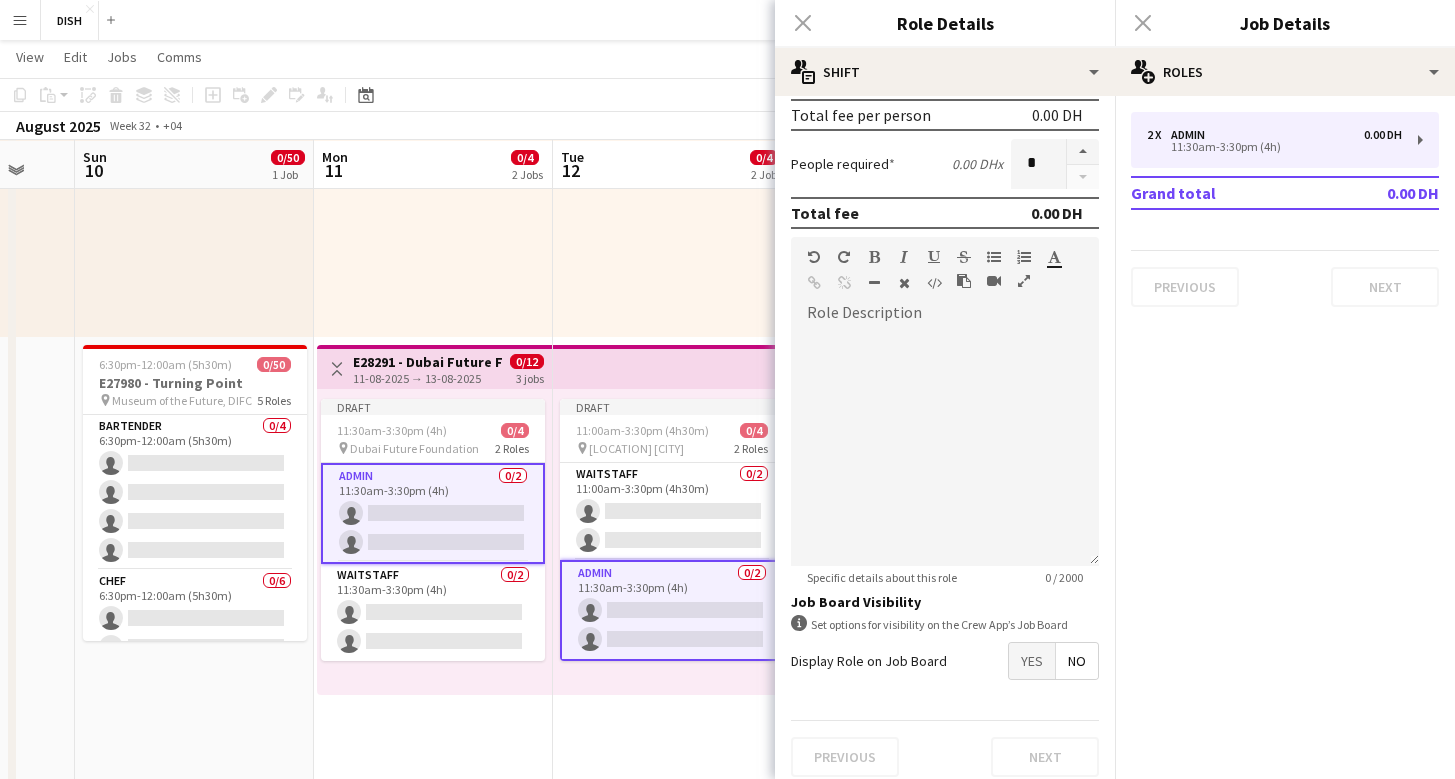 scroll, scrollTop: 434, scrollLeft: 0, axis: vertical 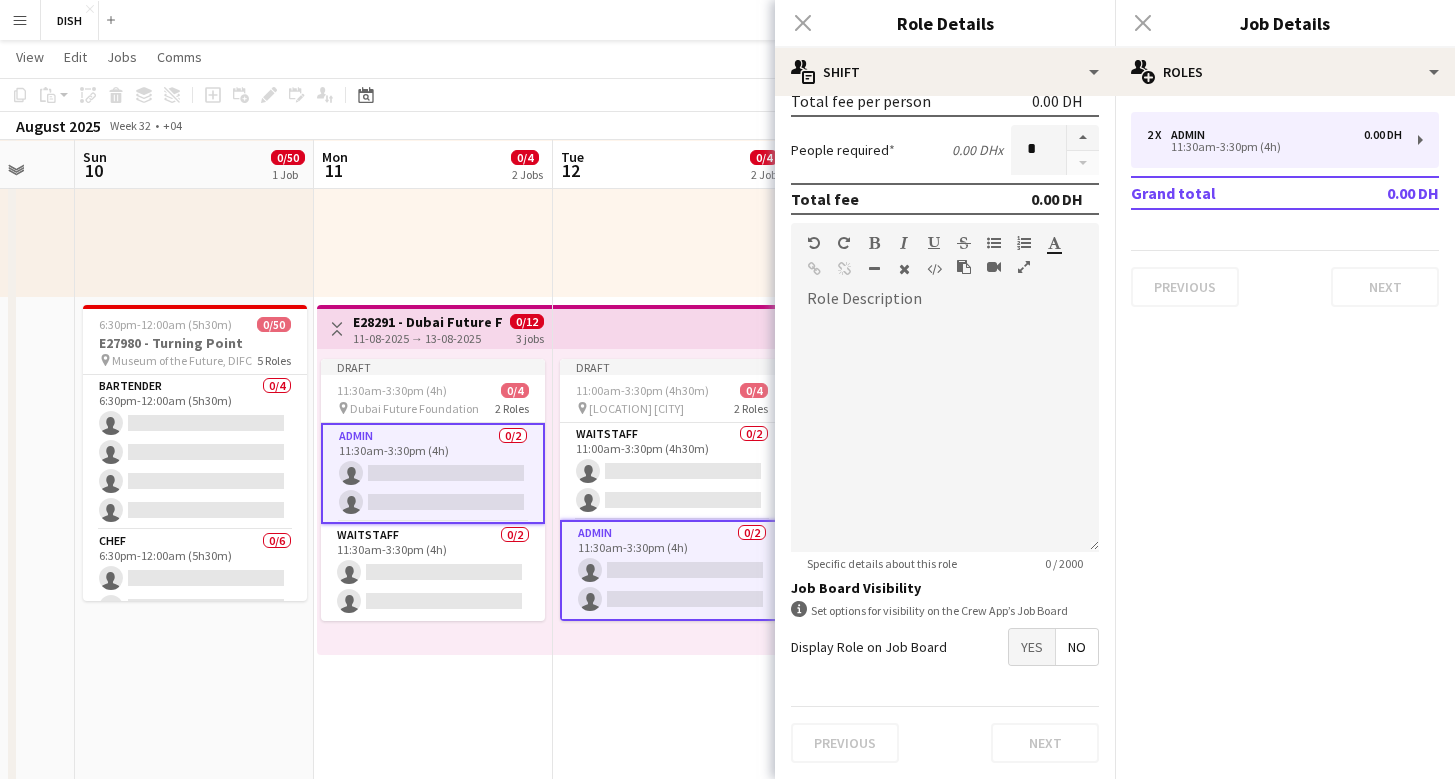 drag, startPoint x: 1406, startPoint y: 321, endPoint x: 1393, endPoint y: 313, distance: 15.264338 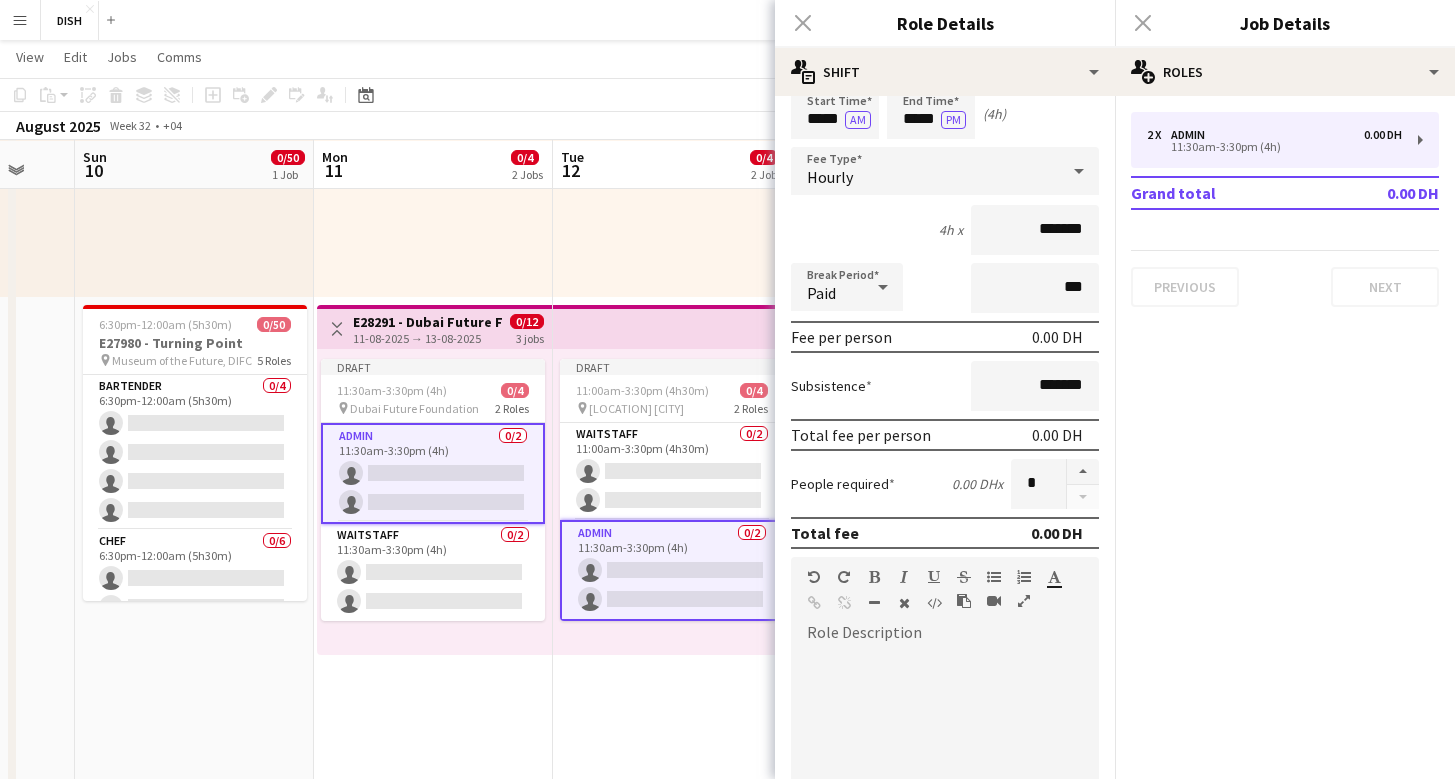 scroll, scrollTop: 0, scrollLeft: 0, axis: both 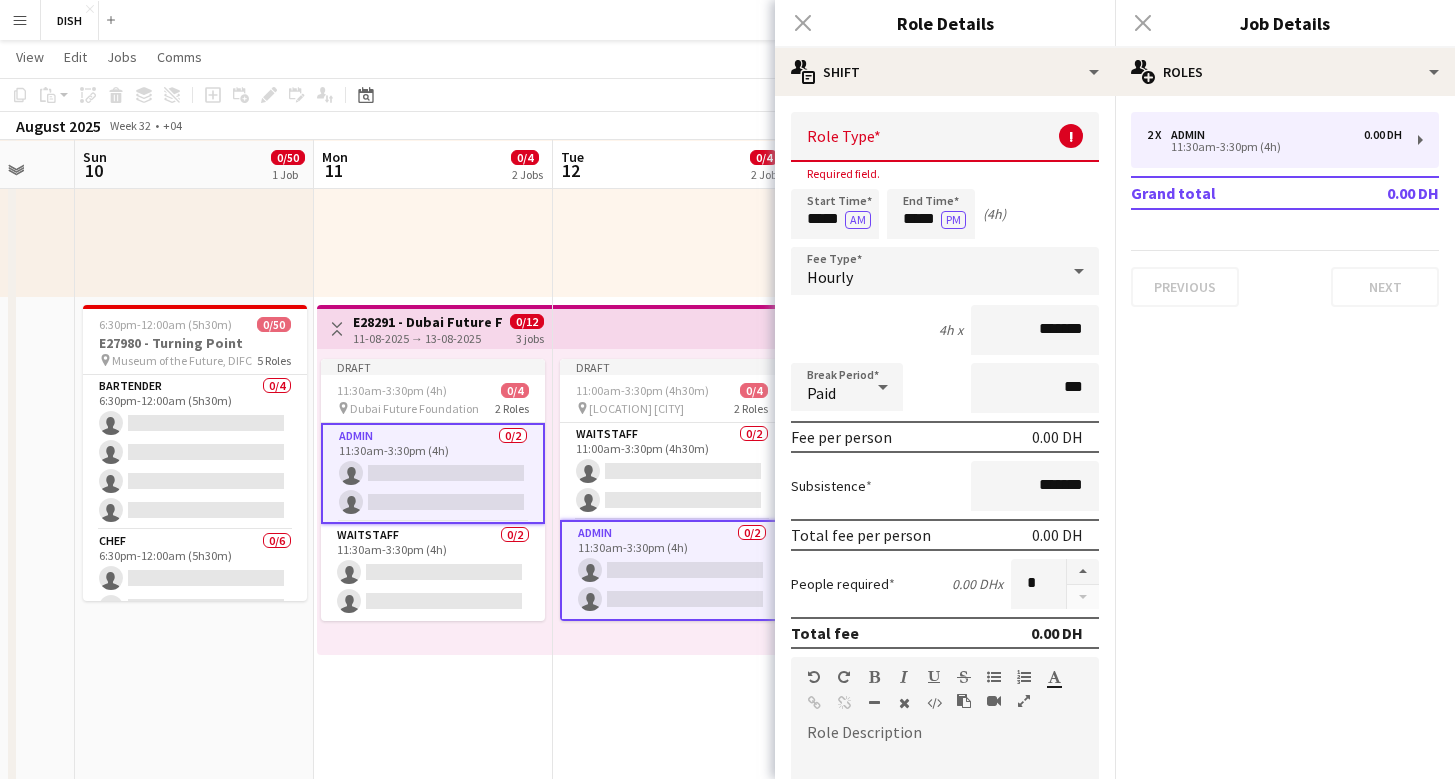 click at bounding box center [945, 137] 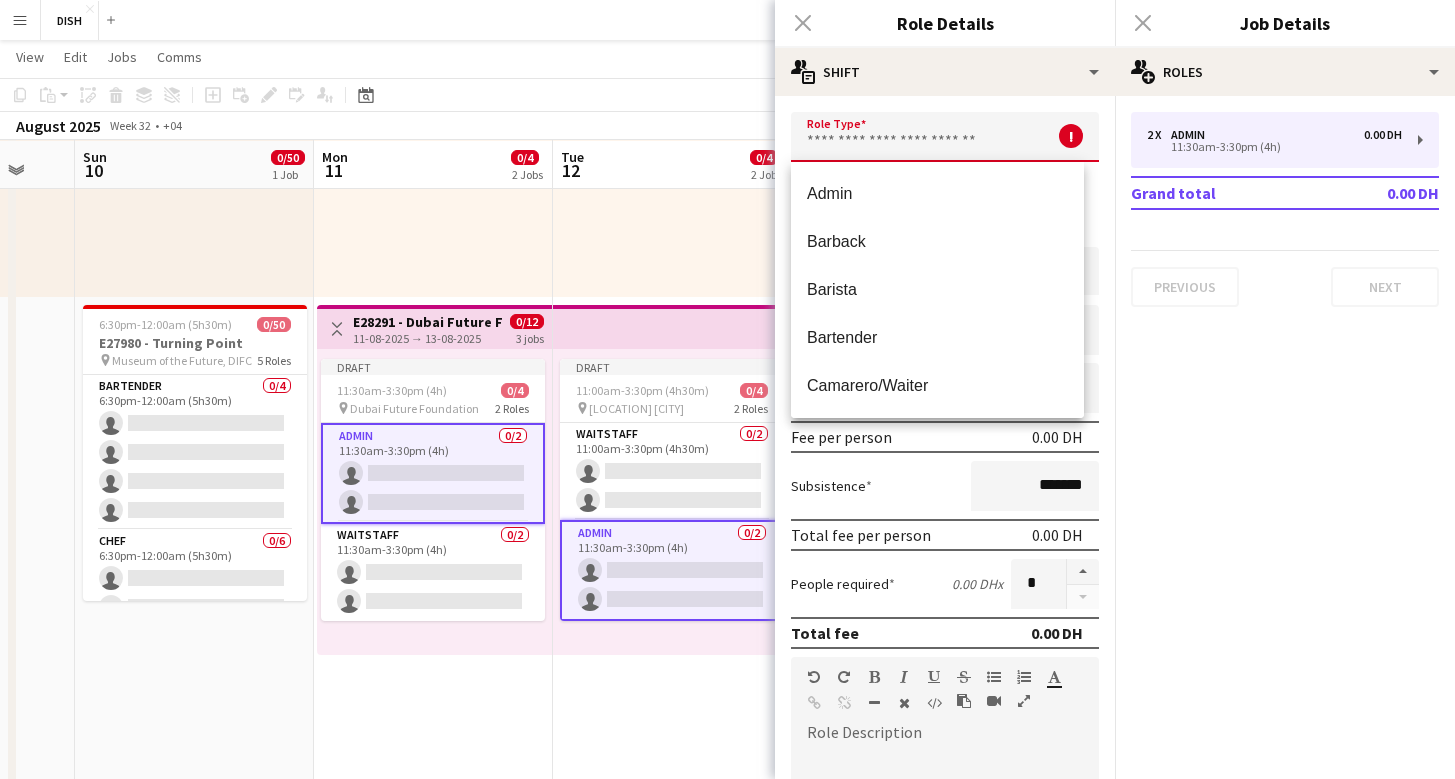 click on "Close pop-in" 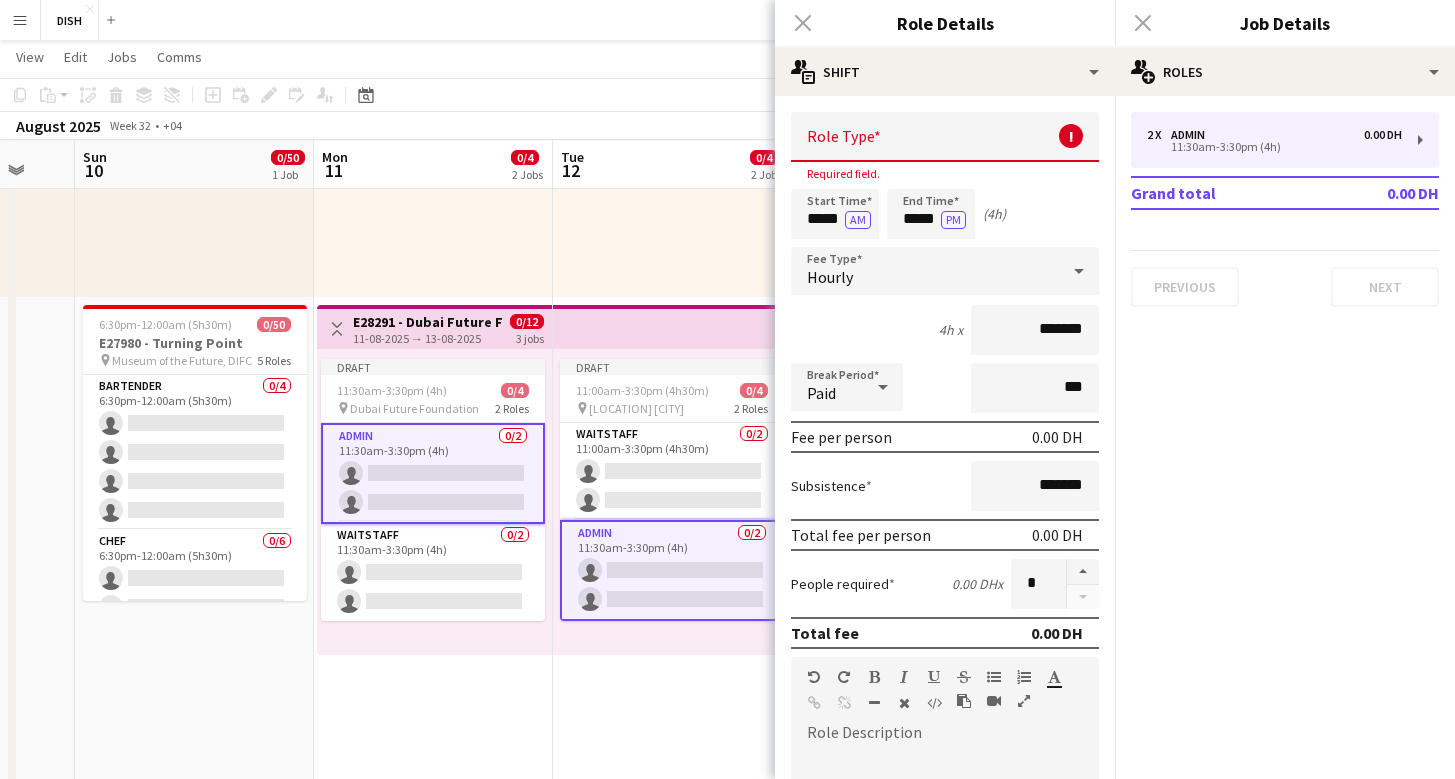 click on "Close pop-in" 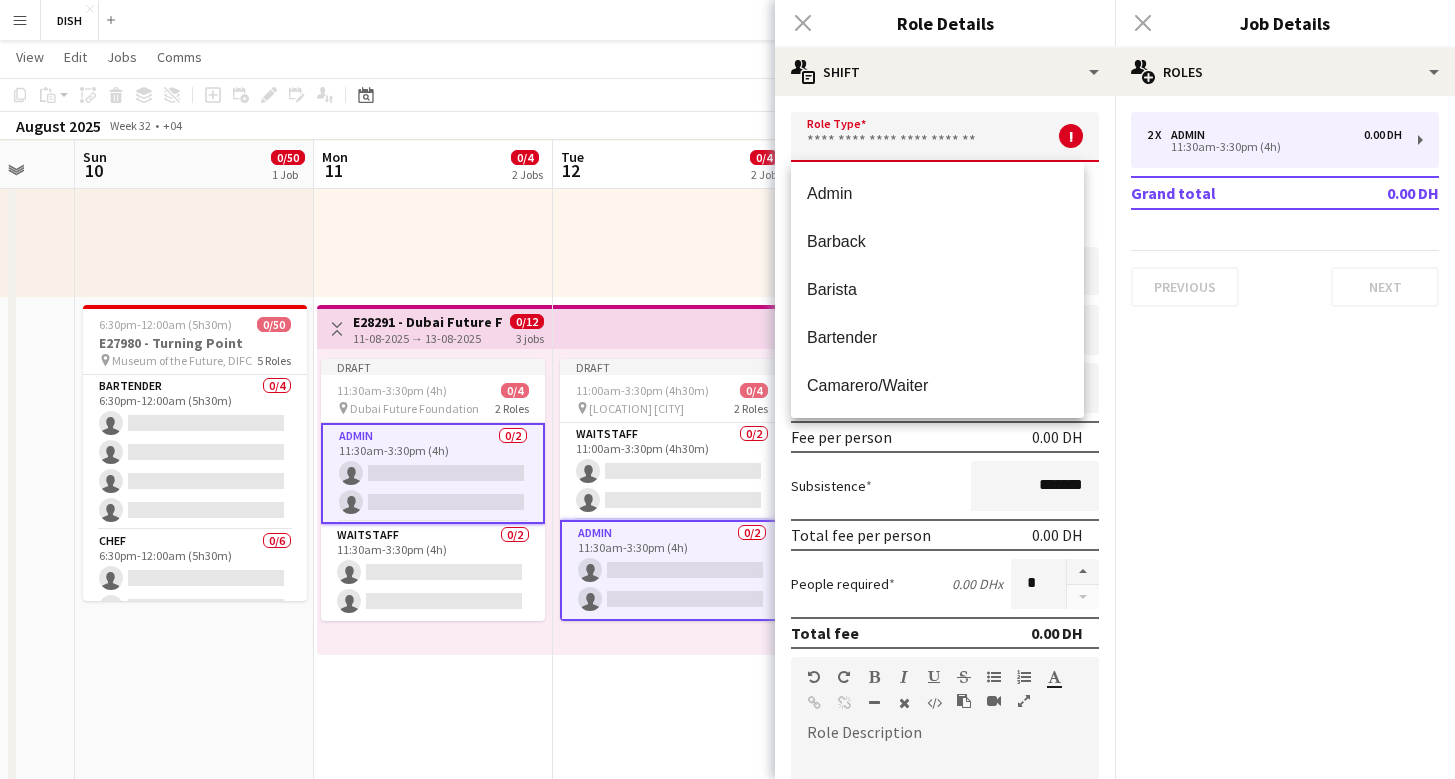 click at bounding box center (945, 137) 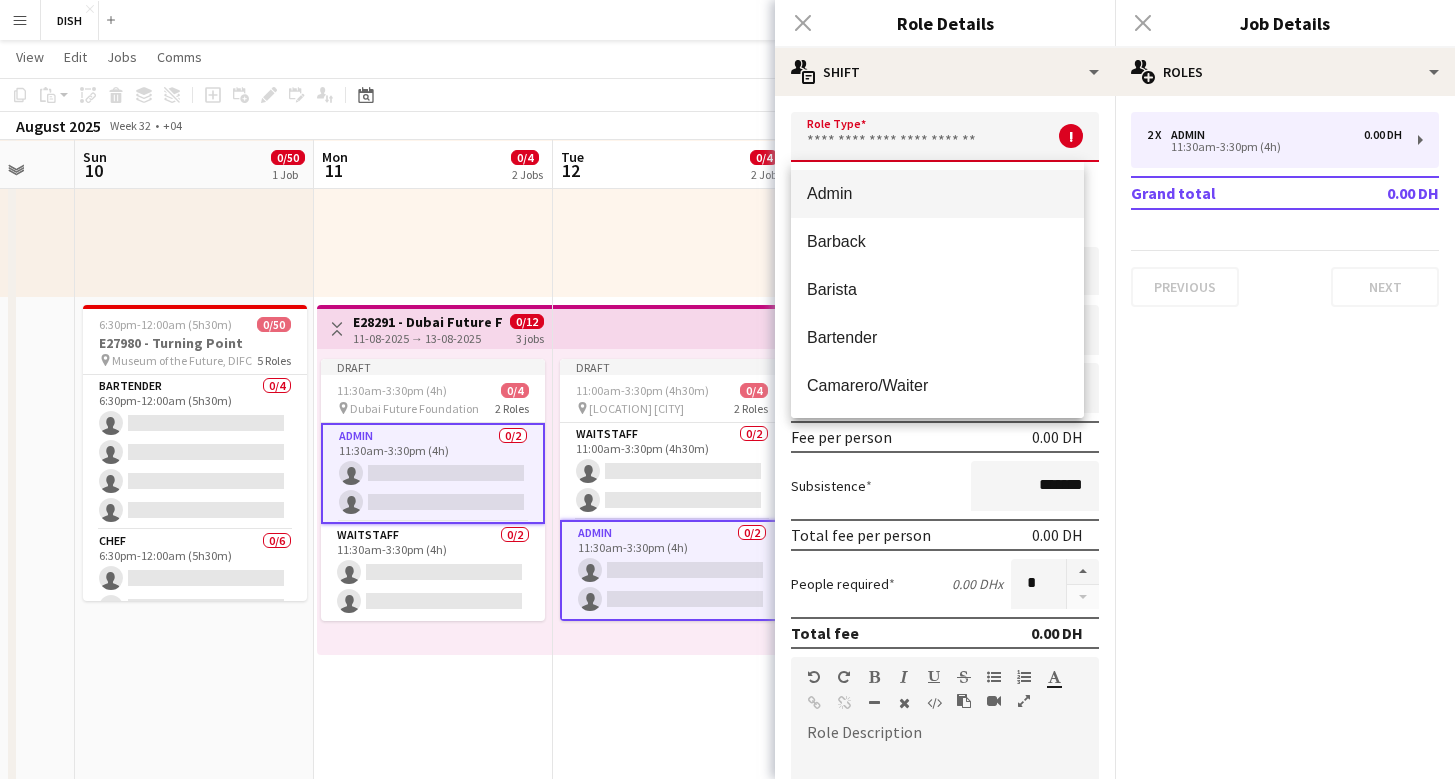 click on "Admin" at bounding box center (937, 193) 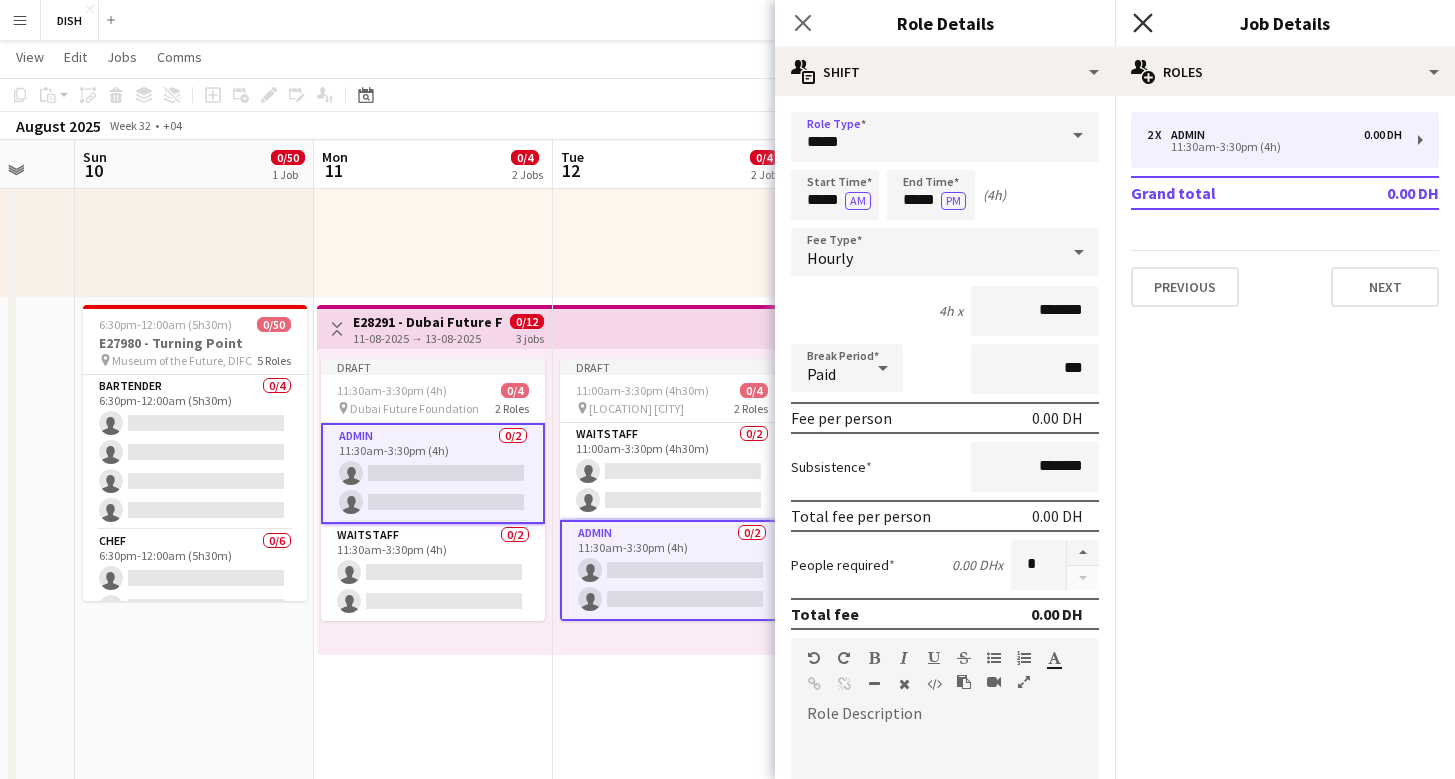 click 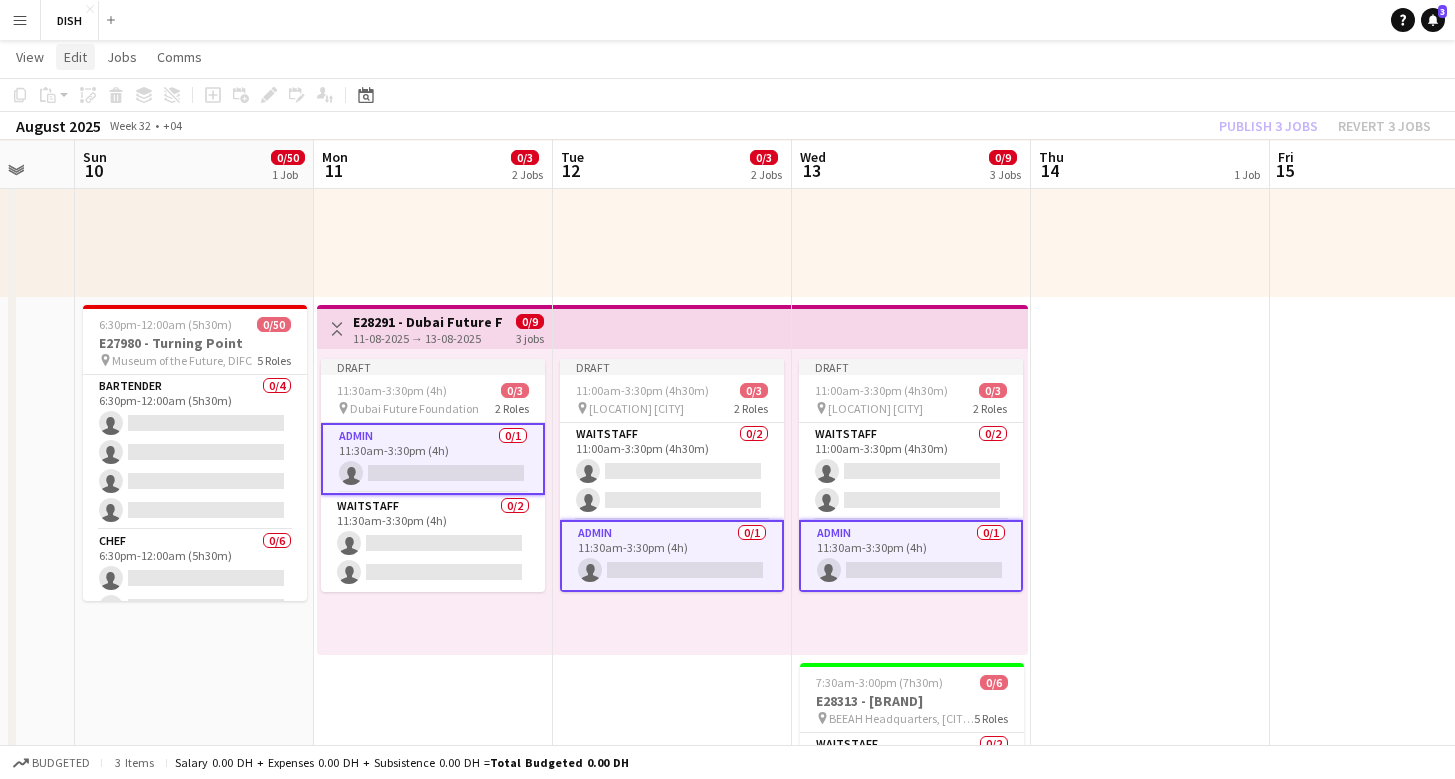 click on "Edit" 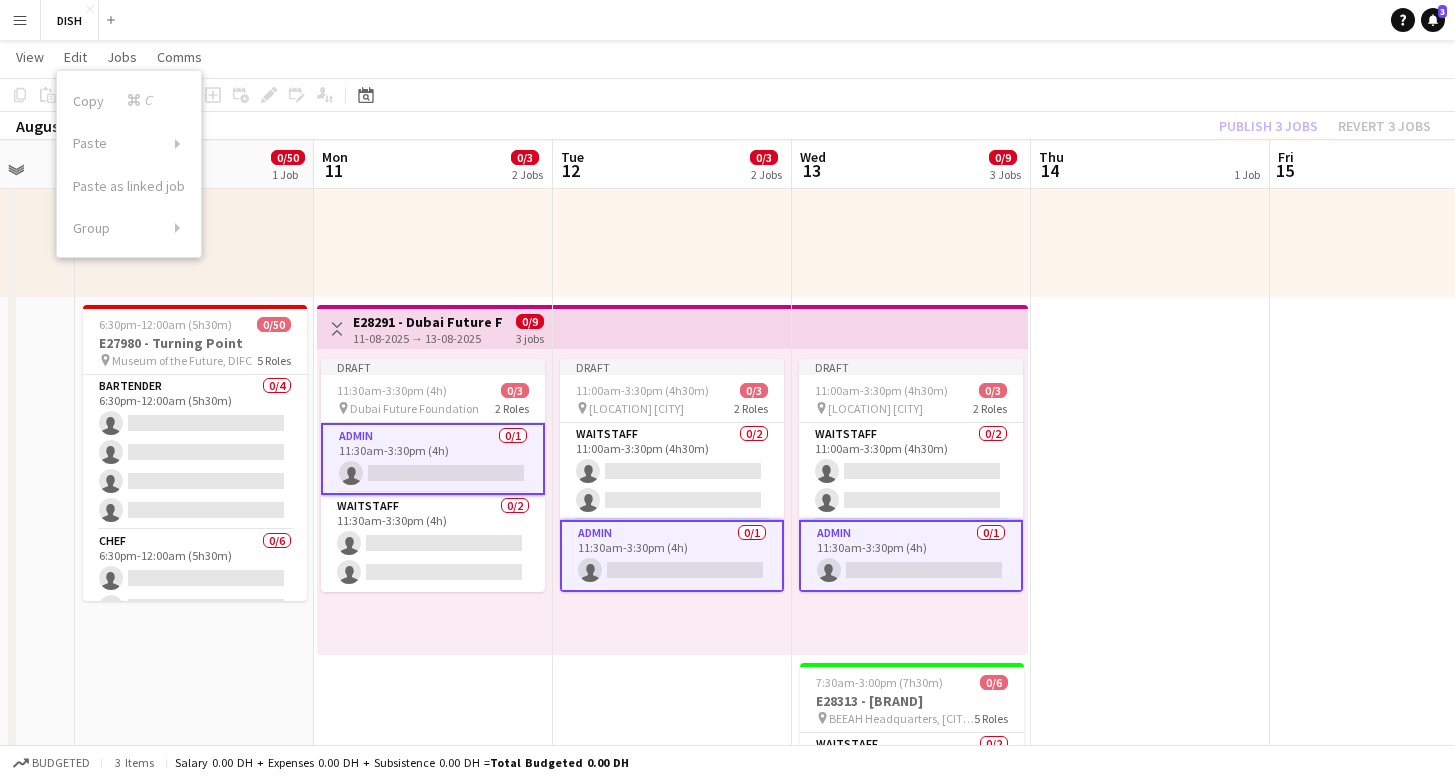 click on "Admin   0/1   11:30am-3:30pm (4h)
single-neutral-actions" at bounding box center [672, 556] 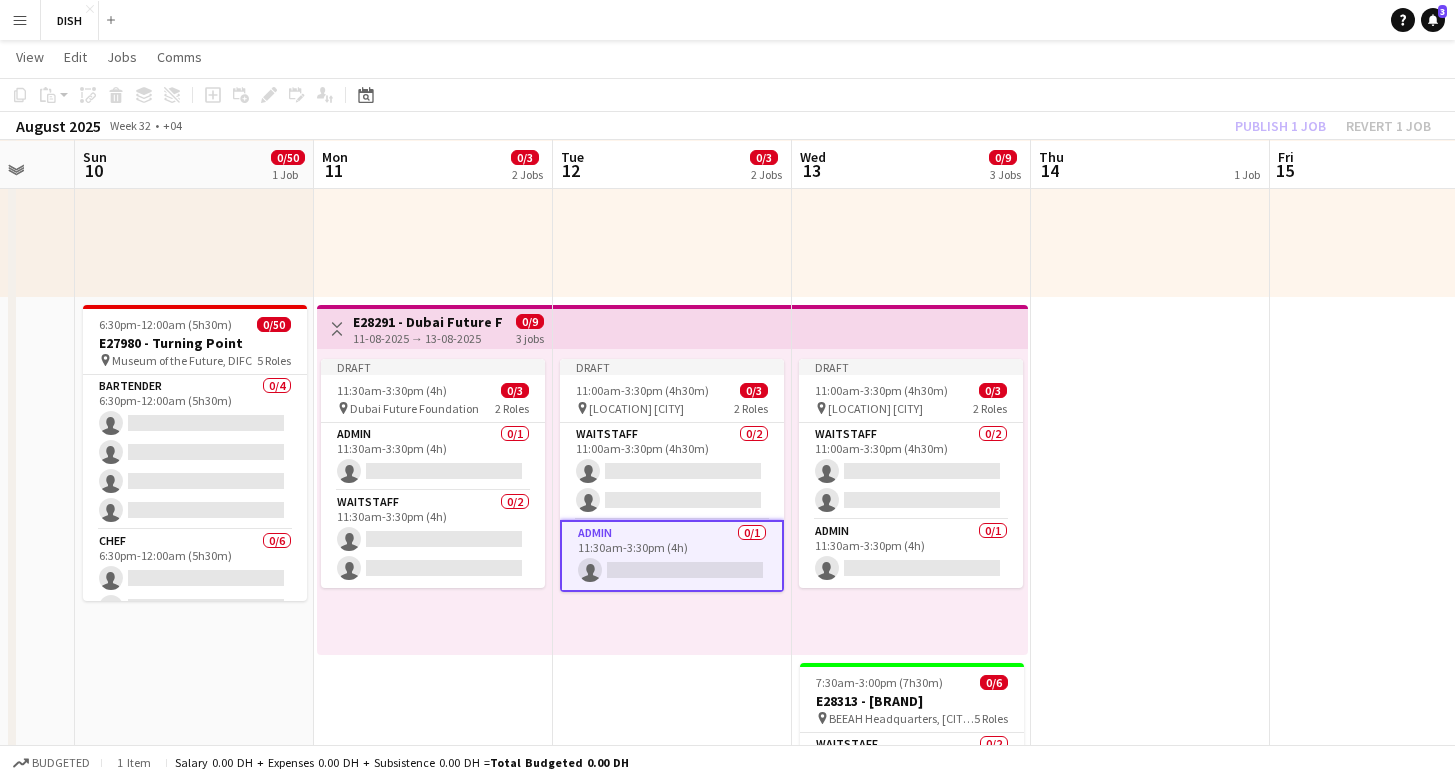 click on "11-08-2025 → 13-08-2025" at bounding box center [427, 338] 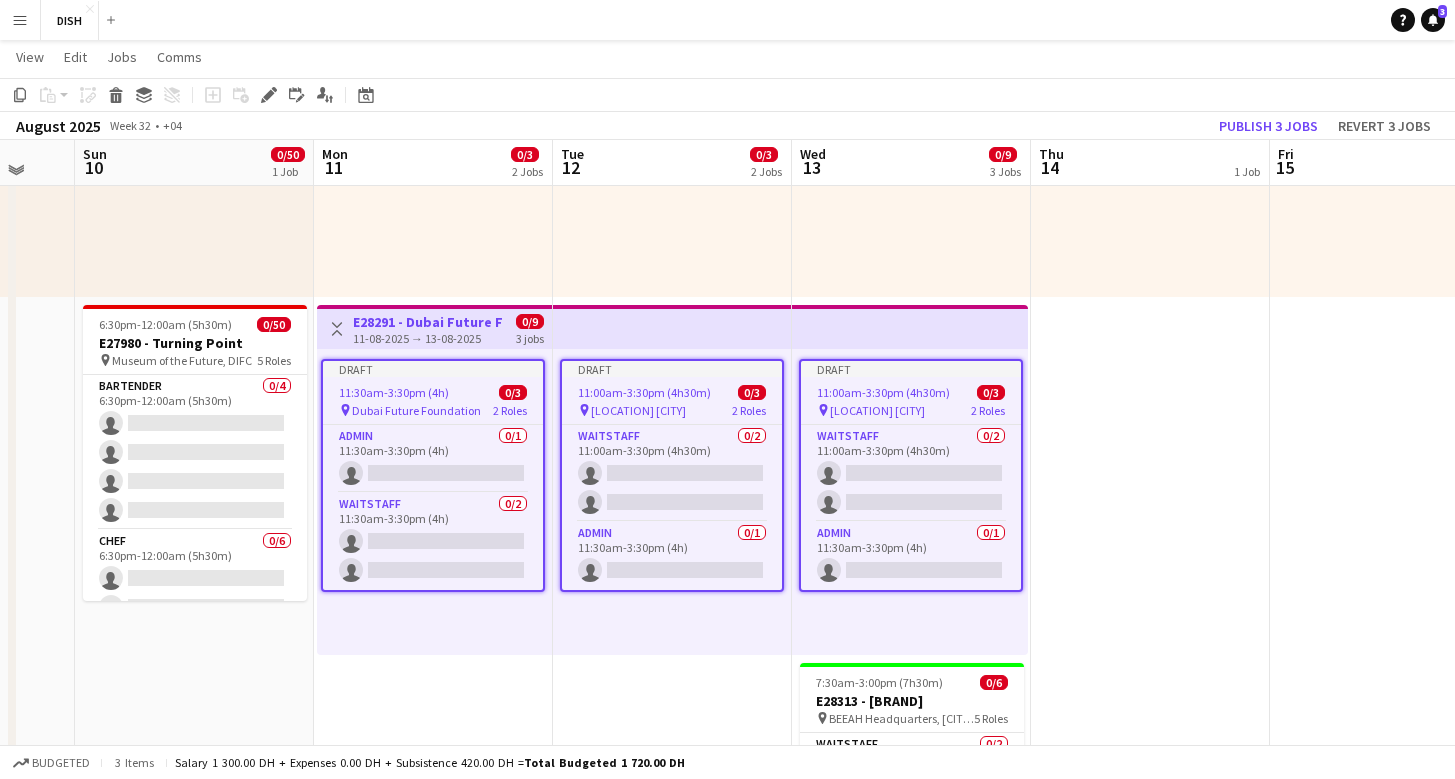 scroll, scrollTop: 241, scrollLeft: 0, axis: vertical 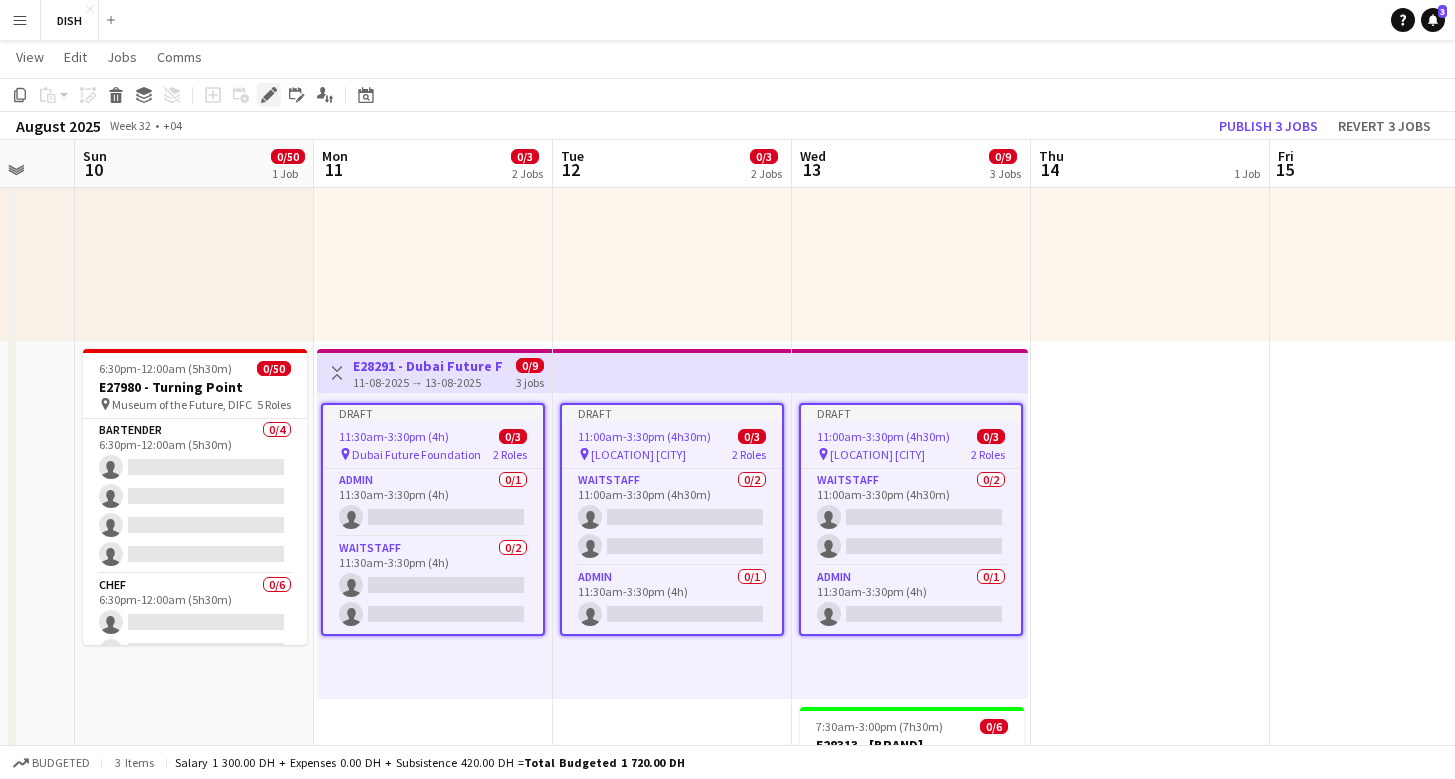 click 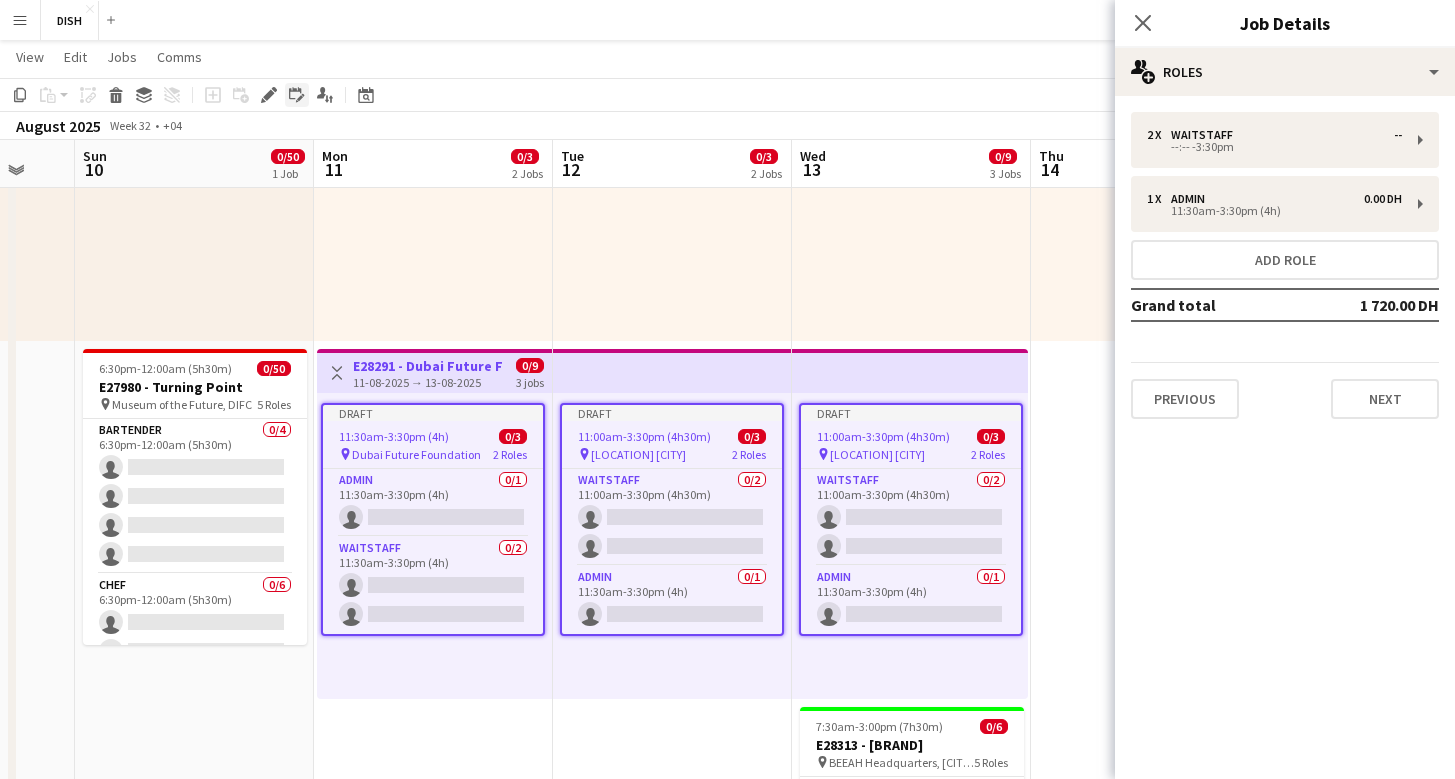 click 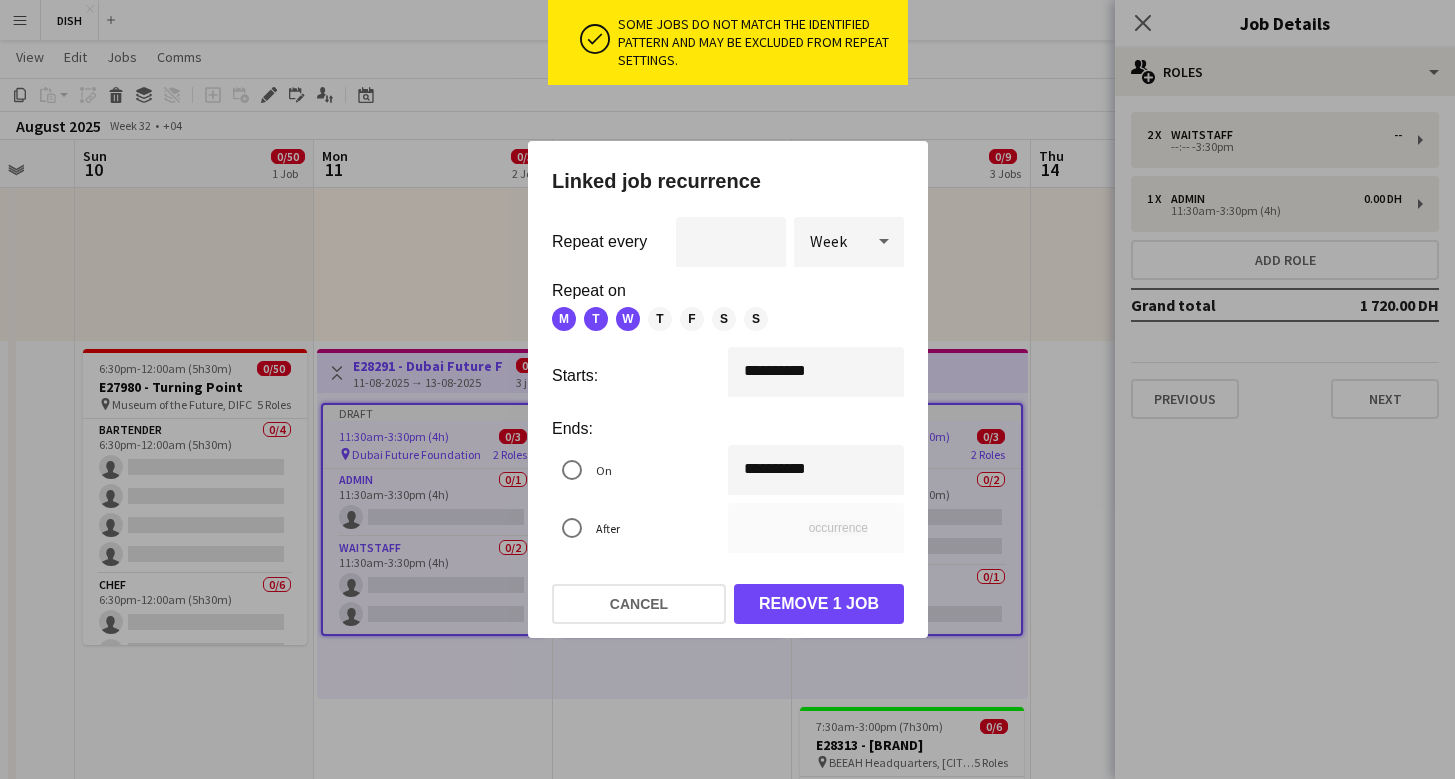 click on "T" at bounding box center [660, 319] 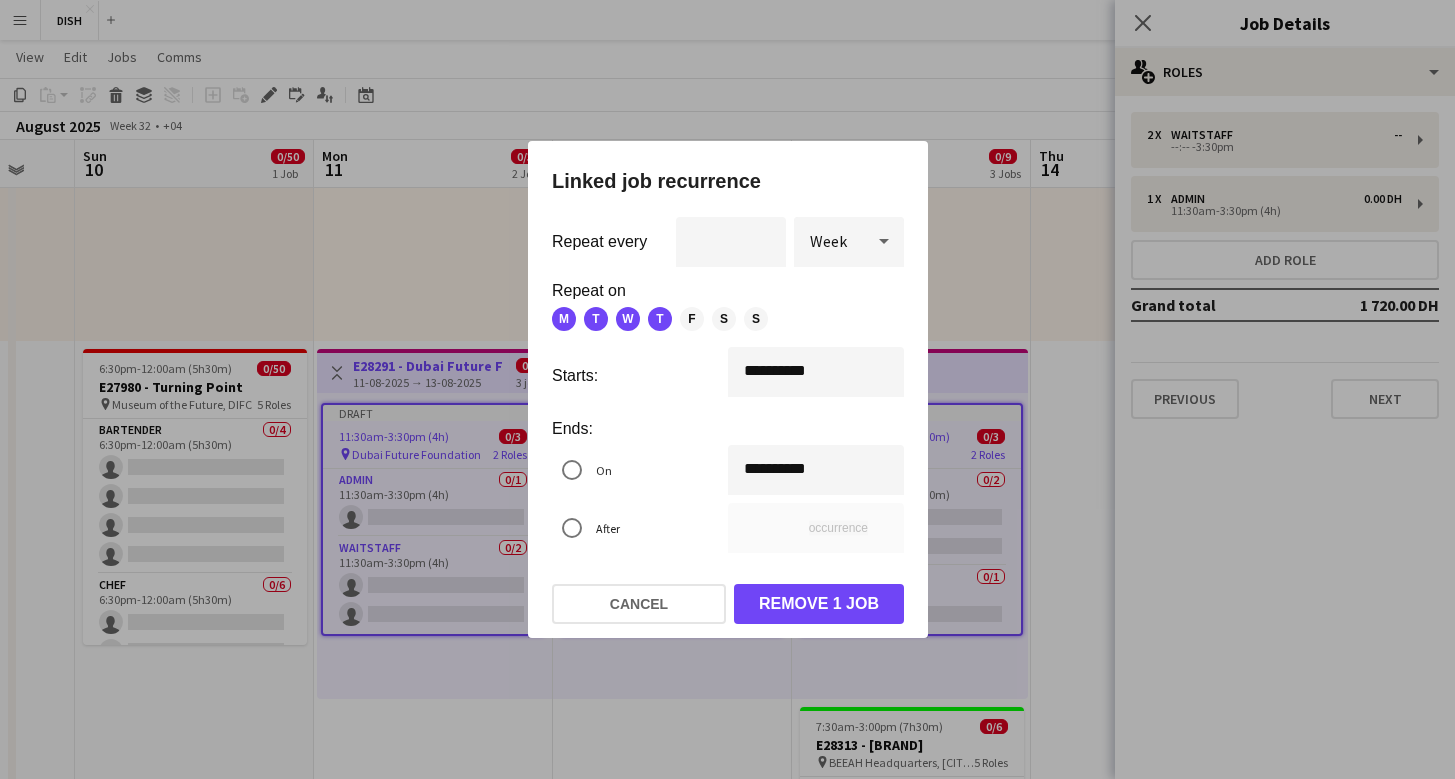 click on "**********" at bounding box center (727, 389) 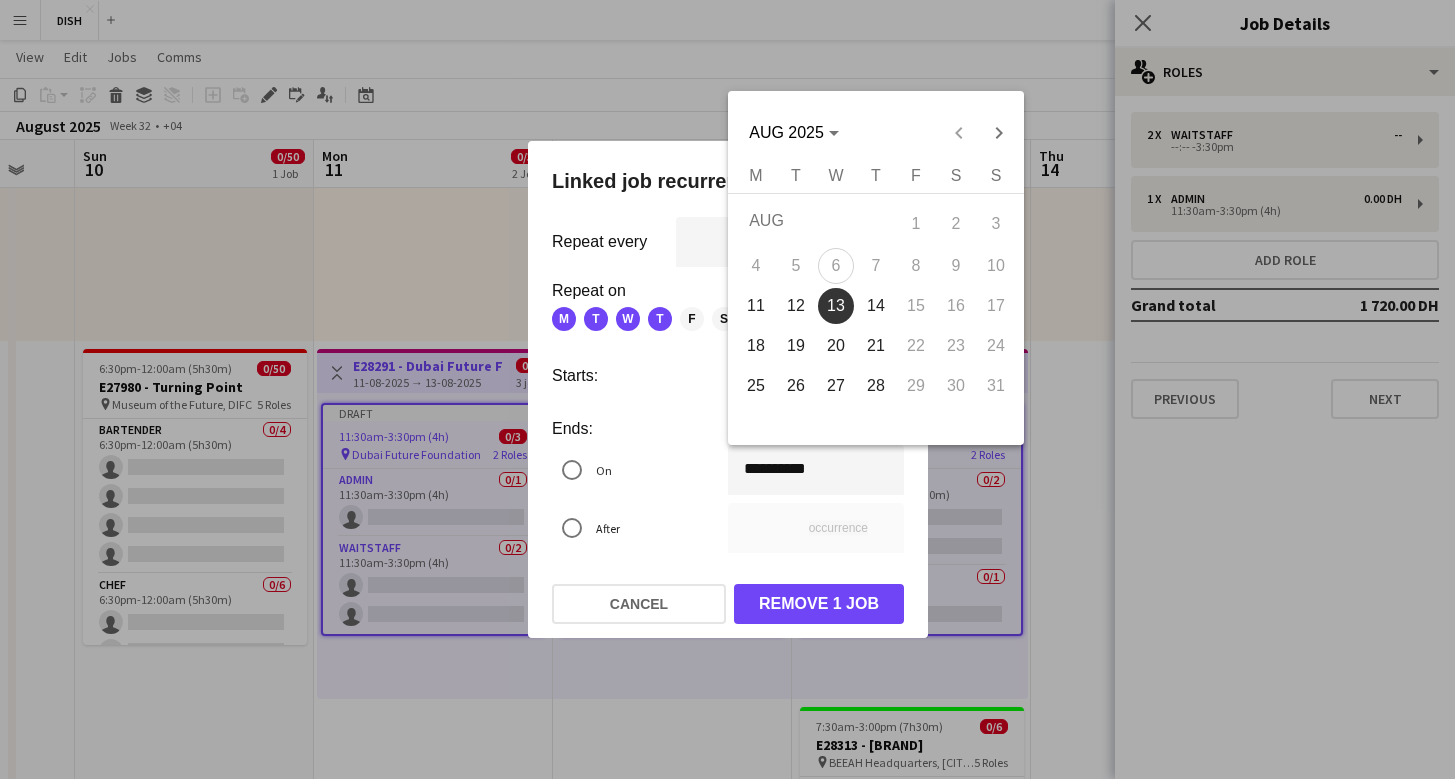 click on "14" at bounding box center (876, 306) 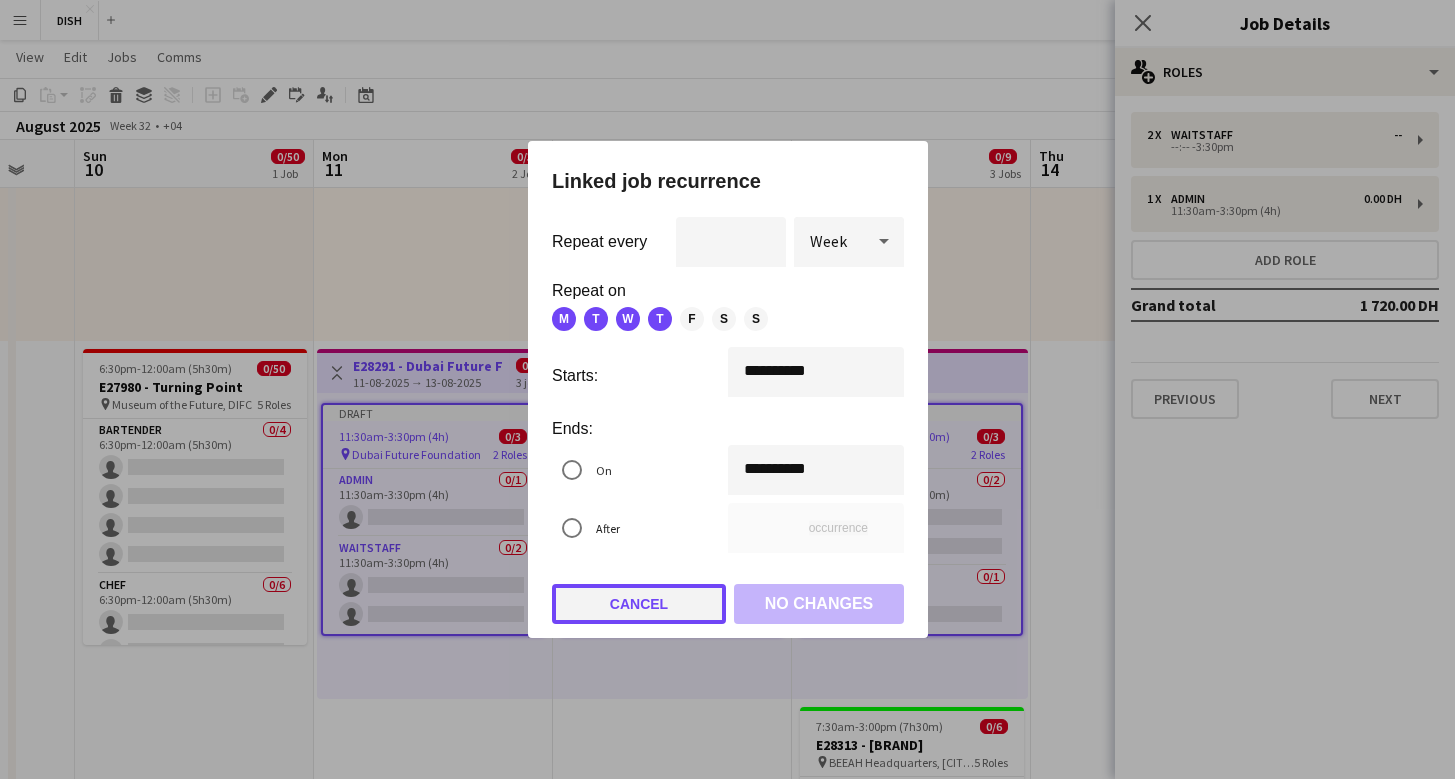 click on "Cancel" 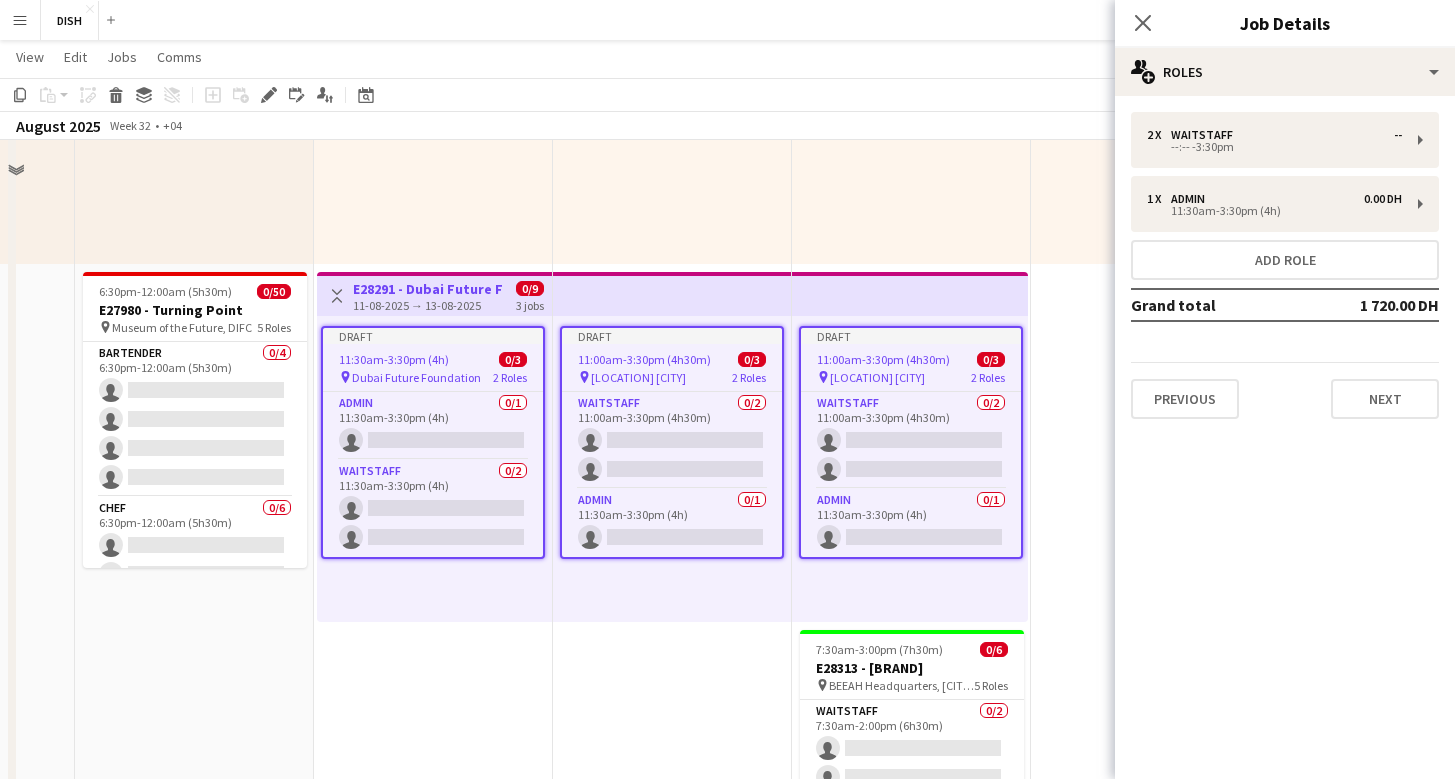 scroll, scrollTop: 225, scrollLeft: 0, axis: vertical 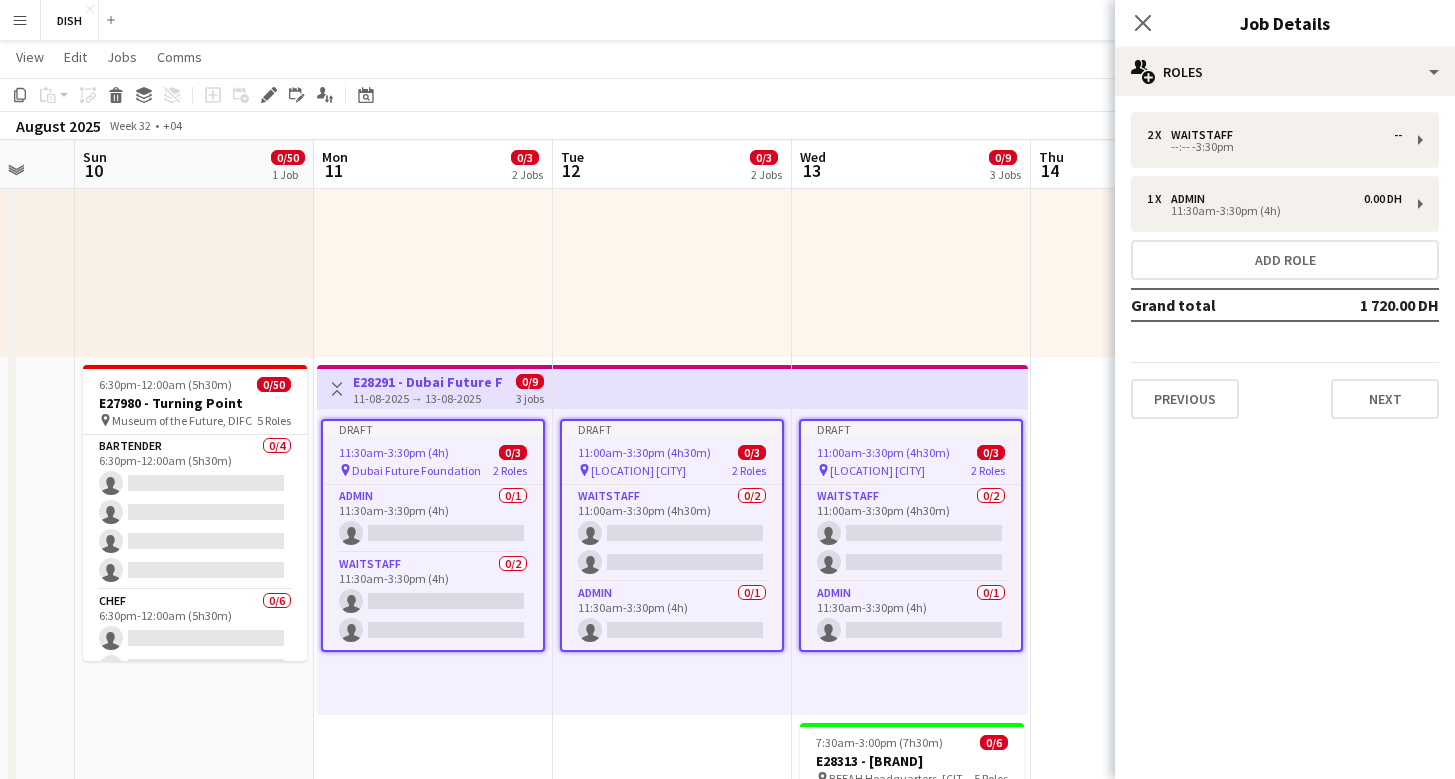 click on "E28291 - Dubai Future Foundation Day 1" at bounding box center [427, 382] 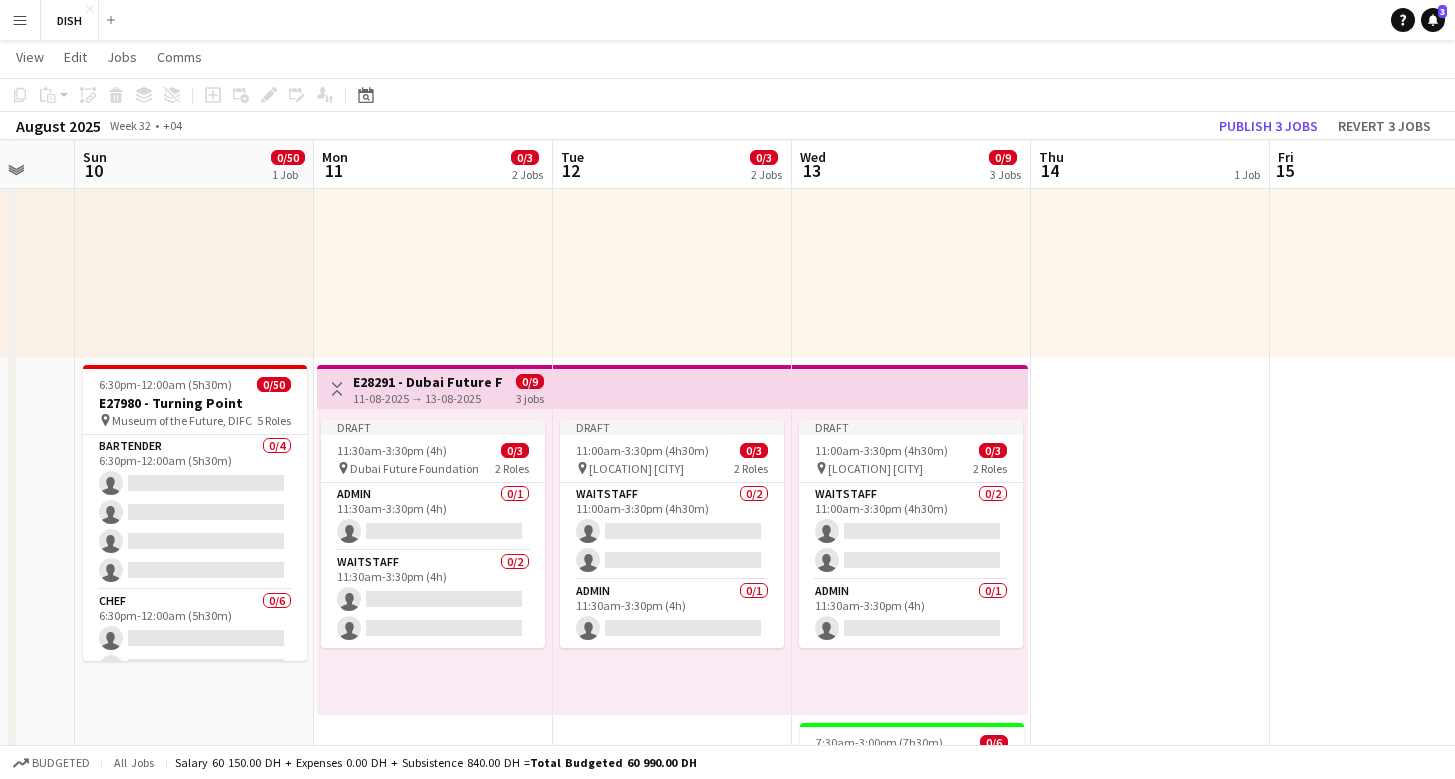 click on "E28291 - Dubai Future Foundation Day 1" at bounding box center [427, 382] 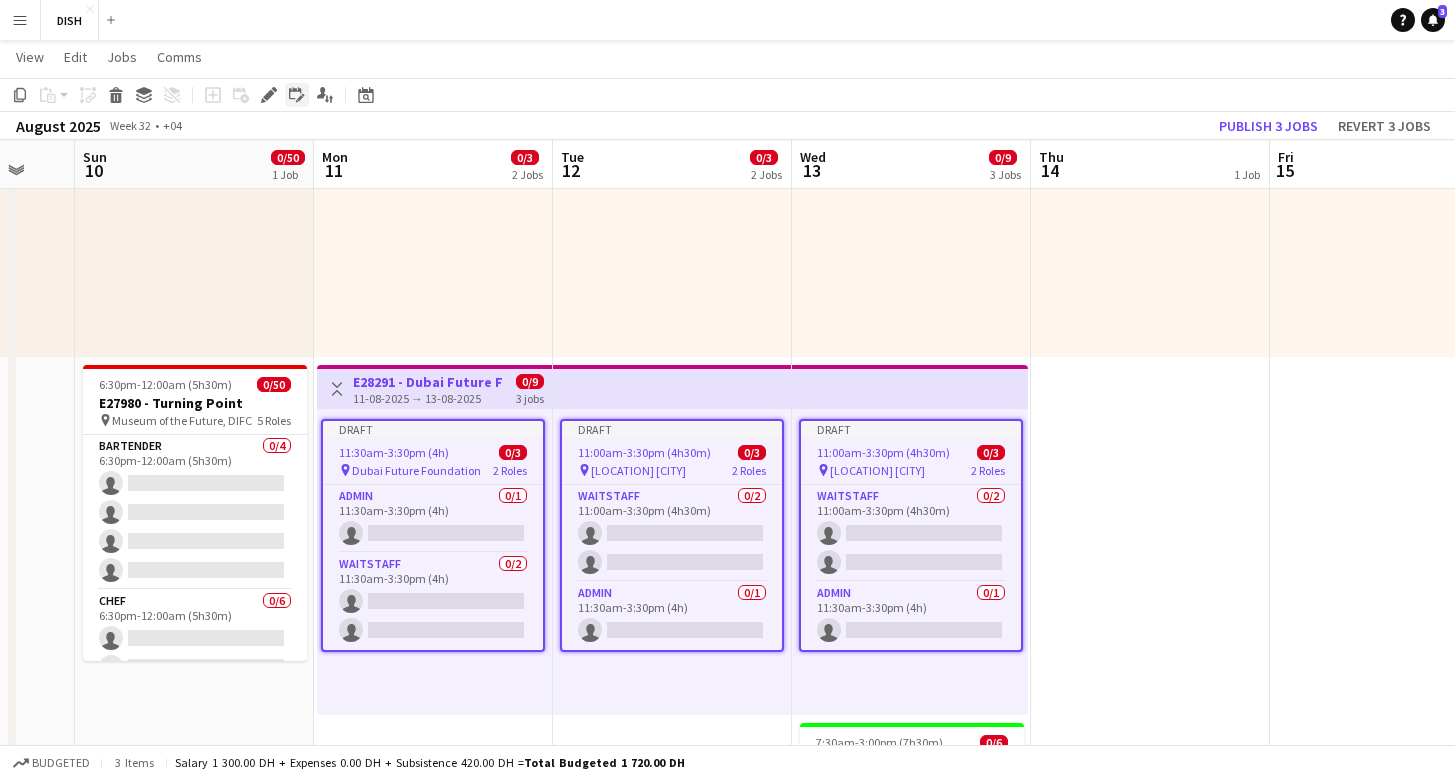 click on "Edit linked Job" 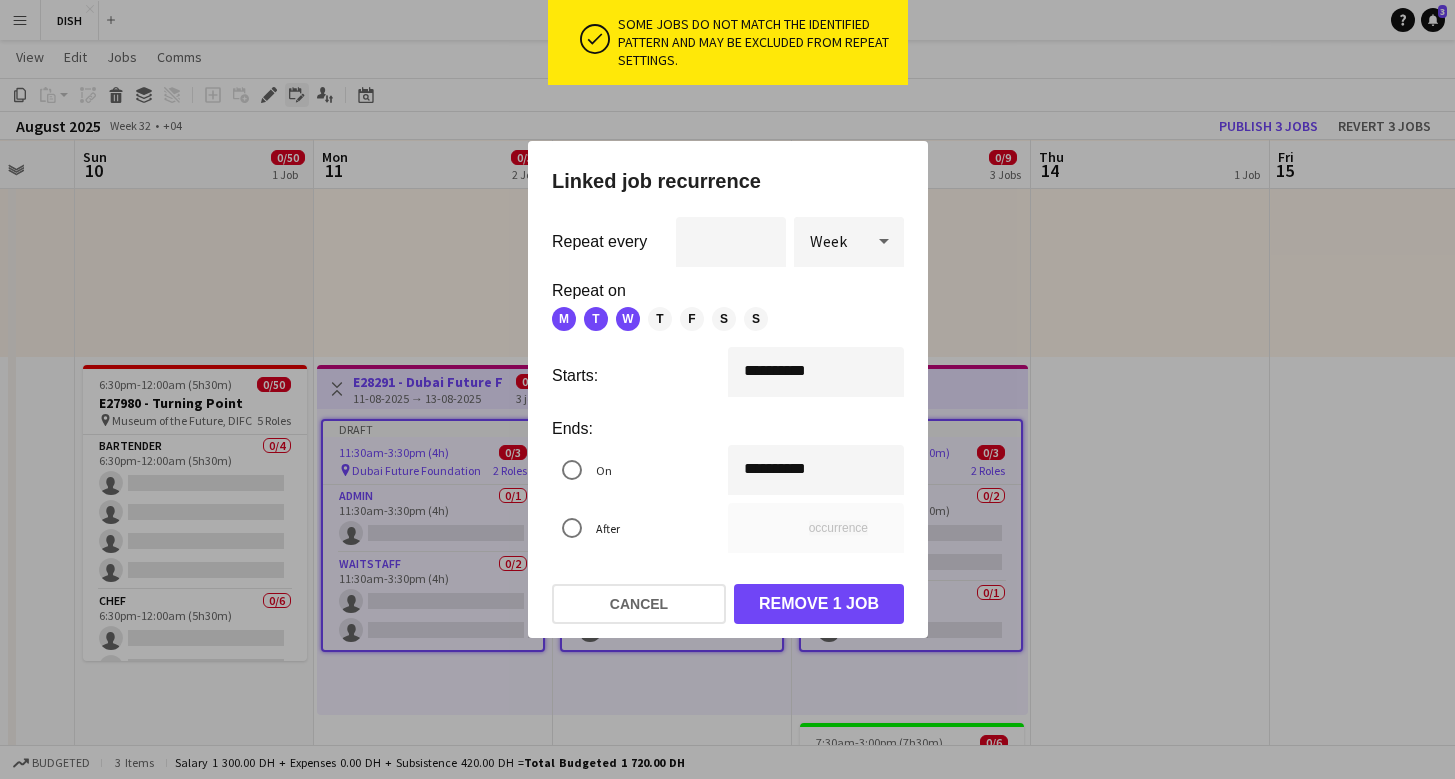 scroll, scrollTop: 0, scrollLeft: 0, axis: both 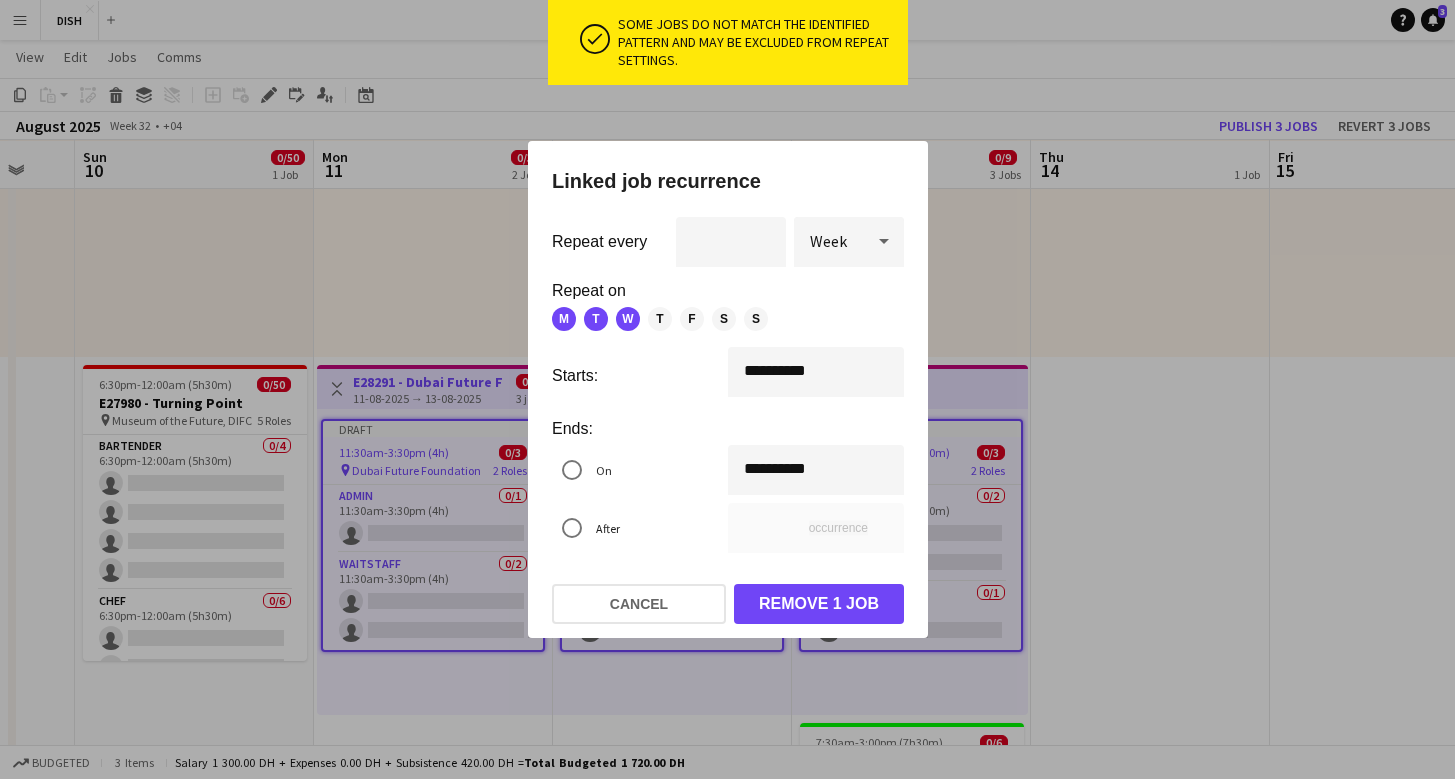 click on "T" at bounding box center (660, 319) 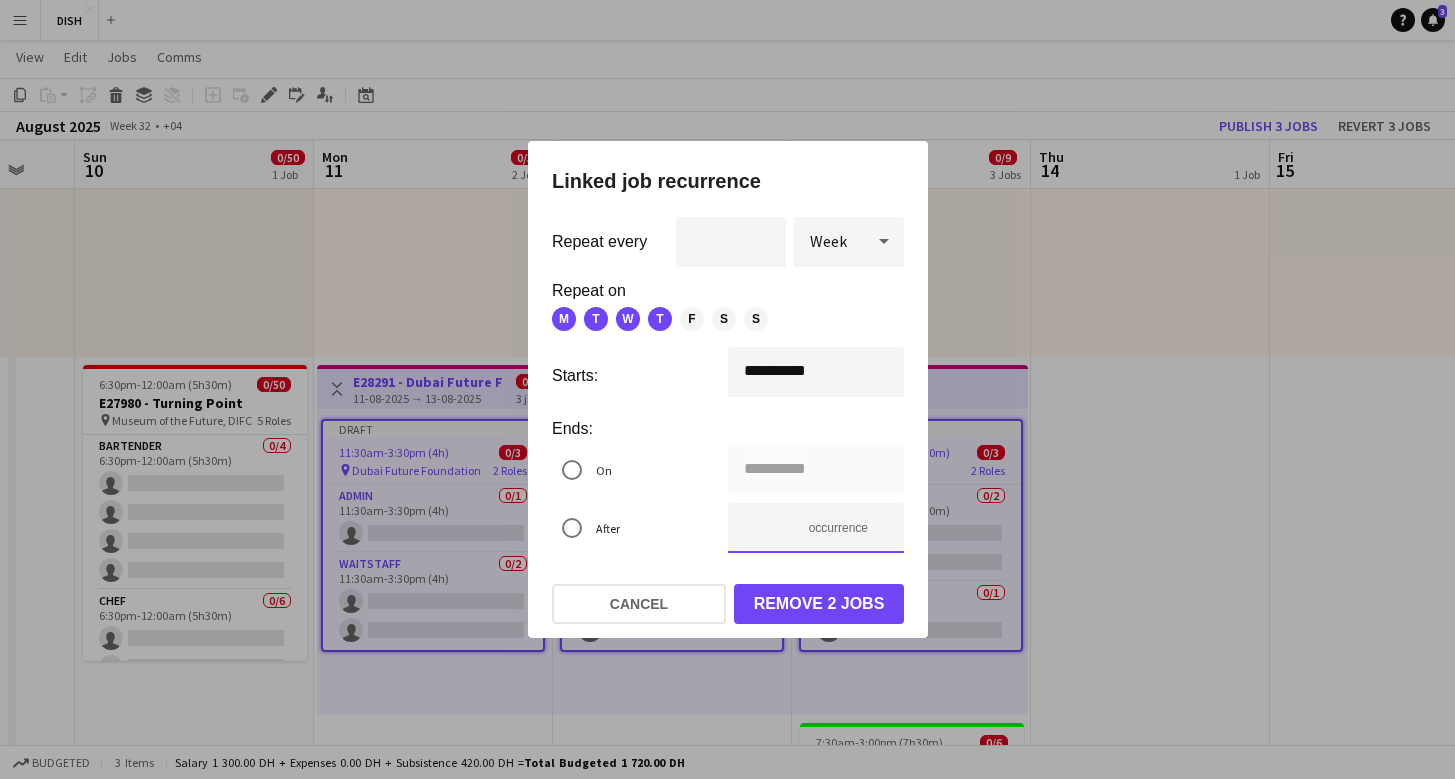 click on "*" at bounding box center [816, 528] 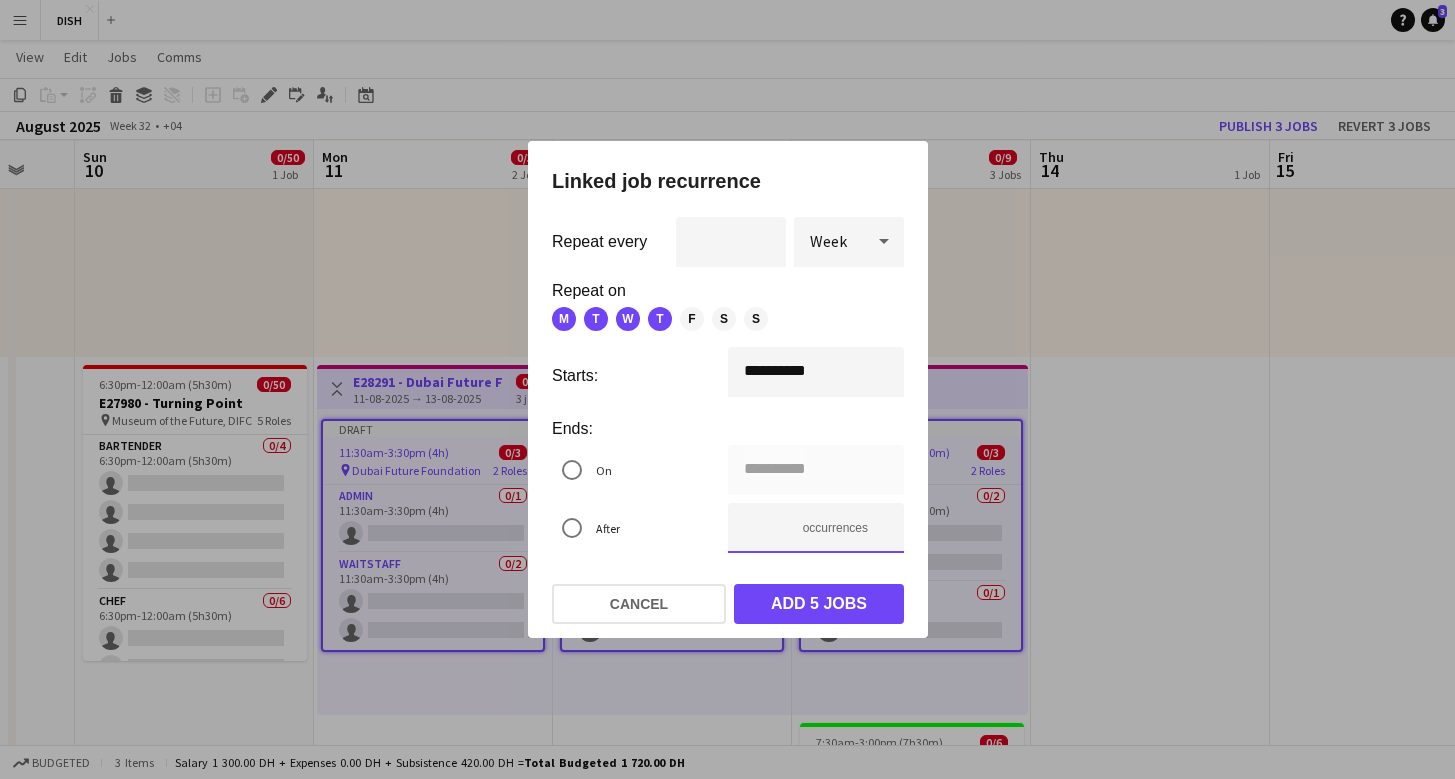 type on "*" 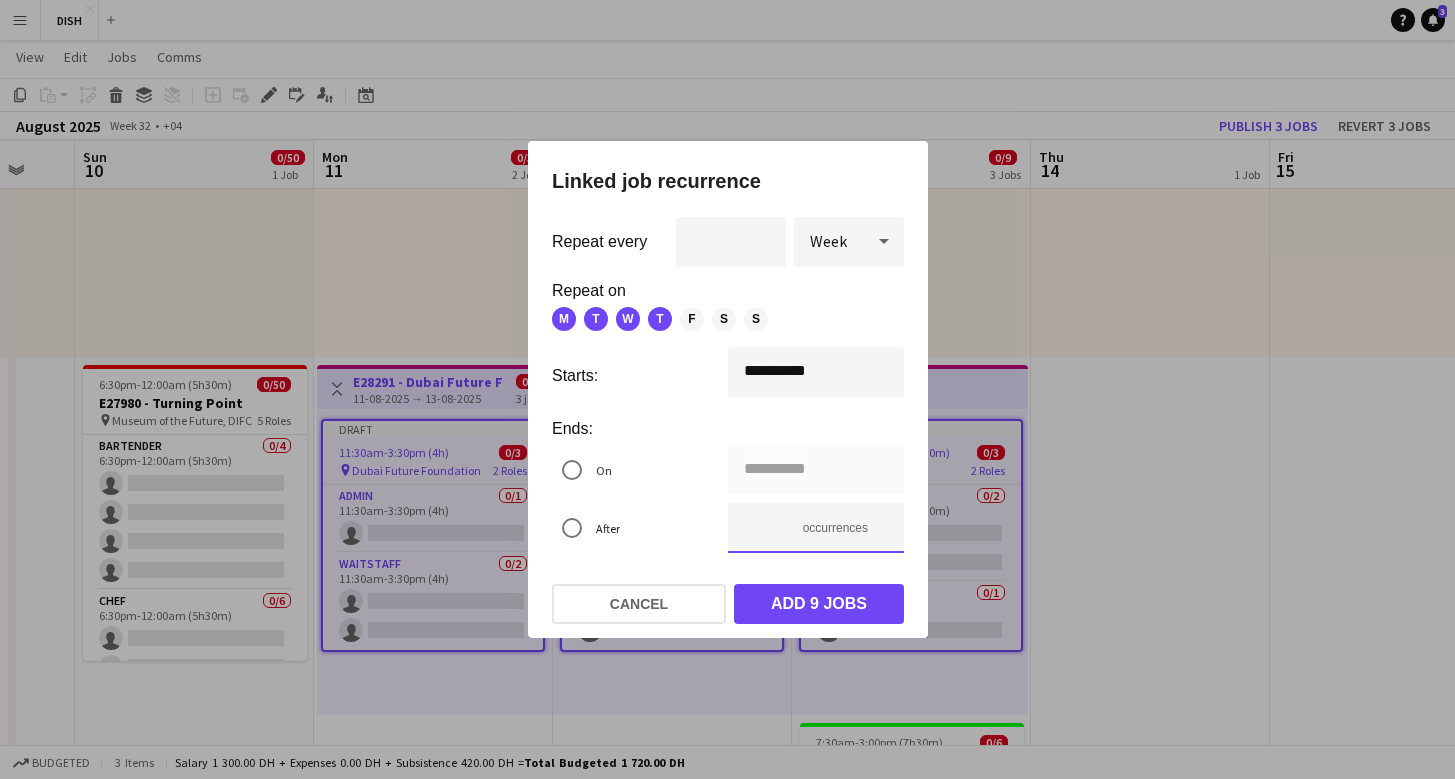 type on "**********" 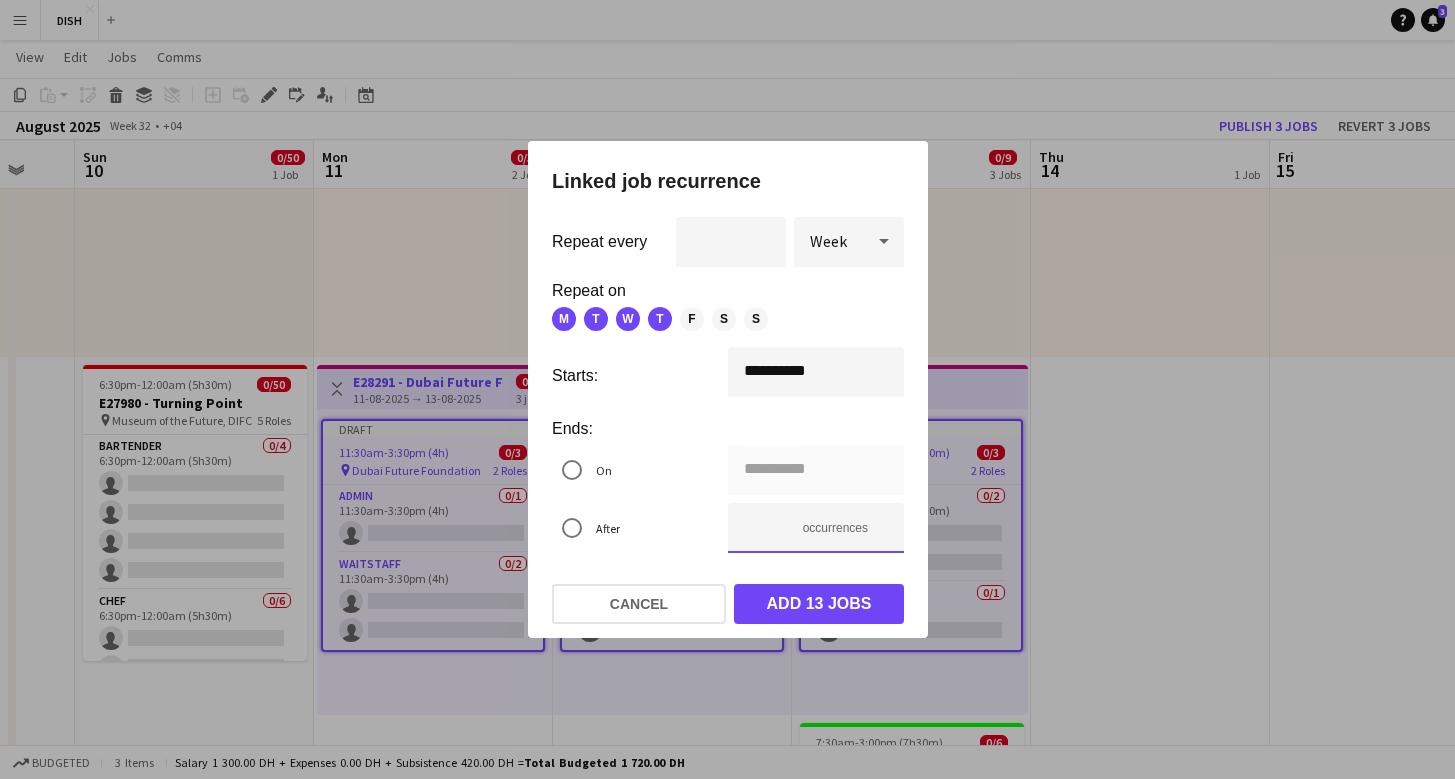 type on "*" 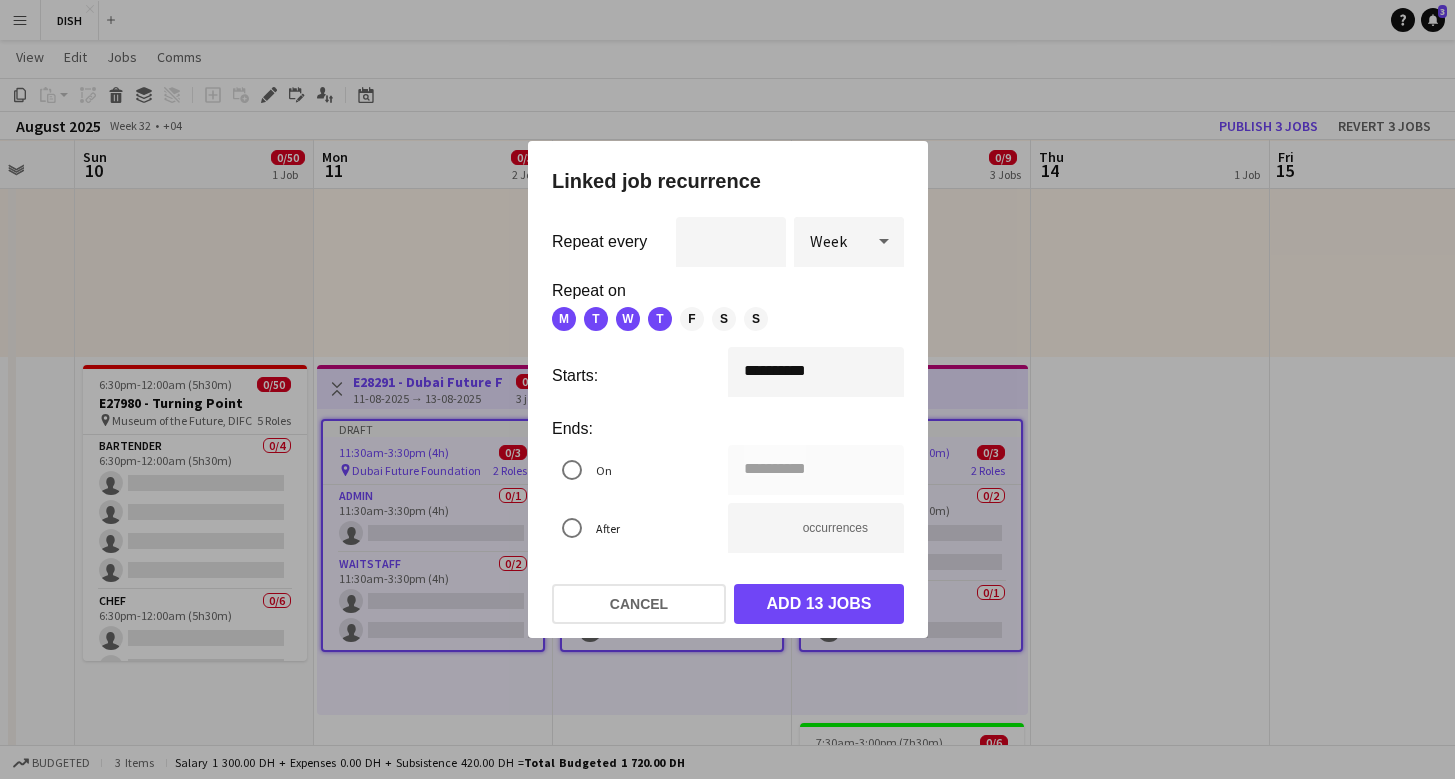 click on "Week" at bounding box center [828, 241] 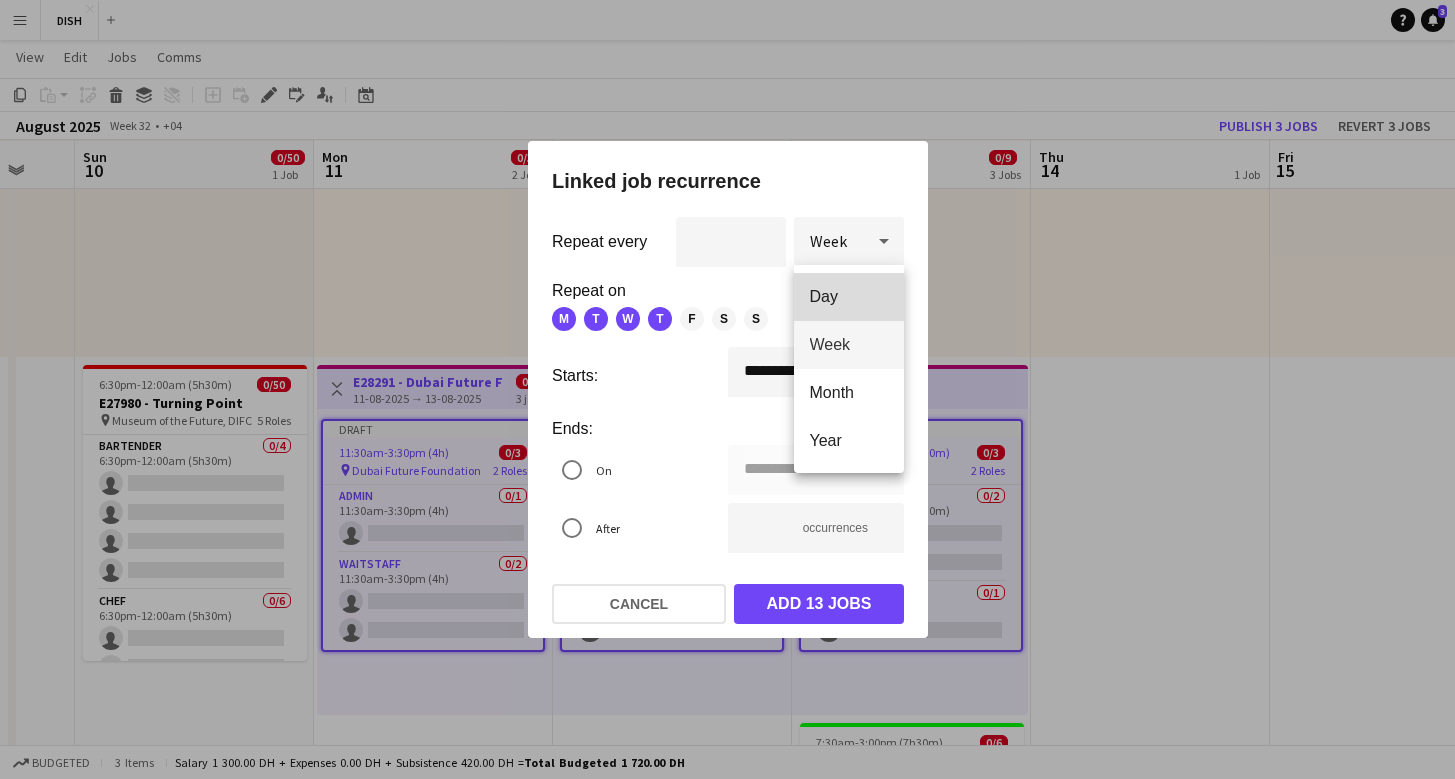 click on "Day" at bounding box center [849, 296] 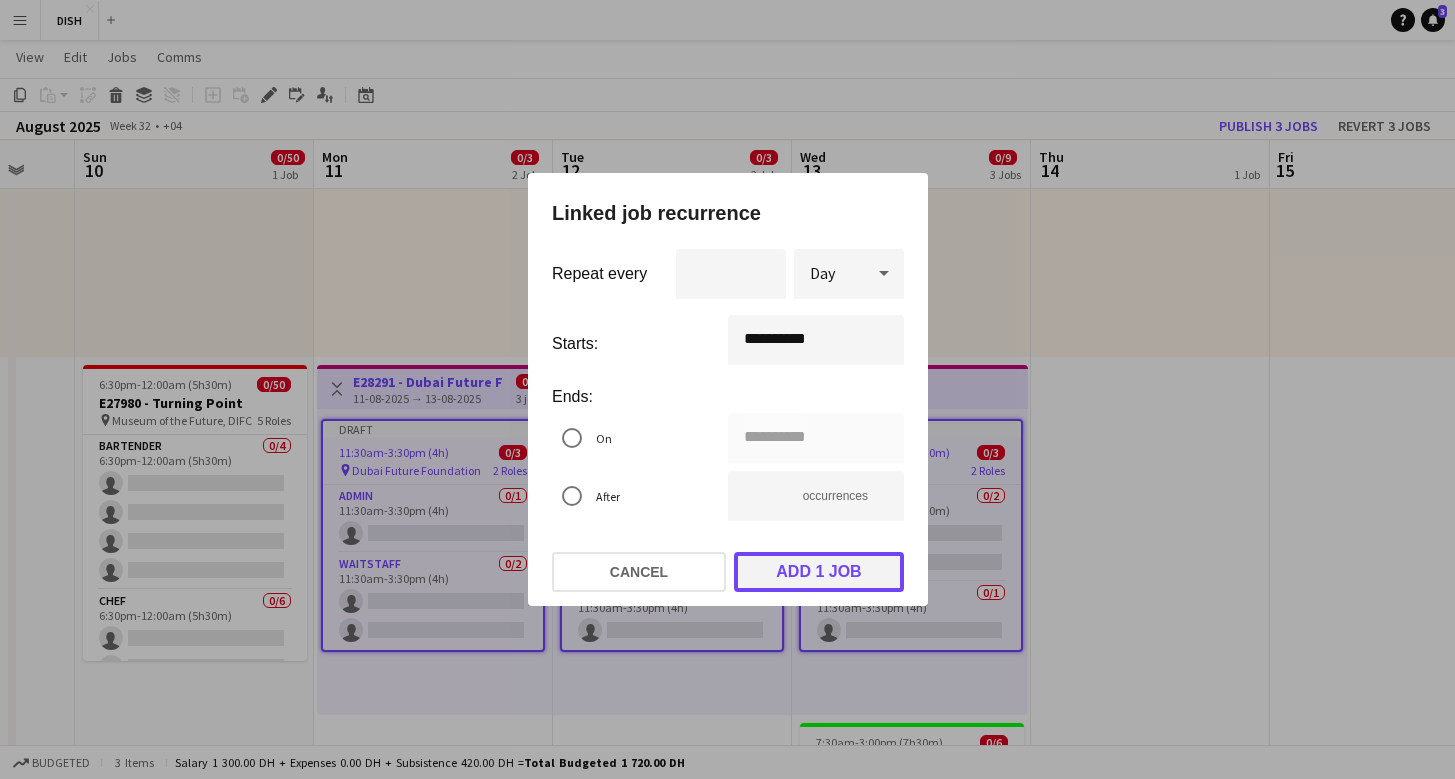 click on "Add 1 job" 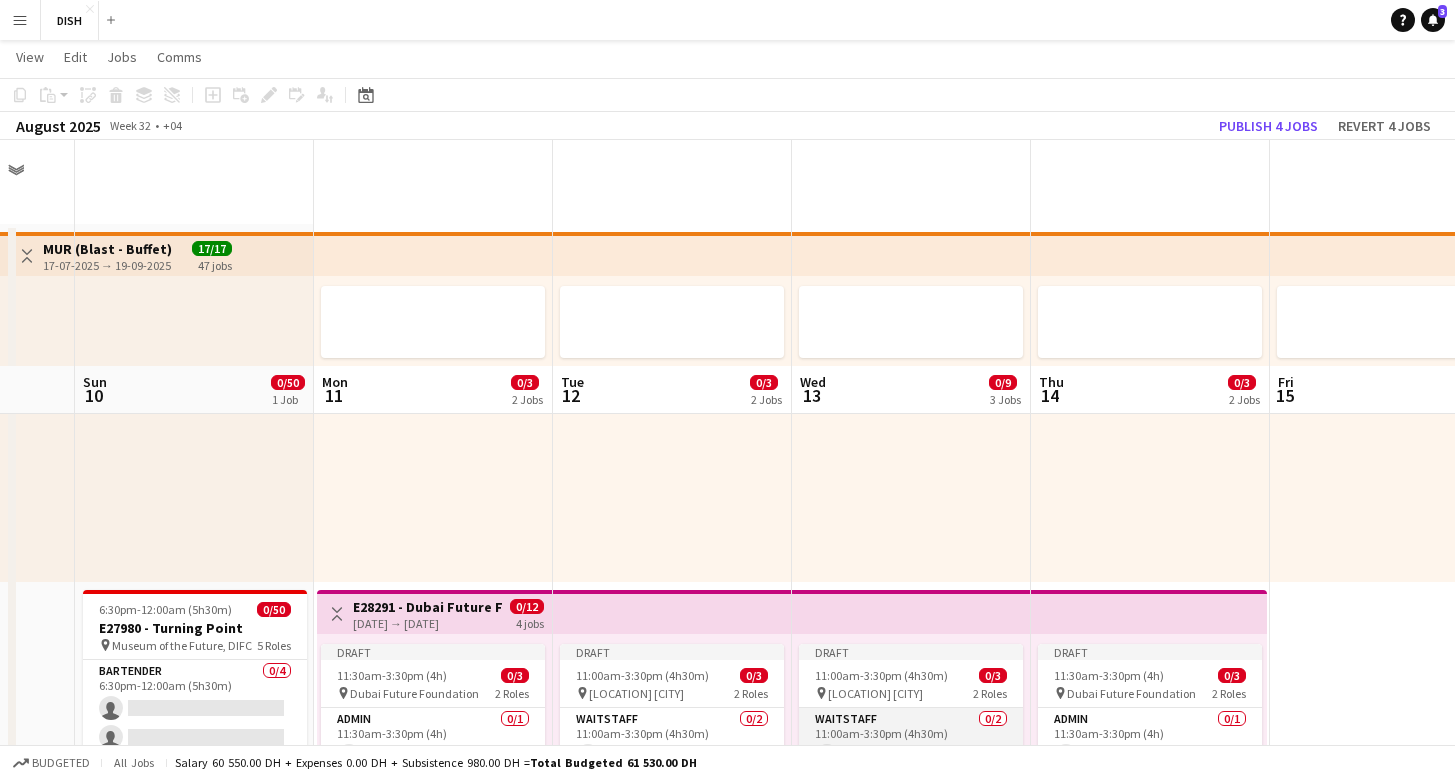 scroll, scrollTop: 225, scrollLeft: 0, axis: vertical 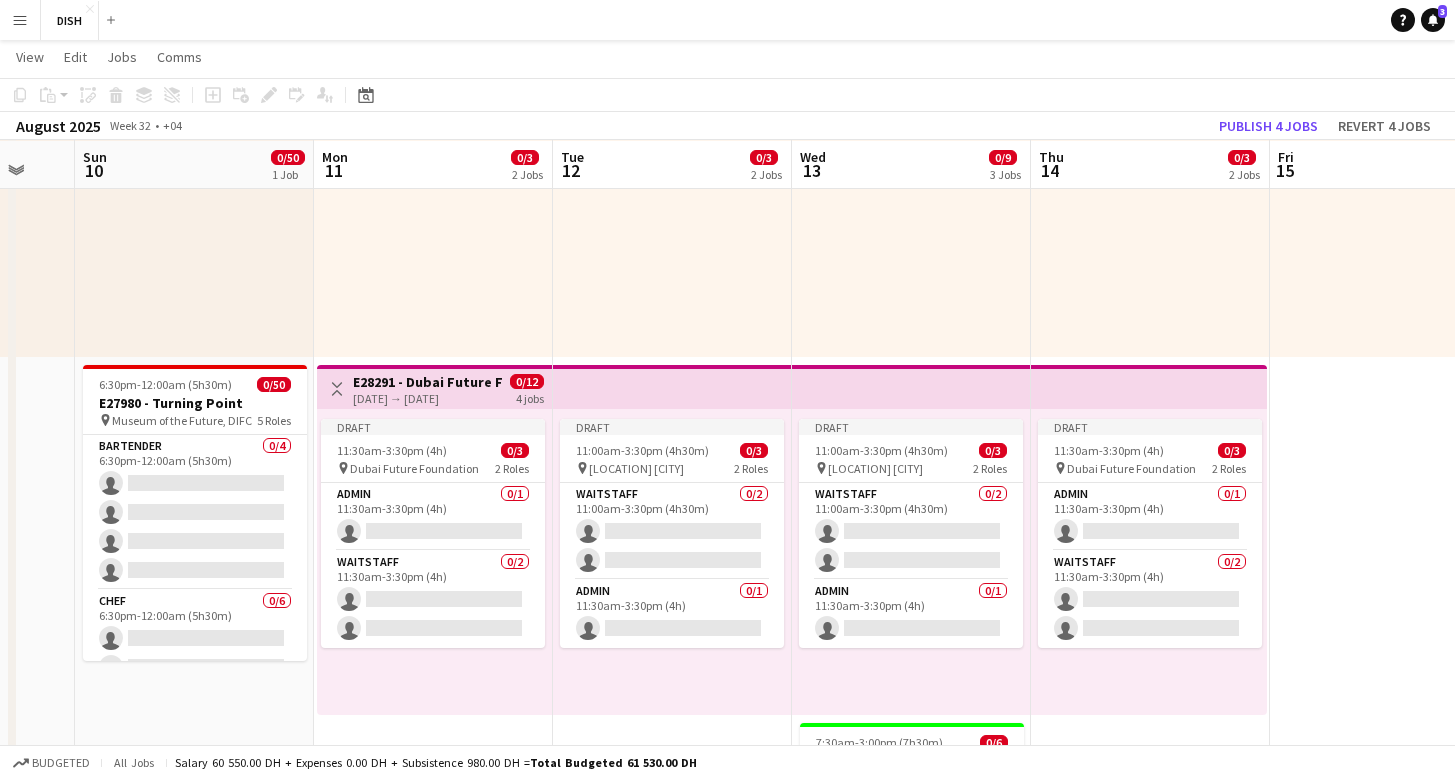 click on "E28291 - Dubai Future Foundation Day 1" at bounding box center (427, 382) 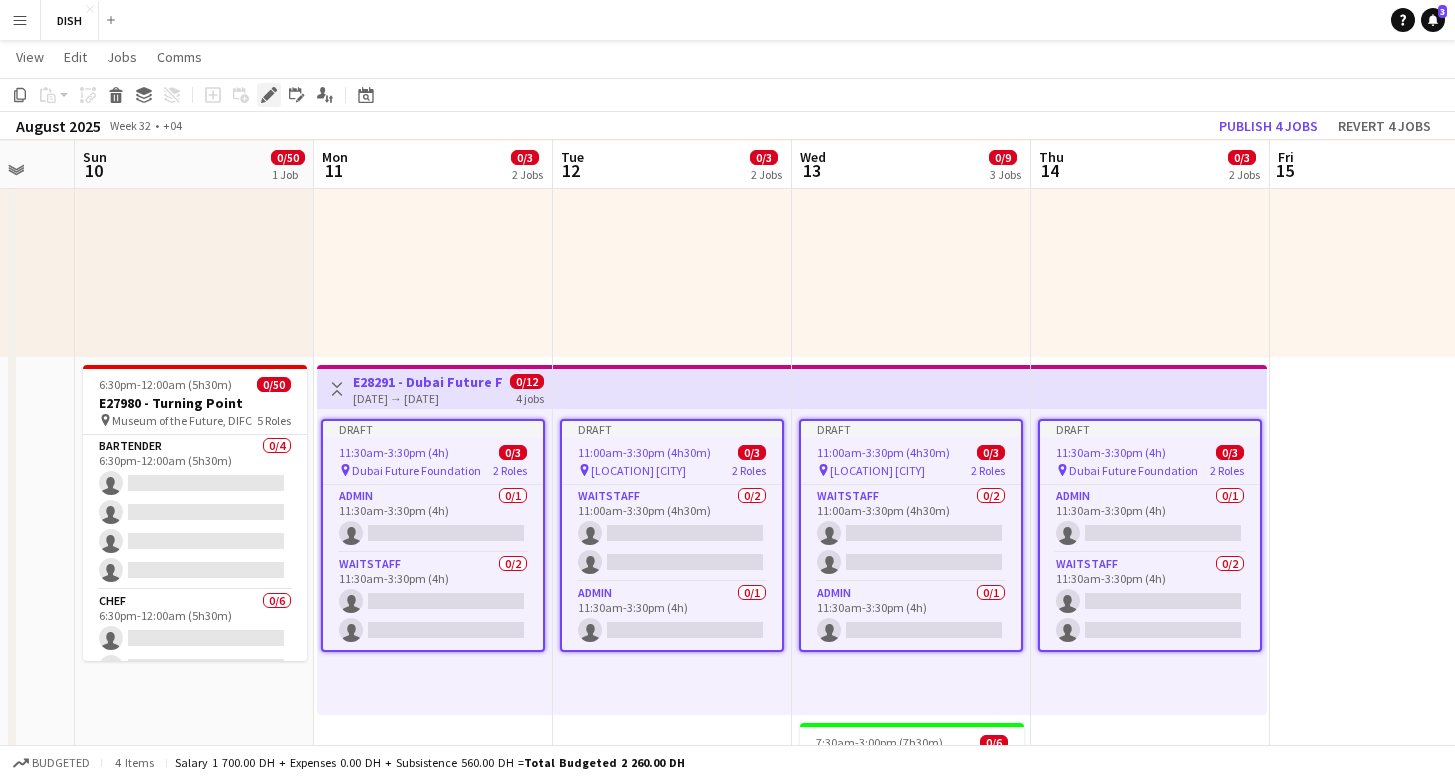 click 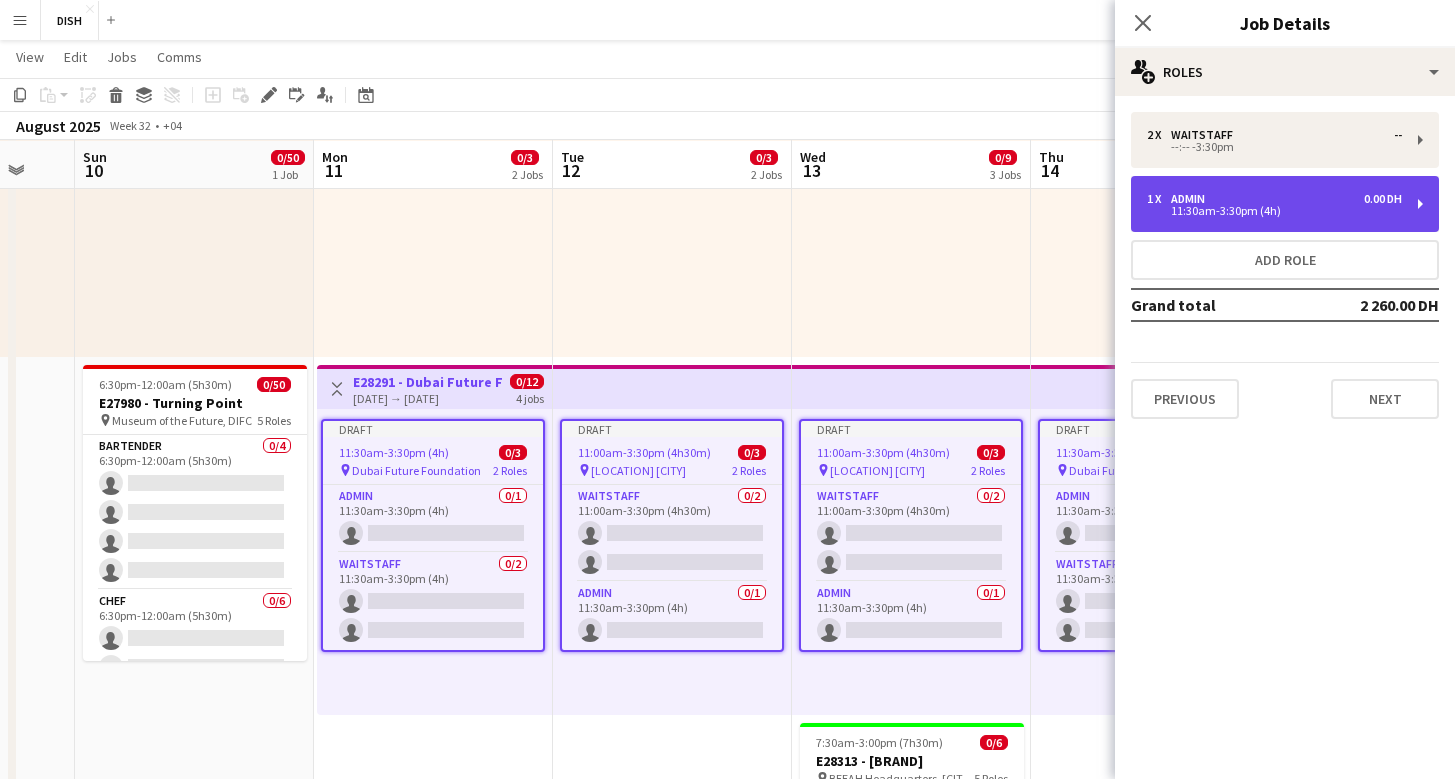 click on "1 x   Admin   0.00 DH" at bounding box center [1274, 199] 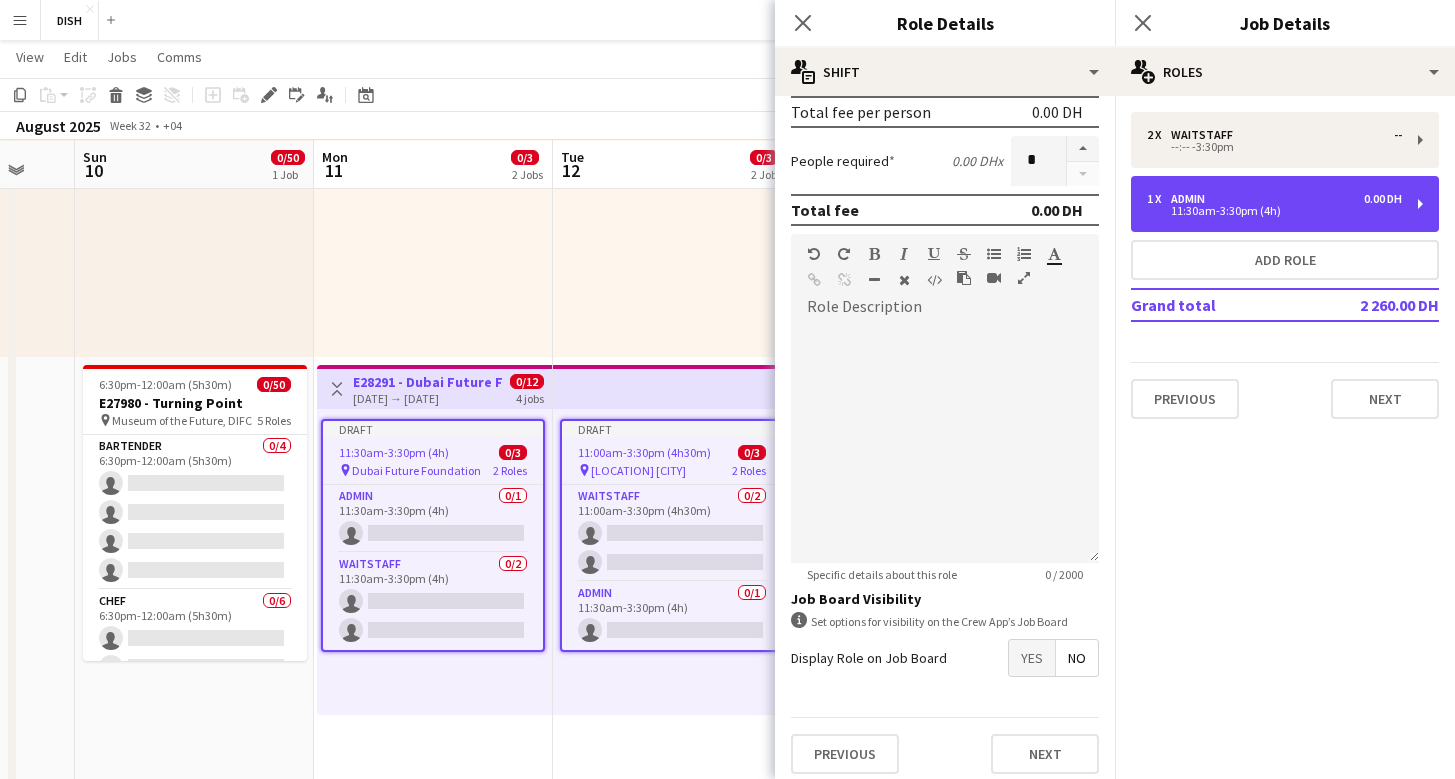 scroll, scrollTop: 415, scrollLeft: 0, axis: vertical 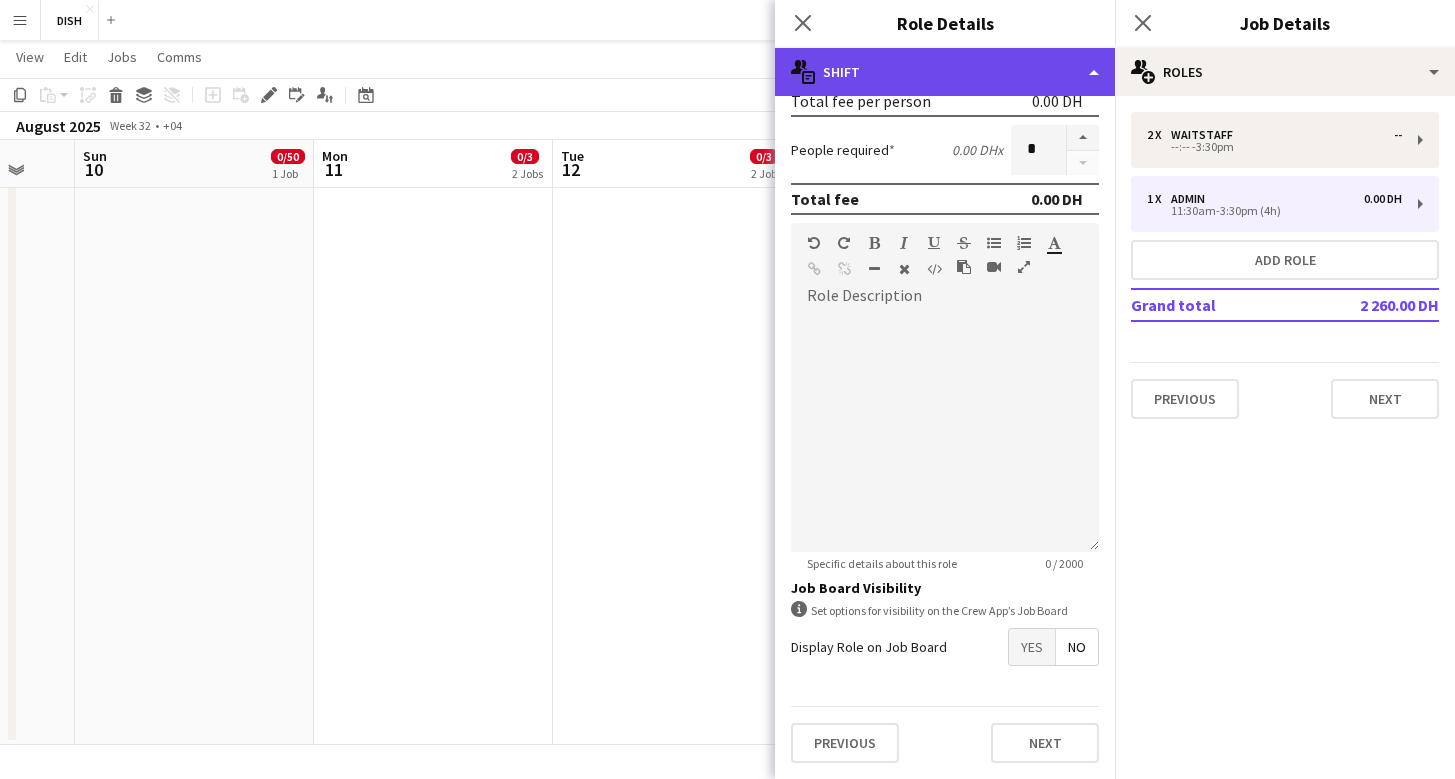 click on "multiple-actions-text
Shift" 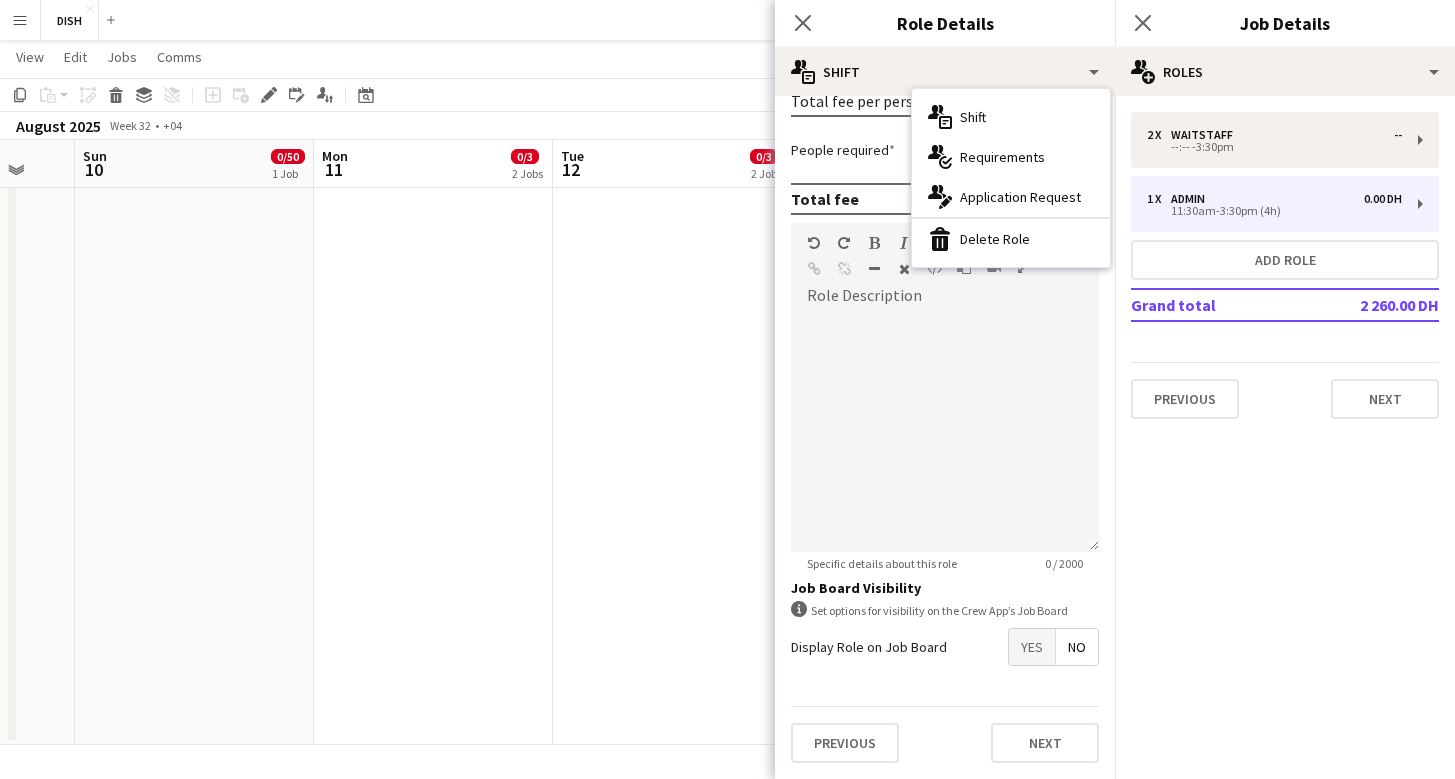 click on "bin-2
Delete Role" at bounding box center [1011, 239] 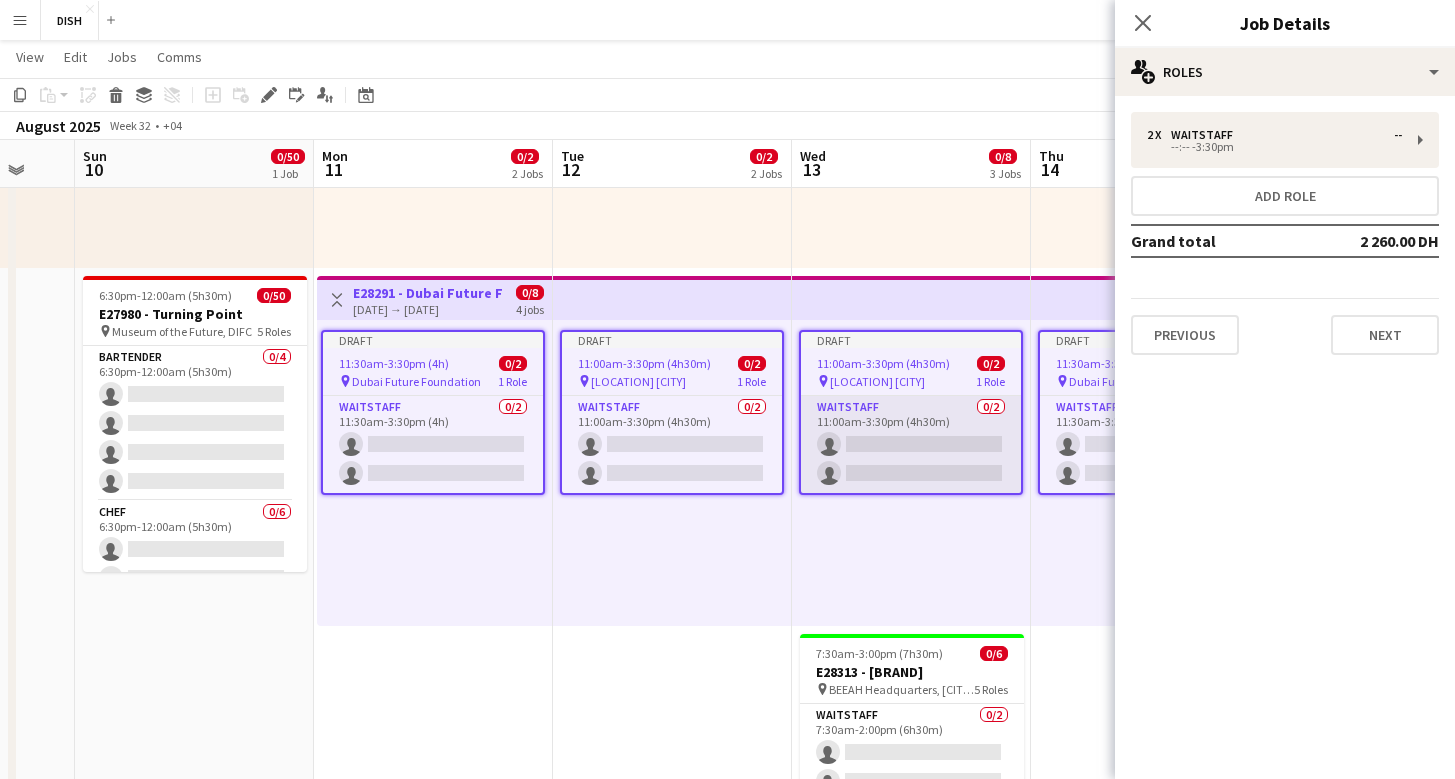 scroll, scrollTop: 294, scrollLeft: 0, axis: vertical 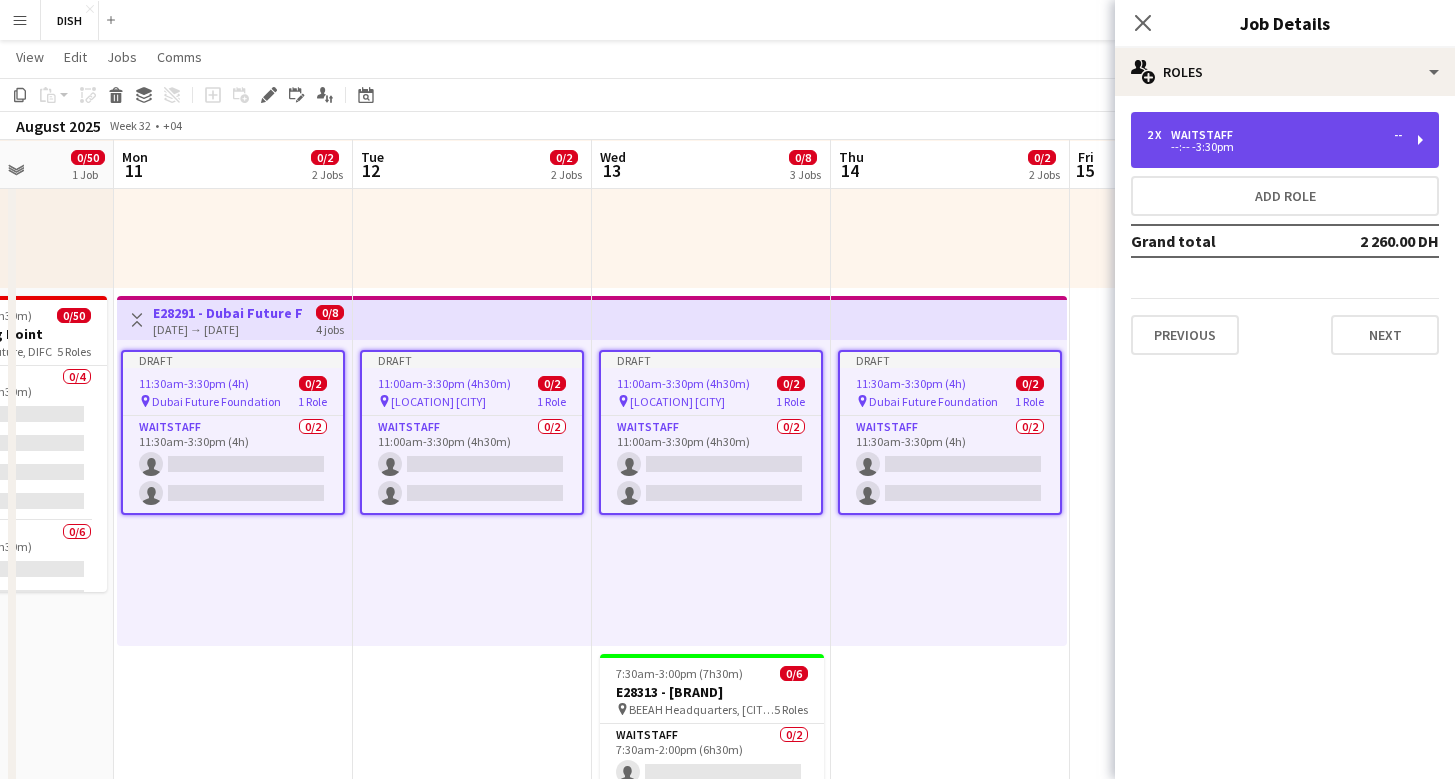 click on "--:-- -3:30pm" at bounding box center [1274, 147] 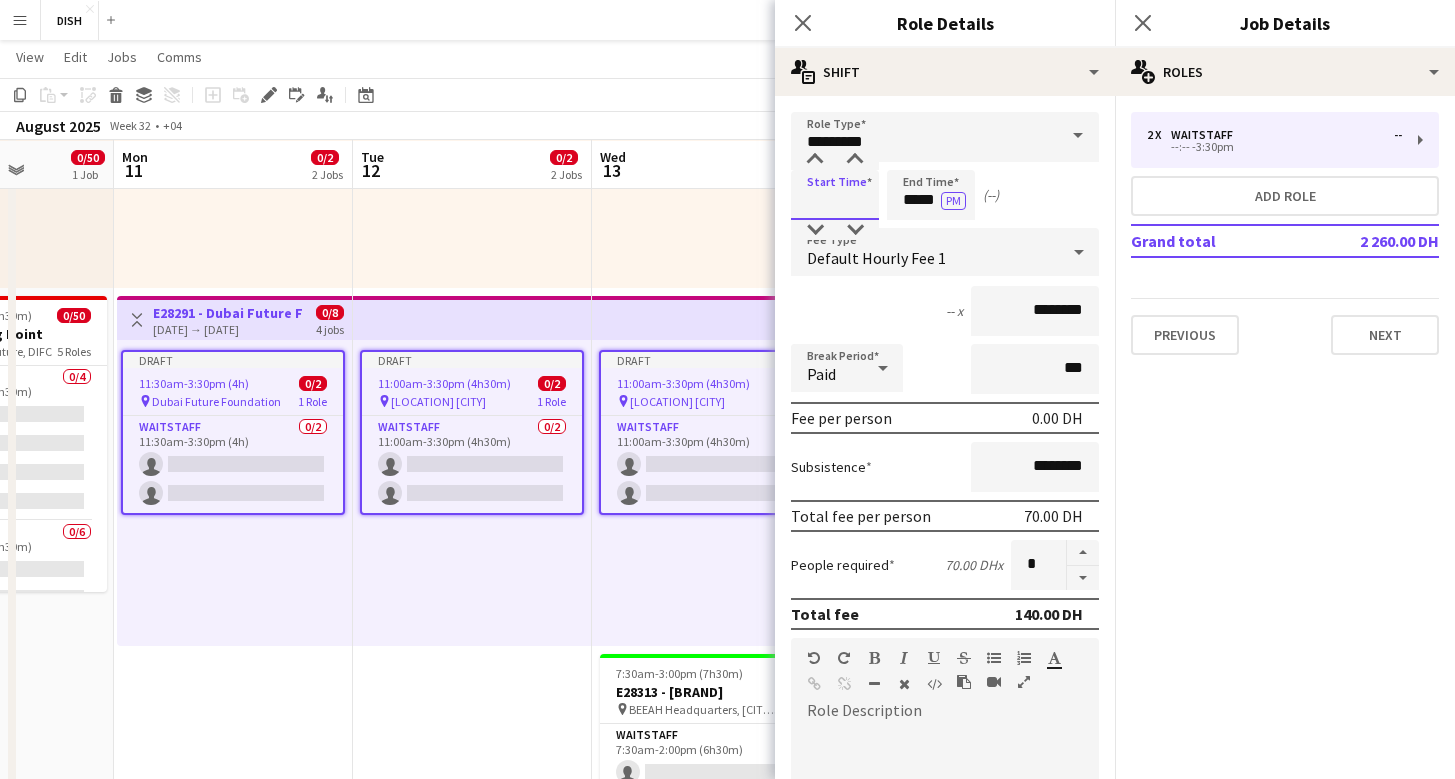 click at bounding box center (835, 195) 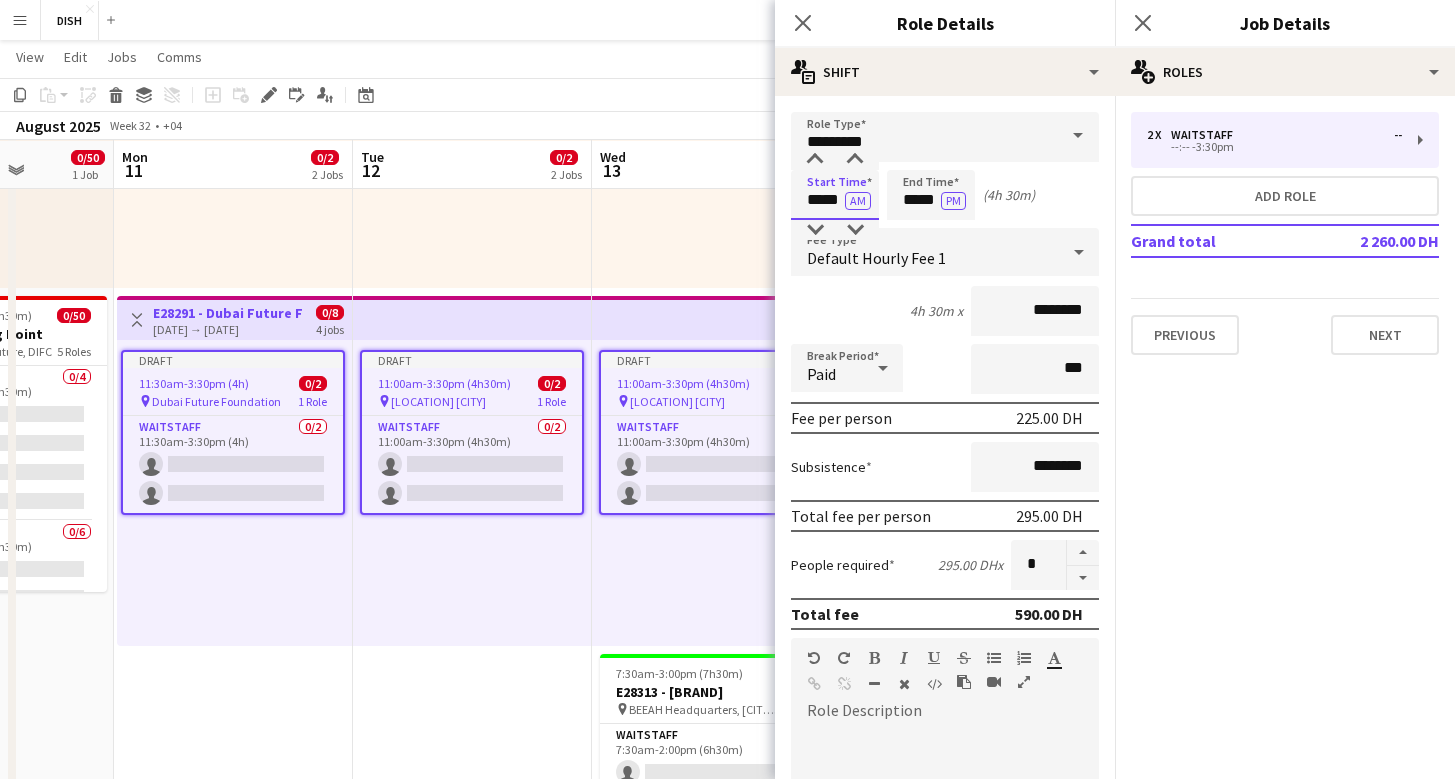 click on "*****" at bounding box center [835, 195] 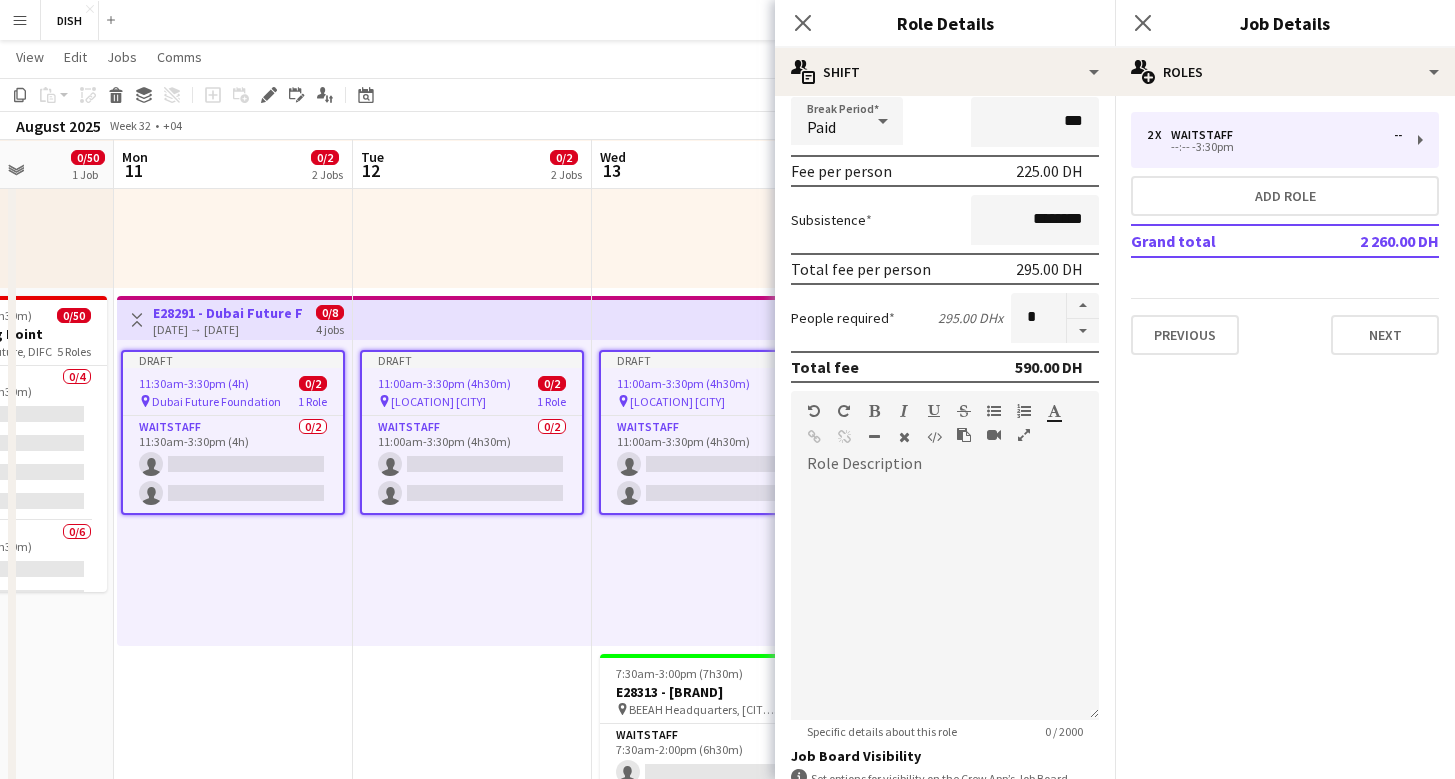 scroll, scrollTop: 415, scrollLeft: 0, axis: vertical 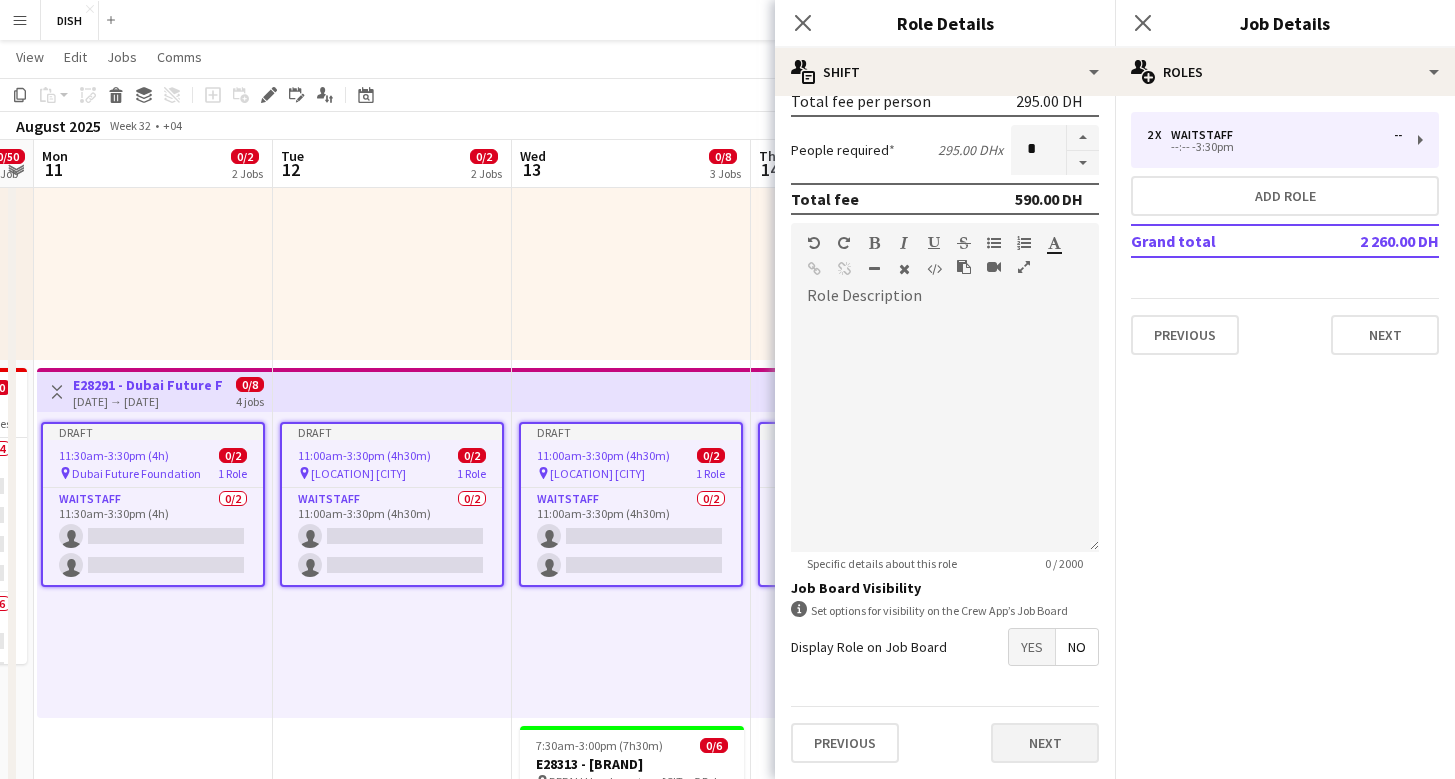 type on "*****" 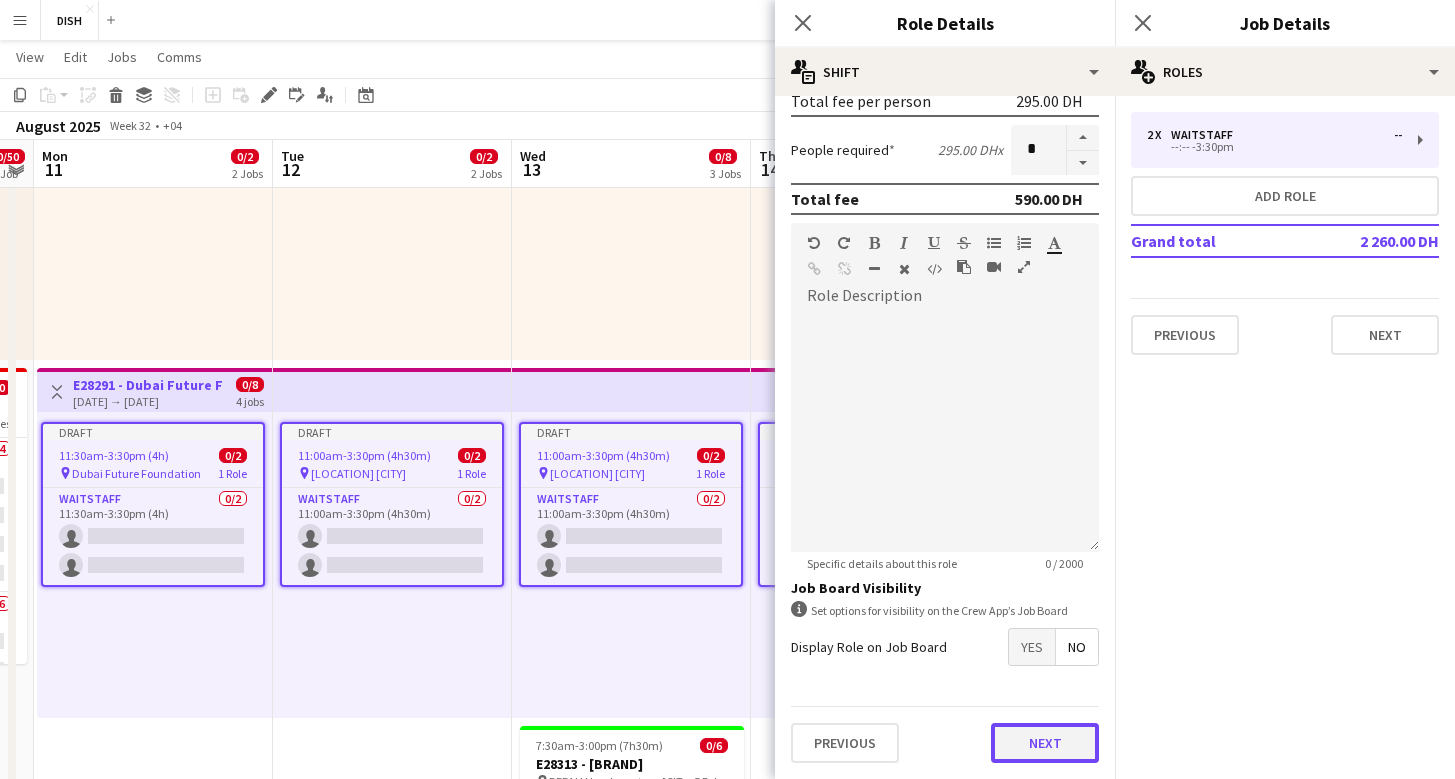 click on "Next" at bounding box center [1045, 743] 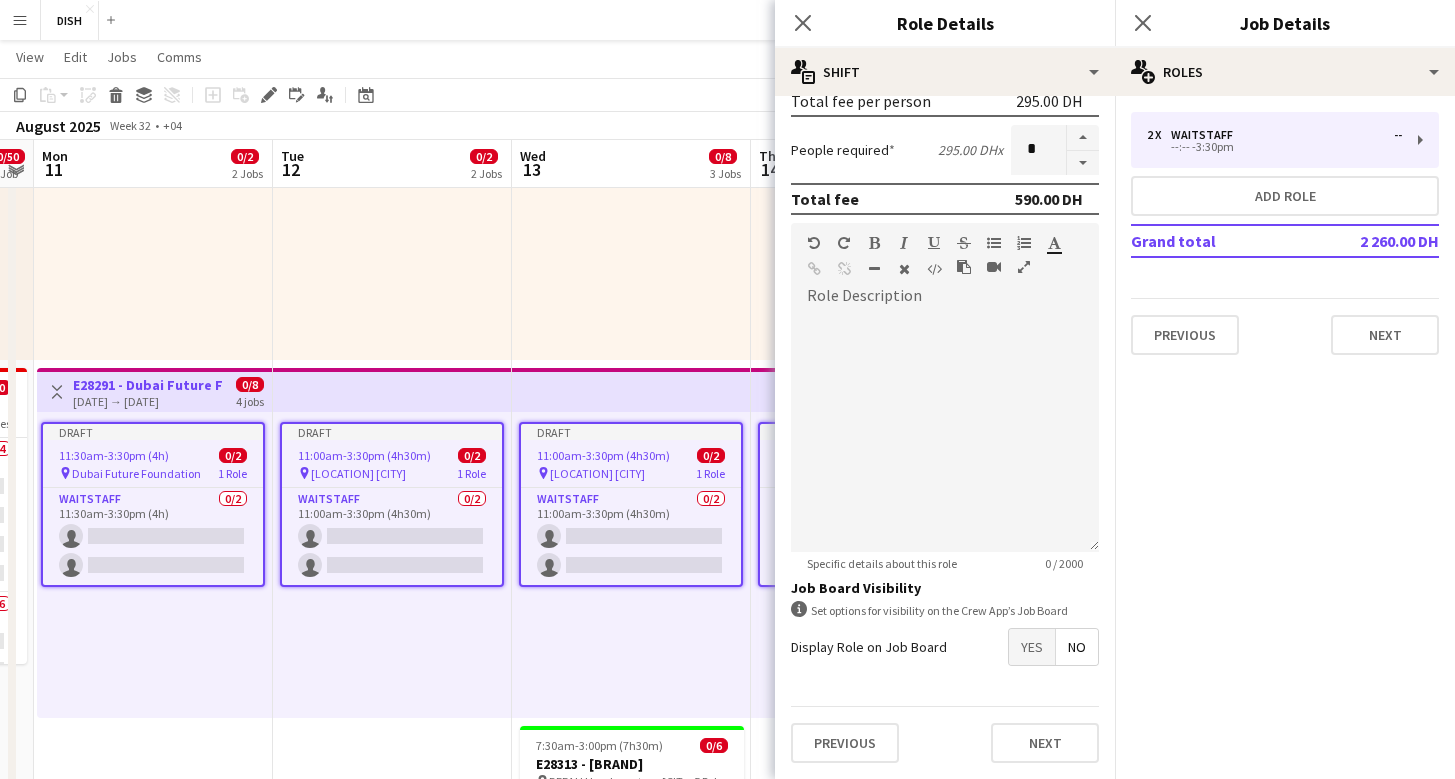 scroll, scrollTop: 0, scrollLeft: 0, axis: both 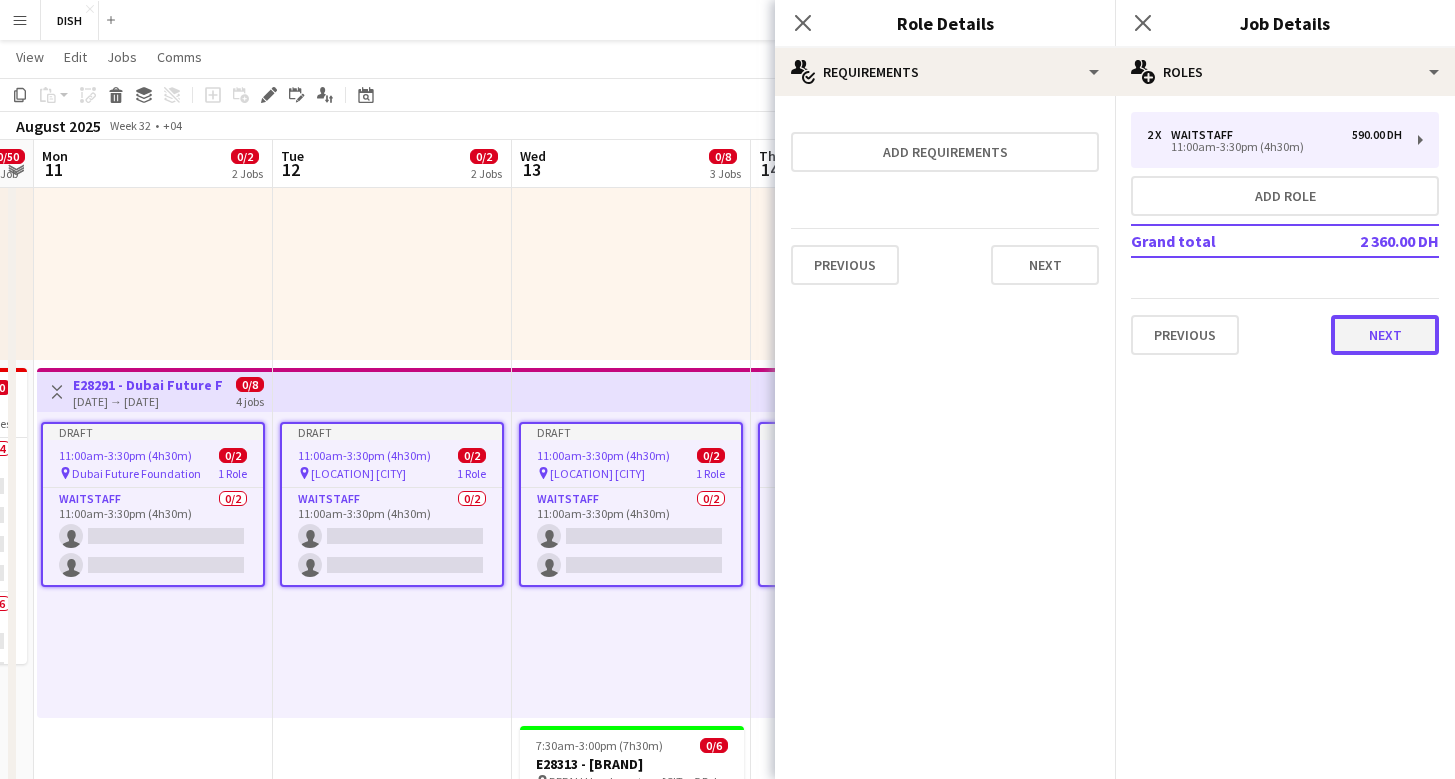 click on "Next" at bounding box center [1385, 335] 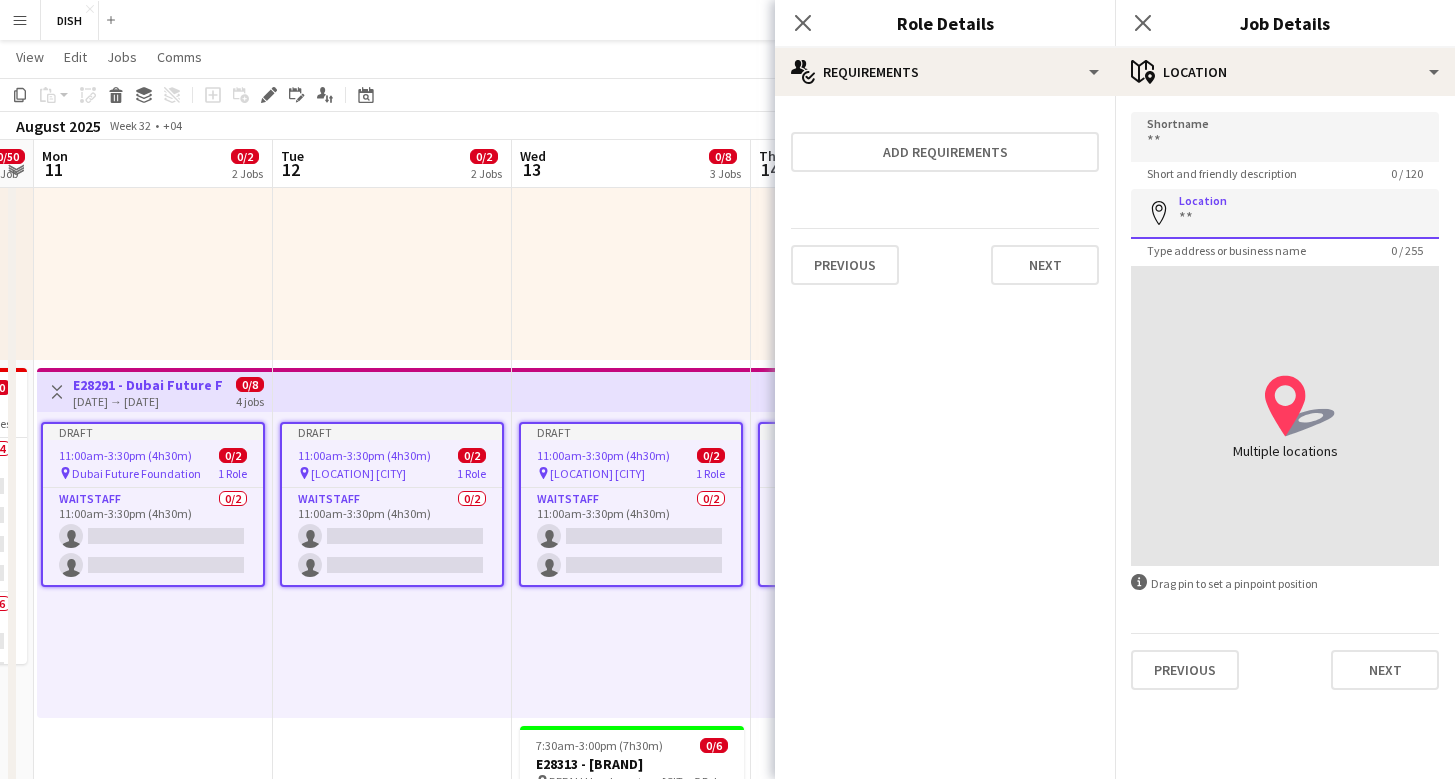 click on "Location" at bounding box center [1285, 214] 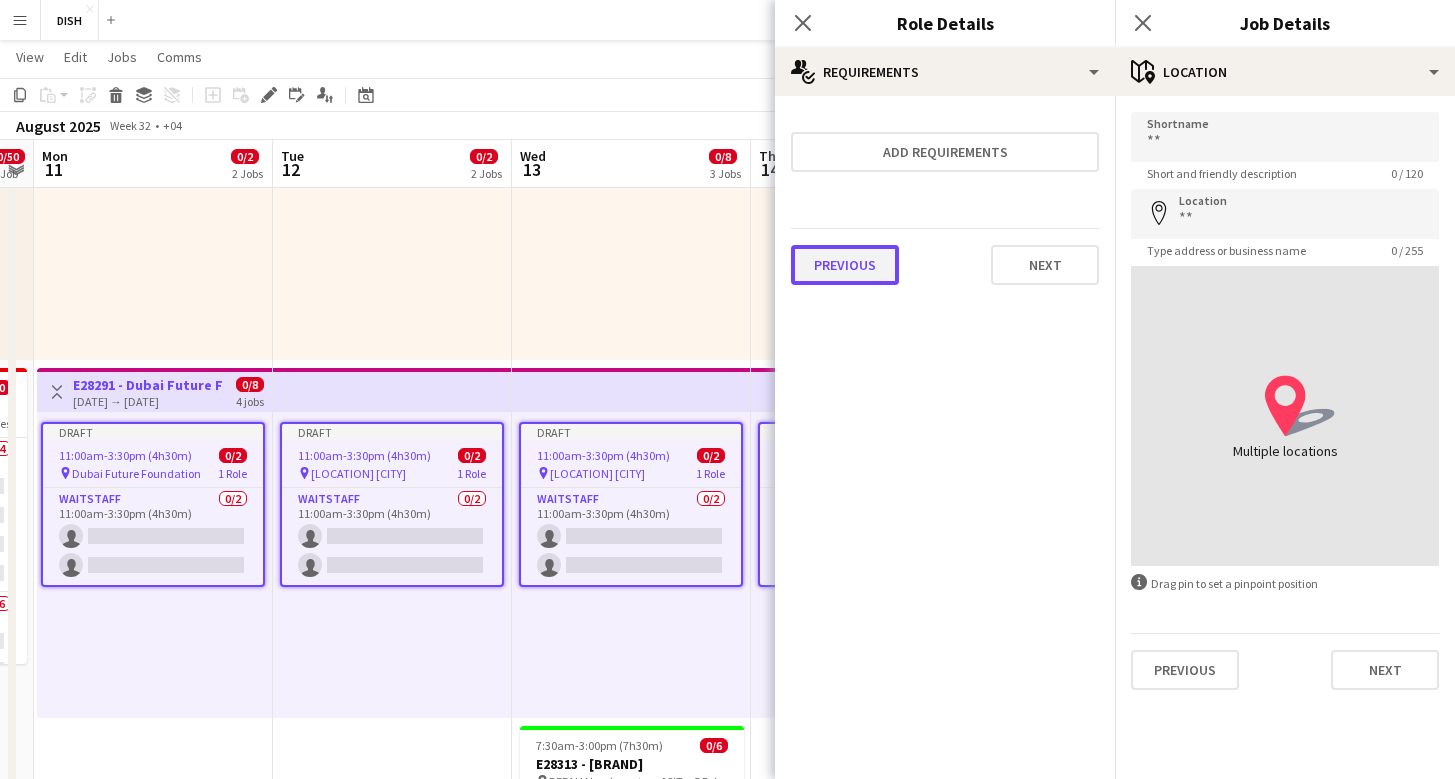 click on "Previous" at bounding box center (845, 265) 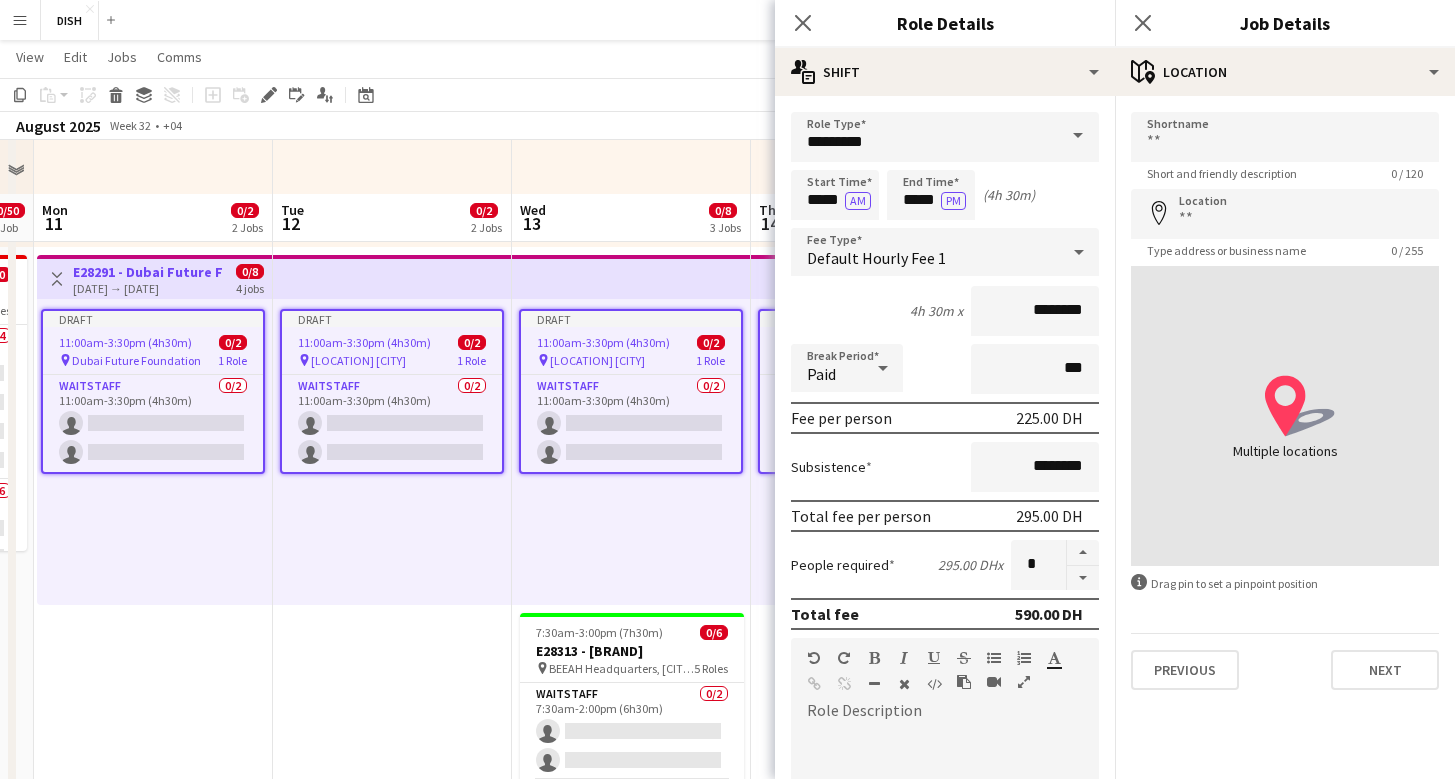scroll, scrollTop: 389, scrollLeft: 0, axis: vertical 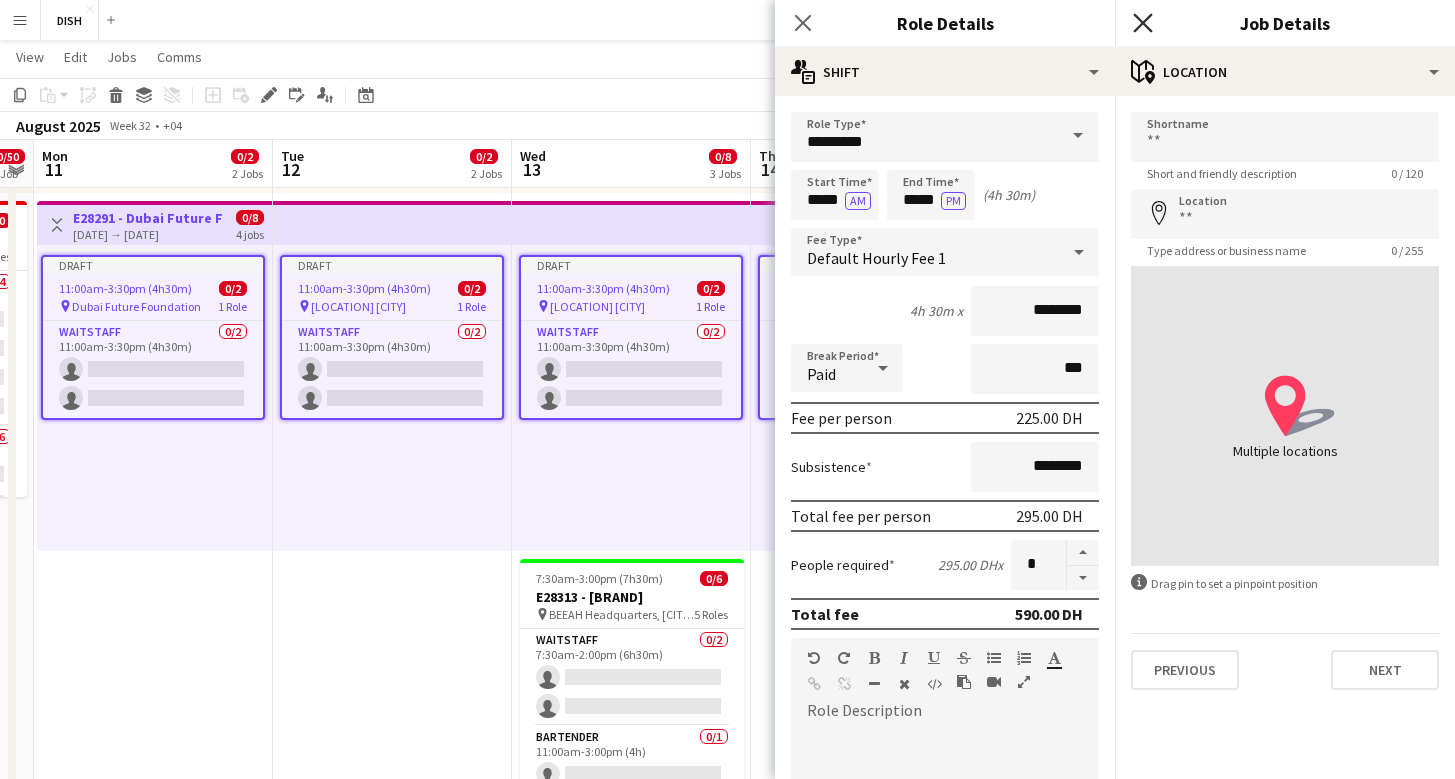 click on "Close pop-in" 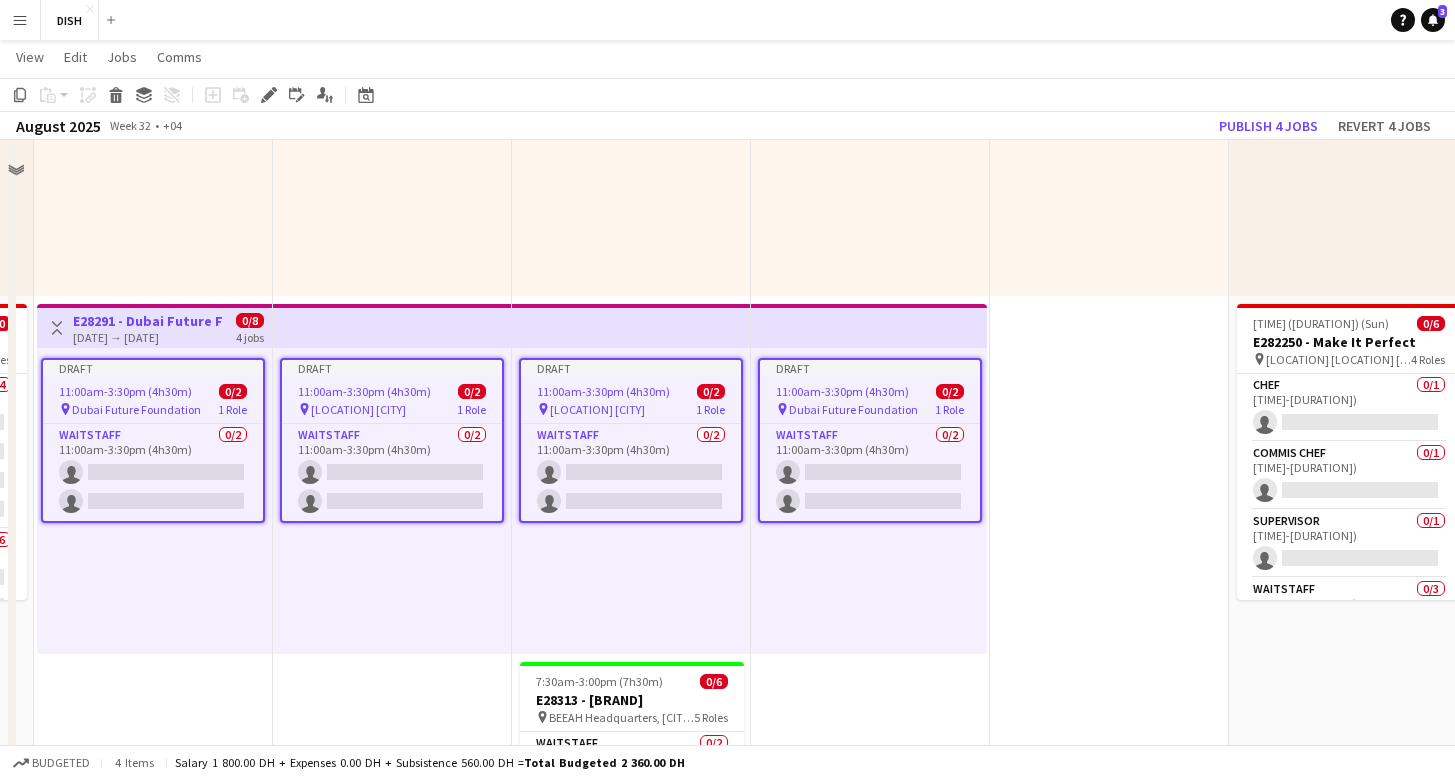 scroll, scrollTop: 202, scrollLeft: 0, axis: vertical 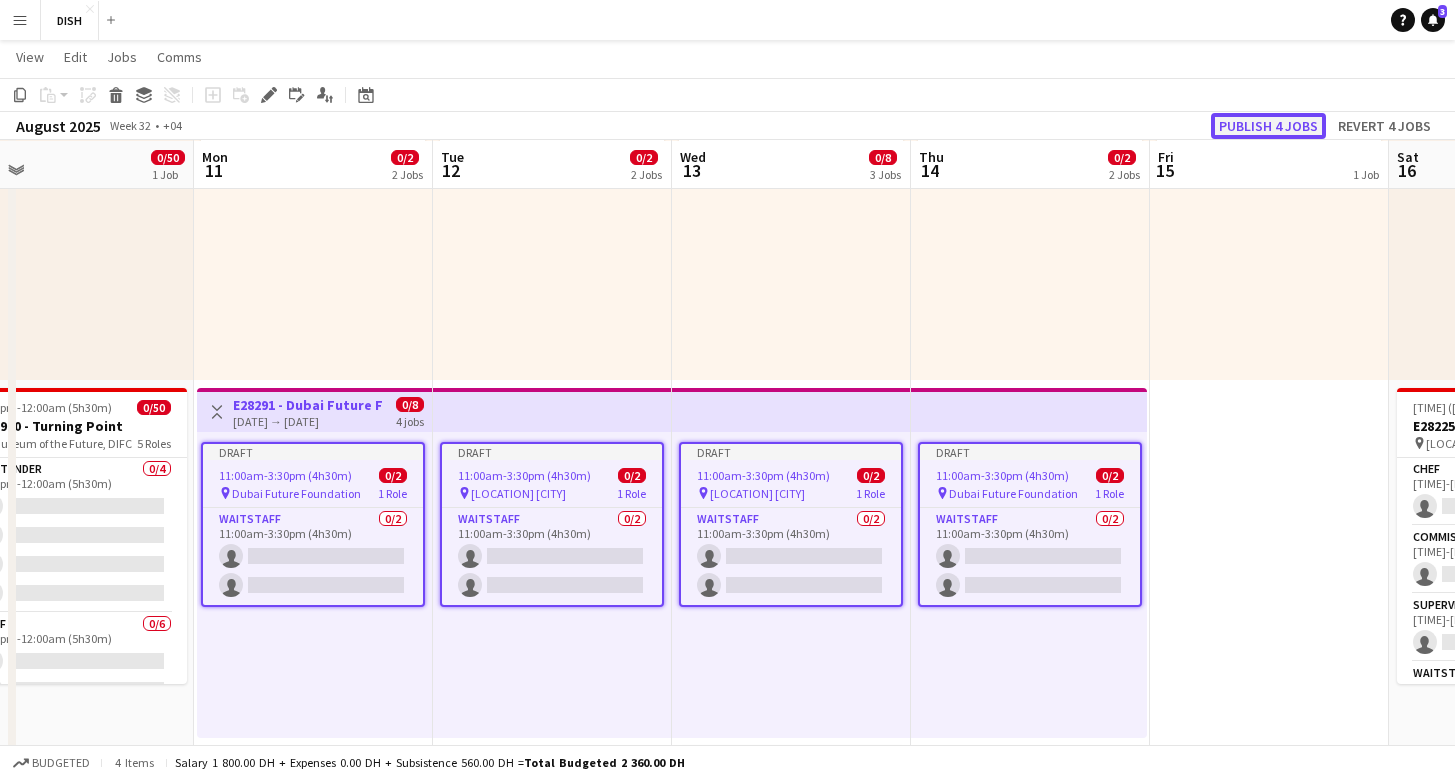click on "Publish 4 jobs" 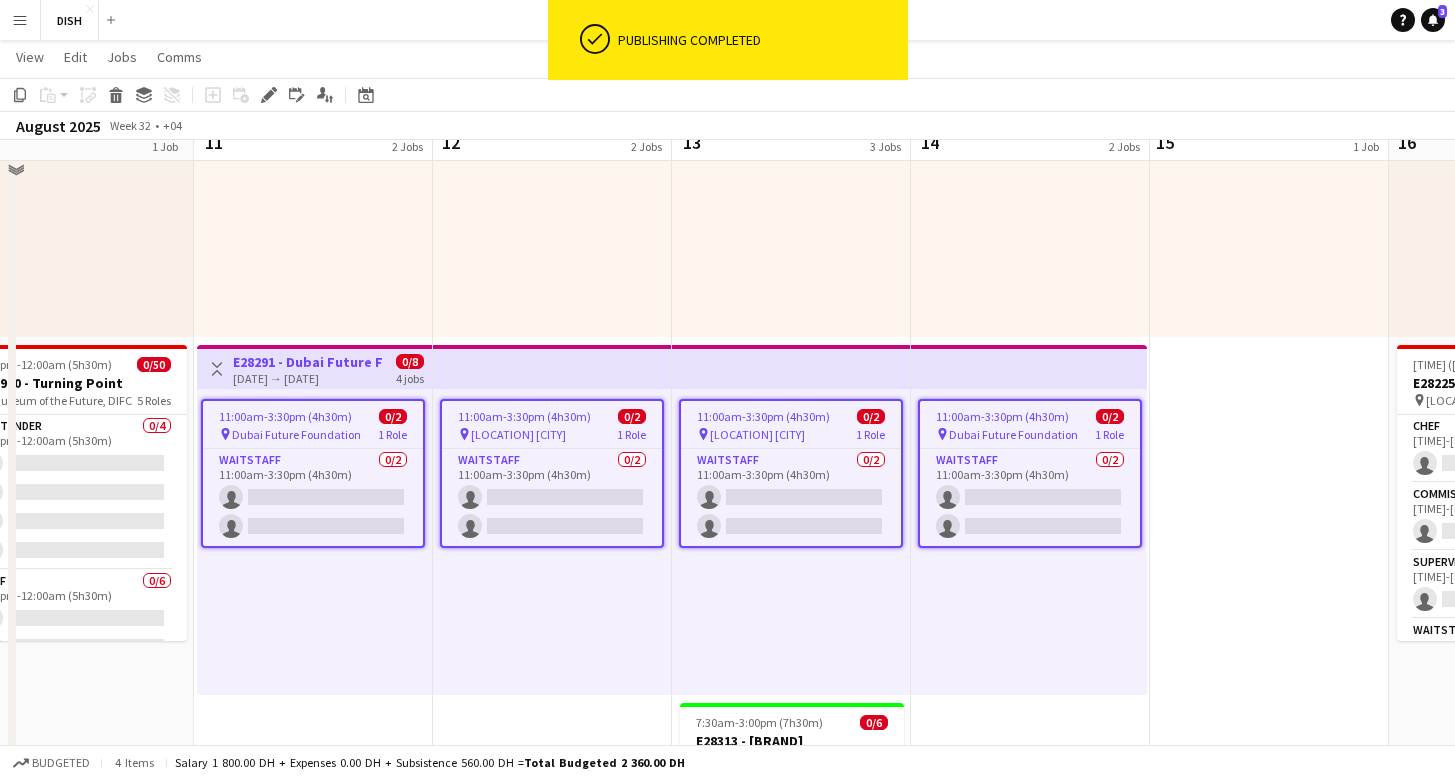 scroll, scrollTop: 280, scrollLeft: 0, axis: vertical 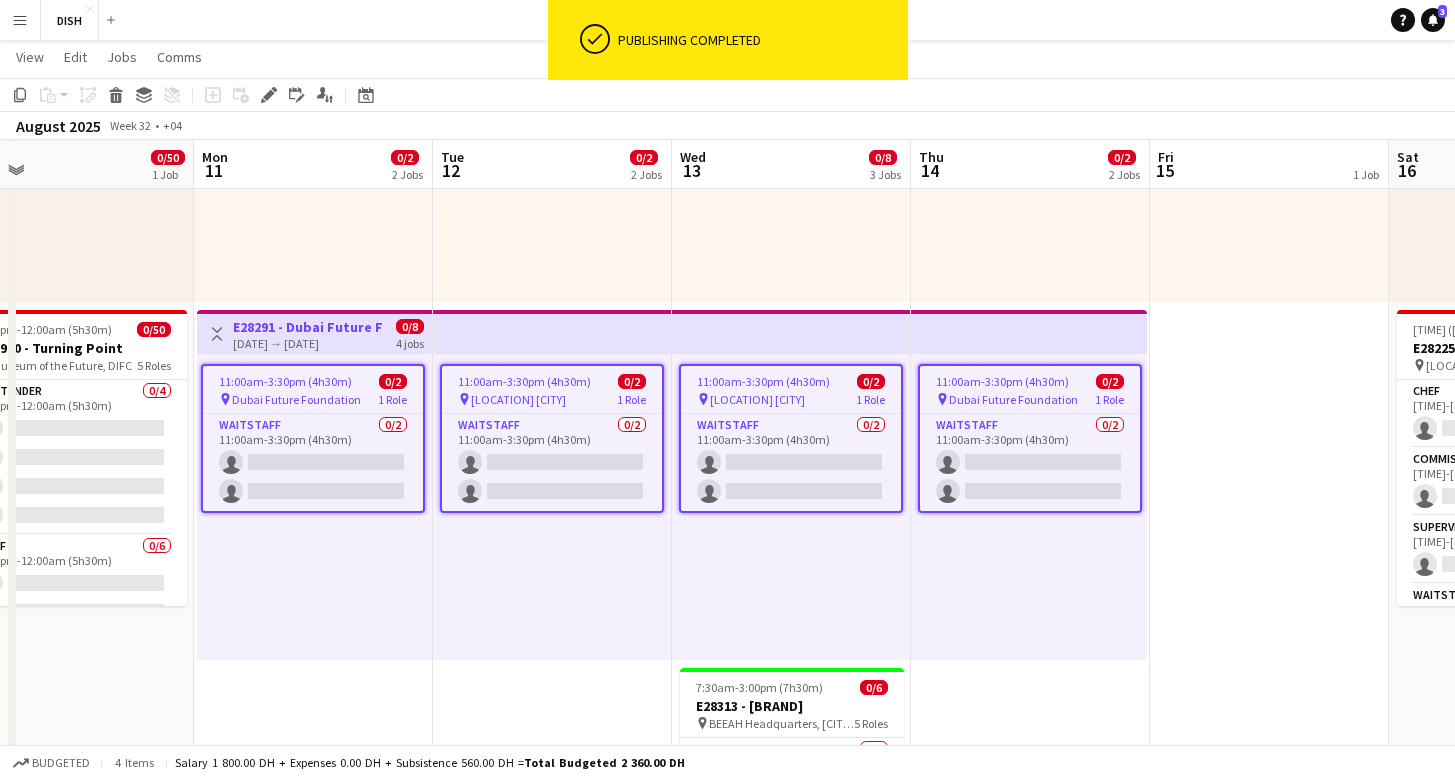click at bounding box center (1029, 332) 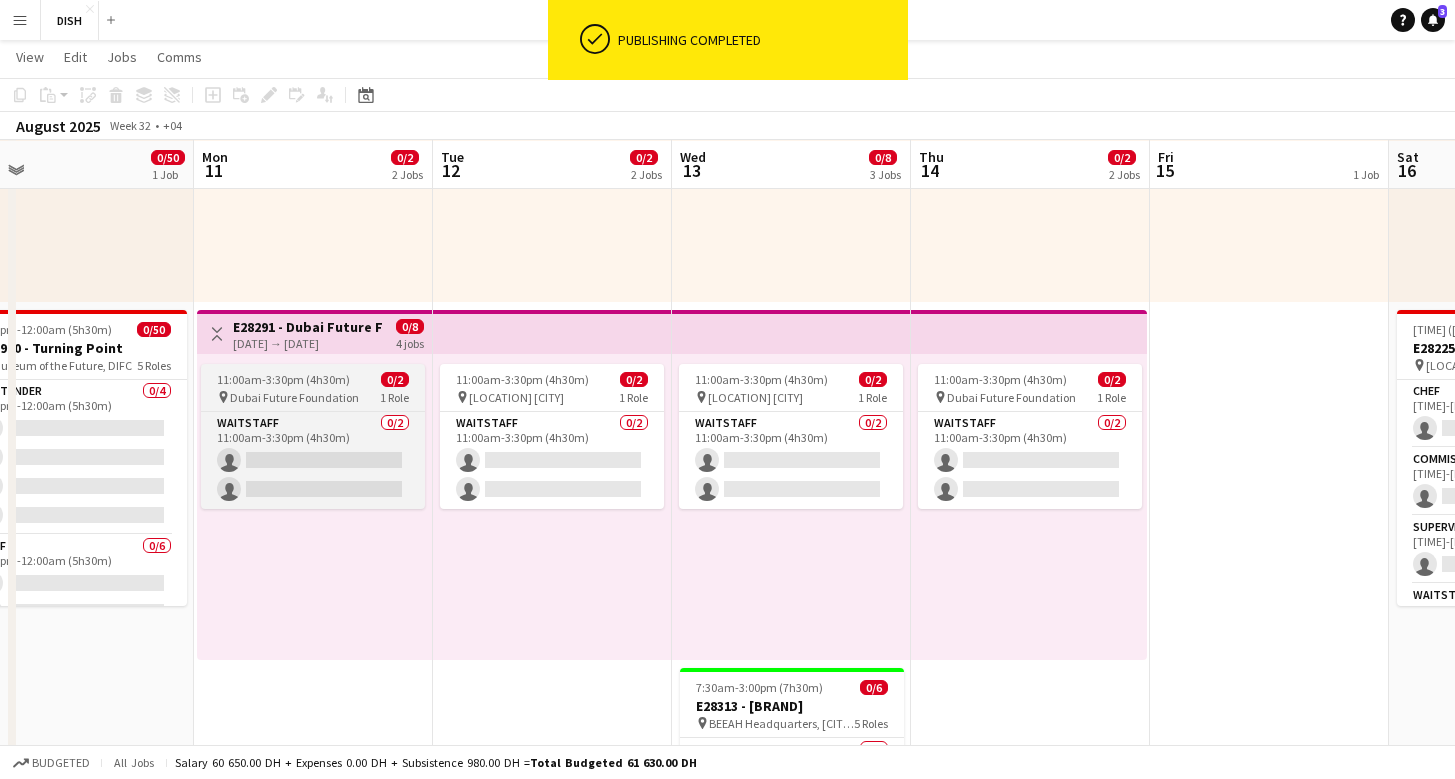 click on "11:00am-3:30pm (4h30m)    0/2
pin
Dubai Future Foundation   1 Role   Waitstaff   0/2   11:00am-3:30pm (4h30m)
single-neutral-actions
single-neutral-actions" at bounding box center [313, 436] 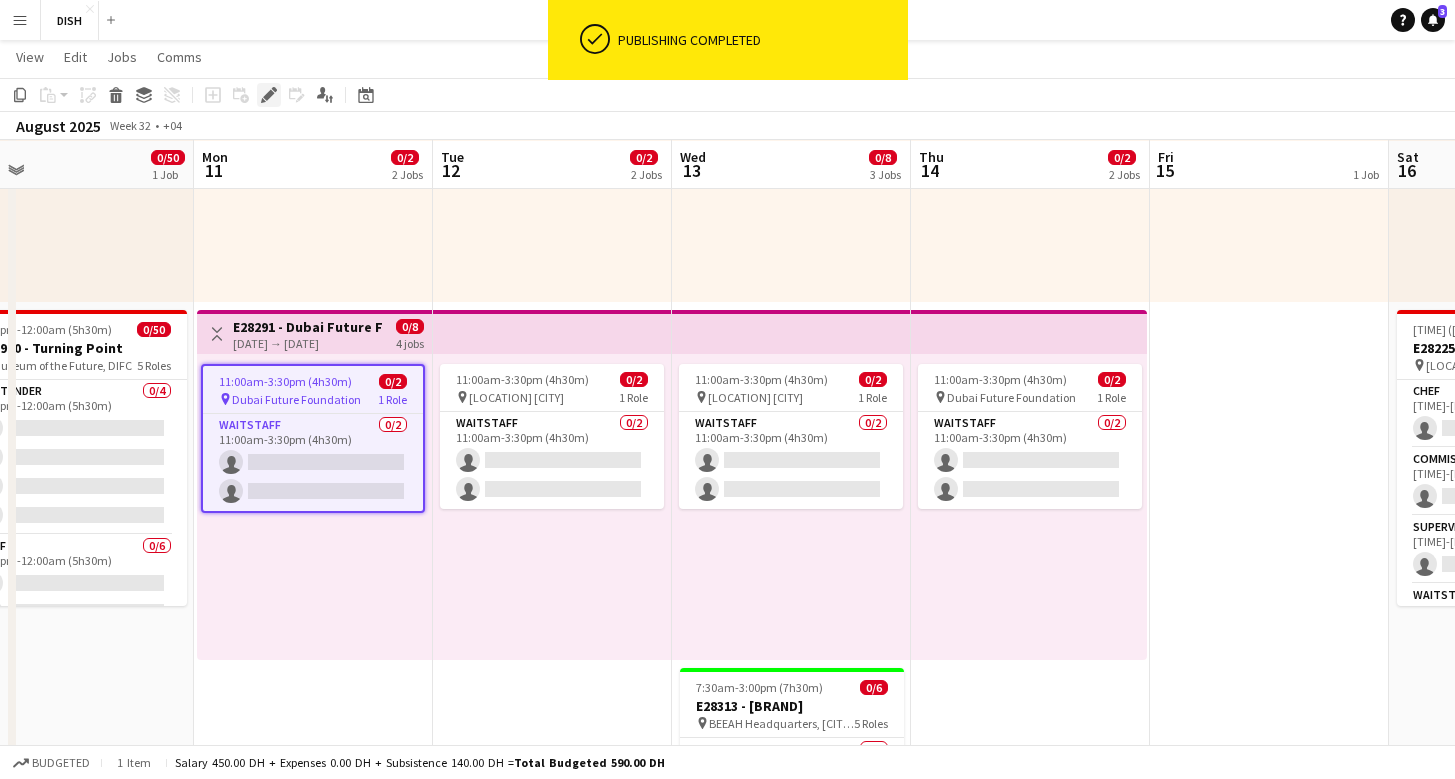 click 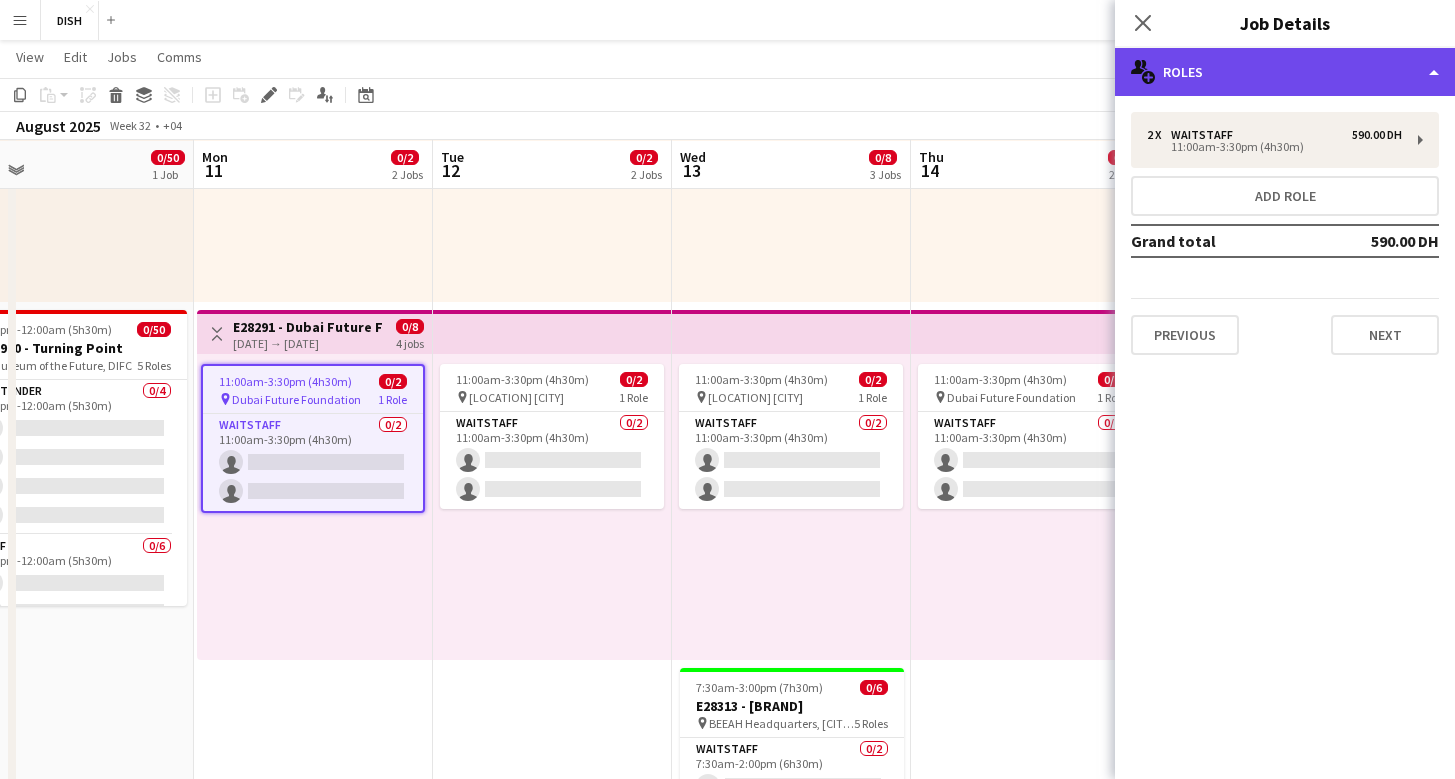 click on "multiple-users-add
Roles" 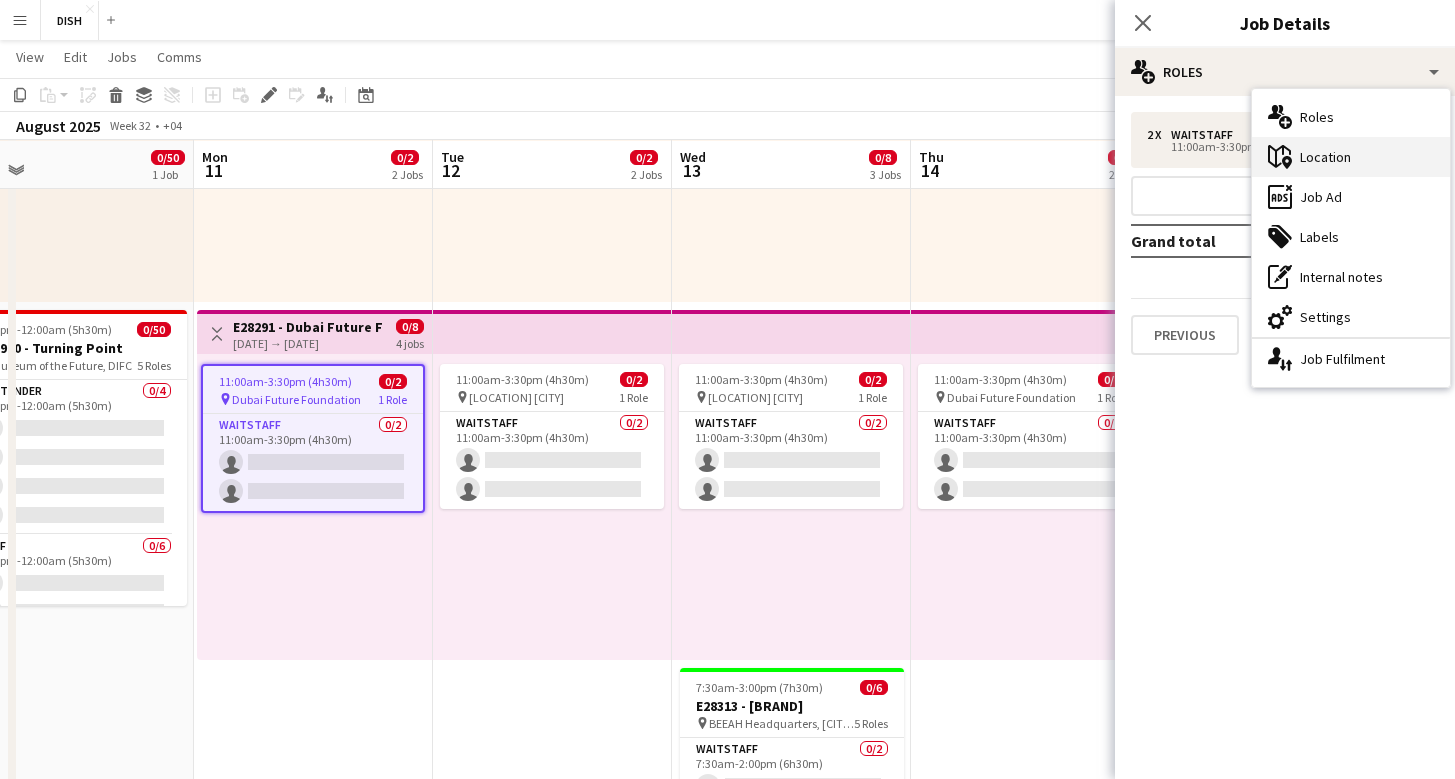 click on "maps-pin-1
Location" at bounding box center (1351, 157) 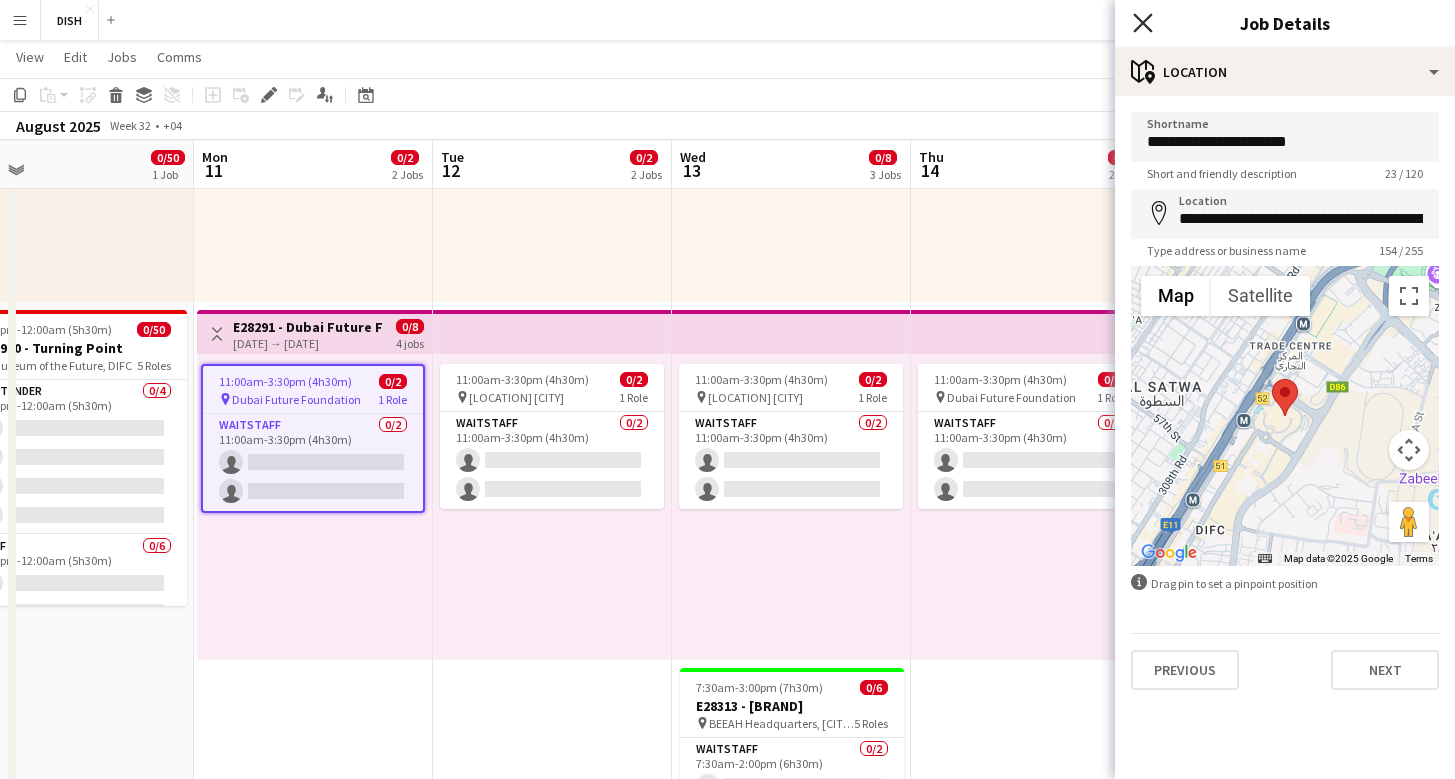 click 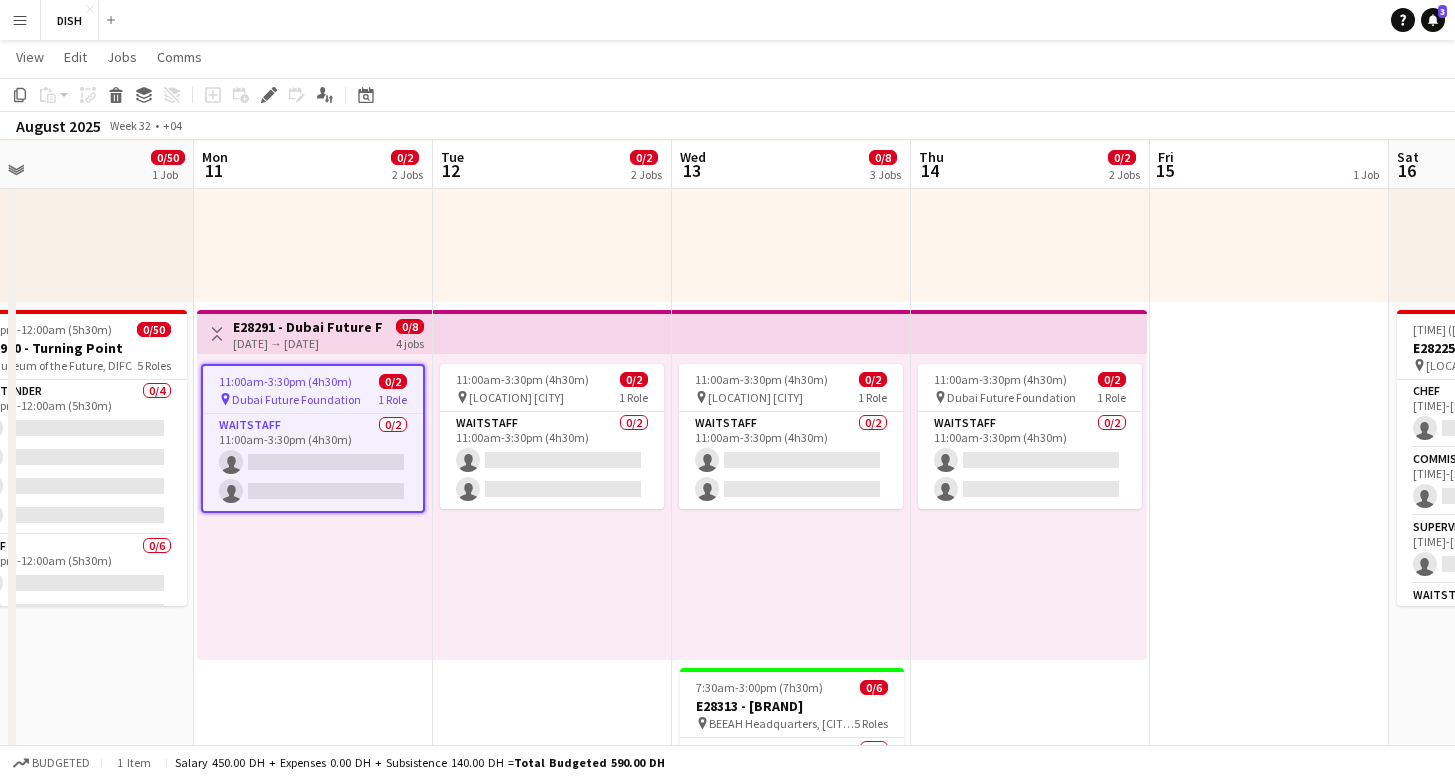 click at bounding box center (1029, 332) 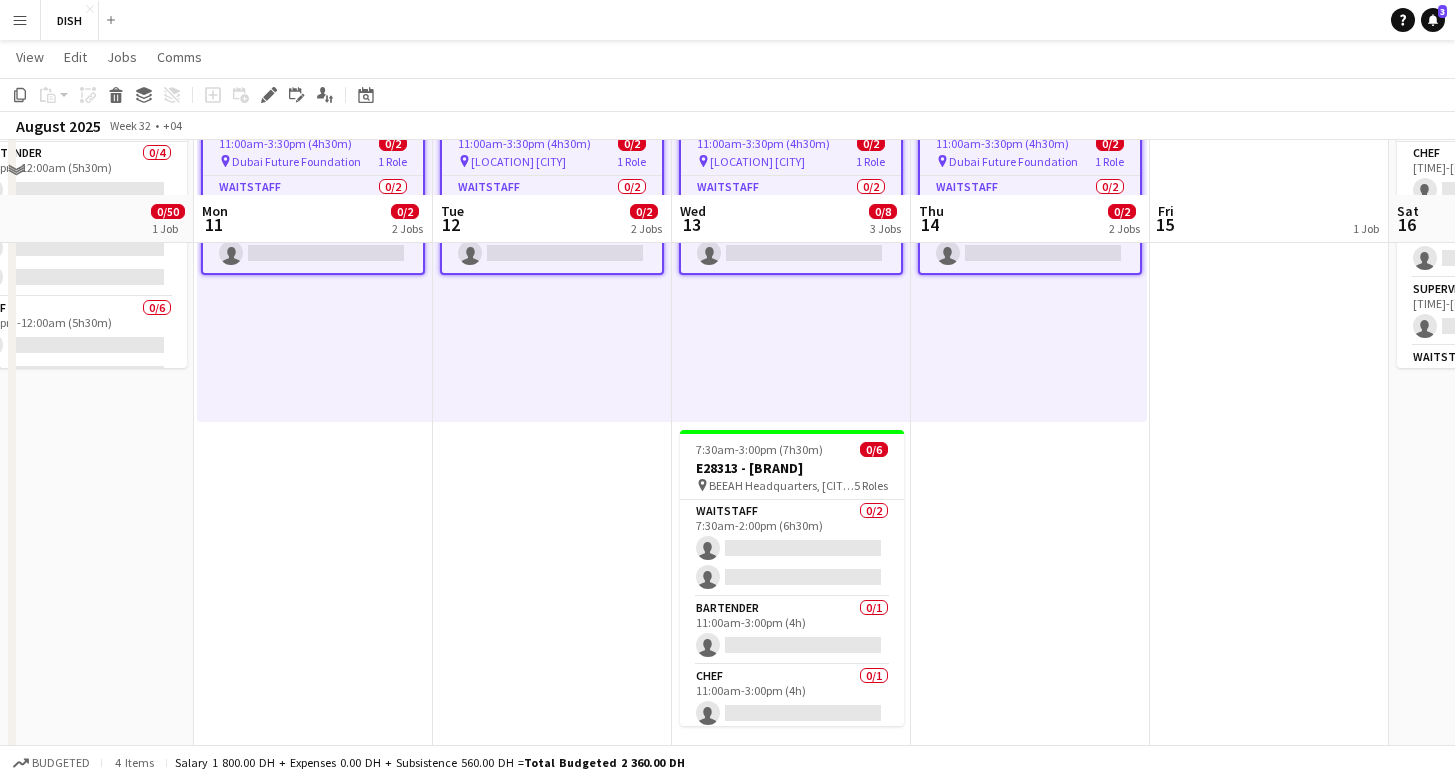 scroll, scrollTop: 572, scrollLeft: 0, axis: vertical 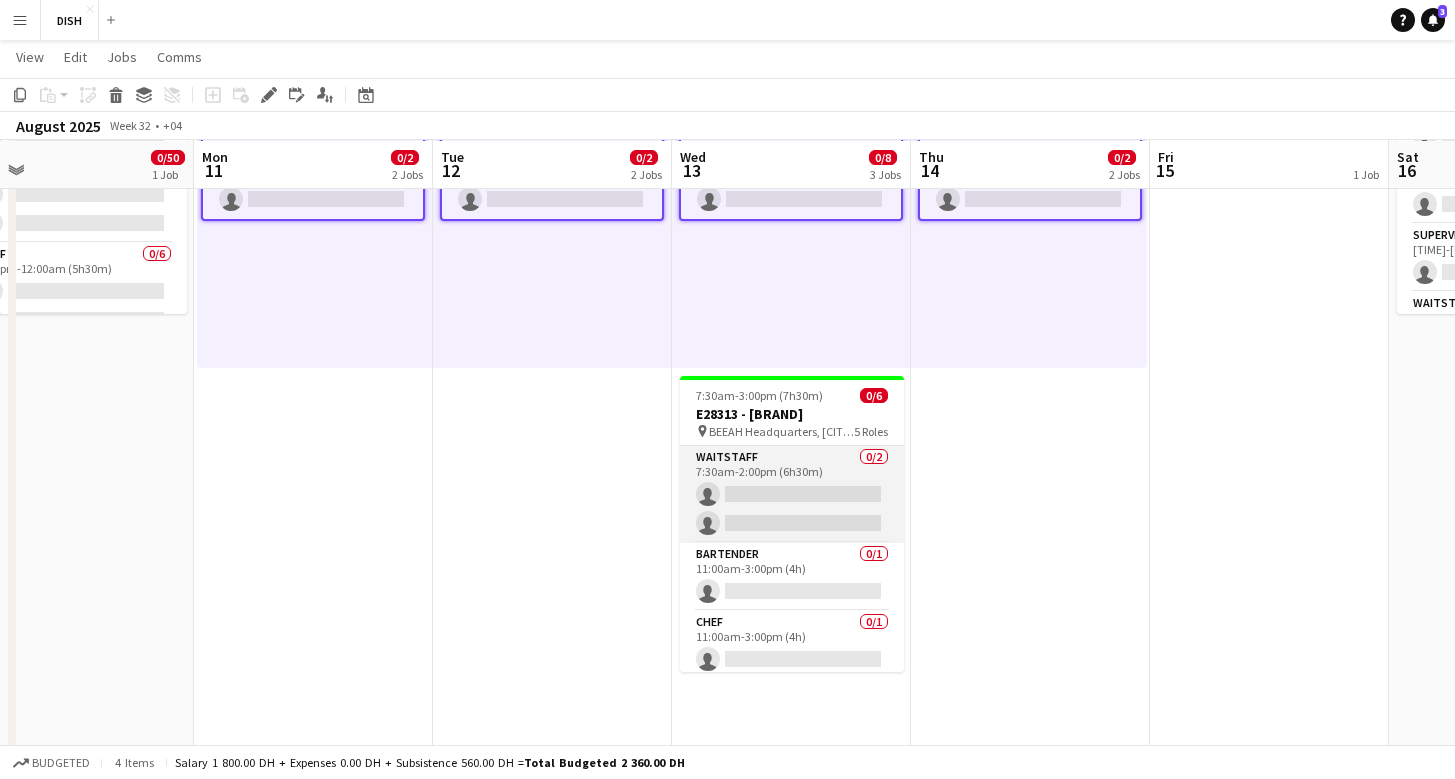 click on "Waitstaff   0/2   [TIME]-[TIME] ([DURATION])
single-neutral-actions
single-neutral-actions" at bounding box center (792, 494) 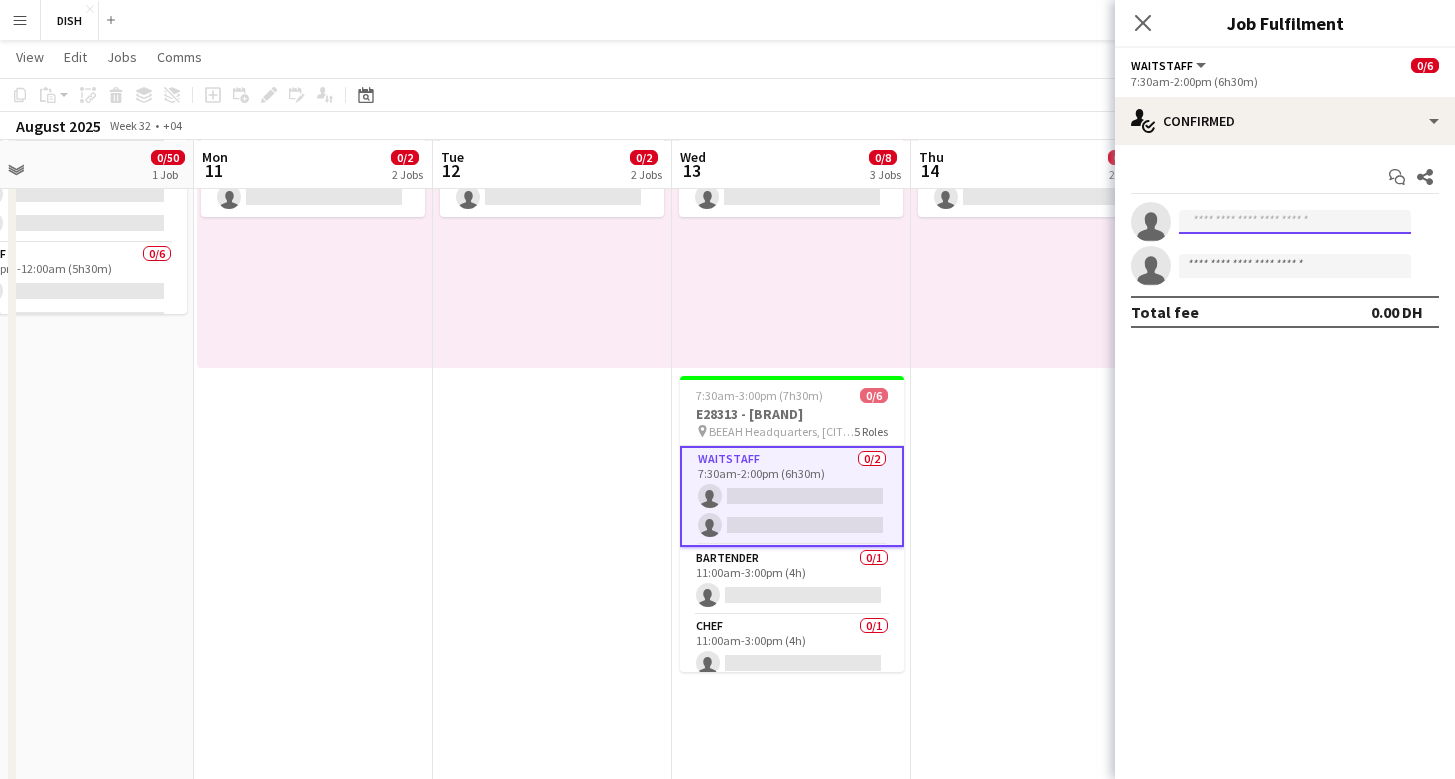 click at bounding box center [1295, 222] 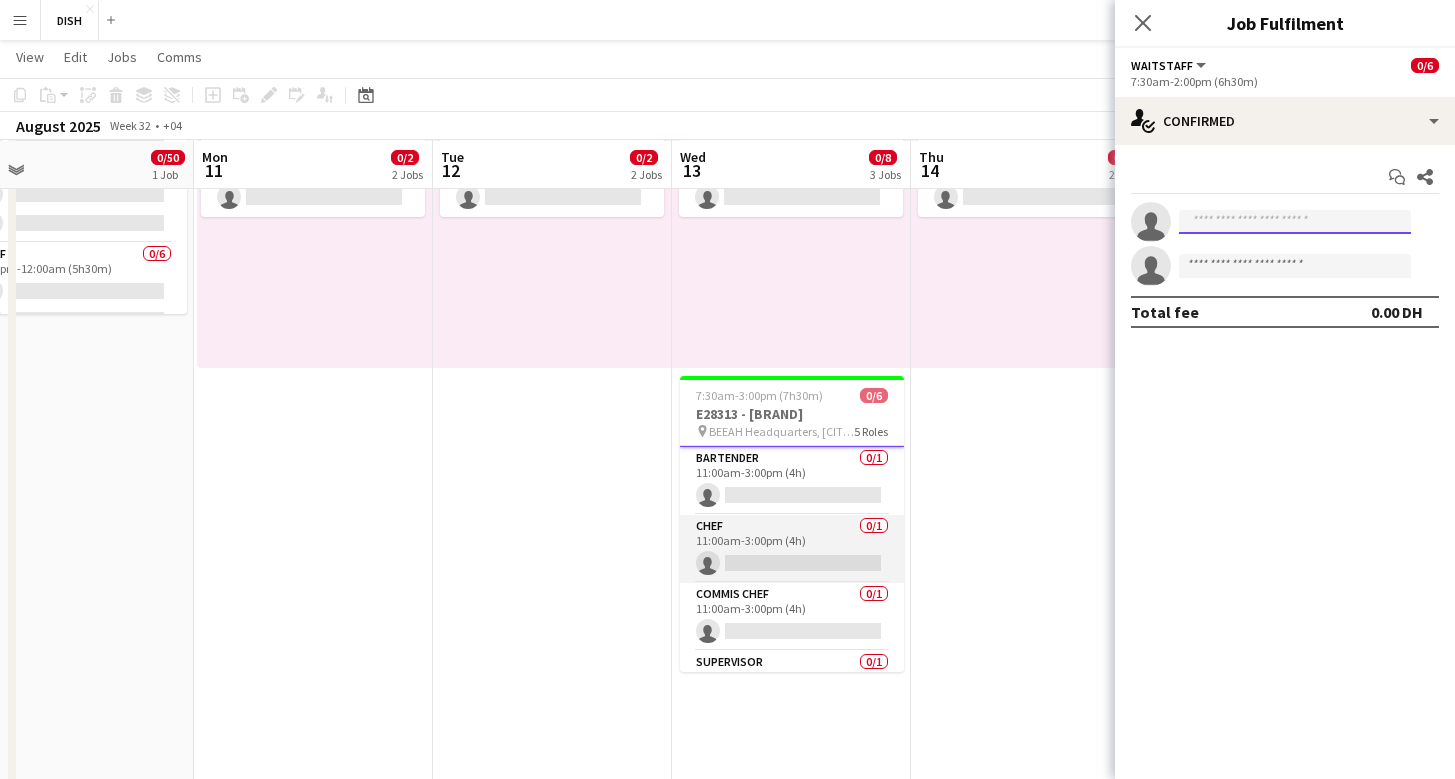 scroll, scrollTop: 0, scrollLeft: 0, axis: both 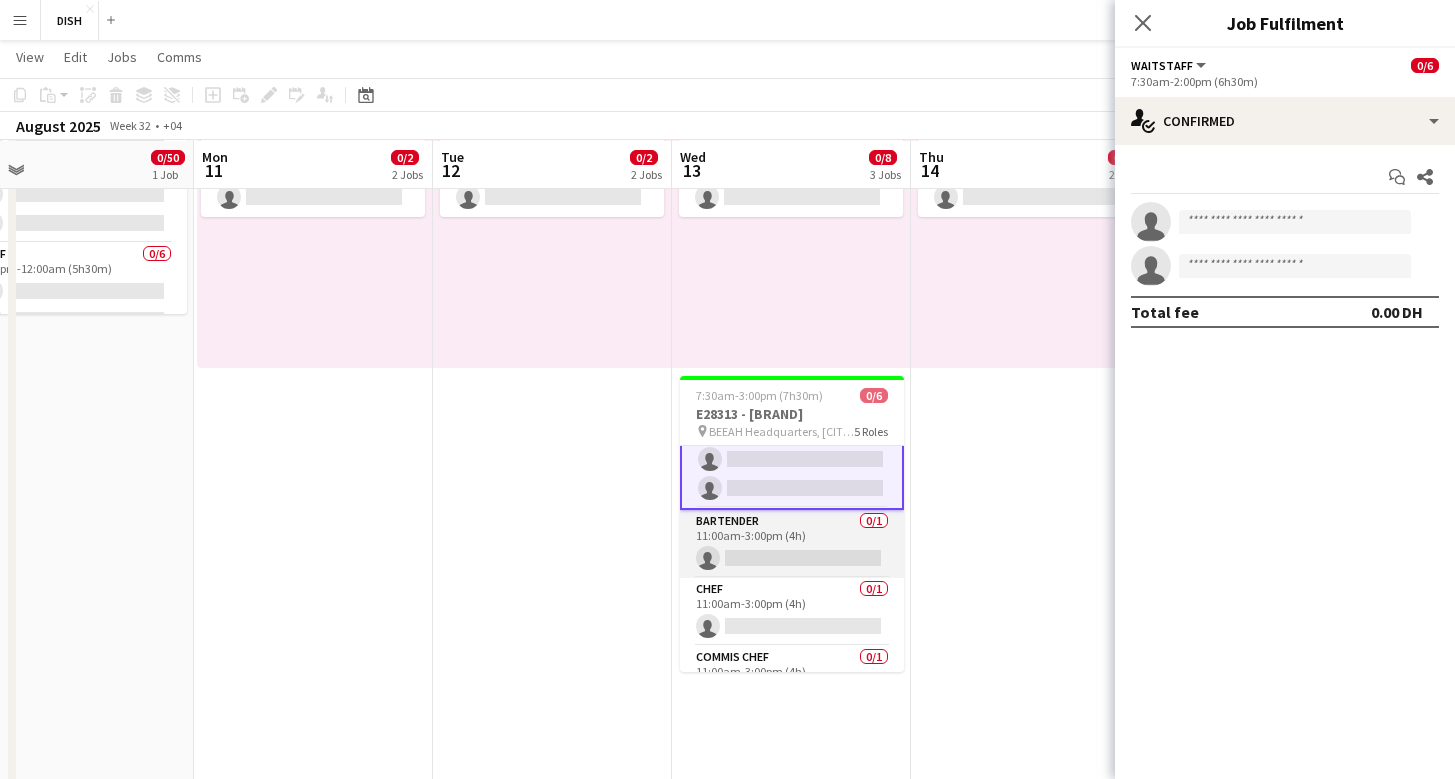 click on "Bartender   0/1   11:00am-3:00pm (4h)
single-neutral-actions" at bounding box center (792, 544) 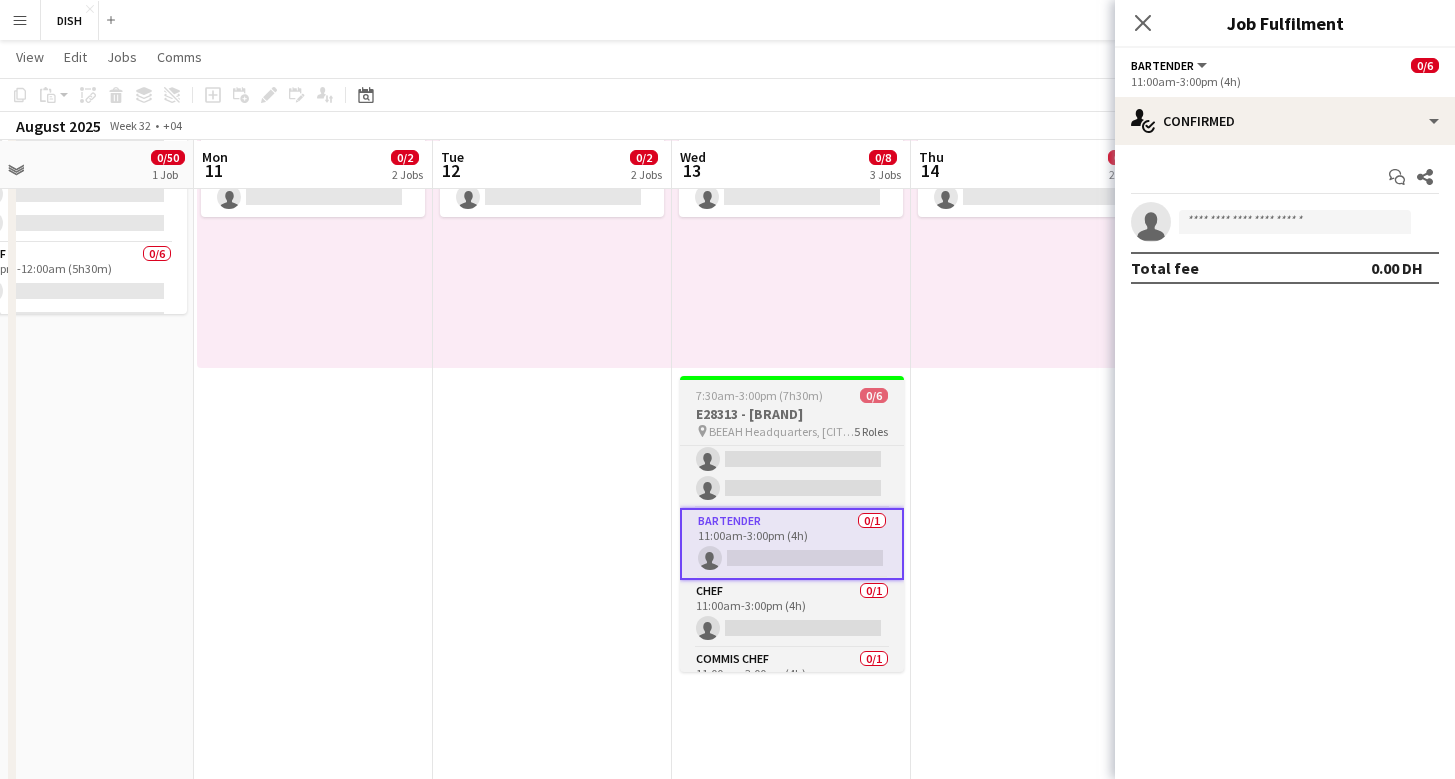 click on "E28313 - [BRAND]" at bounding box center (792, 414) 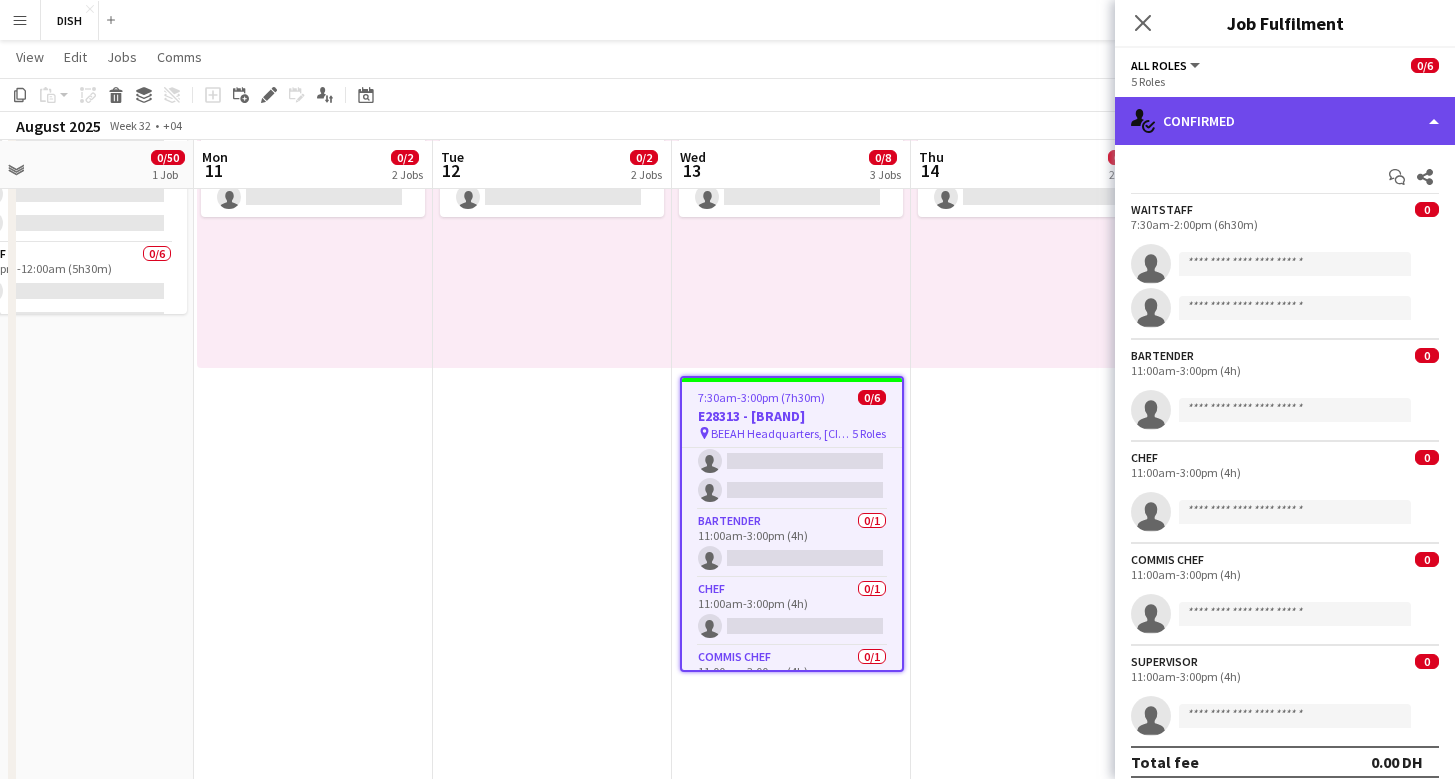 click on "single-neutral-actions-check-2
Confirmed" 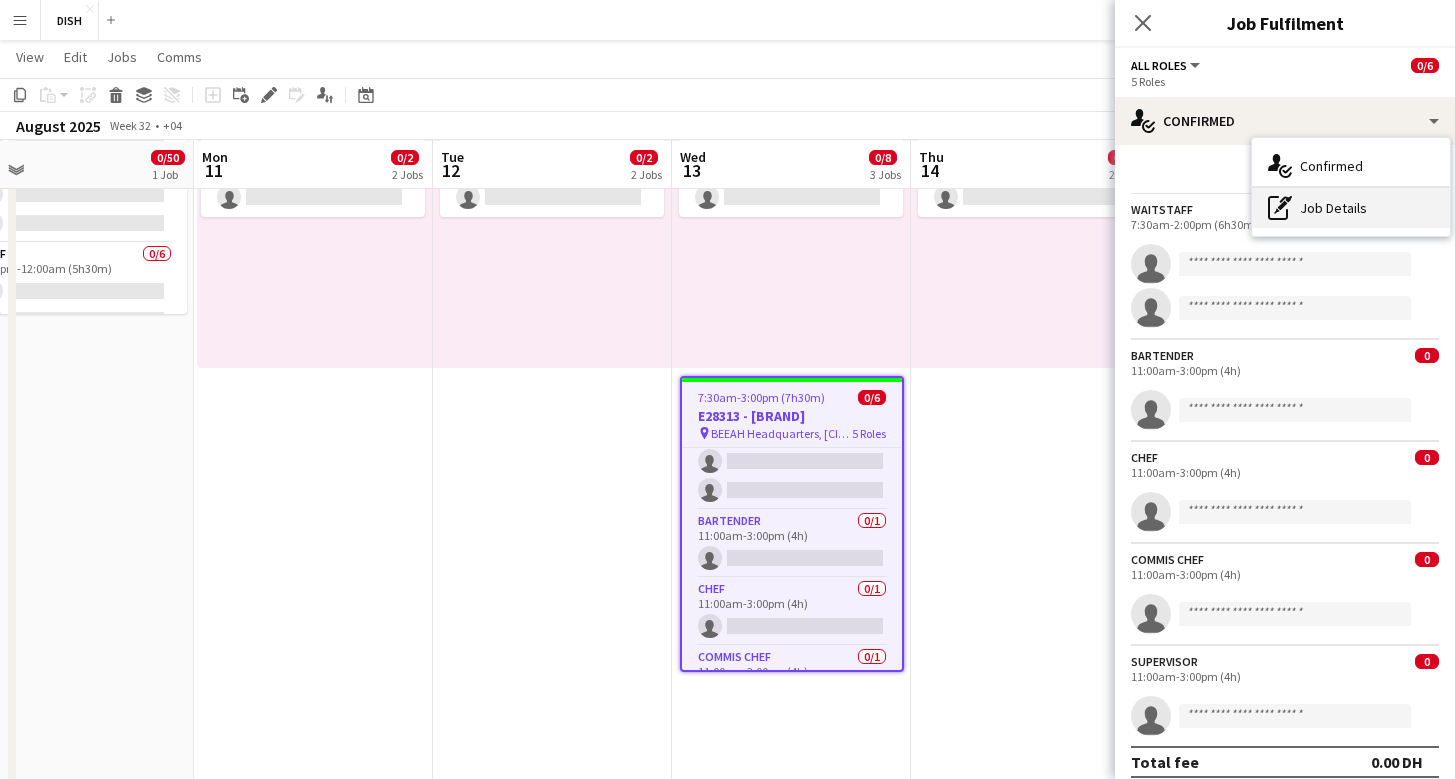 click on "pen-write
Job Details" at bounding box center (1351, 208) 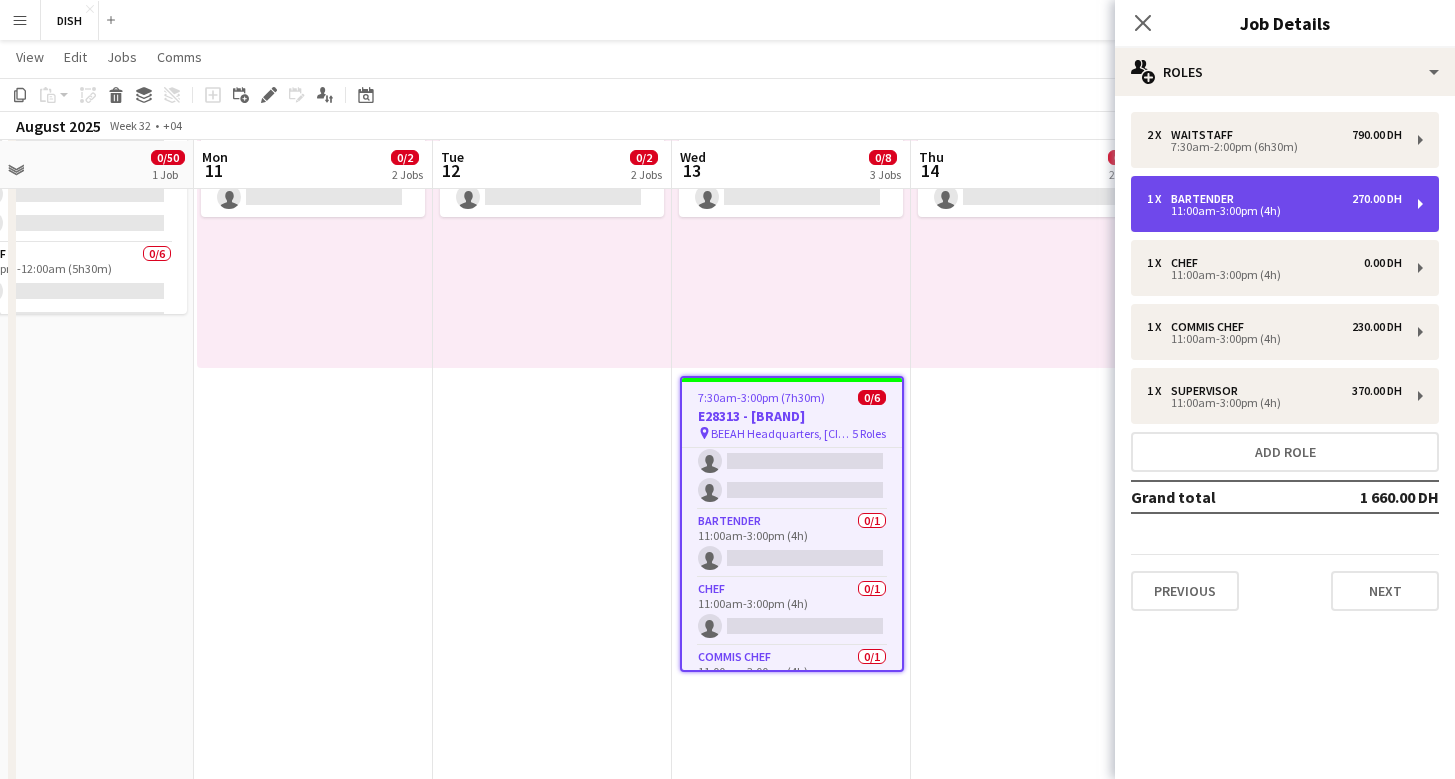 click on "1 x   Bartender   270.00 DH" at bounding box center (1274, 199) 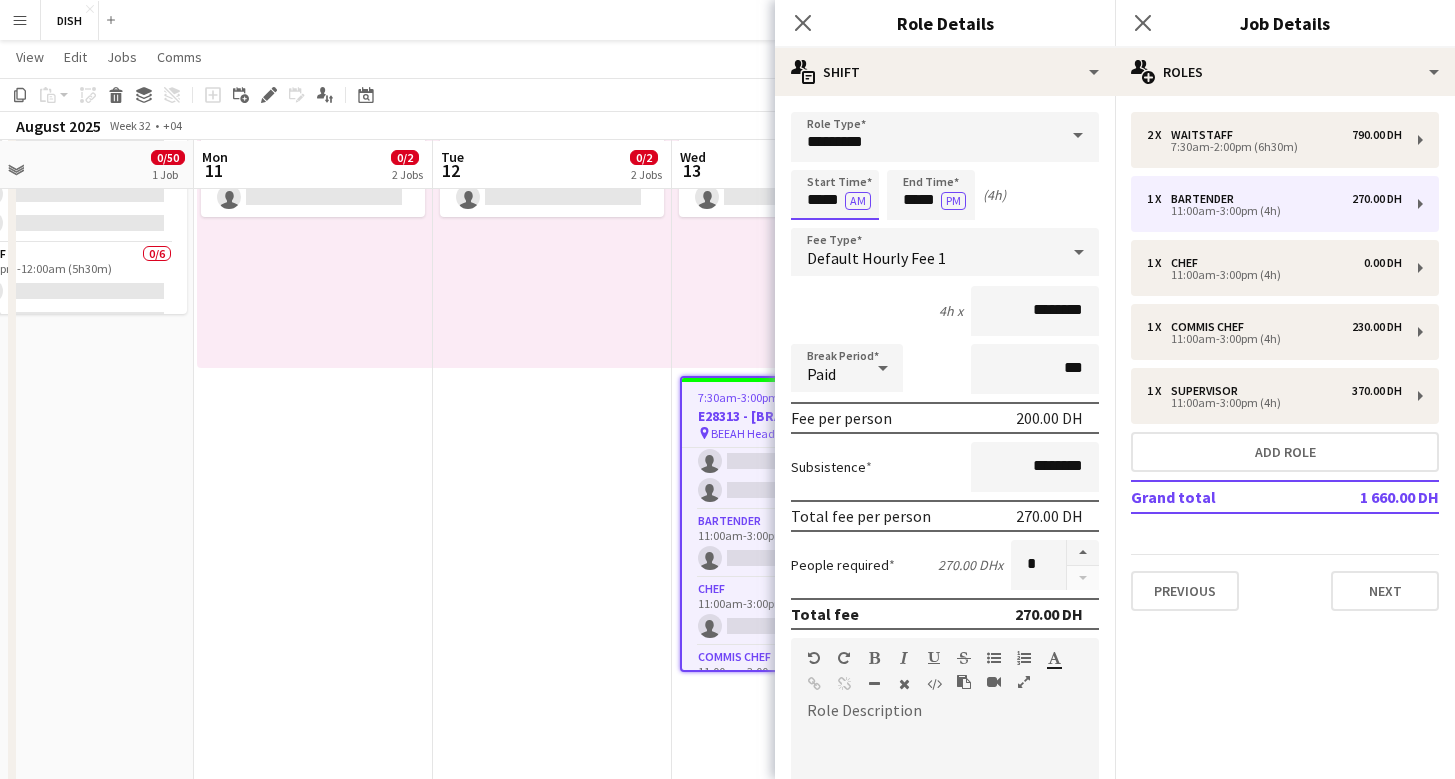 click on "*****" at bounding box center (835, 195) 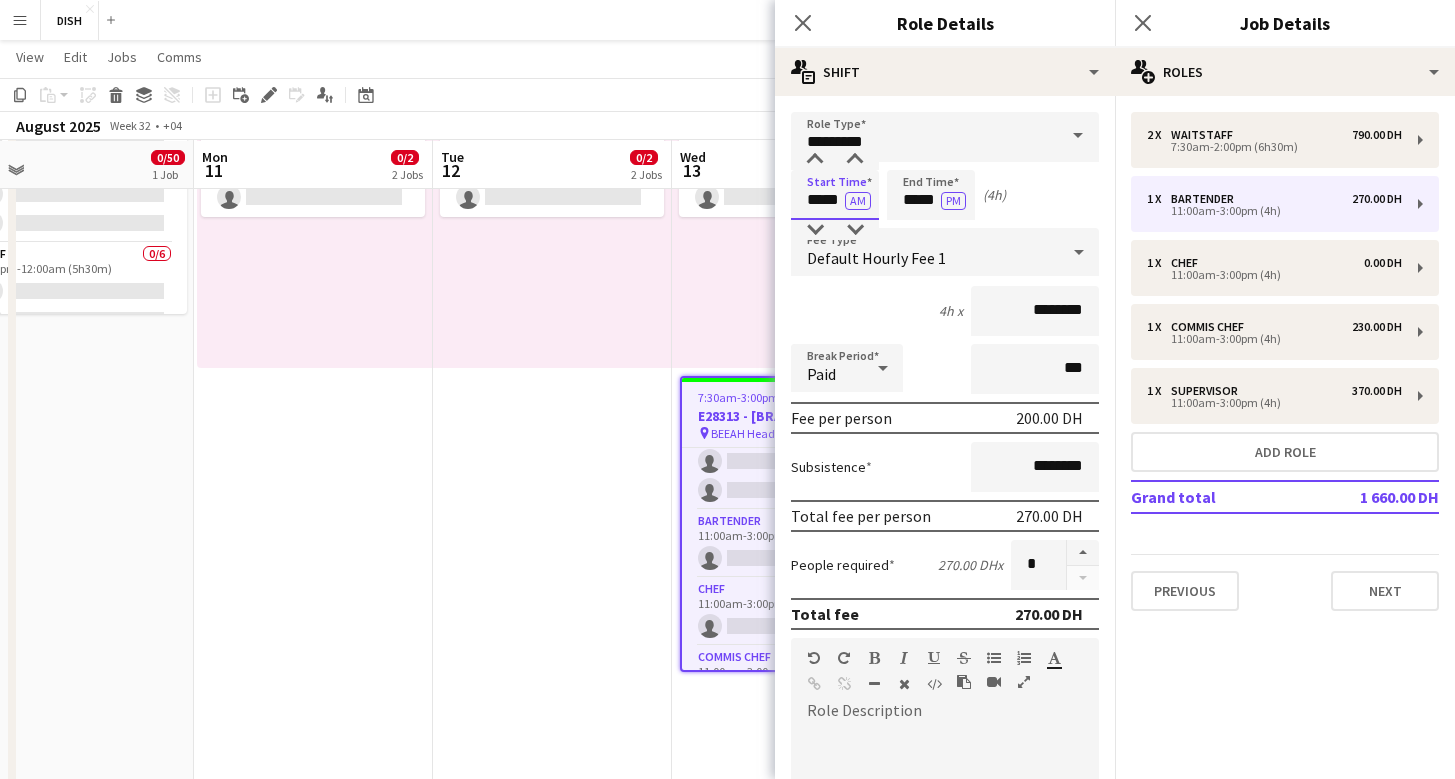 click on "*****" at bounding box center (835, 195) 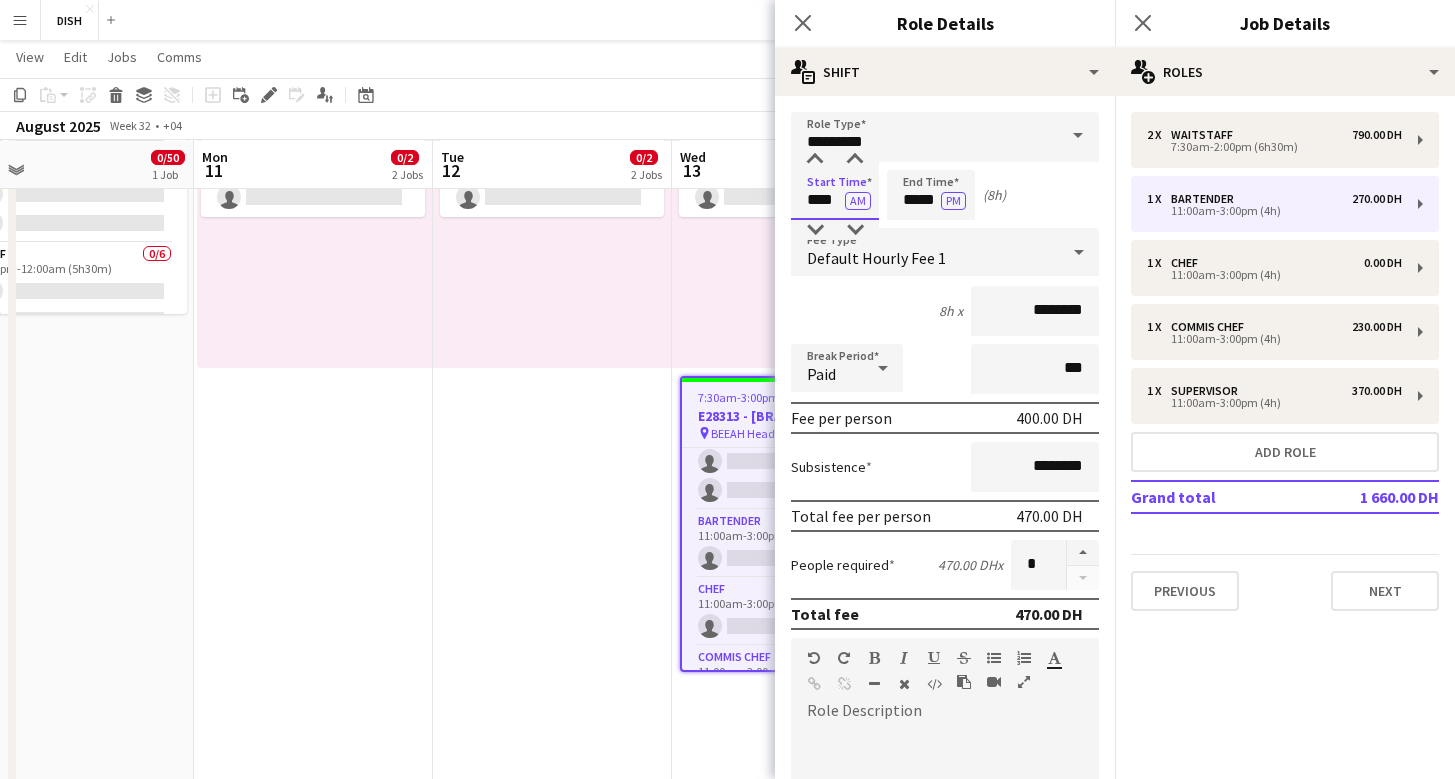 click on "****" at bounding box center (835, 195) 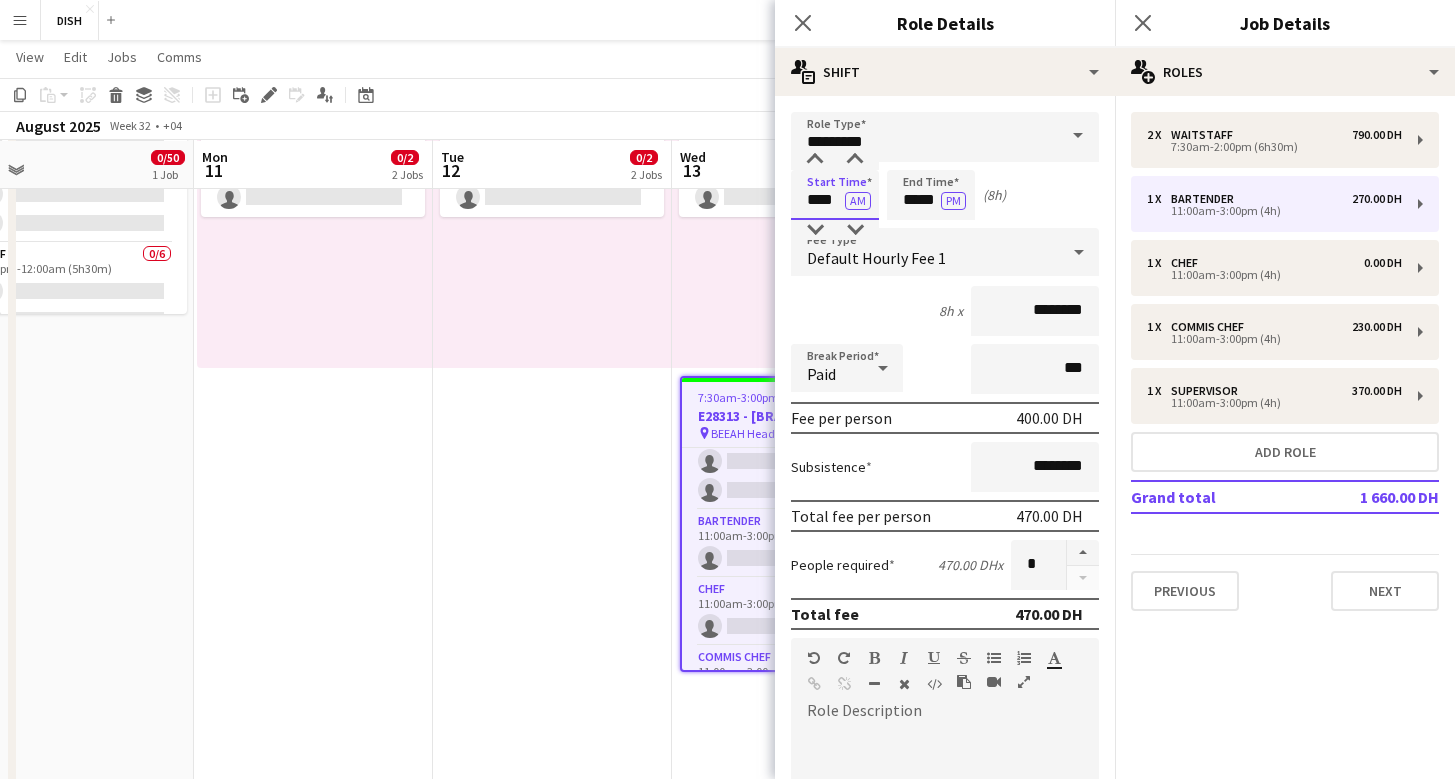 click on "****" at bounding box center (835, 195) 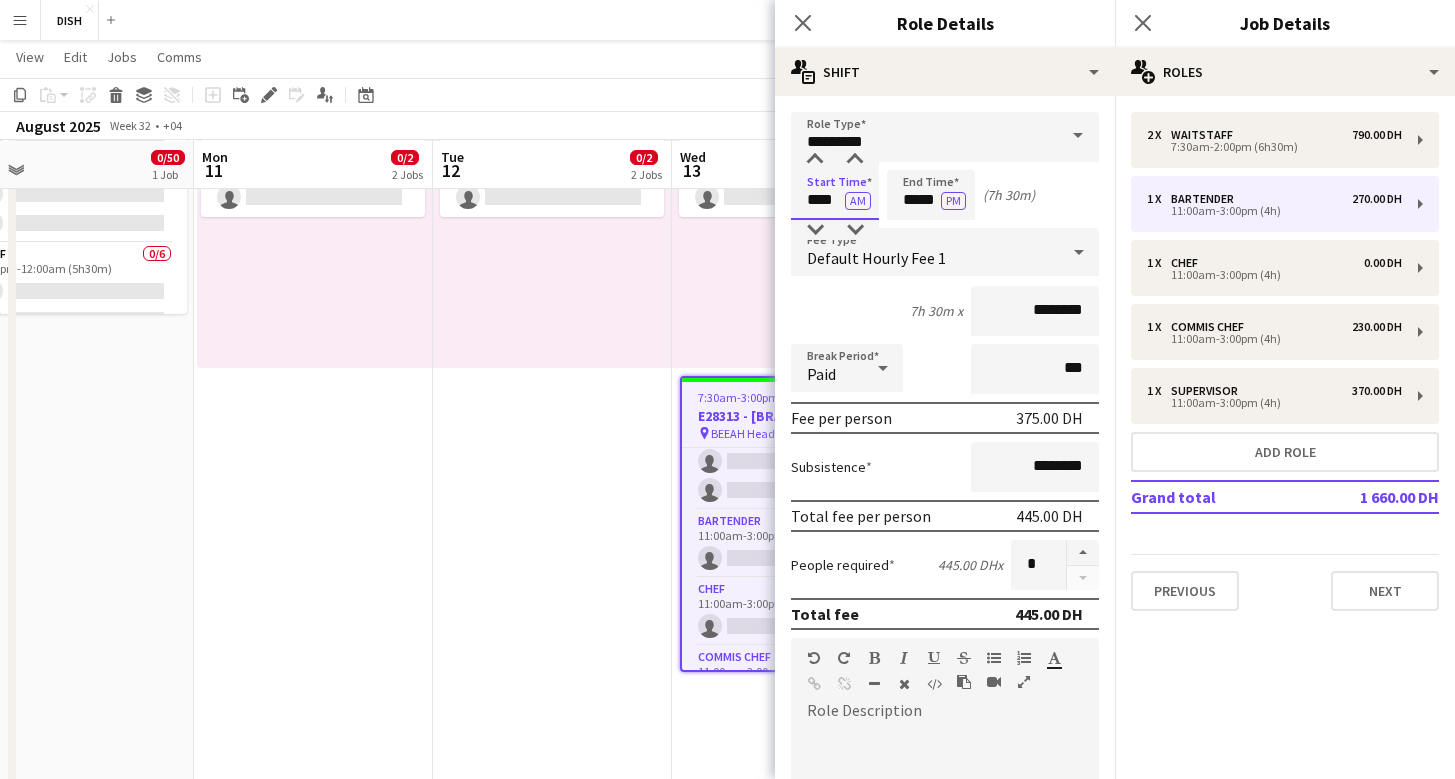 type on "****" 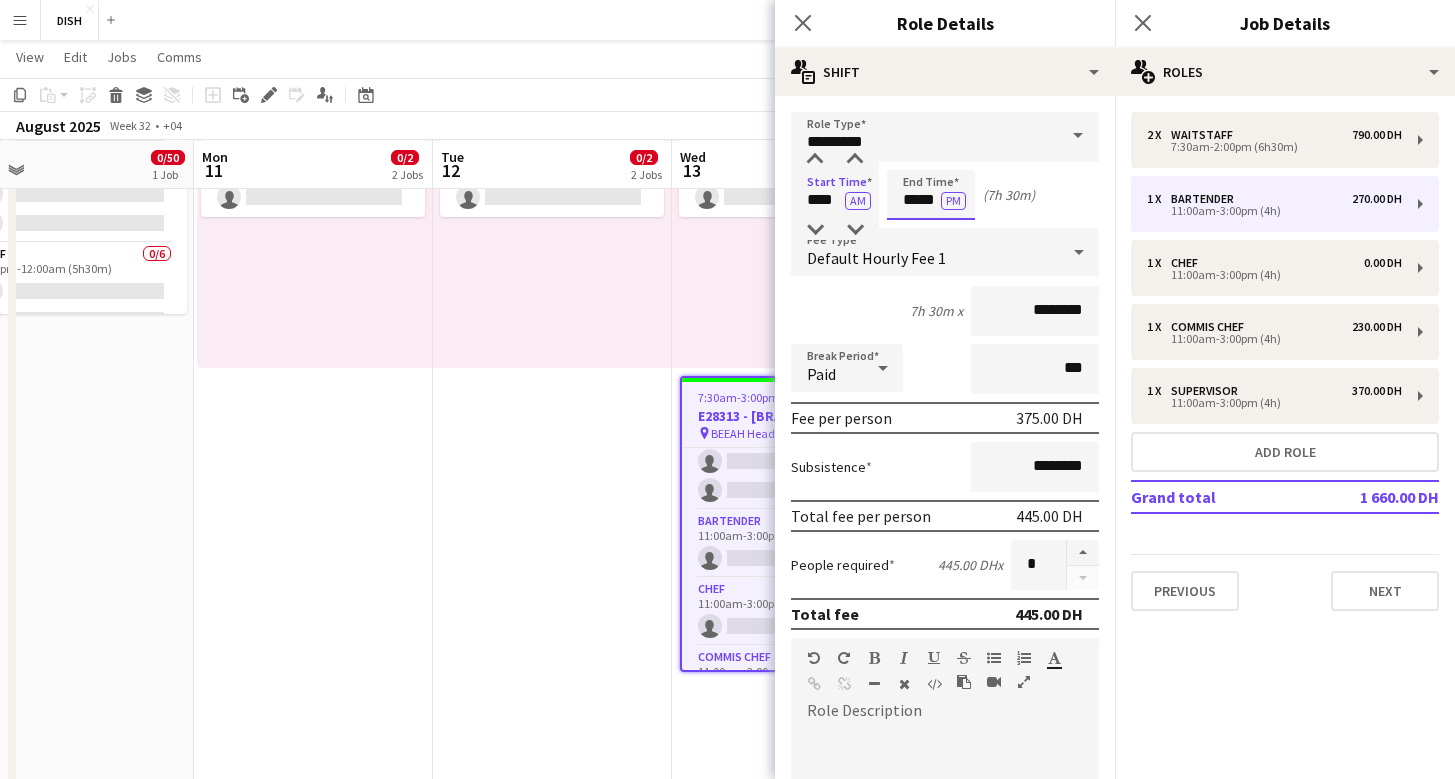 click on "*****" at bounding box center (931, 195) 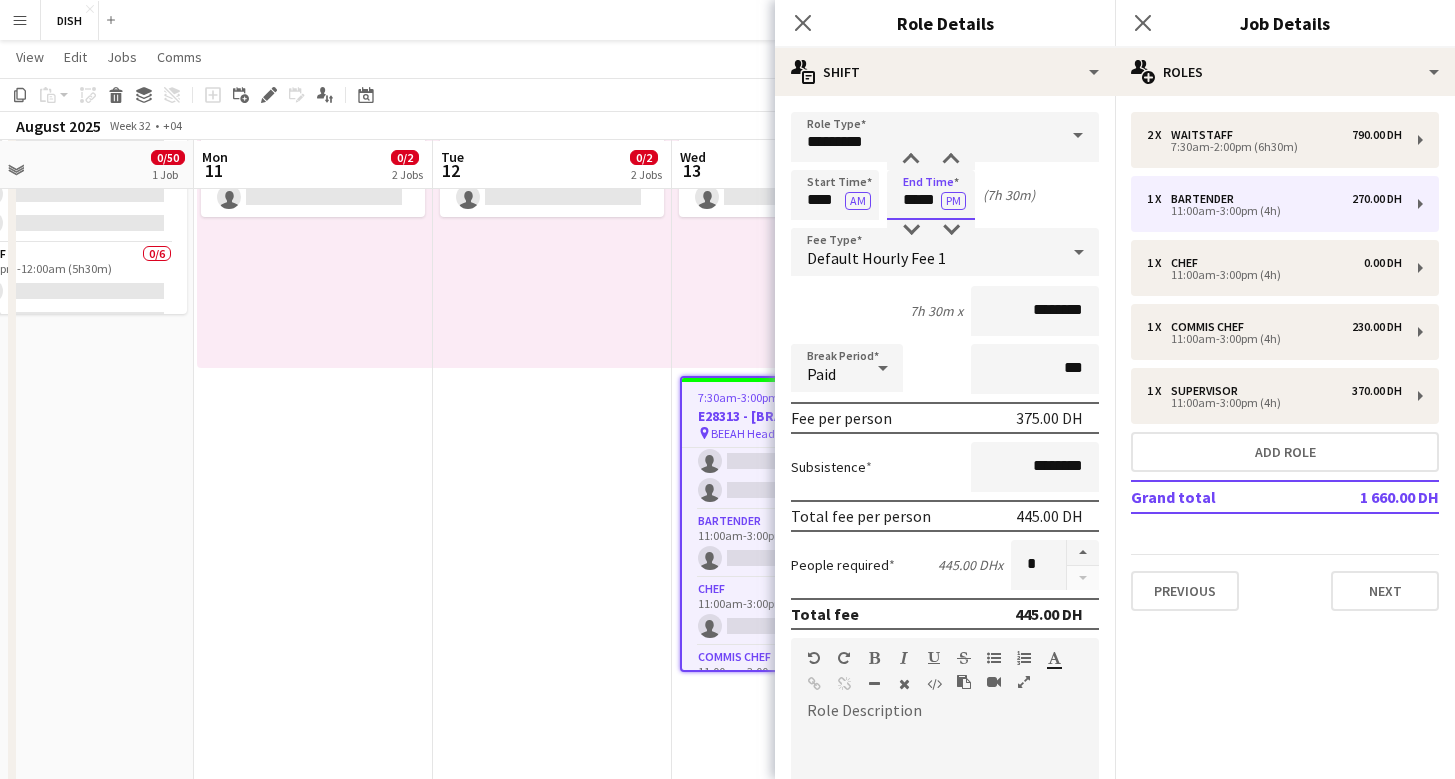 click on "*****" at bounding box center (931, 195) 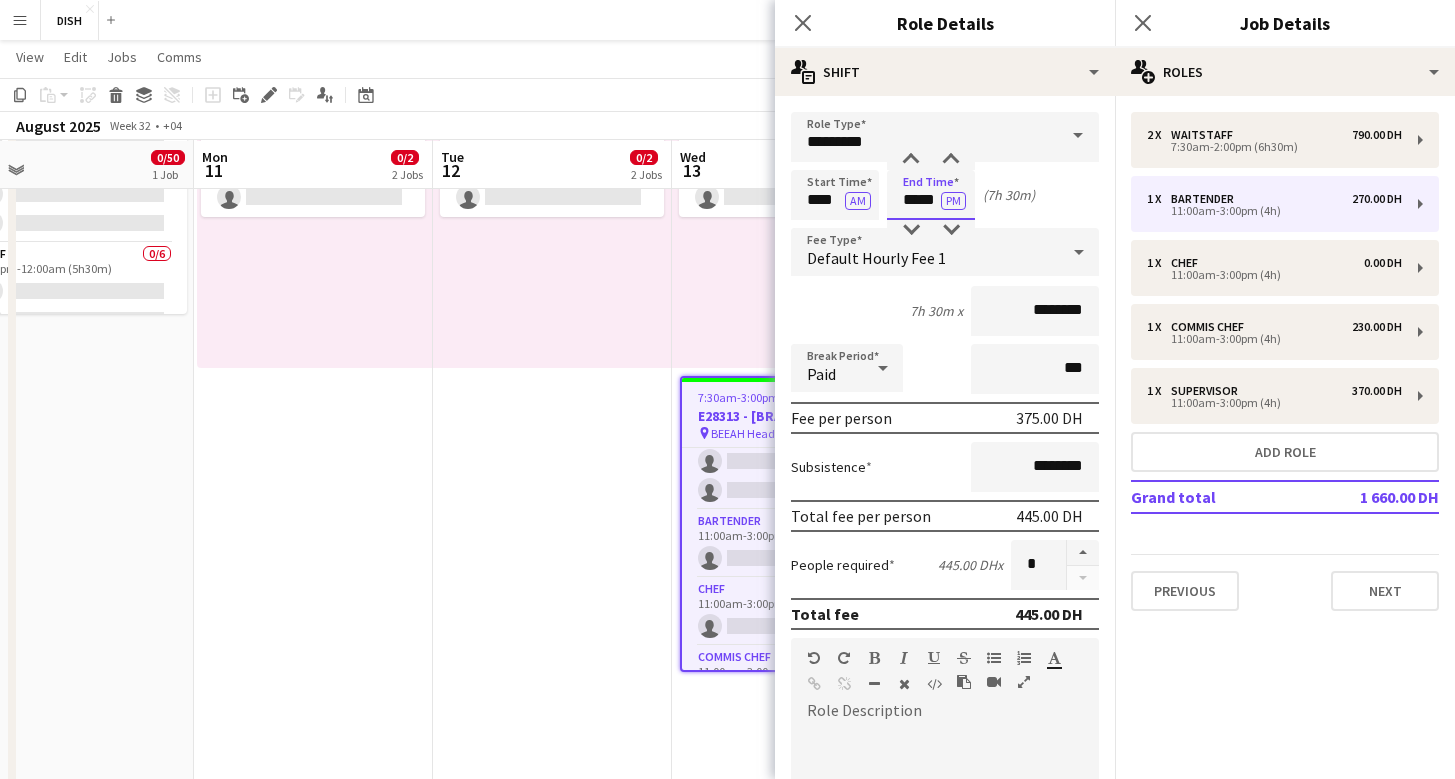 click on "*****" at bounding box center [931, 195] 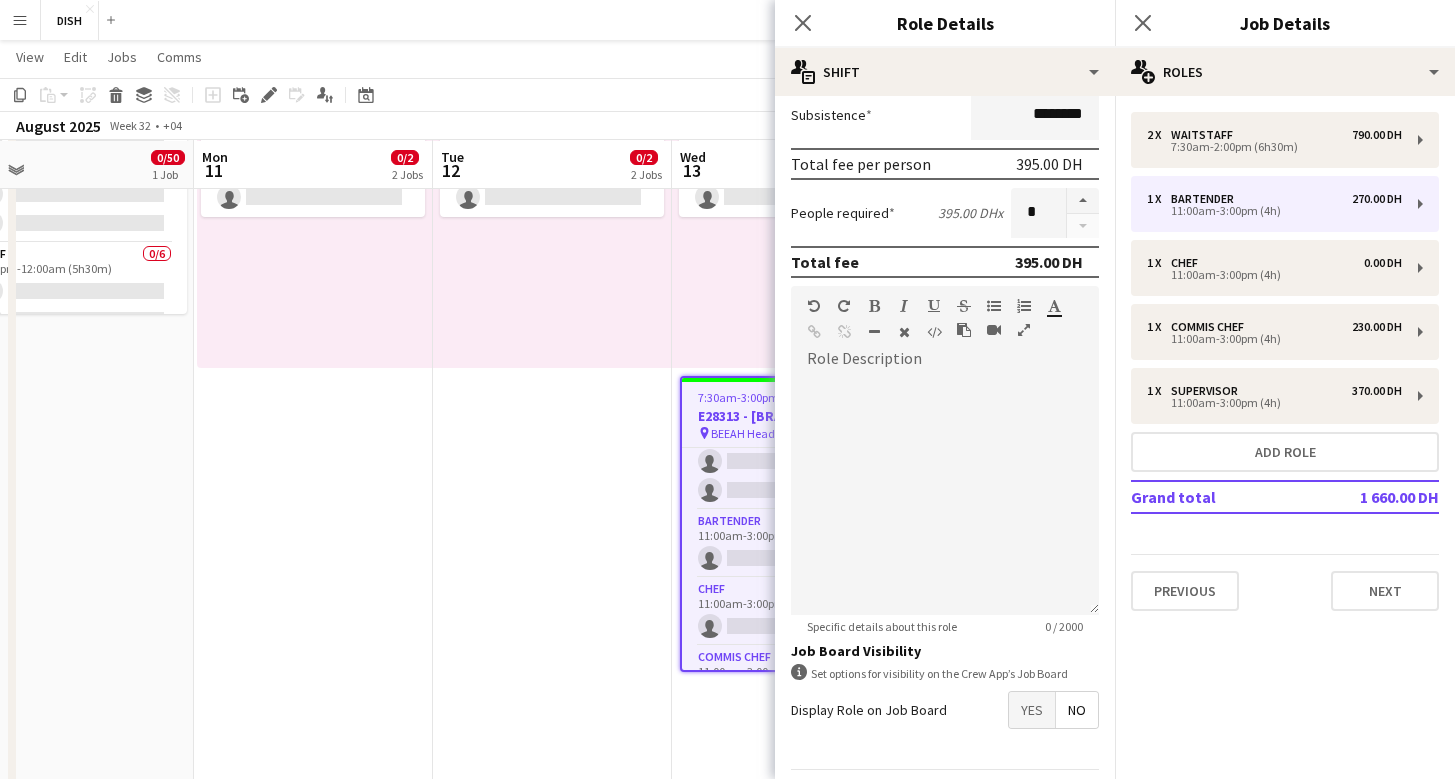 scroll, scrollTop: 353, scrollLeft: 0, axis: vertical 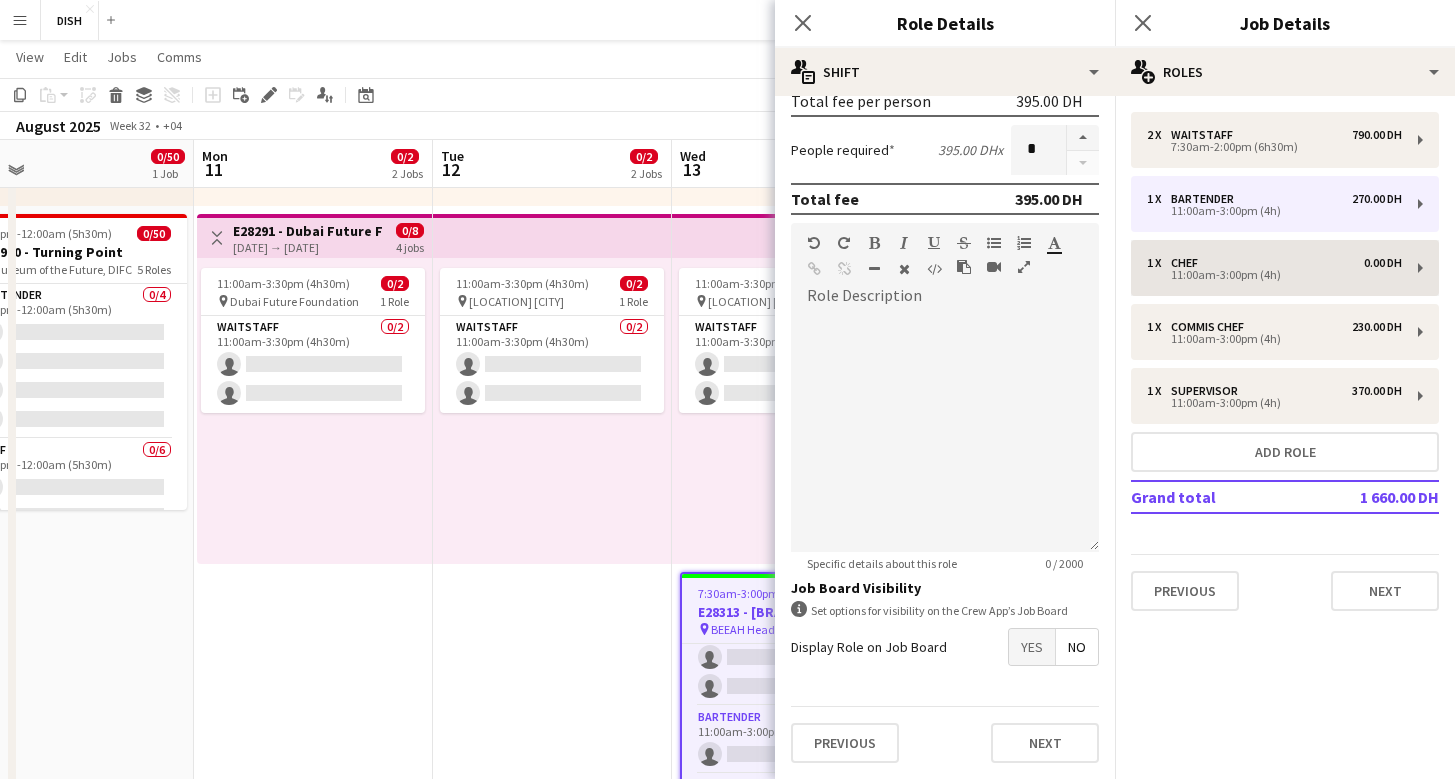 type on "*****" 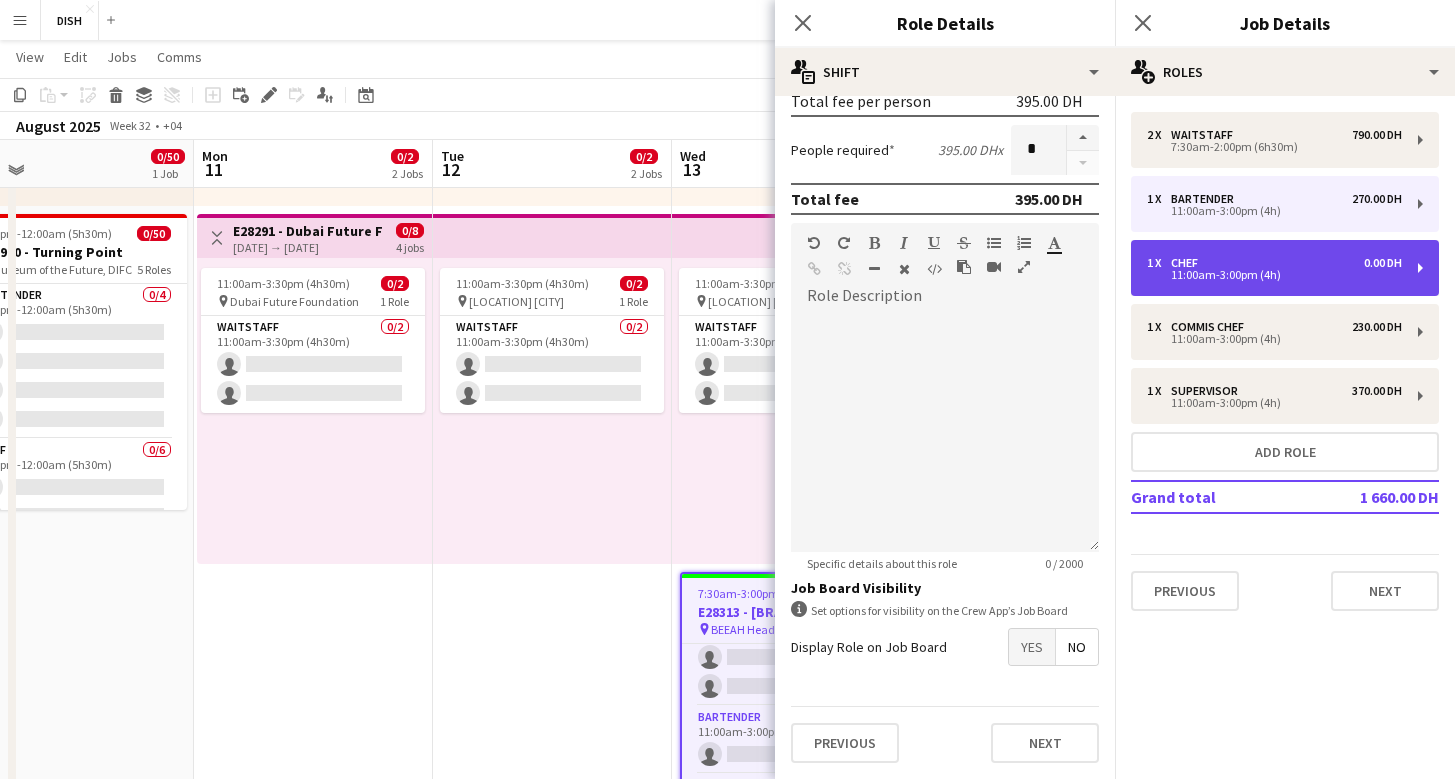 click on "1 x   Chef   0.00 DH   [TIME]-[TIME] ([DURATION])" at bounding box center (1285, 268) 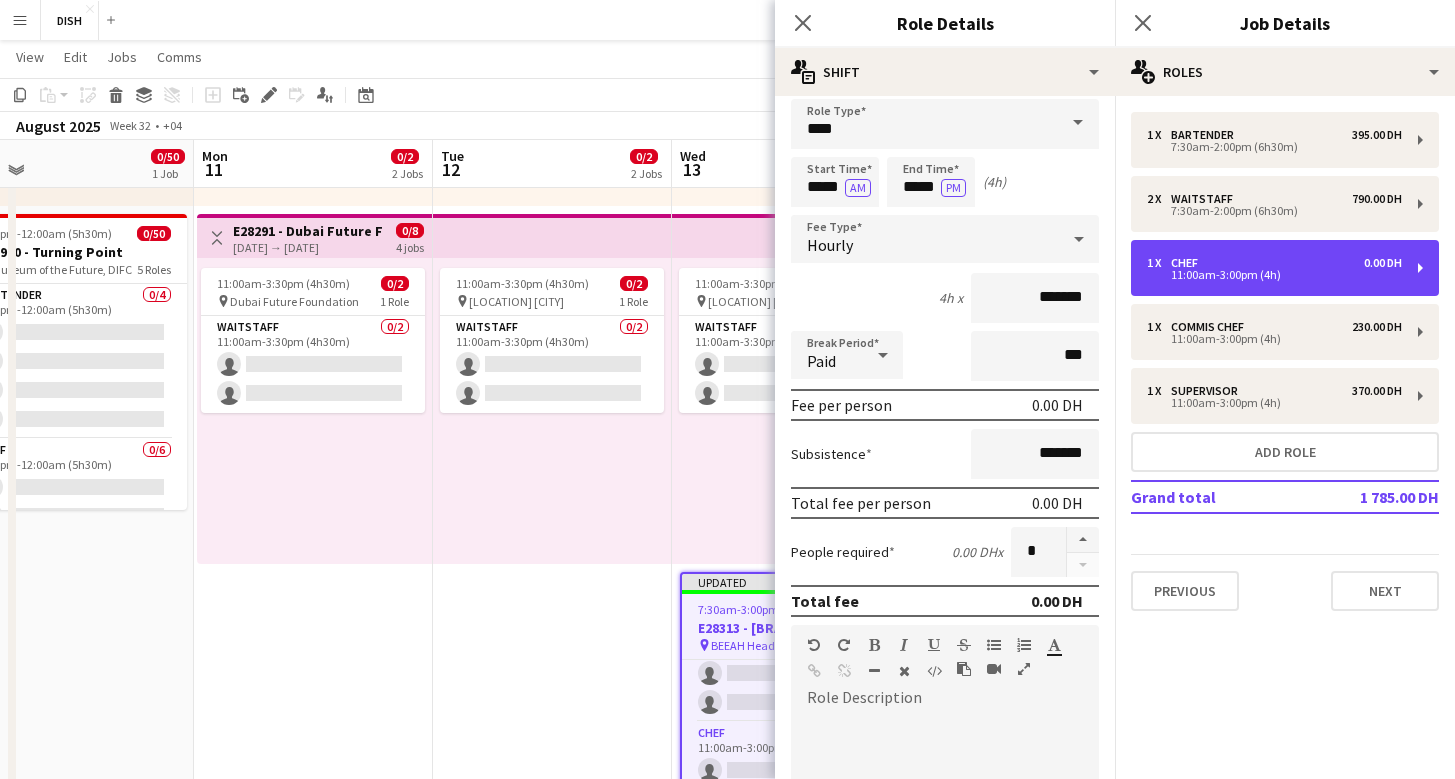 scroll, scrollTop: 0, scrollLeft: 0, axis: both 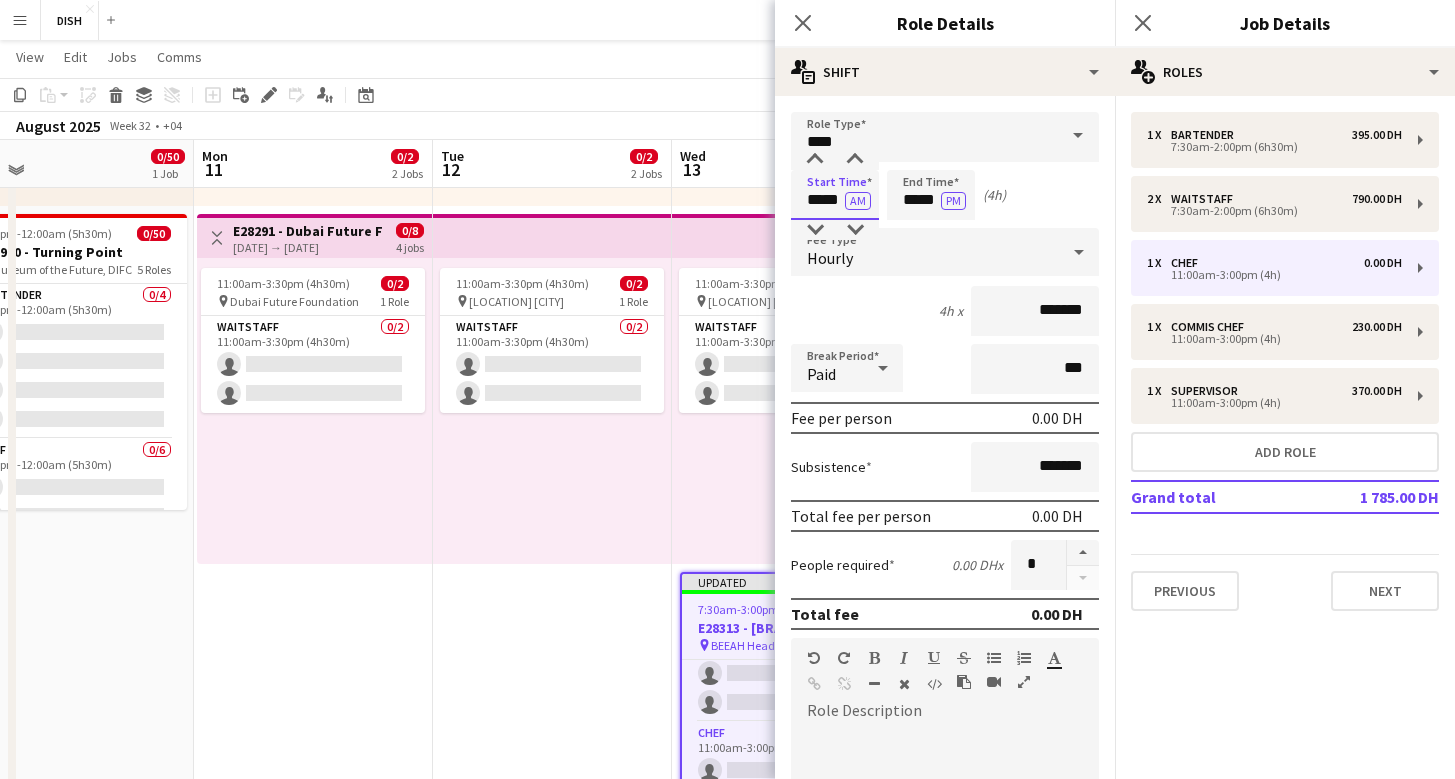 click on "*****" at bounding box center (835, 195) 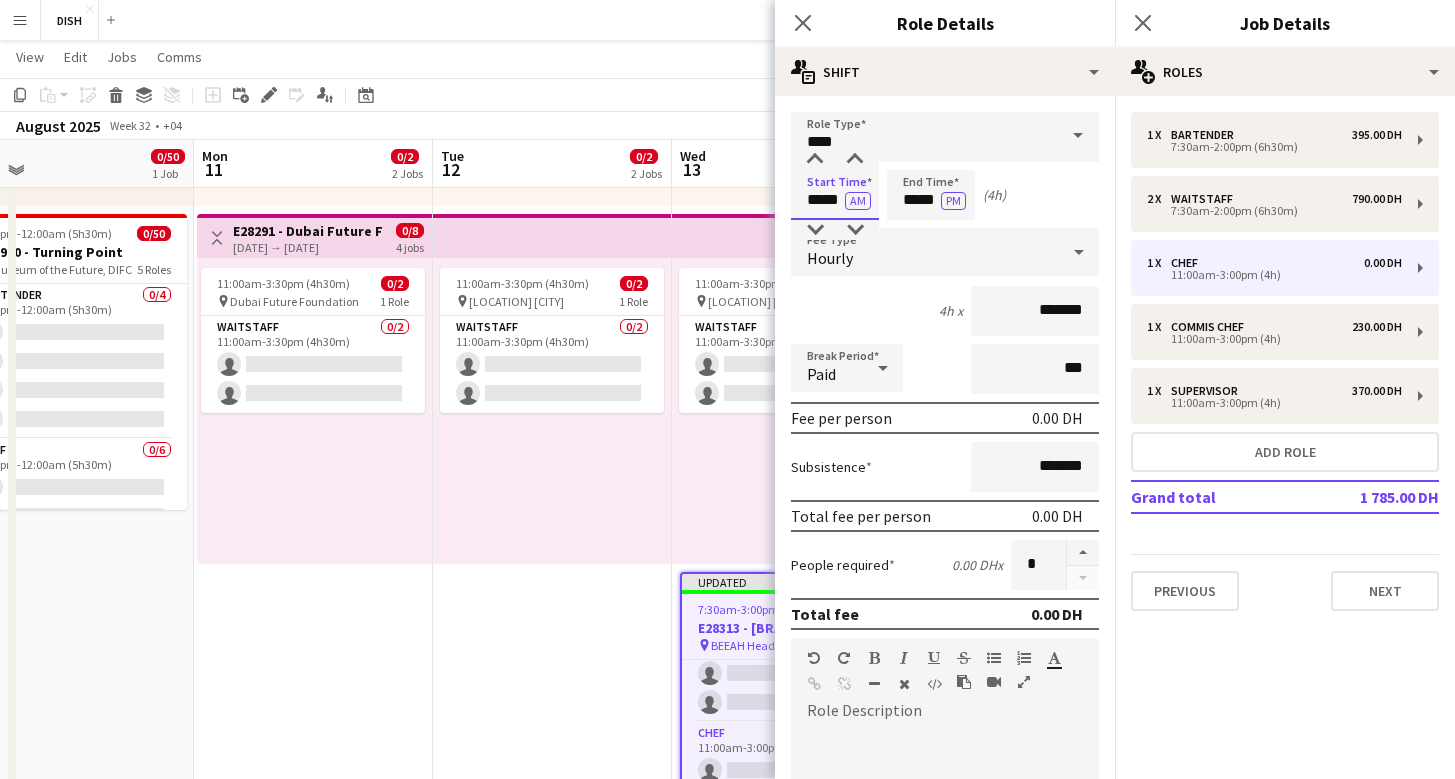click on "*****" at bounding box center (835, 195) 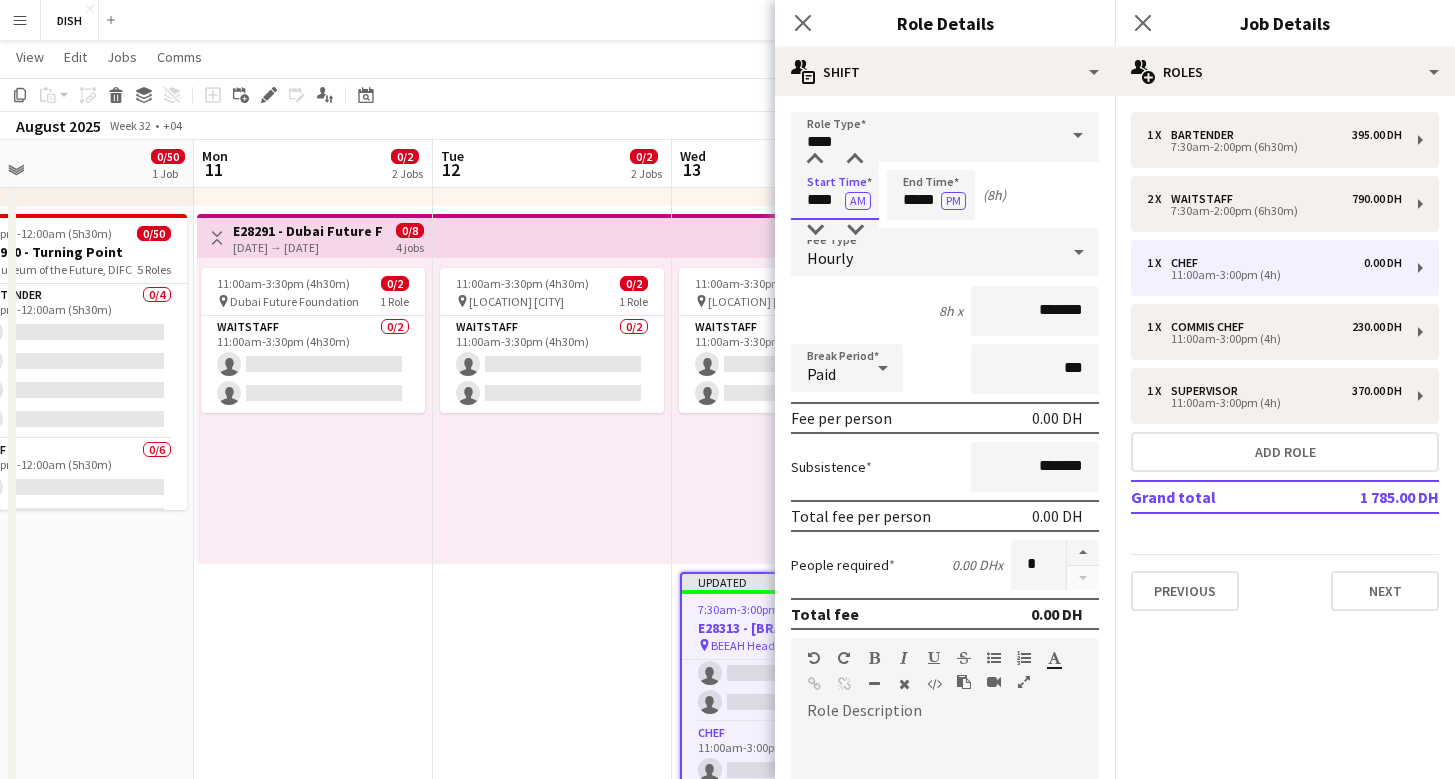 click on "****" at bounding box center (835, 195) 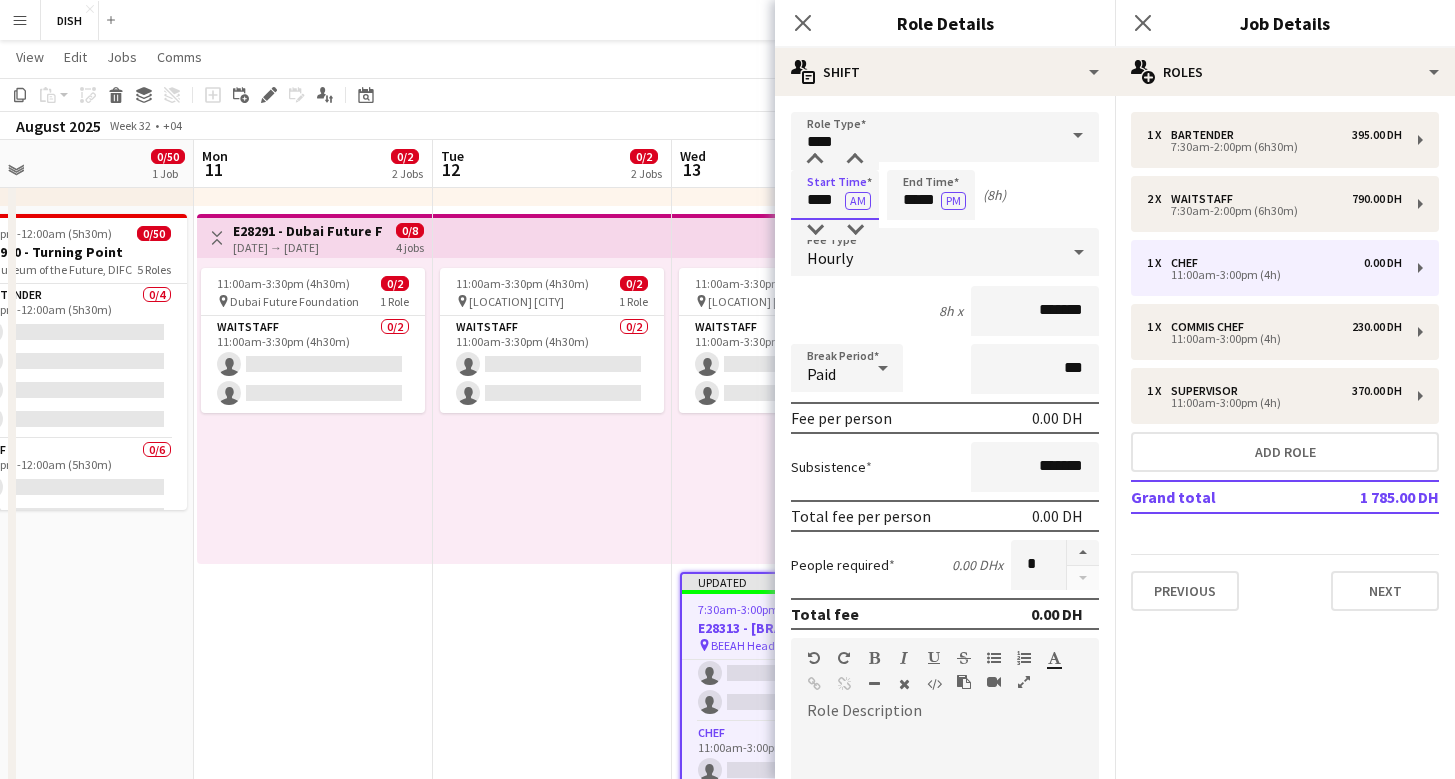click on "****" at bounding box center (835, 195) 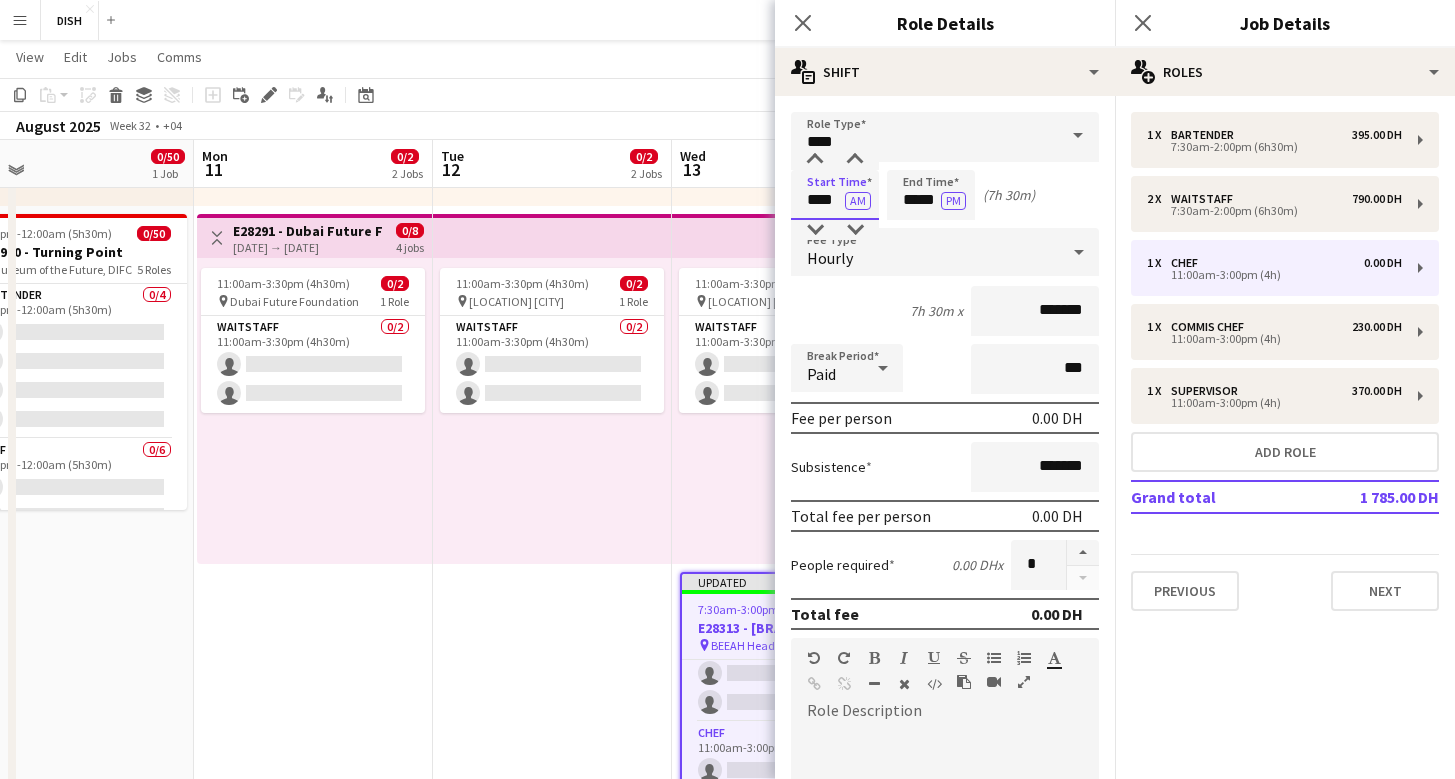 type on "****" 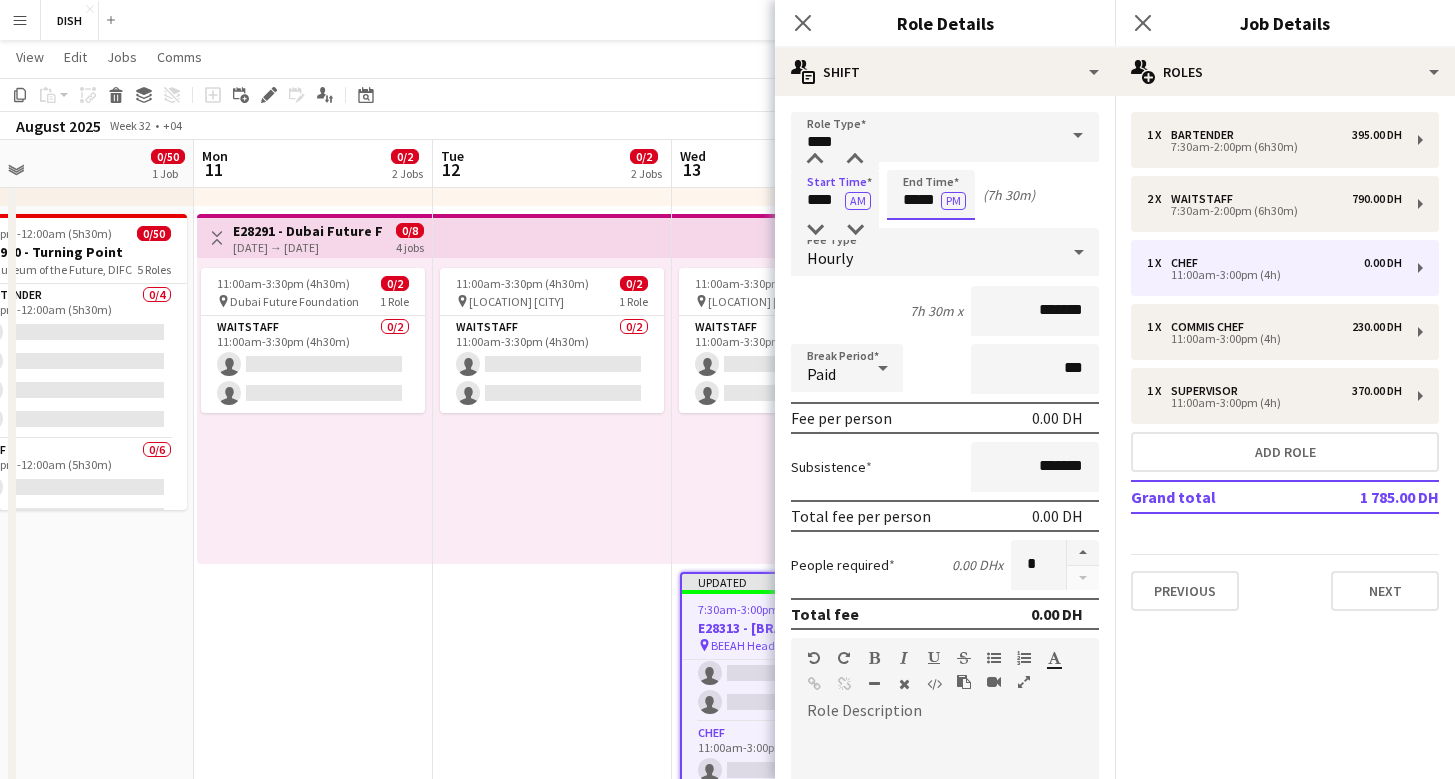 click on "*****" at bounding box center (931, 195) 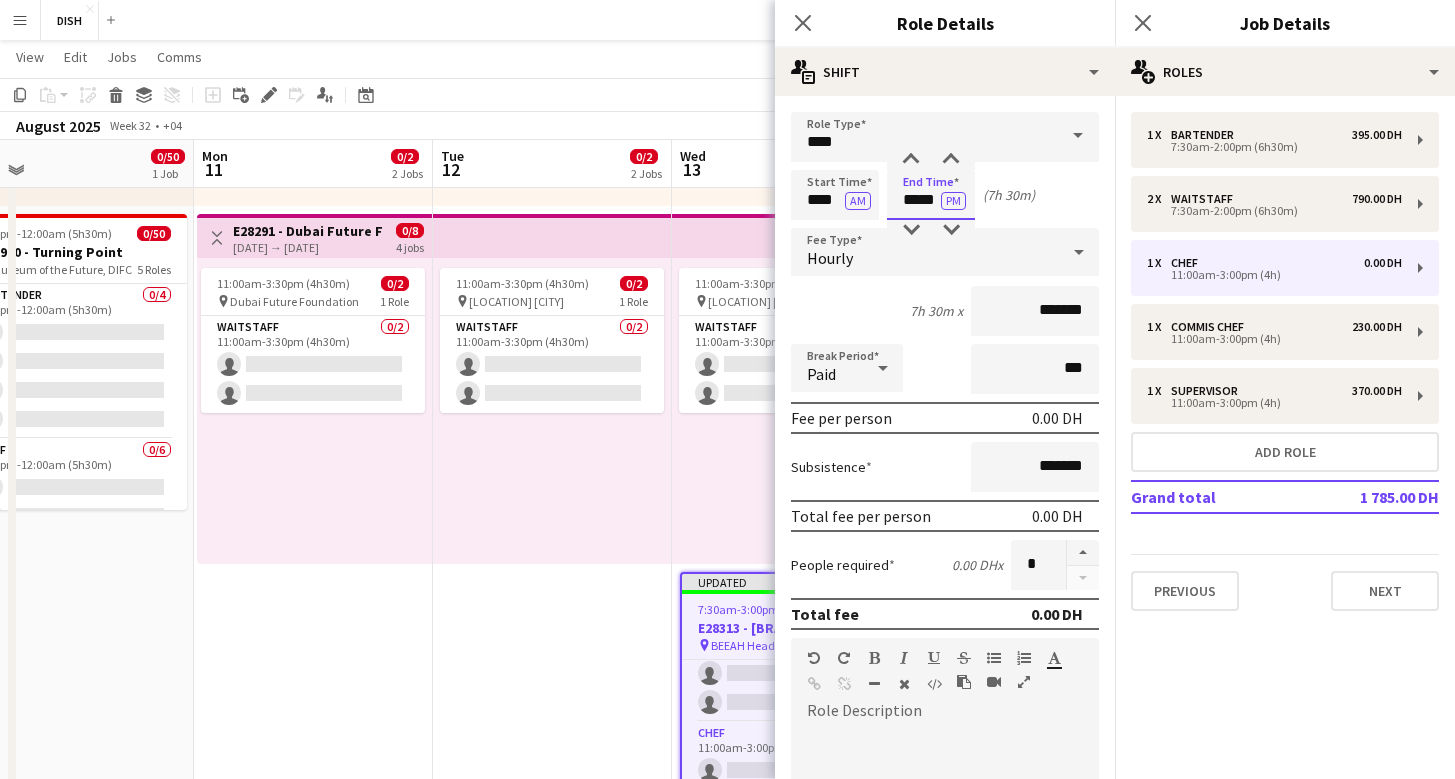 click on "*****" at bounding box center (931, 195) 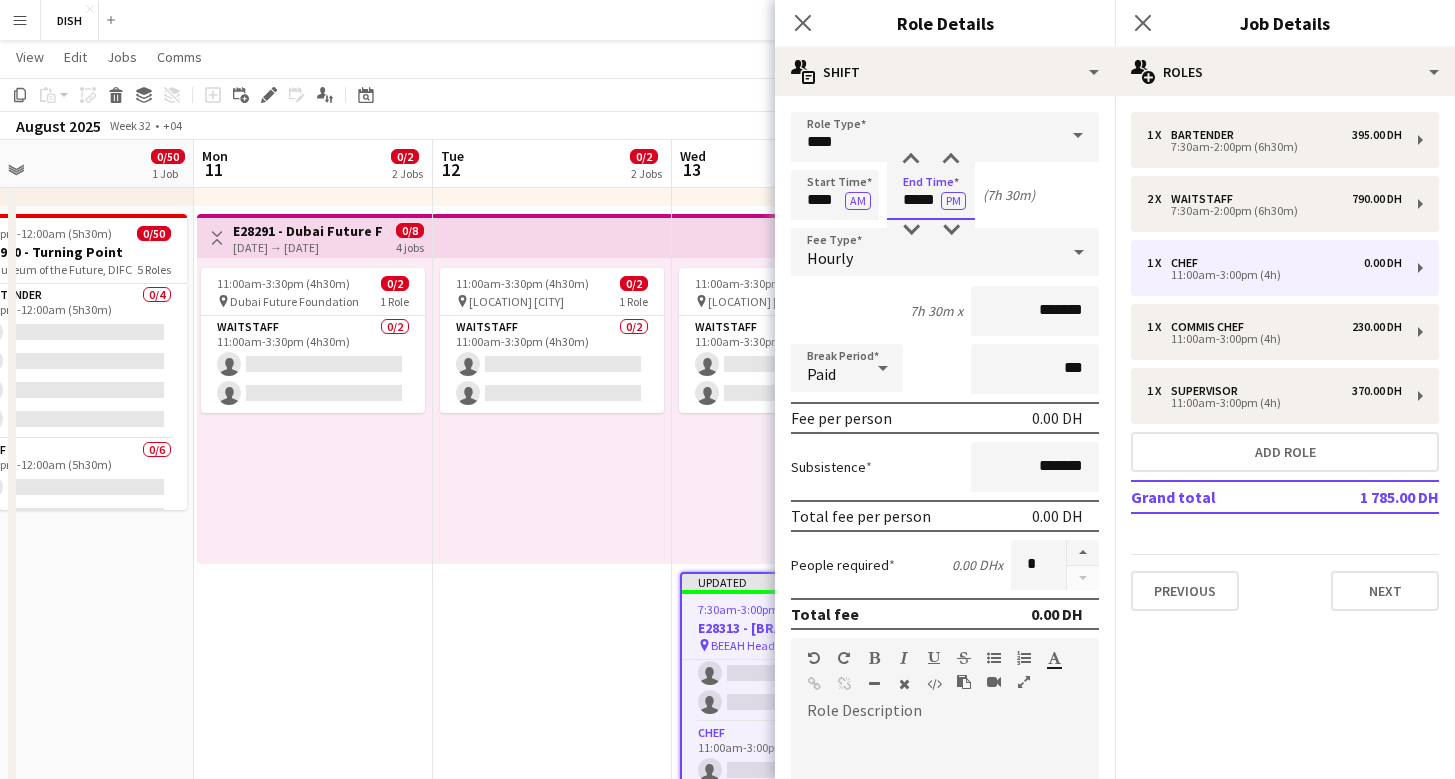 click on "*****" at bounding box center [931, 195] 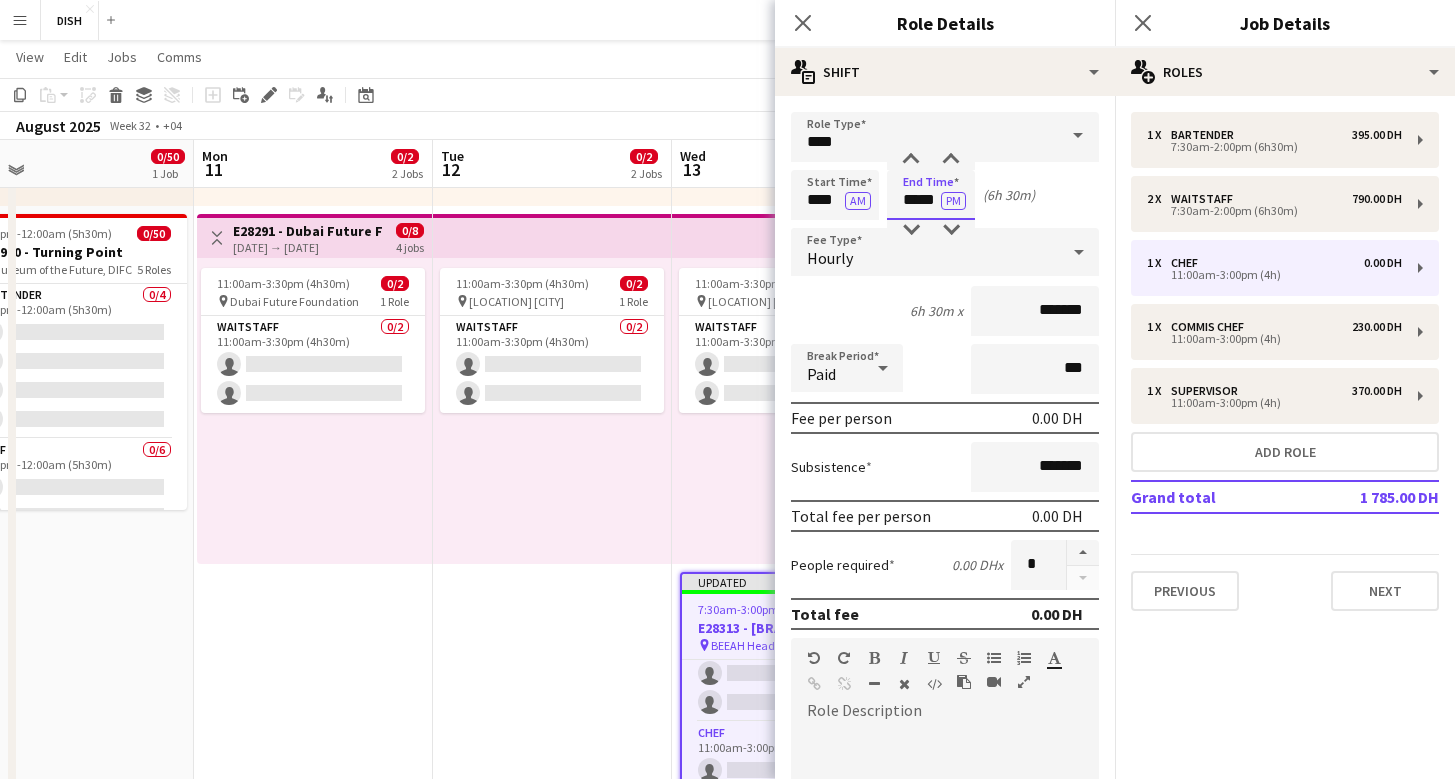 scroll, scrollTop: 415, scrollLeft: 0, axis: vertical 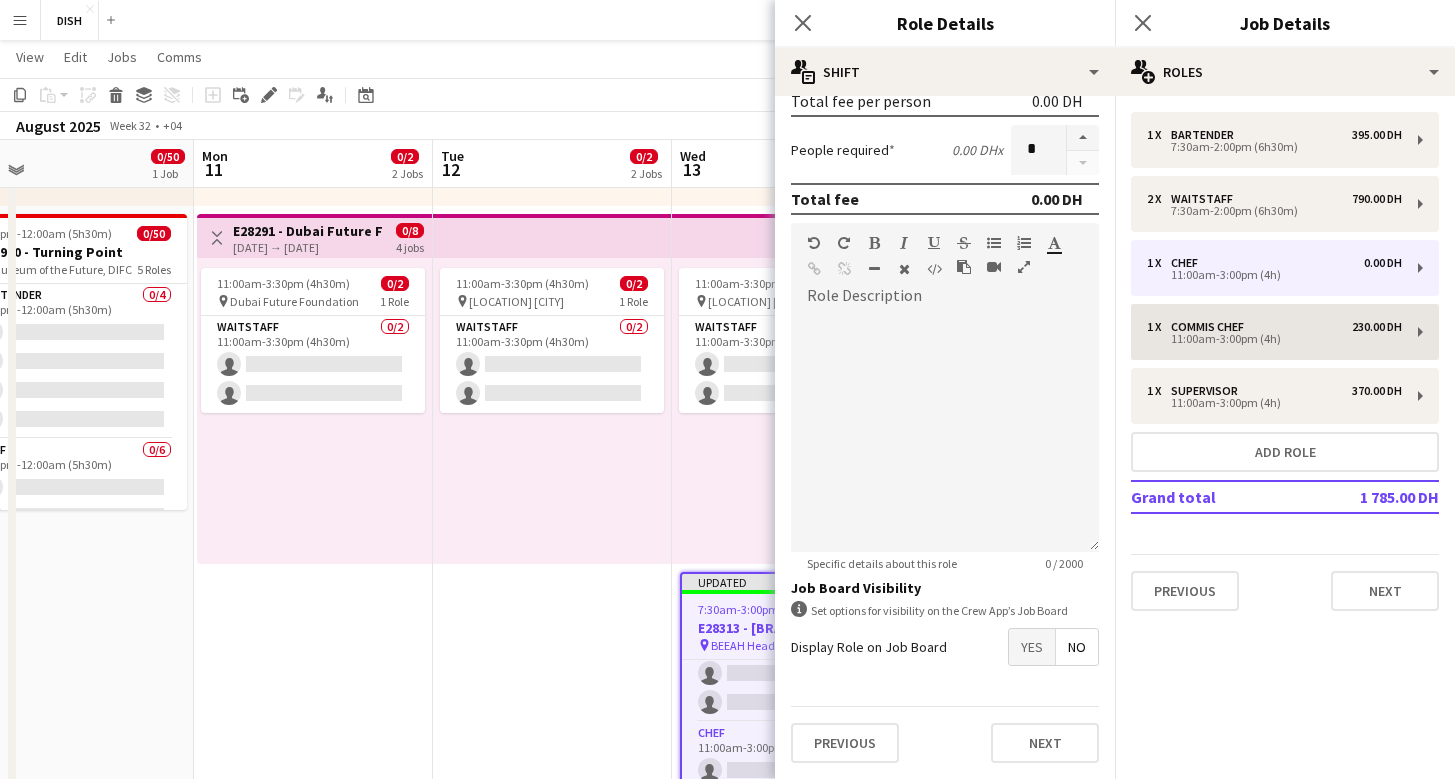 type on "*****" 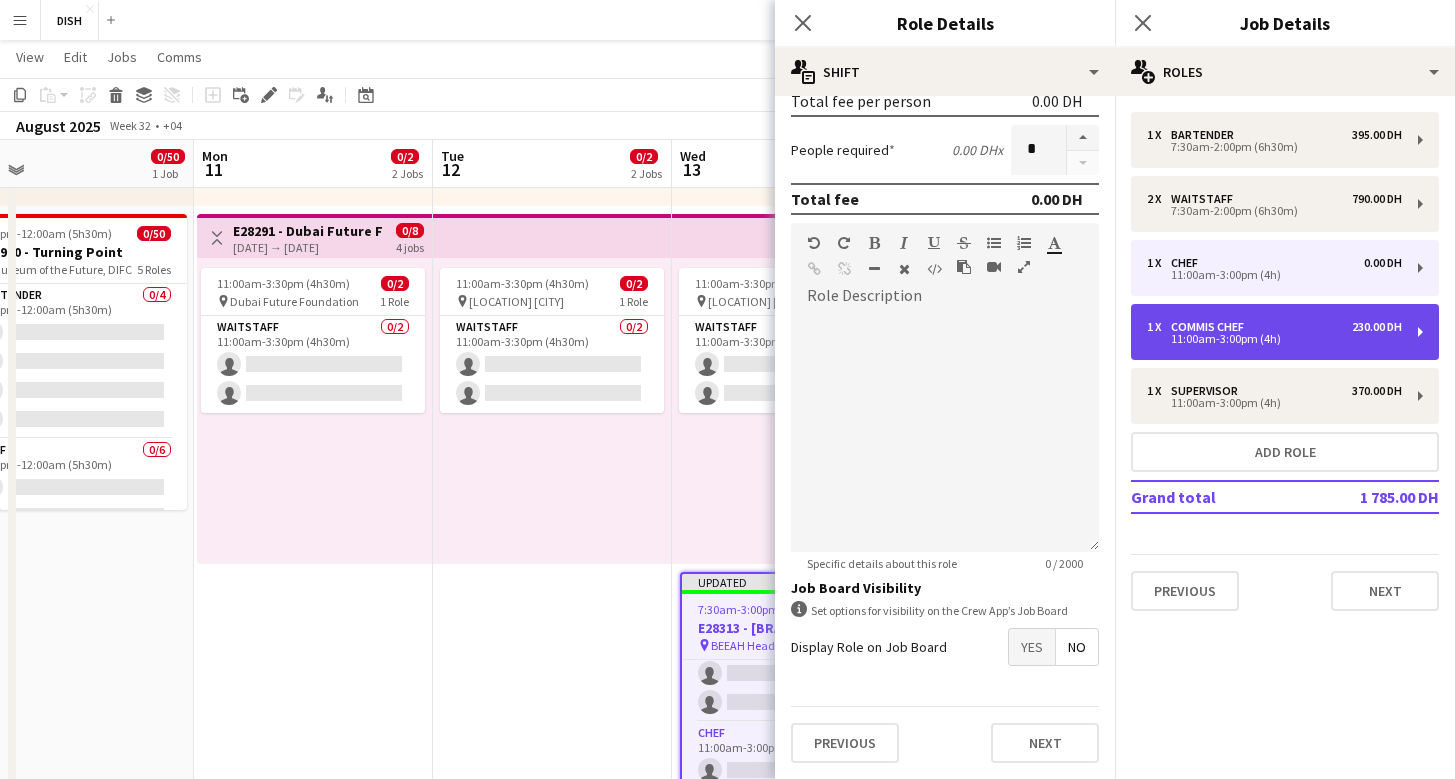 click on "Commis Chef" at bounding box center (1211, 327) 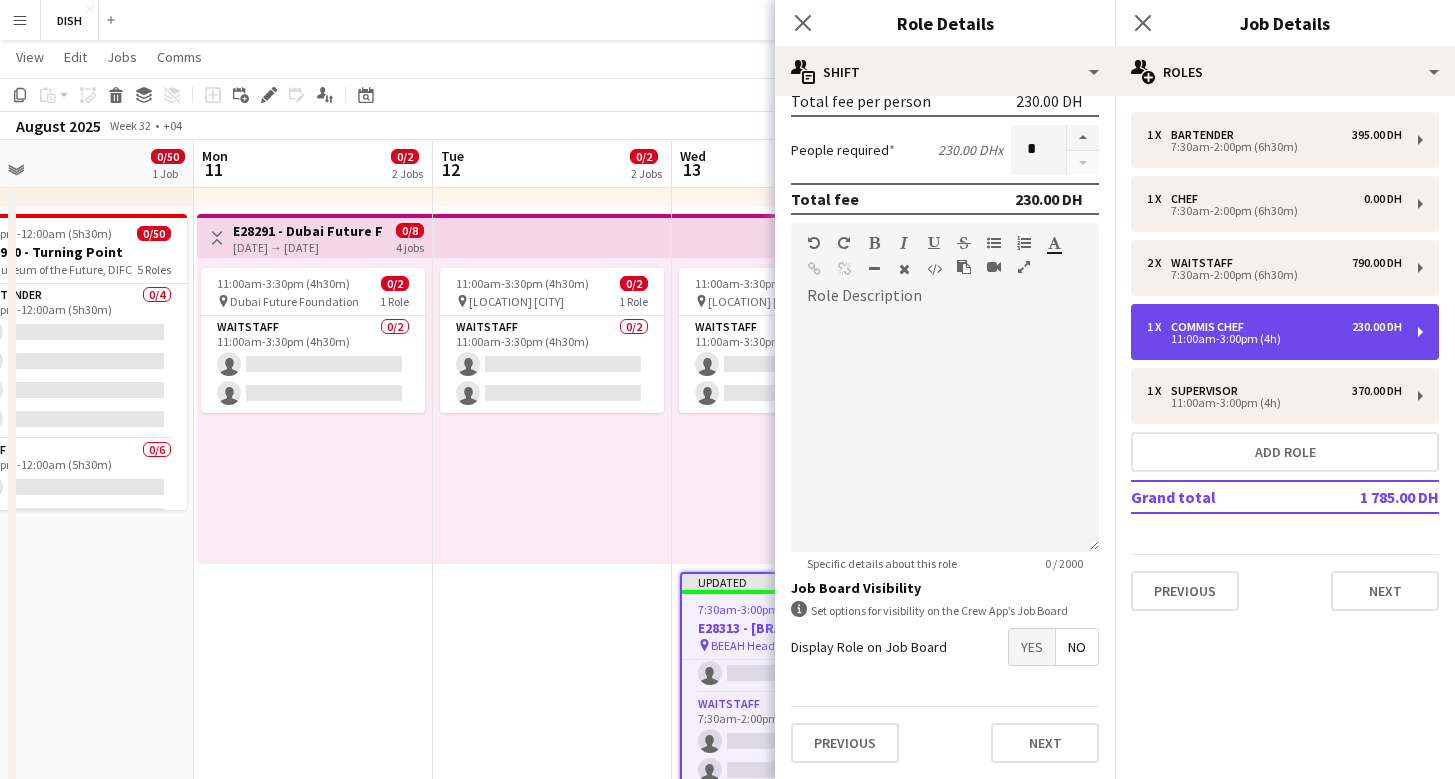 scroll, scrollTop: 163, scrollLeft: 0, axis: vertical 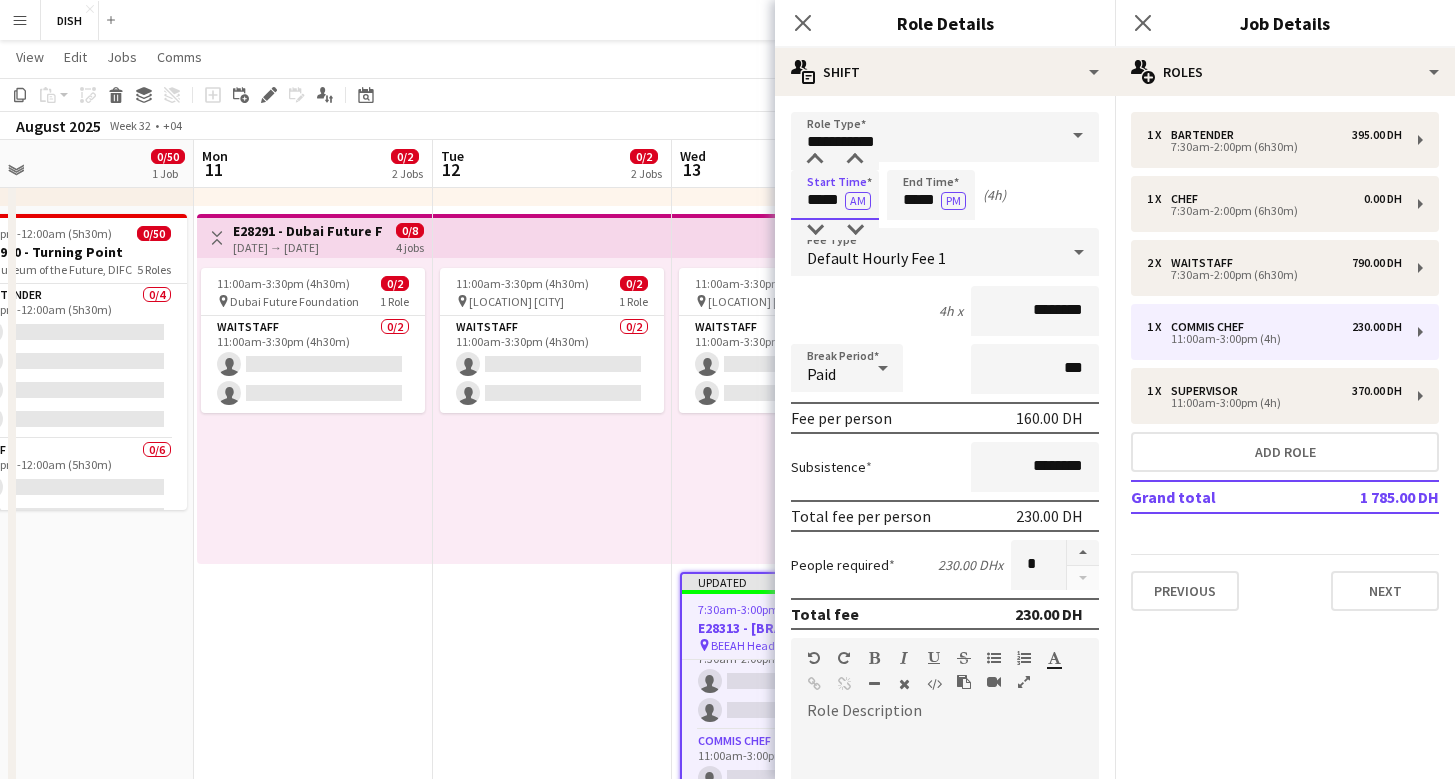 click on "*****" at bounding box center (835, 195) 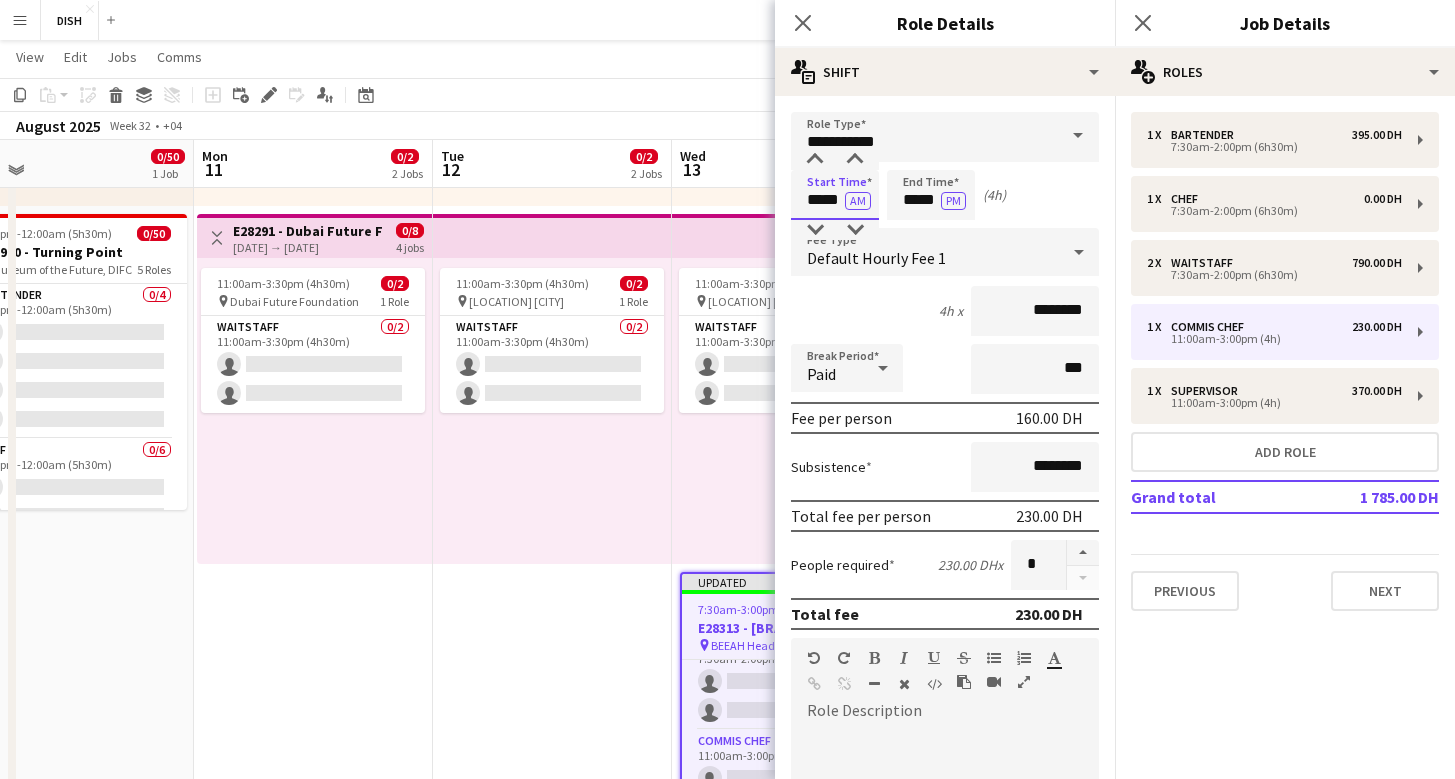 click on "*****" at bounding box center [835, 195] 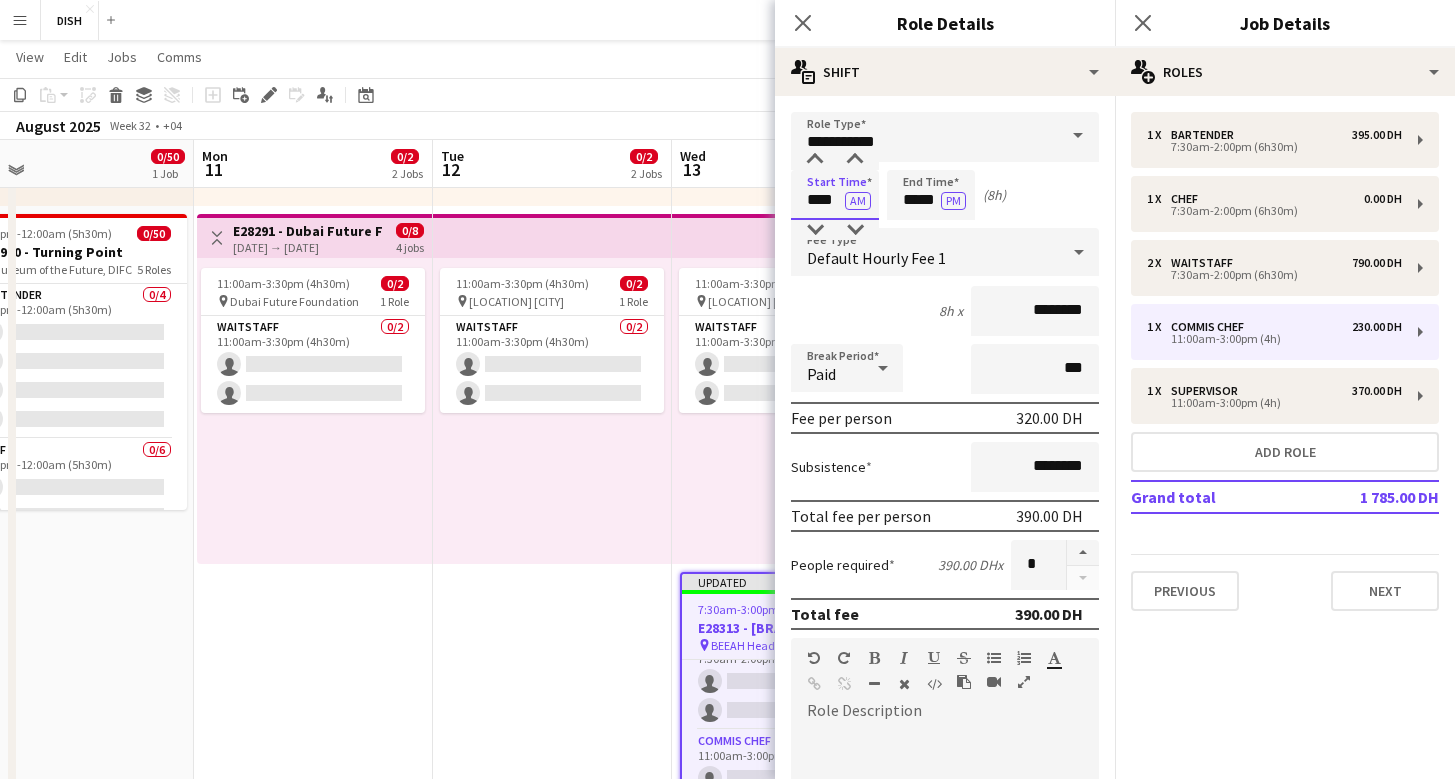 click on "****" at bounding box center (835, 195) 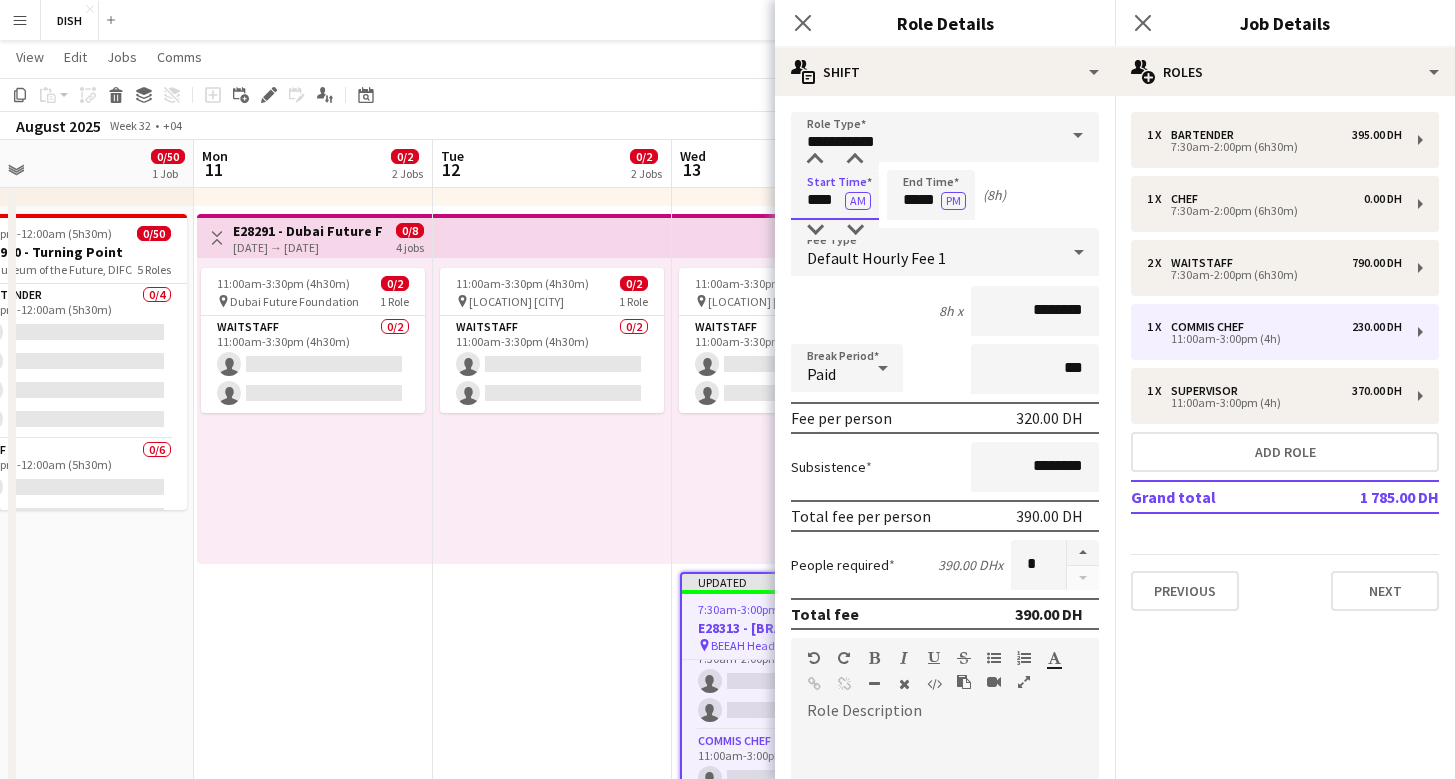 click on "****" at bounding box center [835, 195] 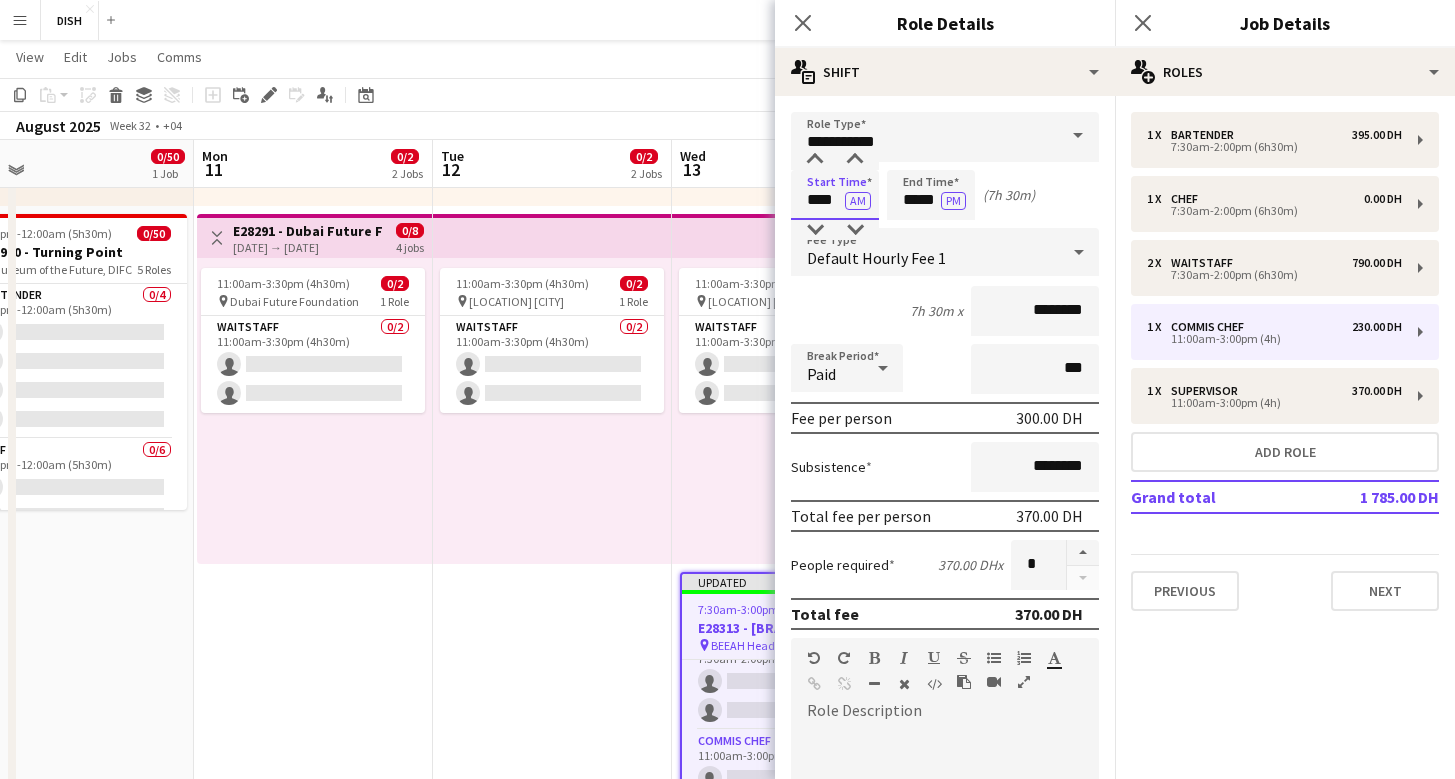 type on "****" 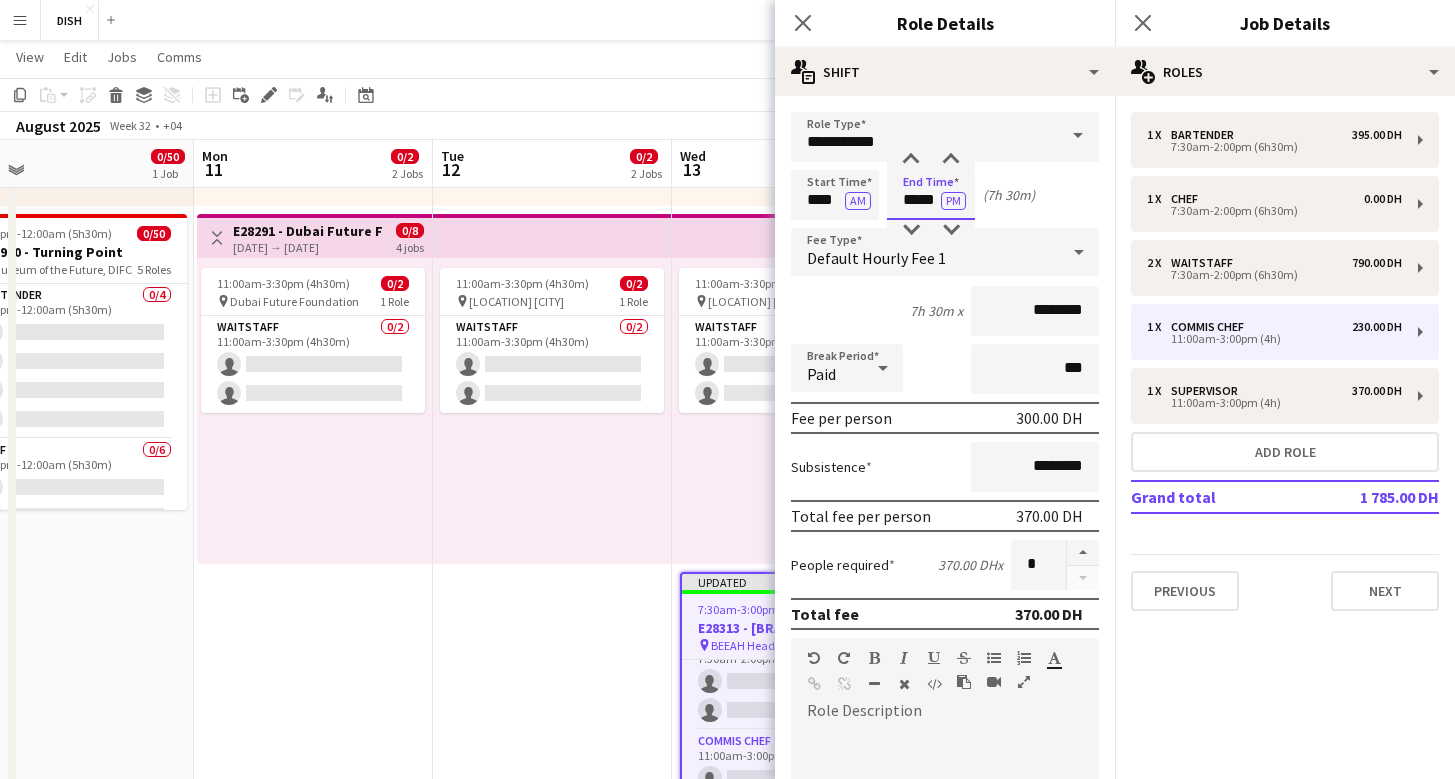 click on "*****" at bounding box center (931, 195) 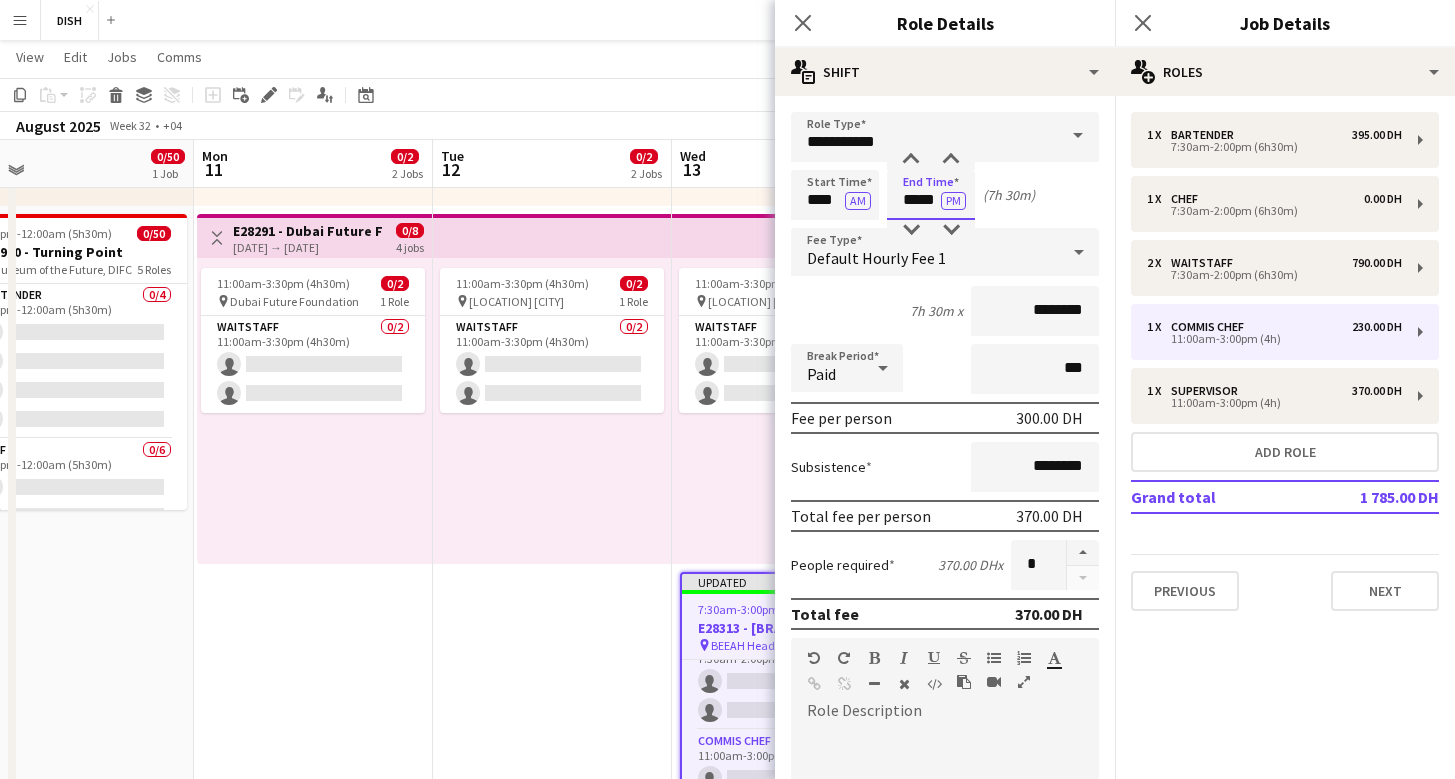 click on "*****" at bounding box center (931, 195) 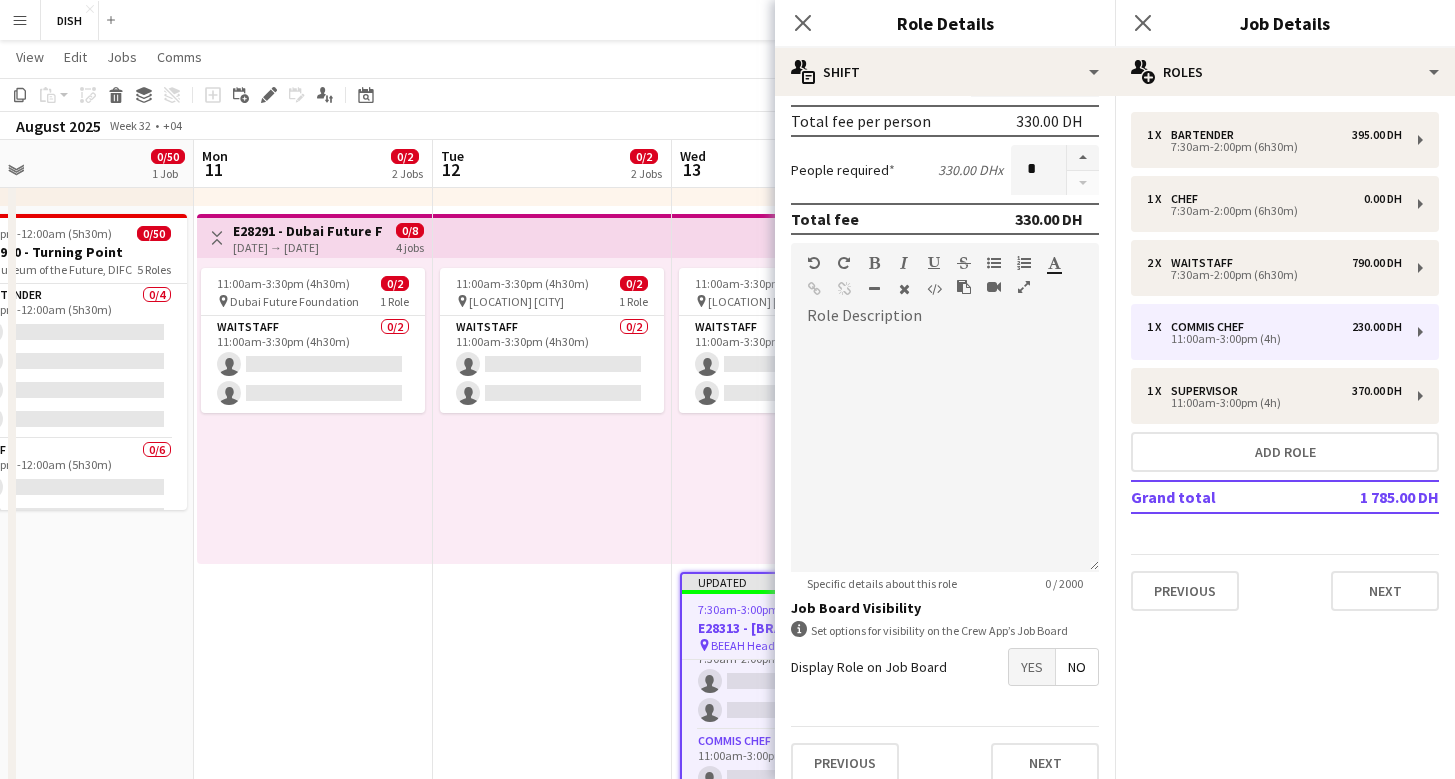 scroll, scrollTop: 415, scrollLeft: 0, axis: vertical 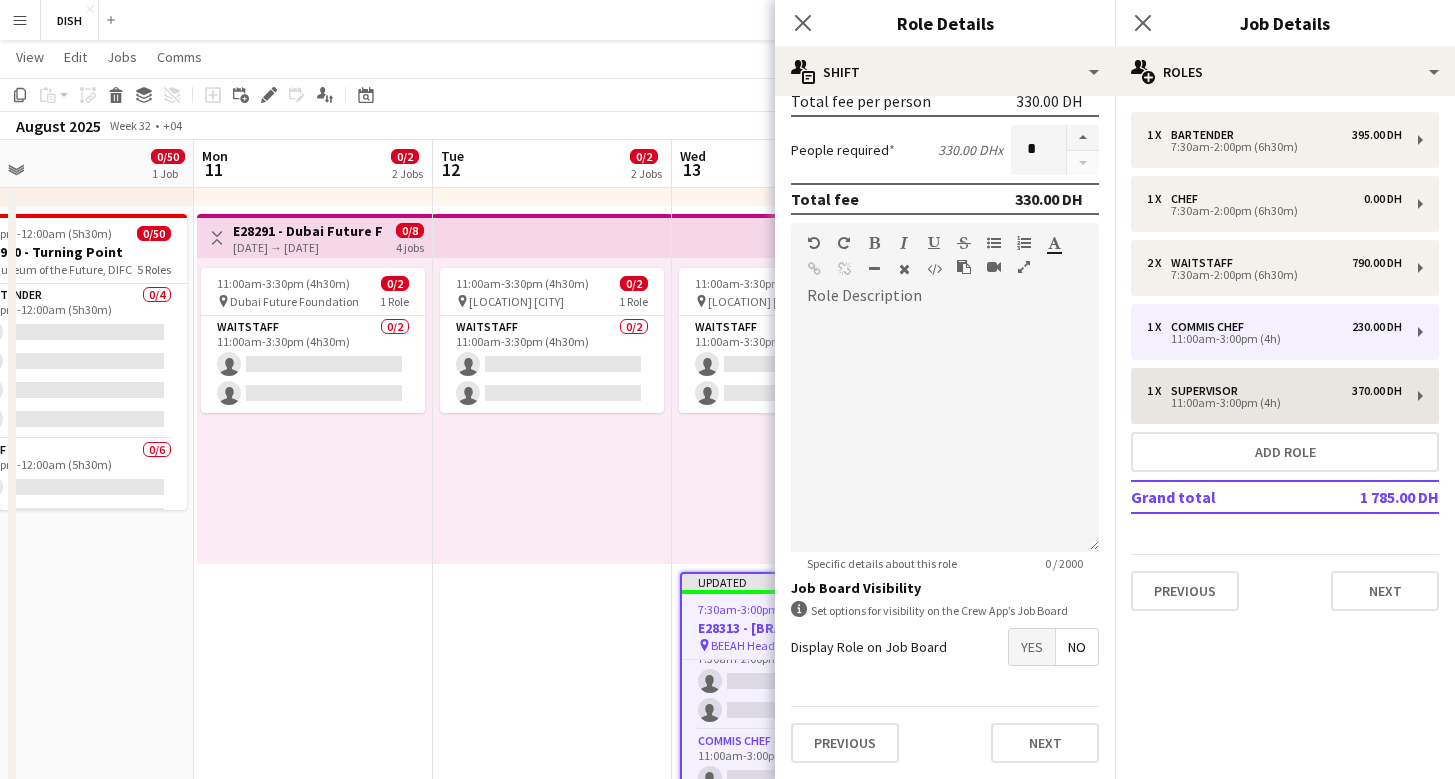 type on "*****" 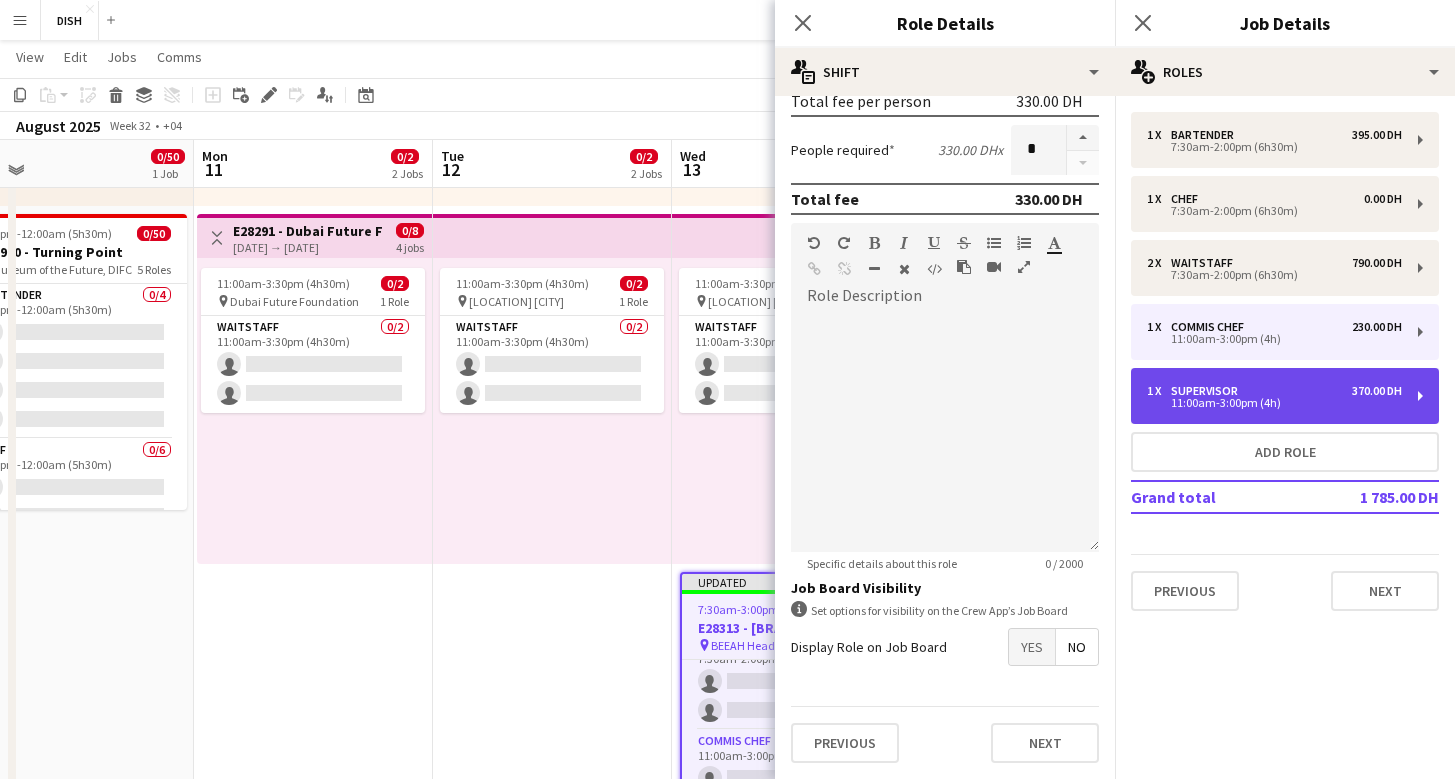 click on "Supervisor" at bounding box center [1208, 391] 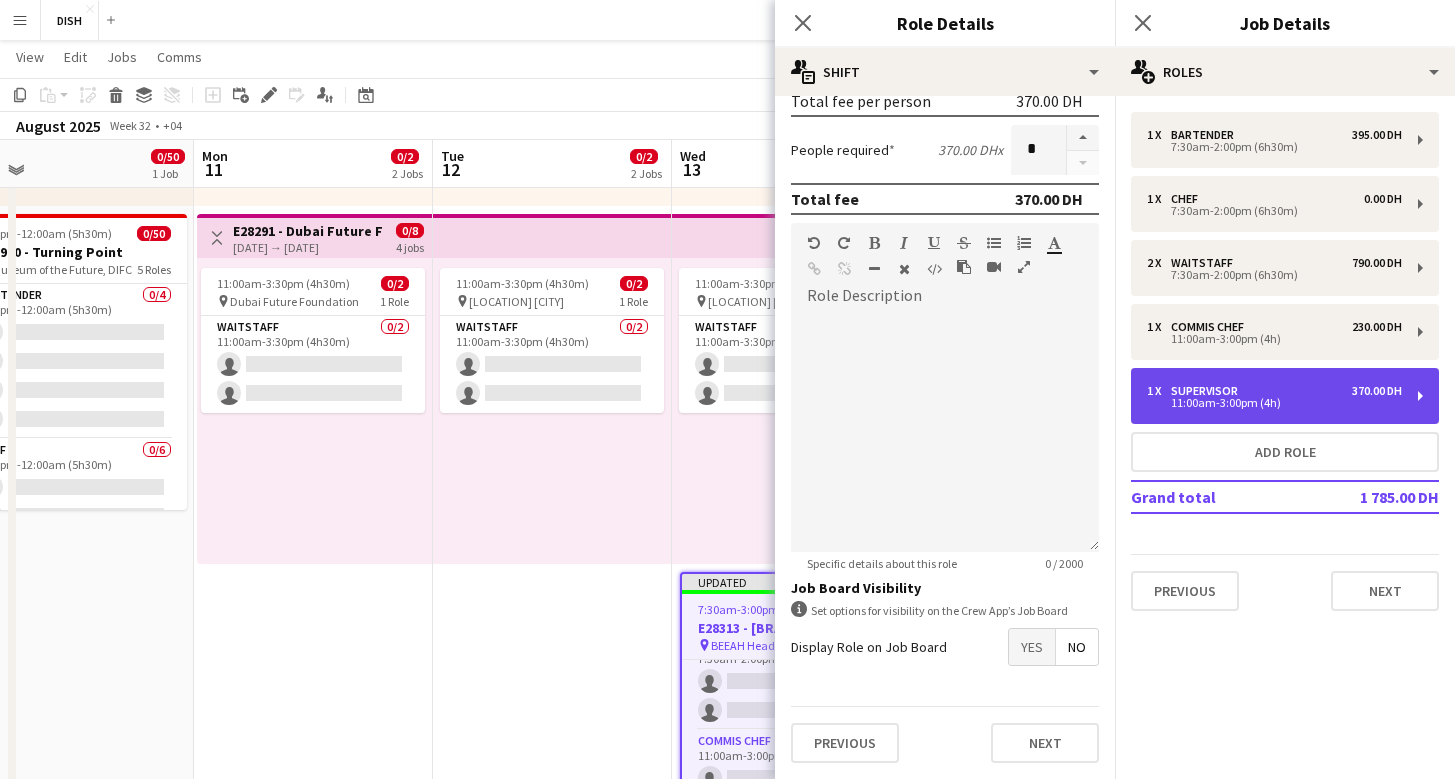 type on "**********" 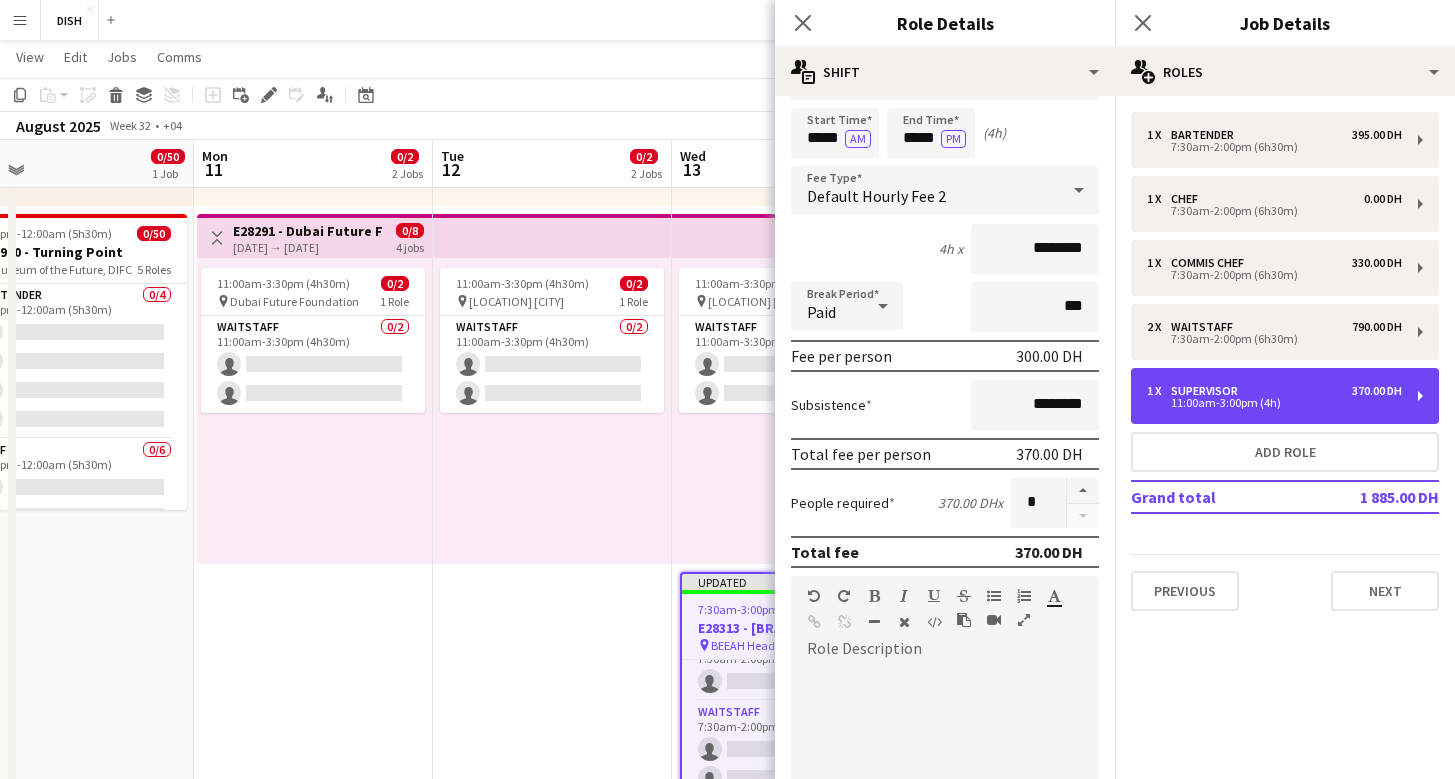 scroll, scrollTop: 0, scrollLeft: 0, axis: both 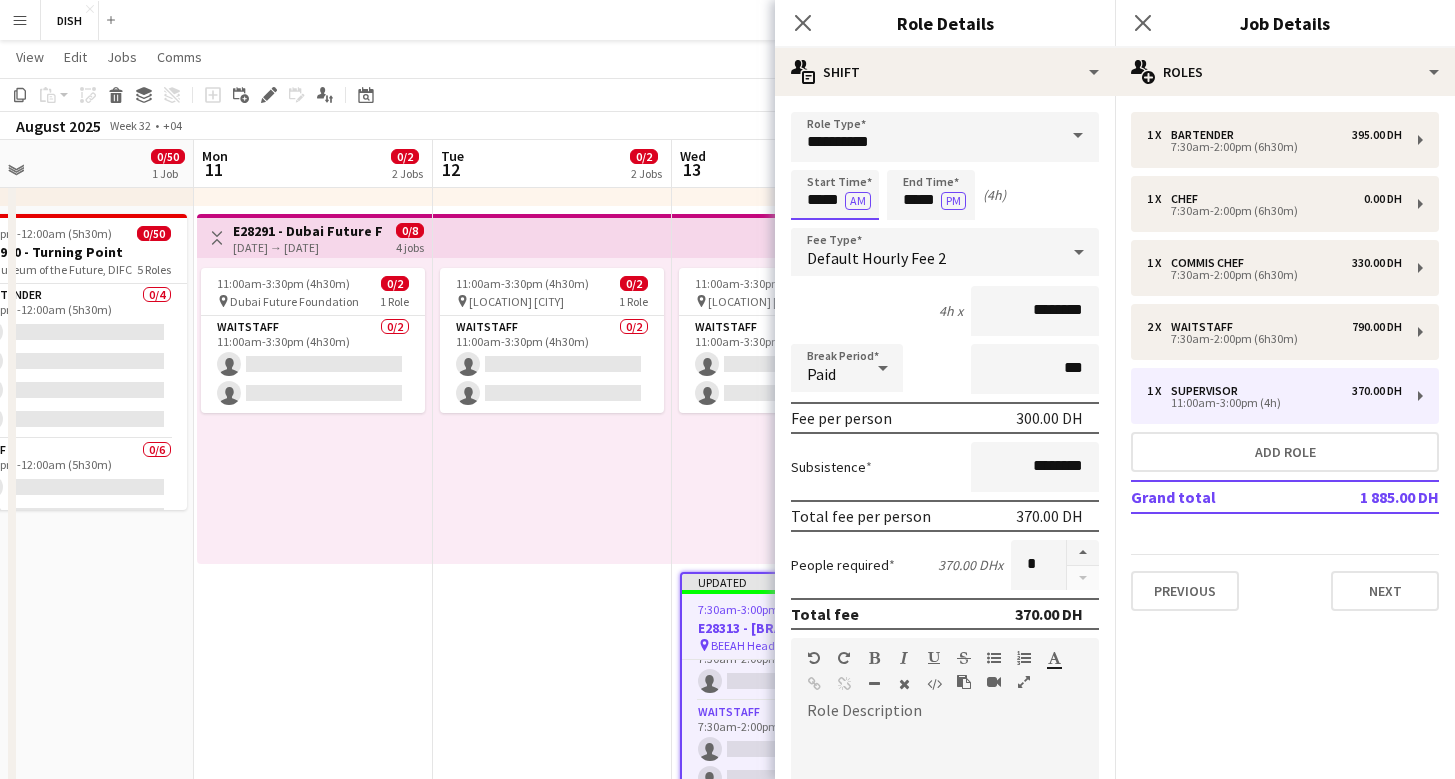 click on "*****" at bounding box center [835, 195] 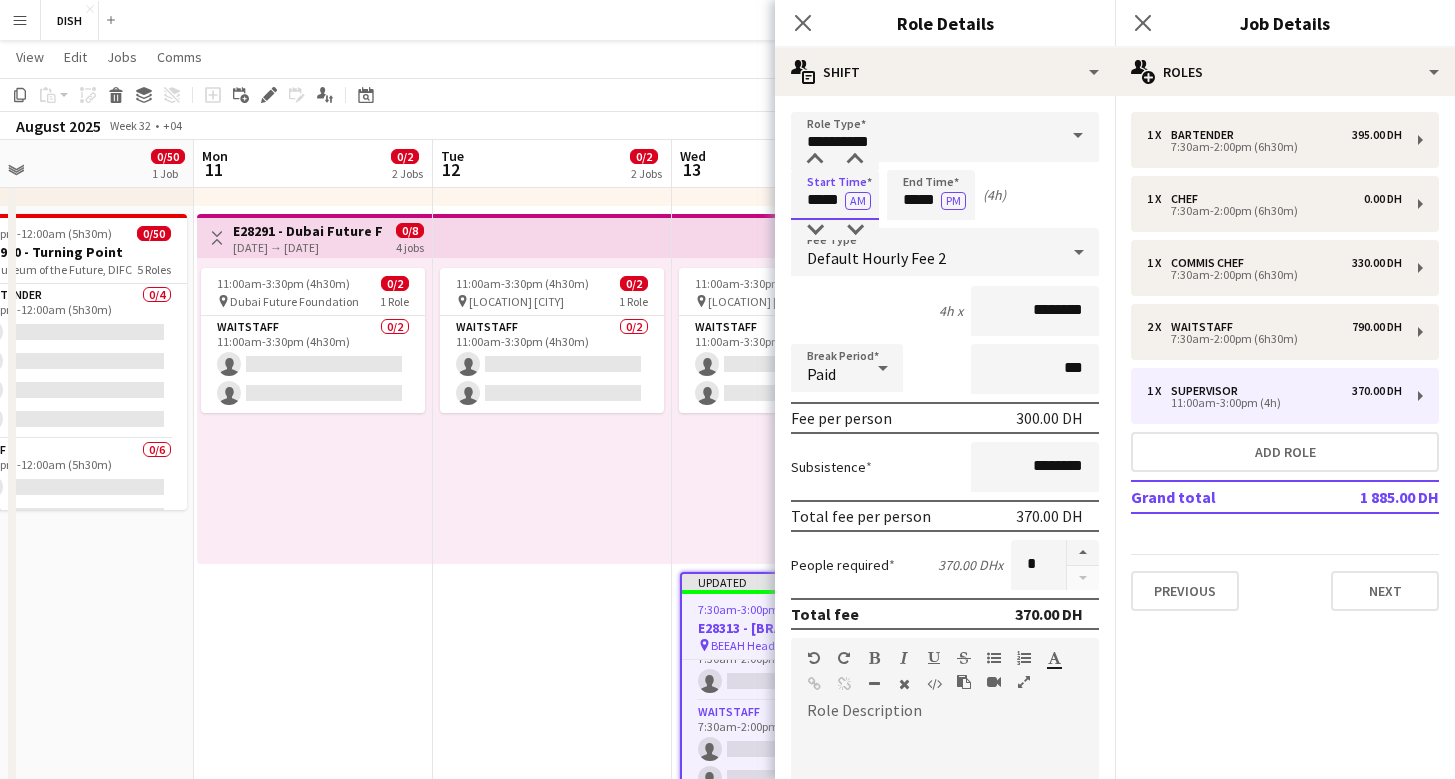 click on "*****" at bounding box center (835, 195) 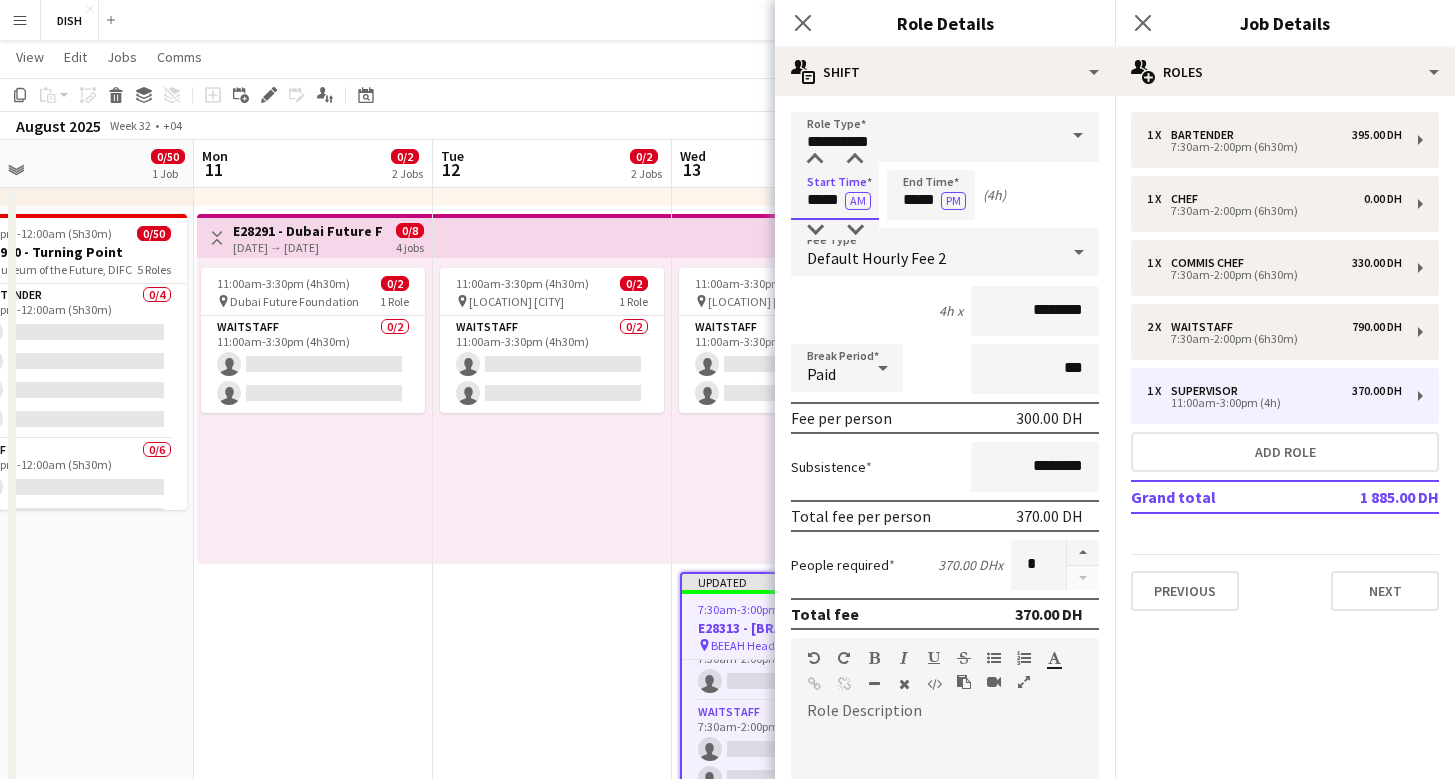 click on "*****" at bounding box center (835, 195) 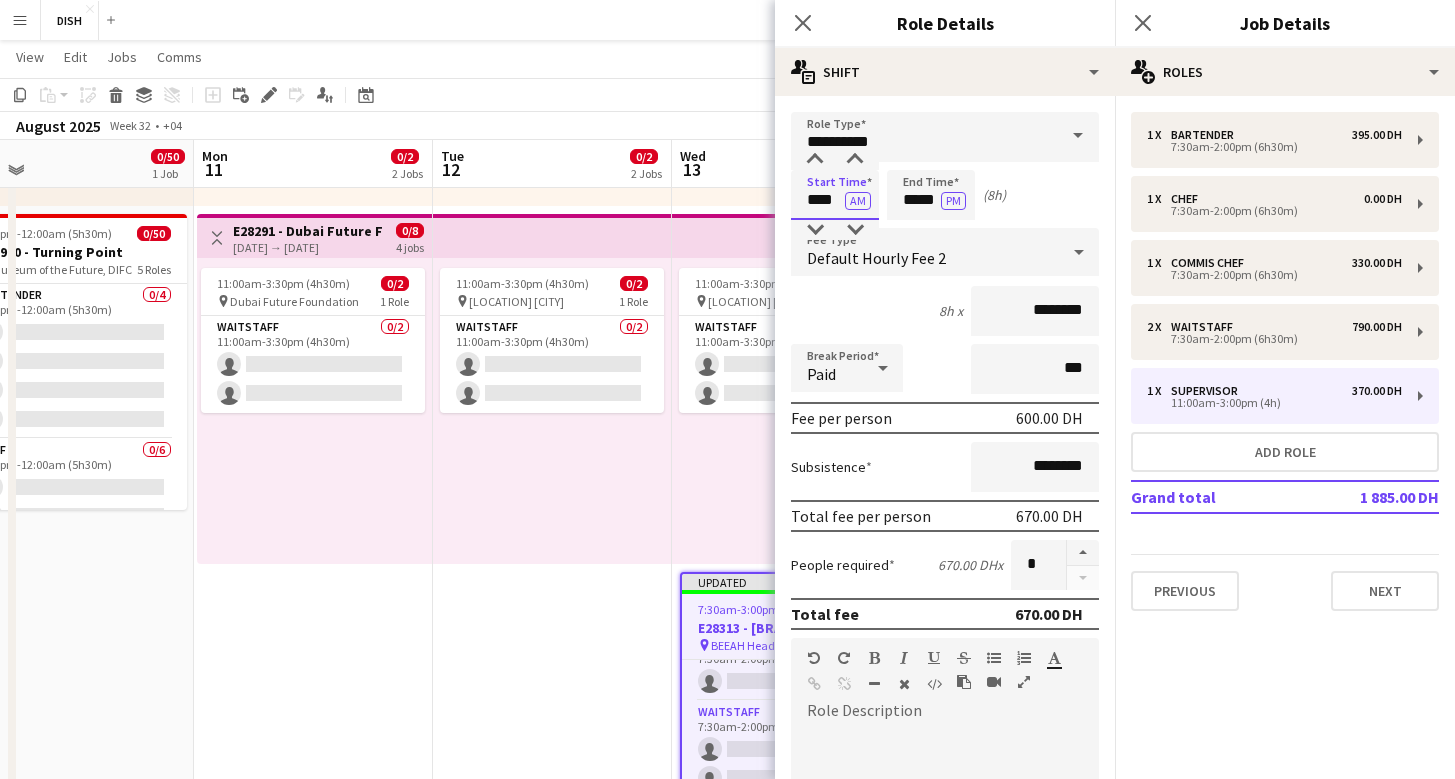 click on "****" at bounding box center [835, 195] 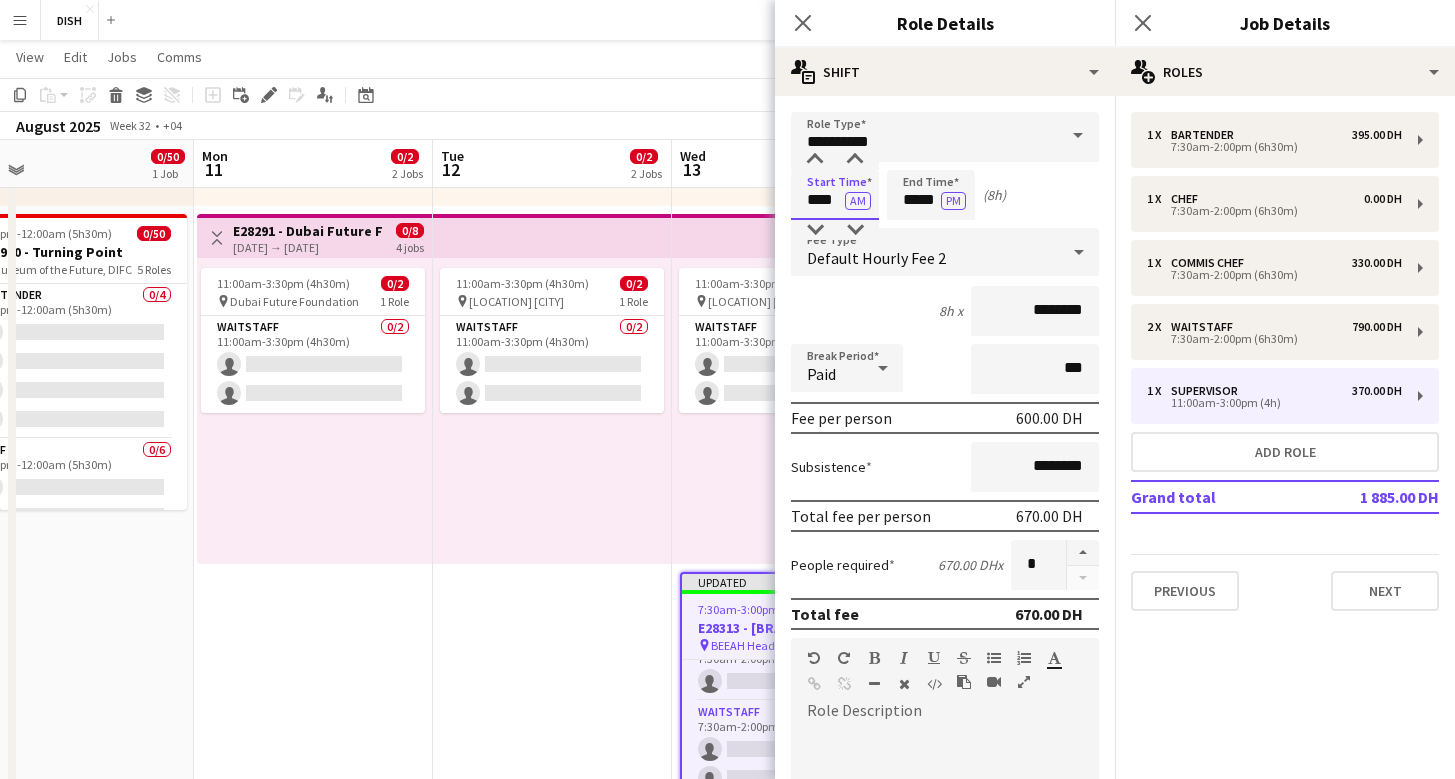 click on "****" at bounding box center [835, 195] 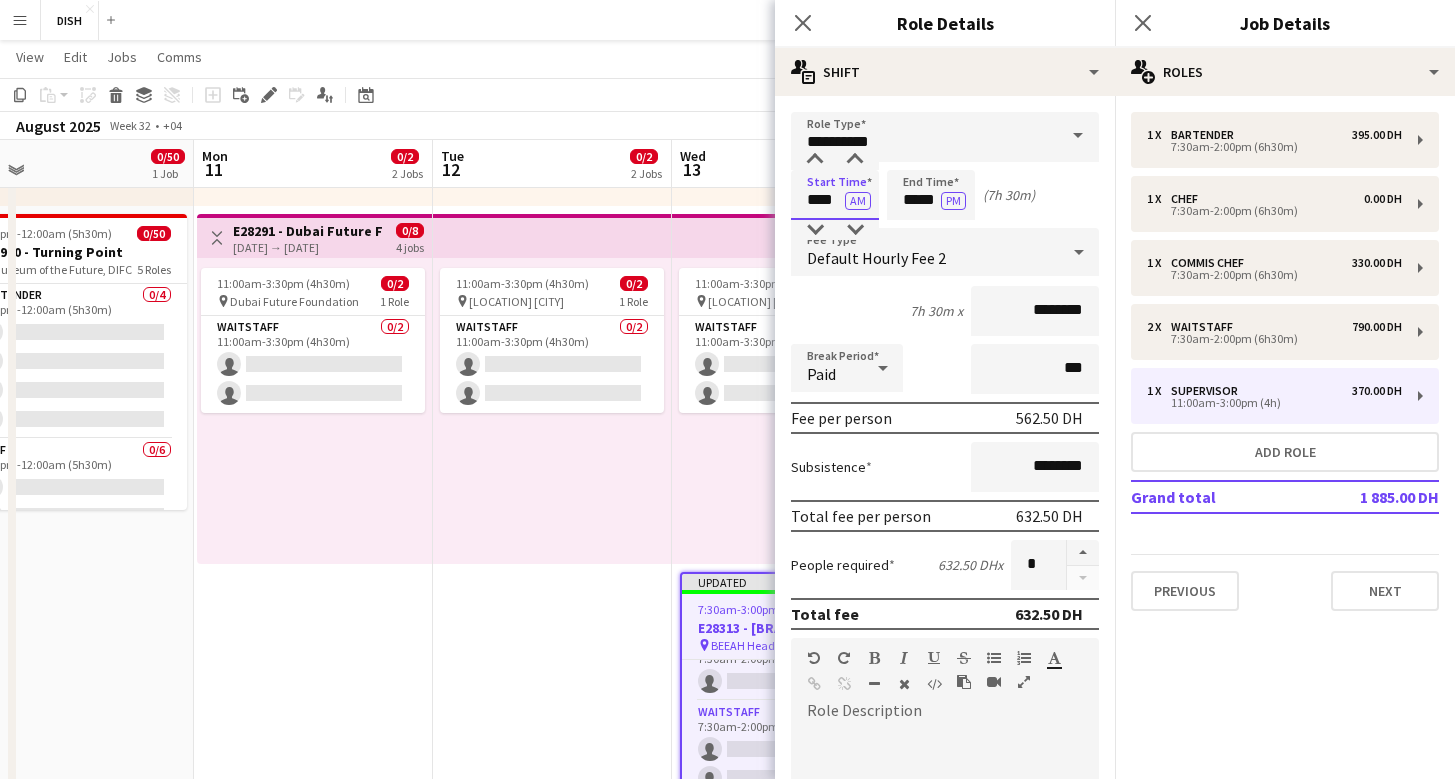 type on "****" 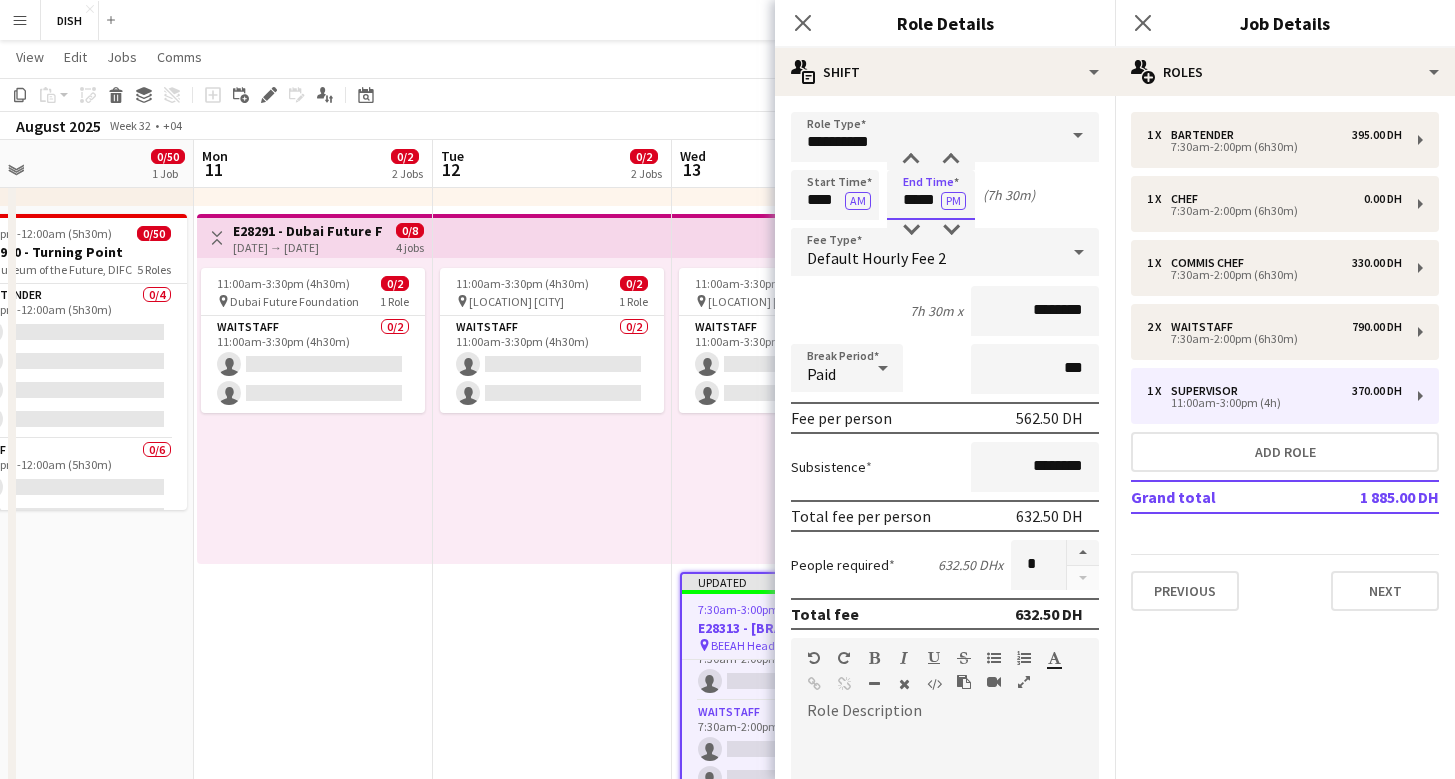 click on "*****" at bounding box center [931, 195] 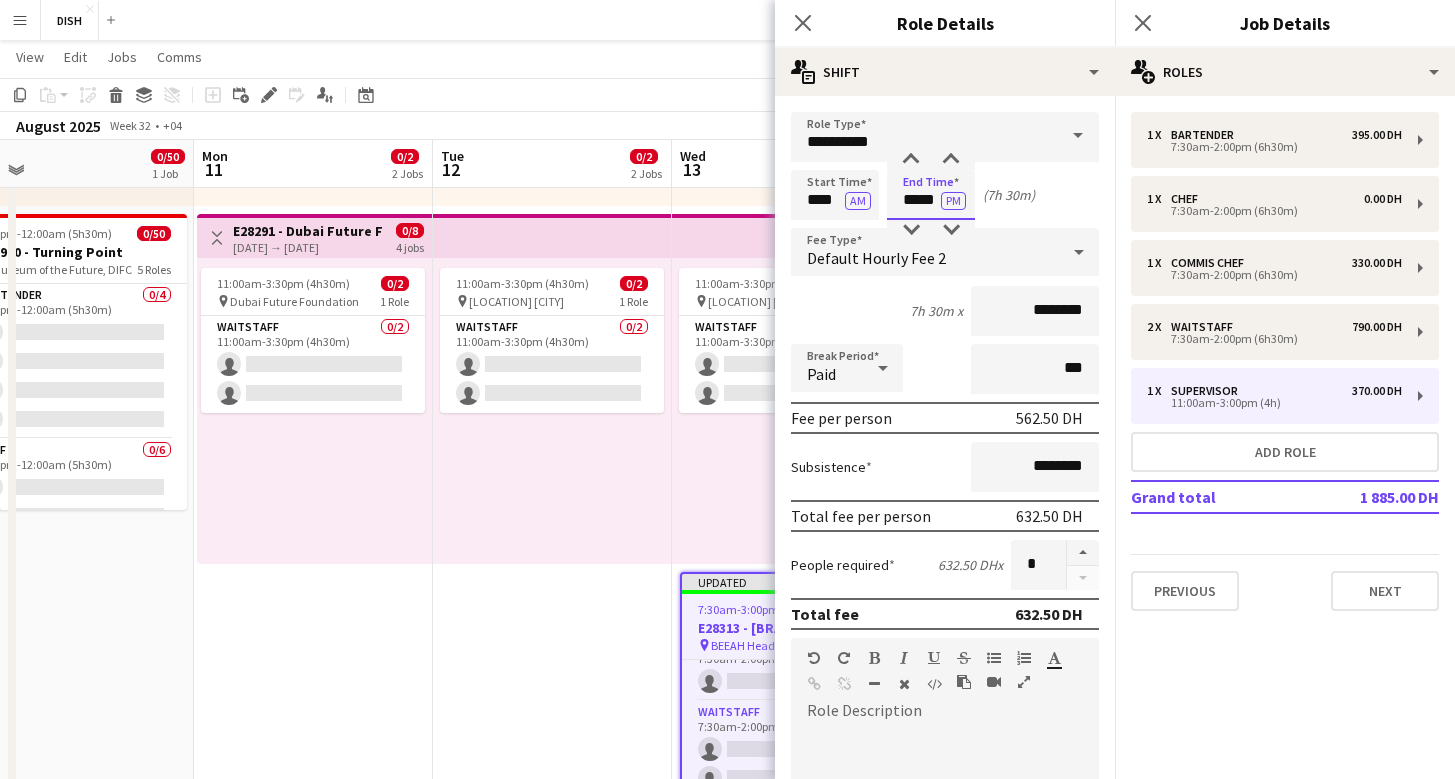 click on "*****" at bounding box center (931, 195) 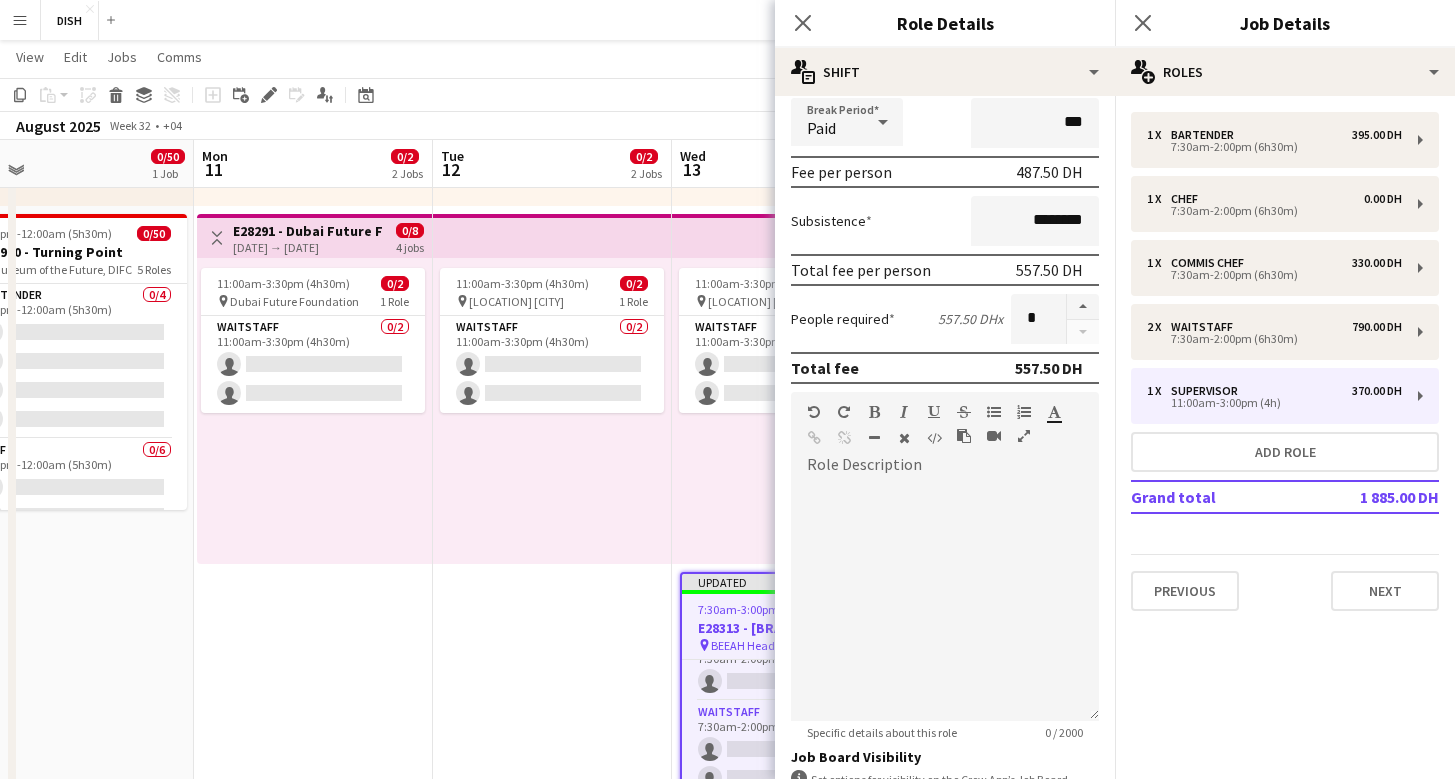 scroll, scrollTop: 415, scrollLeft: 0, axis: vertical 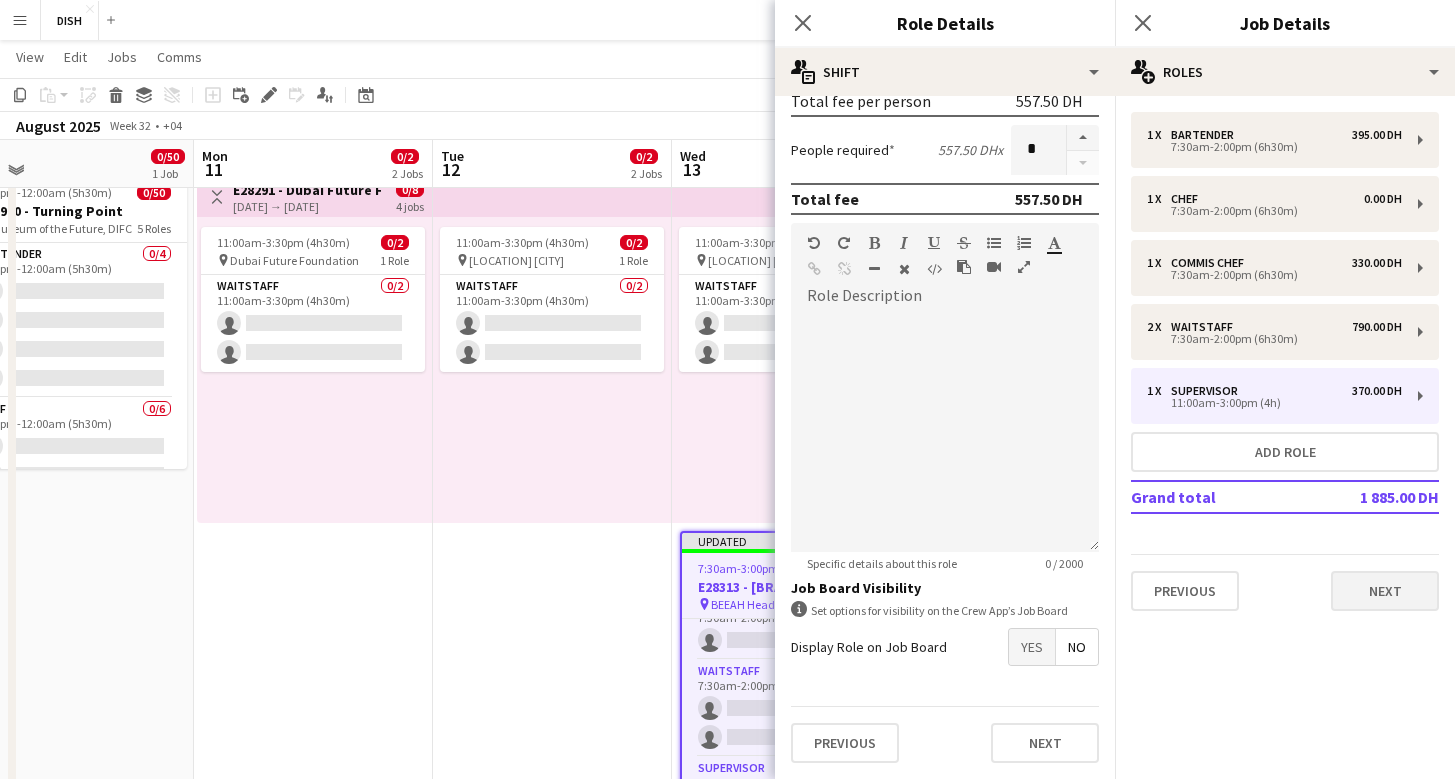 type on "*****" 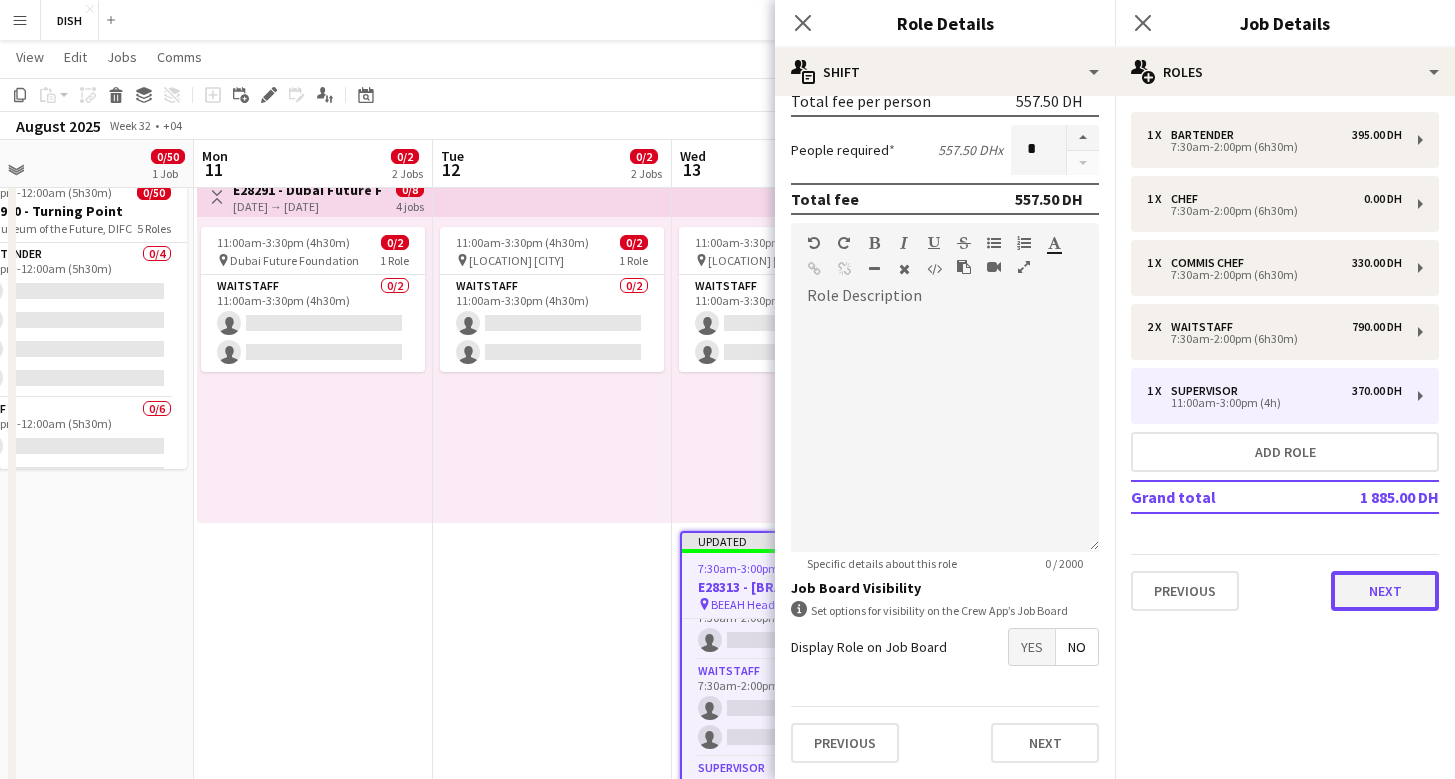 click on "Next" at bounding box center [1385, 591] 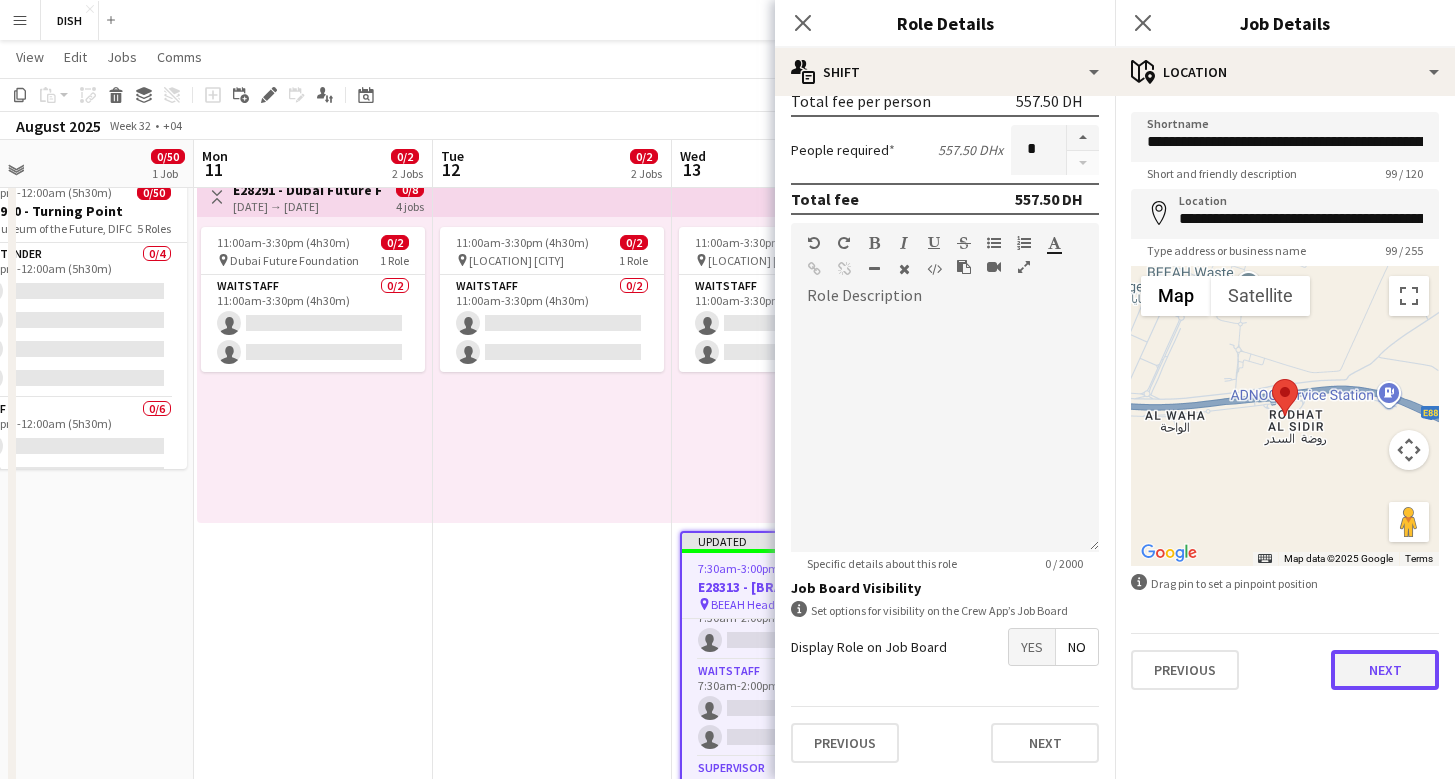 click on "Next" at bounding box center (1385, 670) 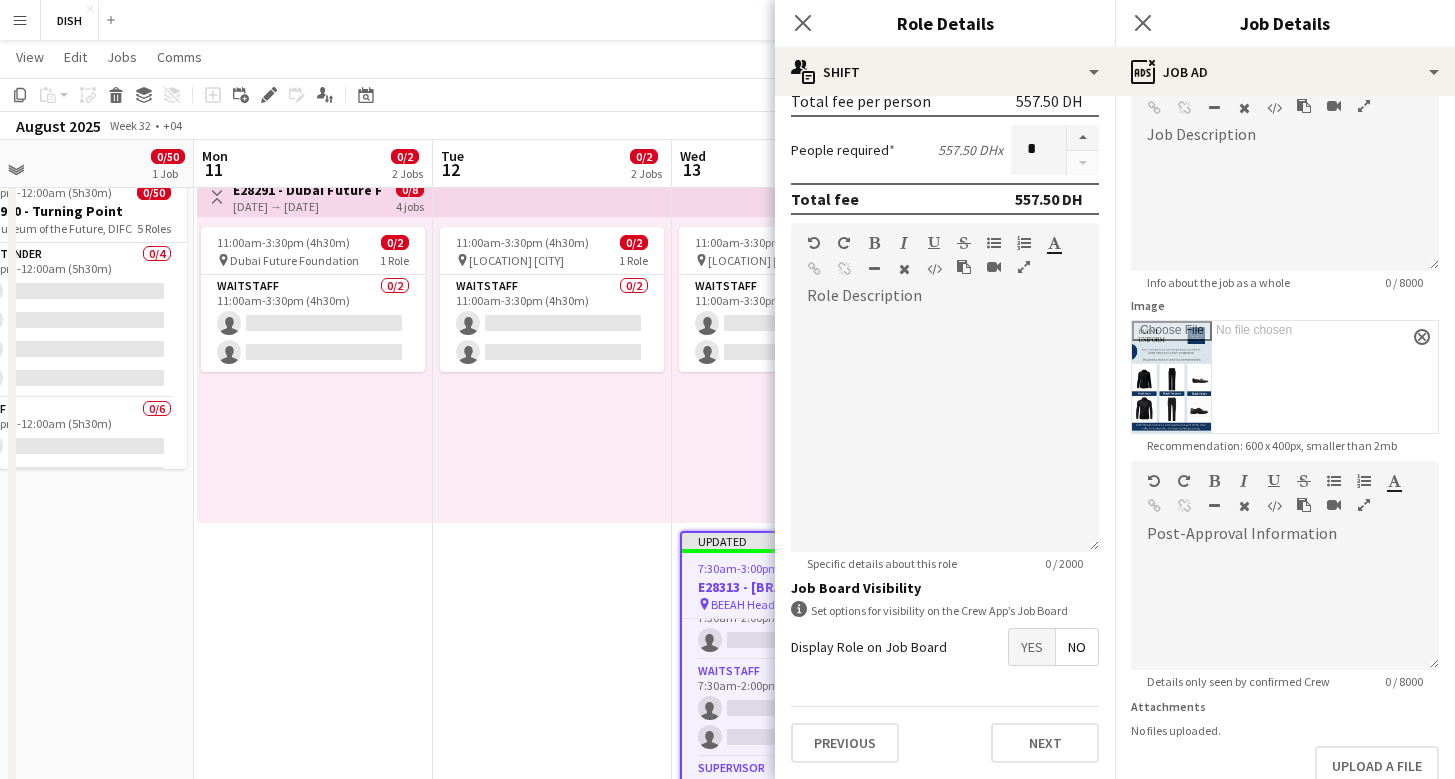 scroll, scrollTop: 309, scrollLeft: 0, axis: vertical 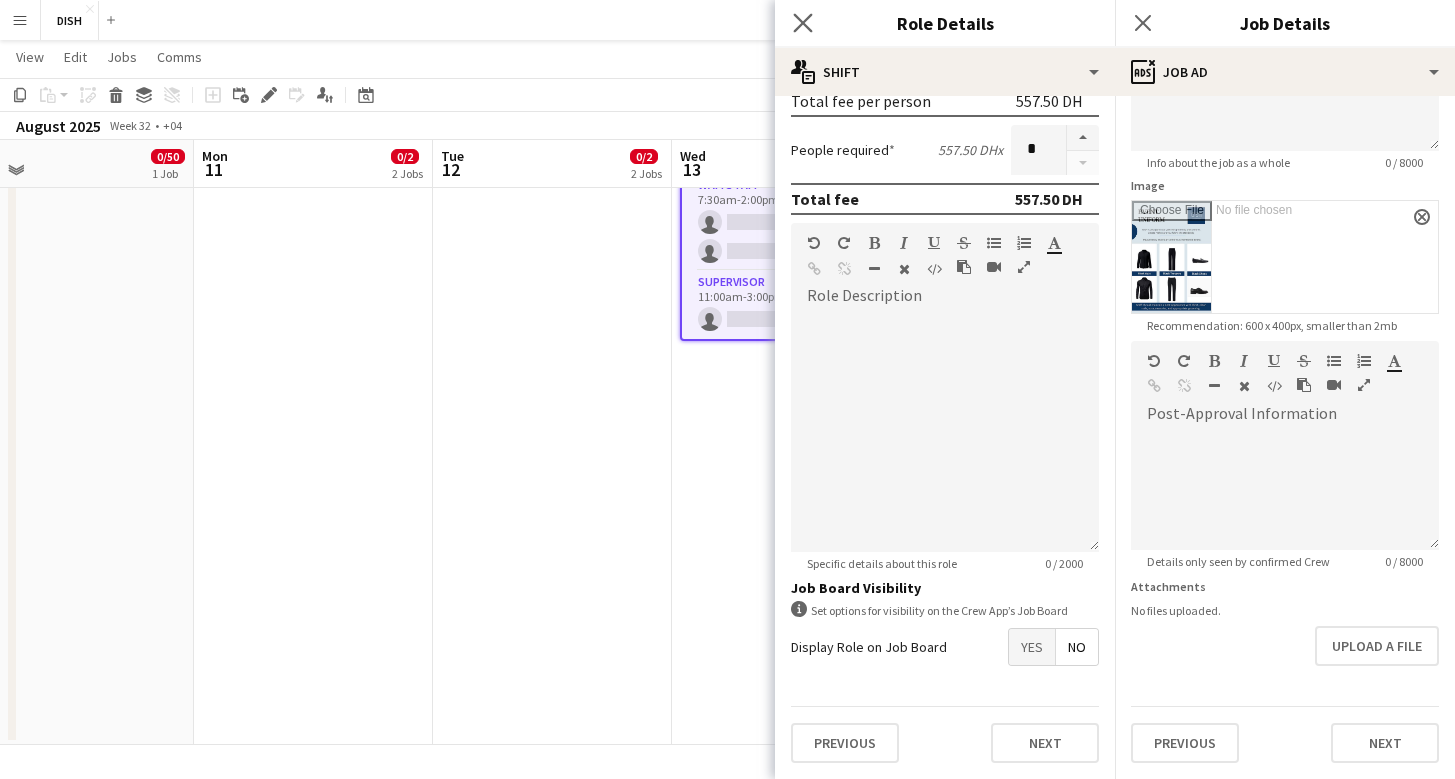 click on "Close pop-in" 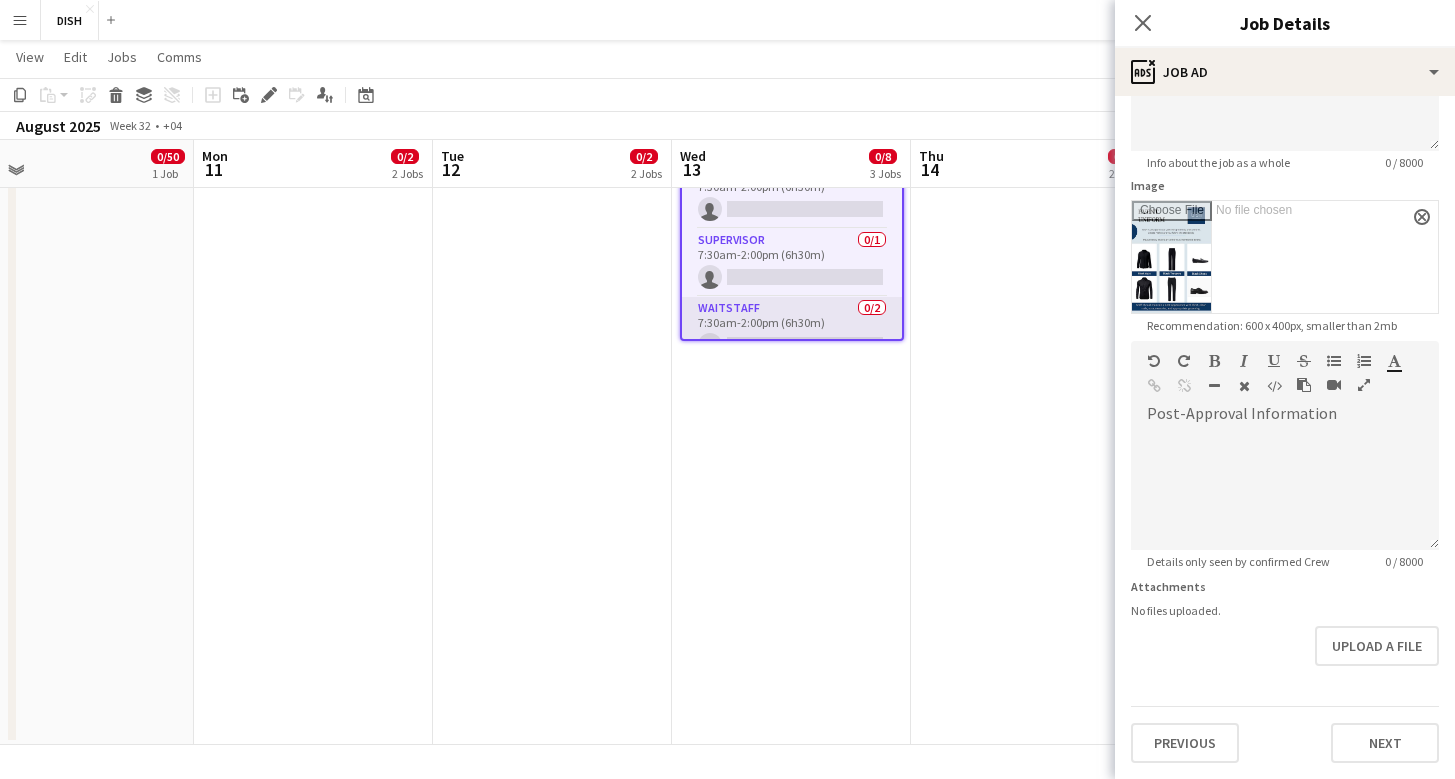 scroll, scrollTop: 68, scrollLeft: 0, axis: vertical 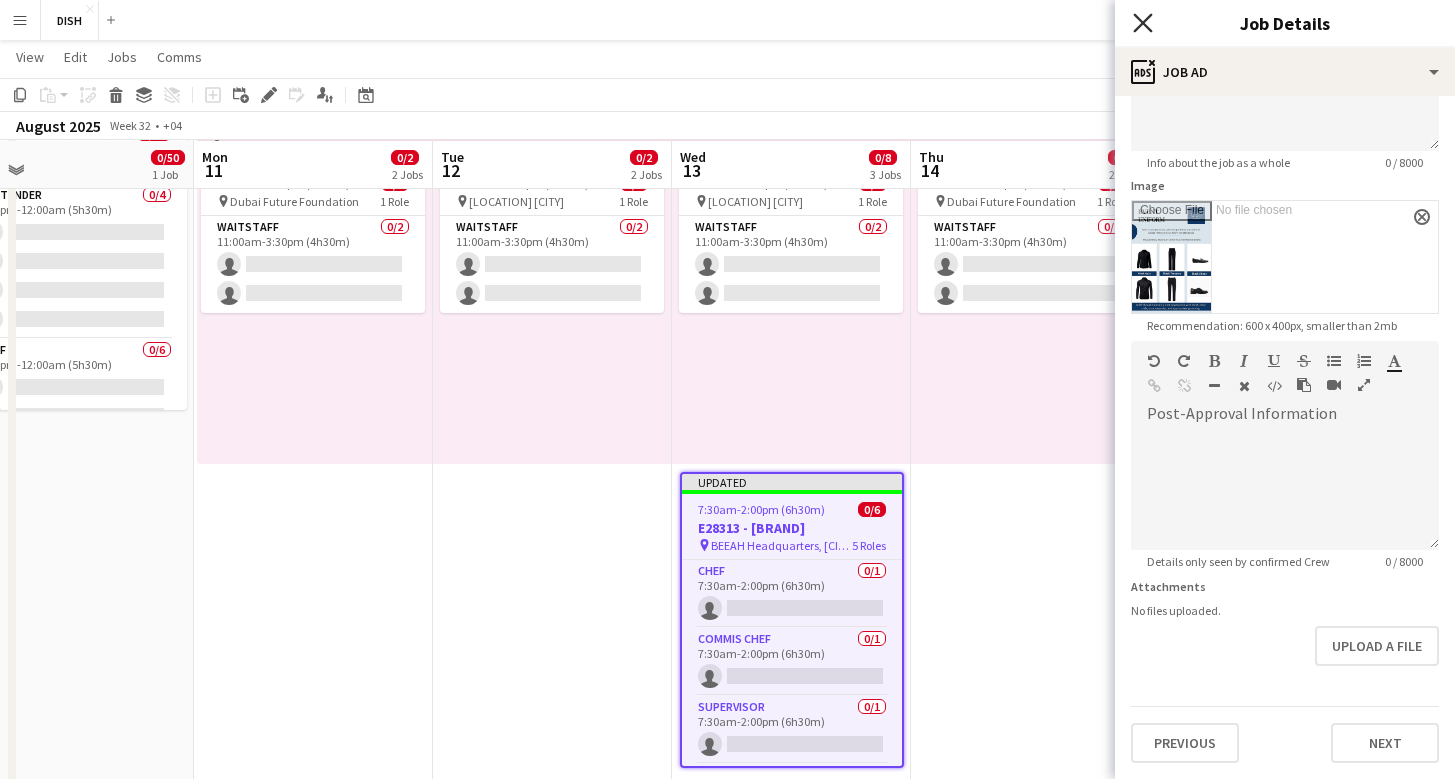 click on "Close pop-in" 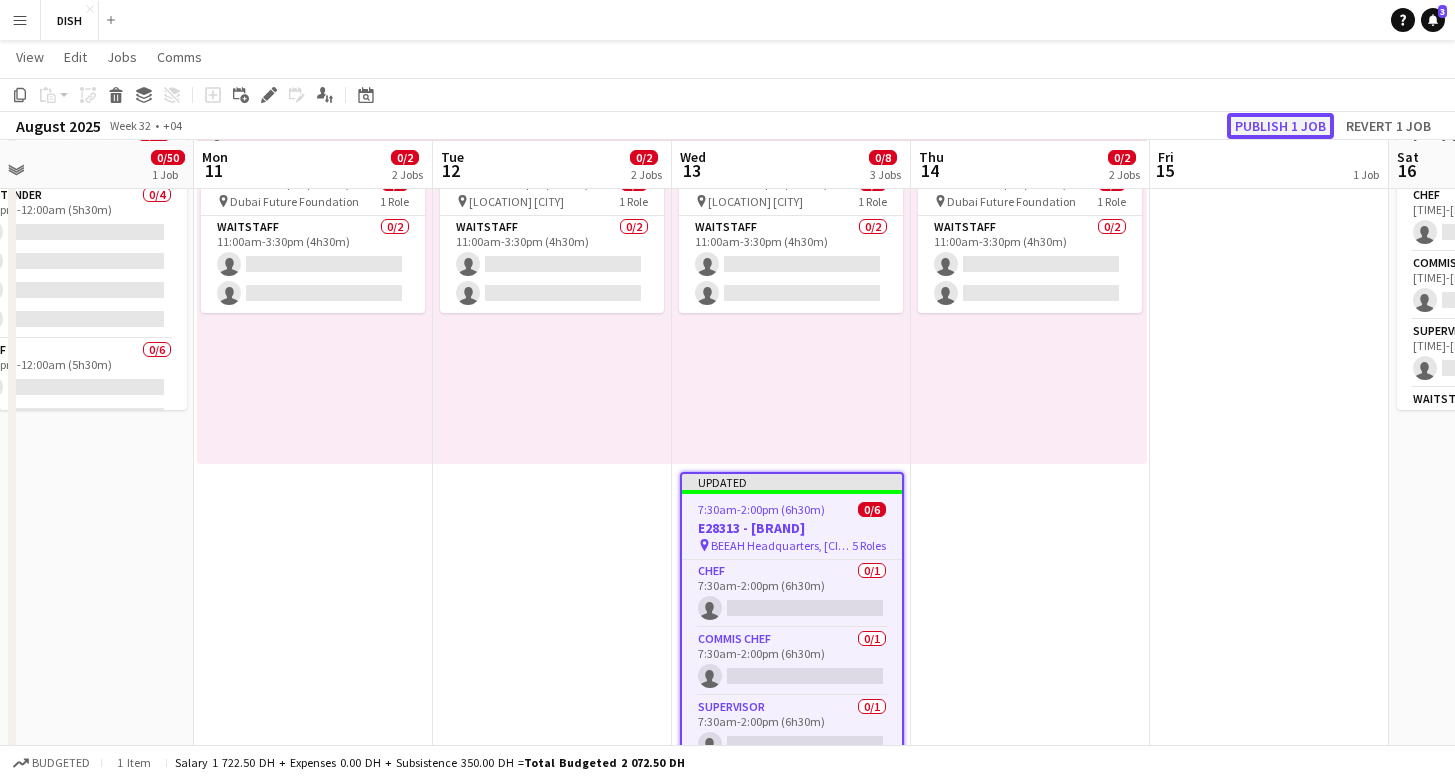 click on "Publish 1 job" 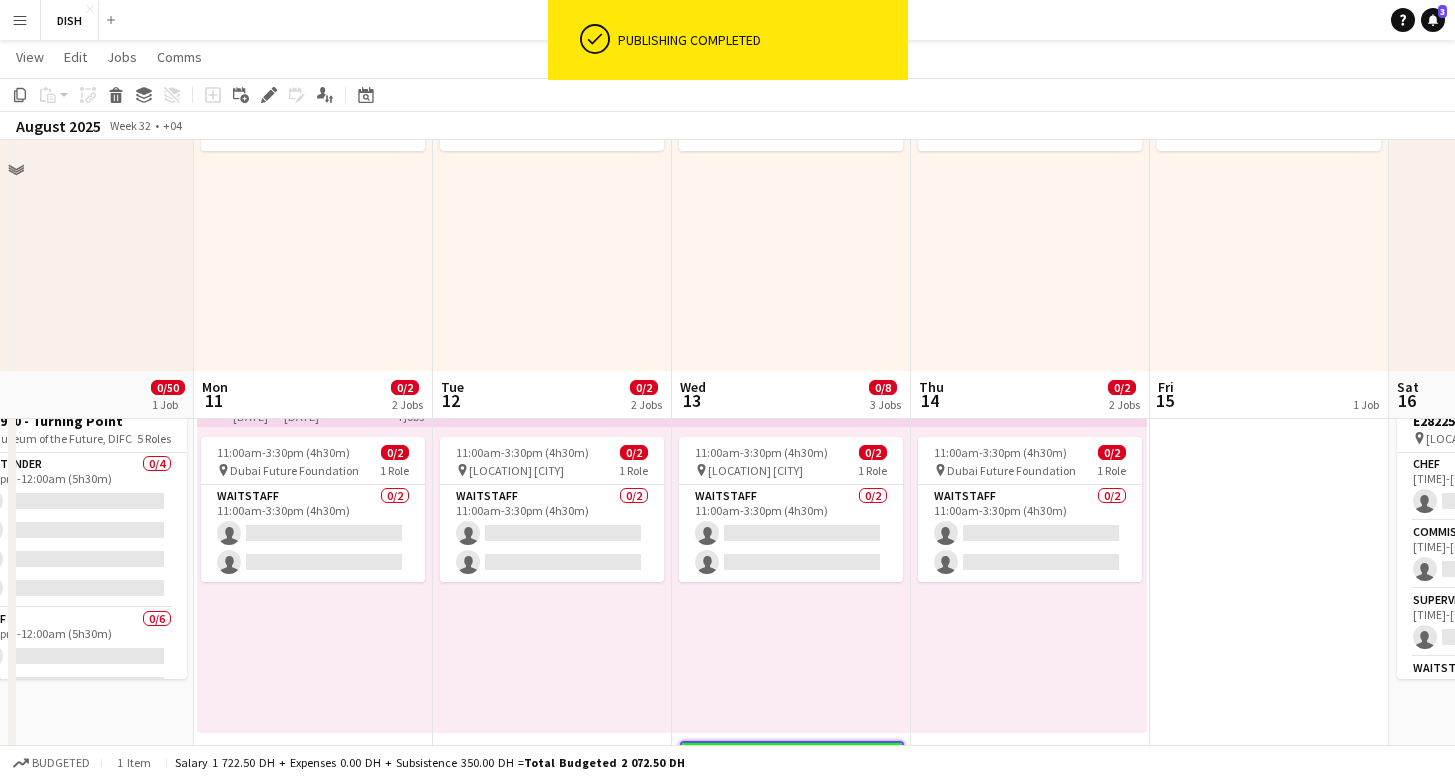 scroll, scrollTop: 52, scrollLeft: 0, axis: vertical 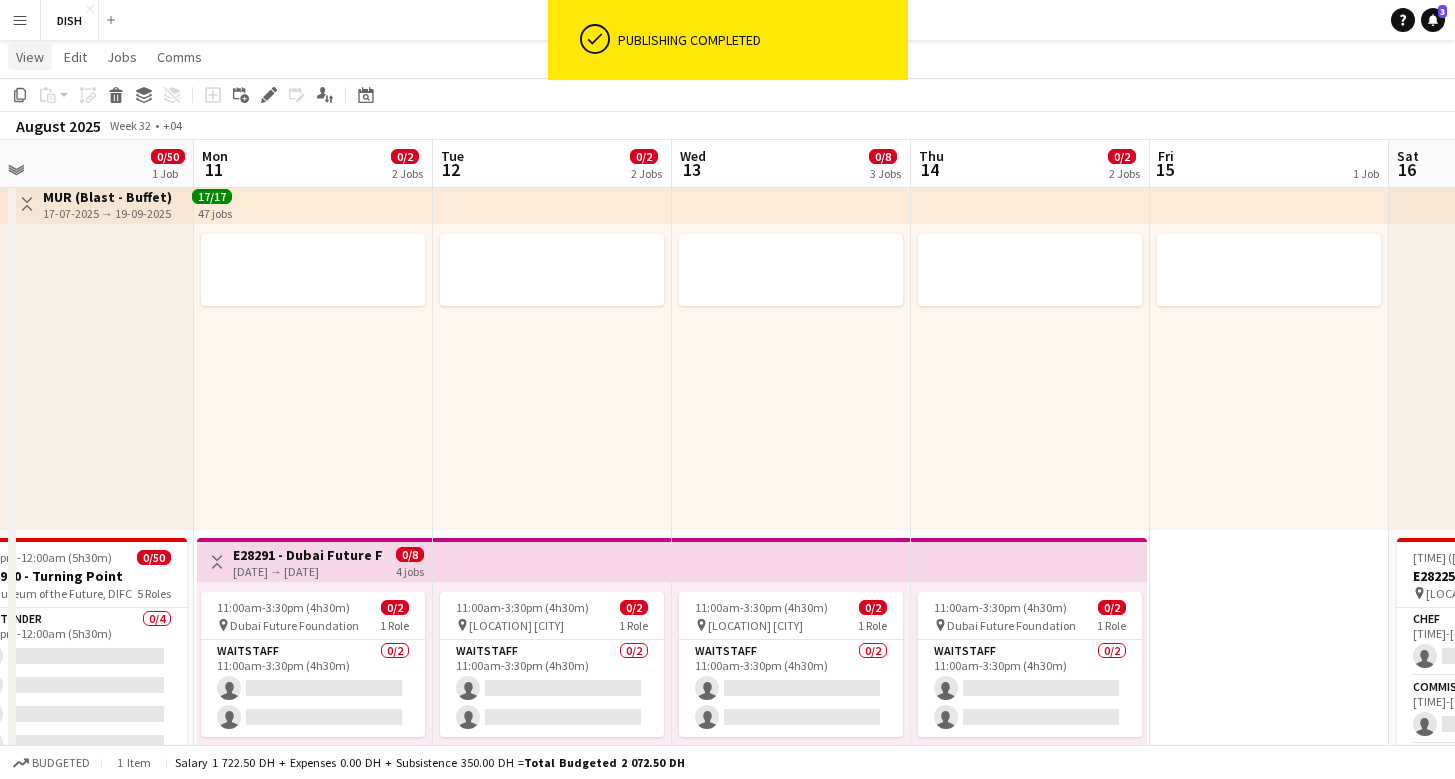 click on "View" 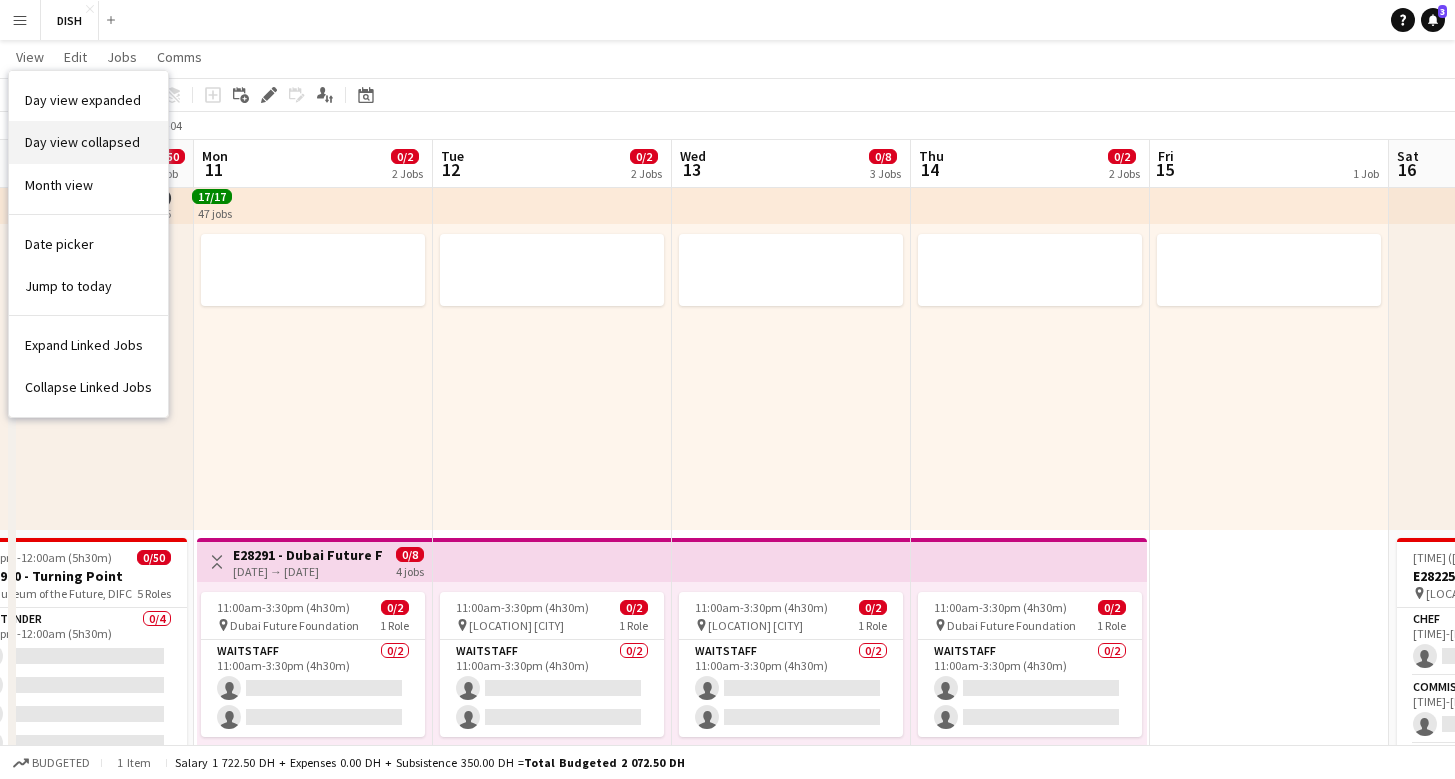 click on "Day view collapsed" at bounding box center [82, 142] 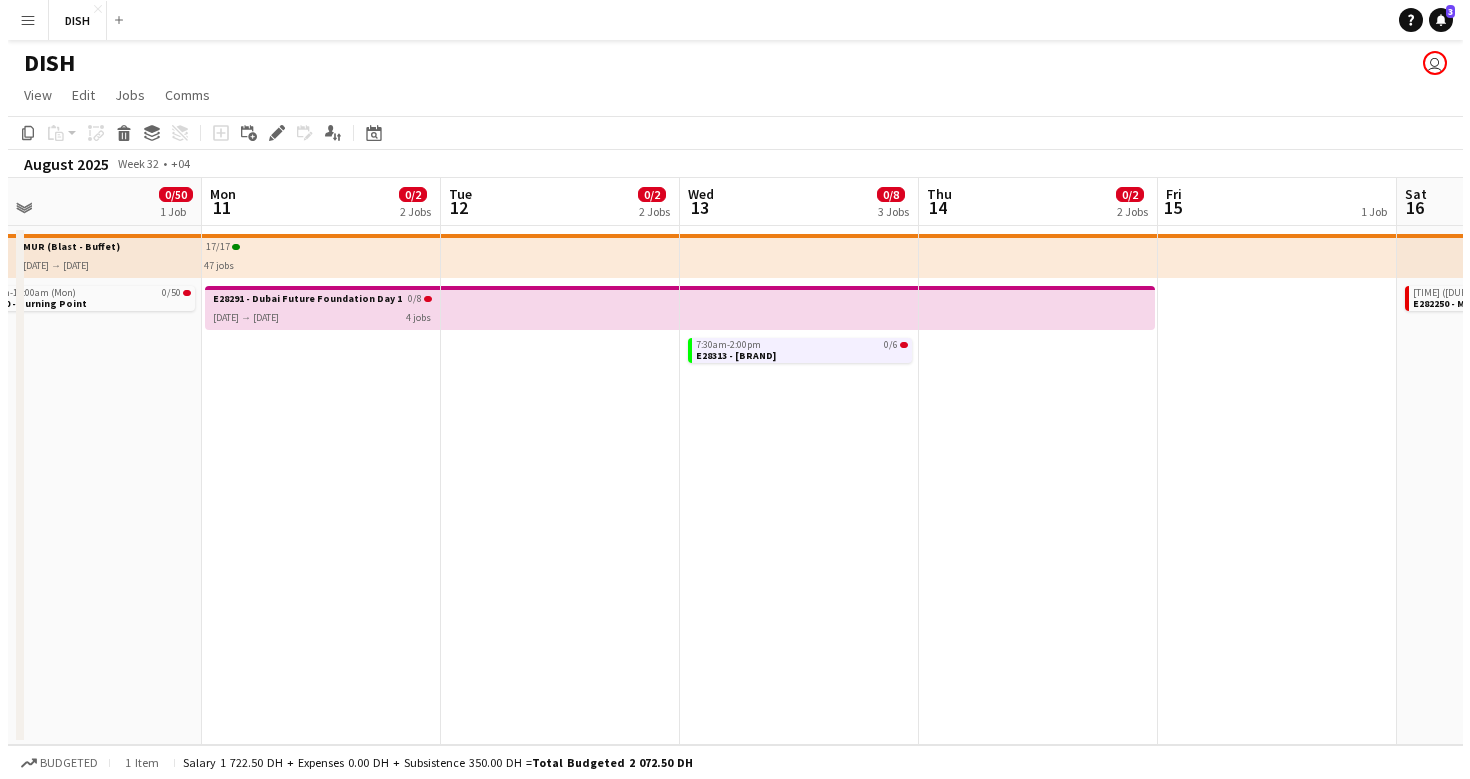 scroll, scrollTop: 0, scrollLeft: 0, axis: both 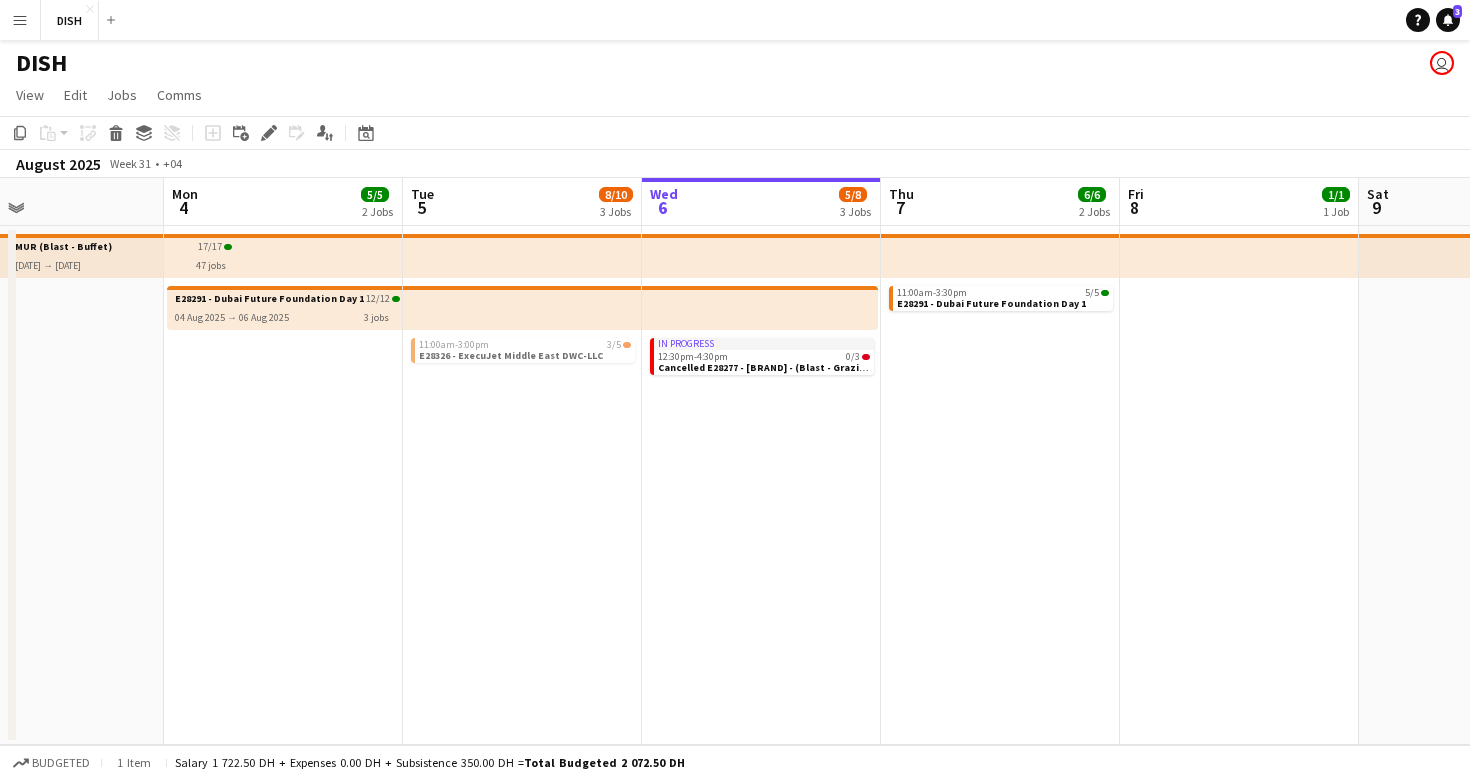click on "E28291 - Dubai Future Foundation Day 1" at bounding box center (269, 298) 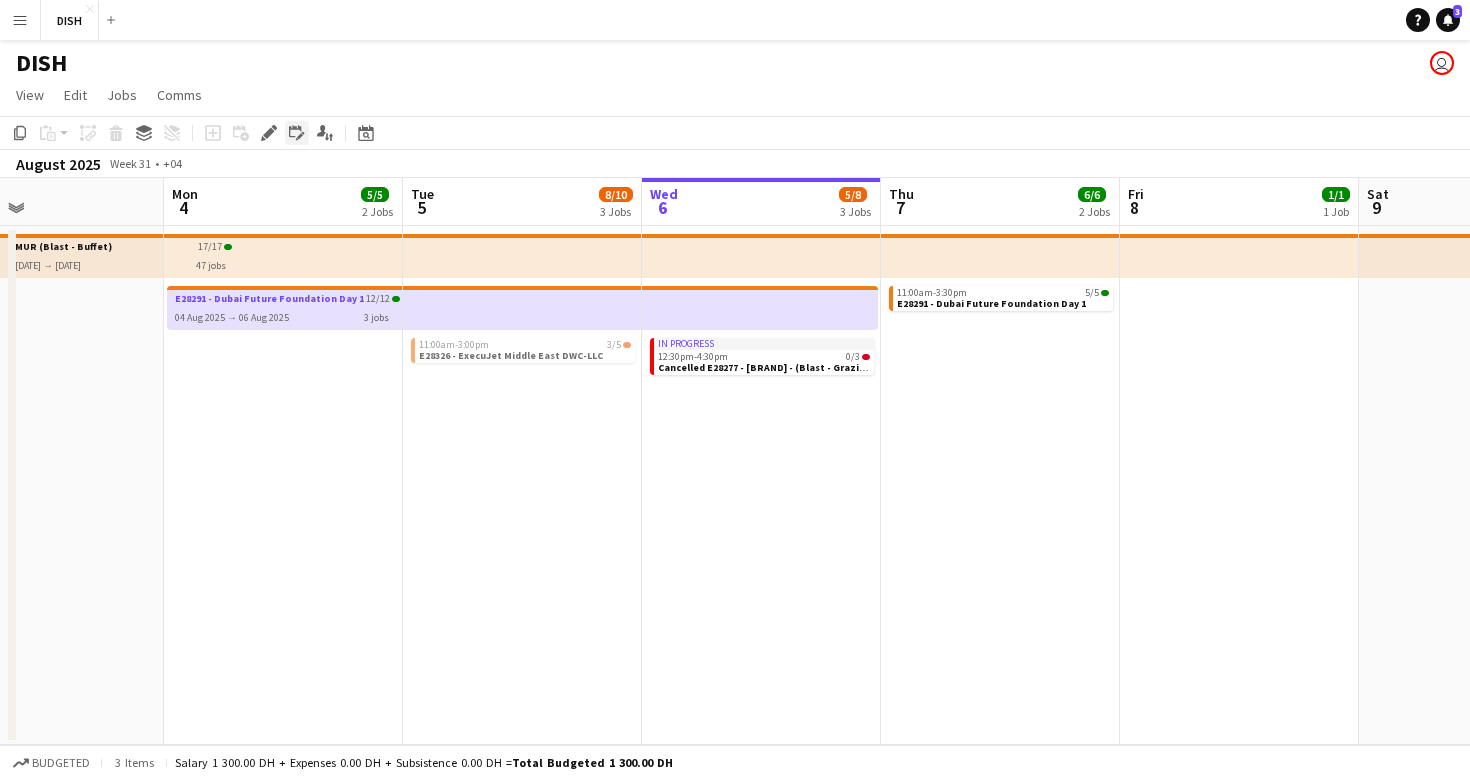 click on "Edit linked Job" 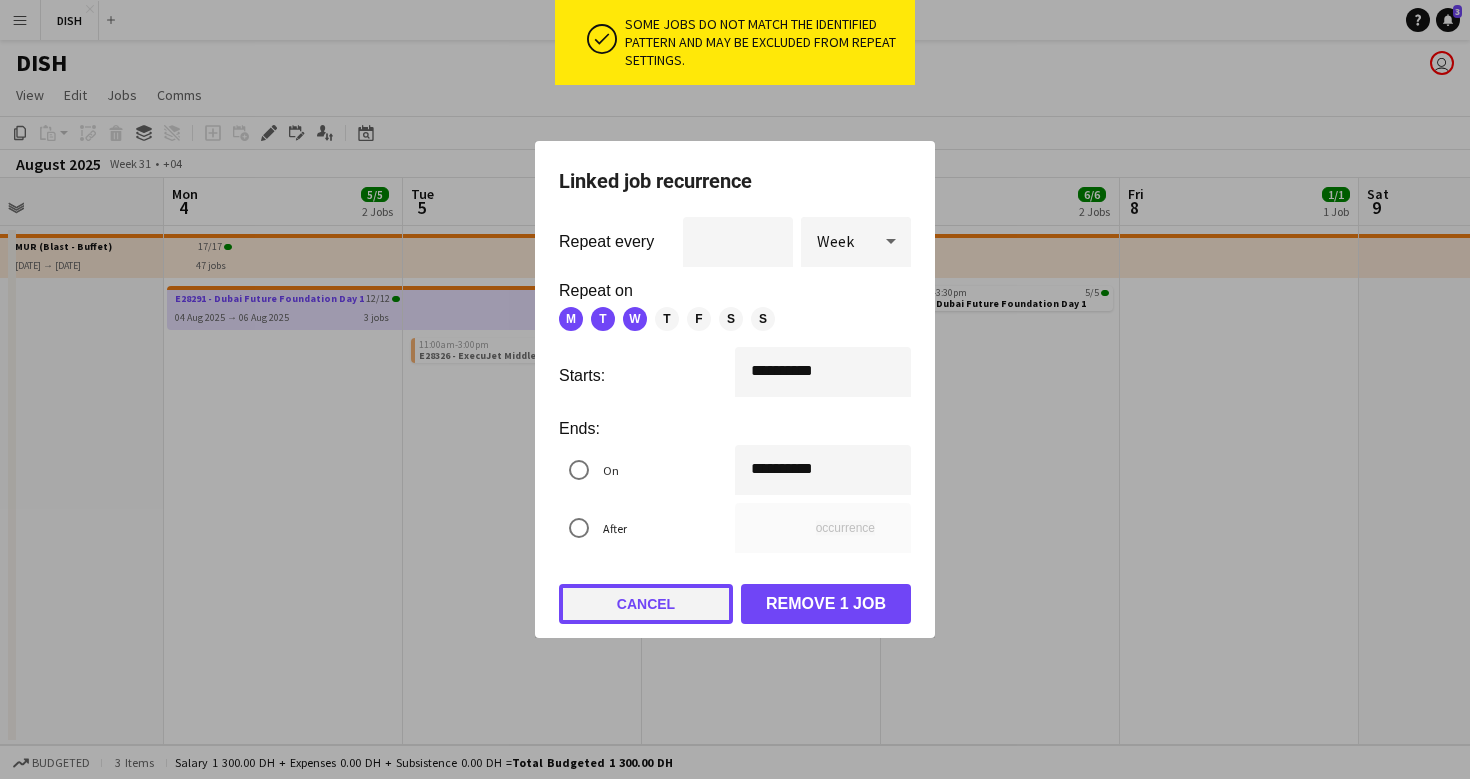 click on "Cancel" 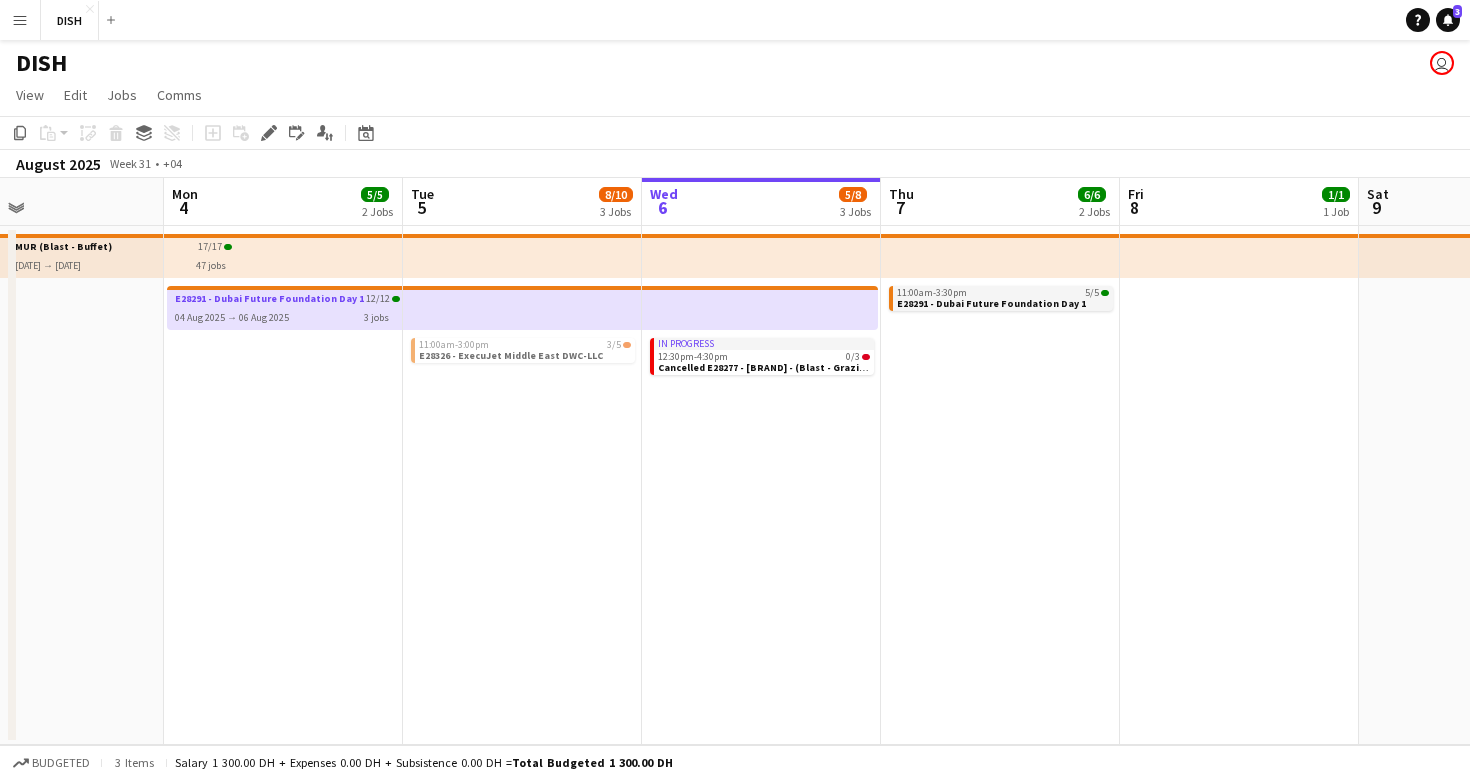 click on "11:00am-3:30pm" at bounding box center (932, 293) 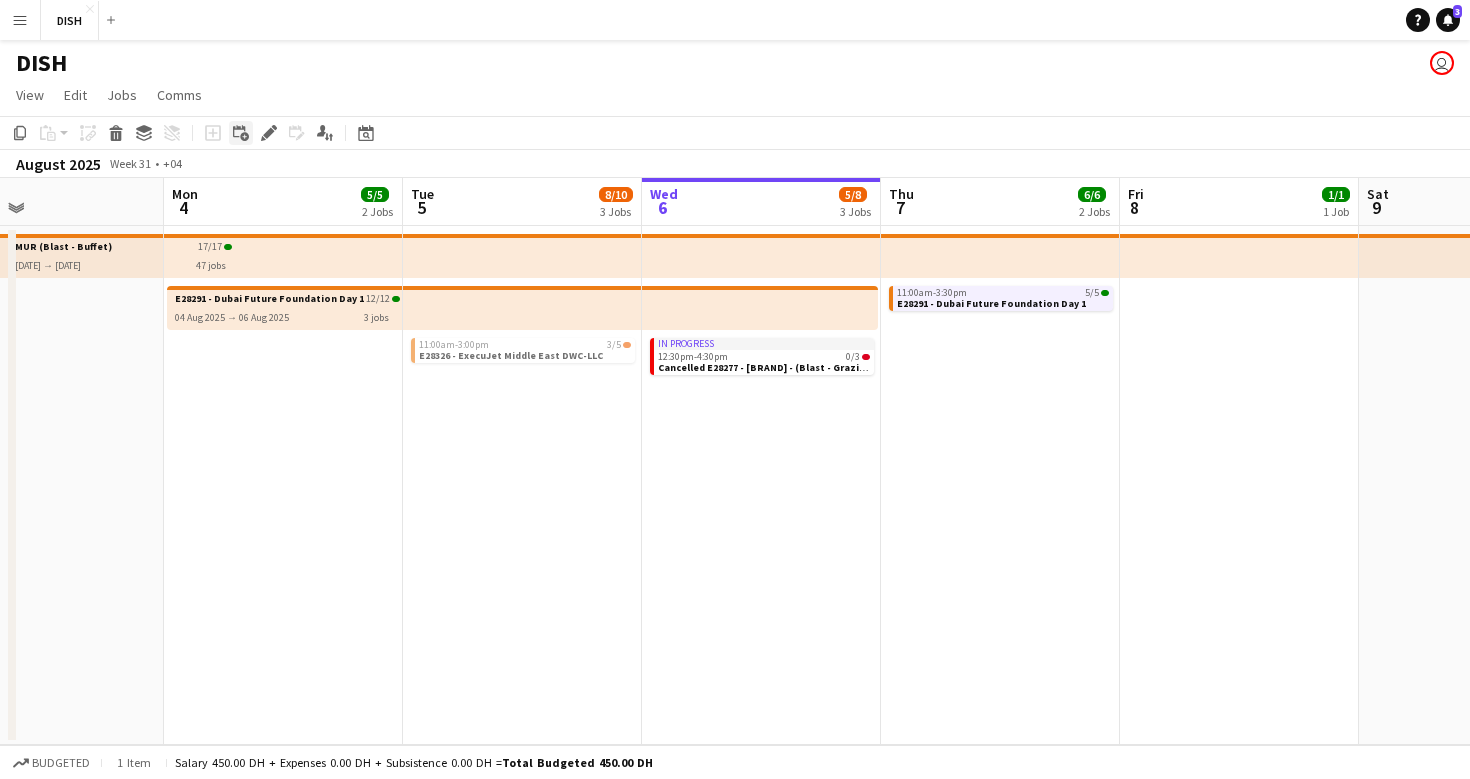 click on "Add linked Job" 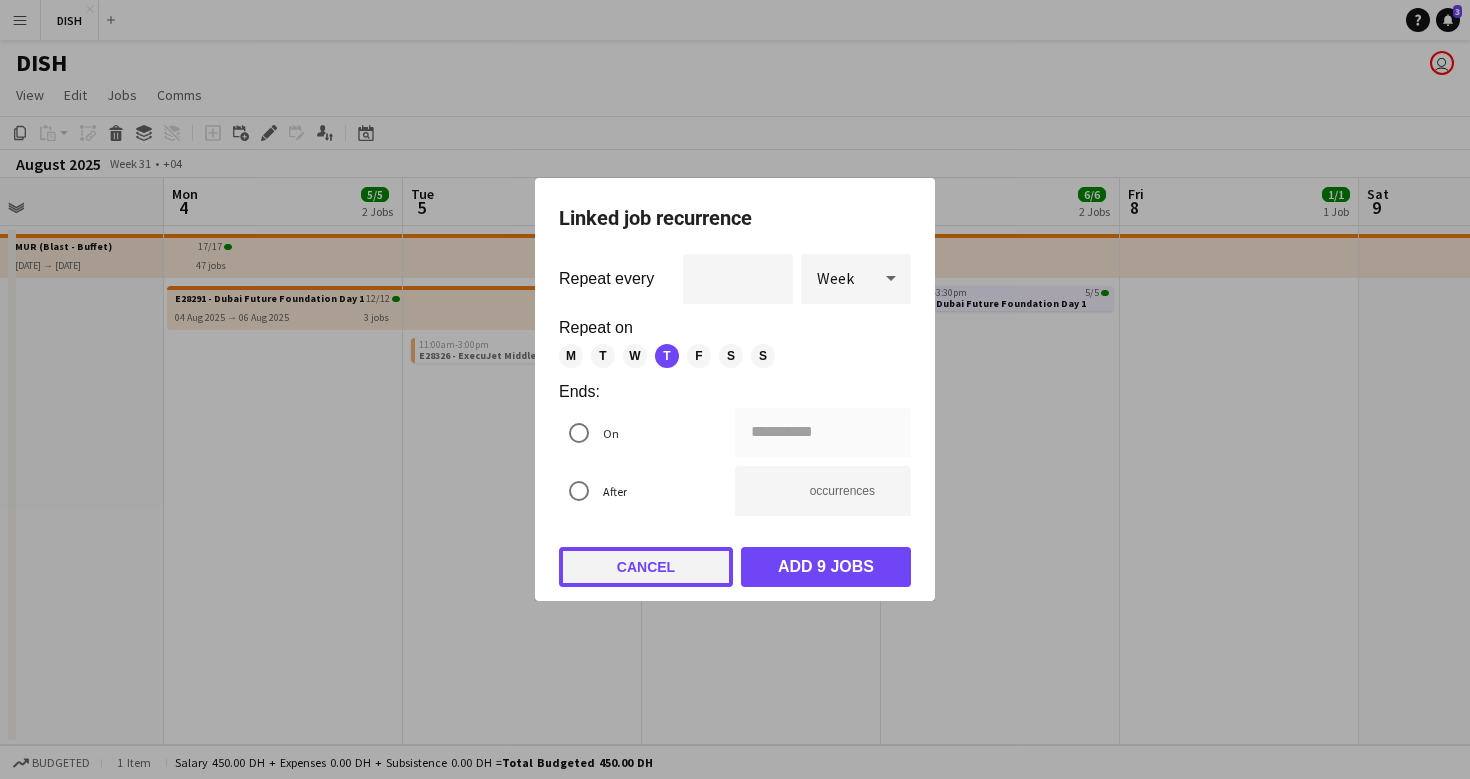 click on "Cancel" 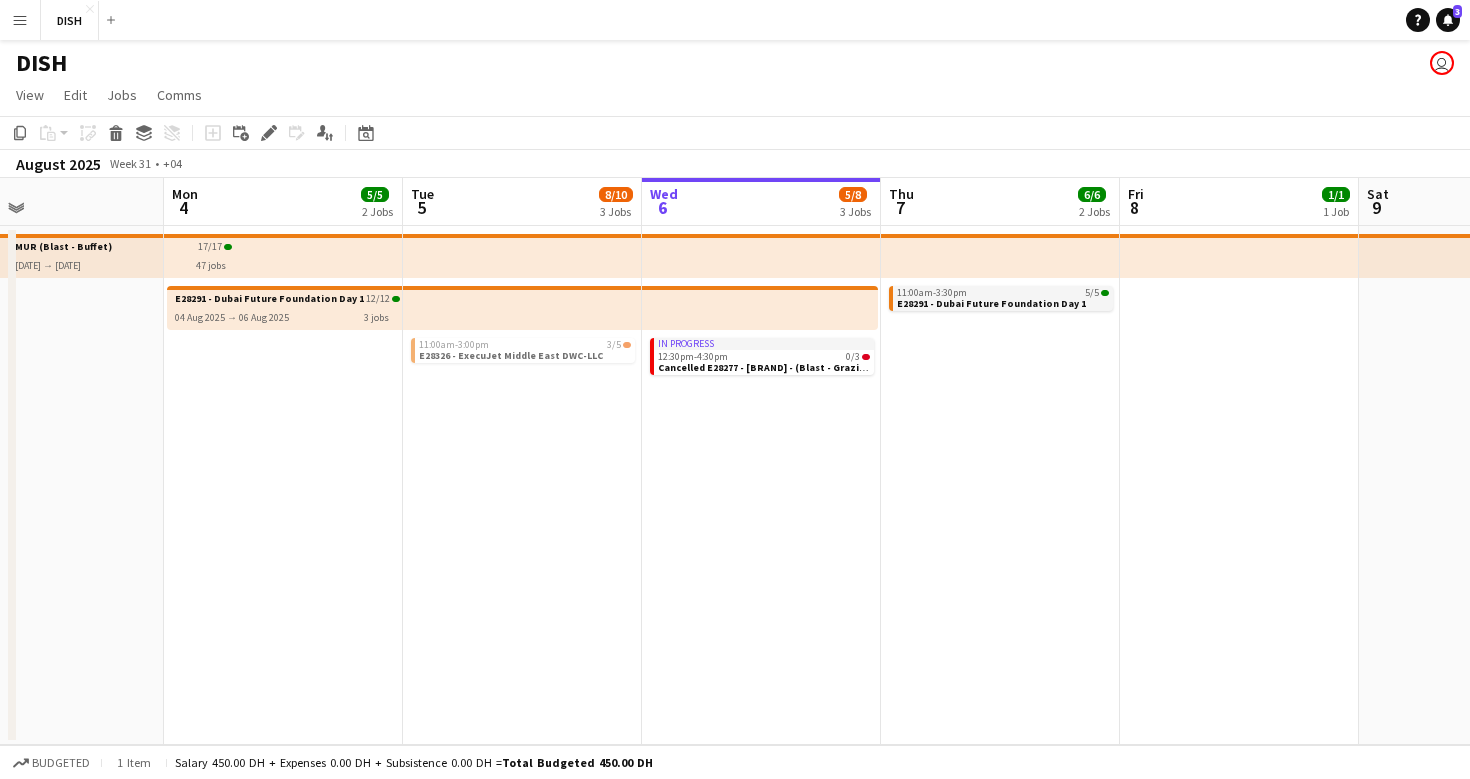 click on "E28291 - Dubai Future Foundation Day 1" at bounding box center [991, 303] 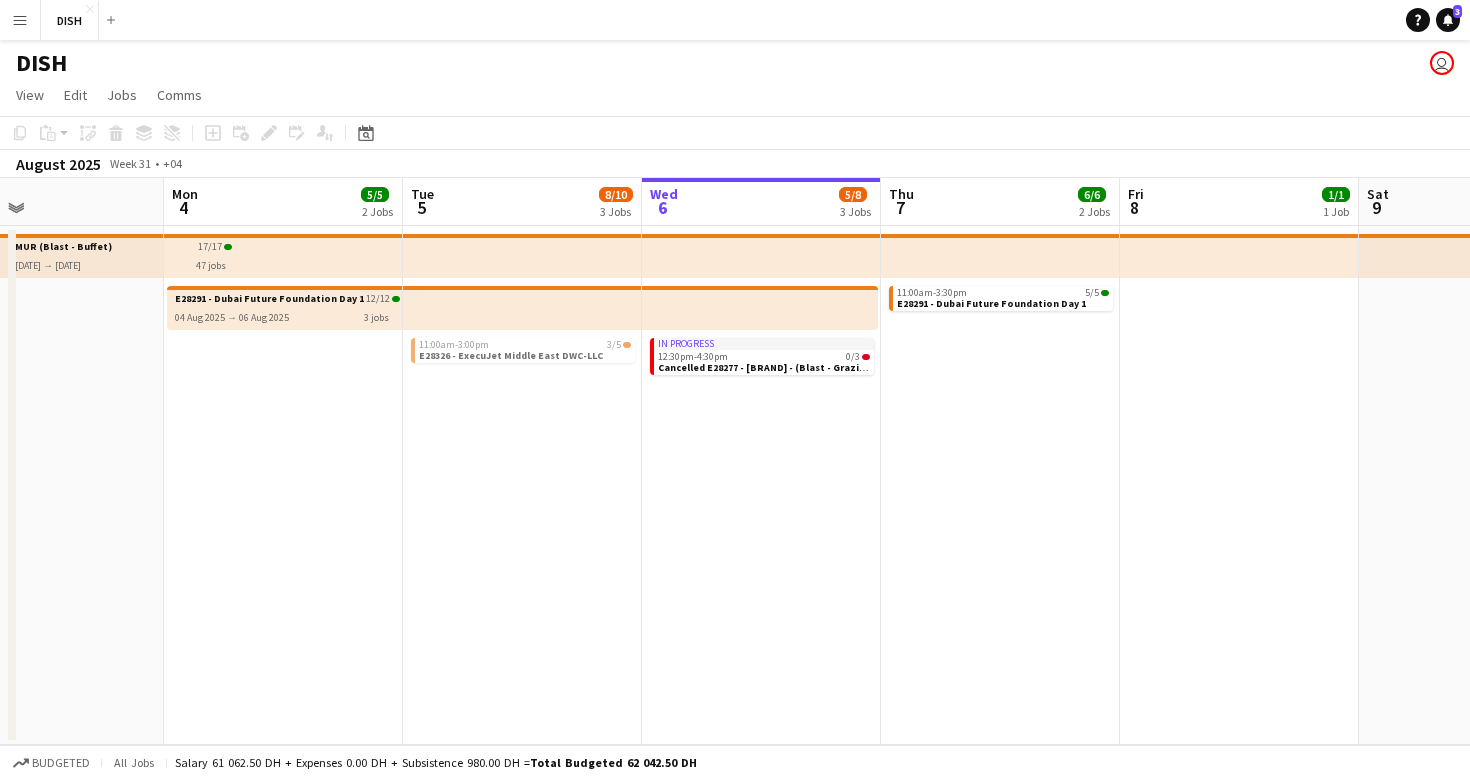 click at bounding box center [760, 308] 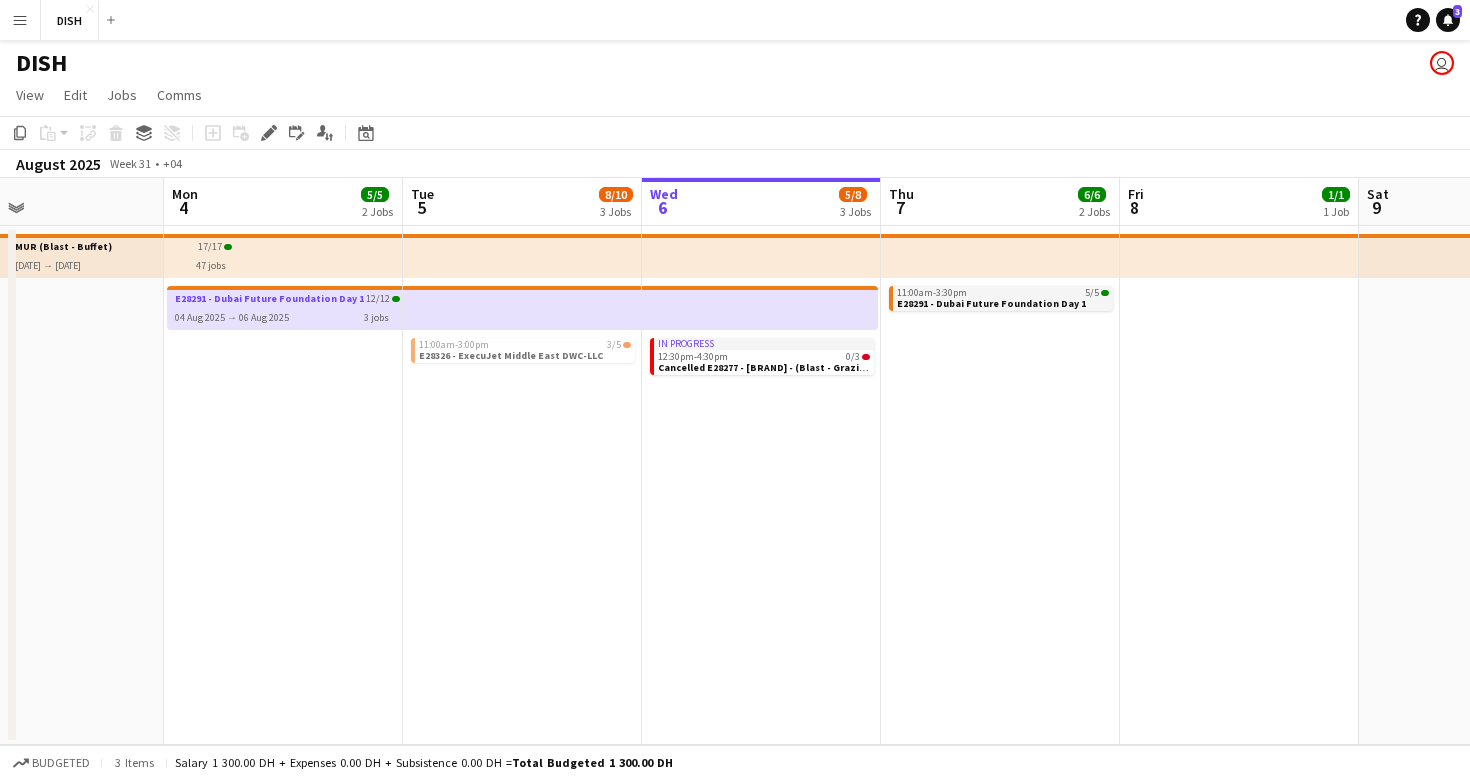 click on "11:00am-3:30pm" at bounding box center (932, 293) 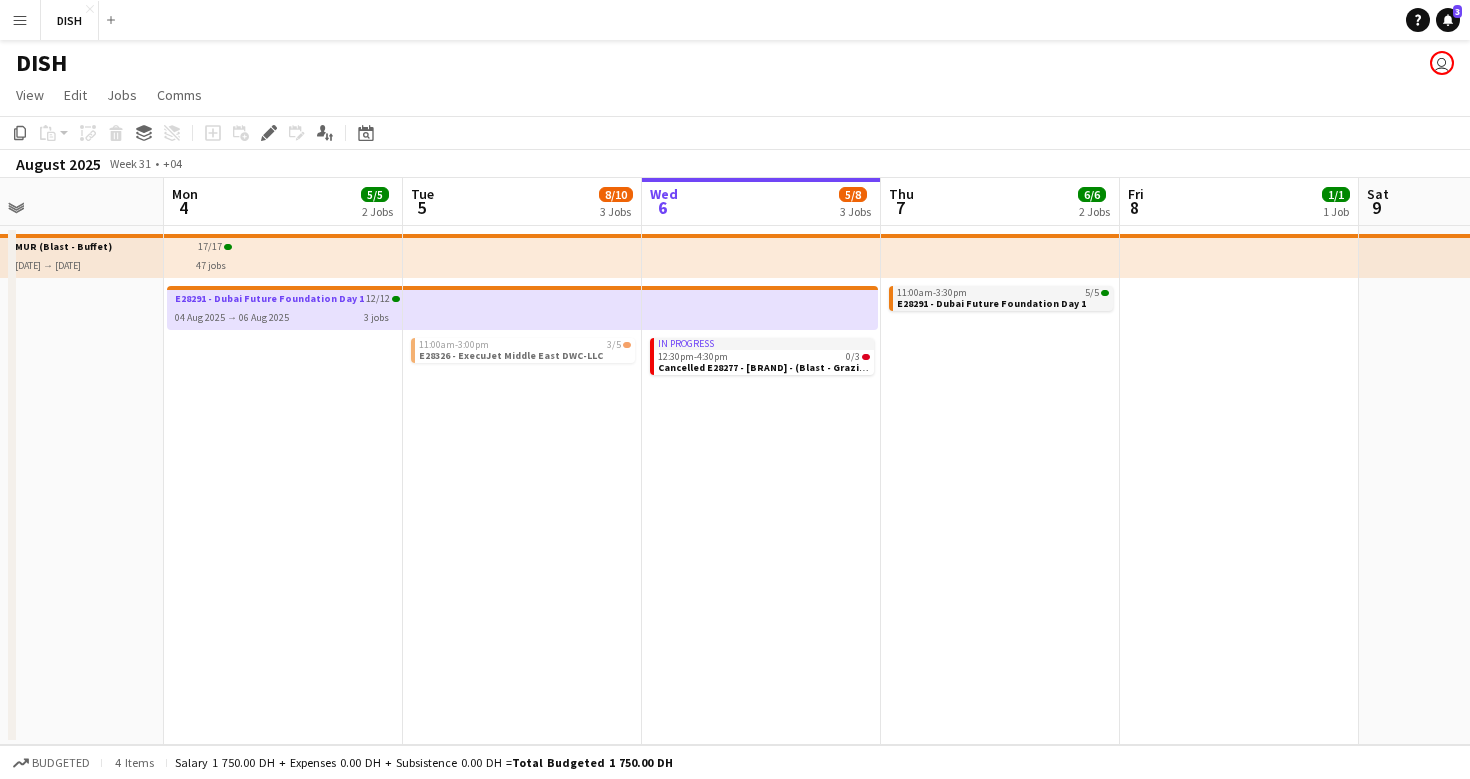 click on "E28291 - Dubai Future Foundation Day 1" at bounding box center (991, 303) 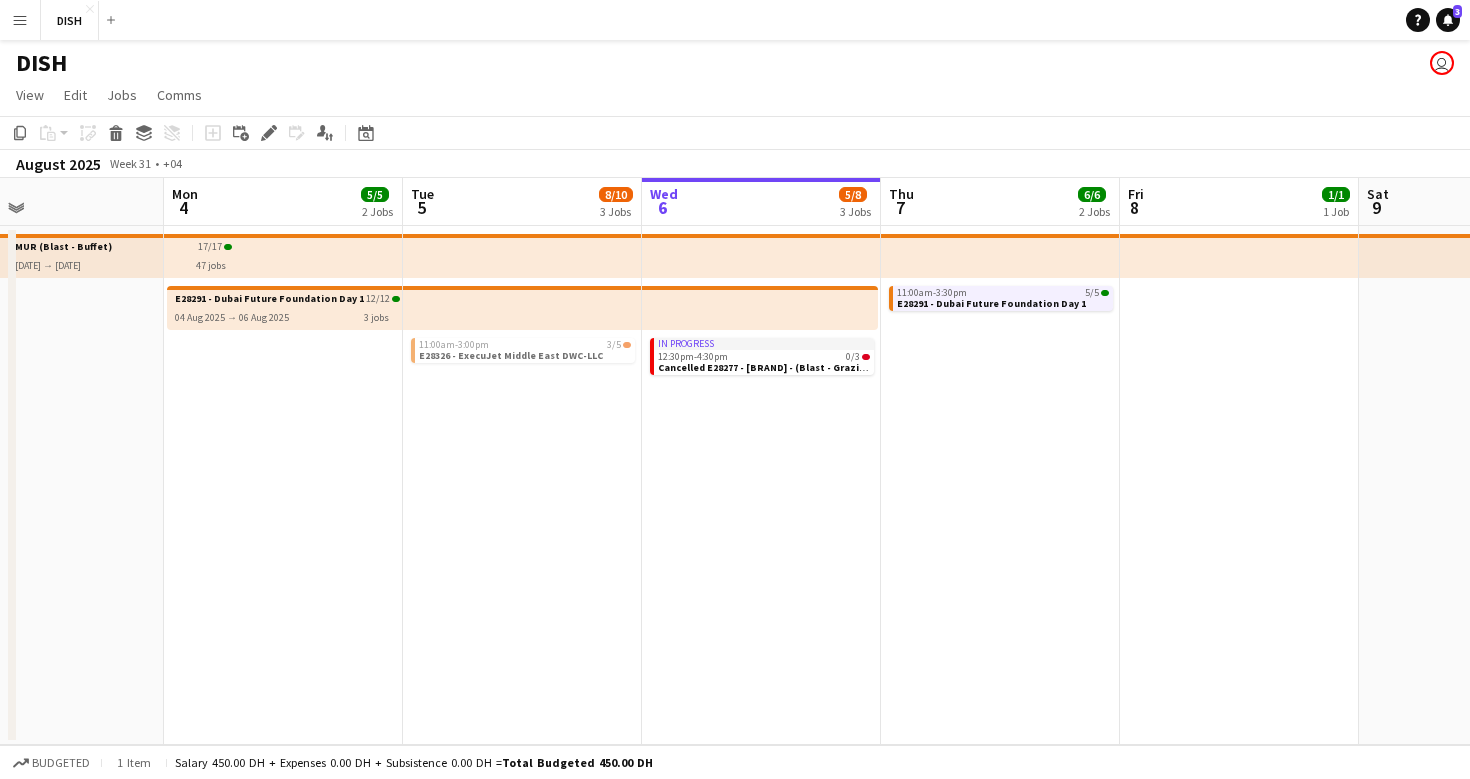click at bounding box center [760, 308] 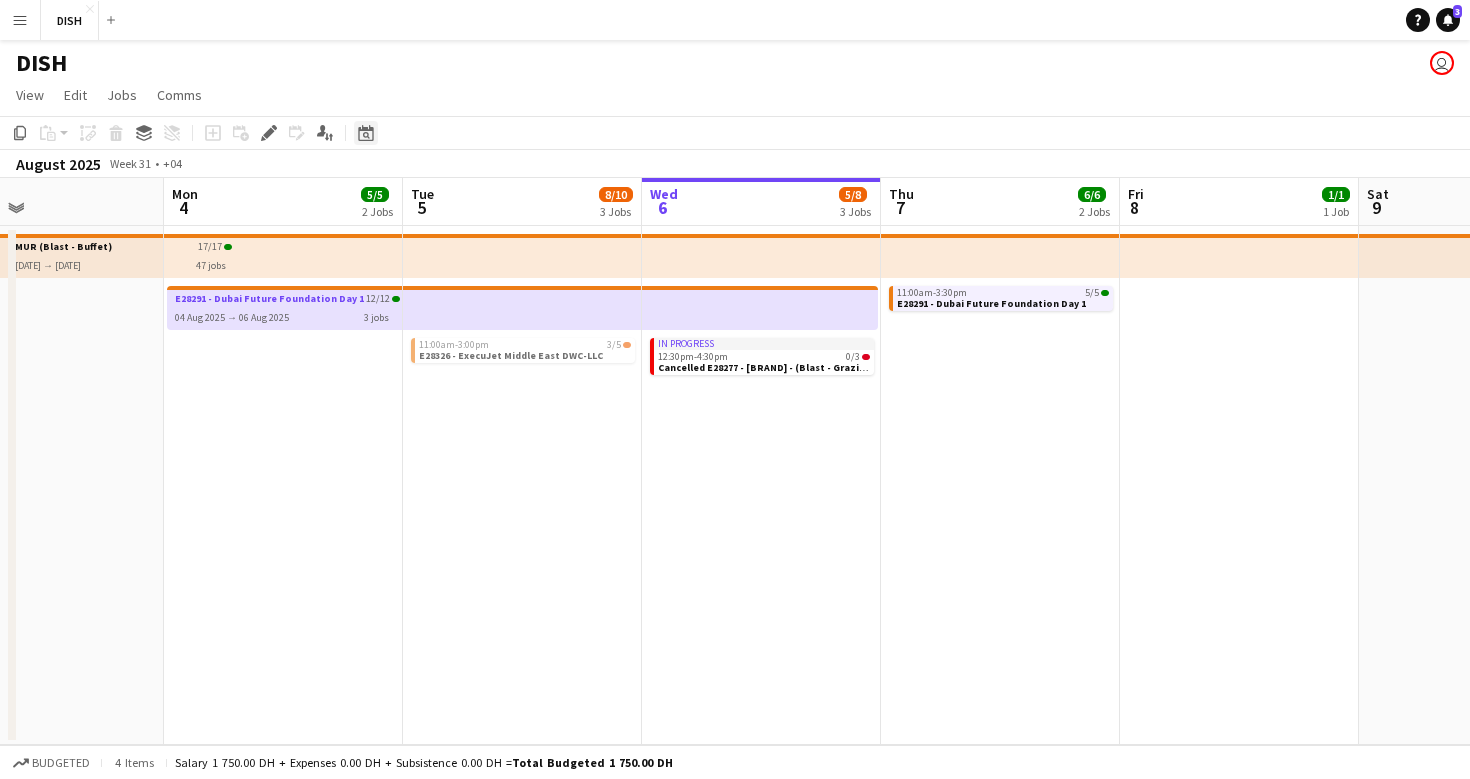 click 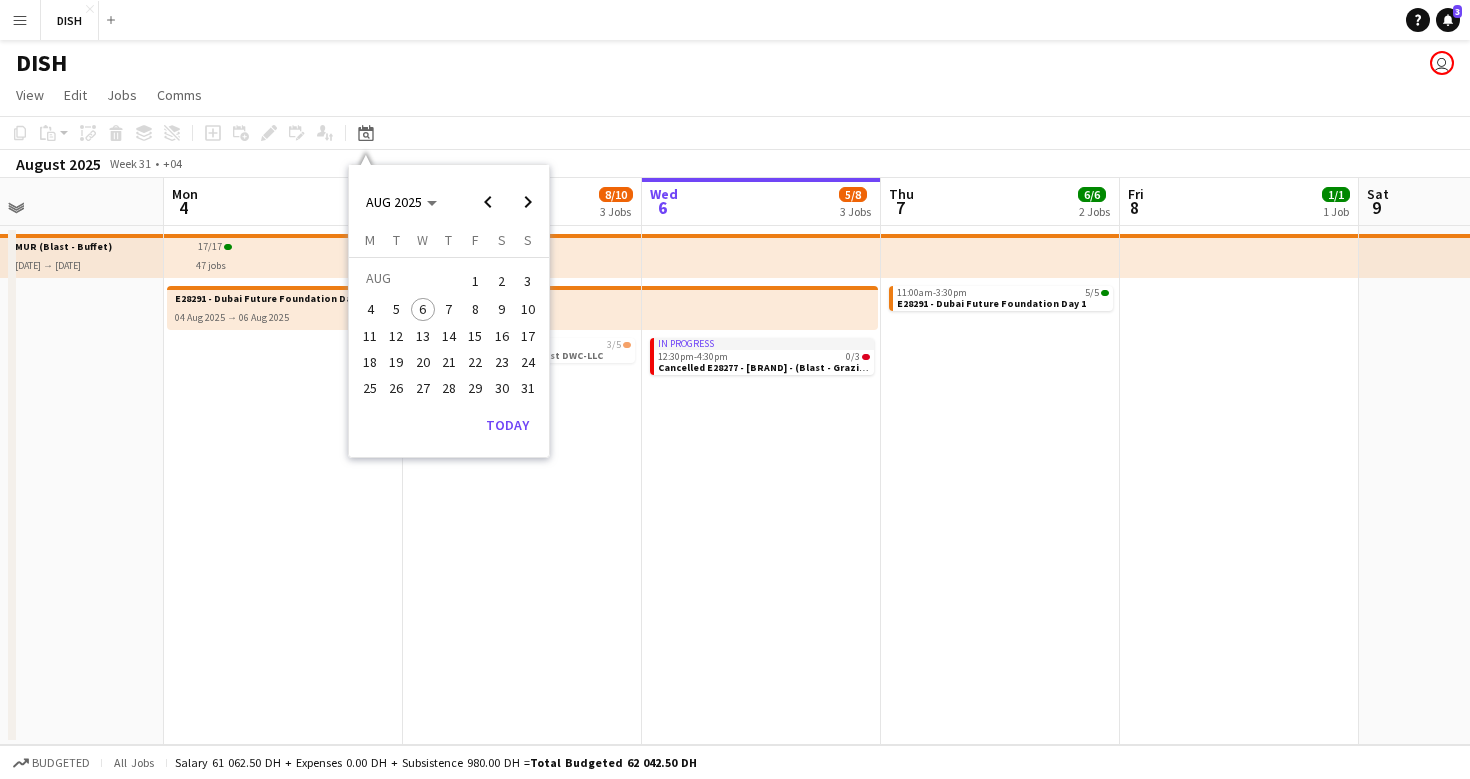 click on "In progress   12:30pm-4:30pm    0/3   Cancelled E28277 - Kwaftwerk Design - (Blast - Grazing Table)" at bounding box center (761, 485) 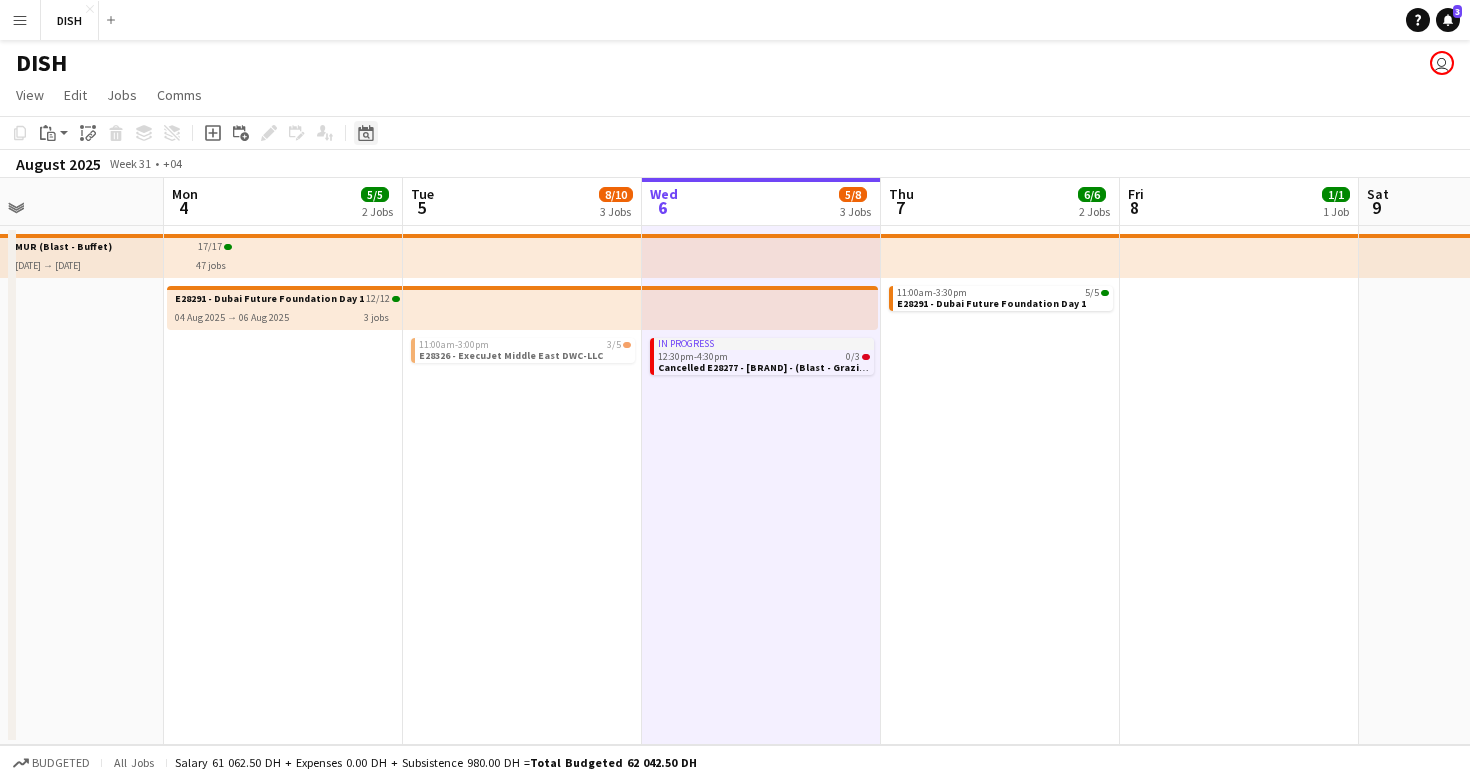 click on "Date picker" 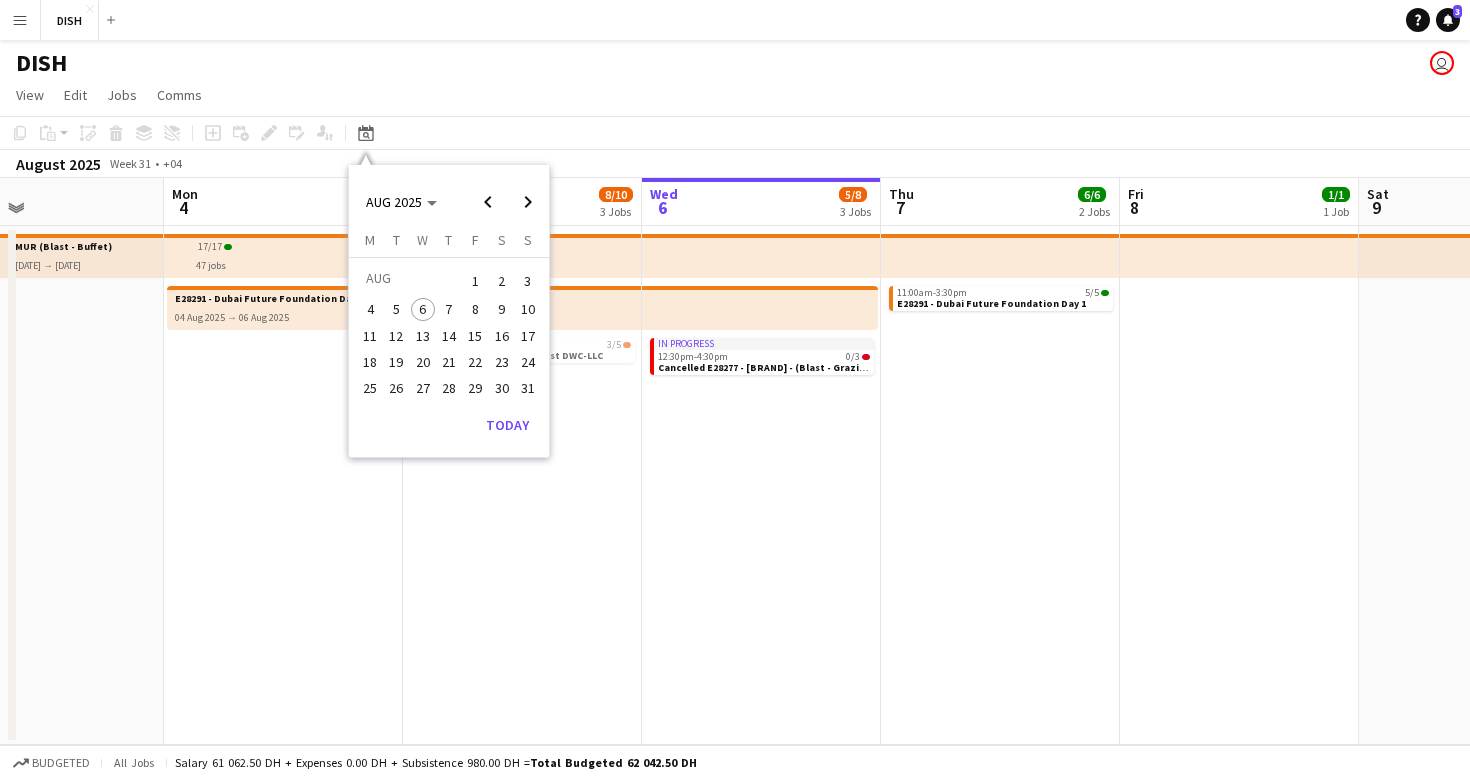 click on "E28291 - Dubai Future Foundation Day 1  04 Aug 2025 → 06 Aug 2025   12/12   3 jobs" at bounding box center [283, 485] 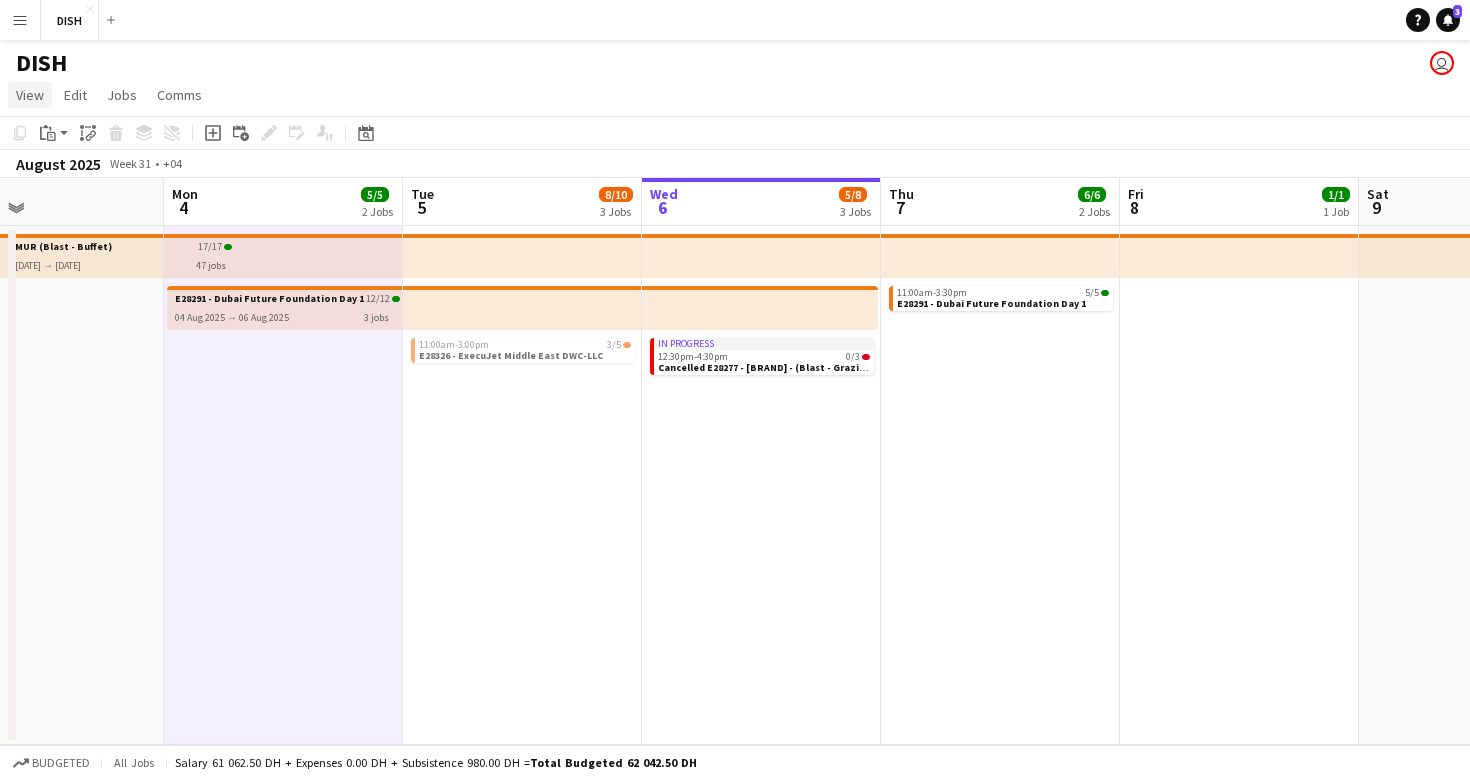 click on "View" 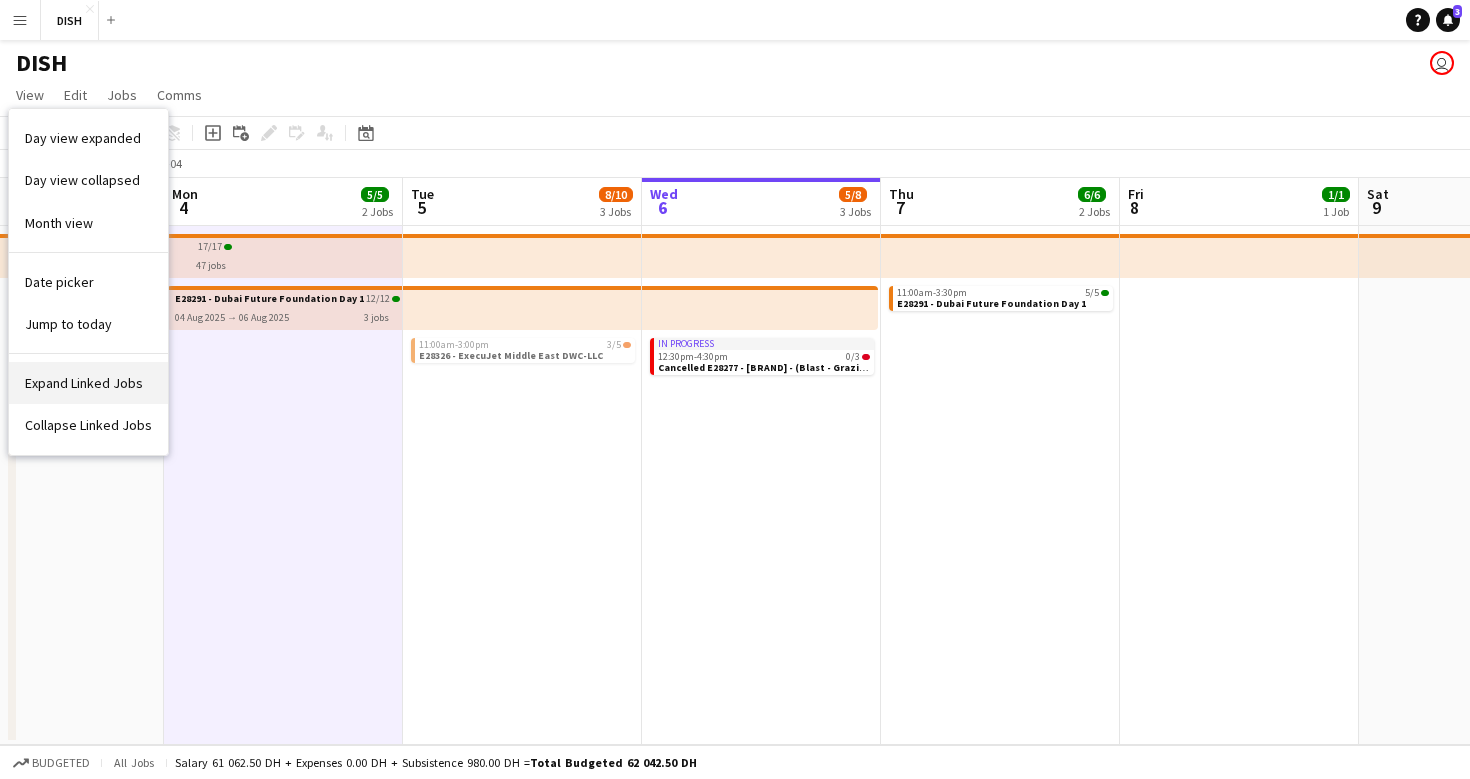 click on "Expand Linked Jobs" at bounding box center (84, 383) 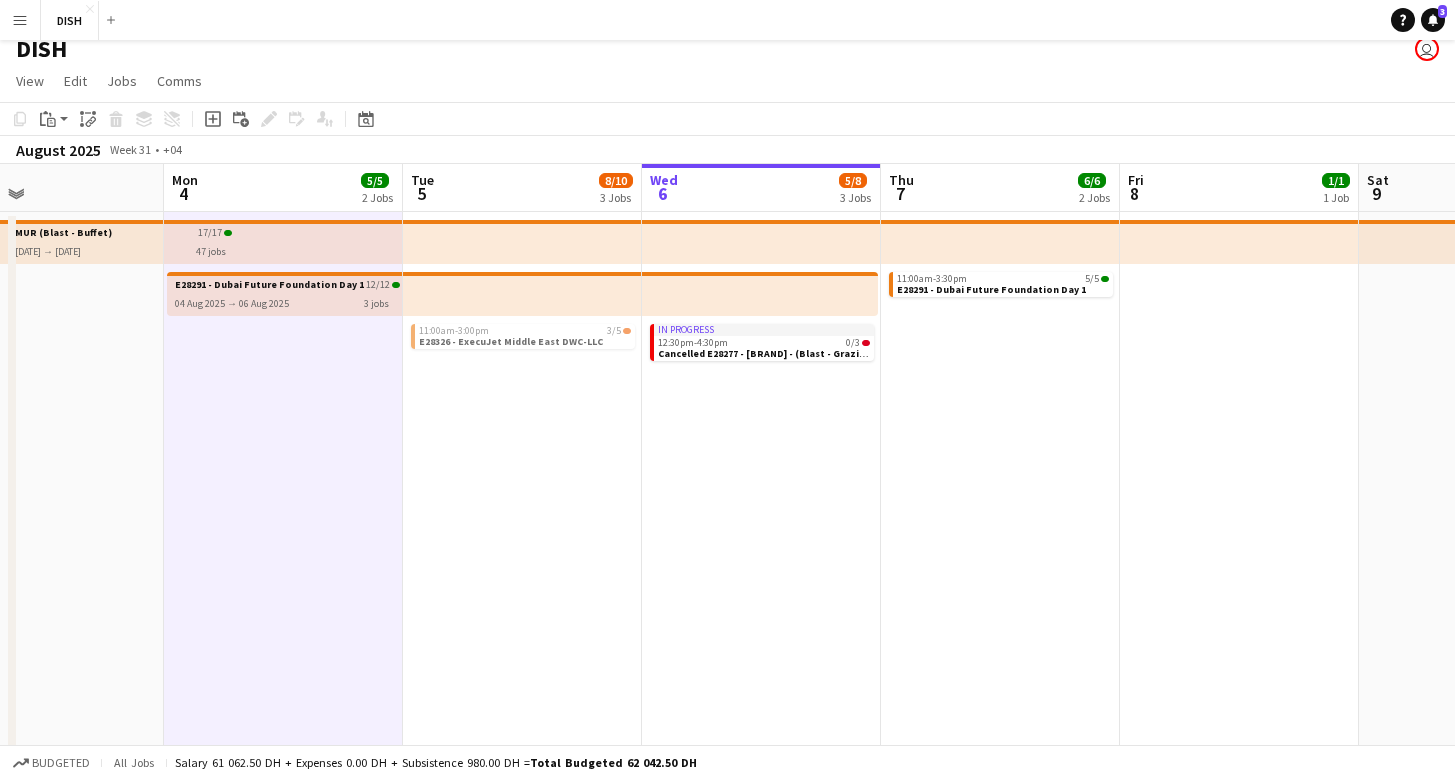 scroll, scrollTop: 0, scrollLeft: 0, axis: both 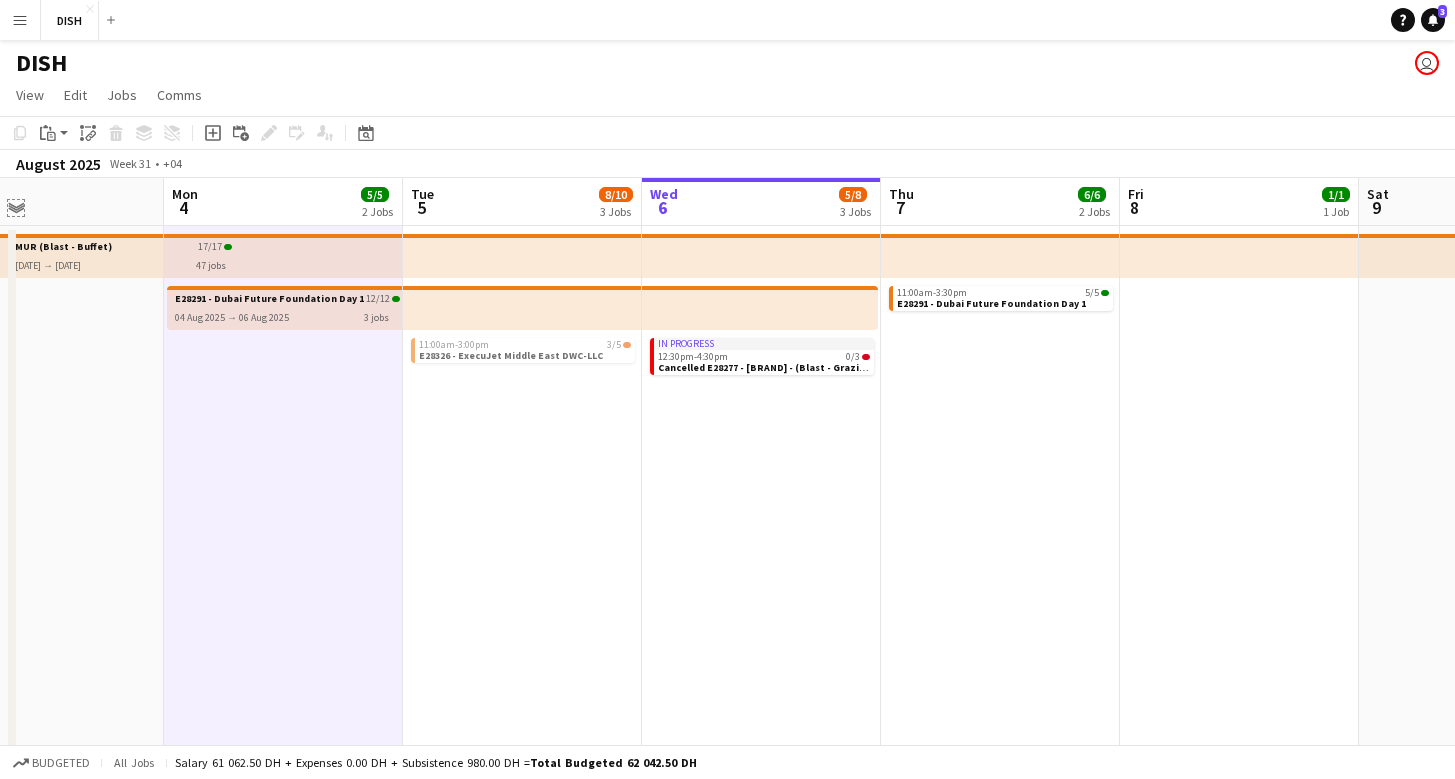 click on "Expand/collapse" 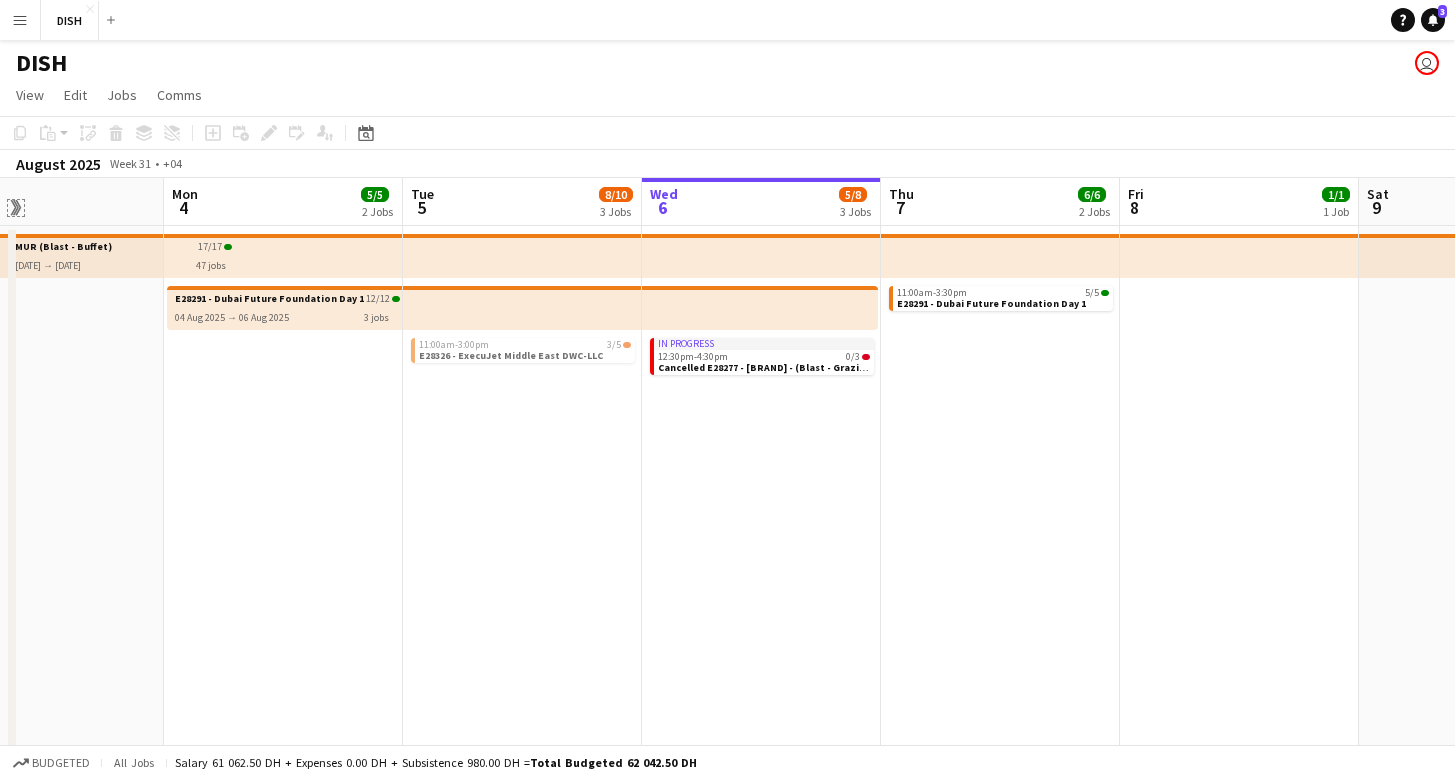 click on "Expand/collapse" 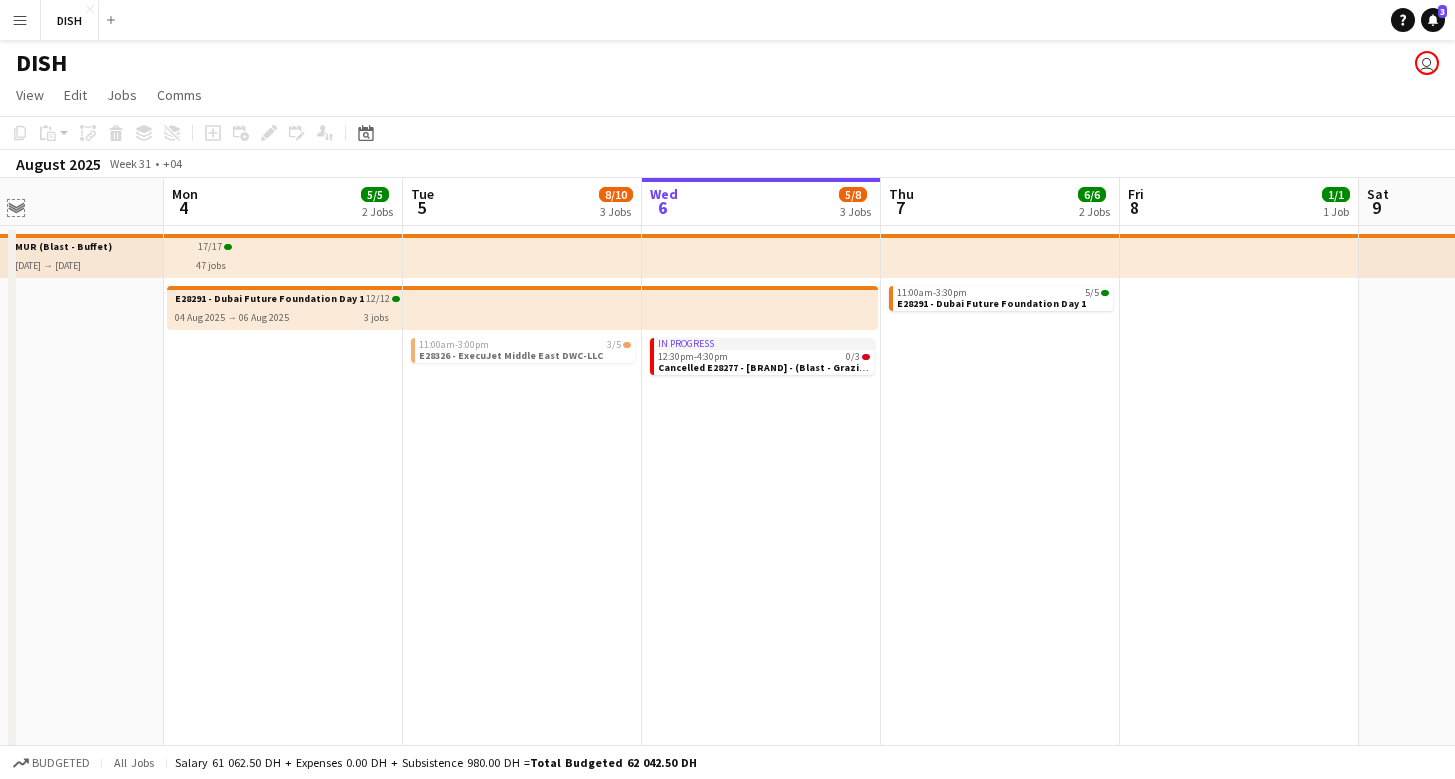 click on "Expand/collapse" 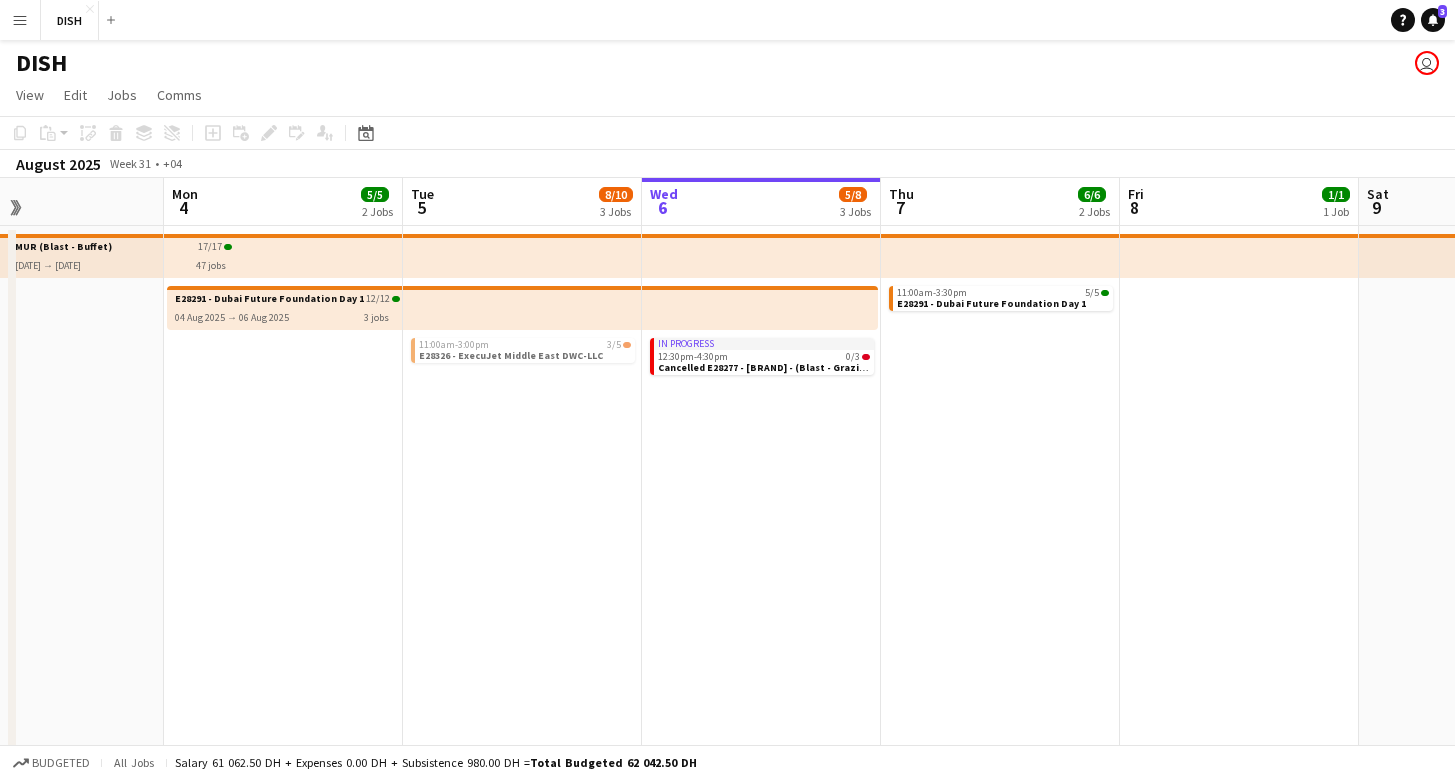 click on "E28291 - Dubai Future Foundation Day 1  04 Aug 2025 → 06 Aug 2025   12/12   3 jobs" at bounding box center (283, 626) 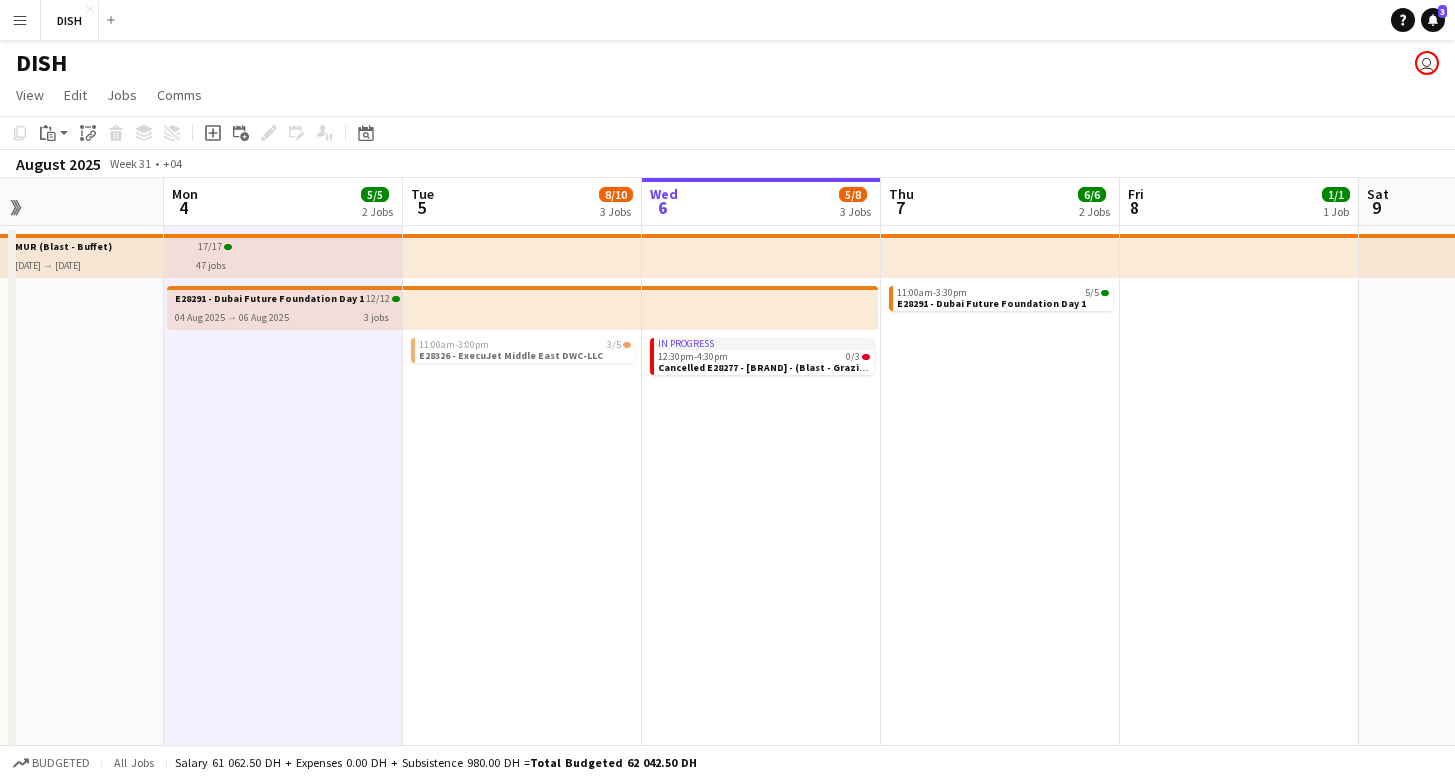 click on "E28291 - Dubai Future Foundation Day 1  04 Aug 2025 → 06 Aug 2025   12/12   3 jobs" at bounding box center [284, 308] 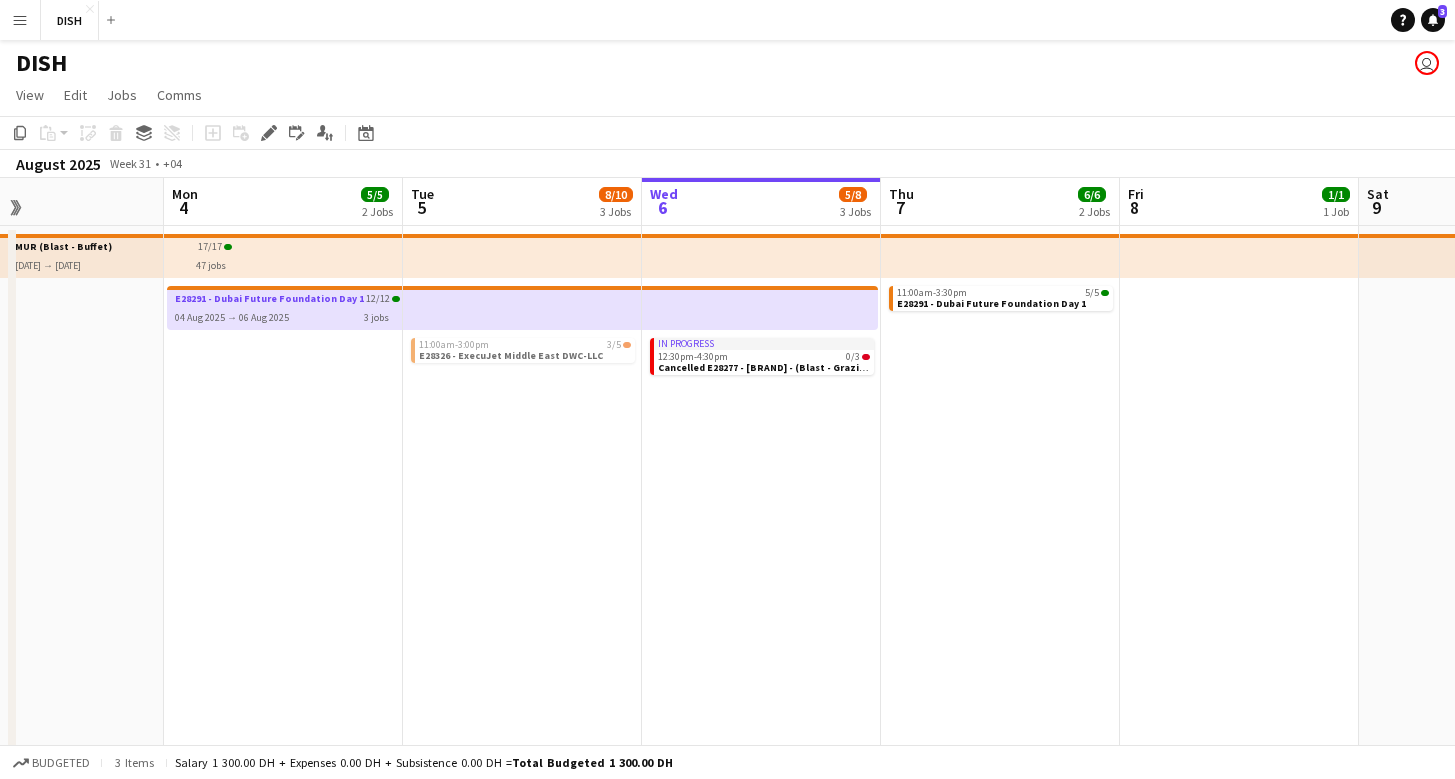 click at bounding box center (283, 256) 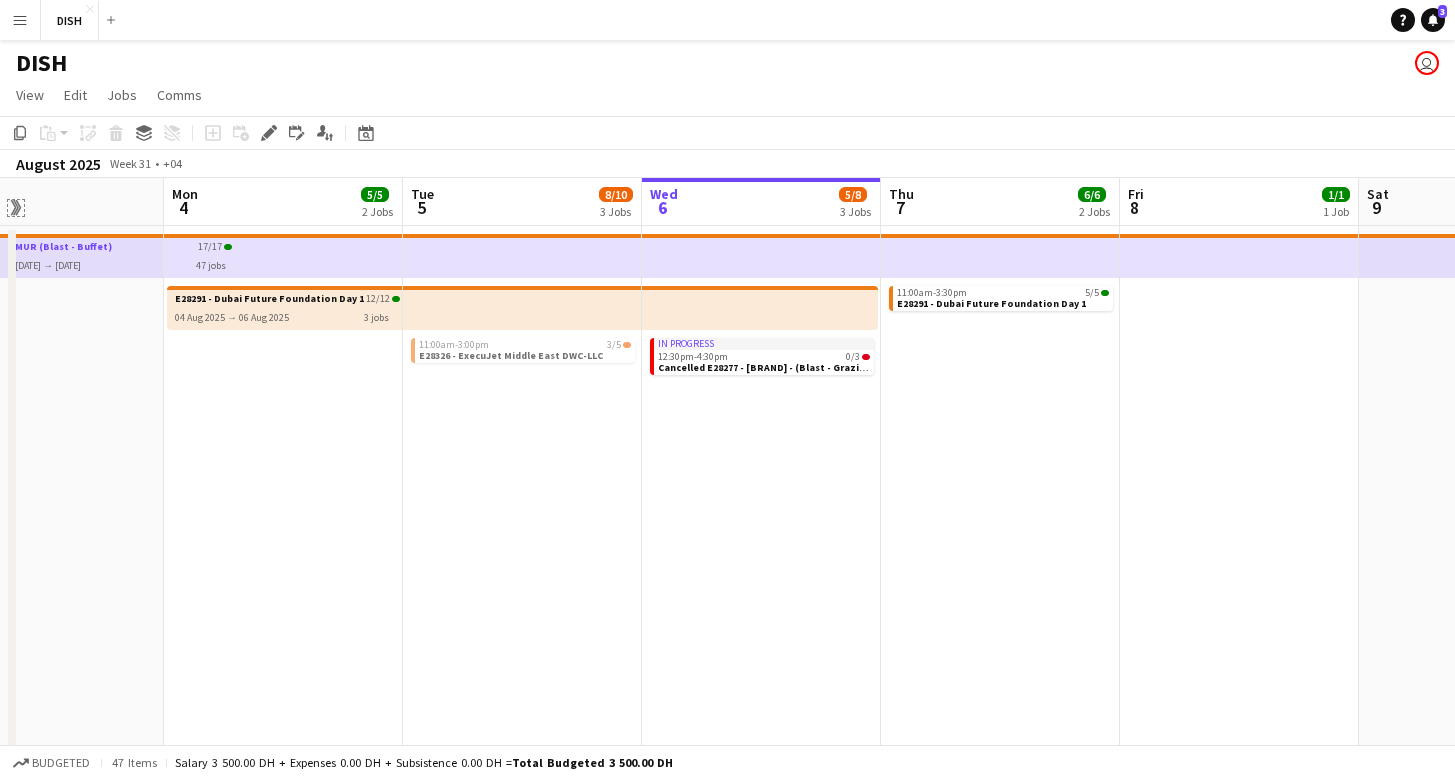 click on "Expand/collapse" 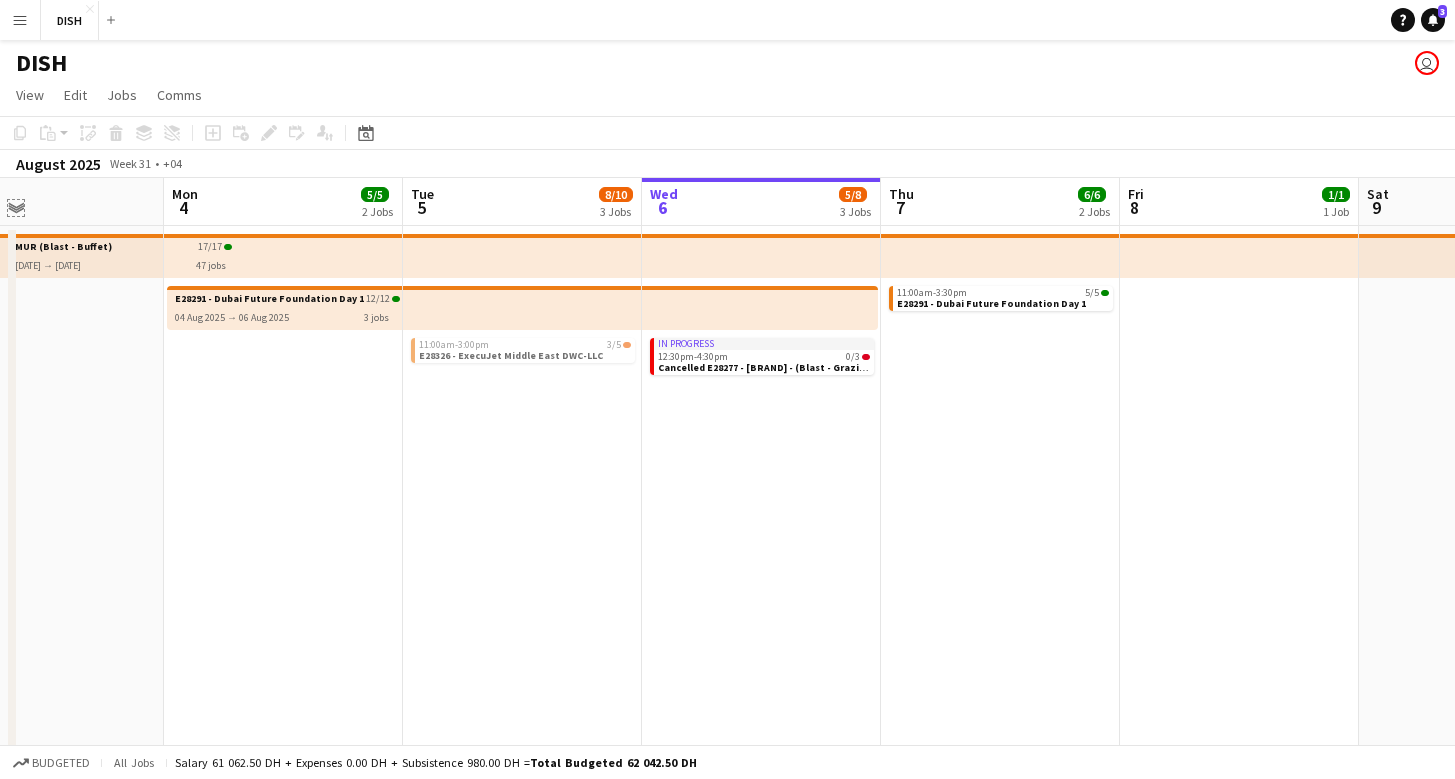 click on "Expand/collapse" 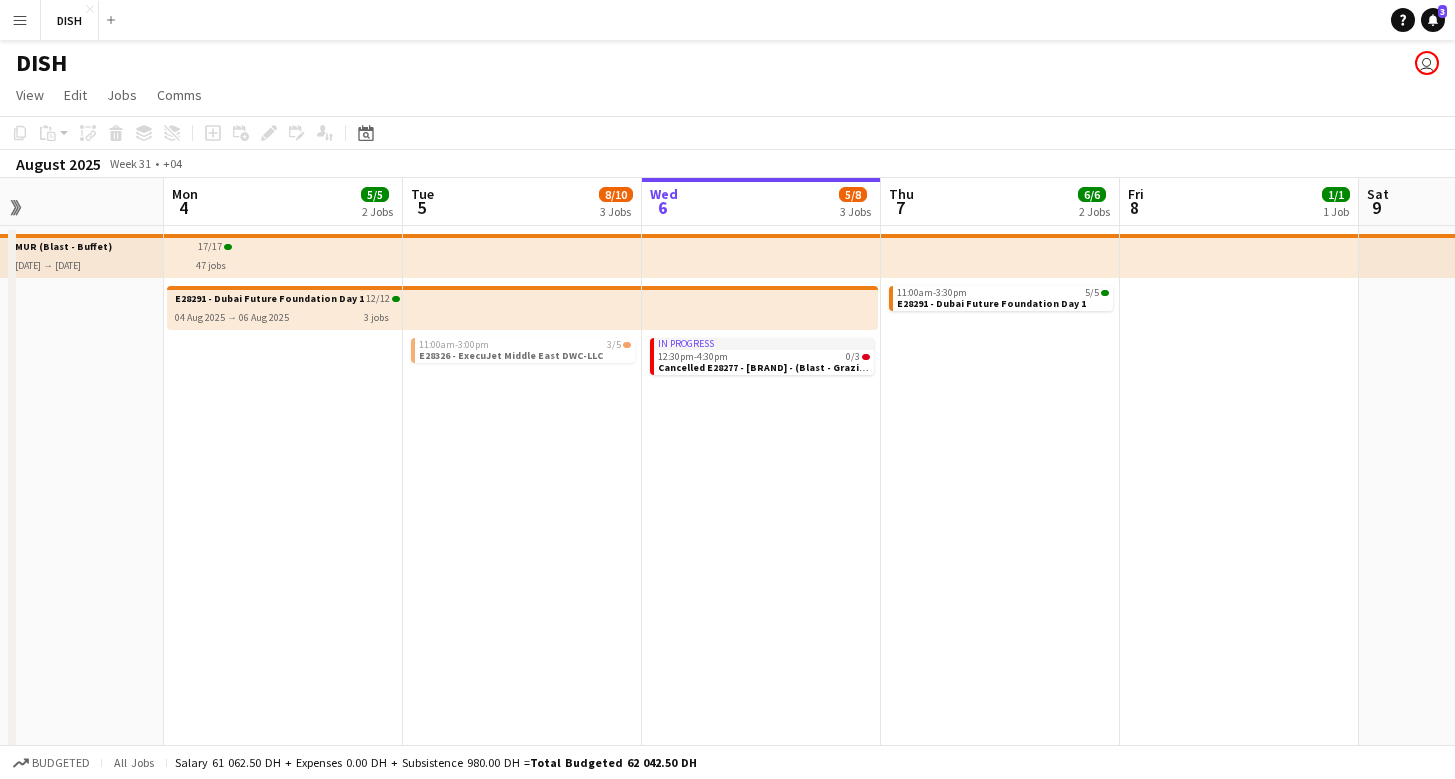 click on "E28291 - Dubai Future Foundation Day 1  04 Aug 2025 → 06 Aug 2025   12/12   3 jobs" at bounding box center [283, 626] 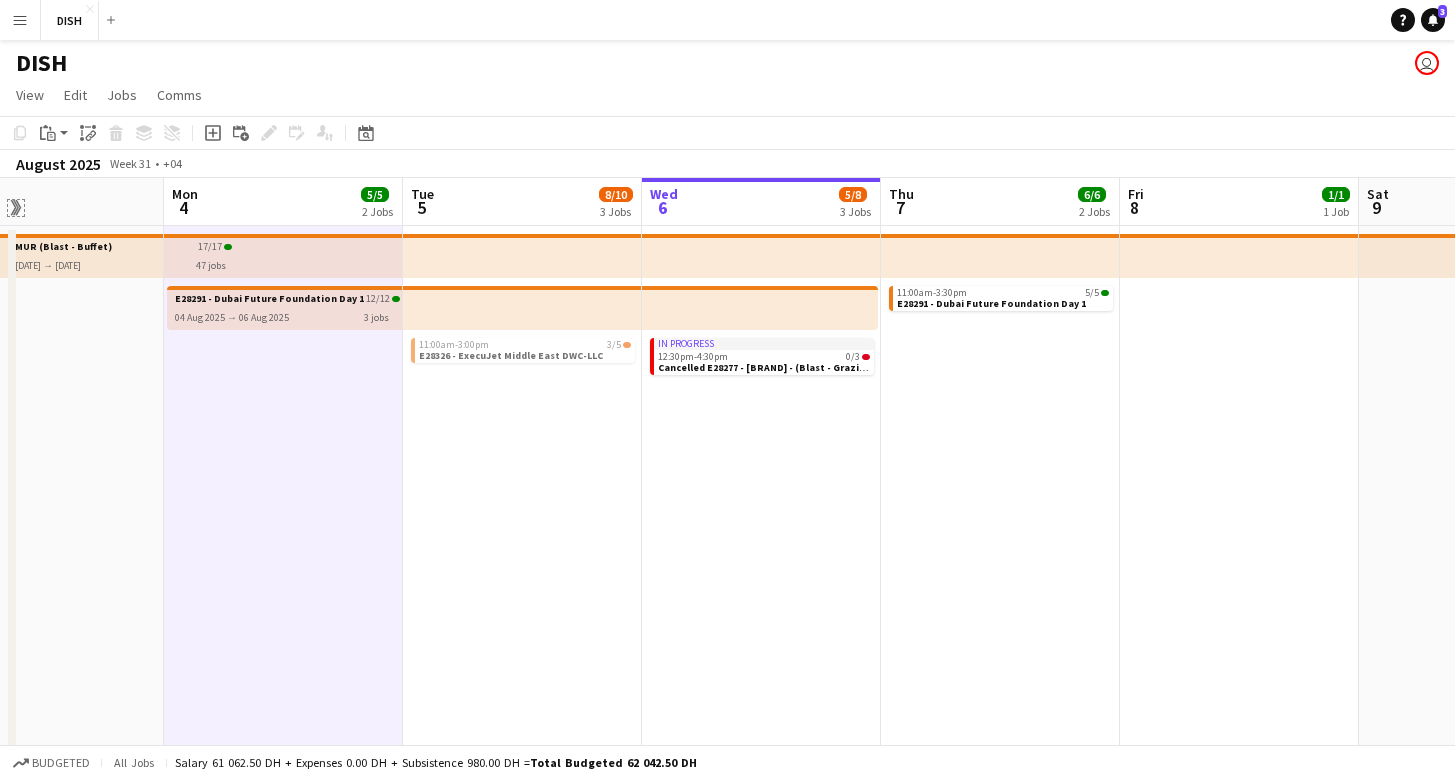 click on "Expand/collapse" 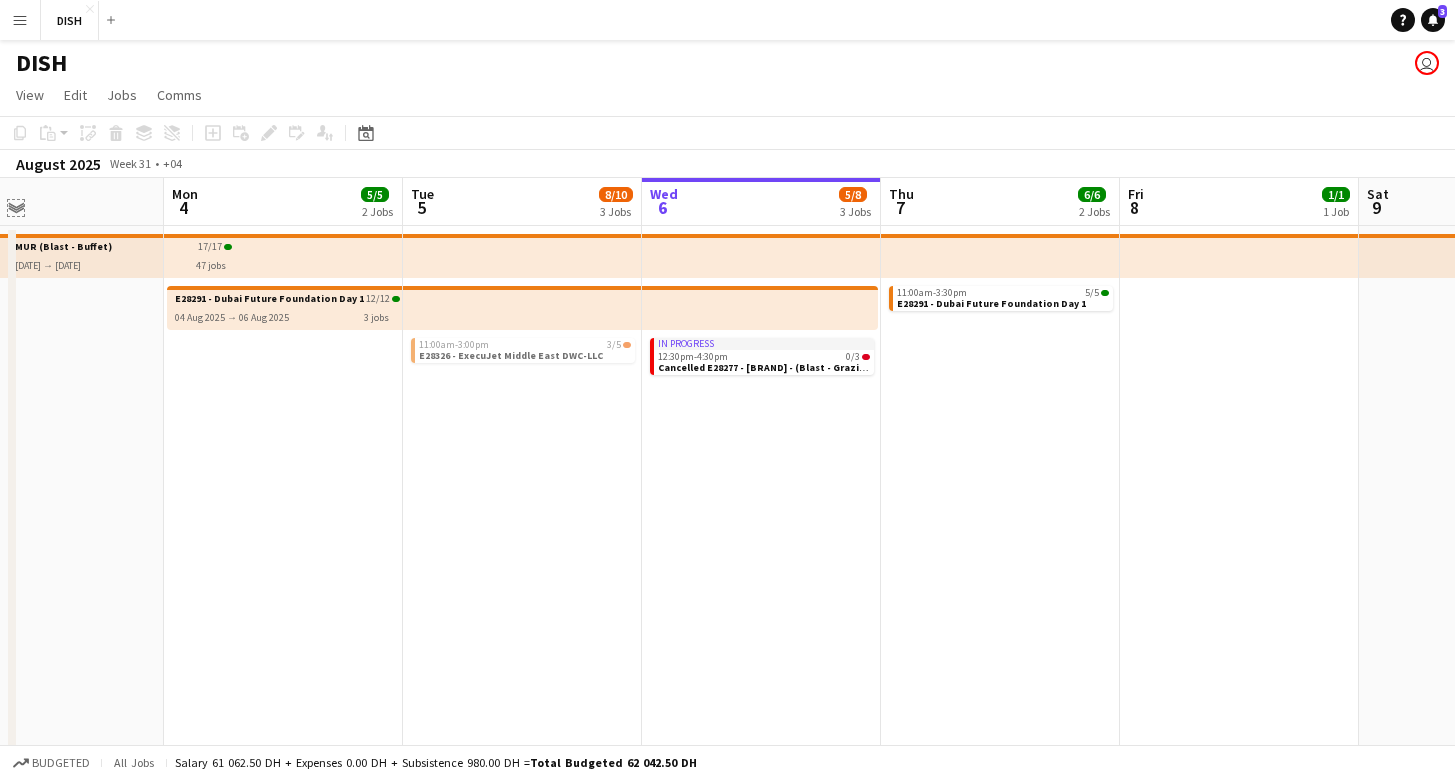 click on "Expand/collapse" 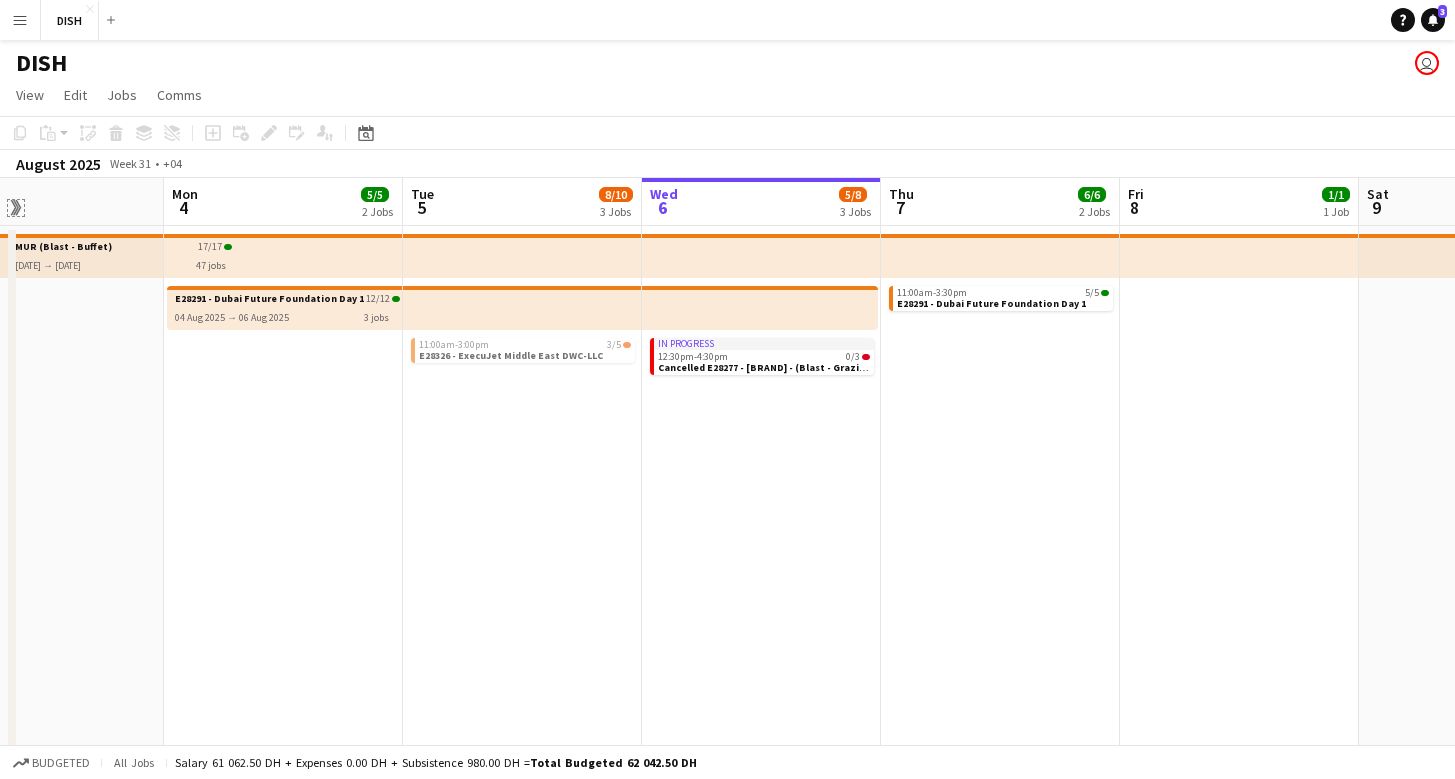 click on "Expand/collapse" 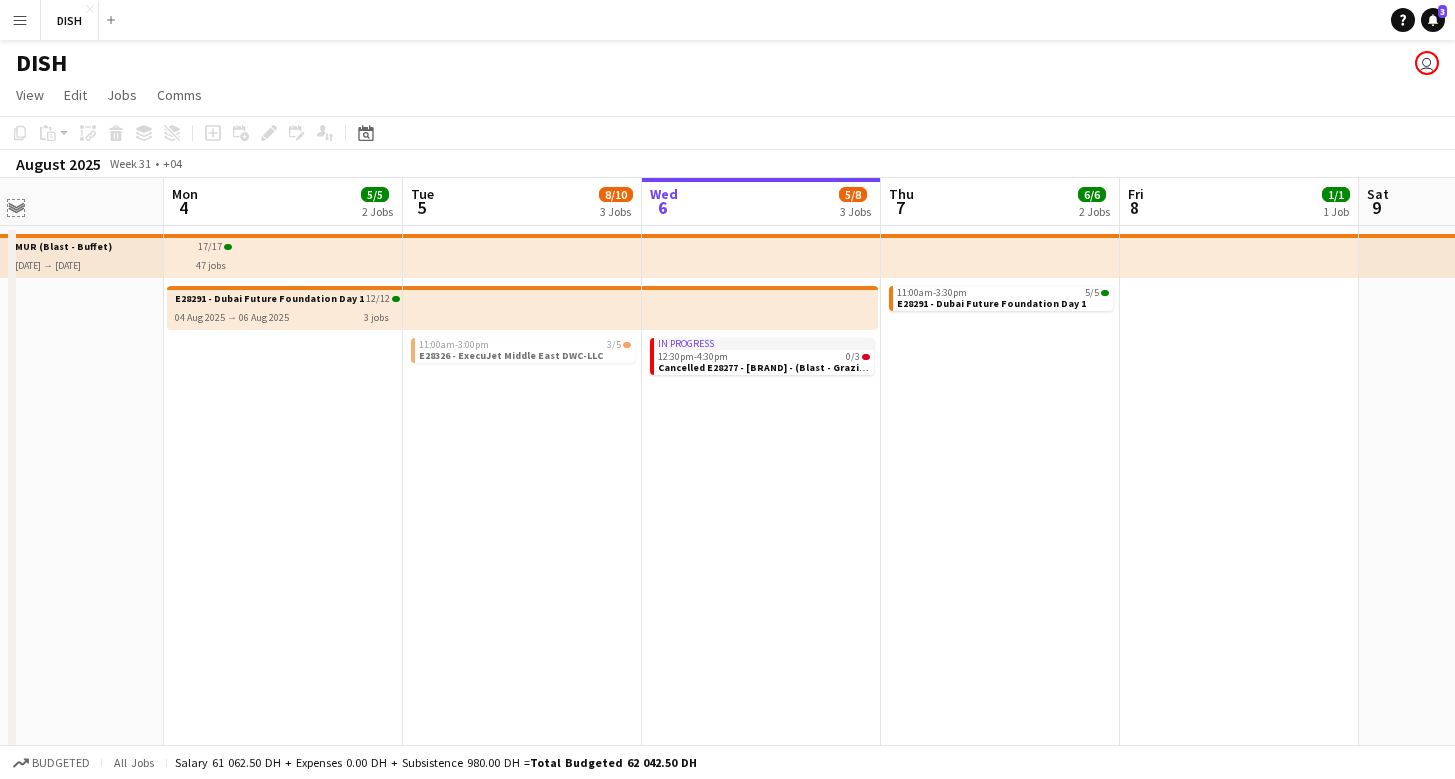 type 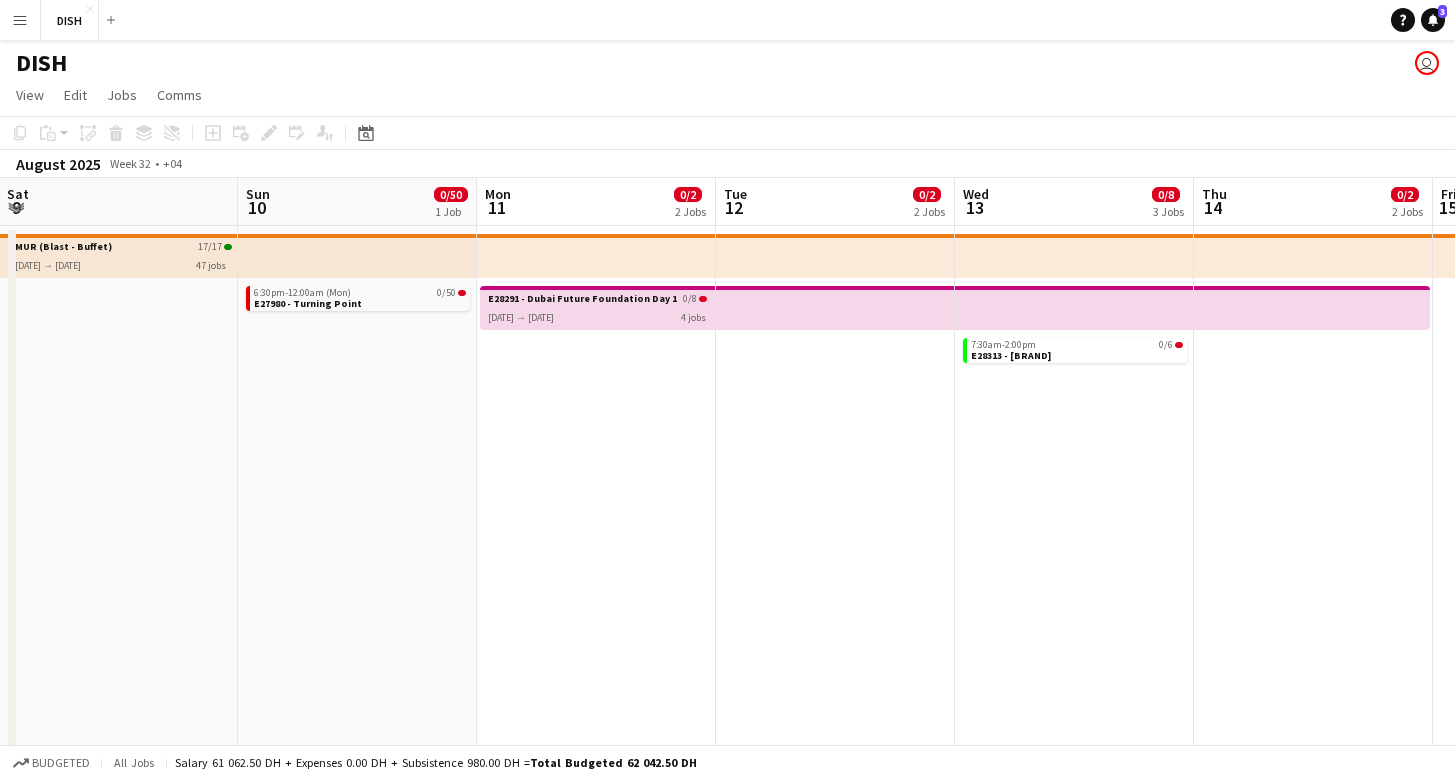 click at bounding box center (835, 626) 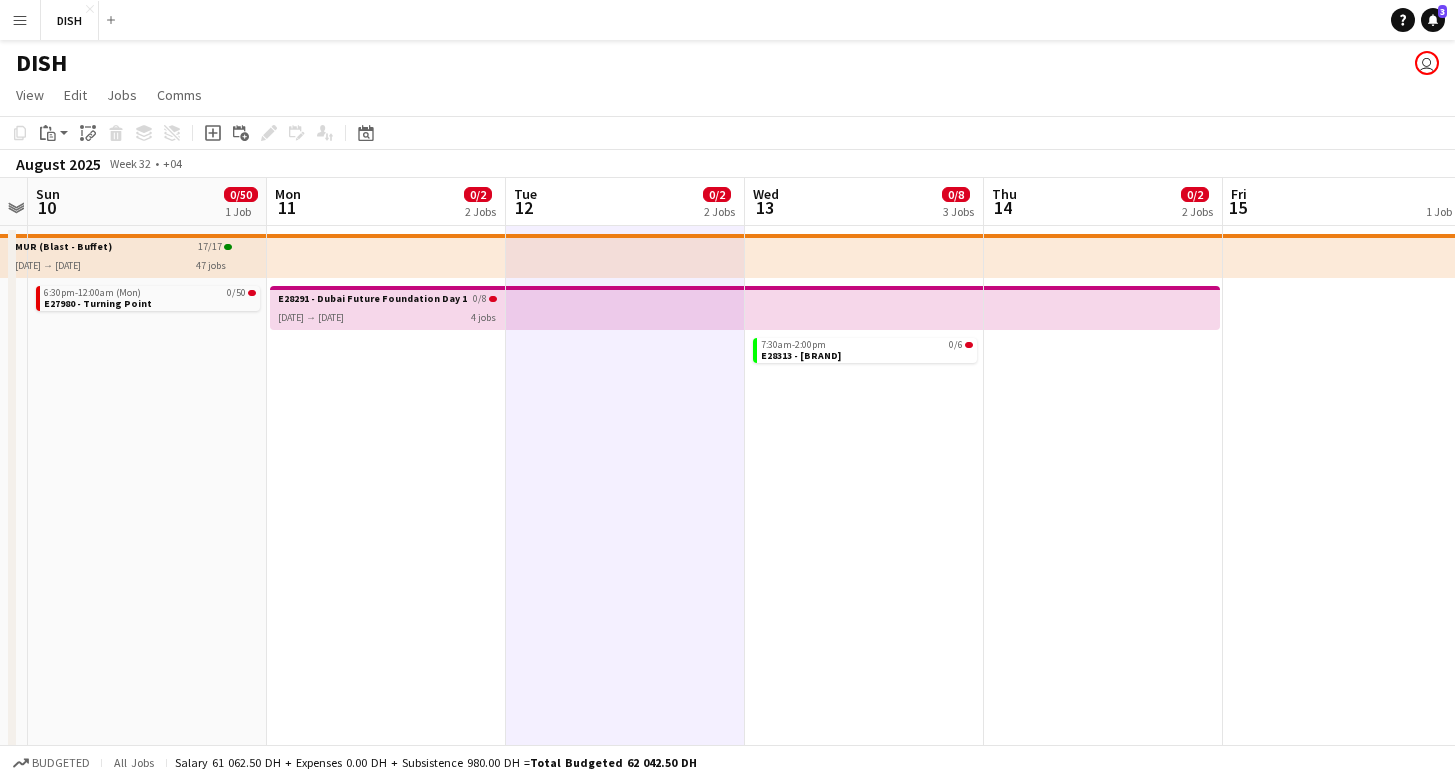 scroll, scrollTop: 0, scrollLeft: 722, axis: horizontal 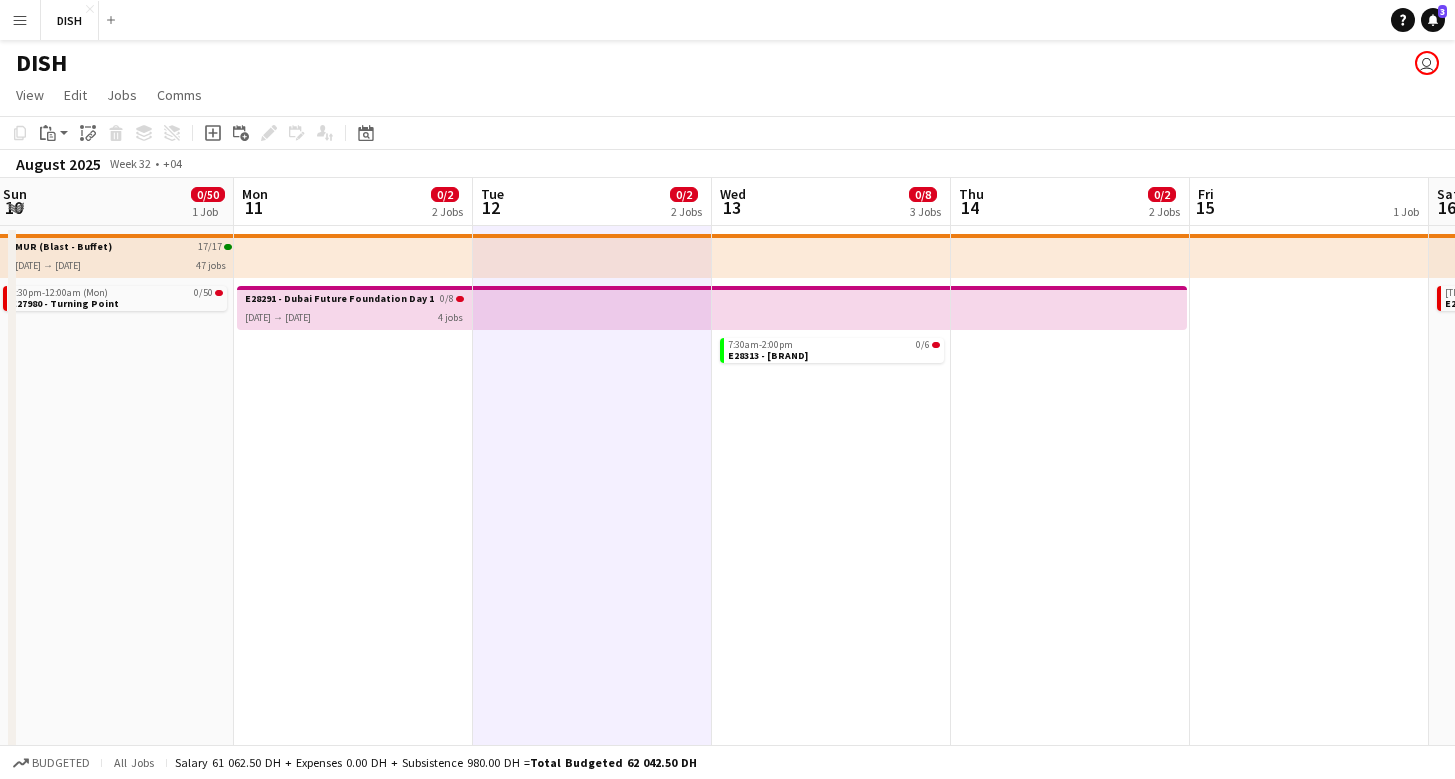 click at bounding box center [1069, 308] 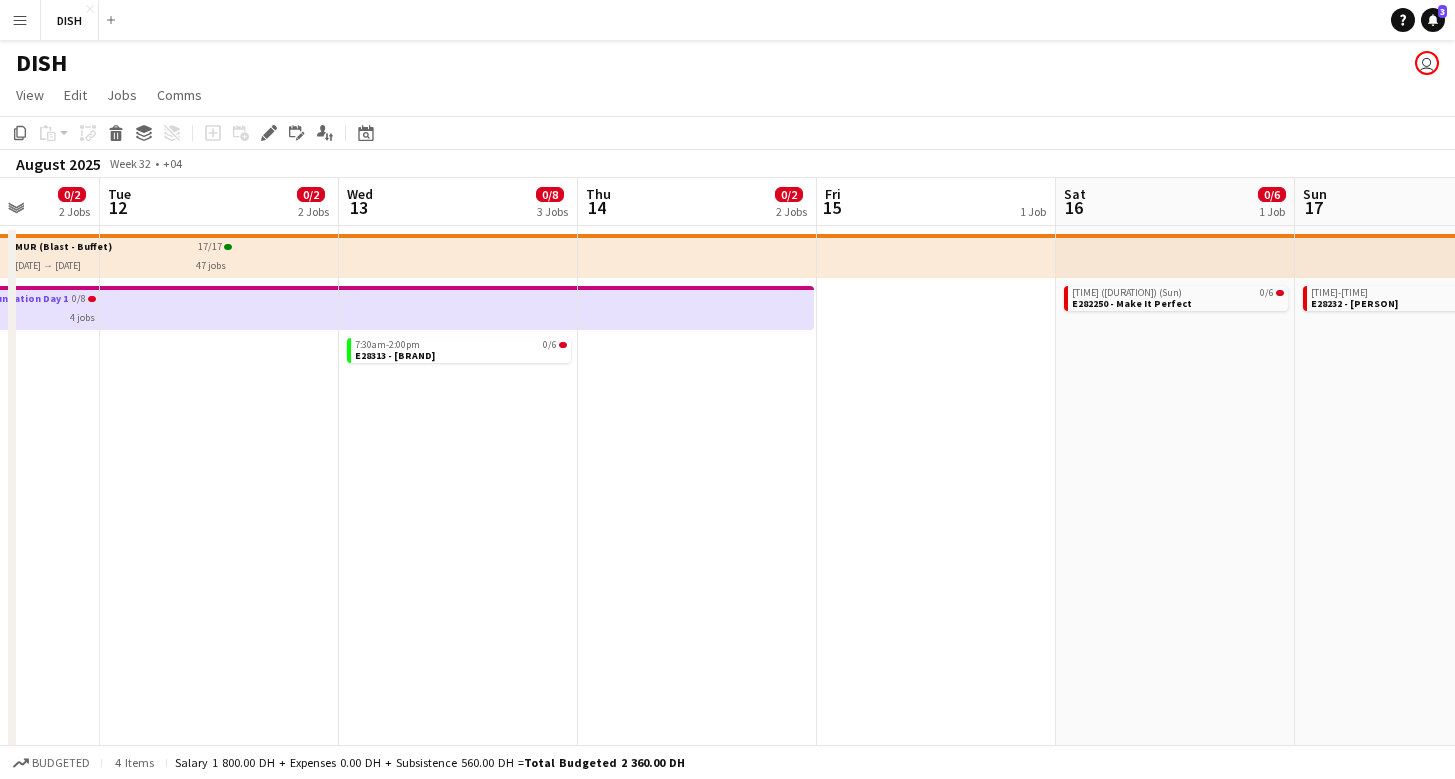 scroll, scrollTop: 0, scrollLeft: 844, axis: horizontal 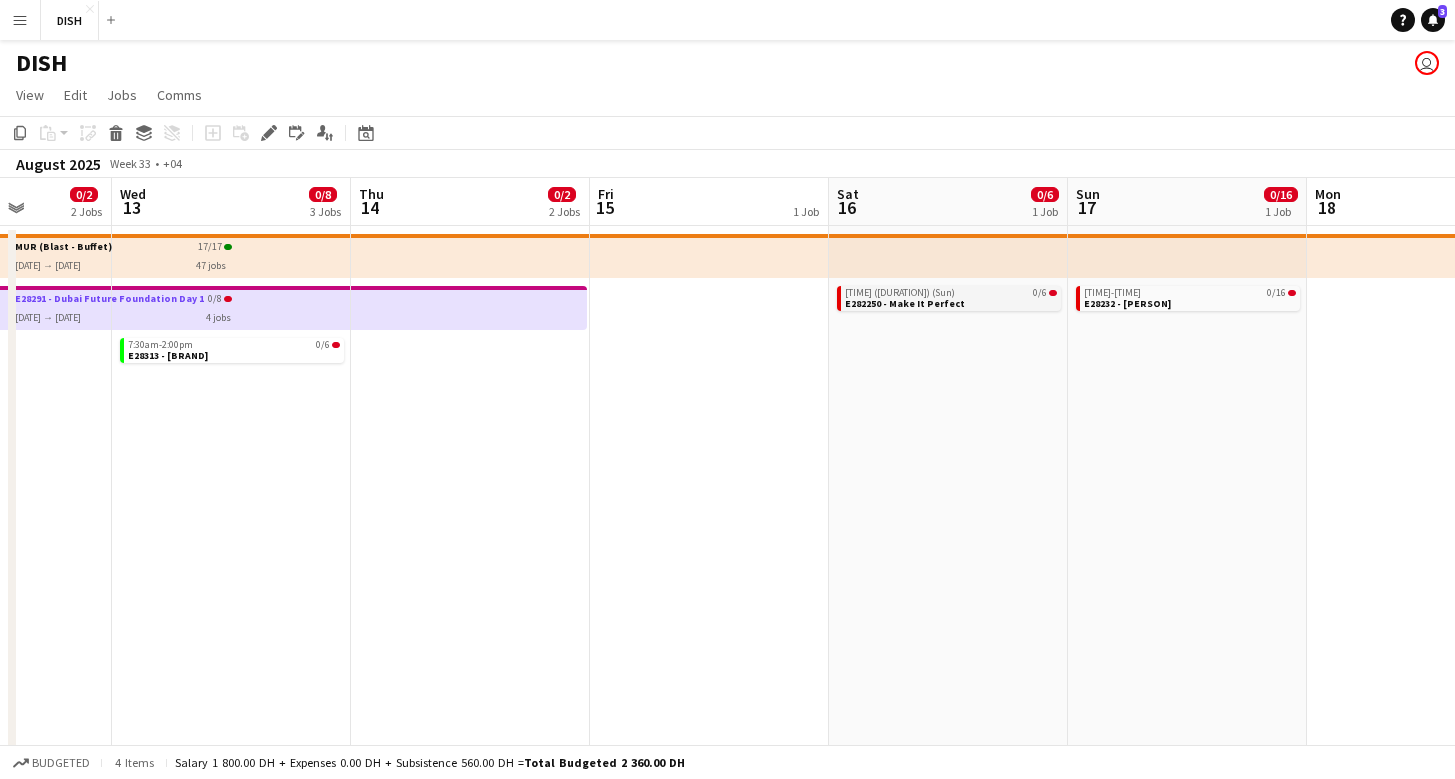 click on "[TIME] ([DURATION]) (Sun)   0/6   E282250 - [BRAND]" at bounding box center [949, 298] 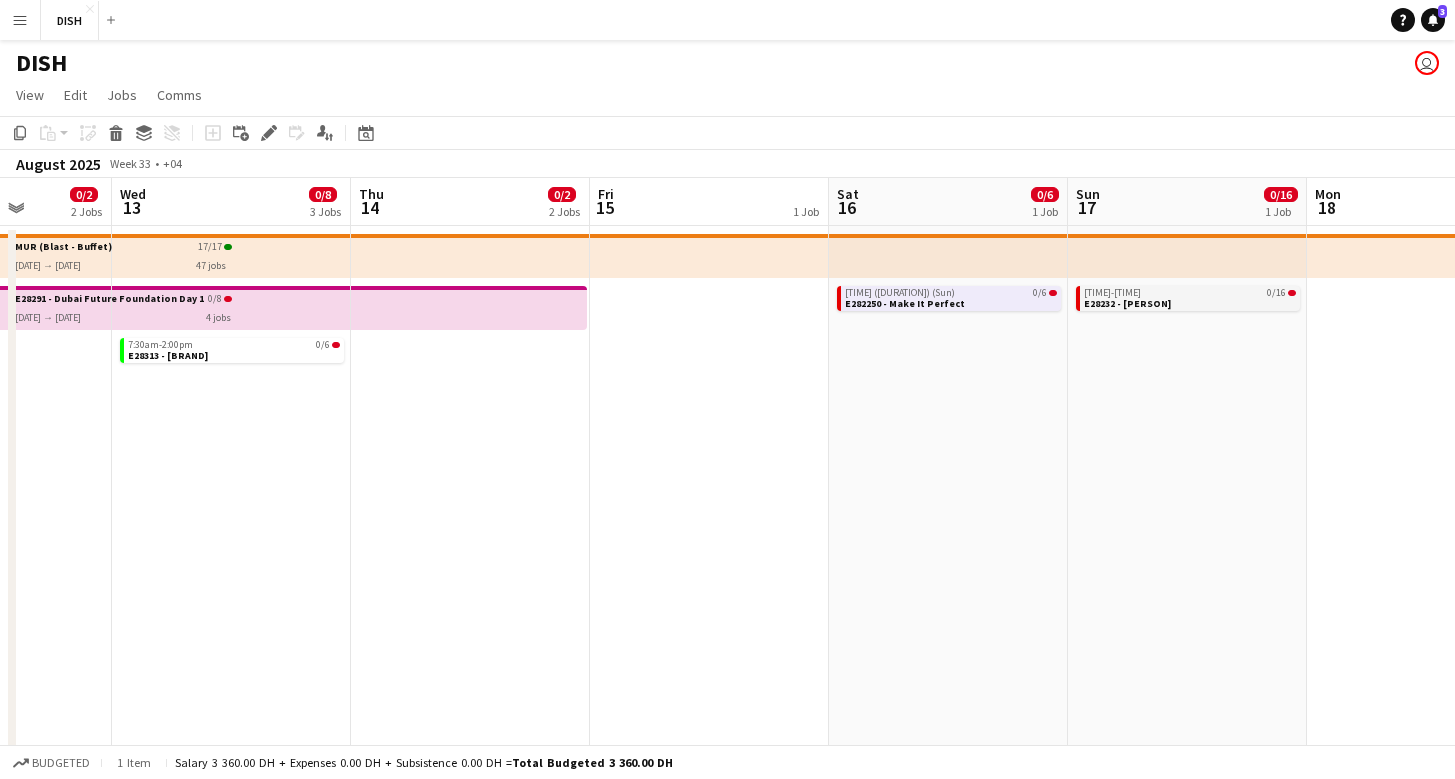 click on "[TIME]-[TIME]    0/16   E28232 - [PERSON]" at bounding box center (1188, 298) 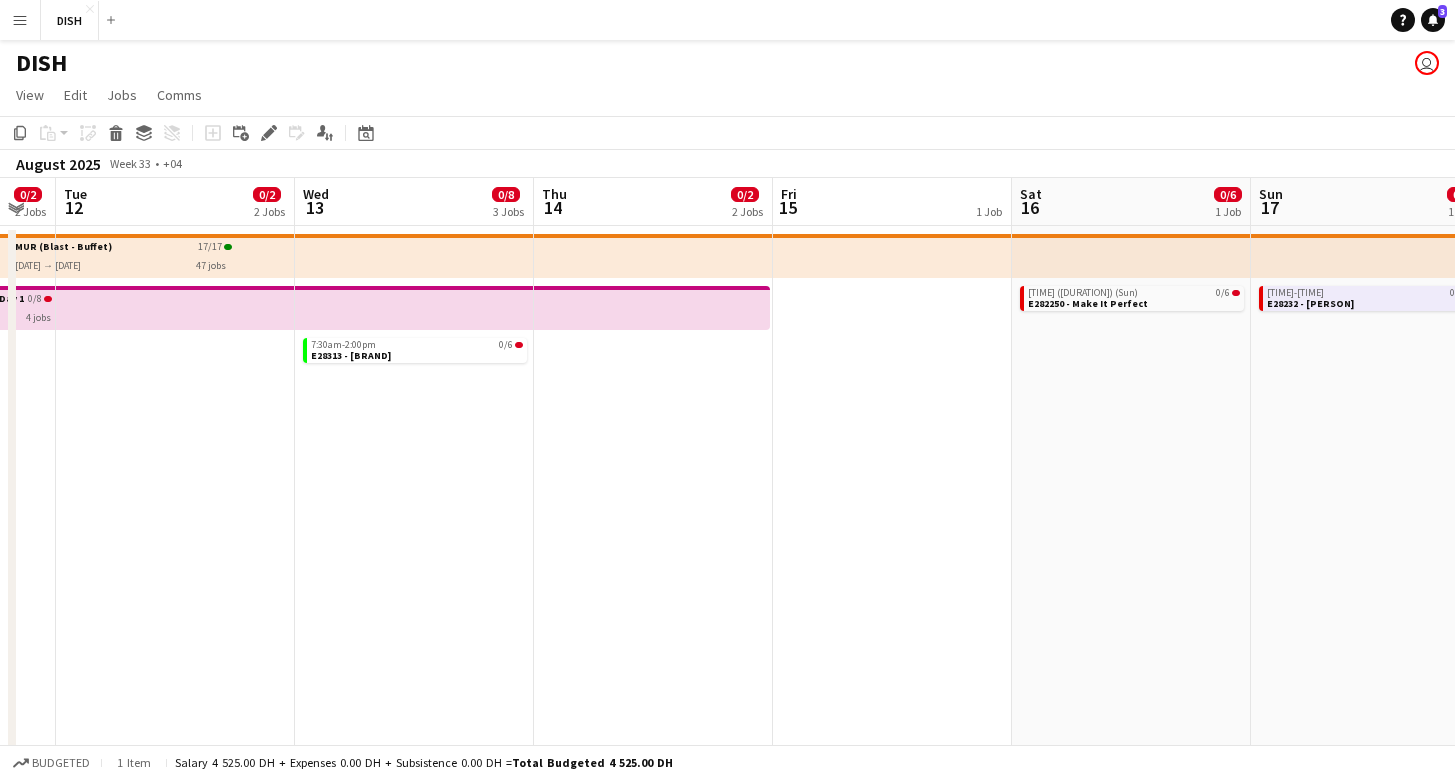 scroll, scrollTop: 0, scrollLeft: 524, axis: horizontal 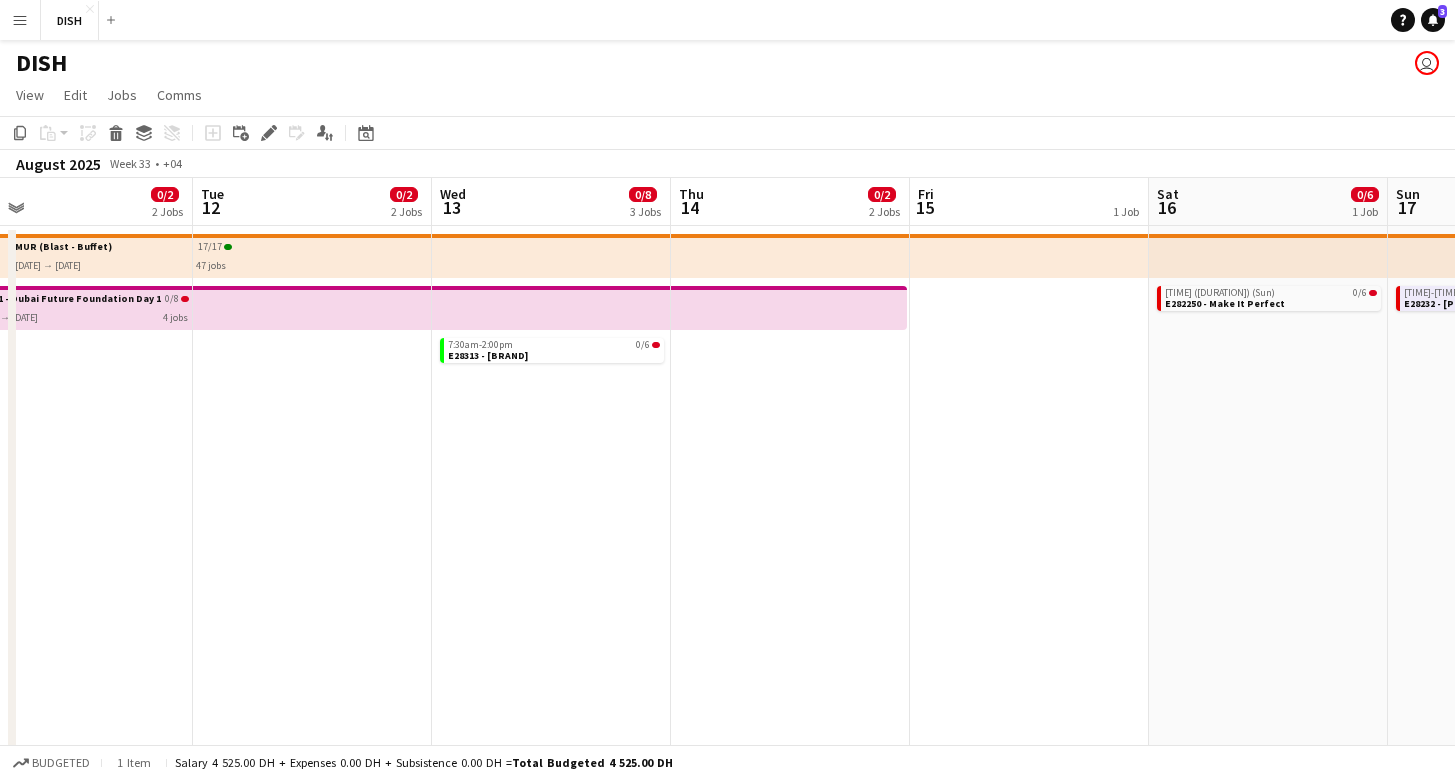 click at bounding box center [790, 626] 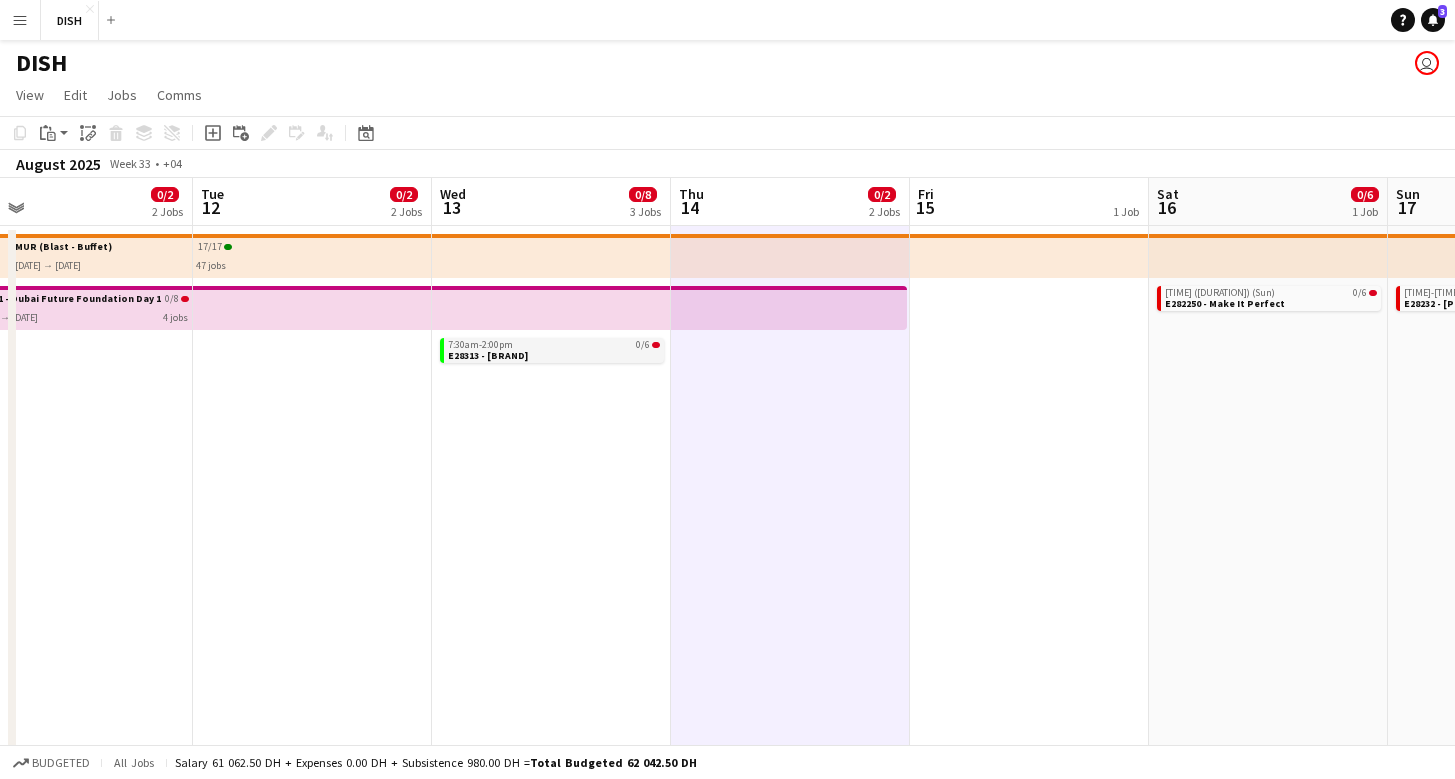 click on "7:30am-2:00pm    0/6   E28313 - Invest Bank" at bounding box center [552, 350] 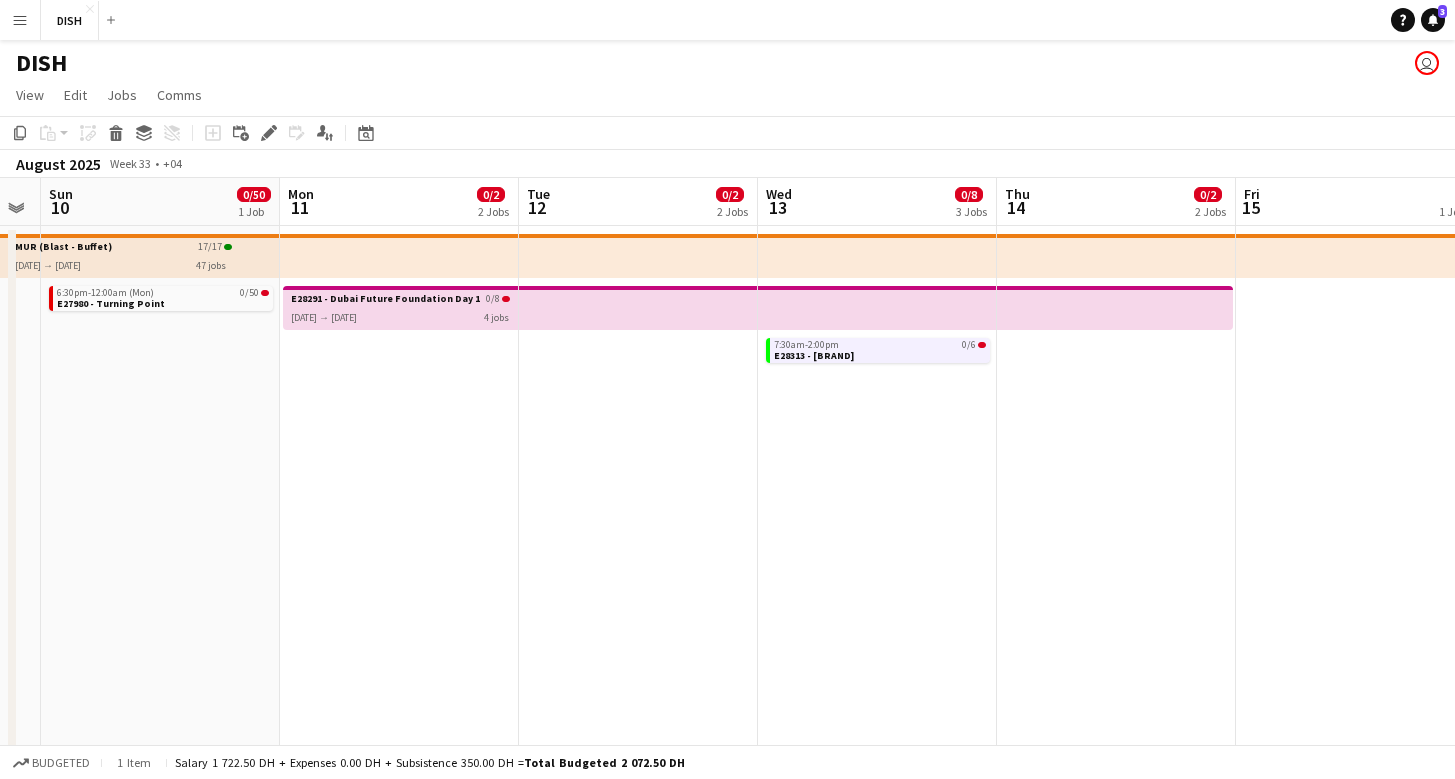 scroll, scrollTop: 0, scrollLeft: 563, axis: horizontal 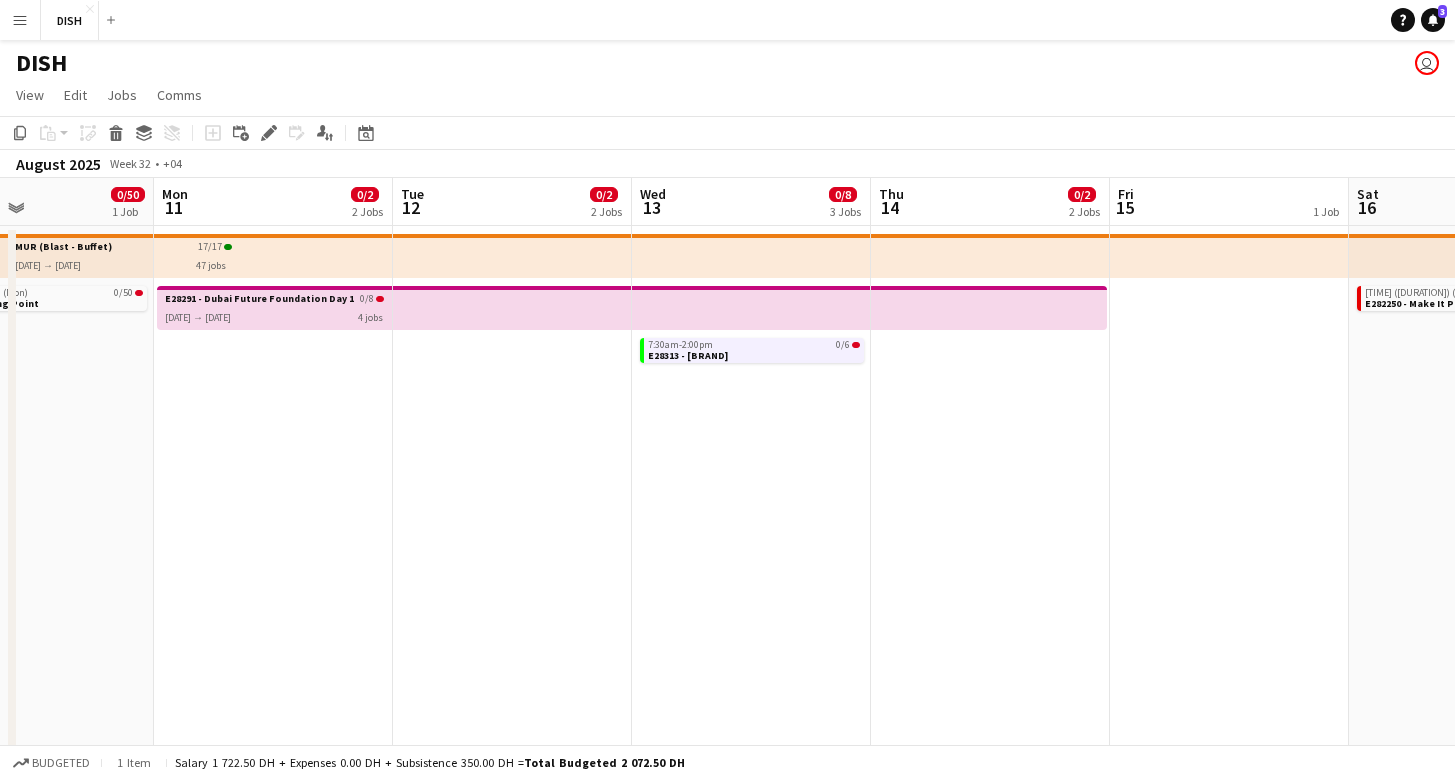 click at bounding box center (989, 308) 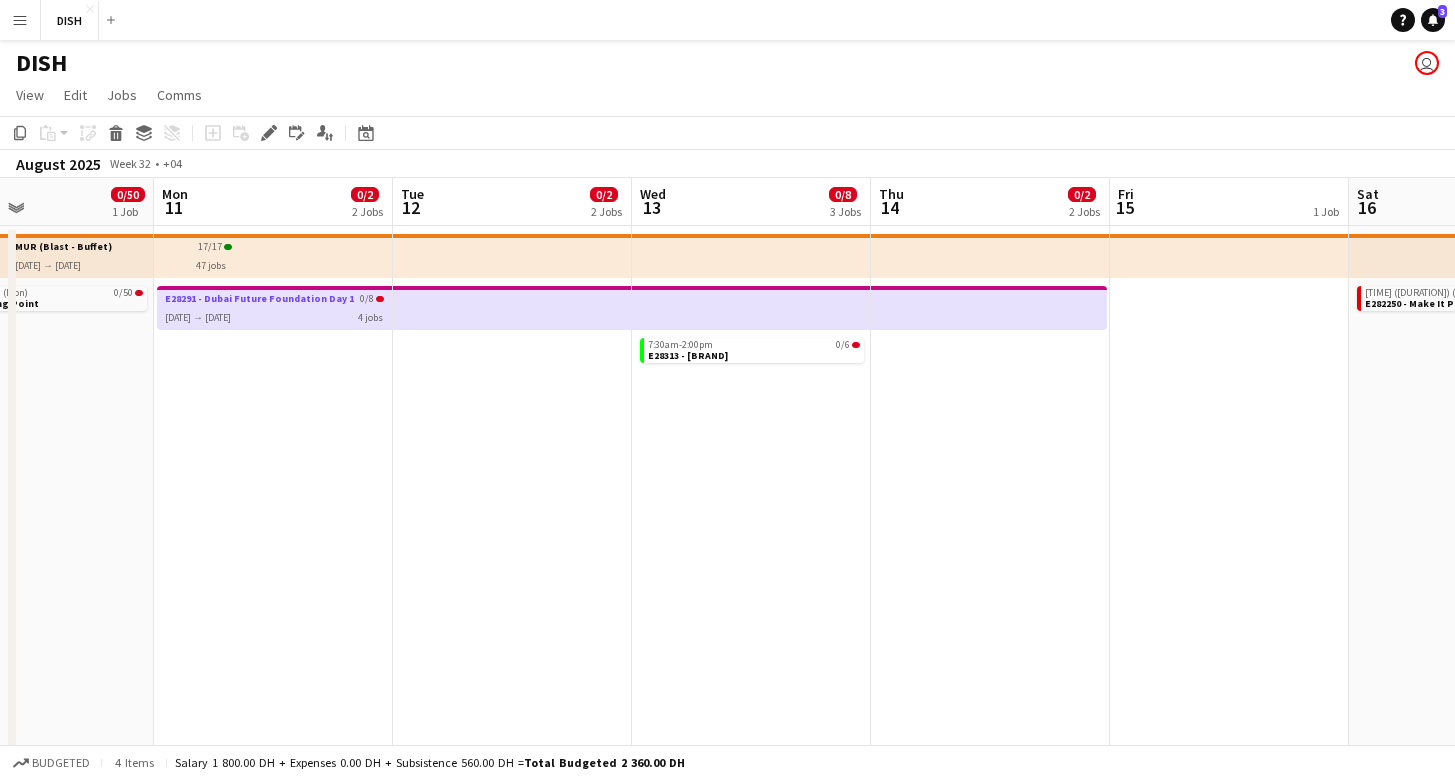 scroll, scrollTop: 0, scrollLeft: 561, axis: horizontal 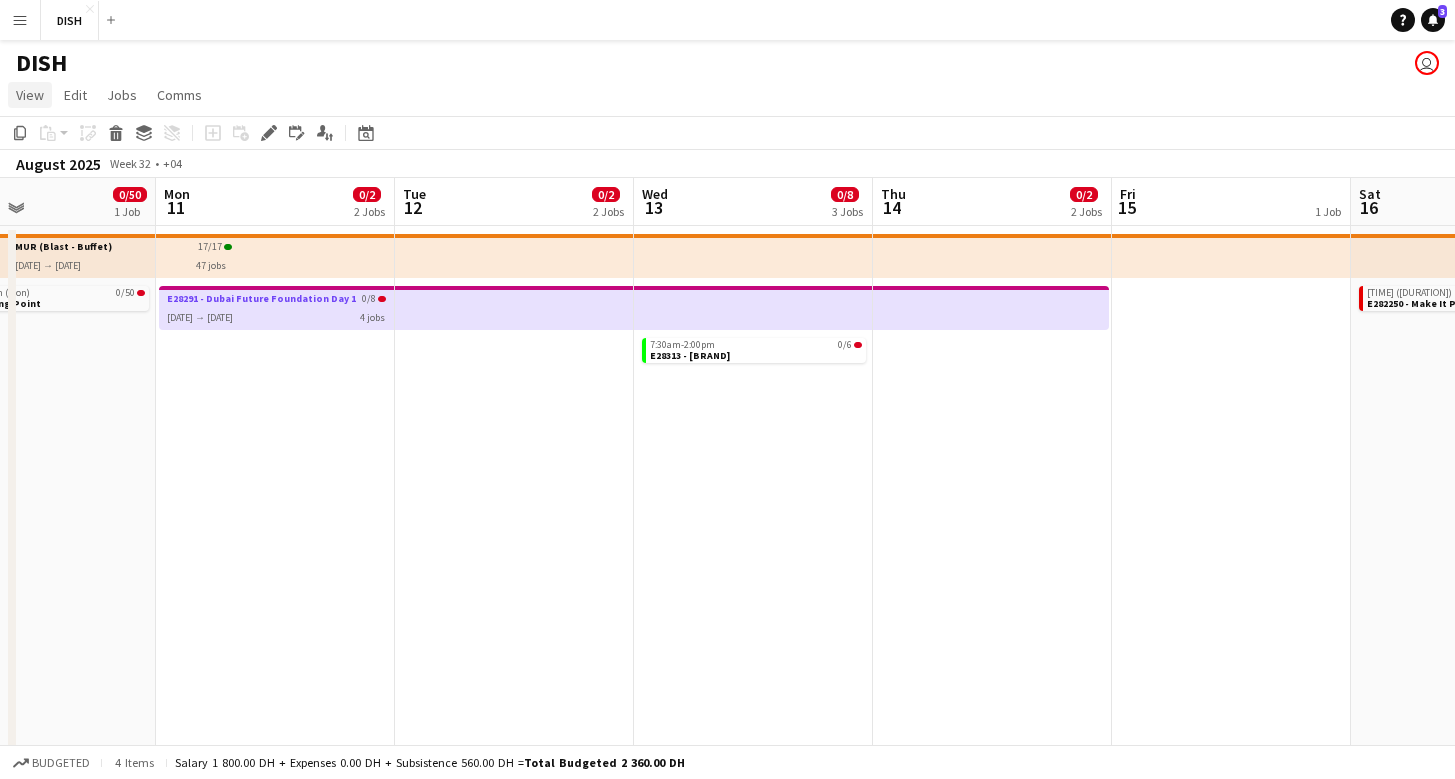 click on "View" 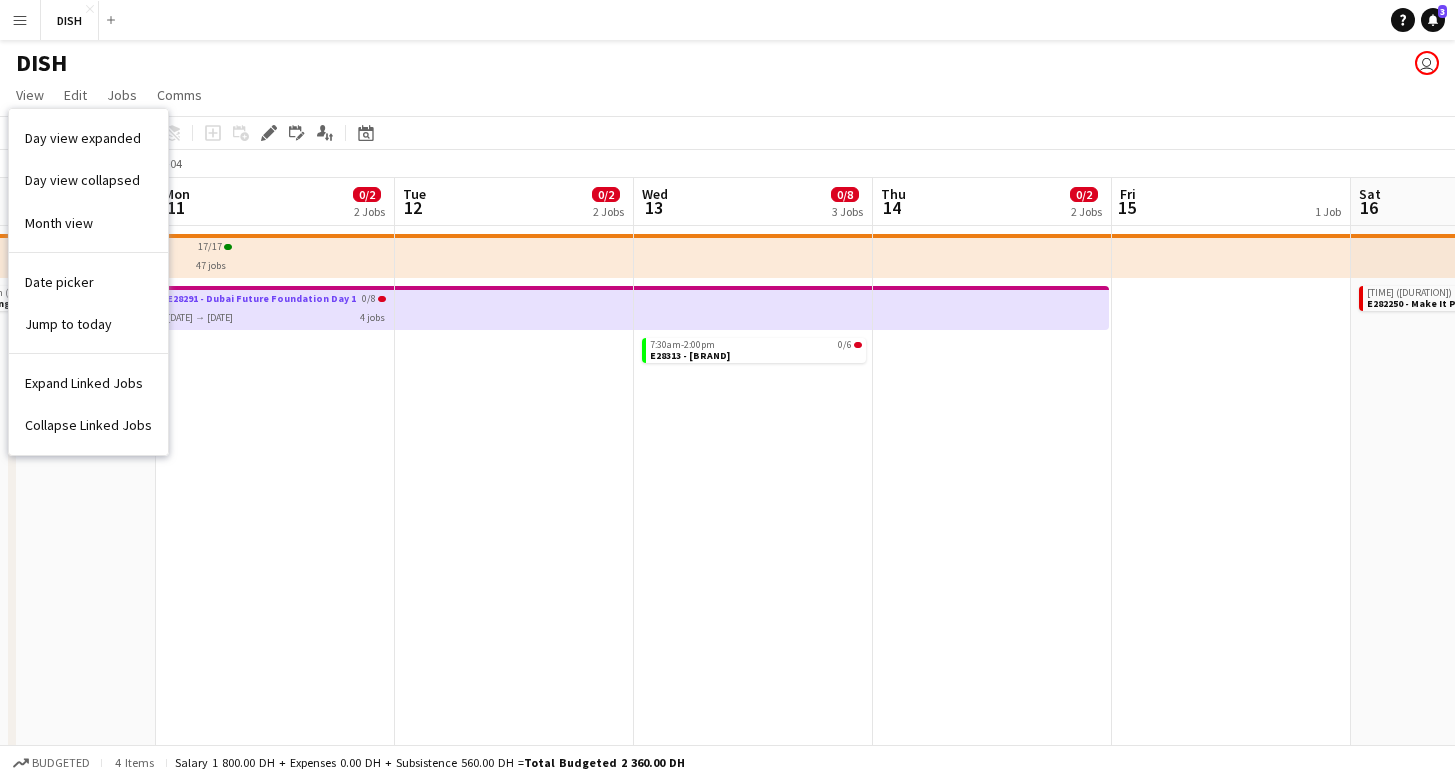 click on "Day view expanded" at bounding box center [83, 138] 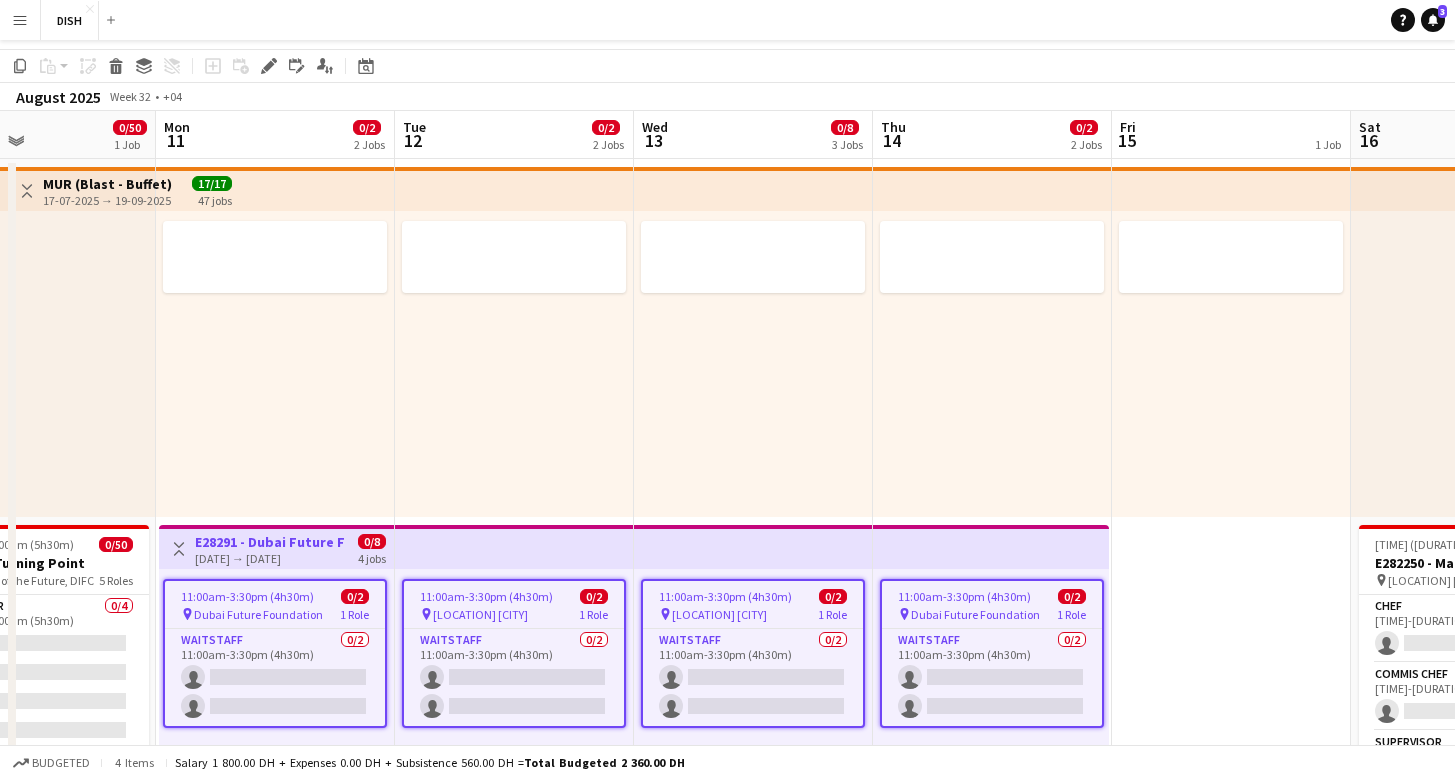 scroll, scrollTop: 0, scrollLeft: 0, axis: both 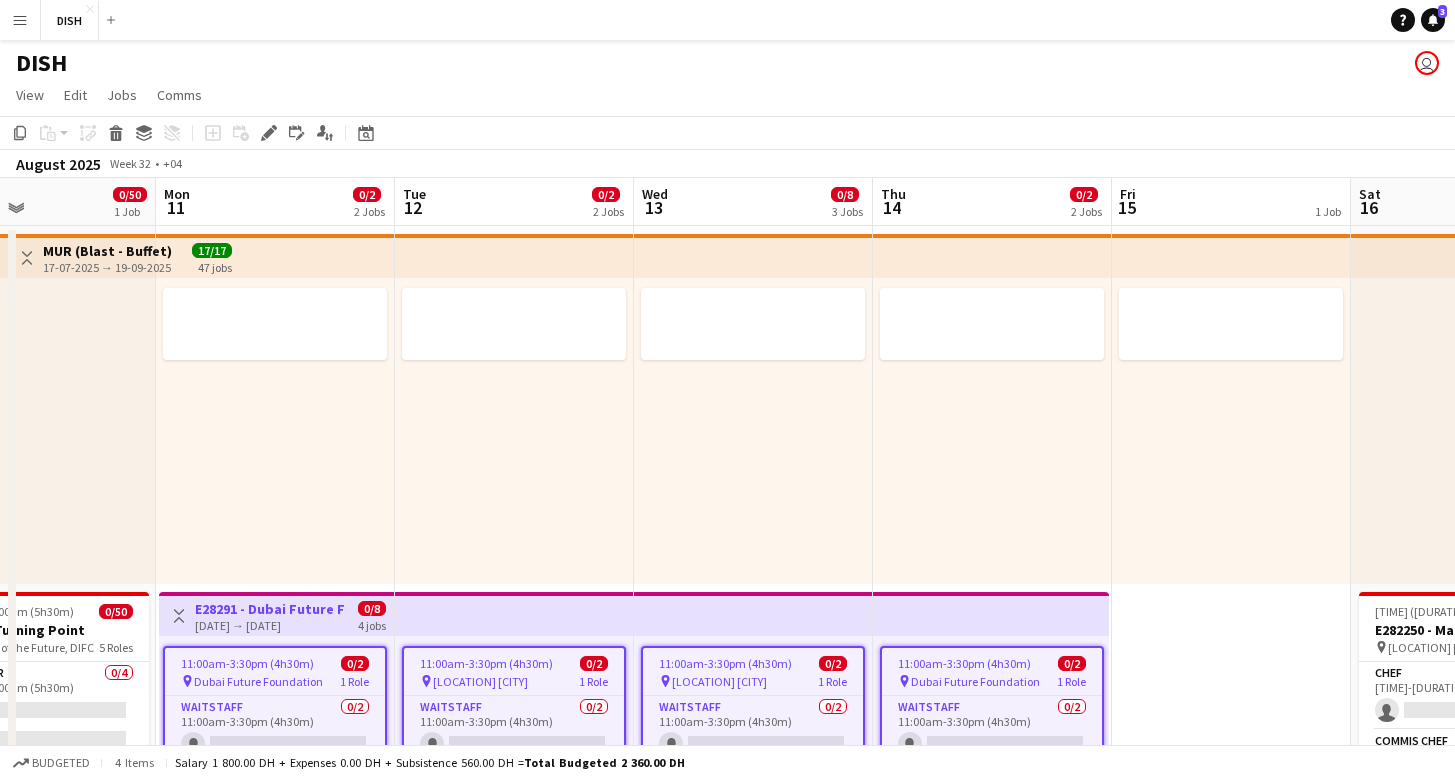 drag, startPoint x: 15, startPoint y: 590, endPoint x: 40, endPoint y: 413, distance: 178.75682 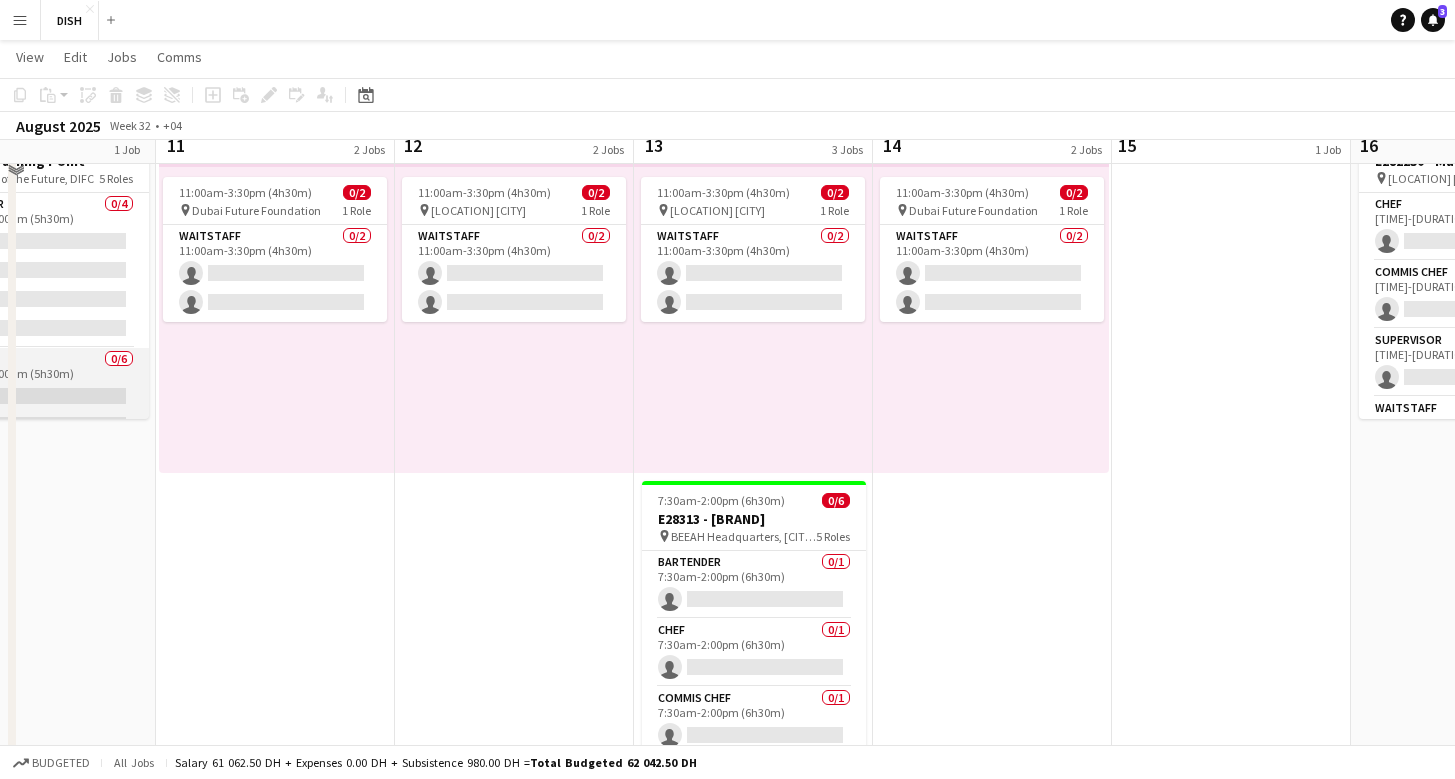 scroll, scrollTop: 453, scrollLeft: 0, axis: vertical 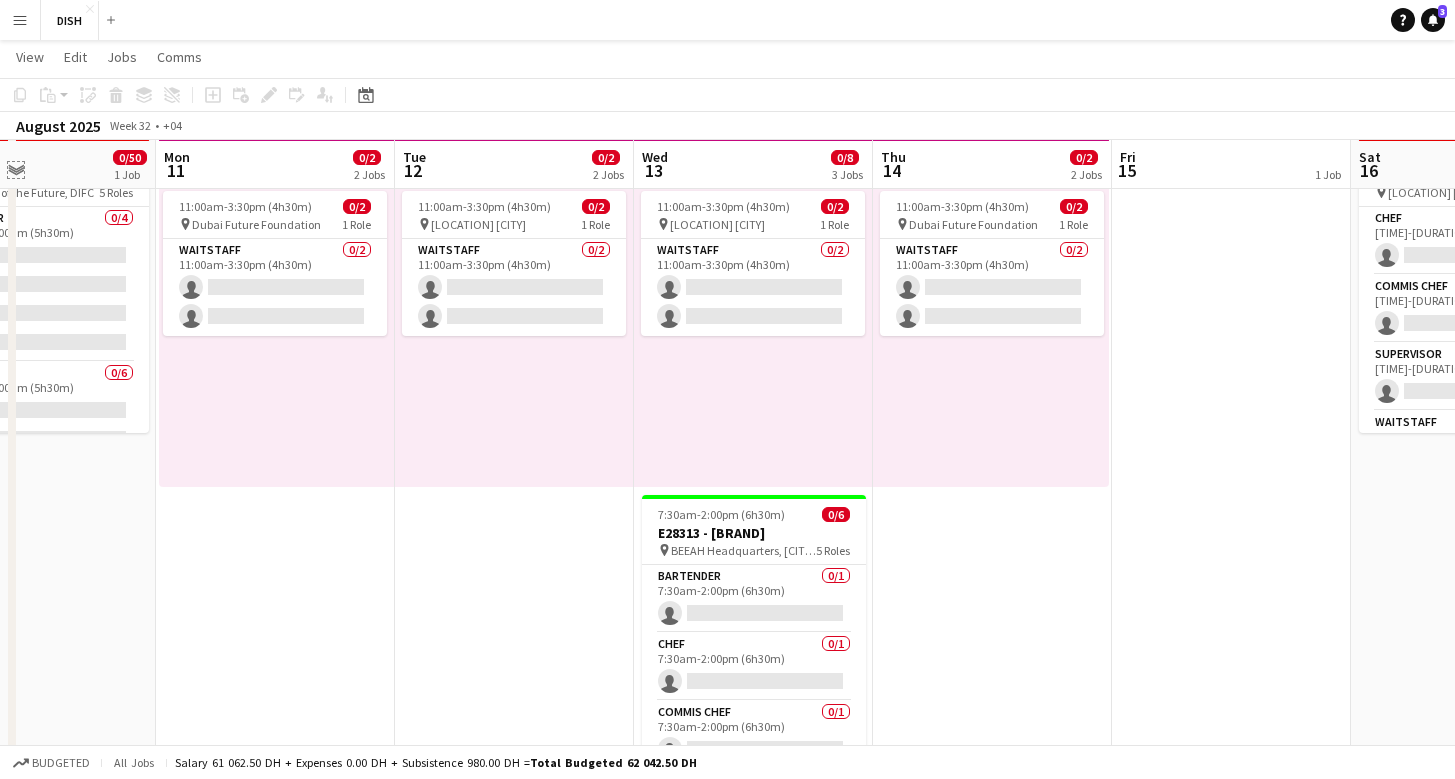 click on "Copy
Paste
Paste
Command
V Paste with crew
Command
Shift
V
Paste linked Job
Delete
Group
Ungroup
Add job
Add linked Job
Edit
Edit linked Job
Applicants
Date picker
AUG 2025 AUG 2025 Monday M Tuesday T Wednesday W Thursday T Friday F Saturday S Sunday S  AUG   1   2   3   4   5   6   7   8   9   10   11   12   13   14   15   16   17   18   19   20   21   22   23   24   25" 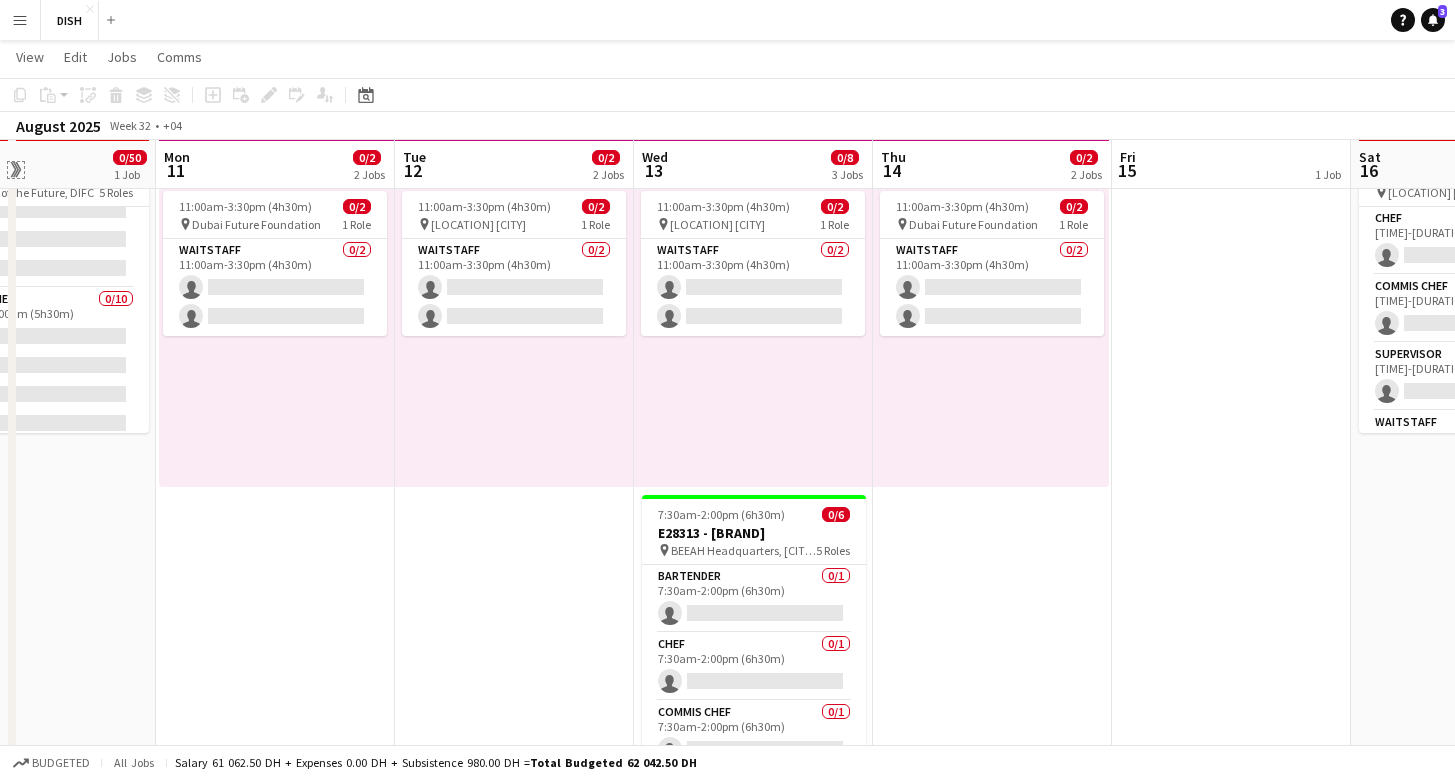 scroll, scrollTop: 0, scrollLeft: 0, axis: both 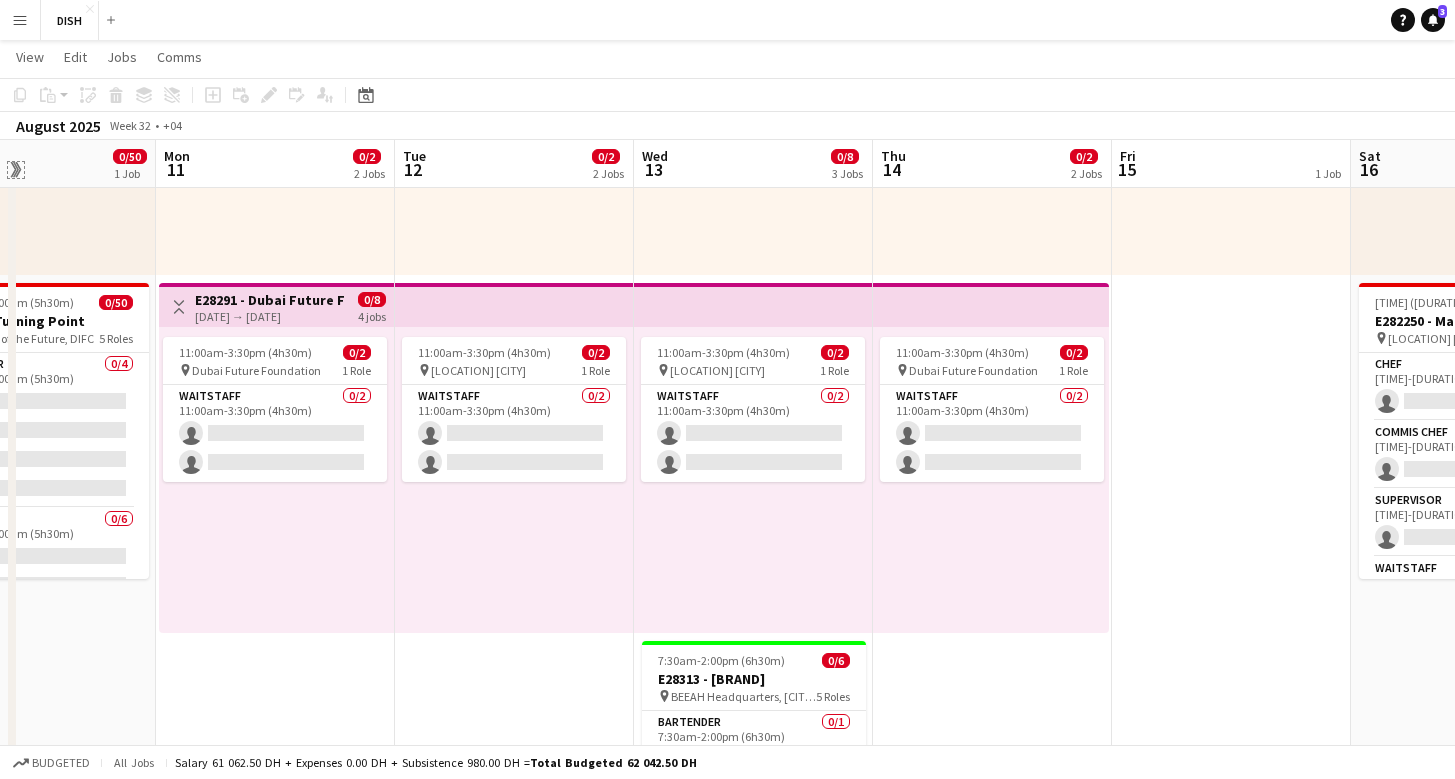 click on "Expand/collapse" 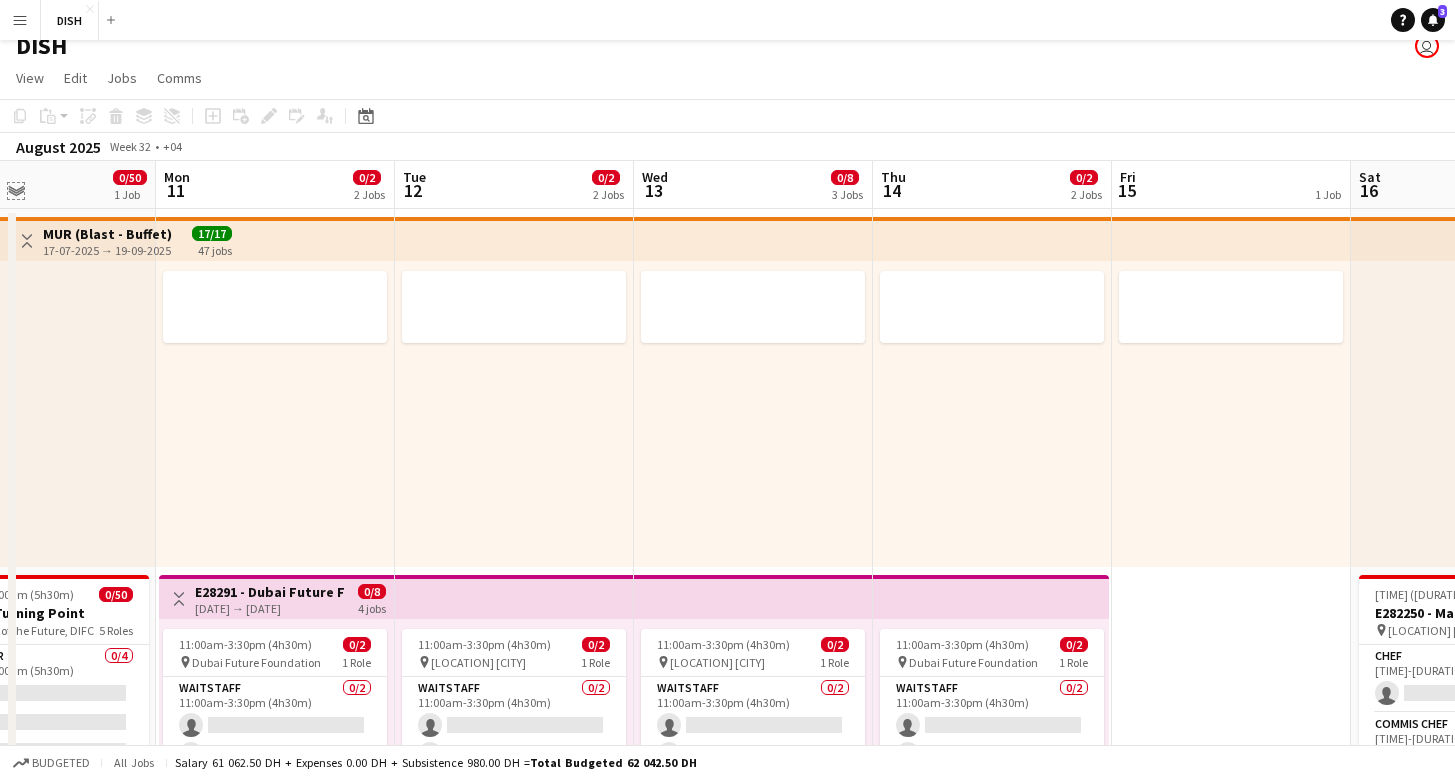scroll, scrollTop: 0, scrollLeft: 0, axis: both 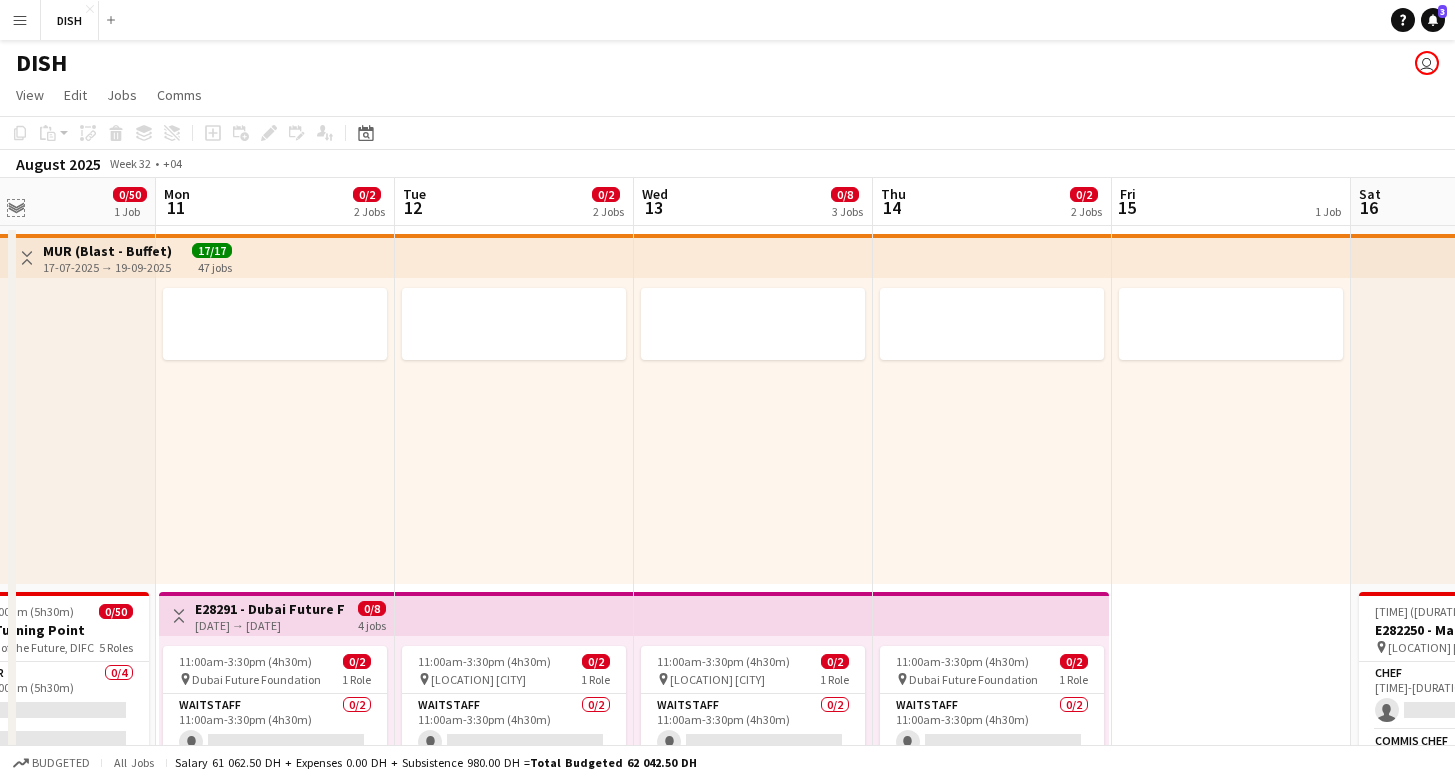 click on "Expand/collapse" 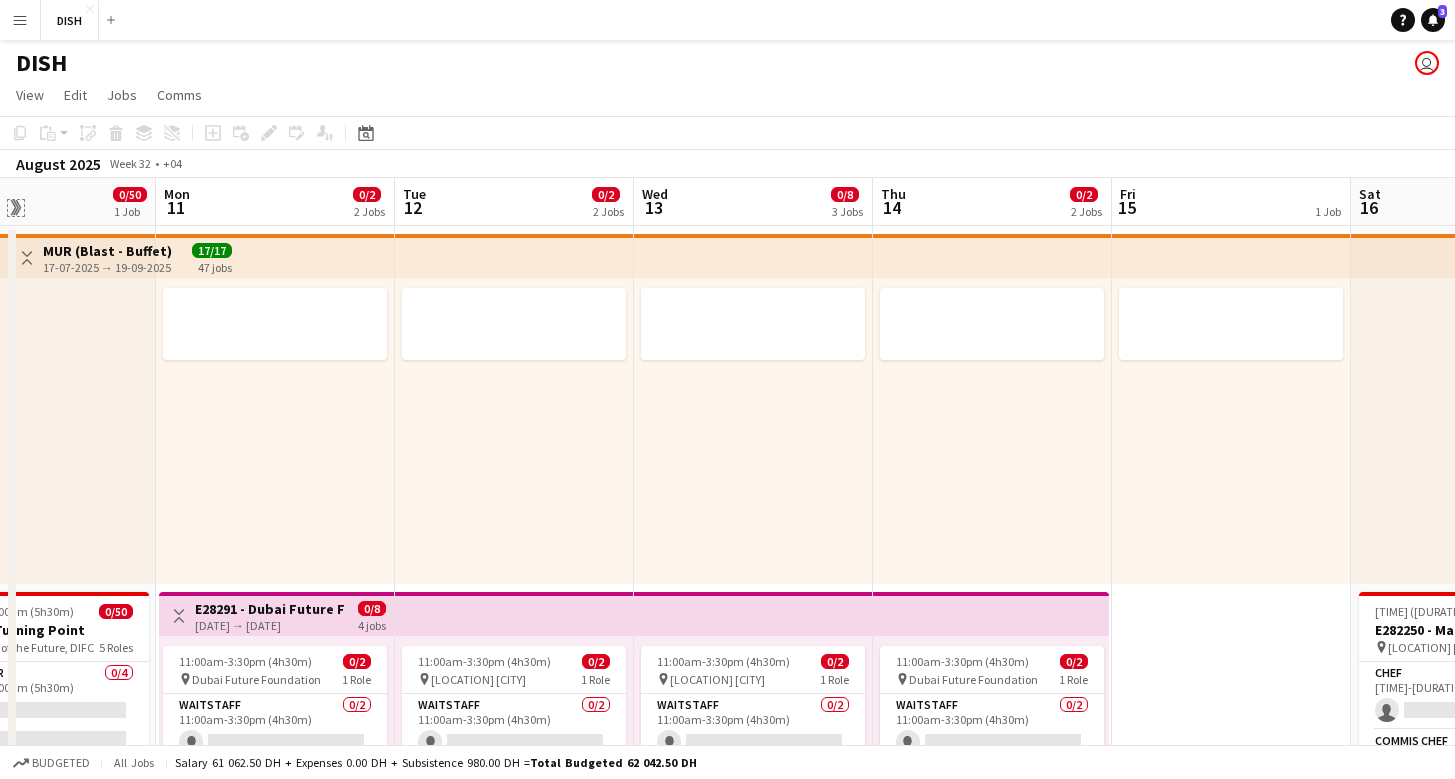 click on "Expand/collapse" 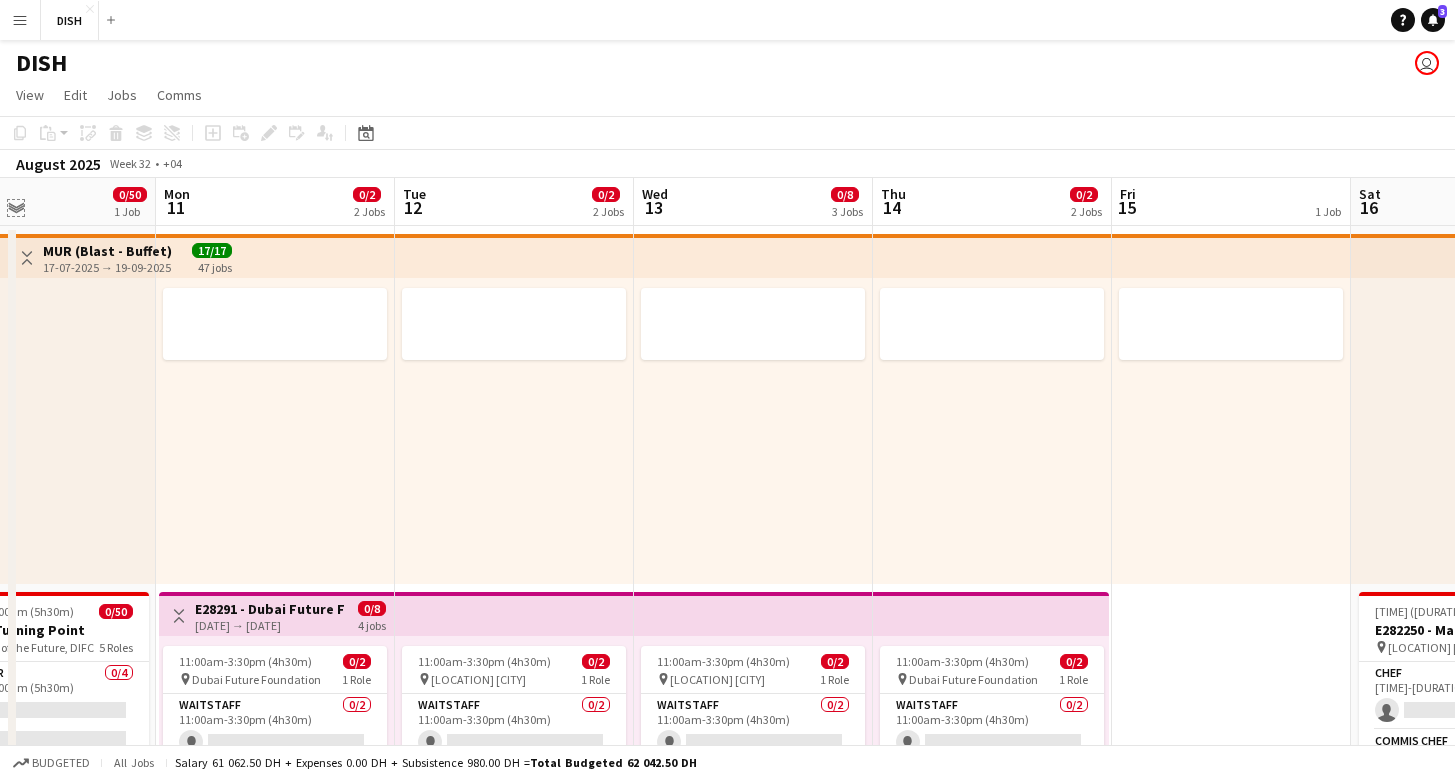 click on "Expand/collapse" 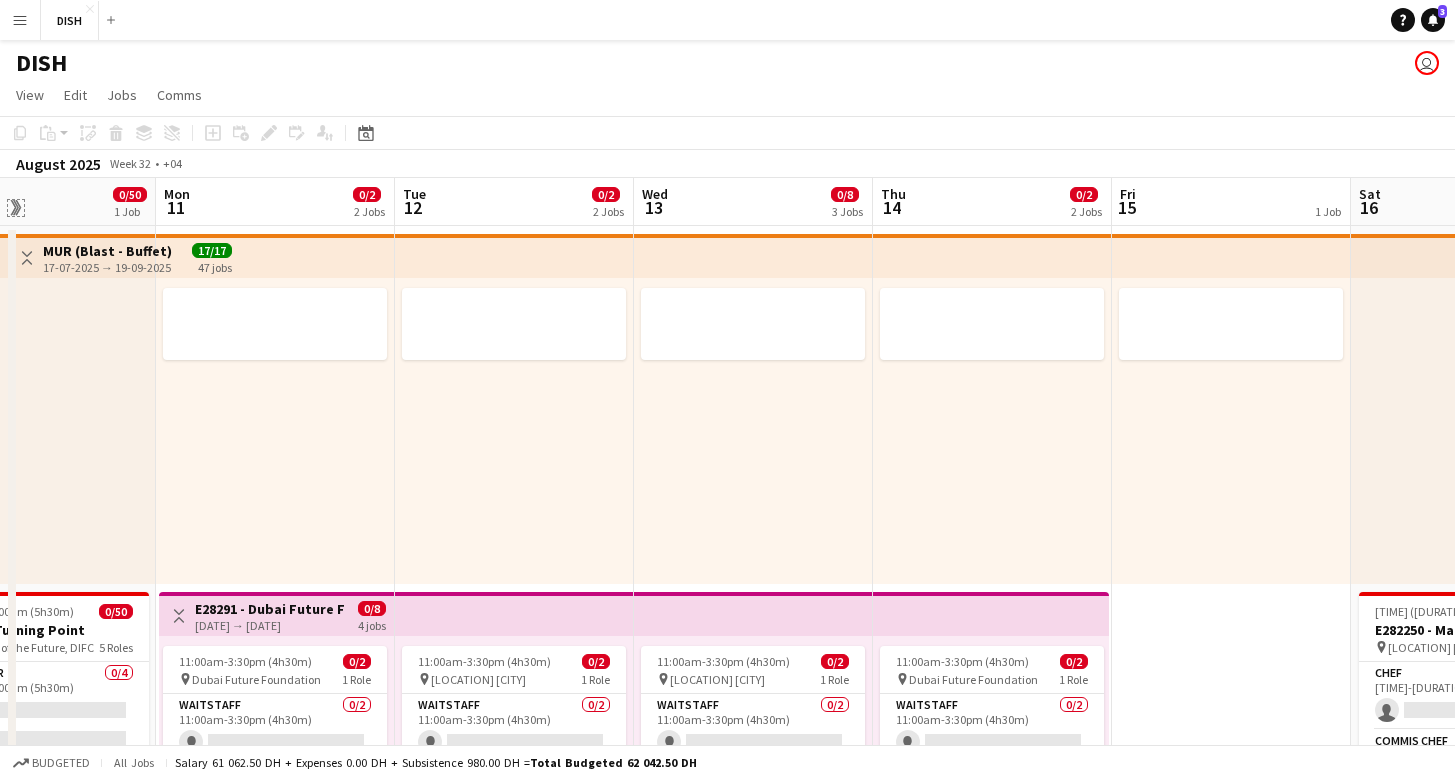 click on "Expand/collapse" 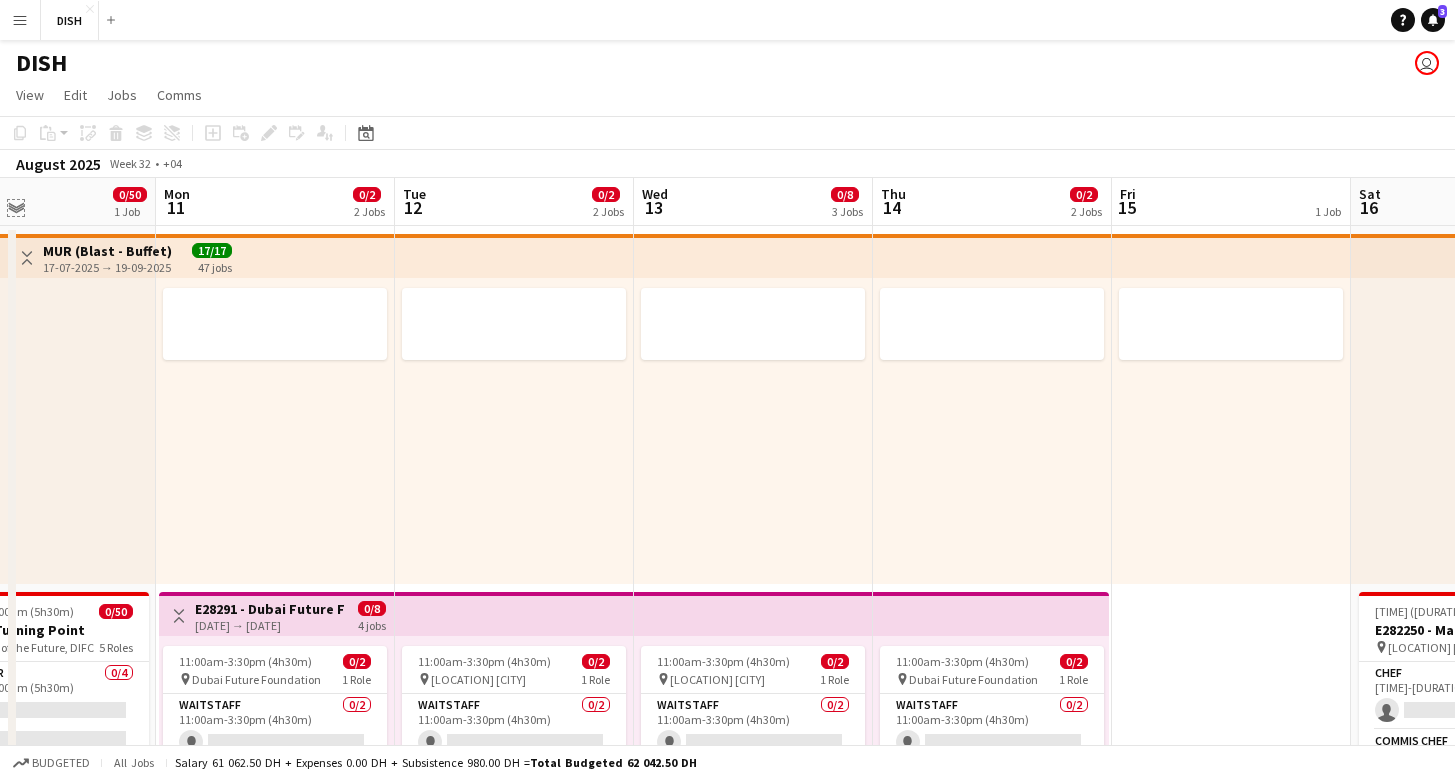click on "Expand/collapse" 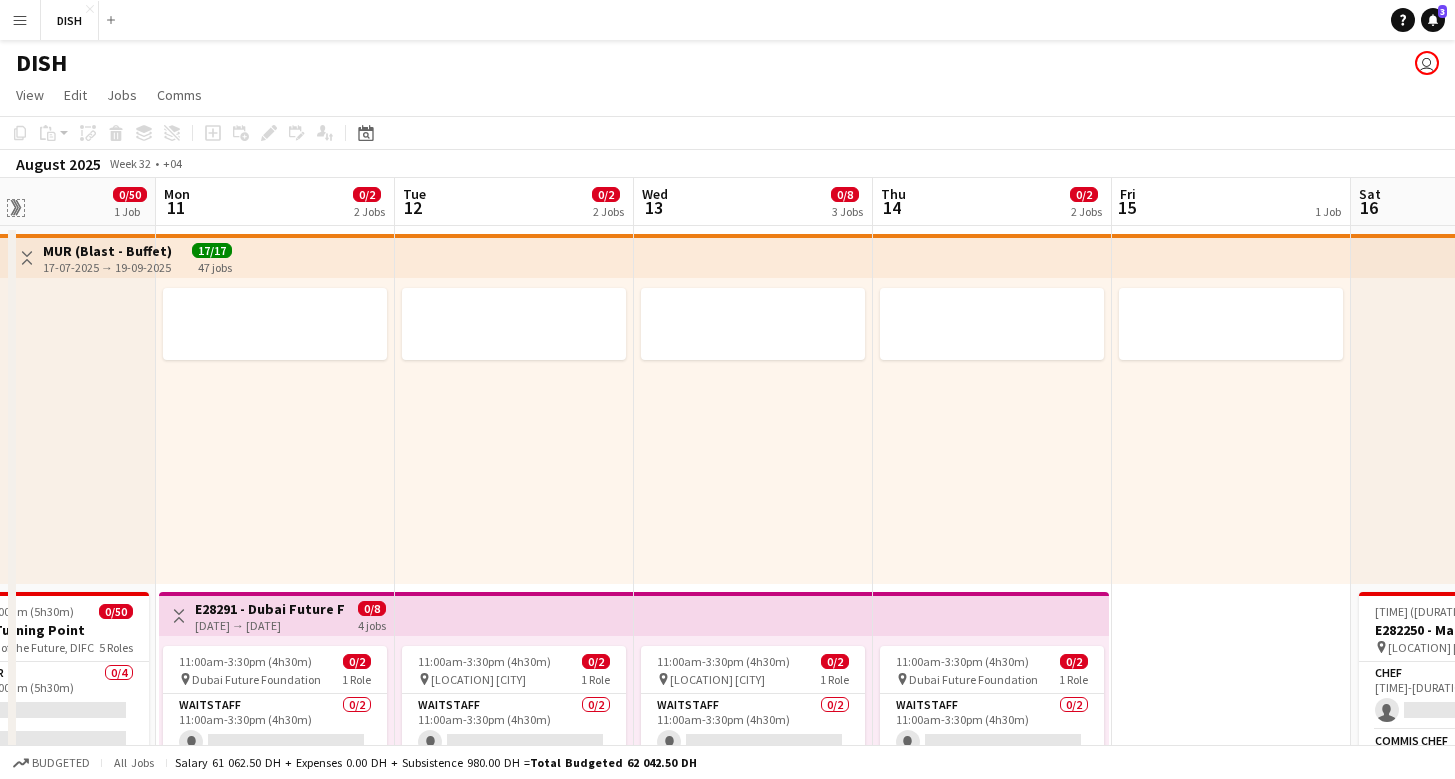 click on "Expand/collapse" 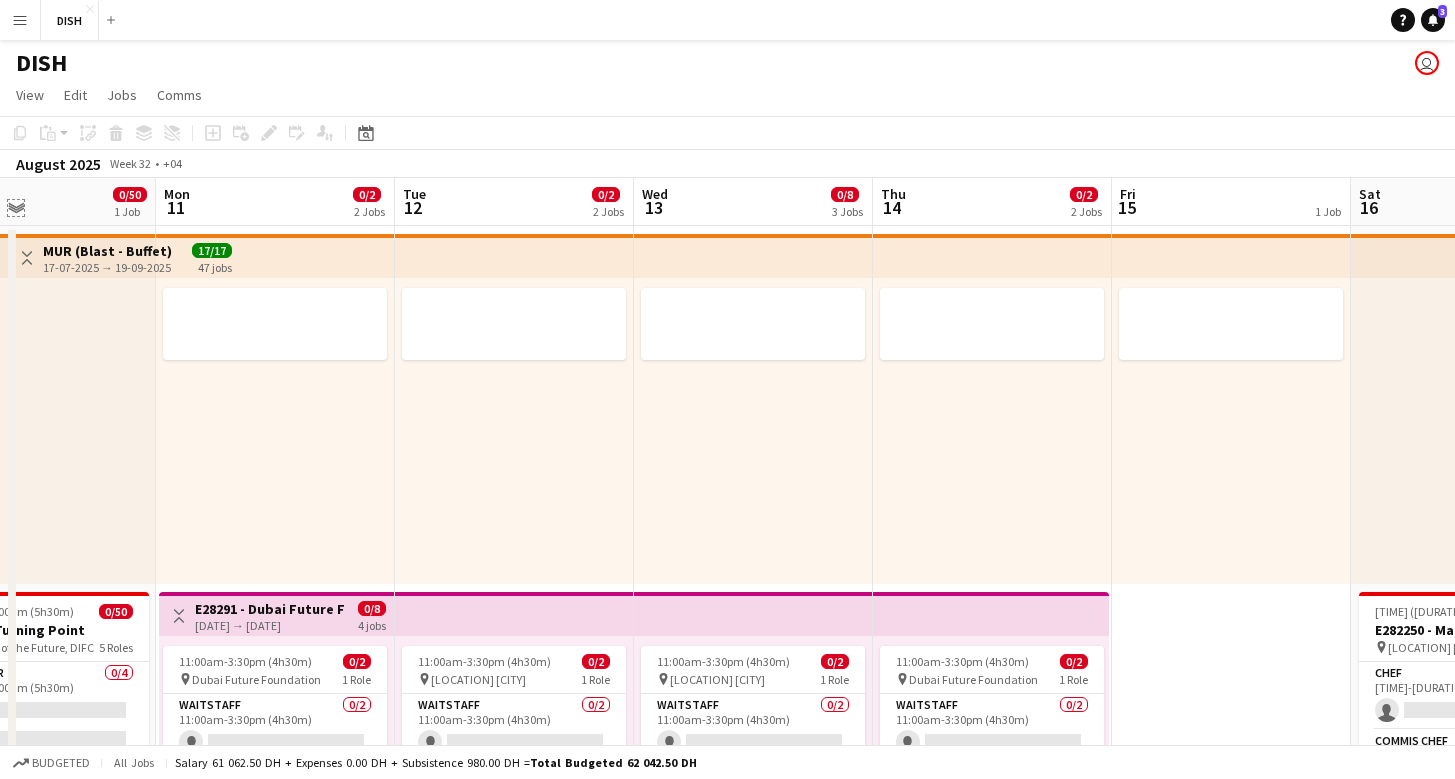 click on "Expand/collapse" 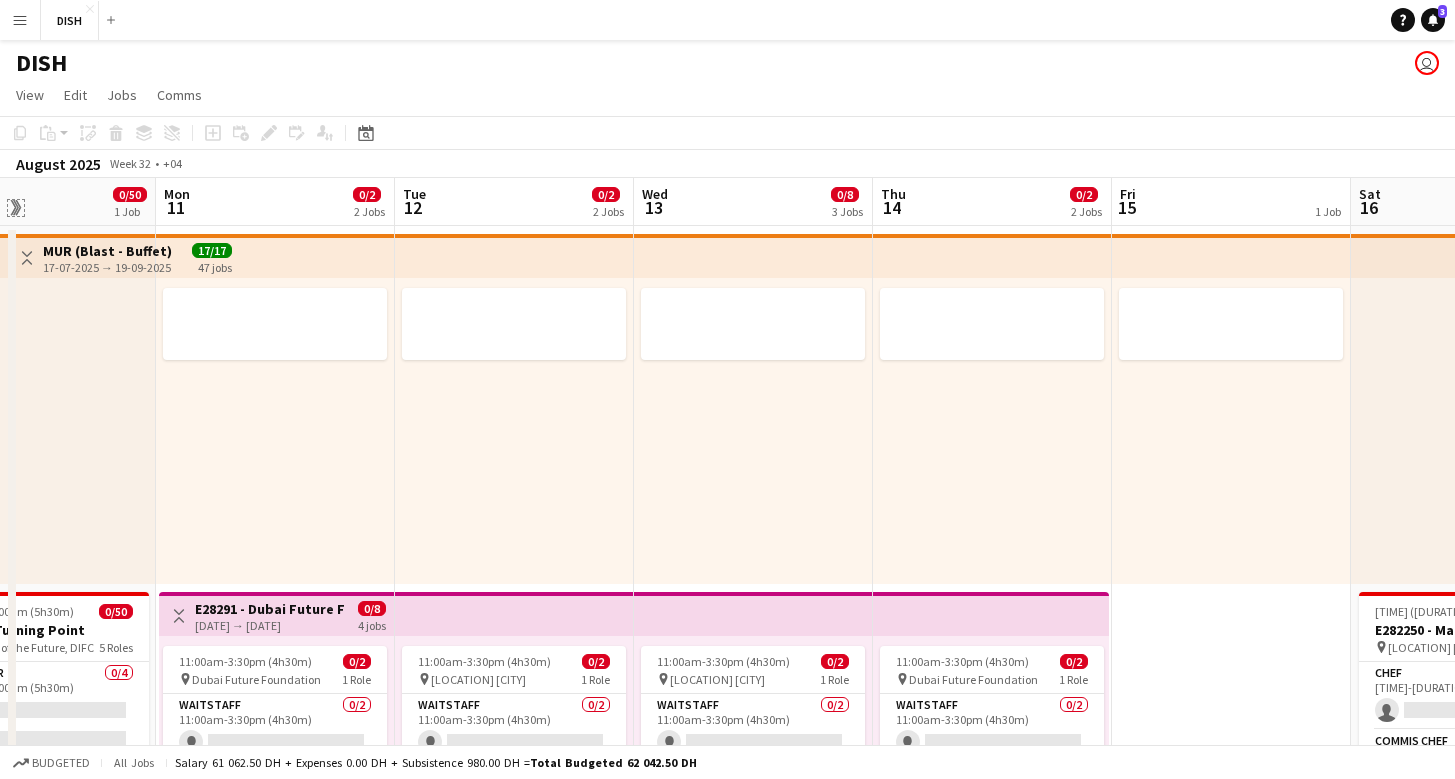 click on "Expand/collapse" 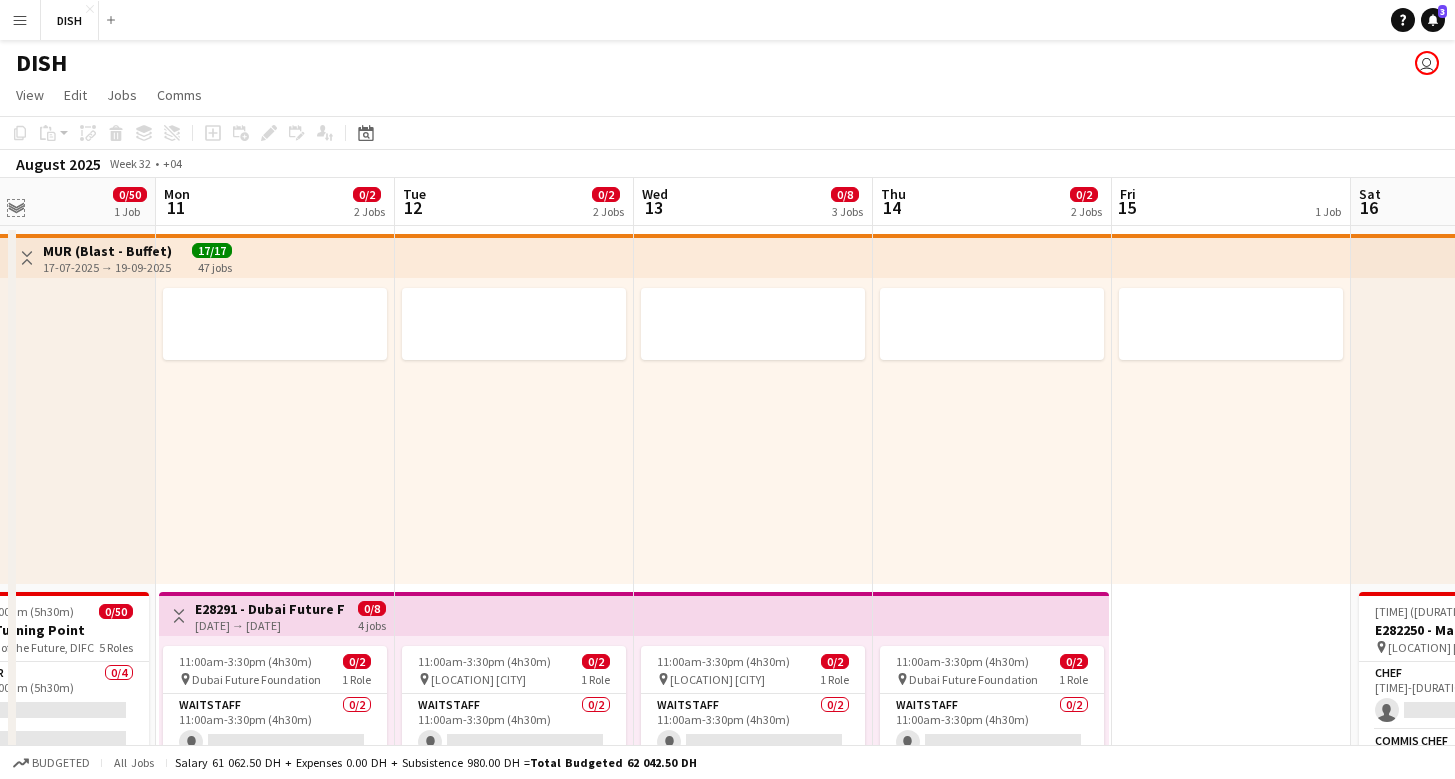 click on "Expand/collapse" 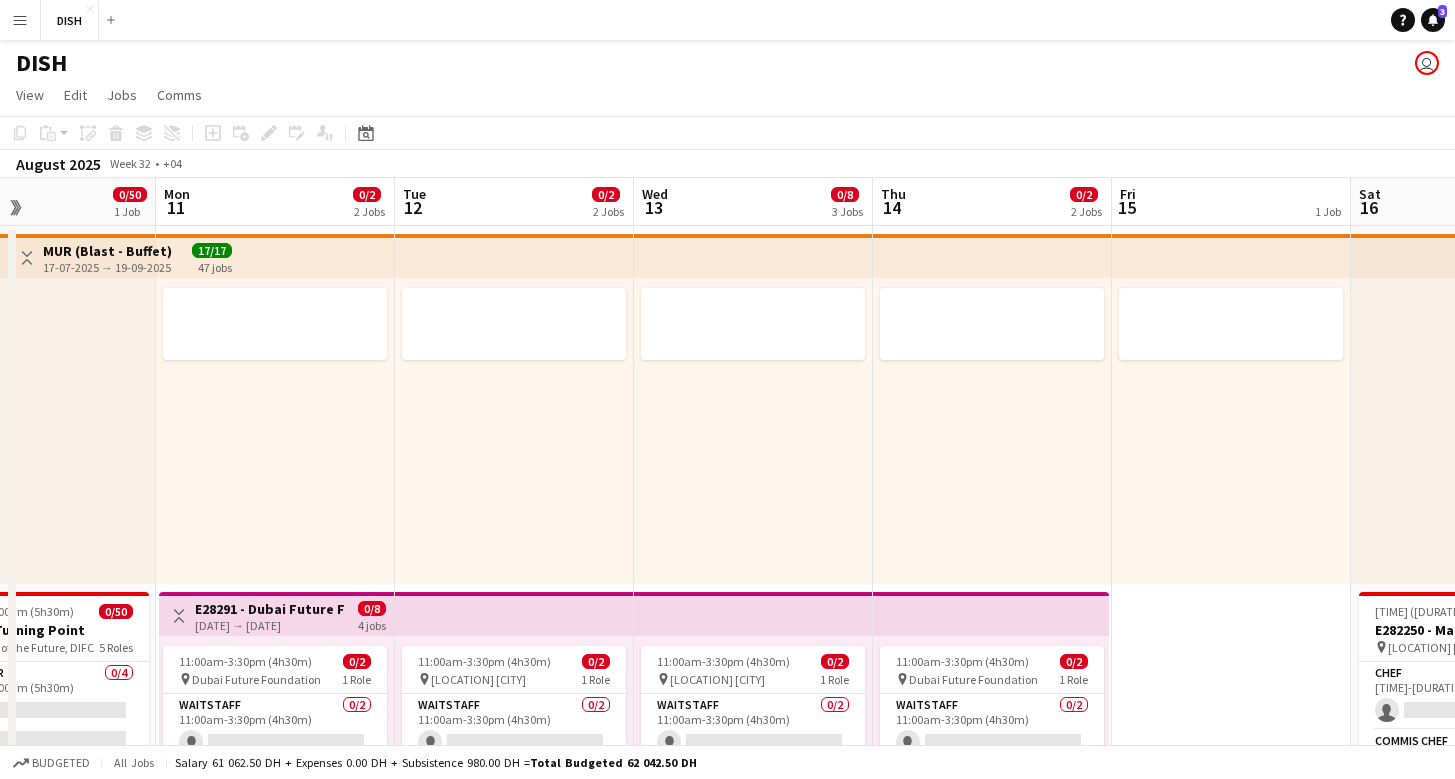 click on "Toggle View" at bounding box center [27, 258] 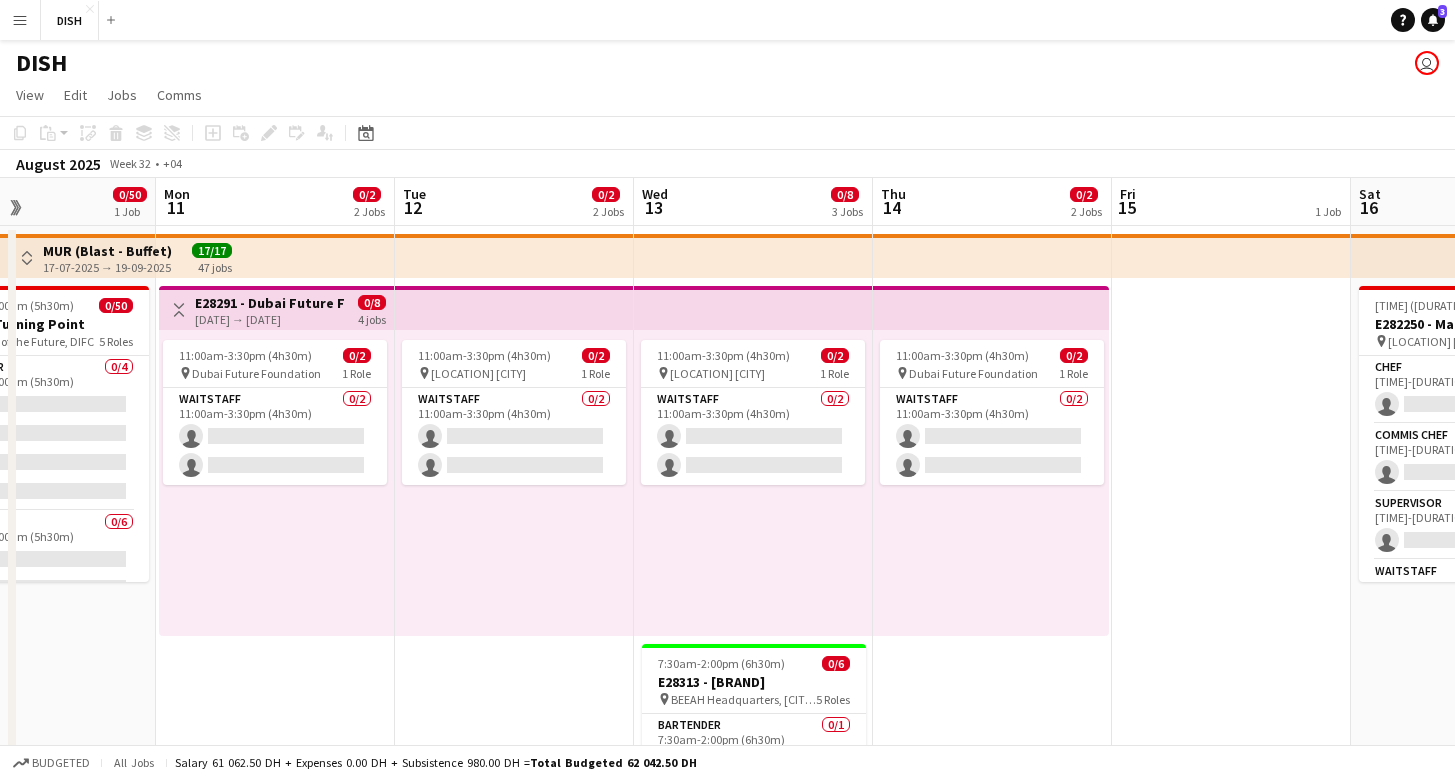 type 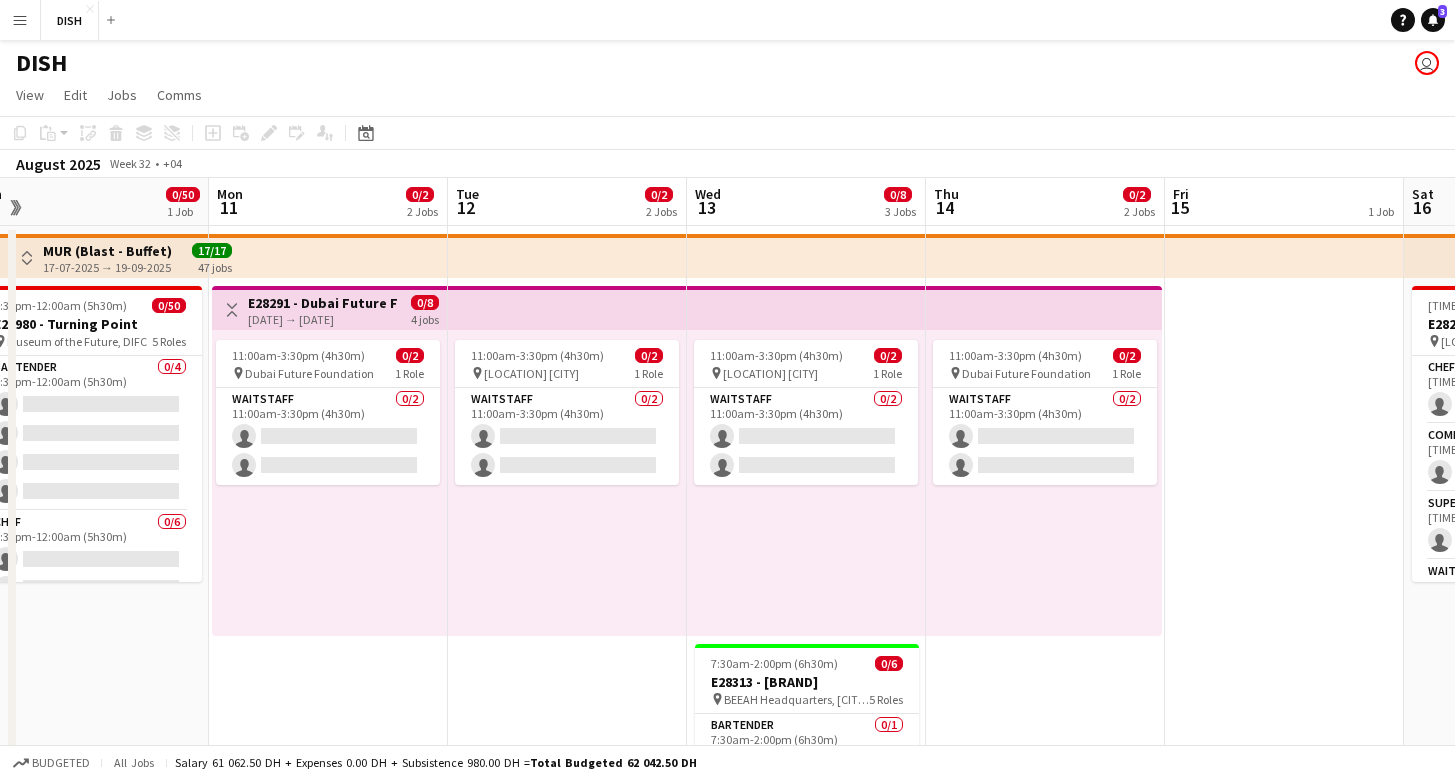 scroll, scrollTop: 0, scrollLeft: 999, axis: horizontal 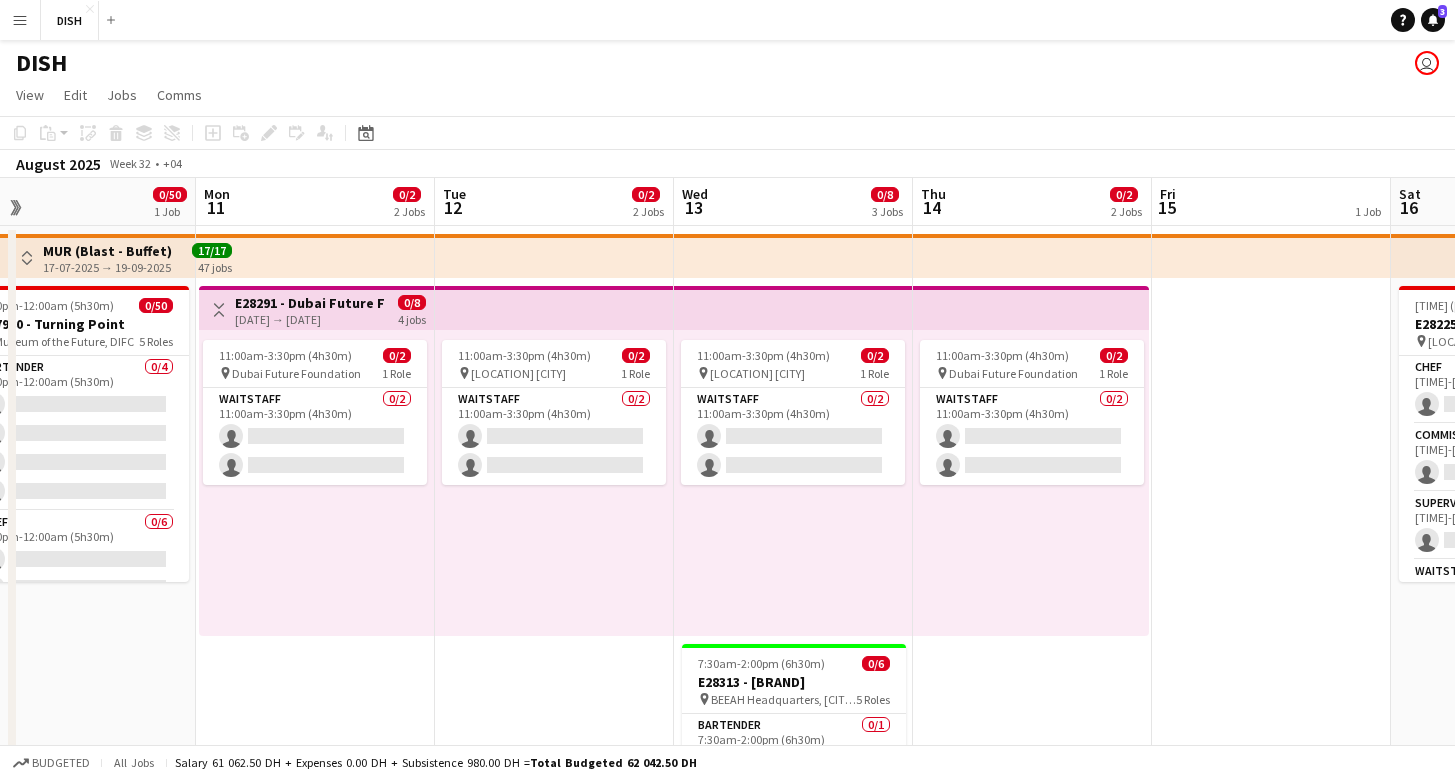 click on "Toggle View" at bounding box center [27, 258] 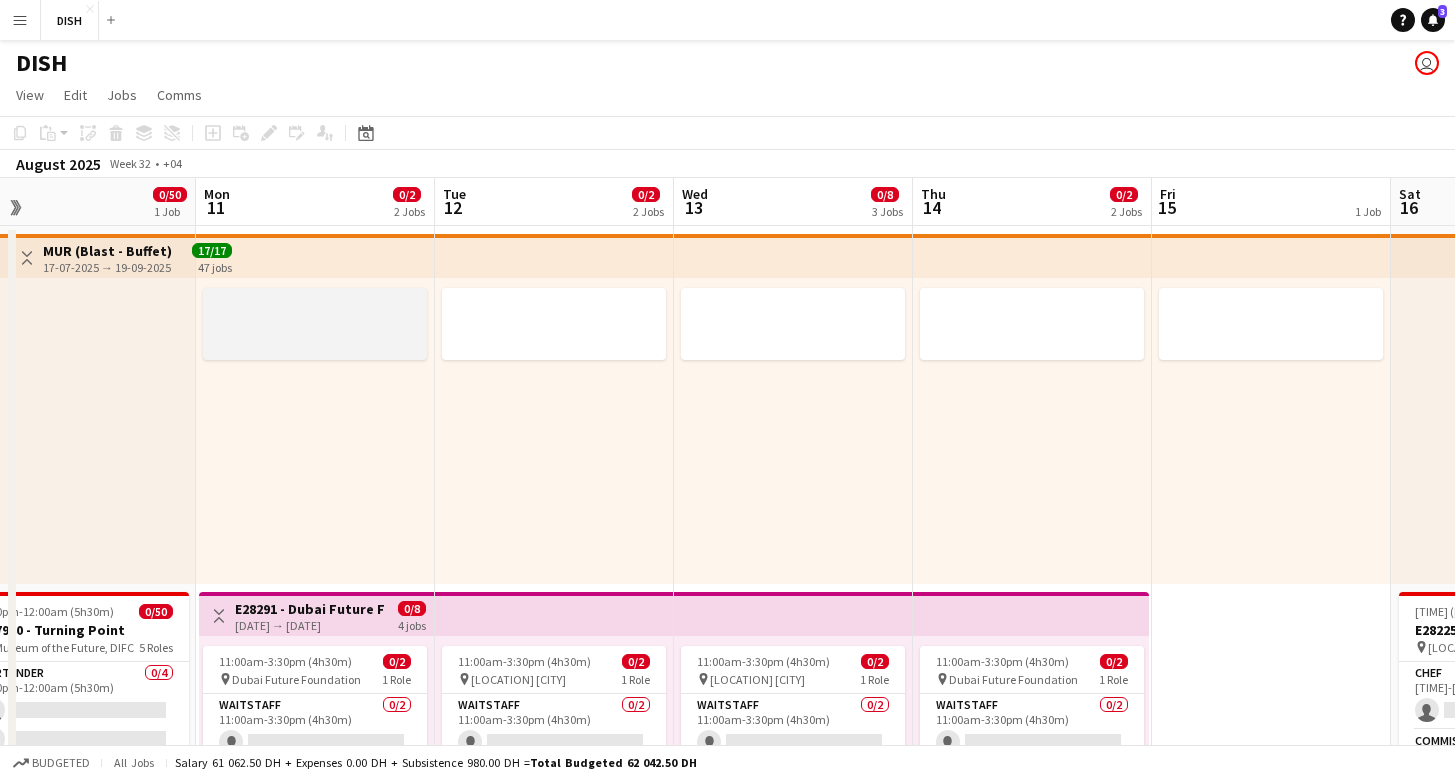 click at bounding box center (315, 303) 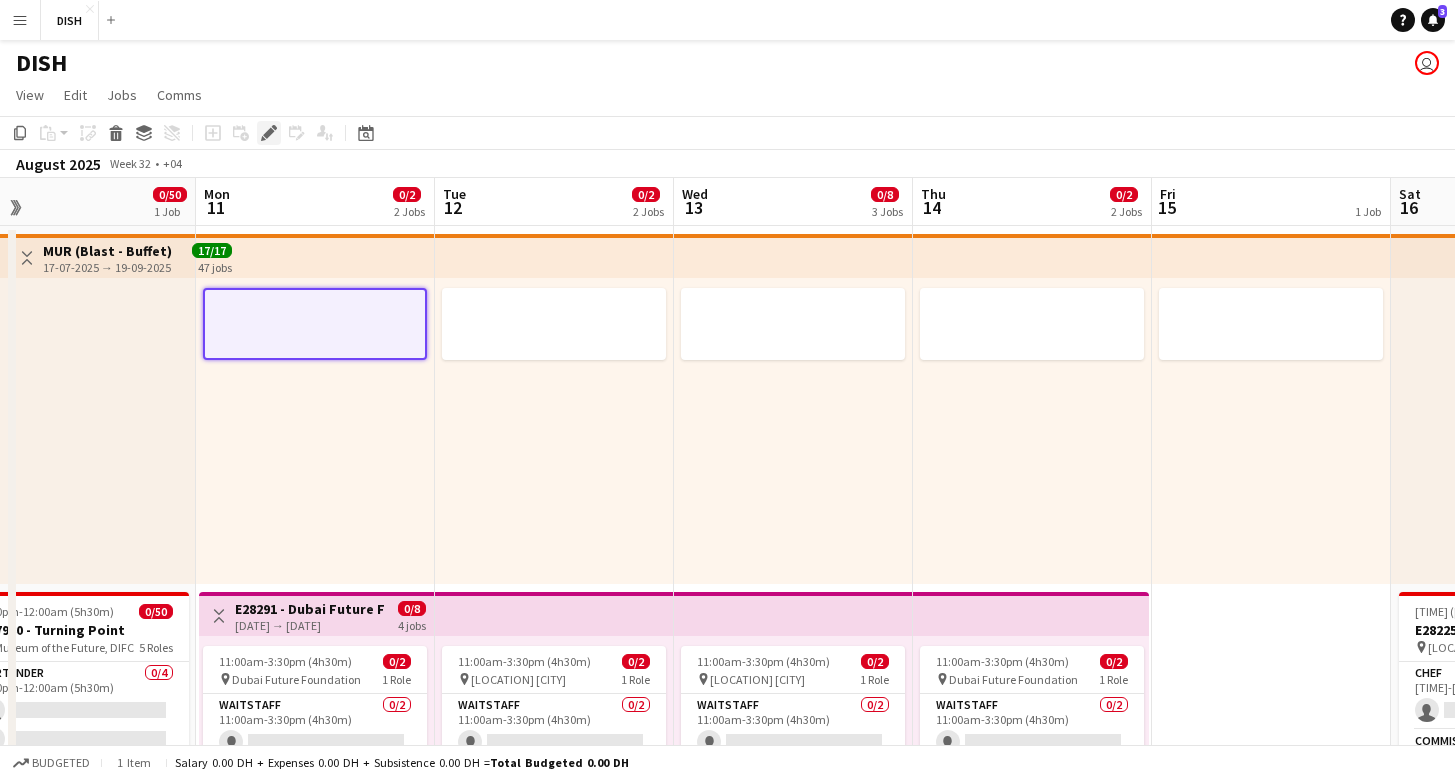 click on "Edit" 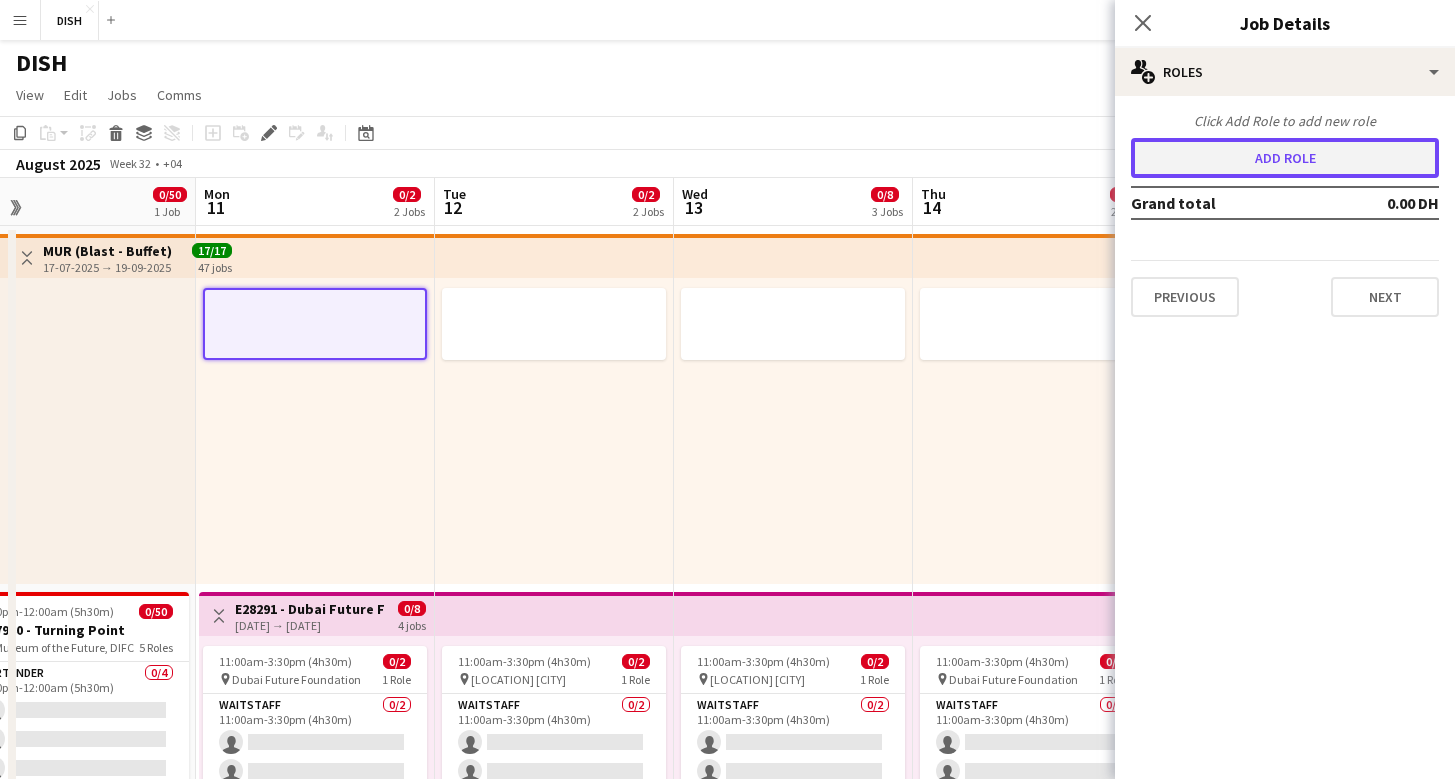 click on "Add role" at bounding box center (1285, 158) 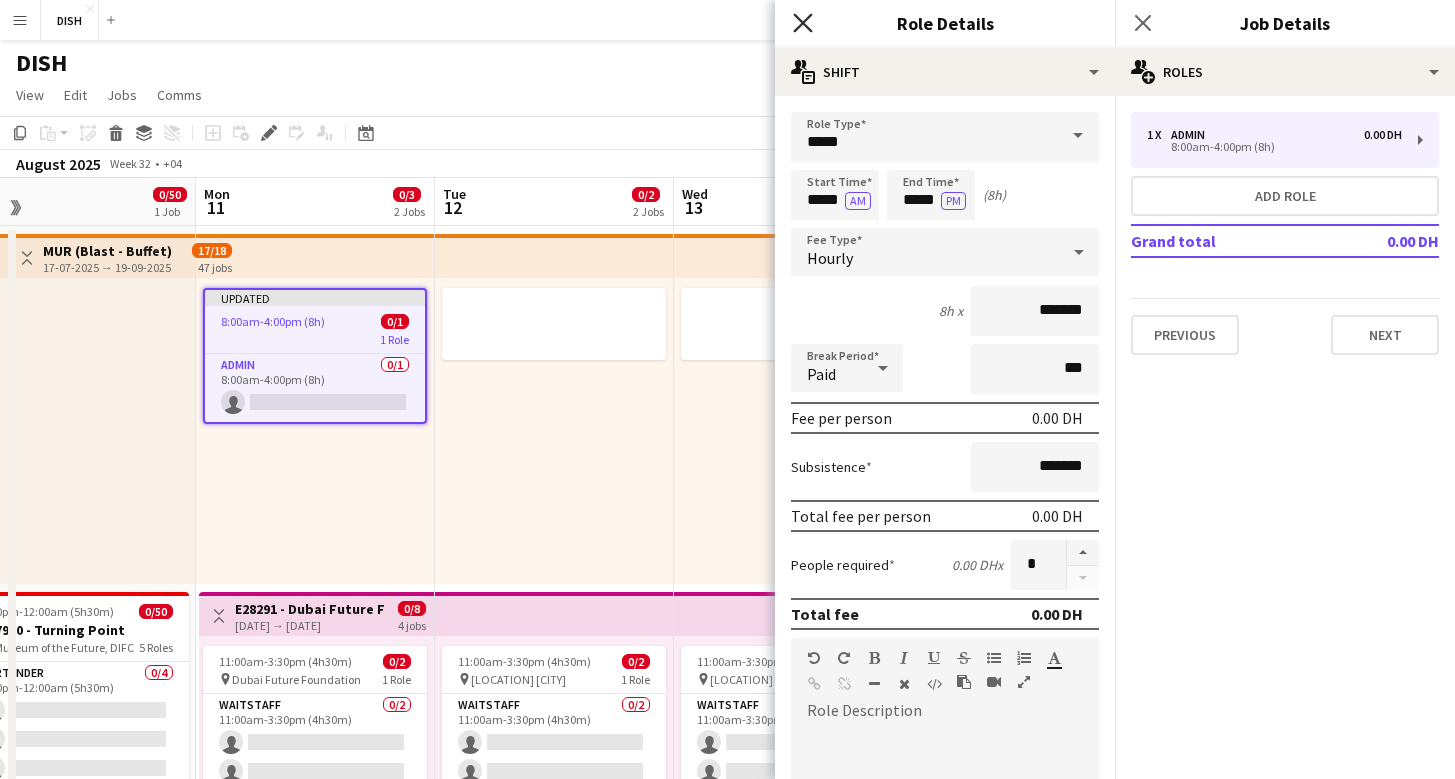 click on "Close pop-in" 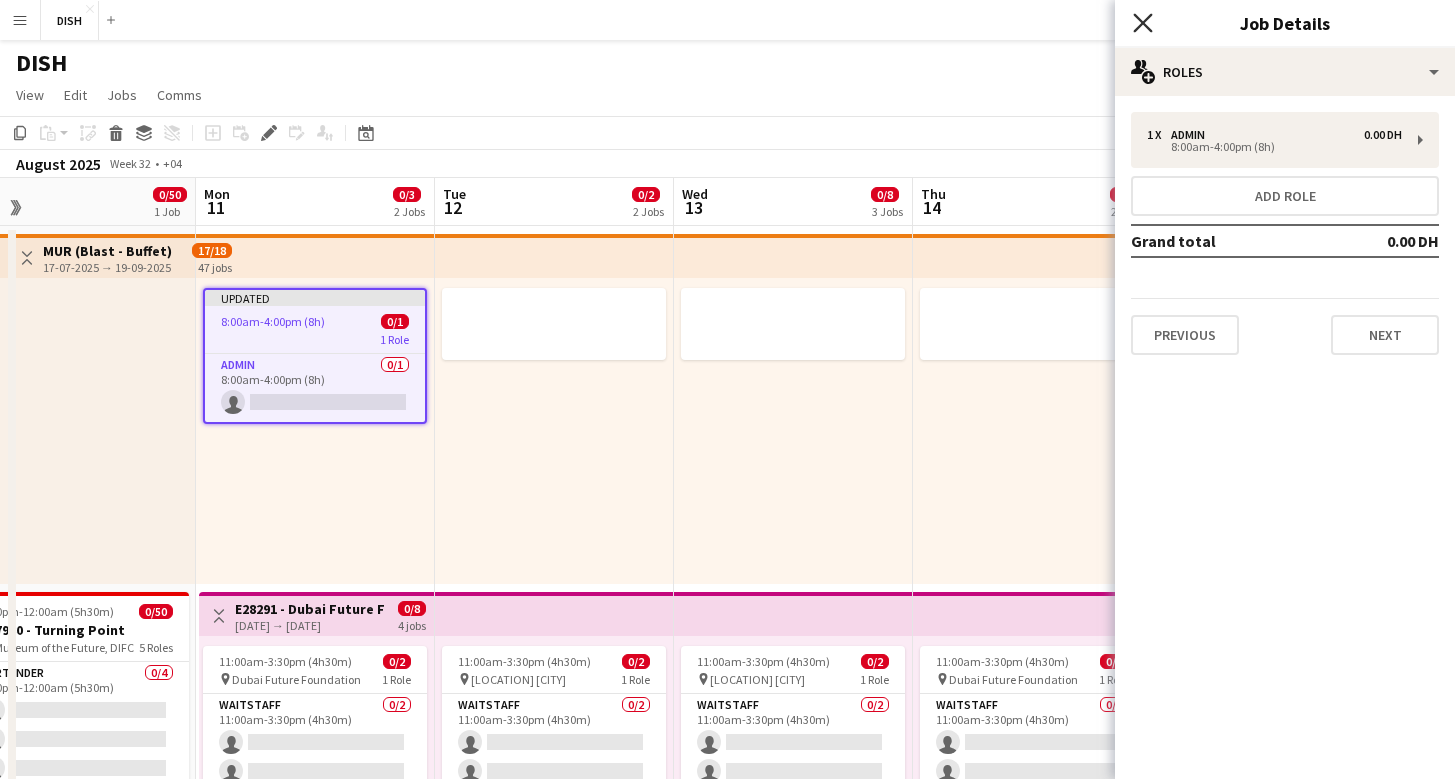 click on "Close pop-in" 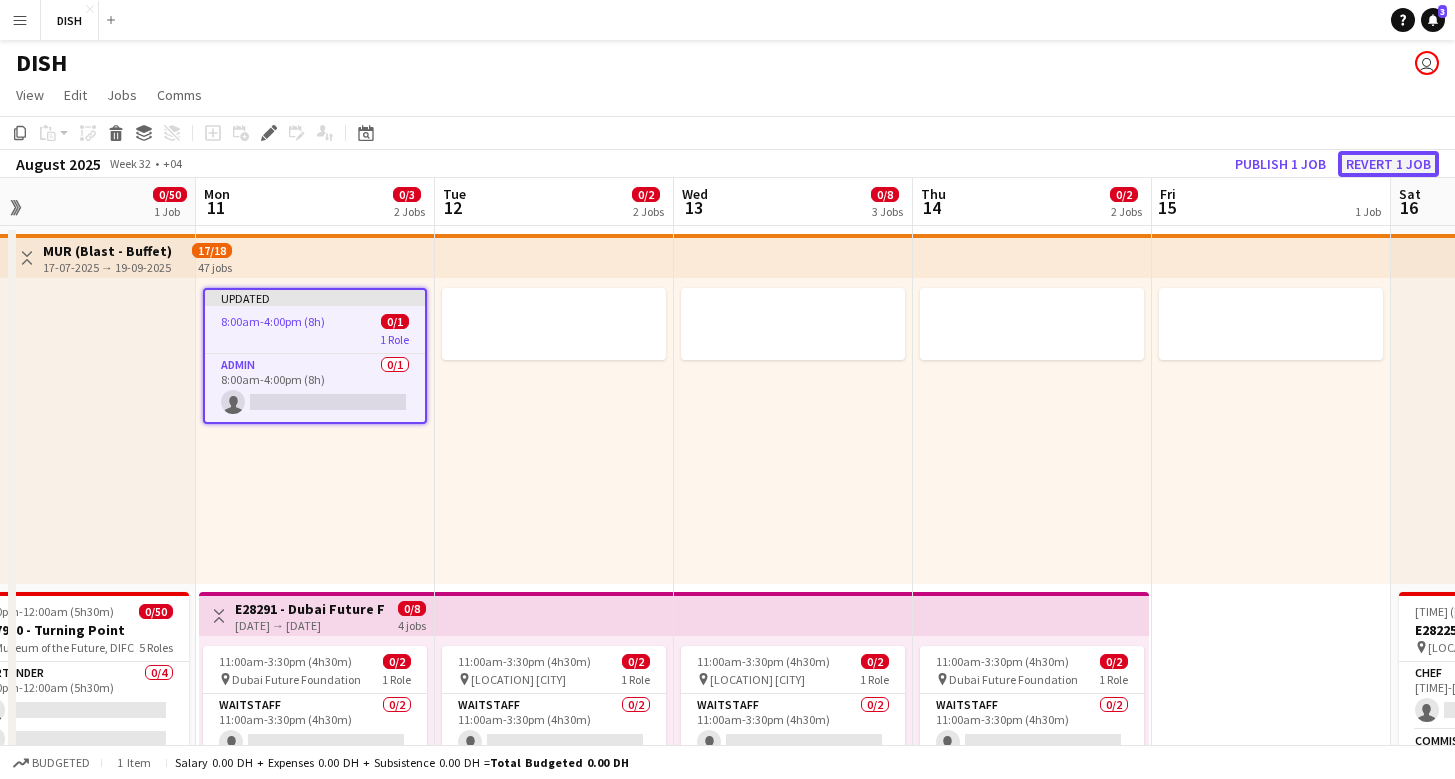 click on "Revert 1 job" 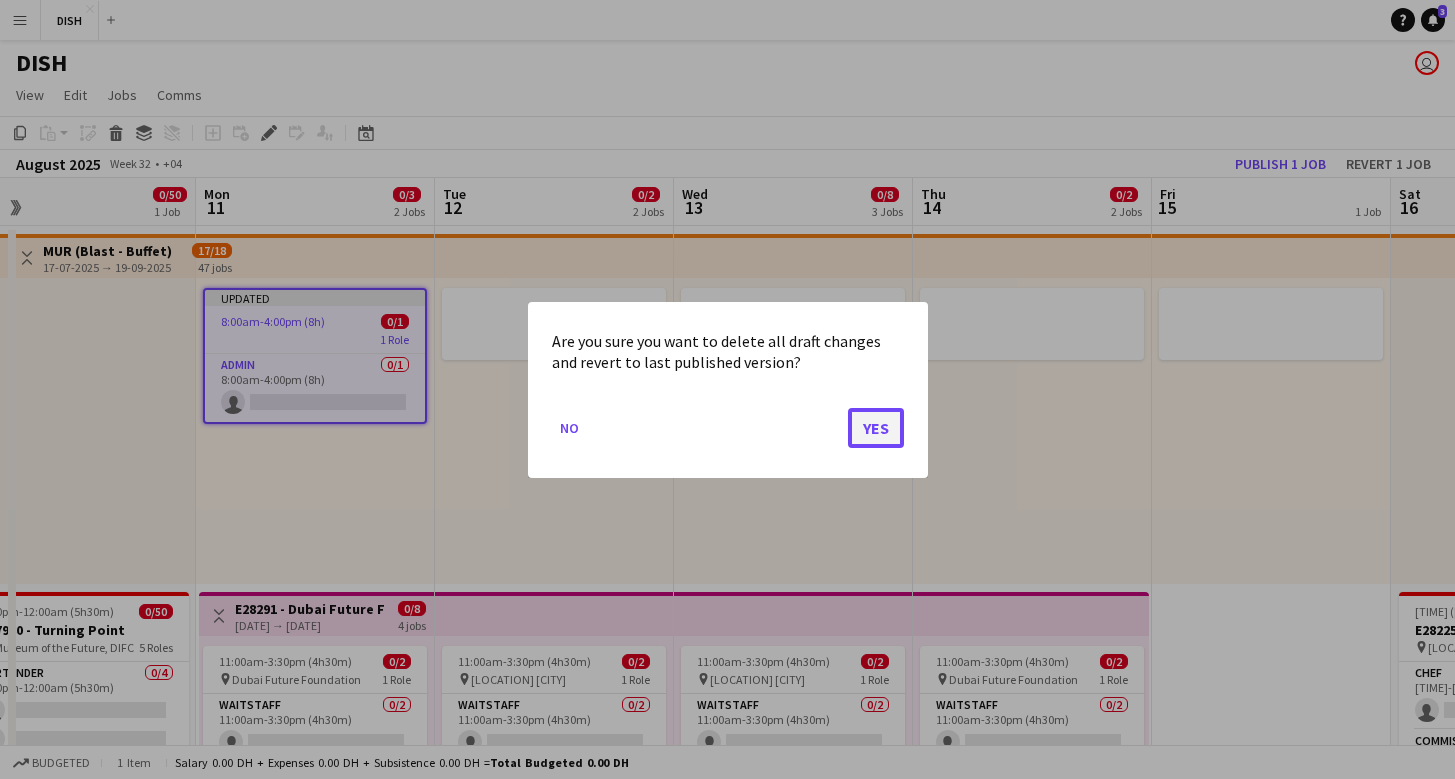 click on "Yes" 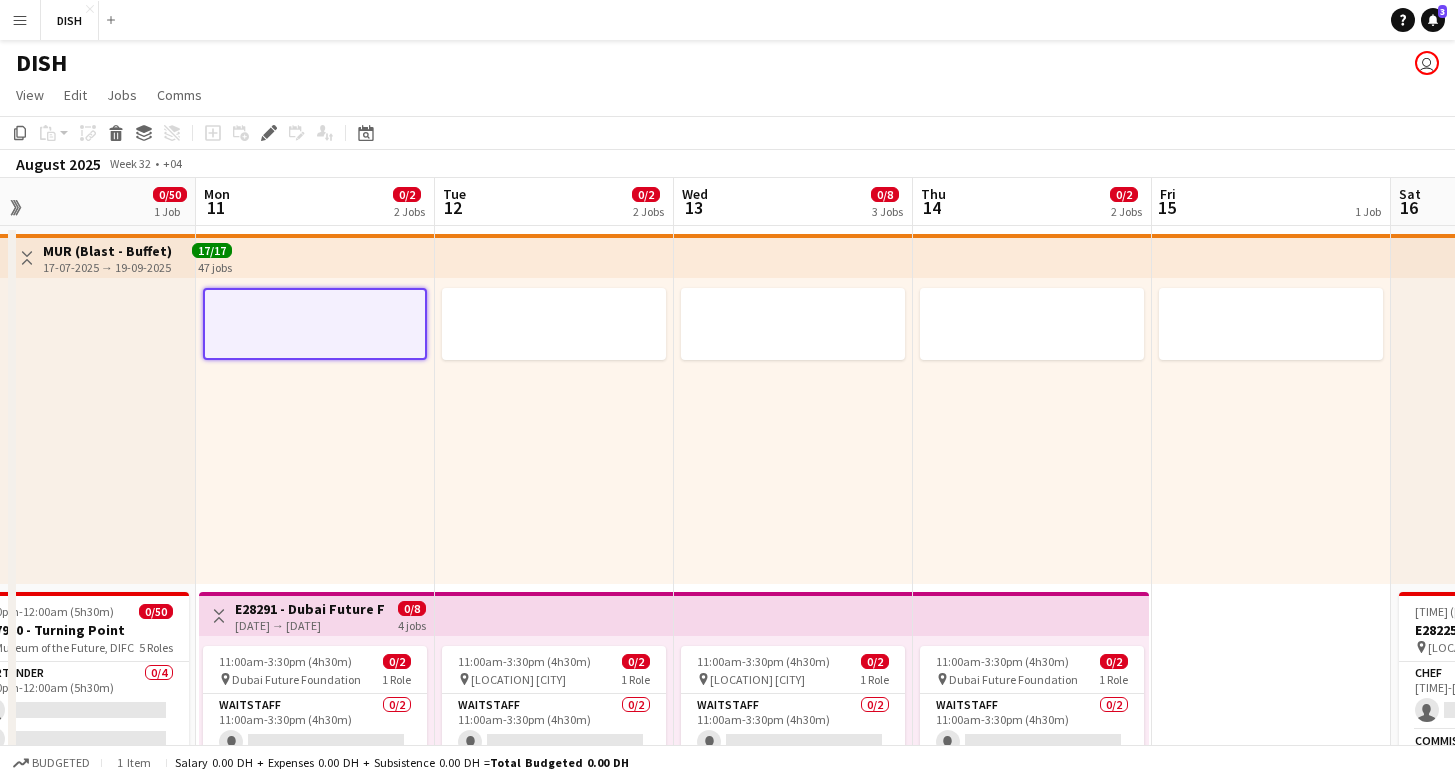 click at bounding box center (554, 431) 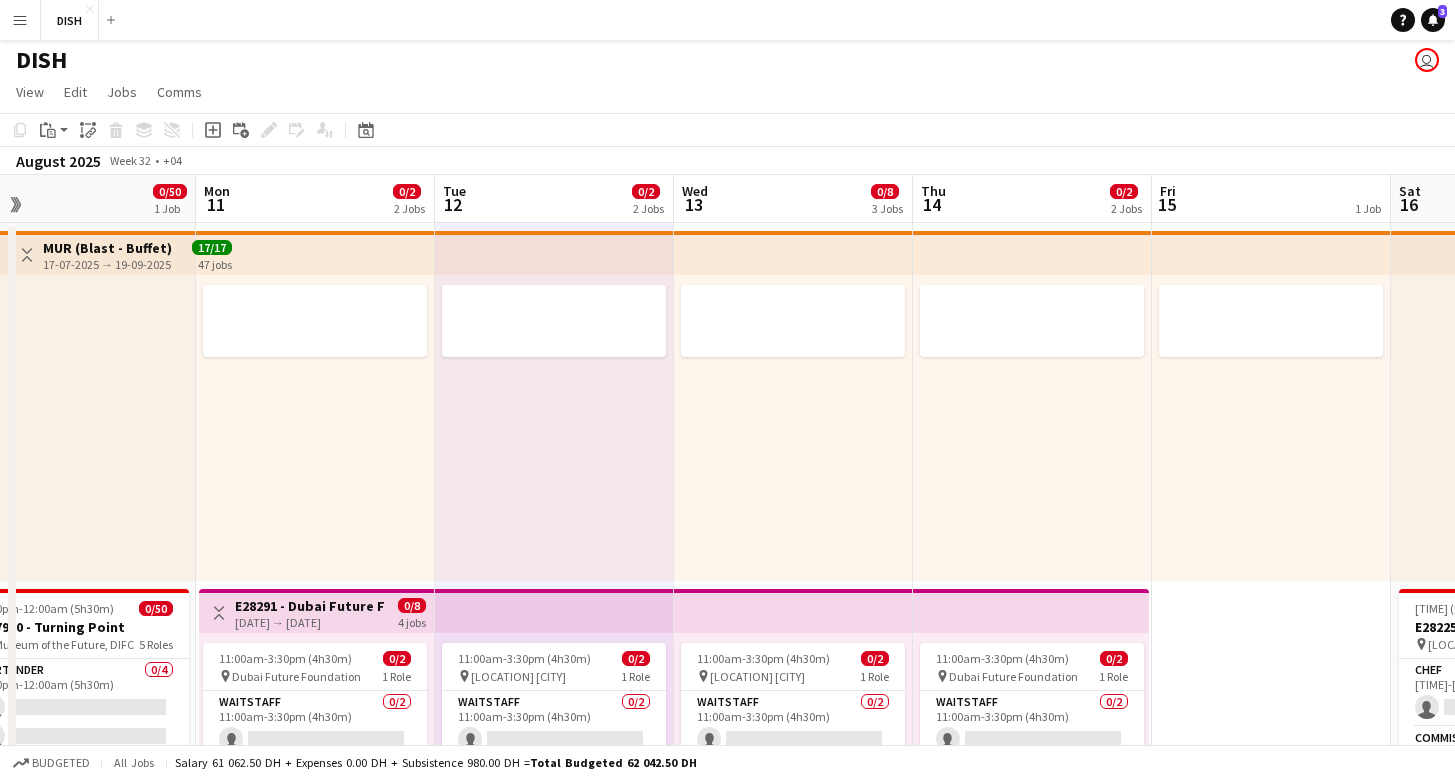 scroll, scrollTop: 4, scrollLeft: 0, axis: vertical 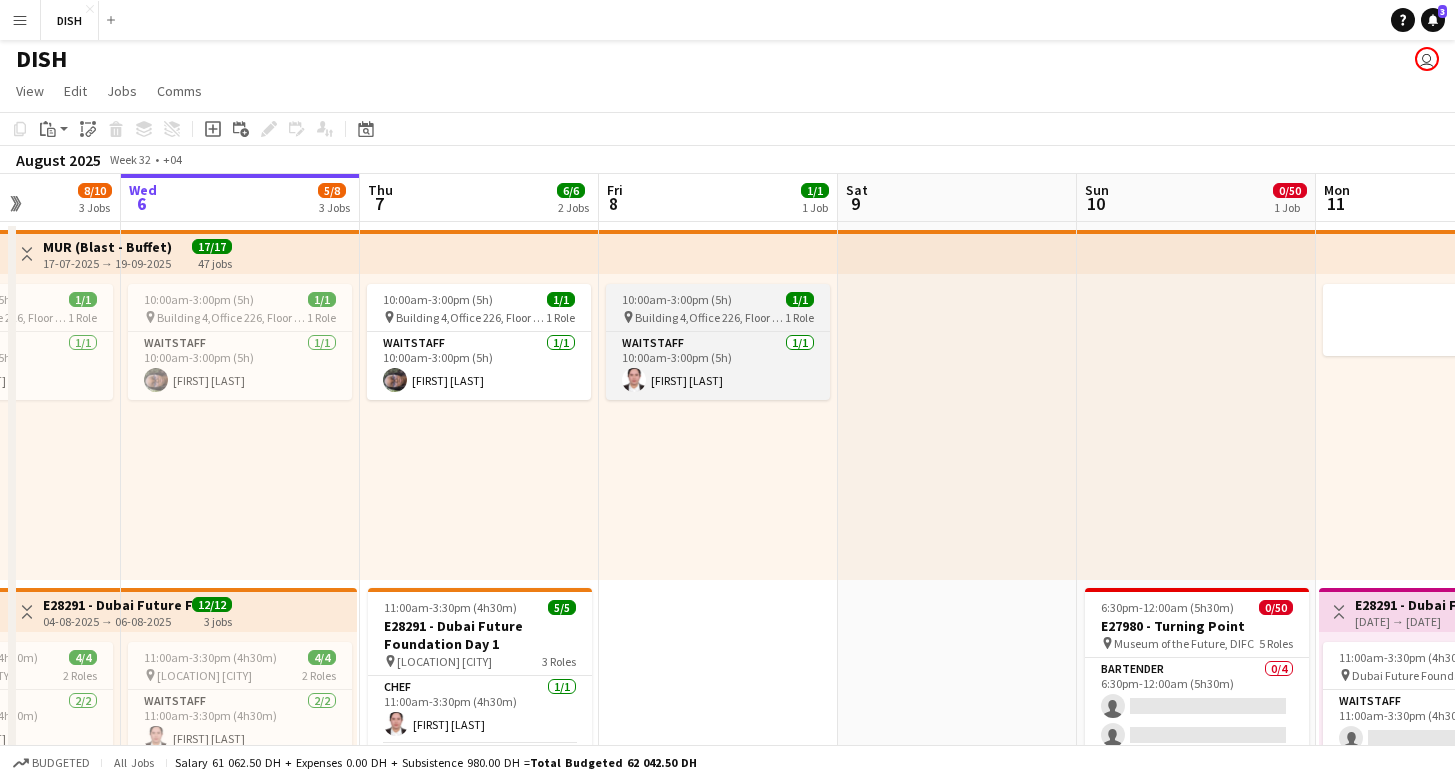 click on "10:00am-3:00pm (5h)" at bounding box center (677, 299) 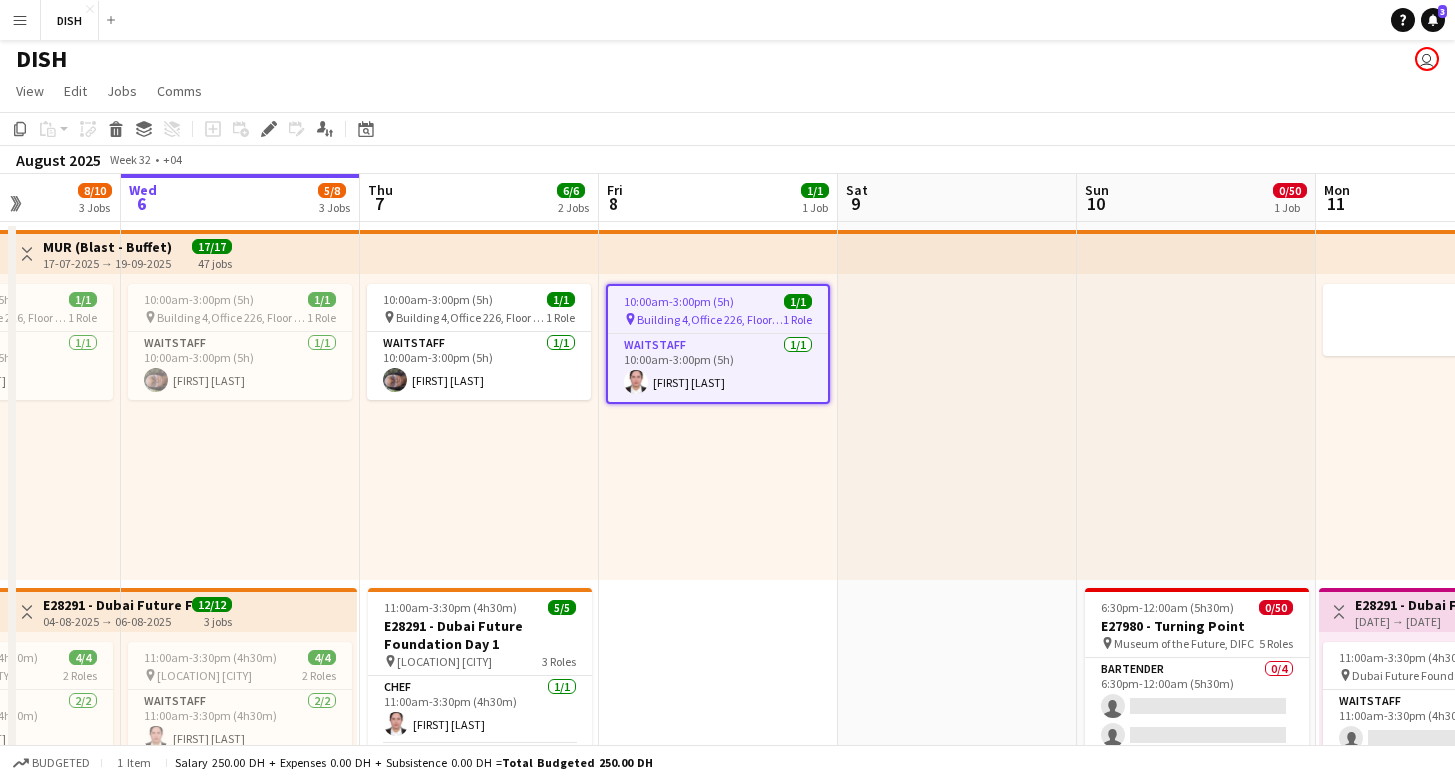 scroll, scrollTop: 0, scrollLeft: 597, axis: horizontal 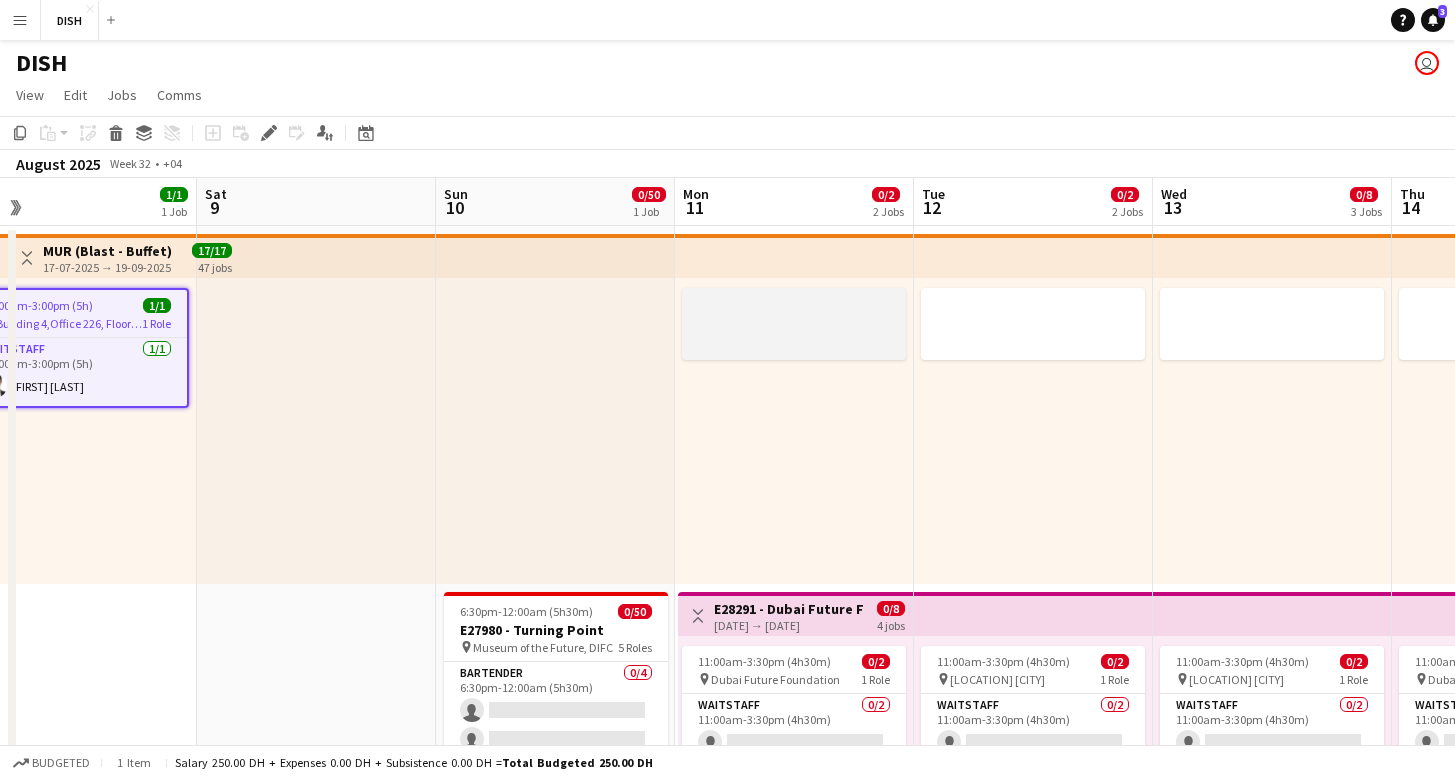 click at bounding box center [794, 303] 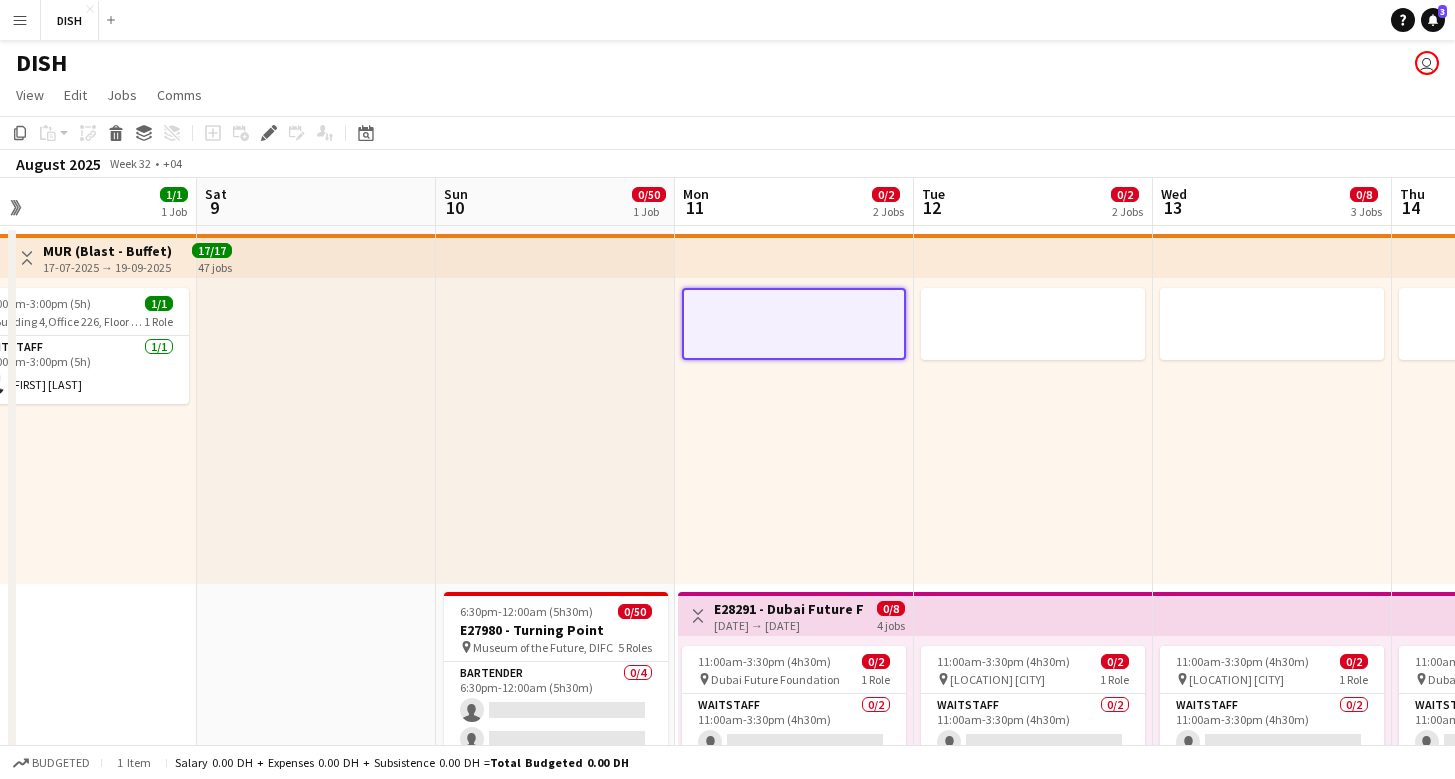click at bounding box center [1033, 431] 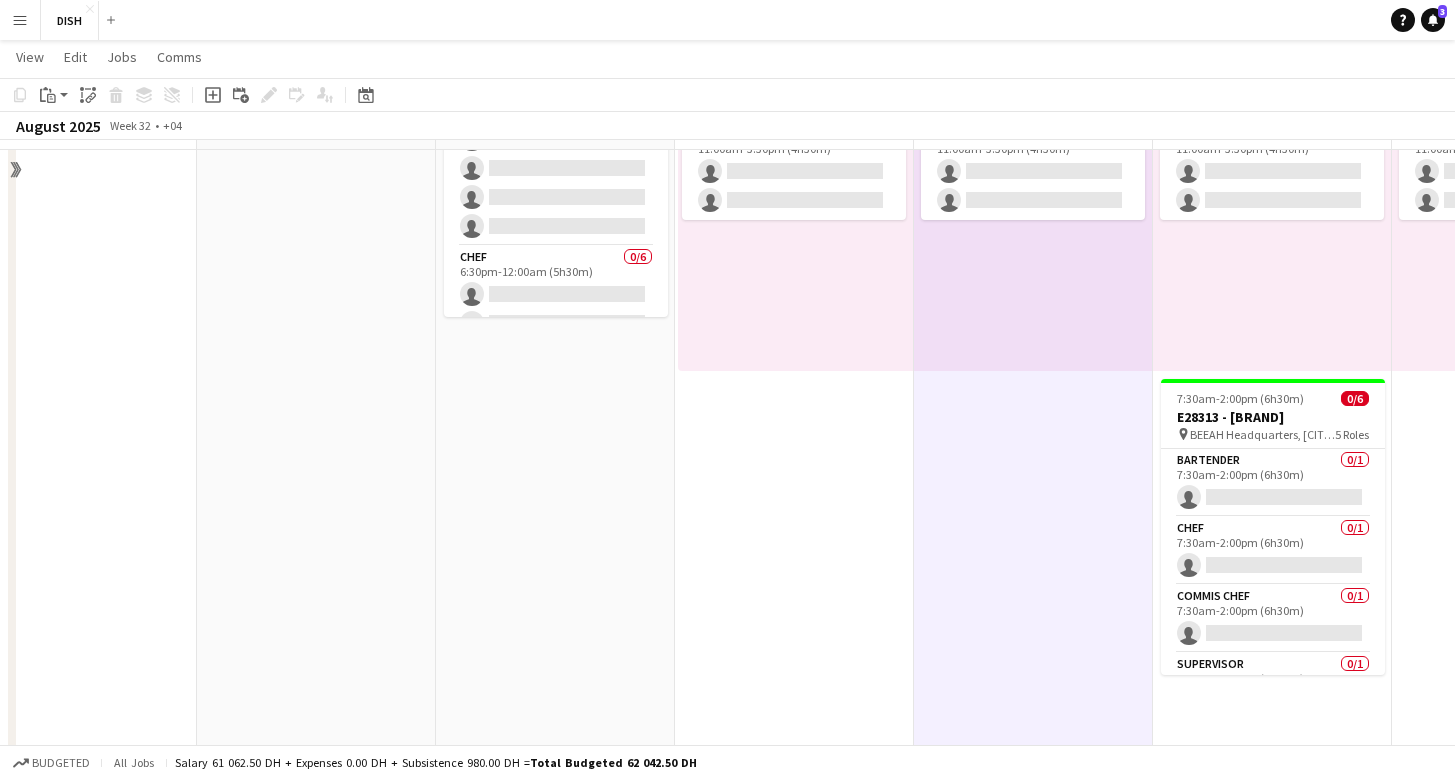 scroll, scrollTop: 589, scrollLeft: 0, axis: vertical 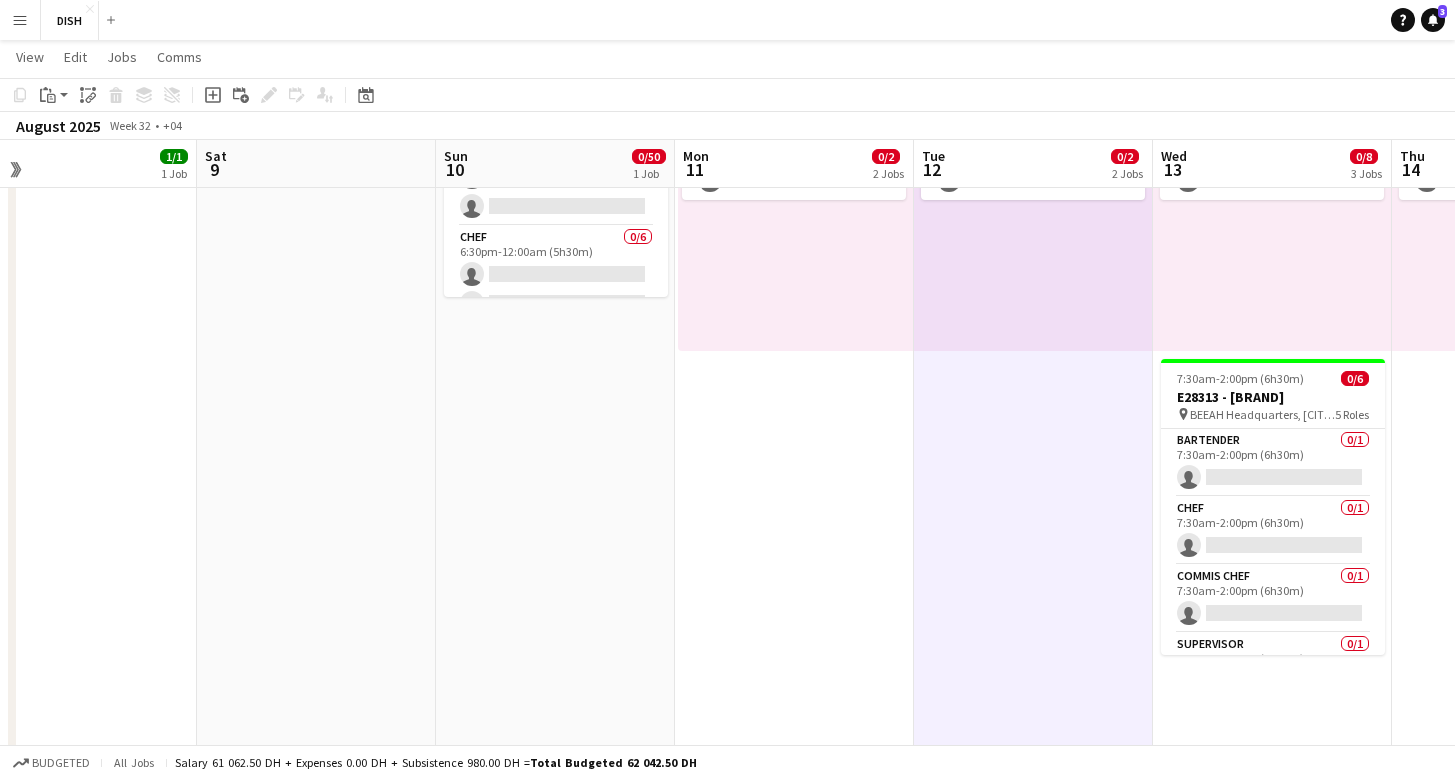 click on "Toggle View
E28291 - [BRAND] [LOCATION] Day 1  [DATE] → [DATE]   0/8   4 jobs      [TIME]-[TIME] ([DURATION])    0/2
pin
[LOCATION] [FOUNDATION]   1 Role   Waitstaff   0/2   [TIME]-[TIME] ([DURATION])
single-neutral-actions
single-neutral-actions" at bounding box center (794, 347) 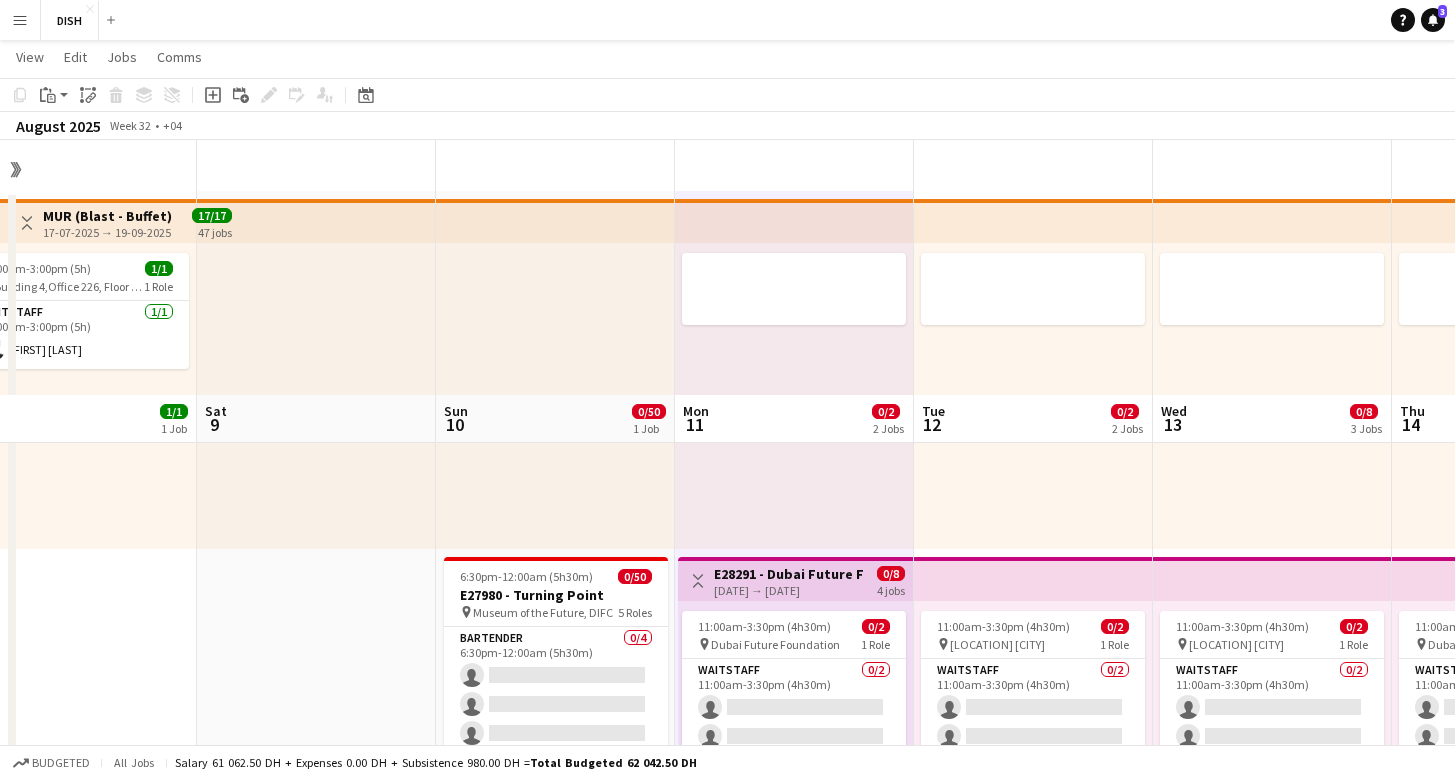 scroll, scrollTop: 0, scrollLeft: 0, axis: both 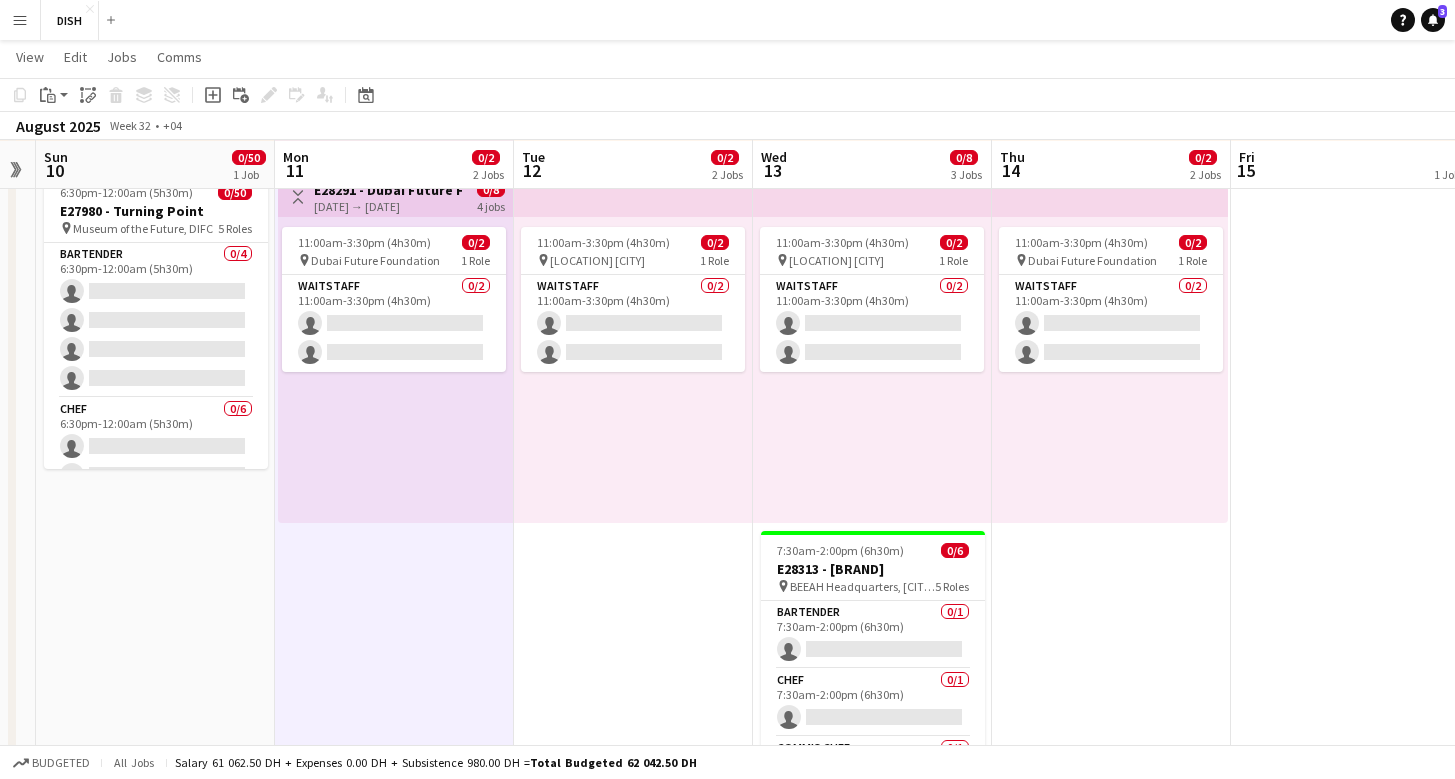 click on "[TIME]-[TIME] ([DURATION])    0/2
pin
[LOCATION] [CITY]   1 Role   Waitstaff   0/2   [TIME]-[TIME] ([DURATION])
single-neutral-actions
single-neutral-actions" at bounding box center (633, 370) 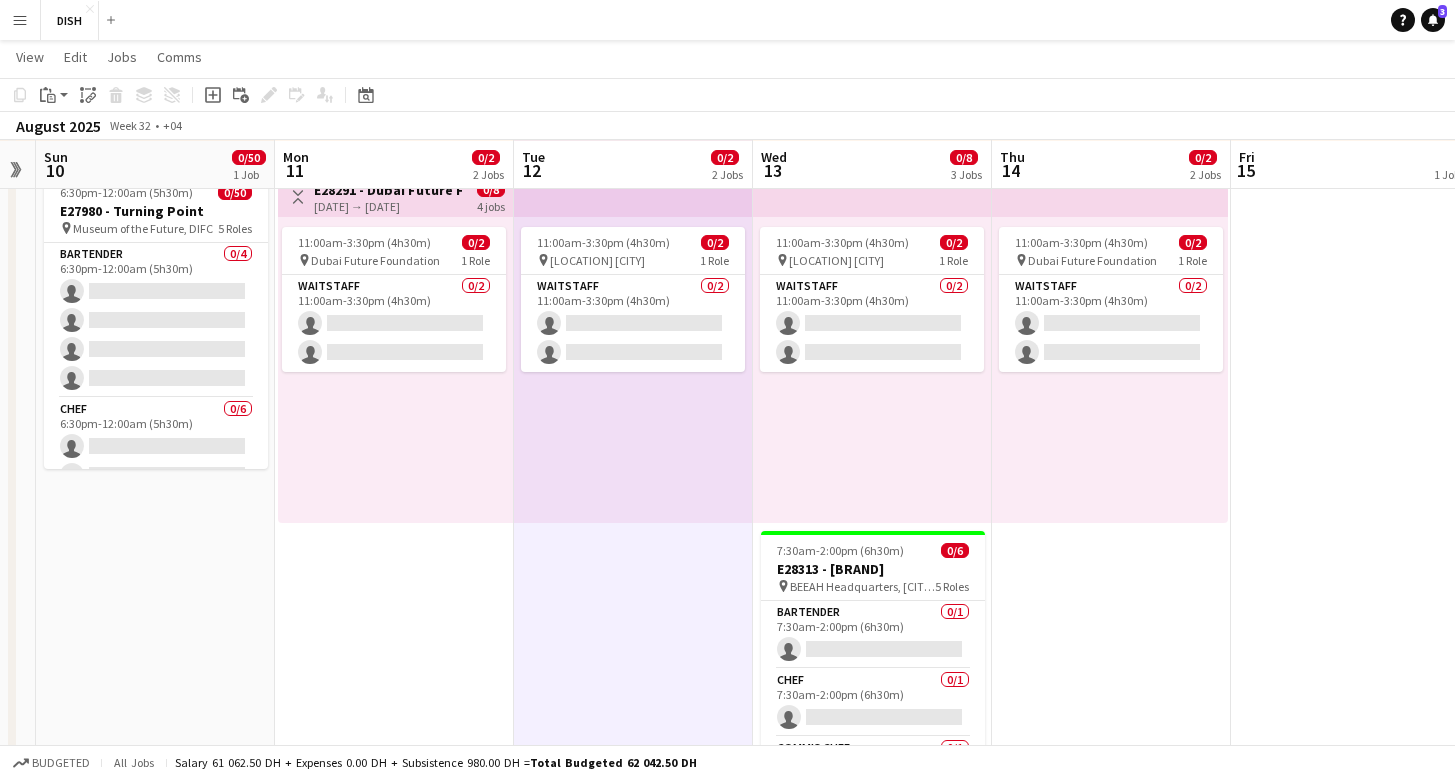 click on "[TIME]-[TIME] ([DURATION])    0/2
pin
[LOCATION] [CITY]   1 Role   Waitstaff   0/2   [TIME]-[TIME] ([DURATION])
single-neutral-actions
single-neutral-actions" at bounding box center [872, 370] 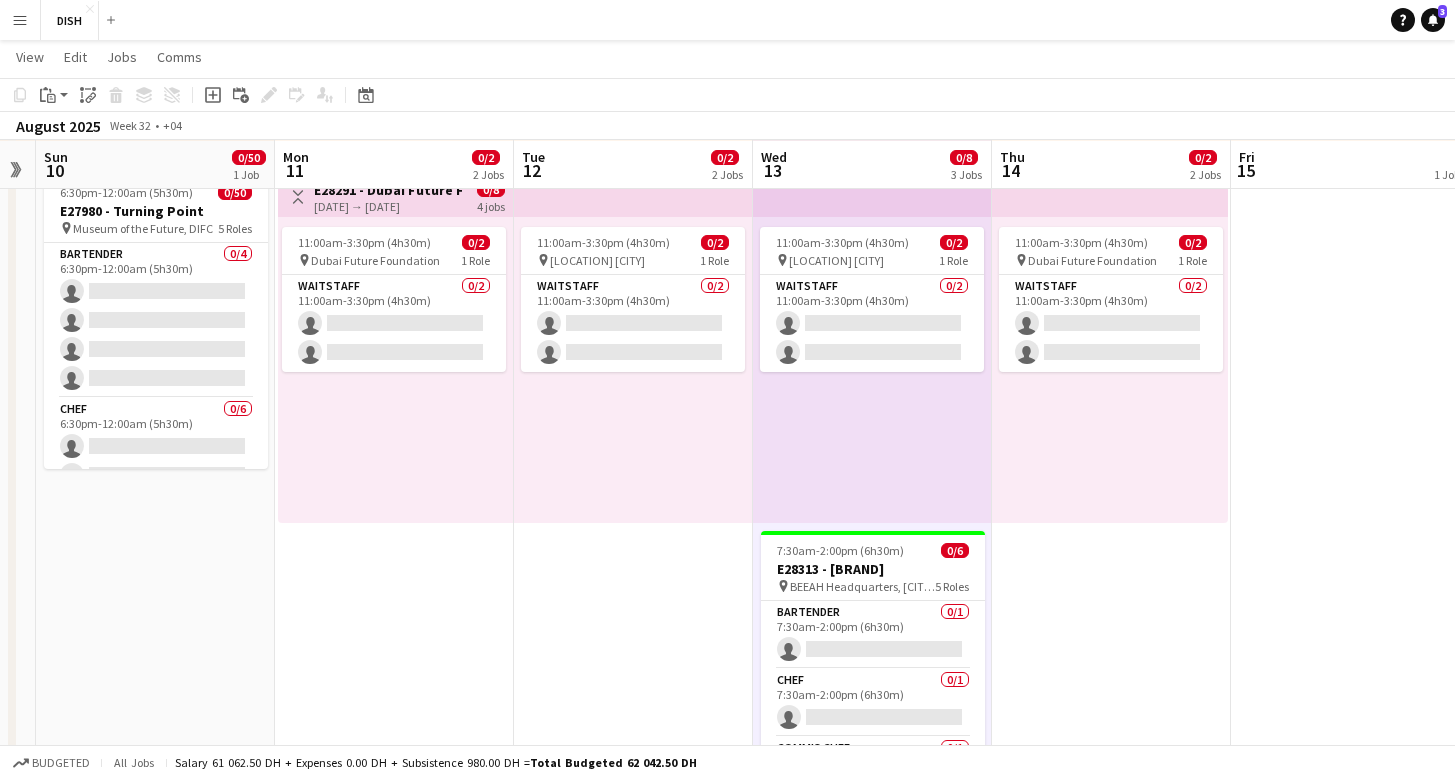 click on "11:00am-3:30pm (4h30m)    0/2
pin
Dubai Future Foundation   1 Role   Waitstaff   0/2   11:00am-3:30pm (4h30m)
single-neutral-actions
single-neutral-actions" at bounding box center (1110, 370) 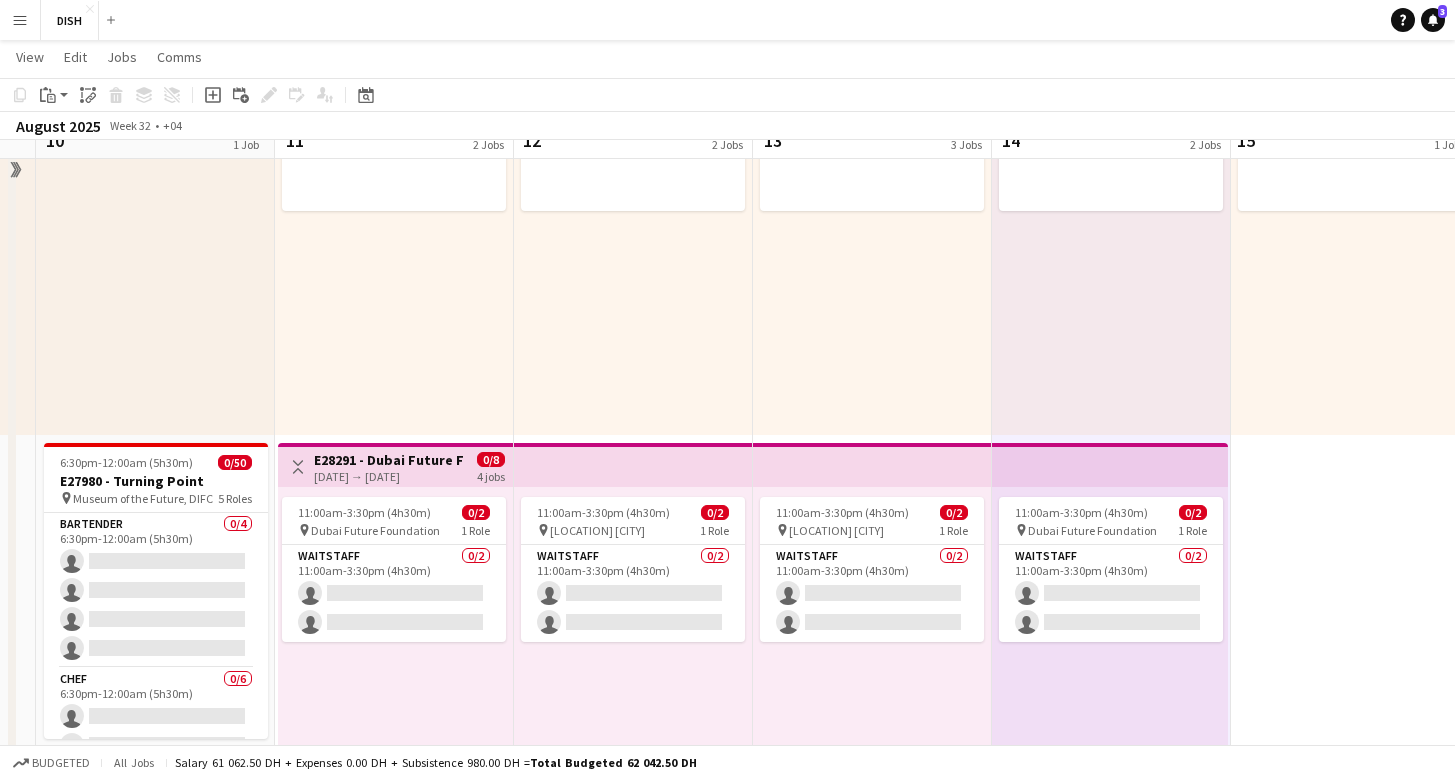 scroll, scrollTop: 0, scrollLeft: 0, axis: both 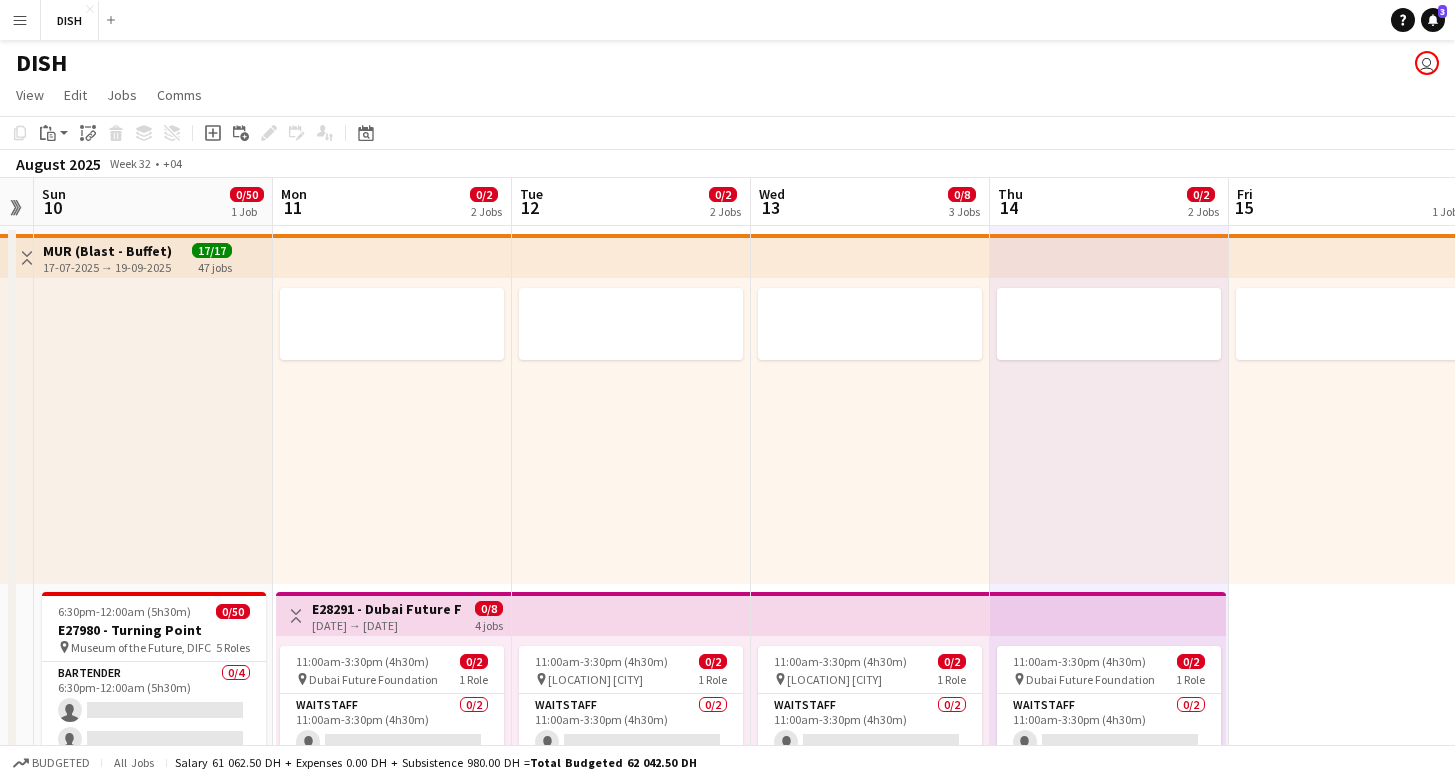 click on "Toggle View" at bounding box center (27, 258) 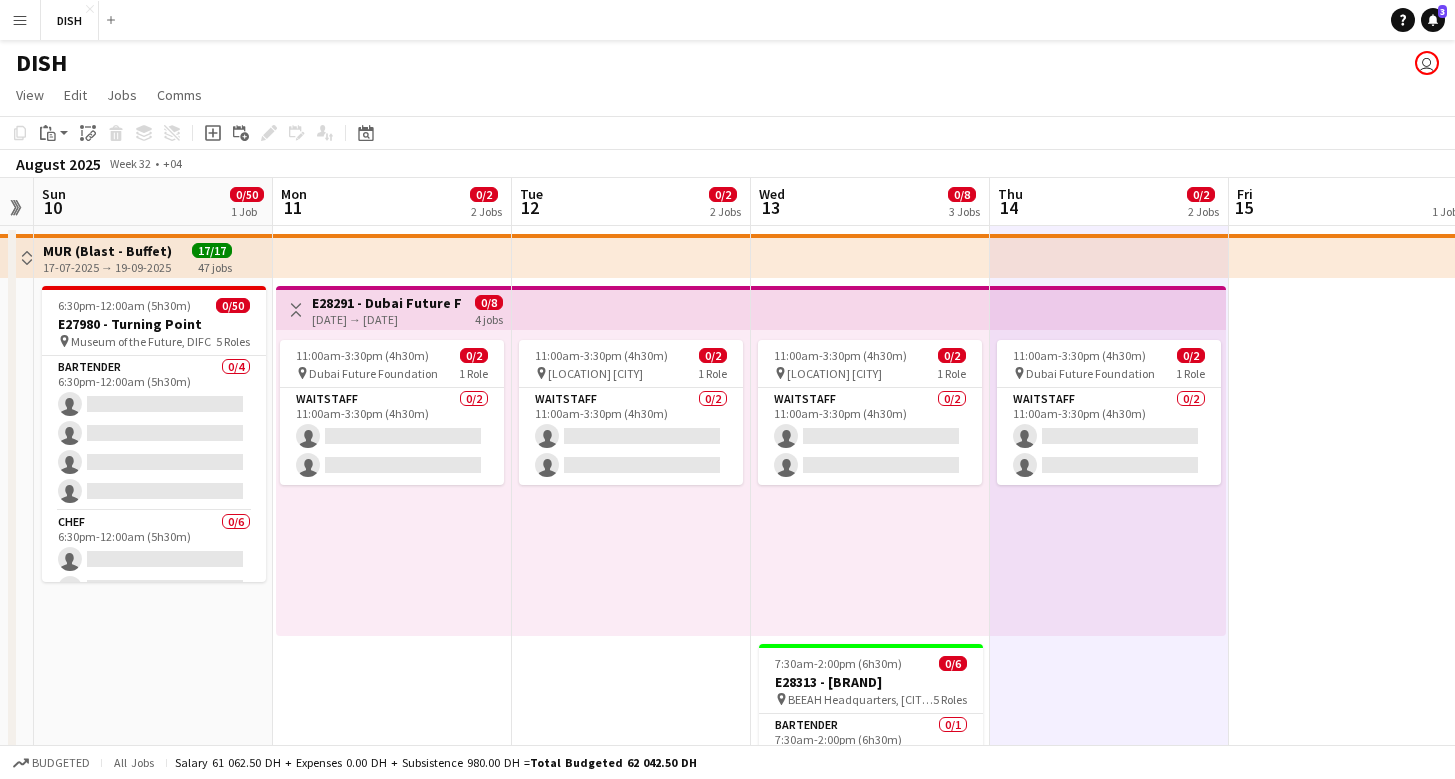 click on "Toggle View" at bounding box center (296, 310) 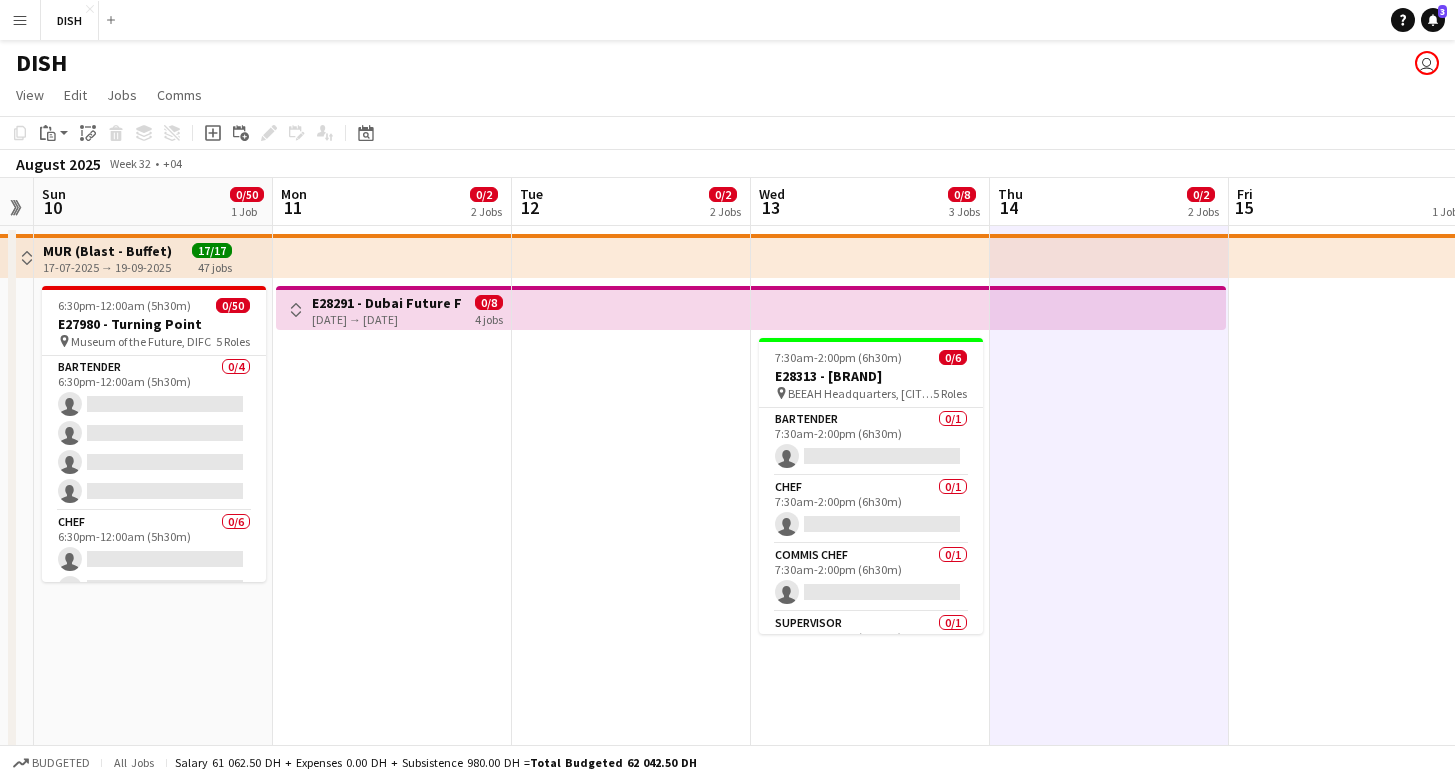 click on "E28291 - Dubai Future Foundation Day 1" at bounding box center [386, 303] 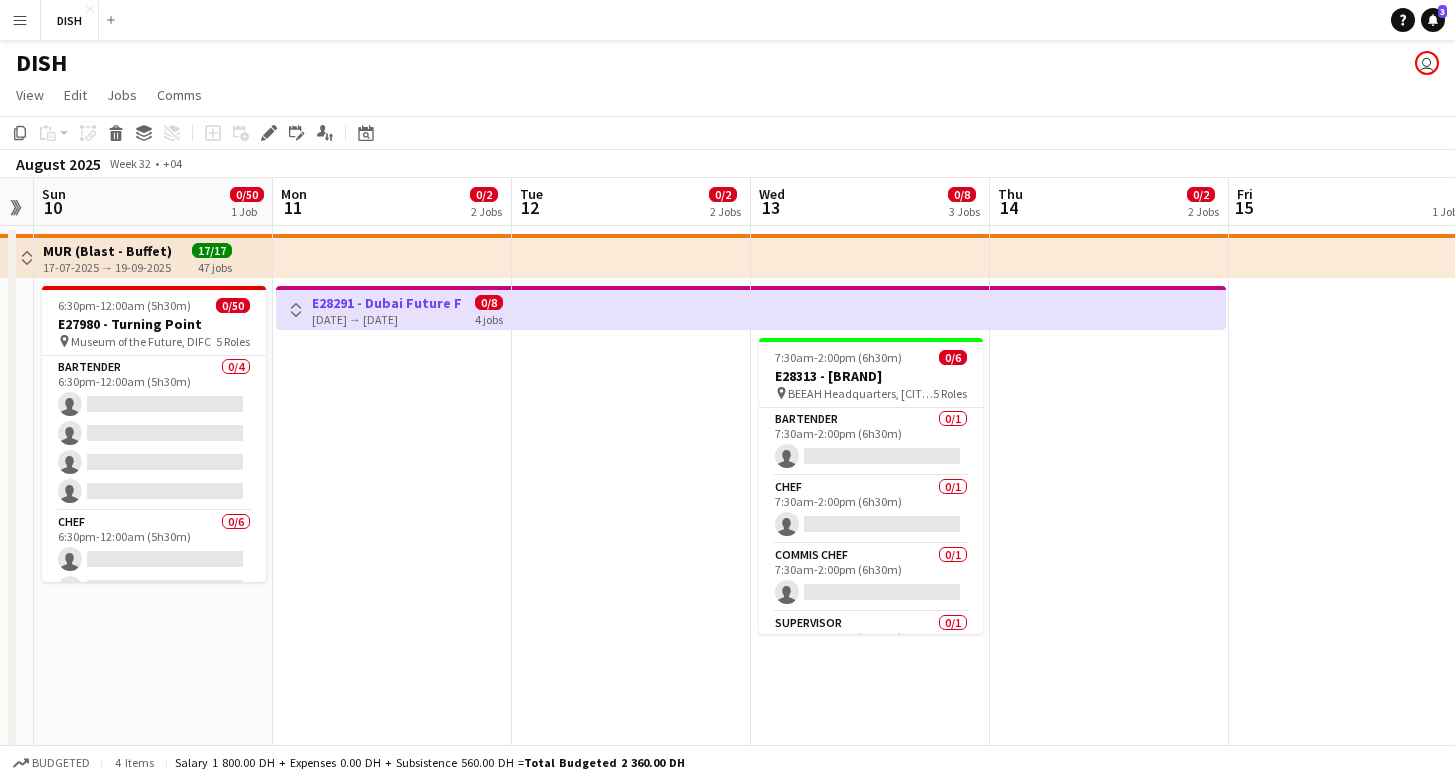 click on "Toggle View" at bounding box center [296, 310] 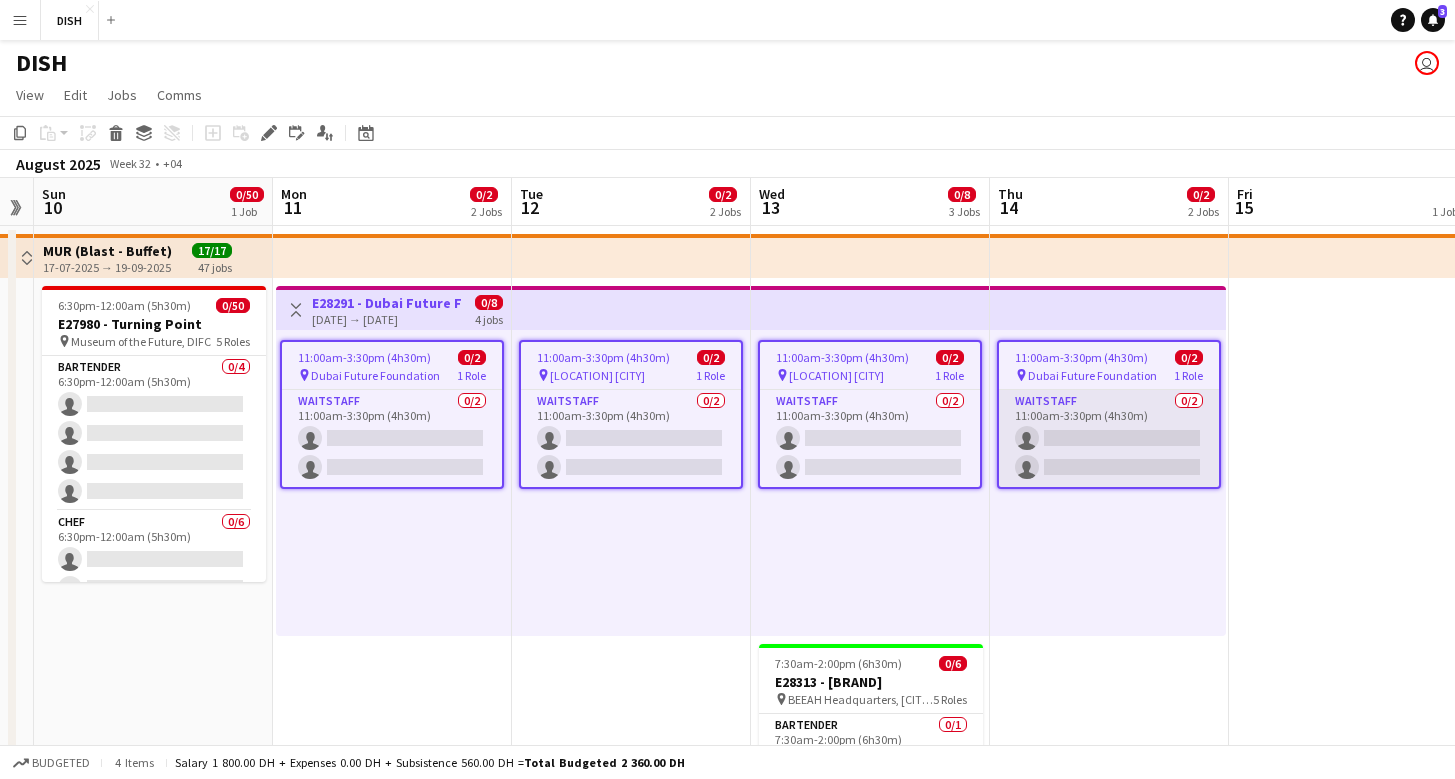 click on "Waitstaff   0/2   [TIME]-[TIME] ([DURATION])
single-neutral-actions
single-neutral-actions" at bounding box center (1109, 438) 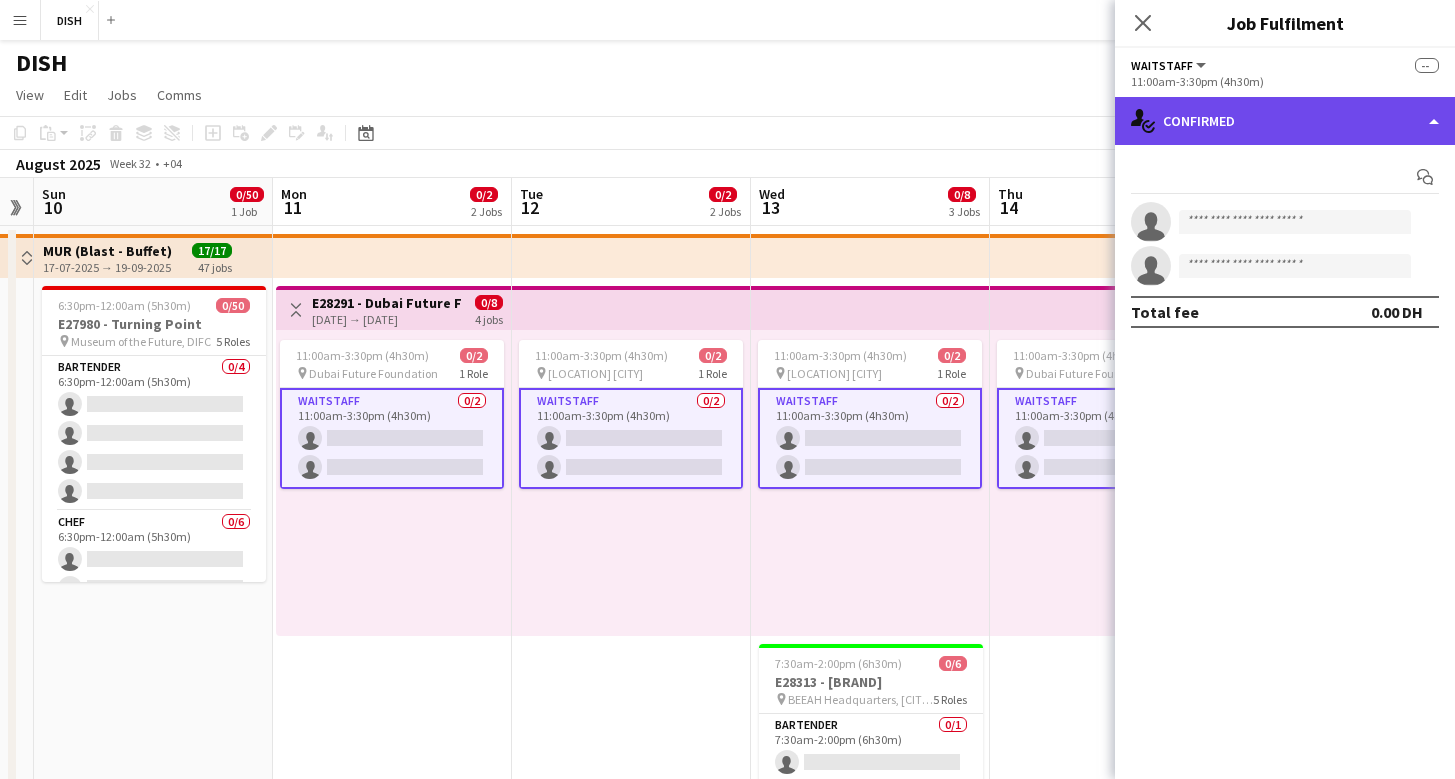 click on "single-neutral-actions-check-2
Confirmed" 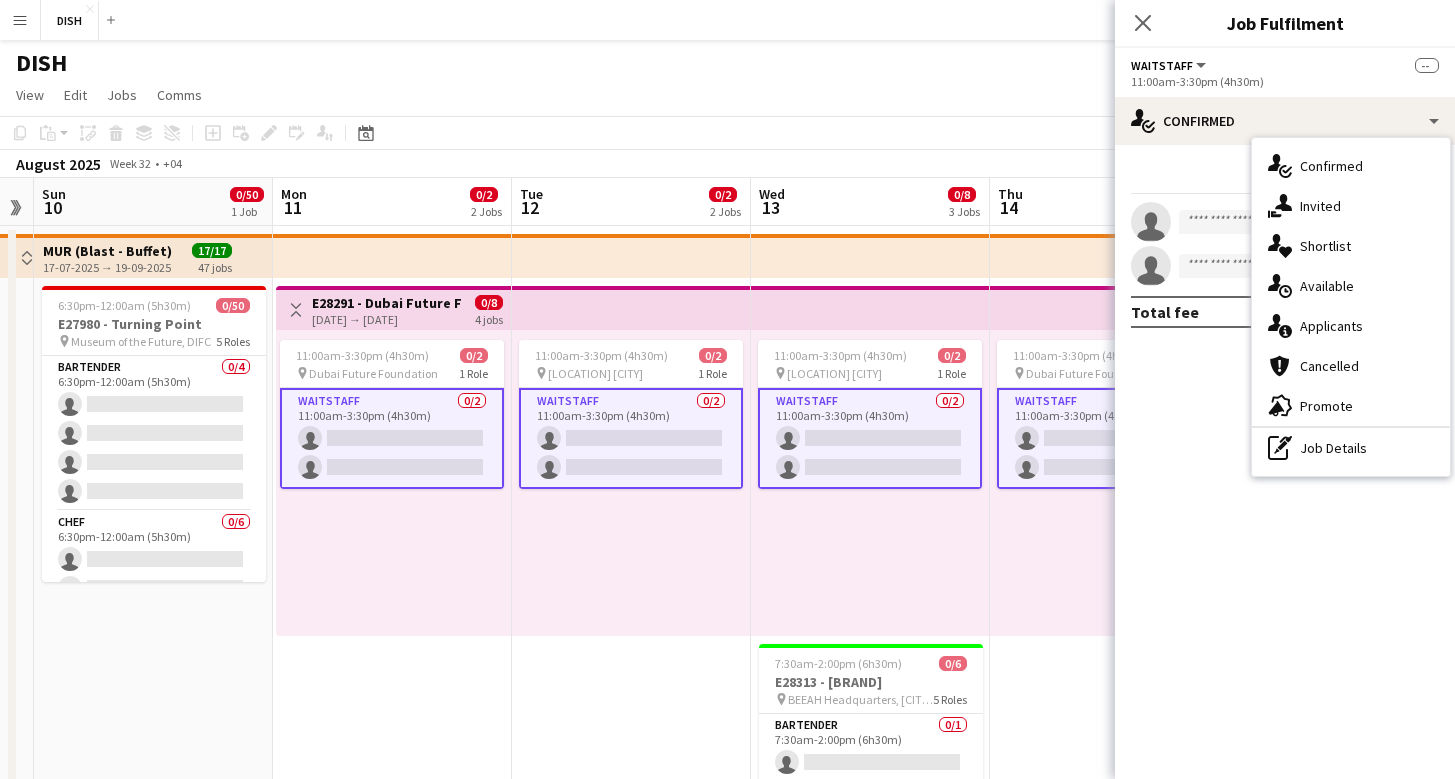 click on "11:00am-3:30pm (4h30m)    0/2
pin
Dubai Future Foundation   1 Role   Waitstaff   0/2   11:00am-3:30pm (4h30m)
single-neutral-actions
single-neutral-actions" at bounding box center [1108, 483] 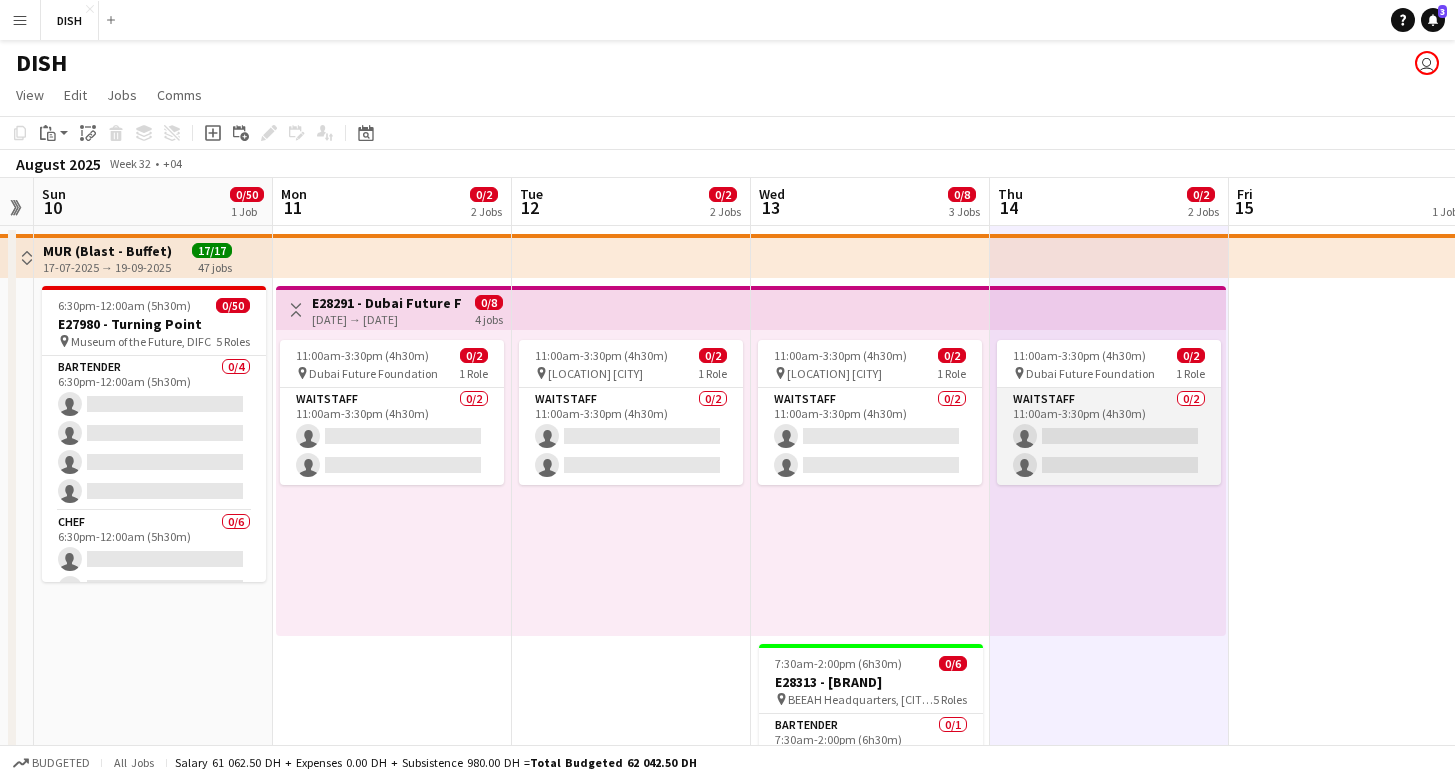 click on "Waitstaff   0/2   [TIME]-[TIME] ([DURATION])
single-neutral-actions
single-neutral-actions" at bounding box center (1109, 436) 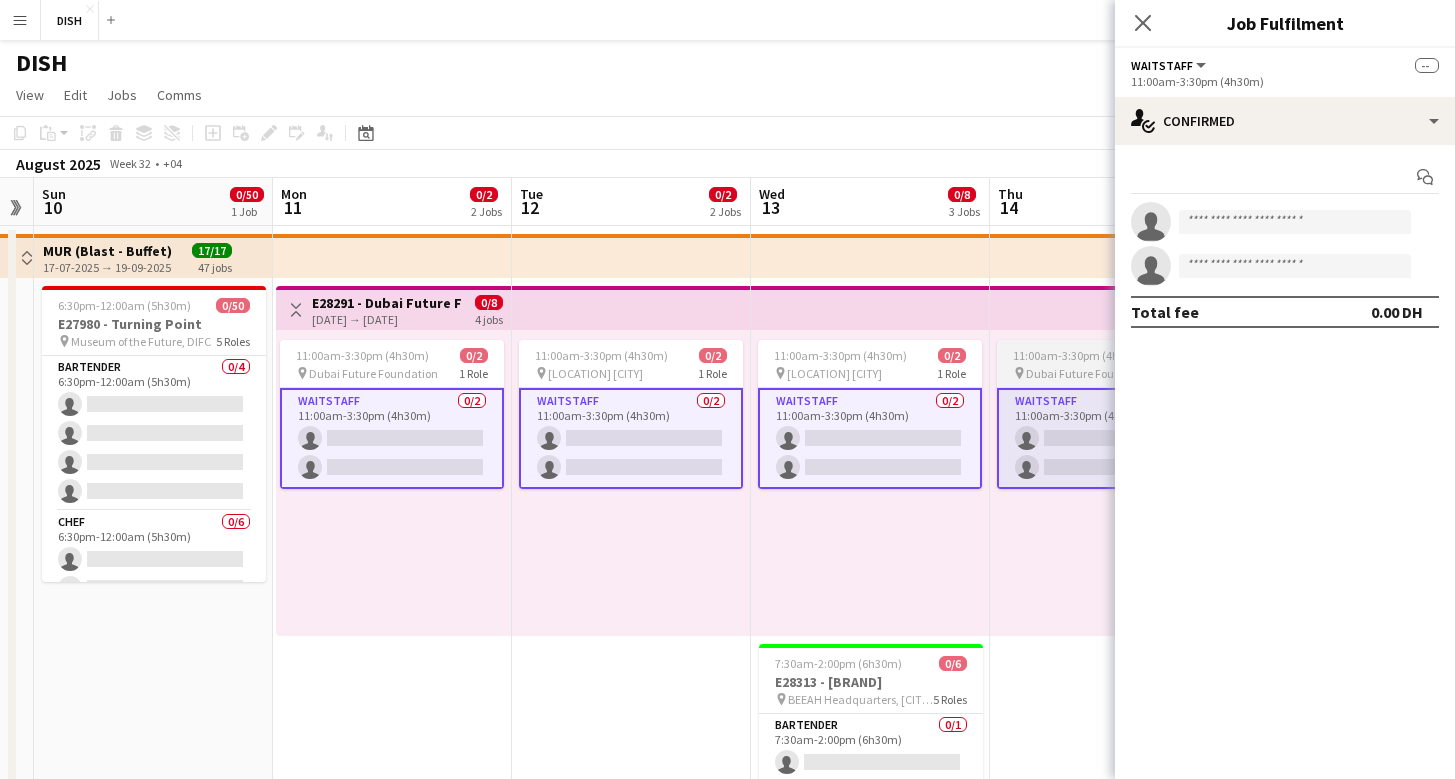 click on "11:00am-3:30pm (4h30m)" at bounding box center (1079, 355) 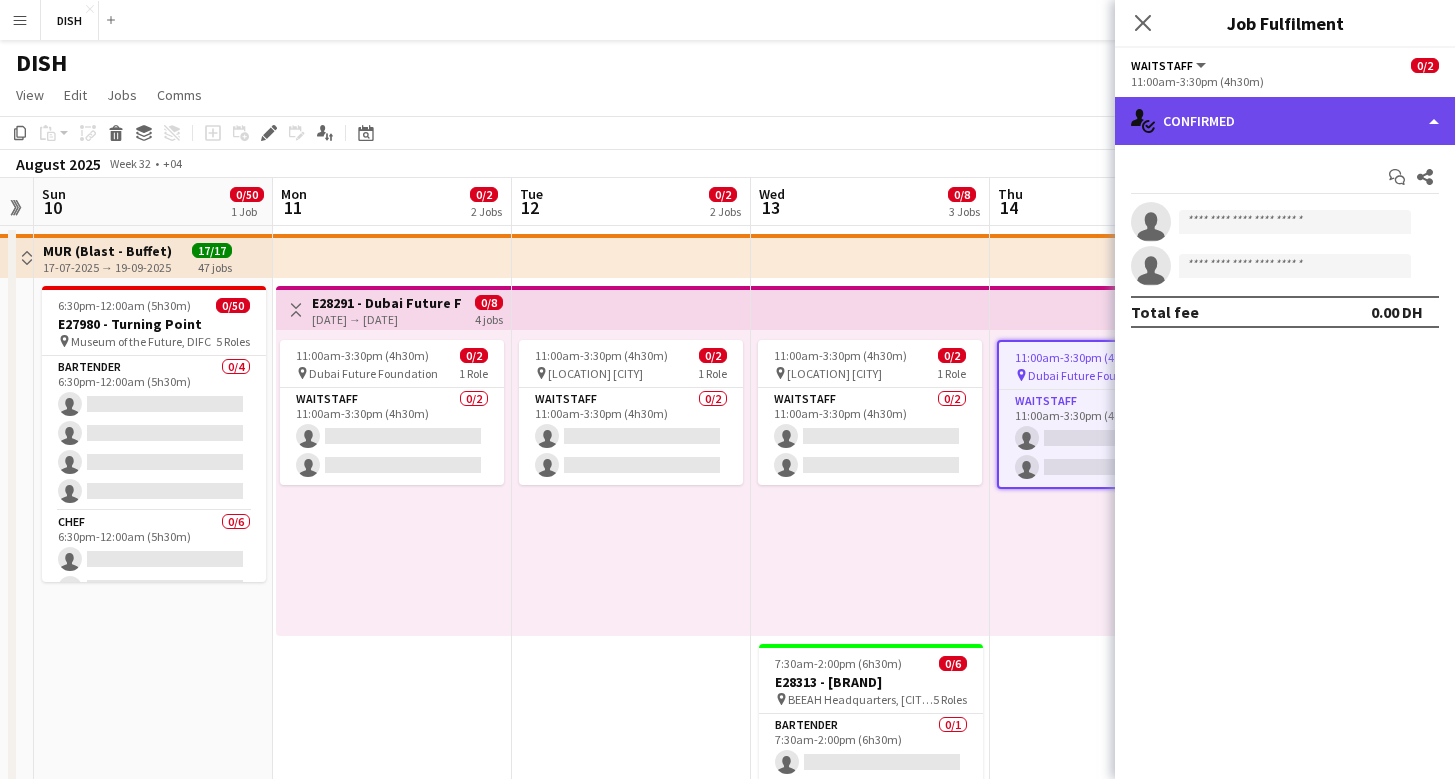 click on "single-neutral-actions-check-2
Confirmed" 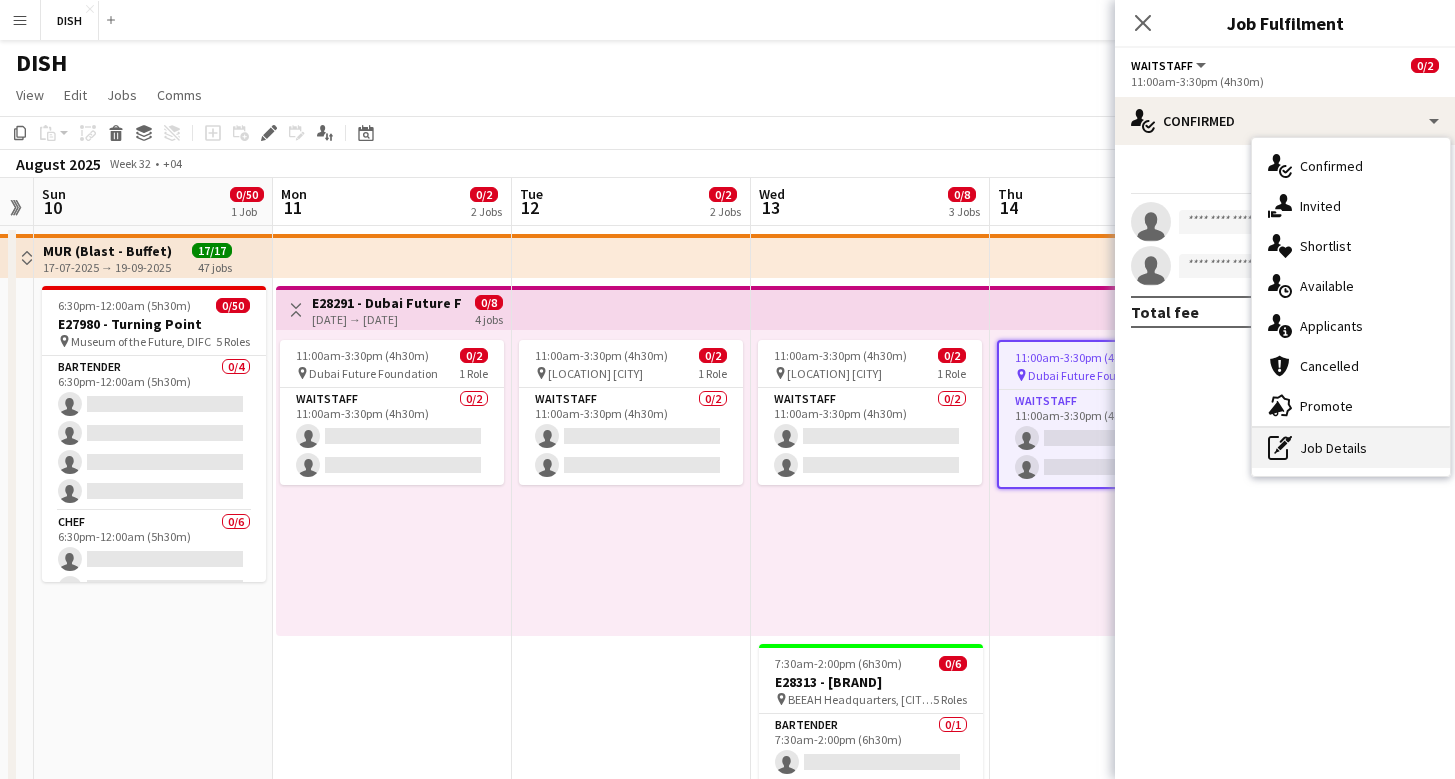 click on "pen-write
Job Details" at bounding box center [1351, 448] 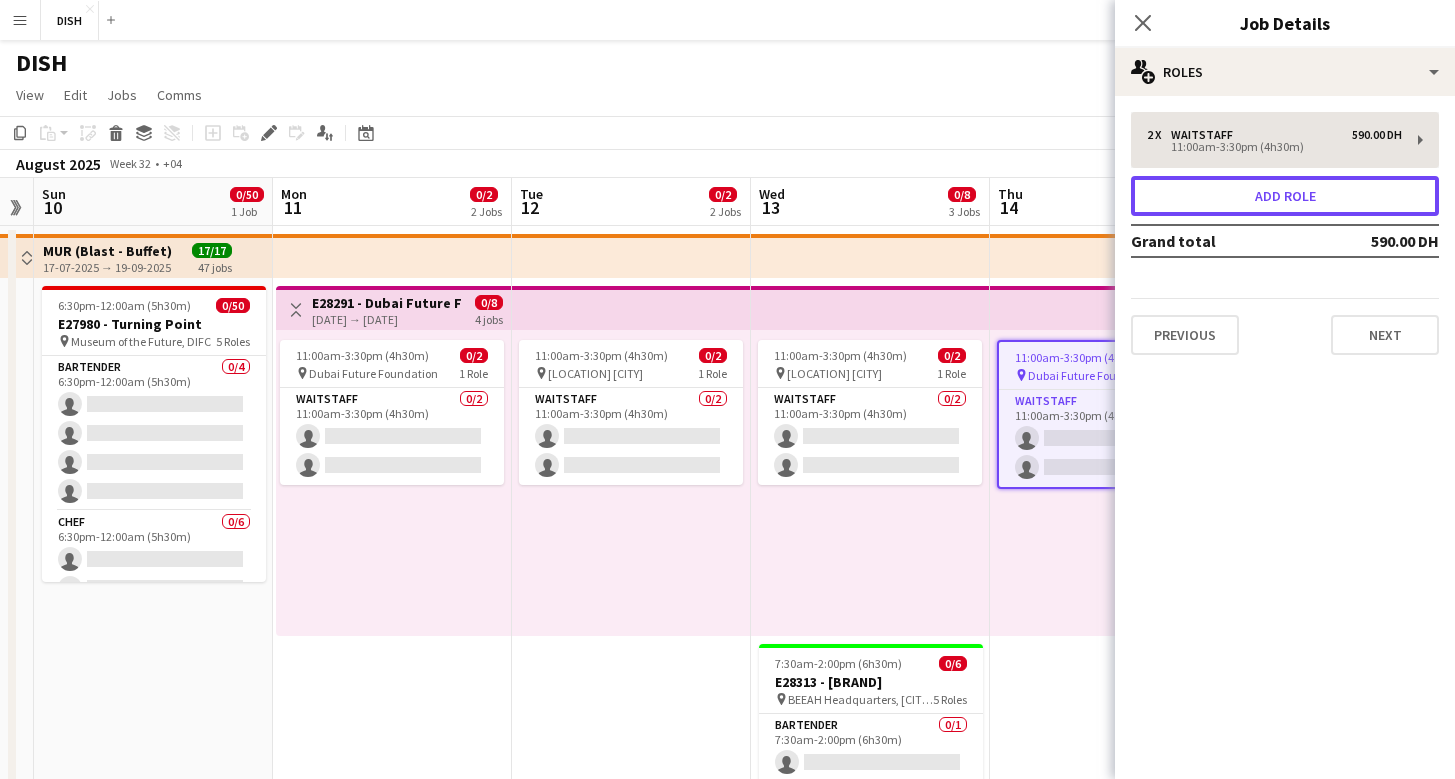 click on "Add role" at bounding box center (1285, 196) 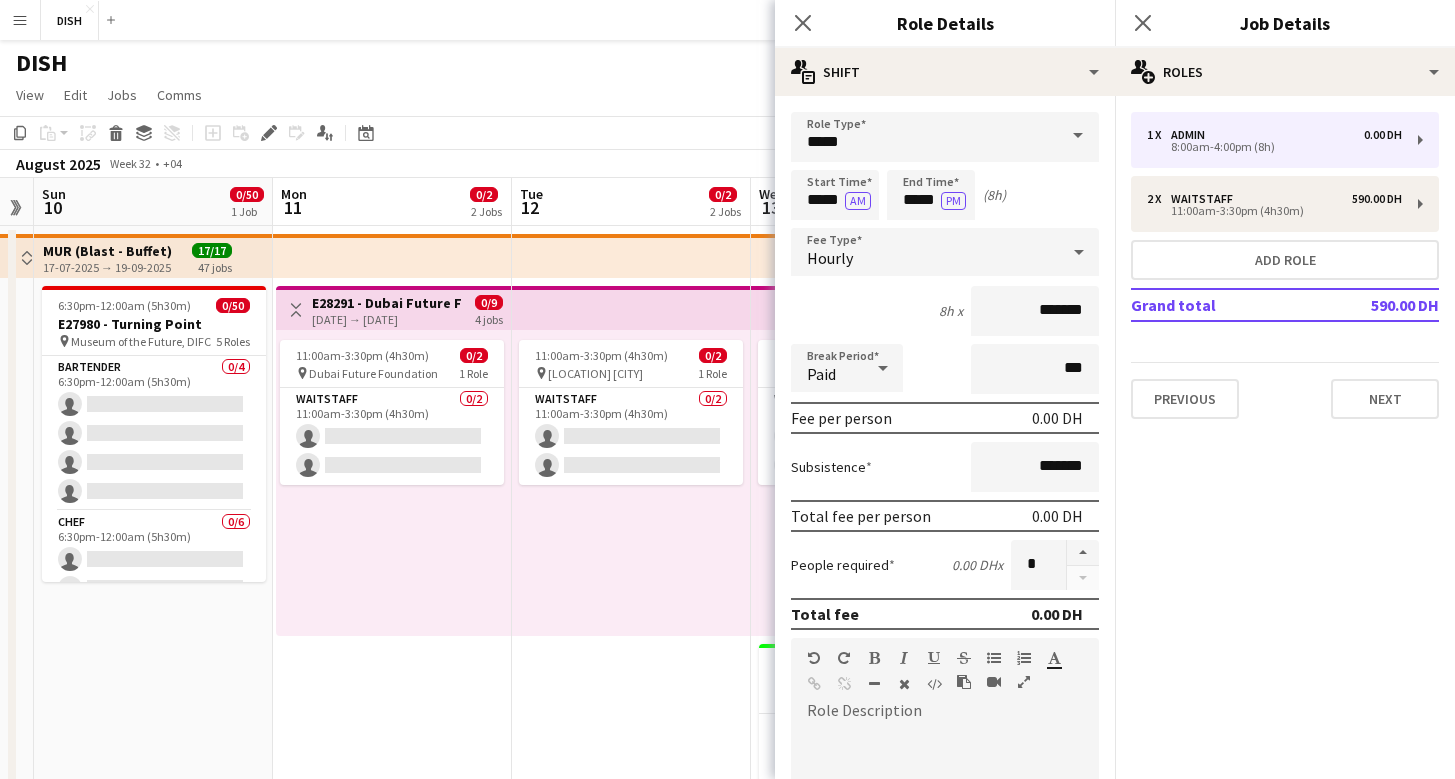 click at bounding box center (1078, 136) 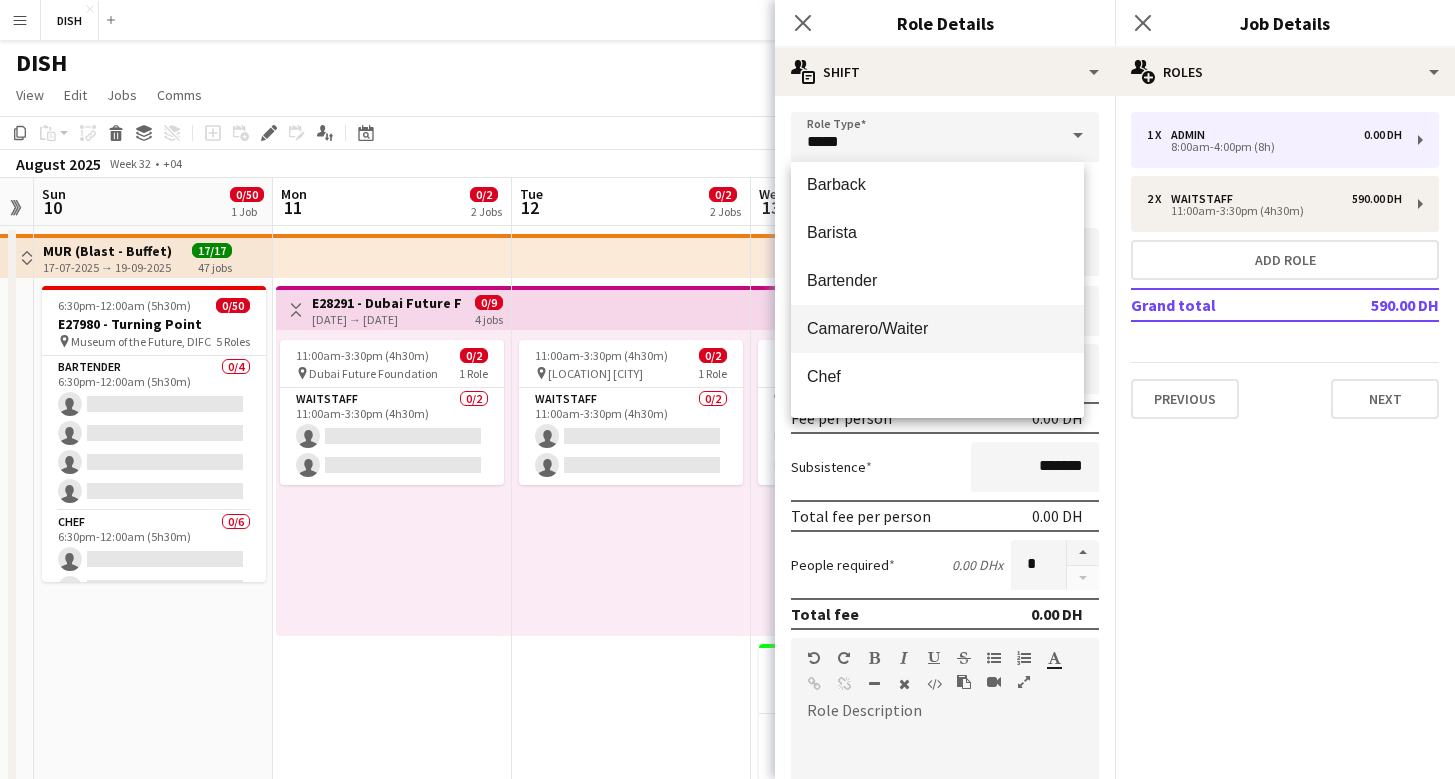 scroll, scrollTop: 76, scrollLeft: 0, axis: vertical 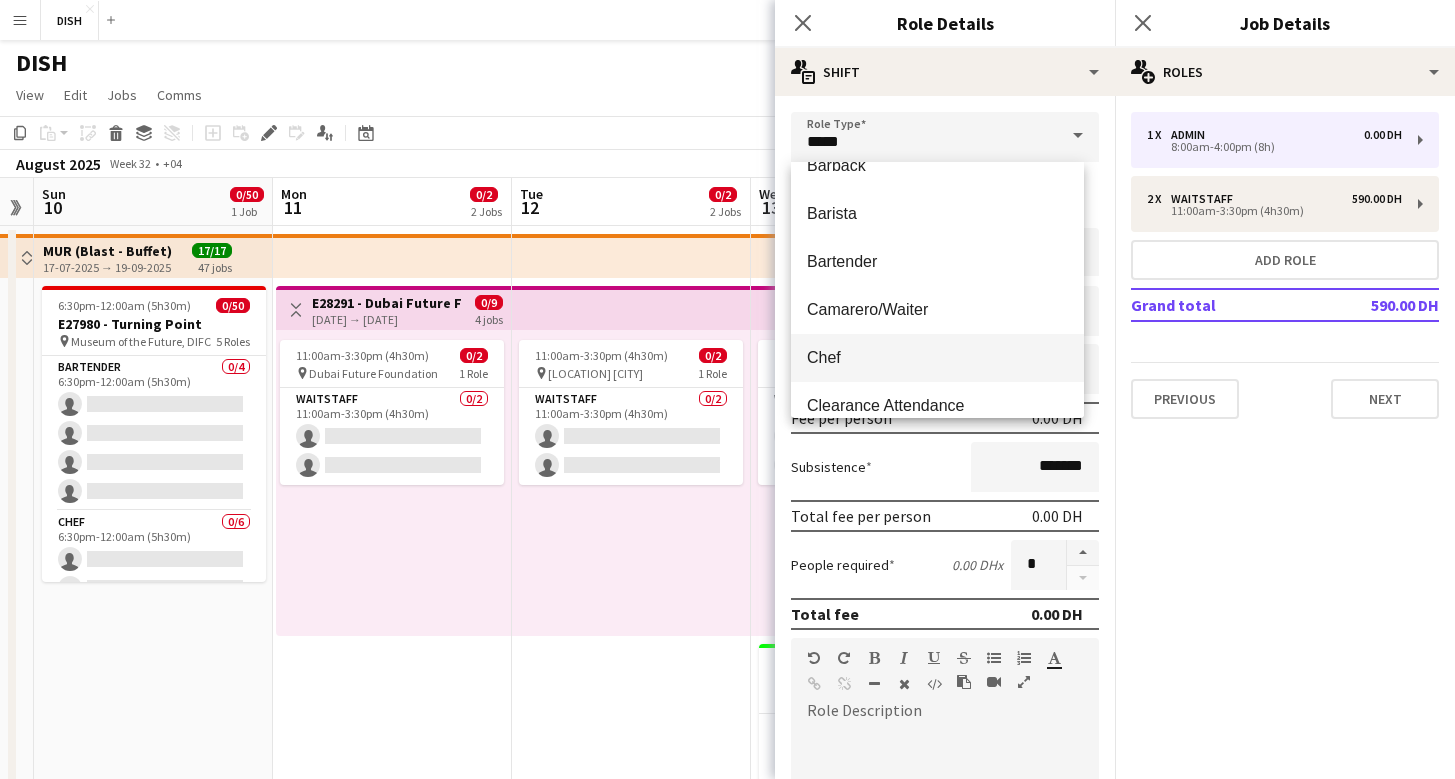 click on "Chef" at bounding box center (937, 358) 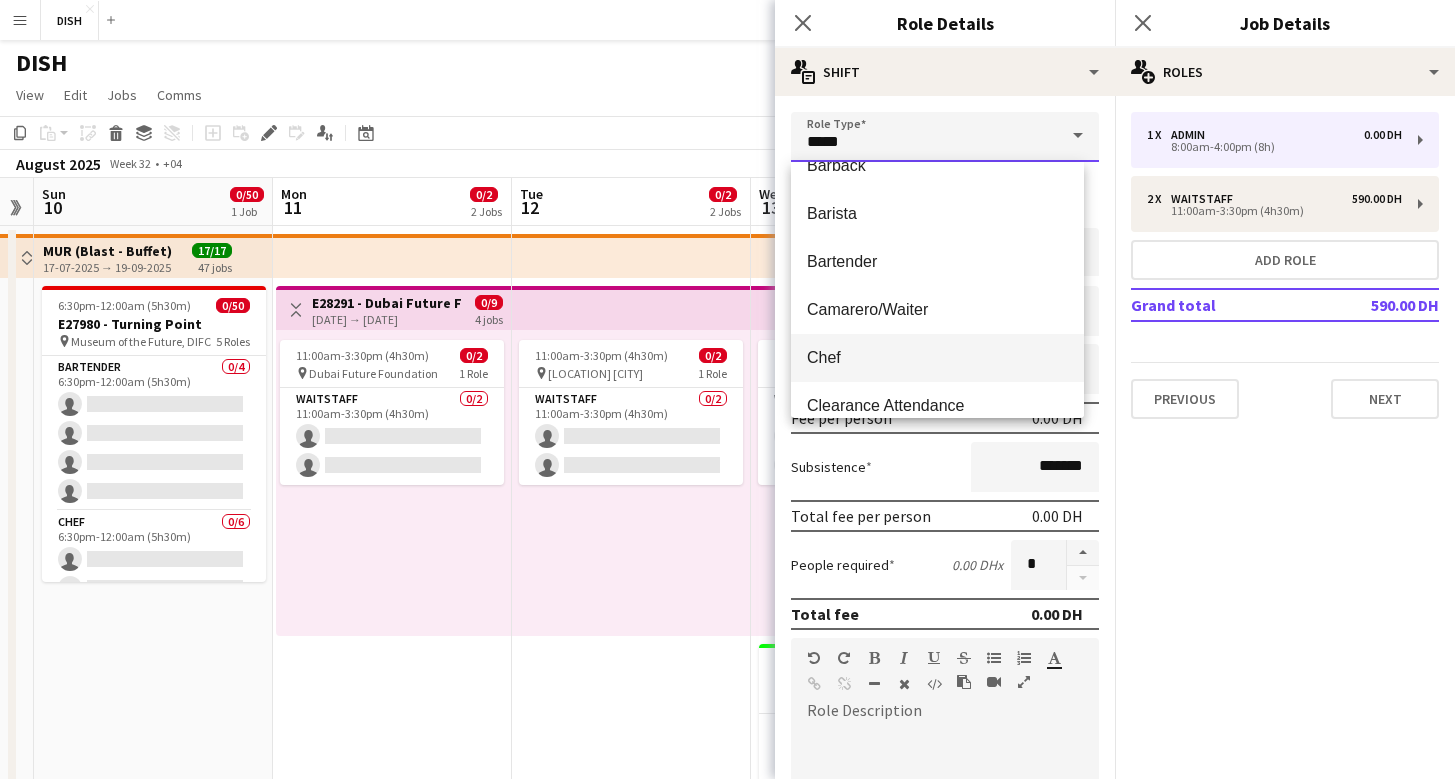 type on "****" 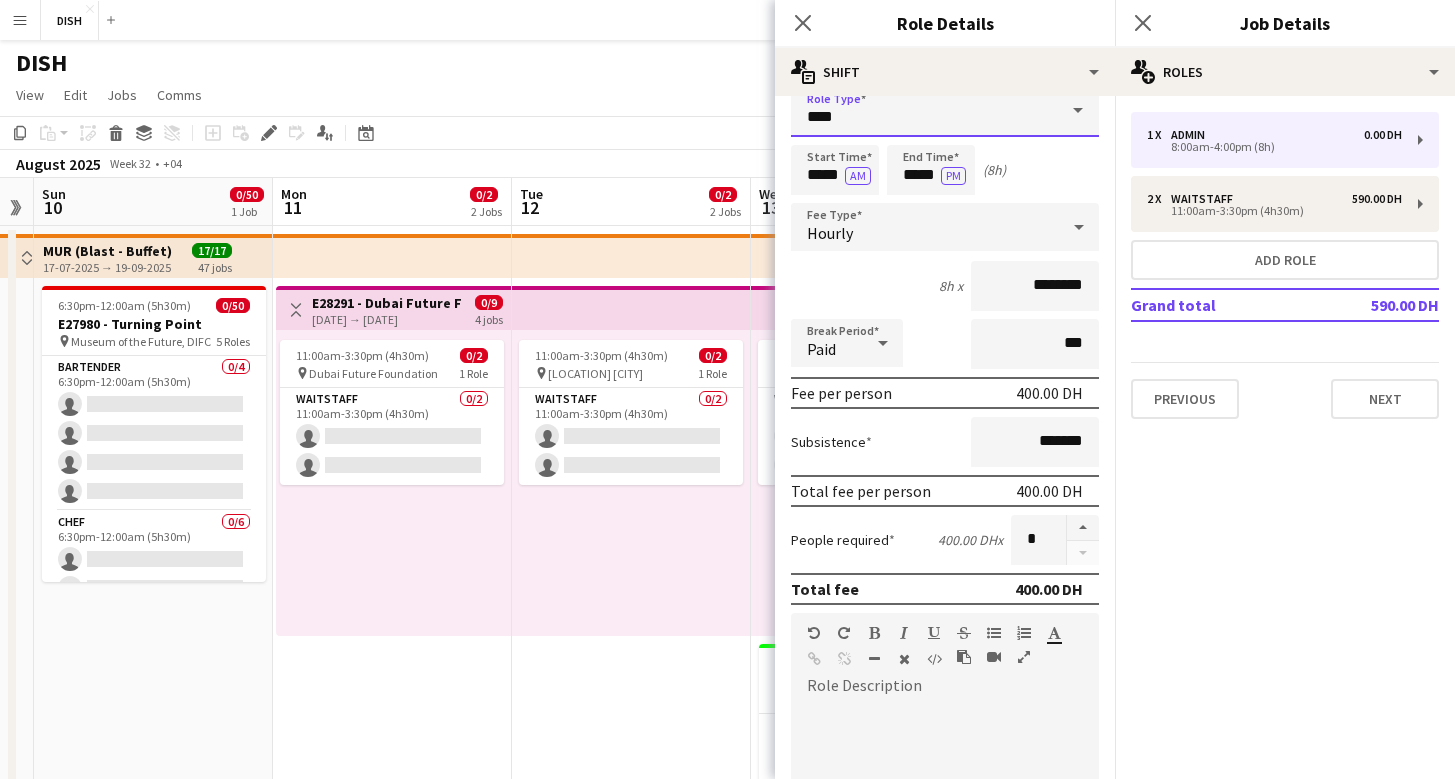 scroll, scrollTop: 0, scrollLeft: 0, axis: both 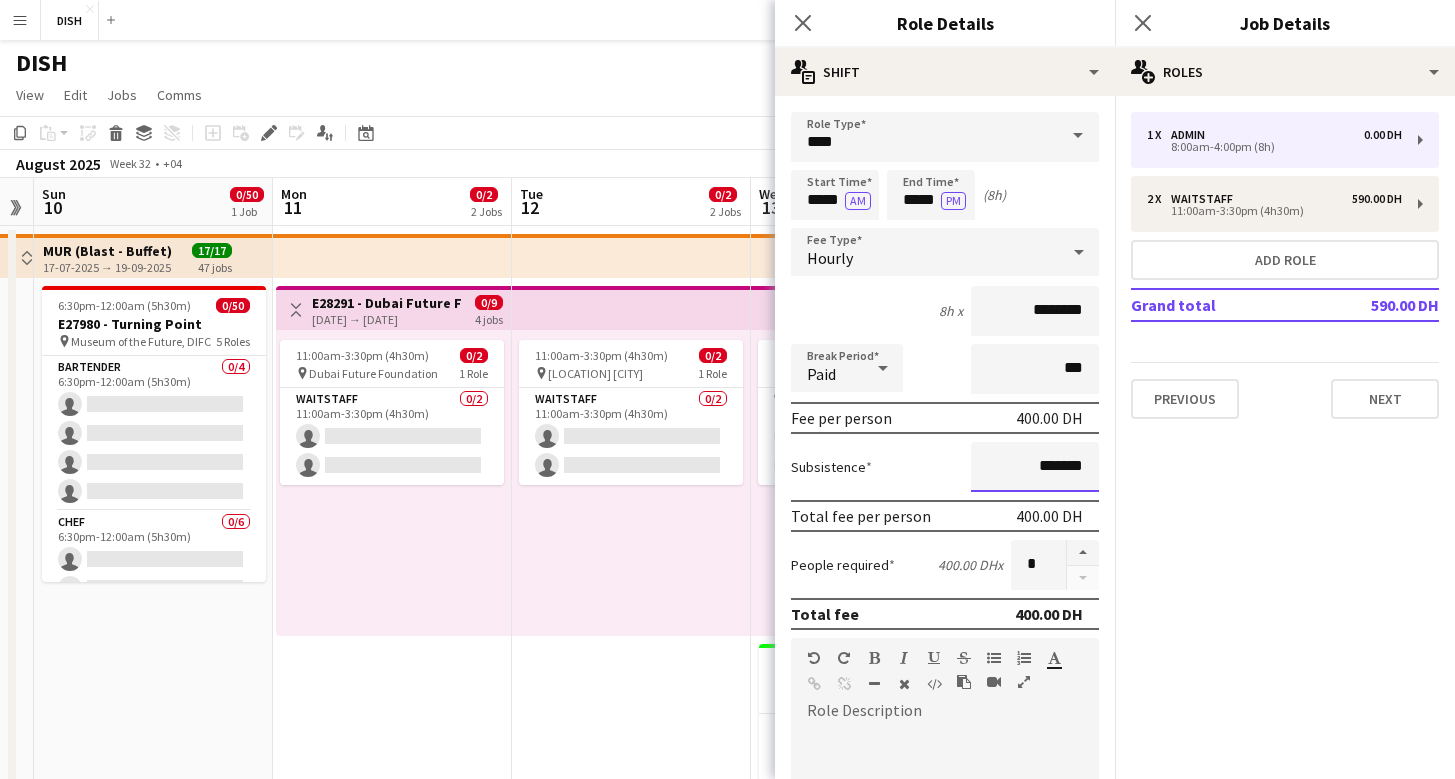 click on "*******" at bounding box center (1035, 467) 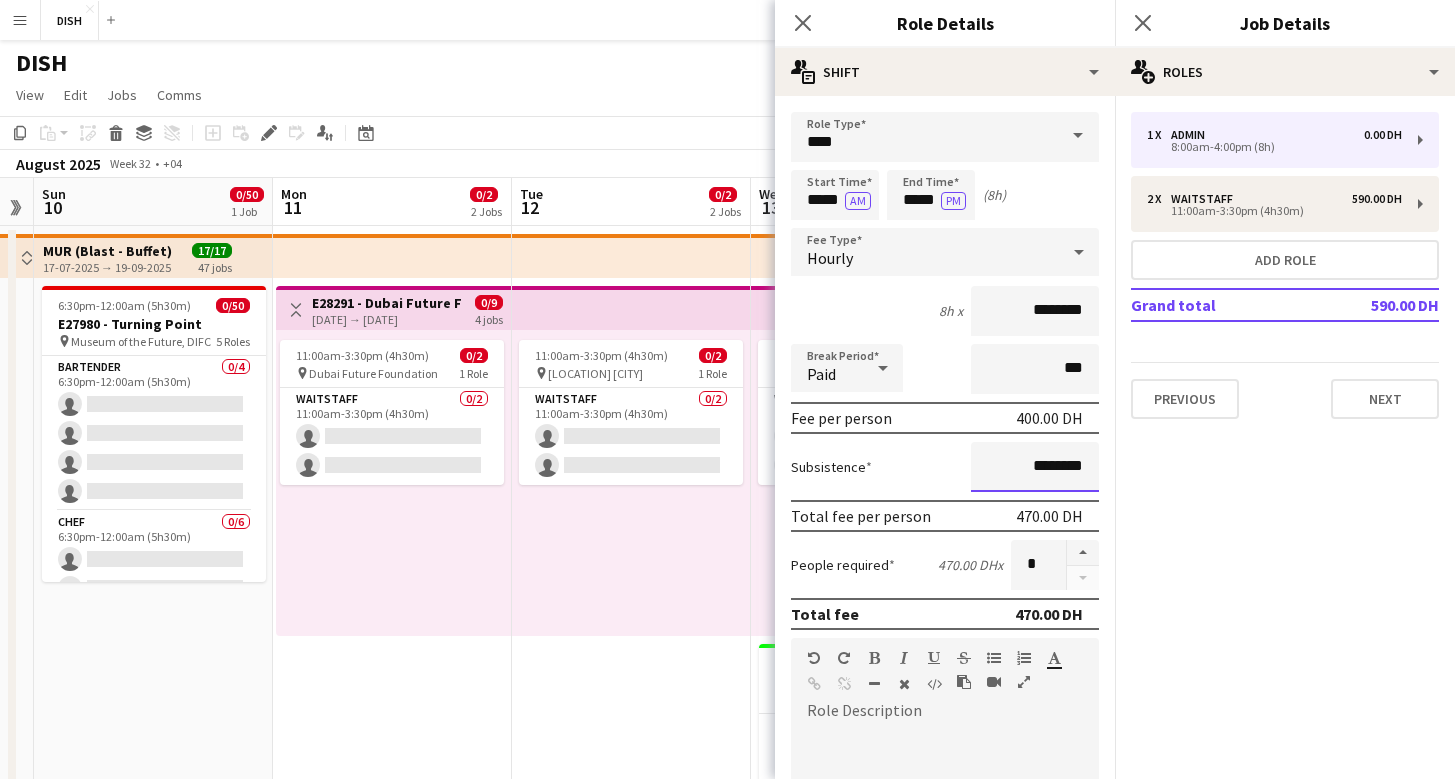 type on "********" 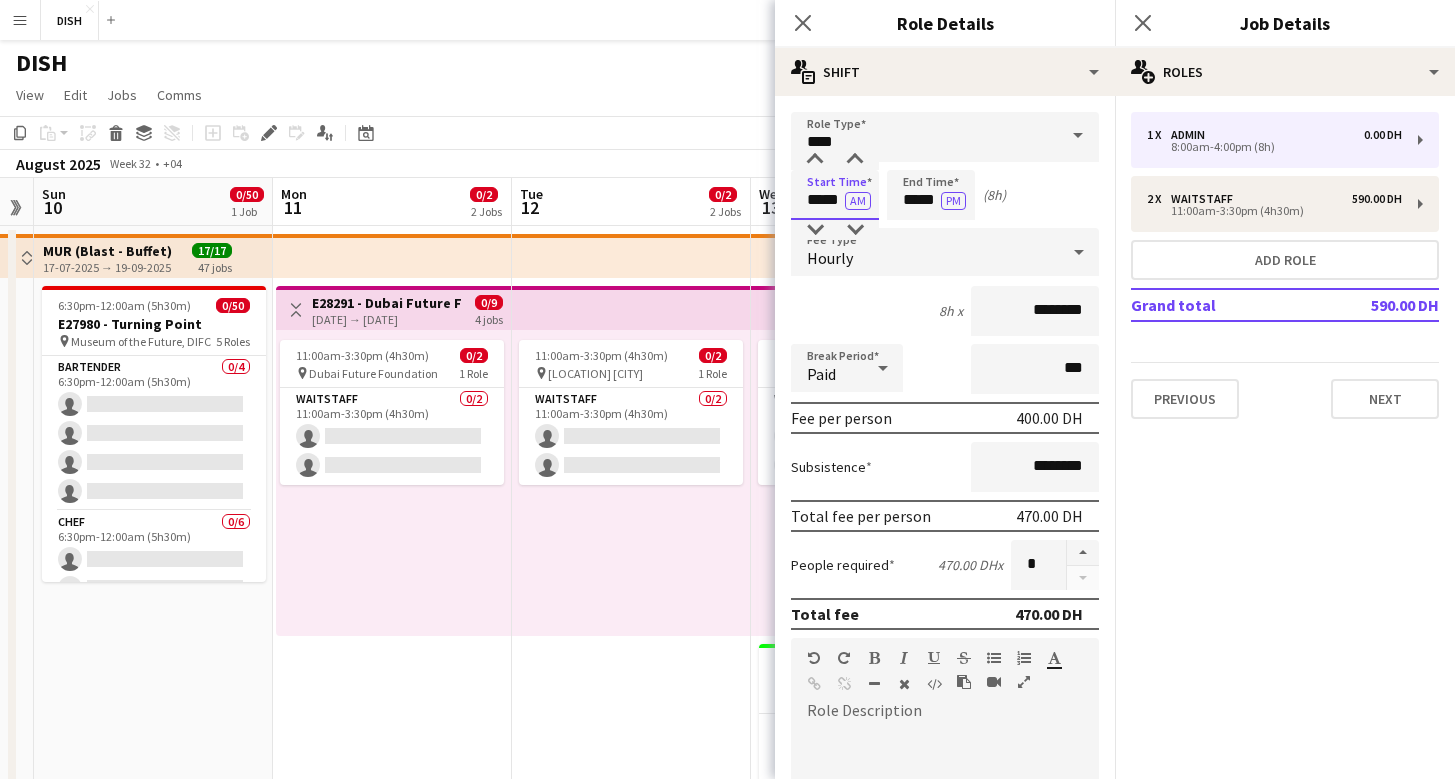 click on "*****" at bounding box center (835, 195) 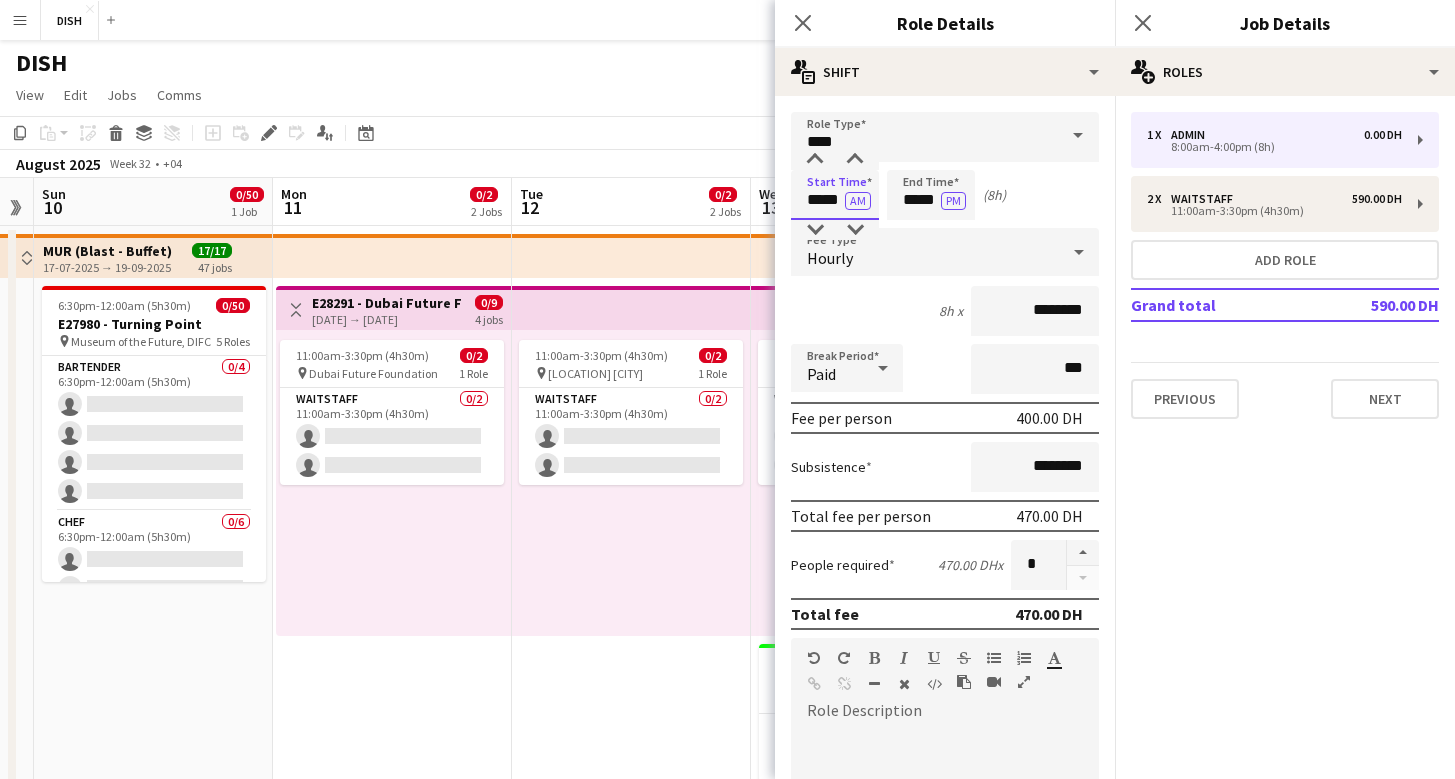click on "*****" at bounding box center [835, 195] 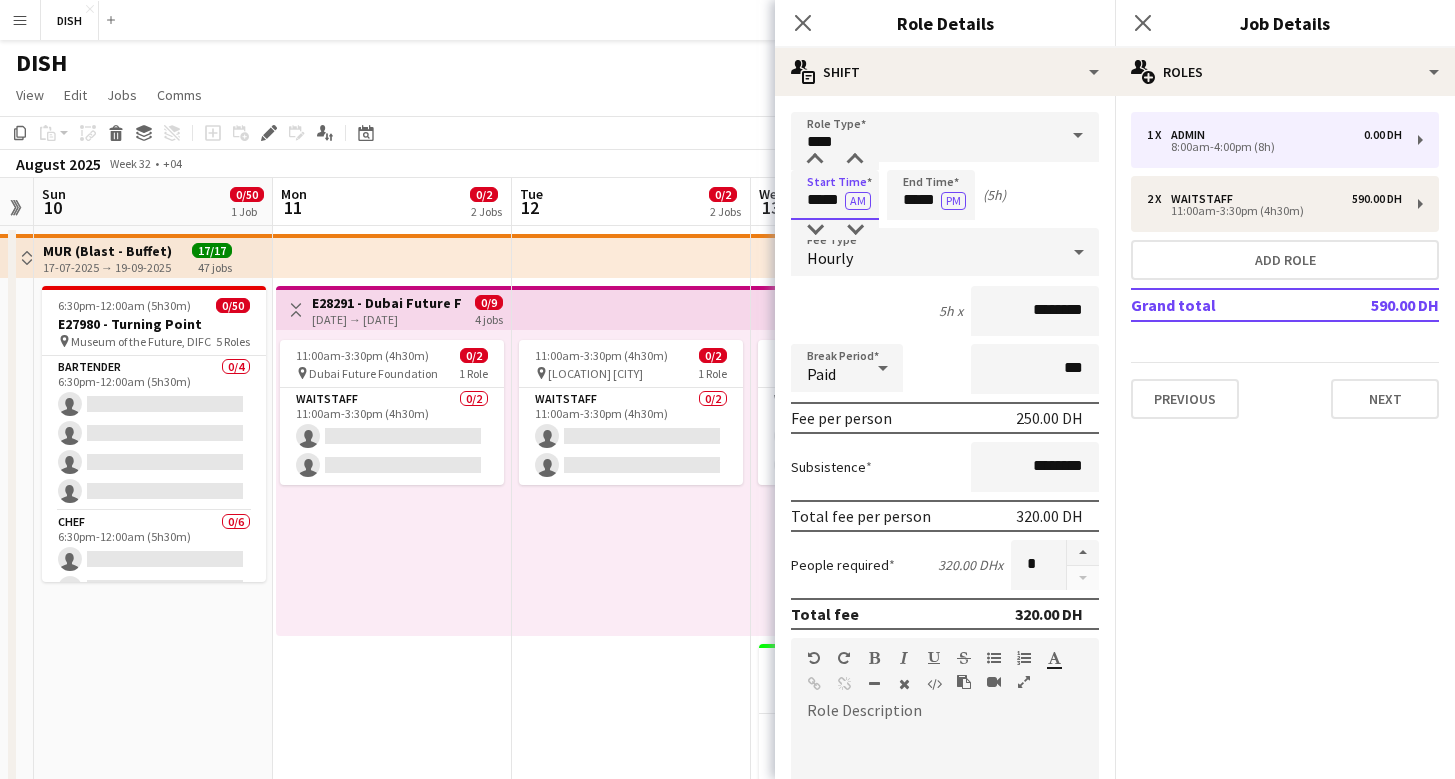 type on "*****" 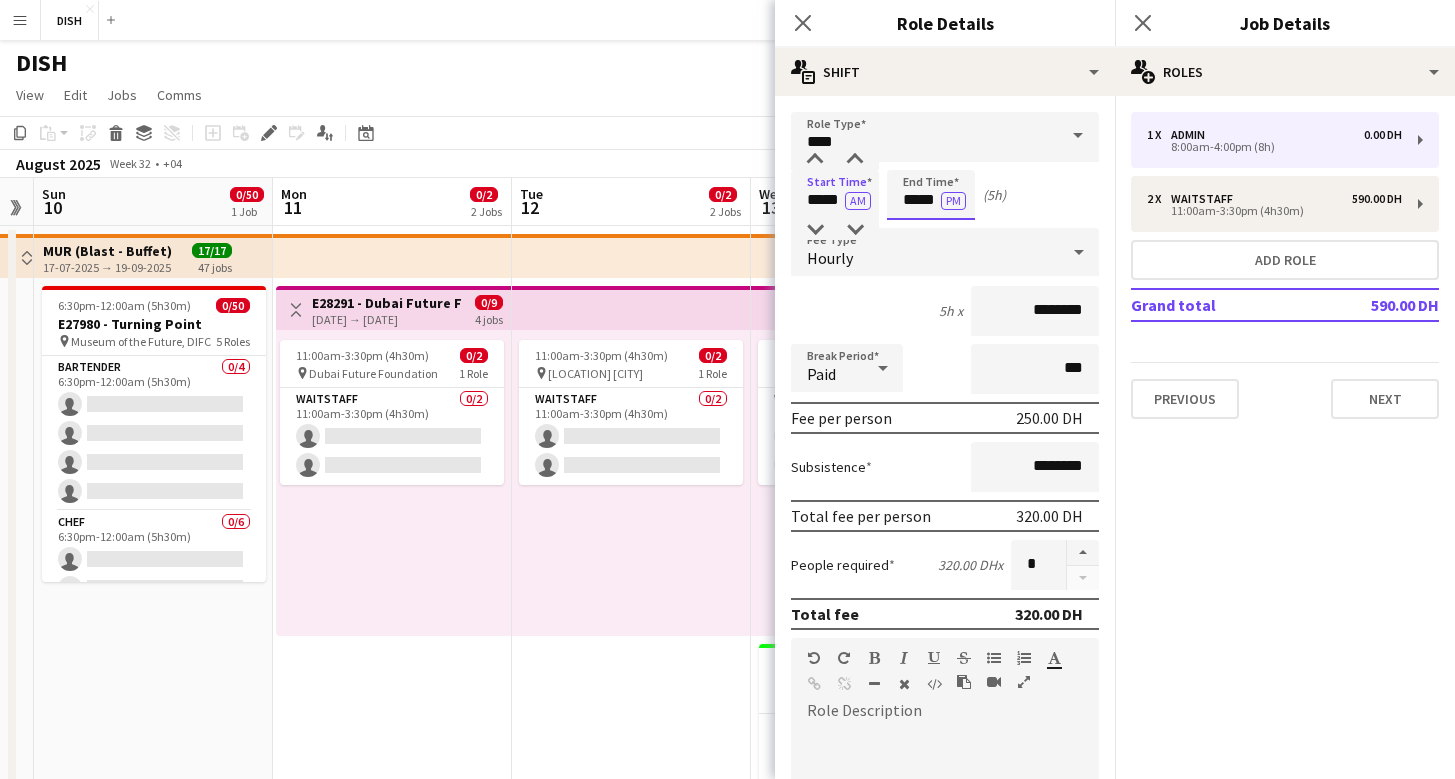 click on "*****" at bounding box center (931, 195) 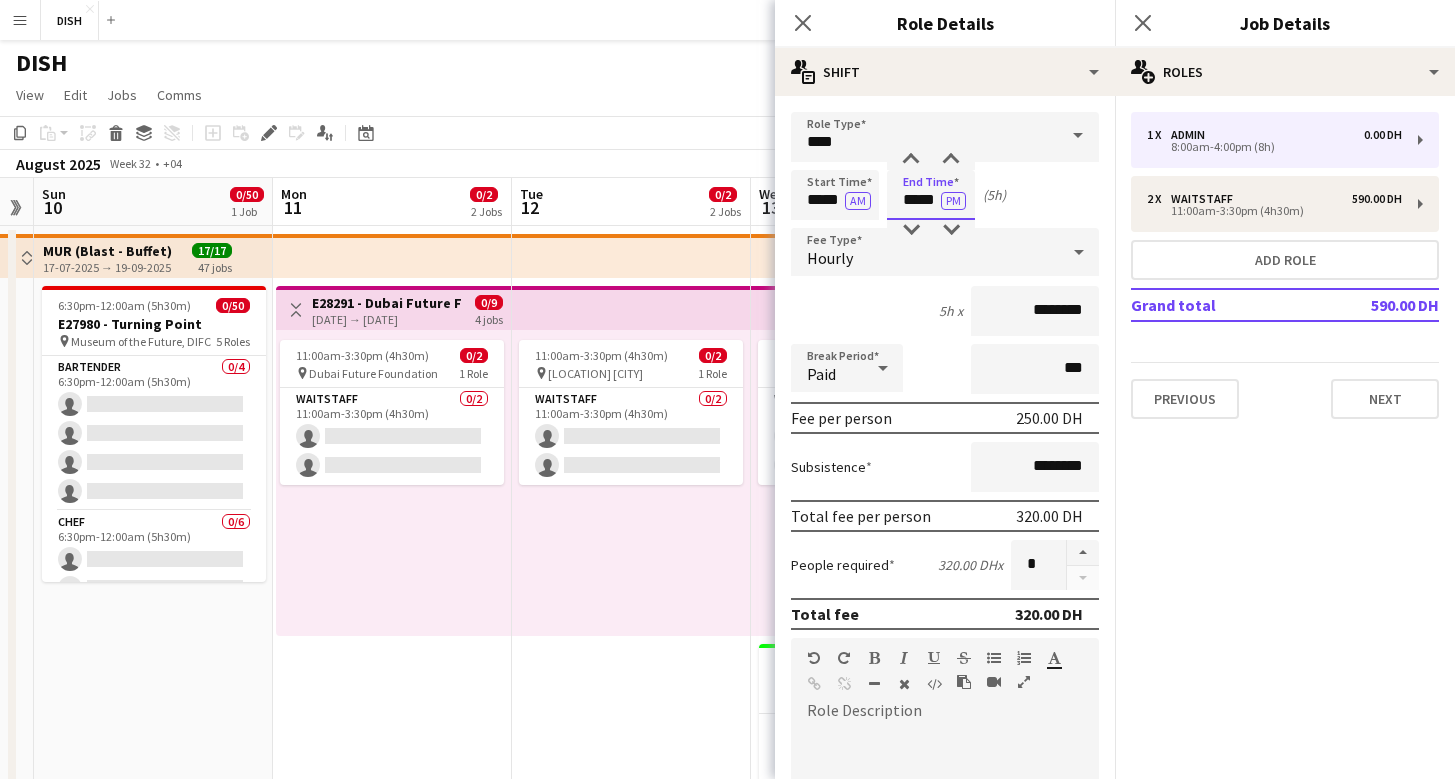 click on "*****" at bounding box center (931, 195) 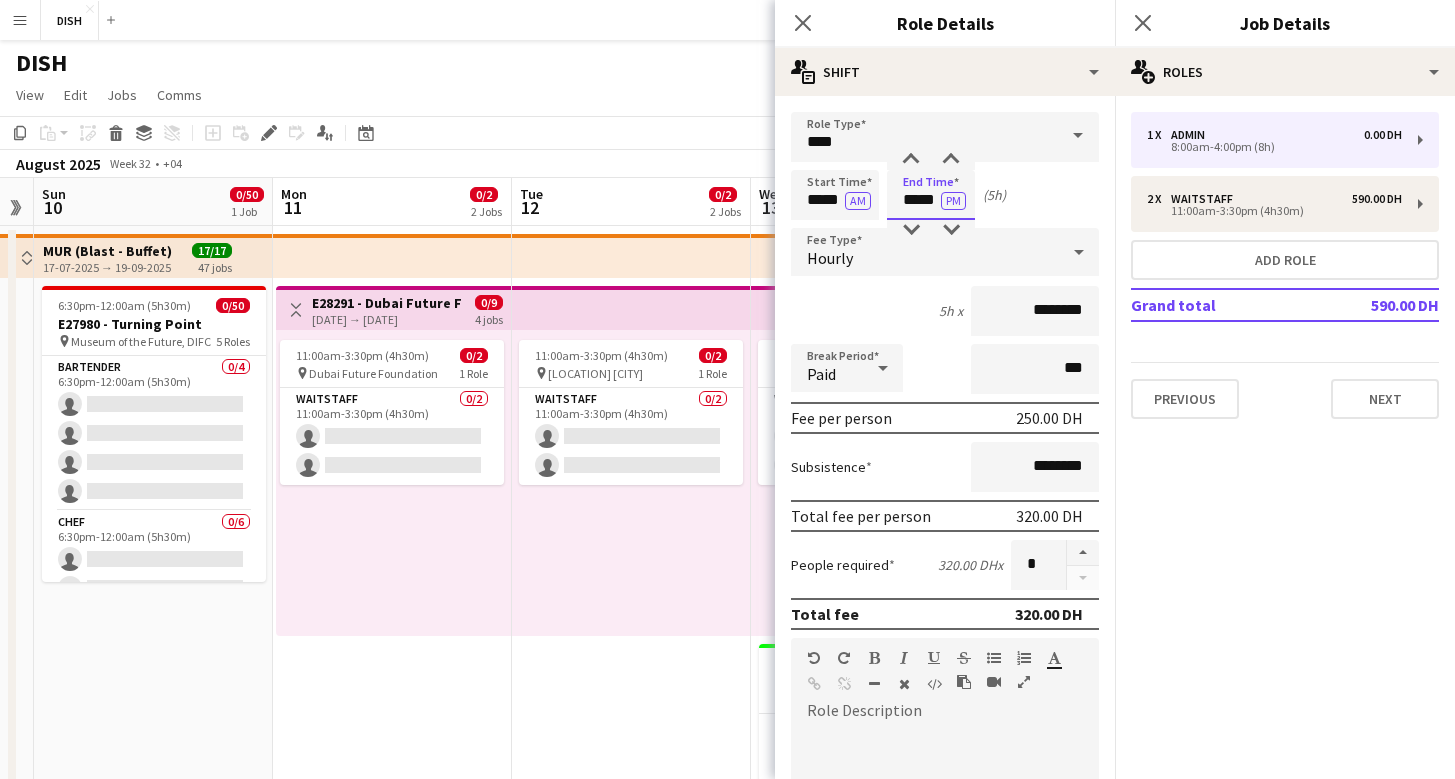 click on "*****" at bounding box center [931, 195] 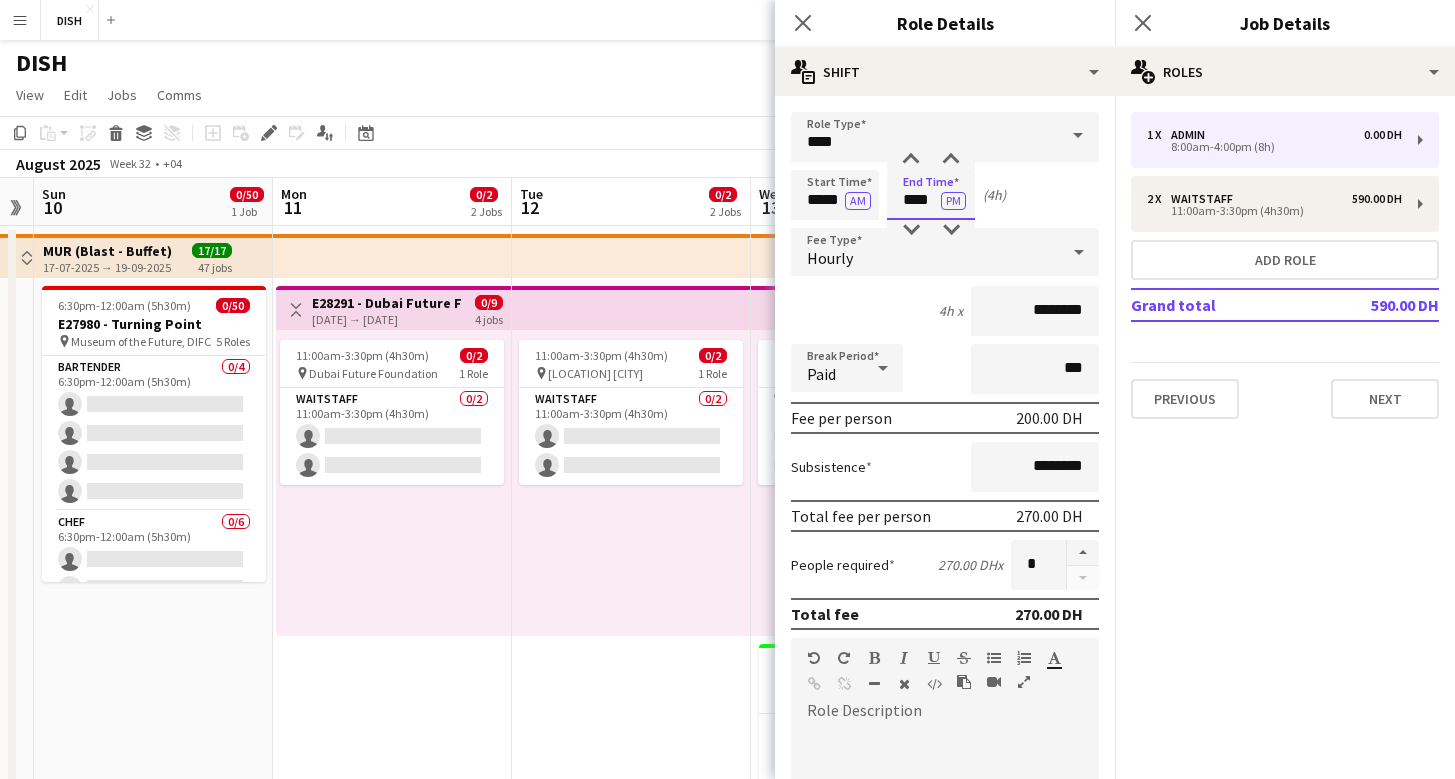 click on "****" at bounding box center (931, 195) 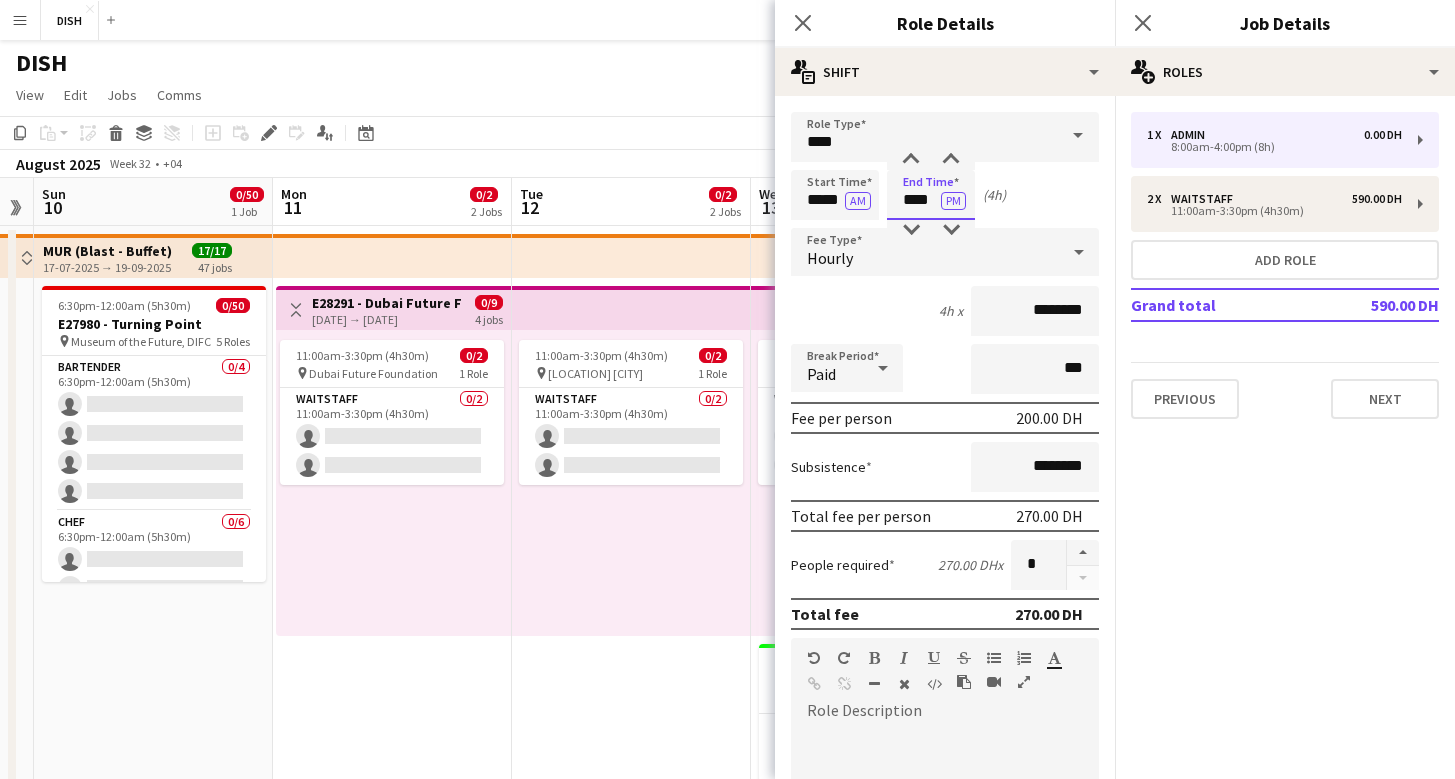 click on "****" at bounding box center [931, 195] 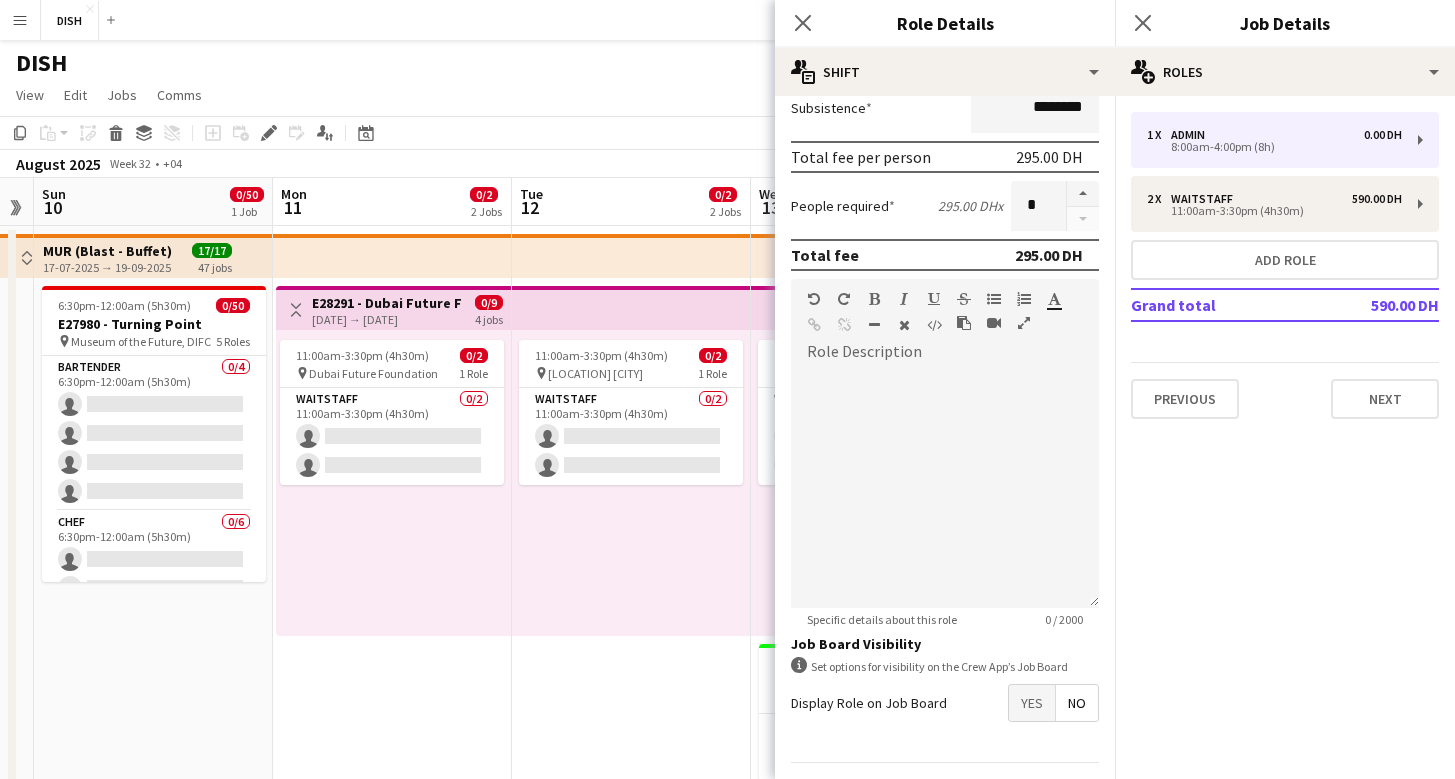 scroll, scrollTop: 415, scrollLeft: 0, axis: vertical 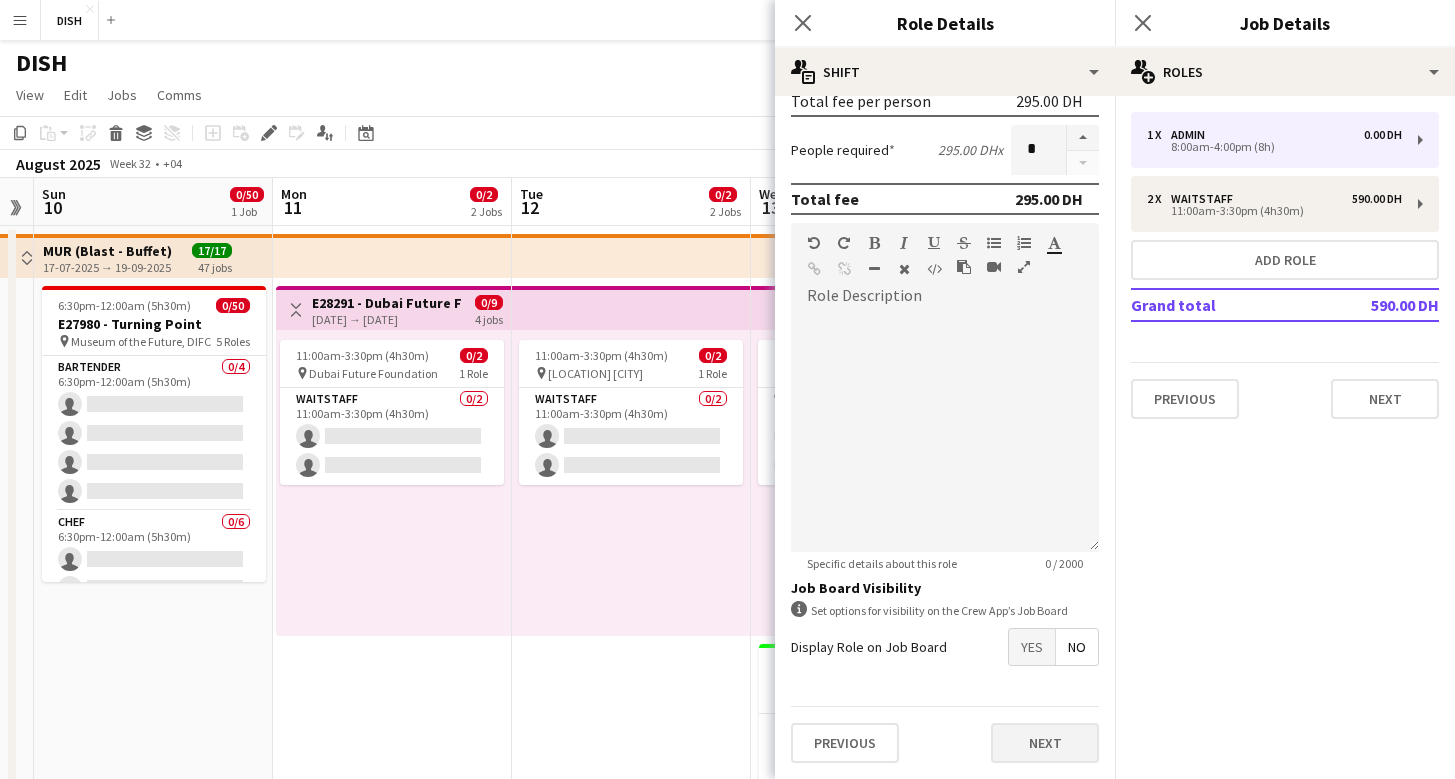 type on "****" 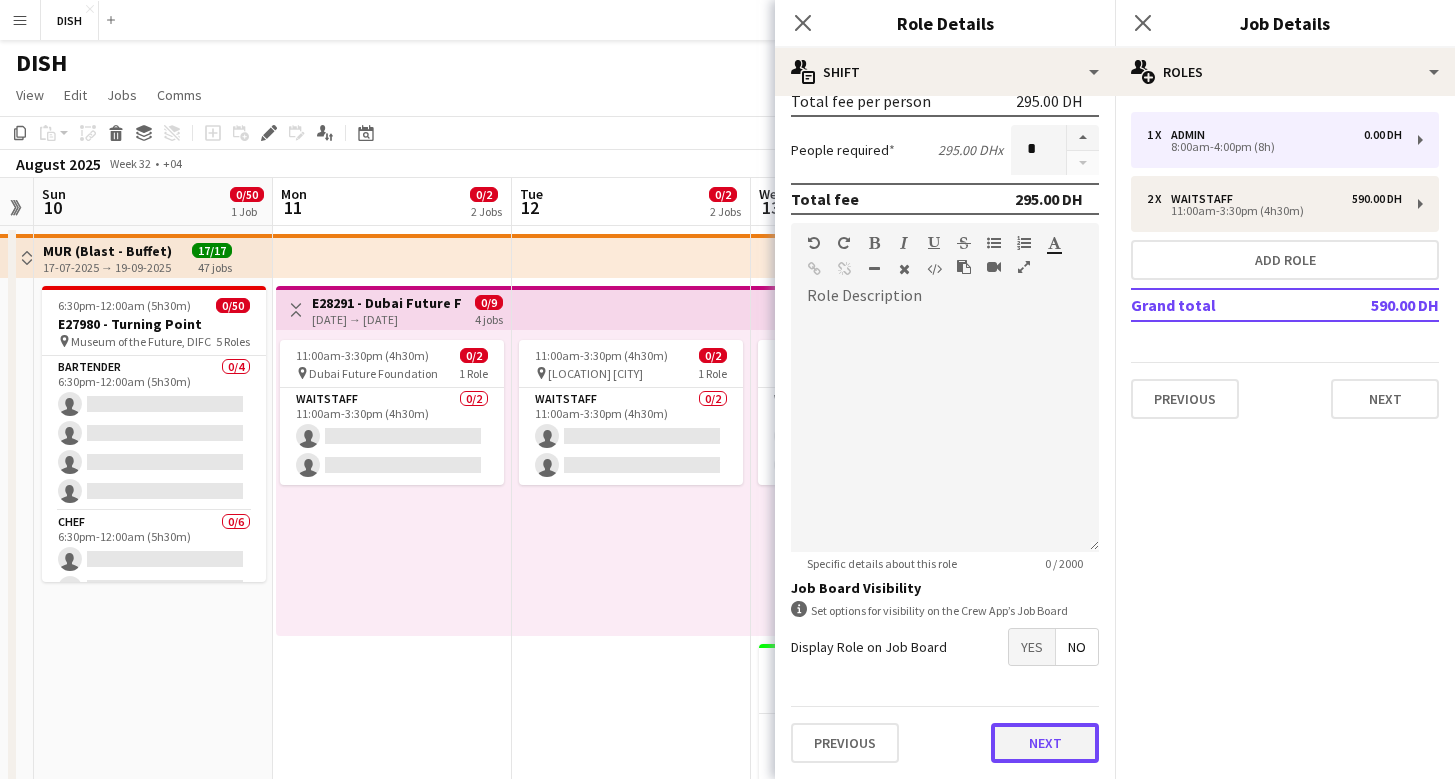click on "Next" at bounding box center [1045, 743] 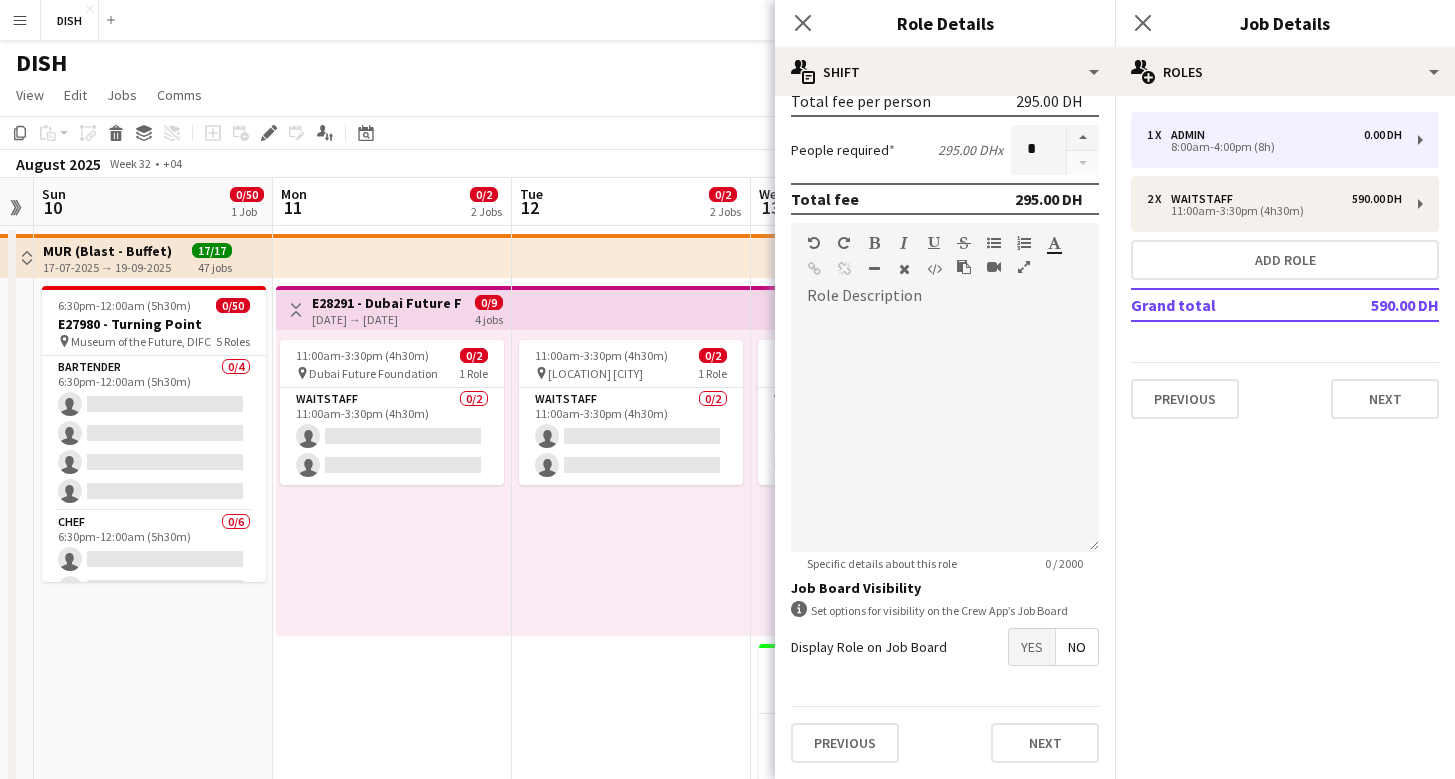 scroll, scrollTop: 0, scrollLeft: 0, axis: both 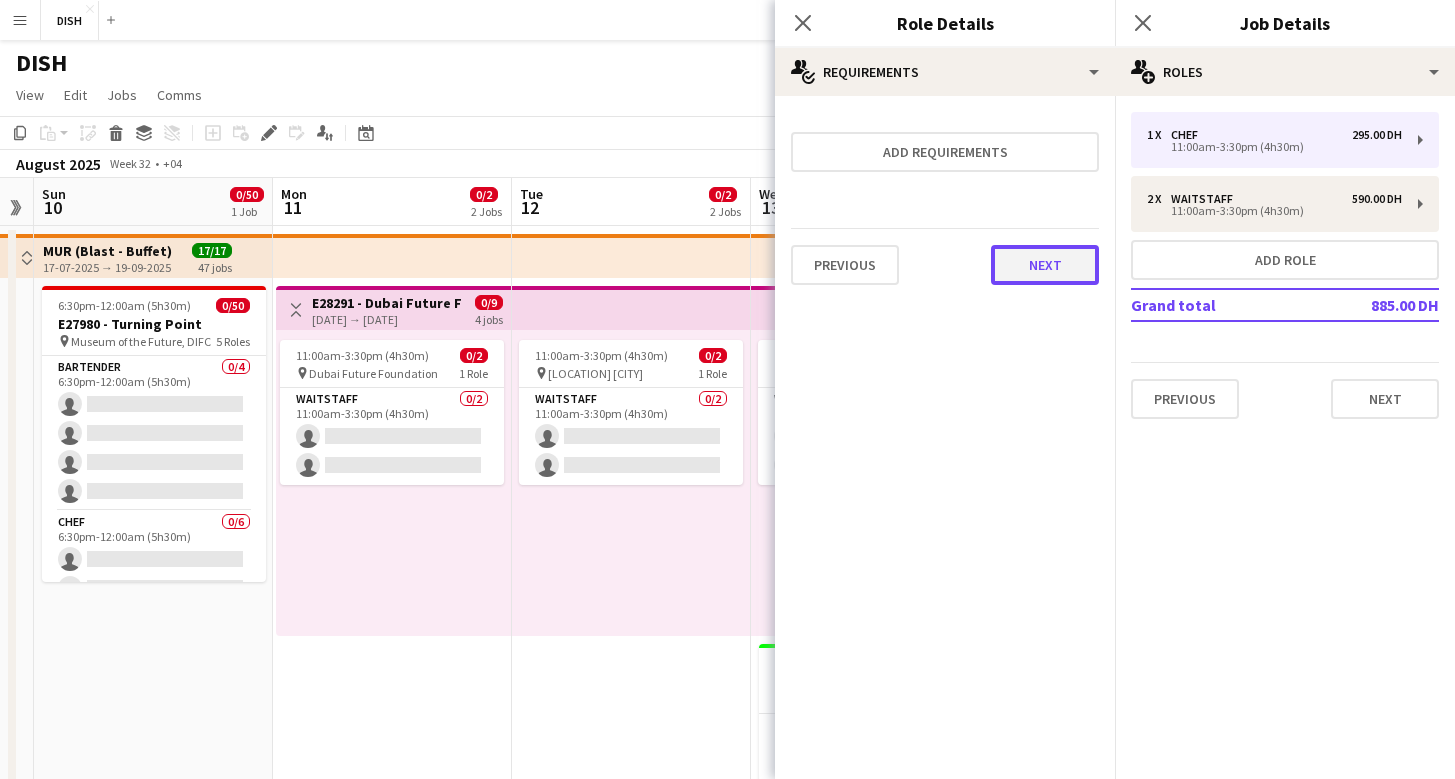 click on "Next" at bounding box center (1045, 265) 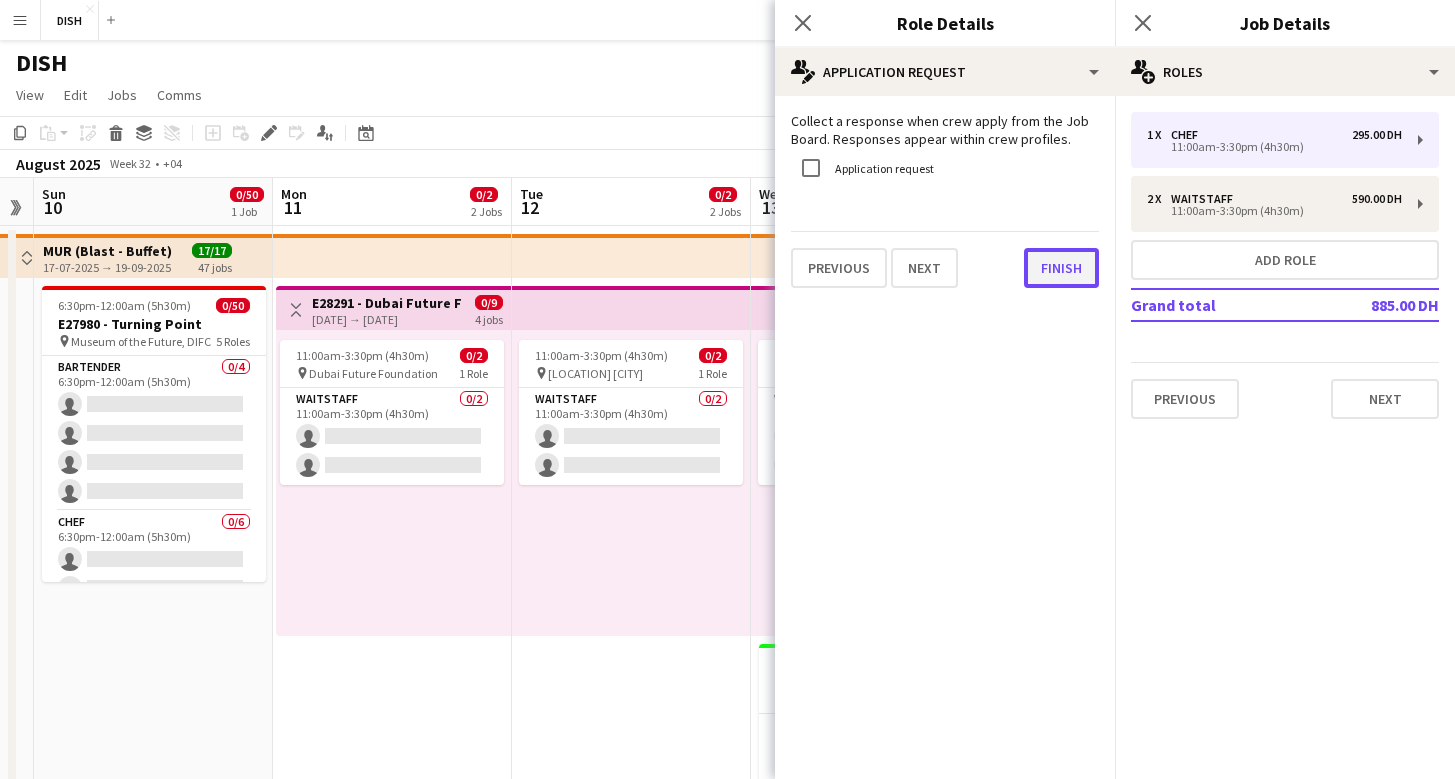 click on "Finish" at bounding box center (1061, 268) 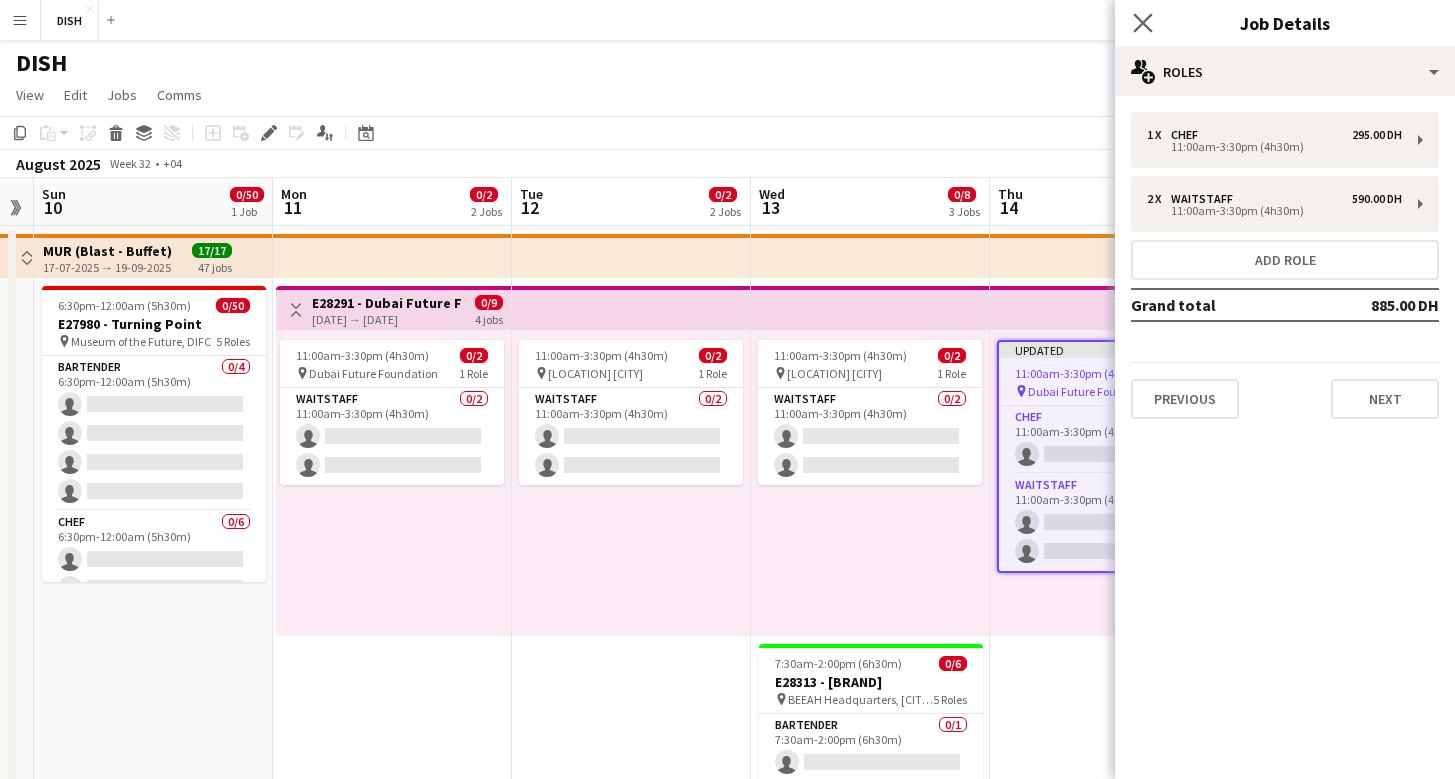 click on "Close pop-in" 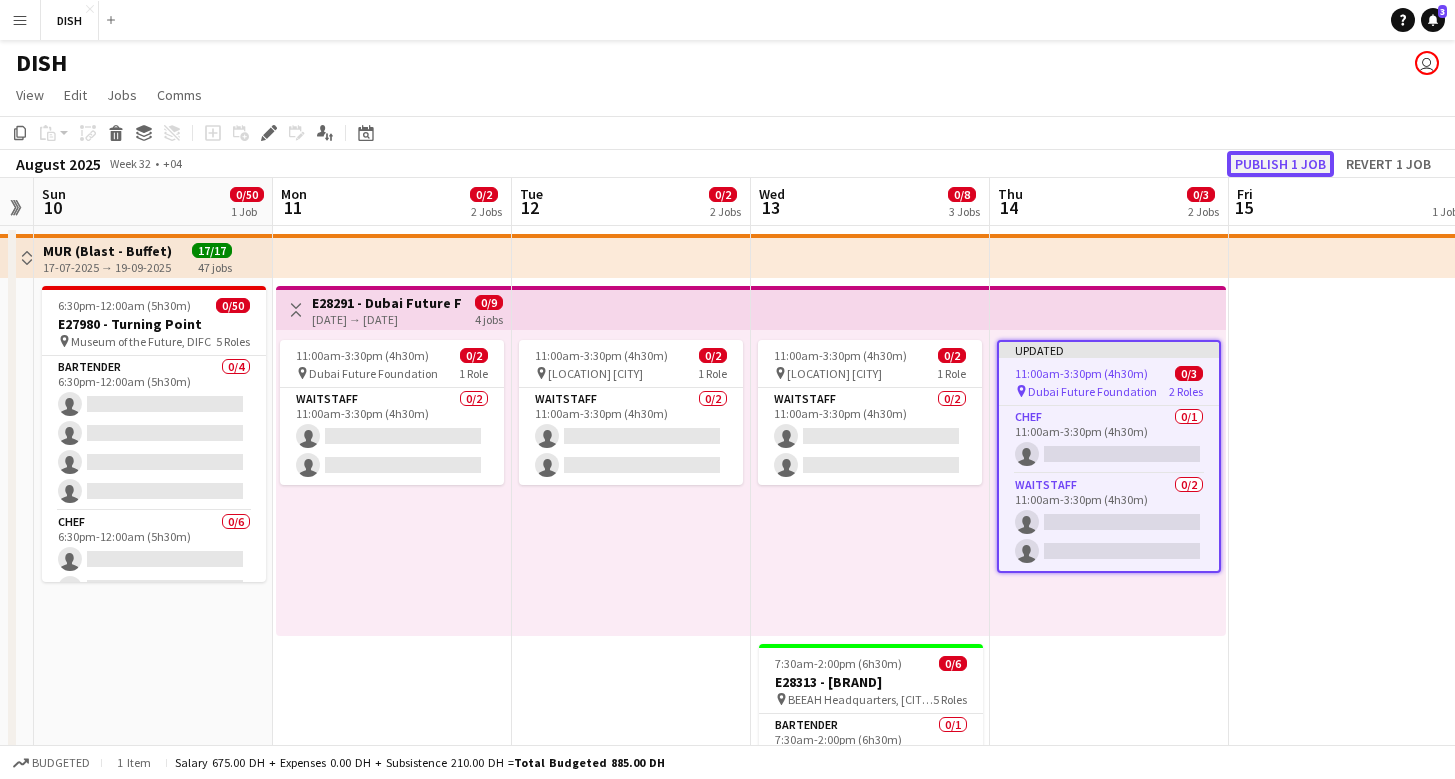 click on "Publish 1 job" 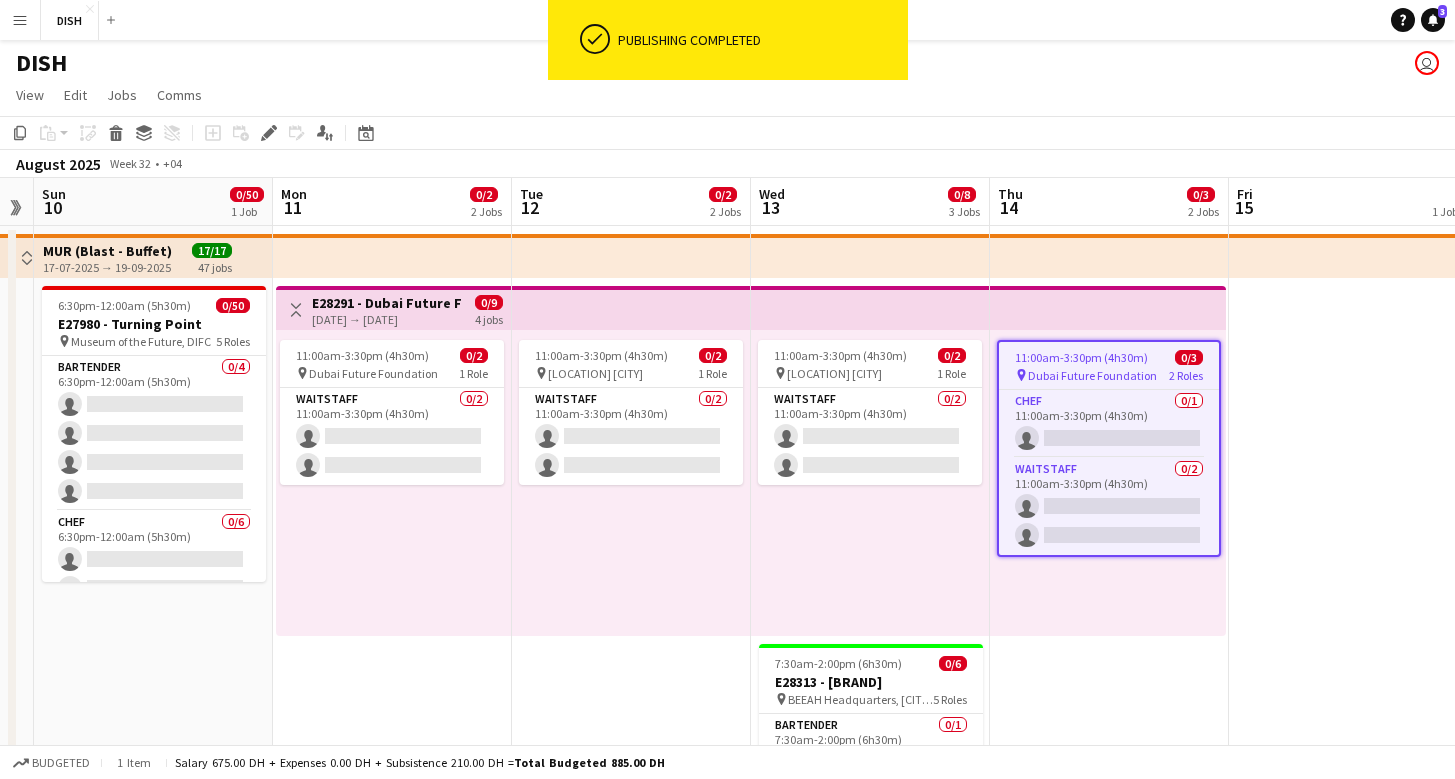 click on "Toggle View" at bounding box center (296, 310) 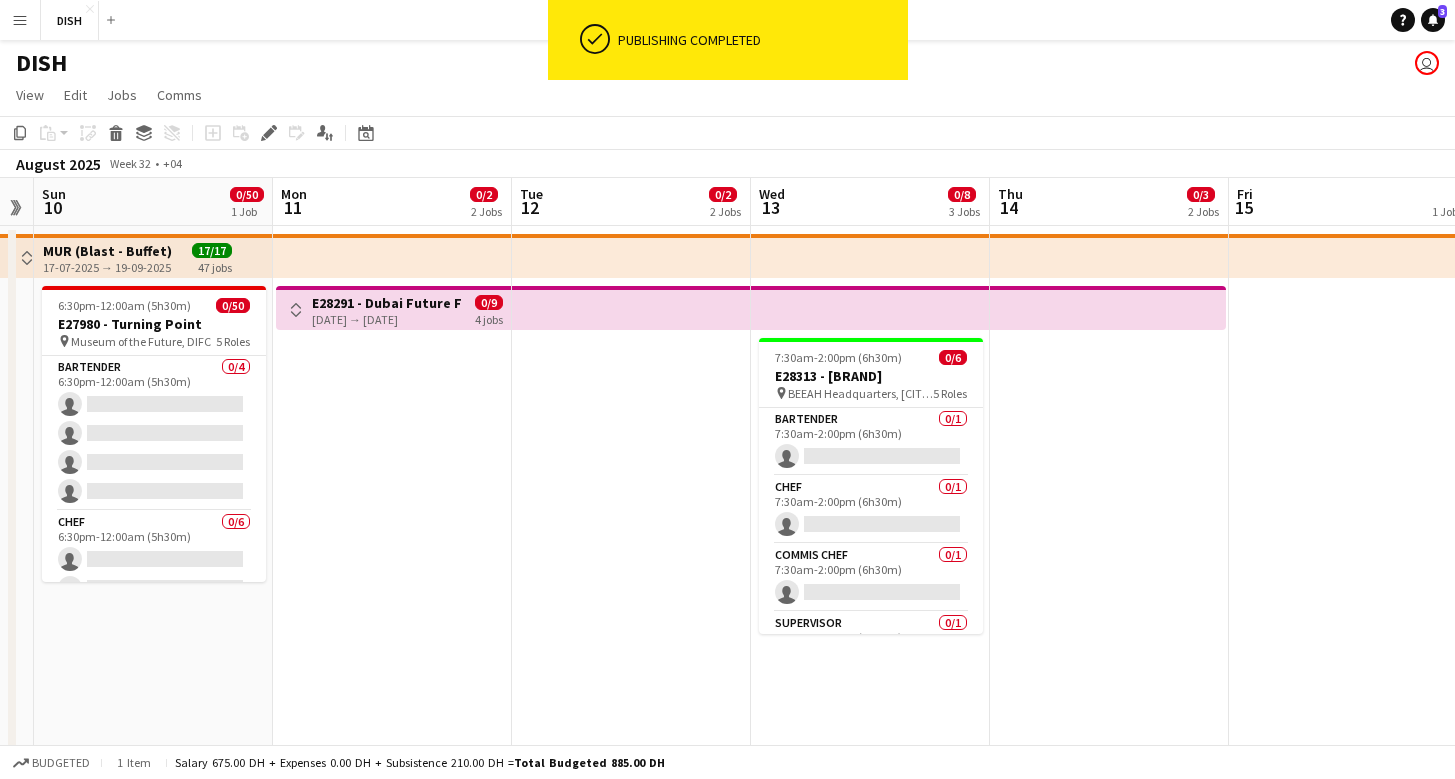 click on "Toggle View" at bounding box center (296, 310) 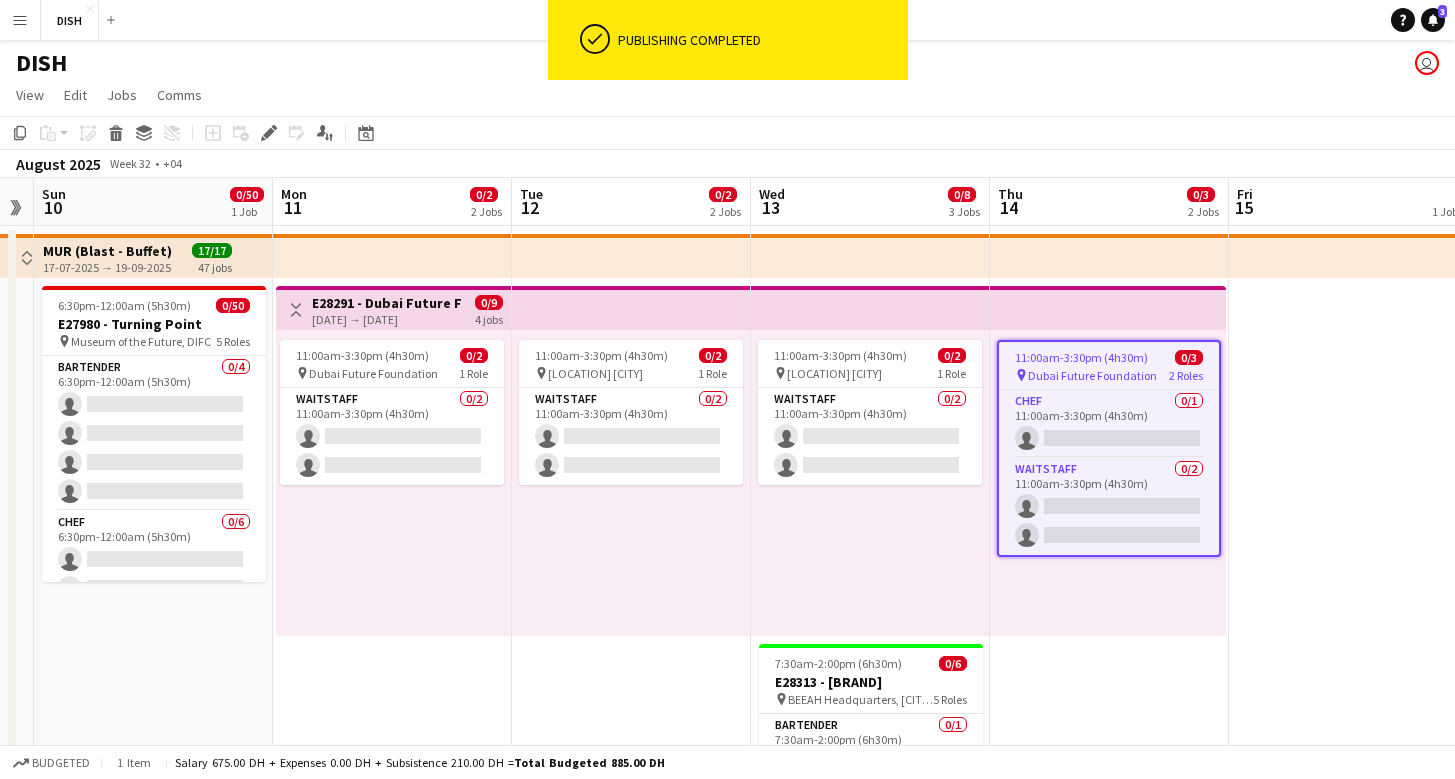 click on "Toggle View
E28291 - [BRAND] [LOCATION] Day 1  [DATE] → [DATE]   0/9   4 jobs" at bounding box center [393, 310] 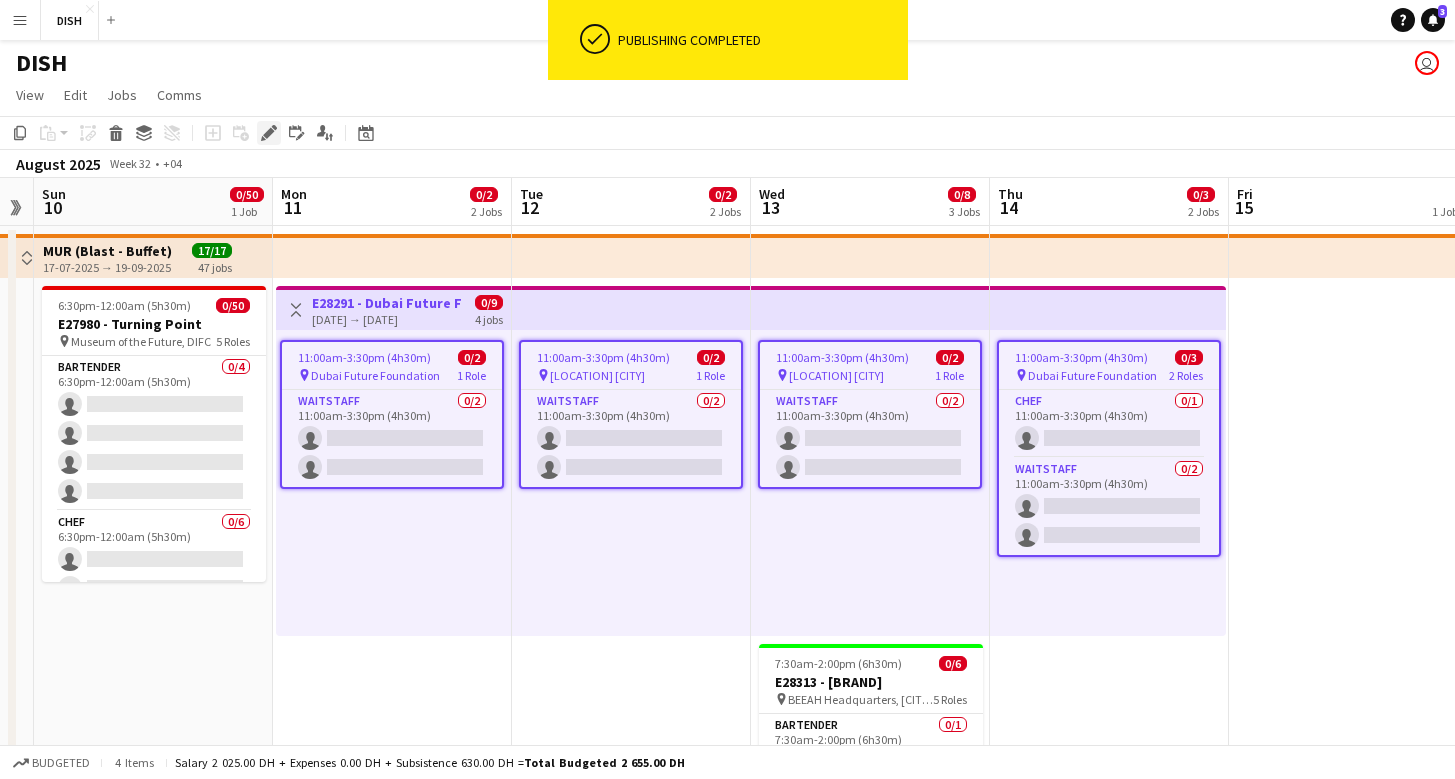 click 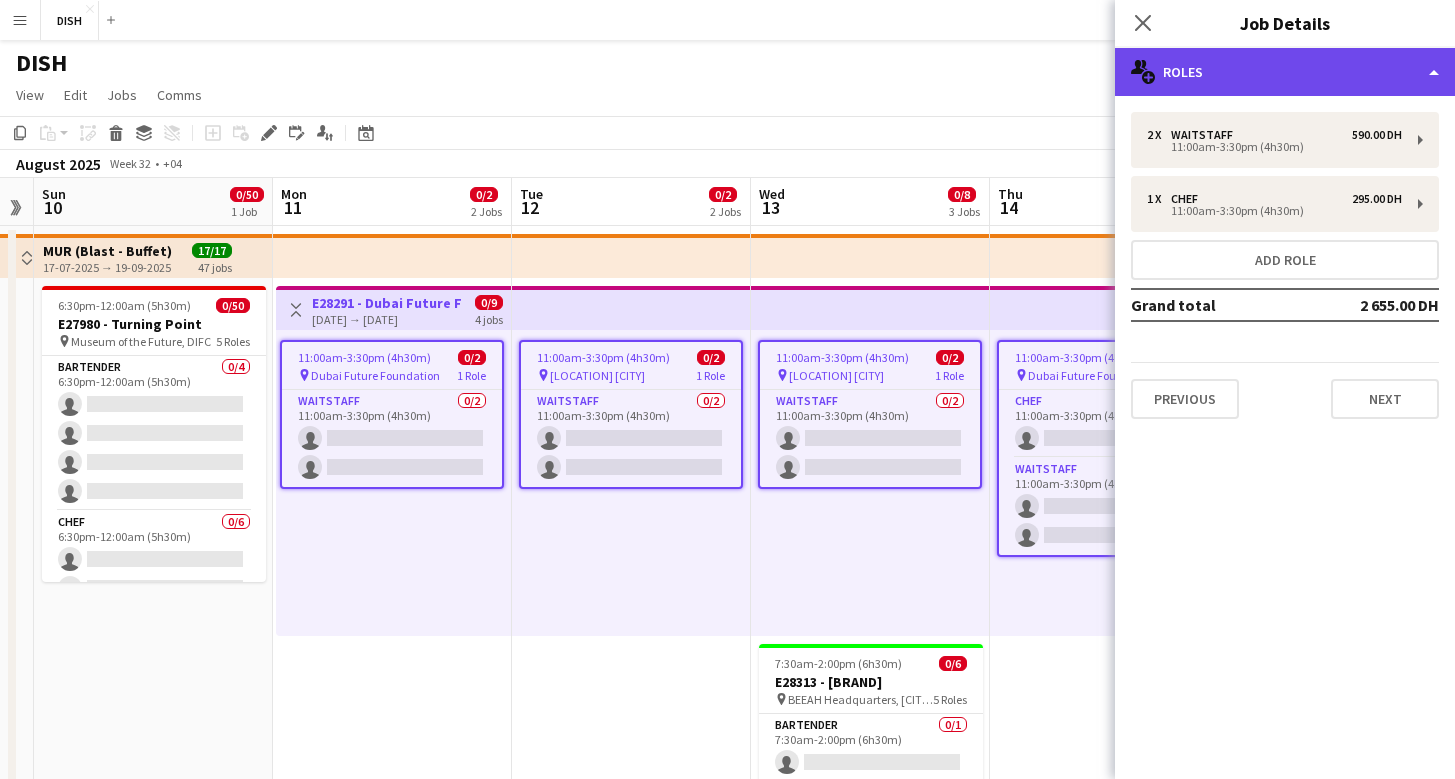 click on "multiple-users-add
Roles" 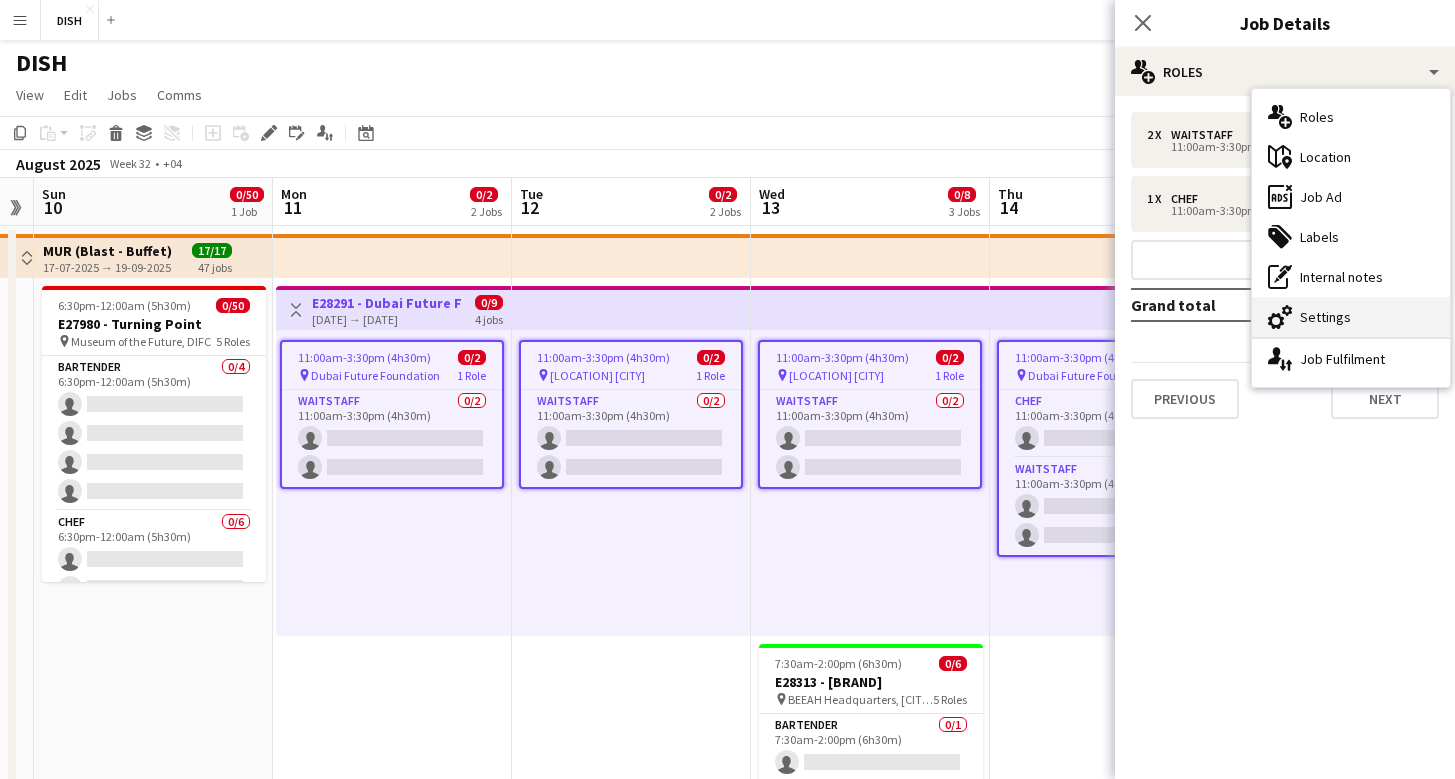 click on "cog-double-3
Settings" at bounding box center (1351, 317) 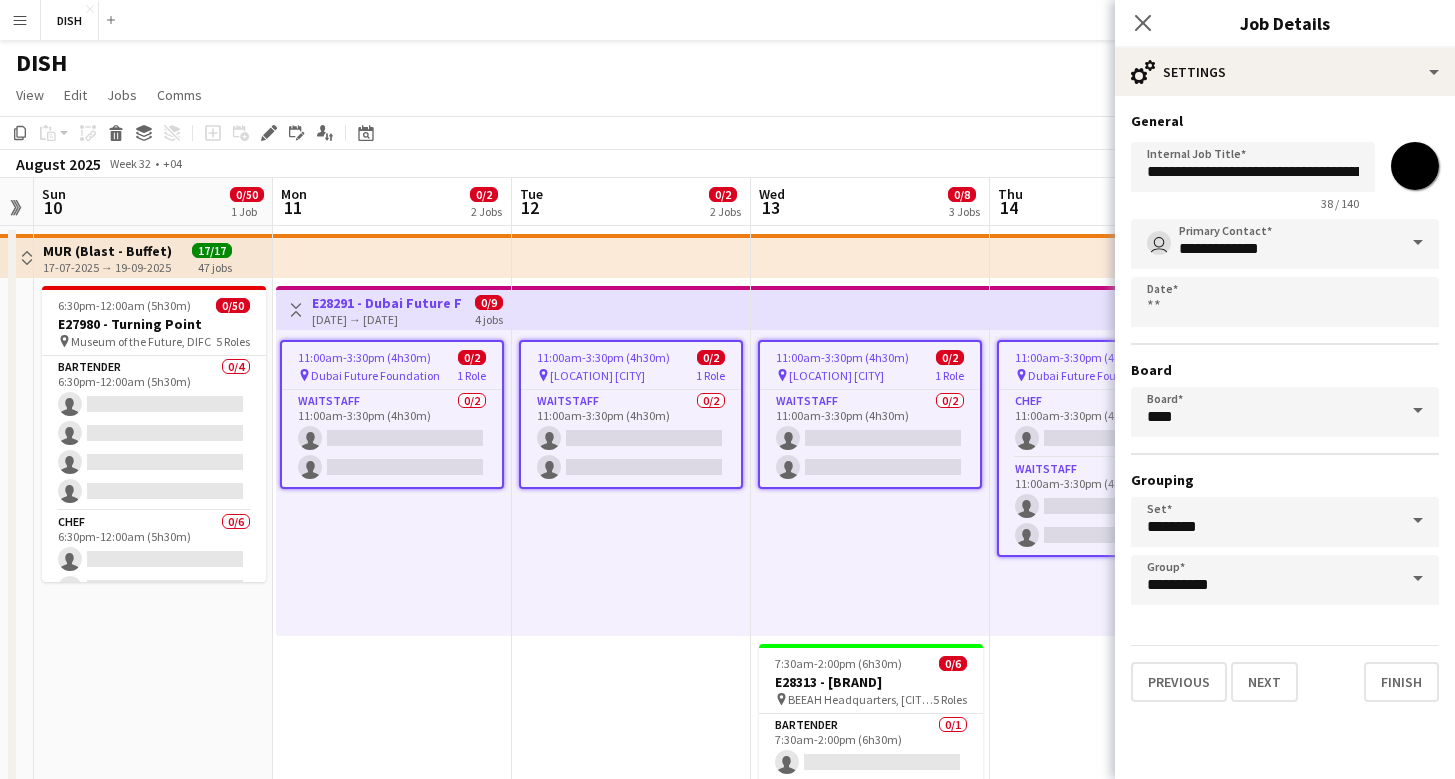 click on "*******" at bounding box center [1415, 166] 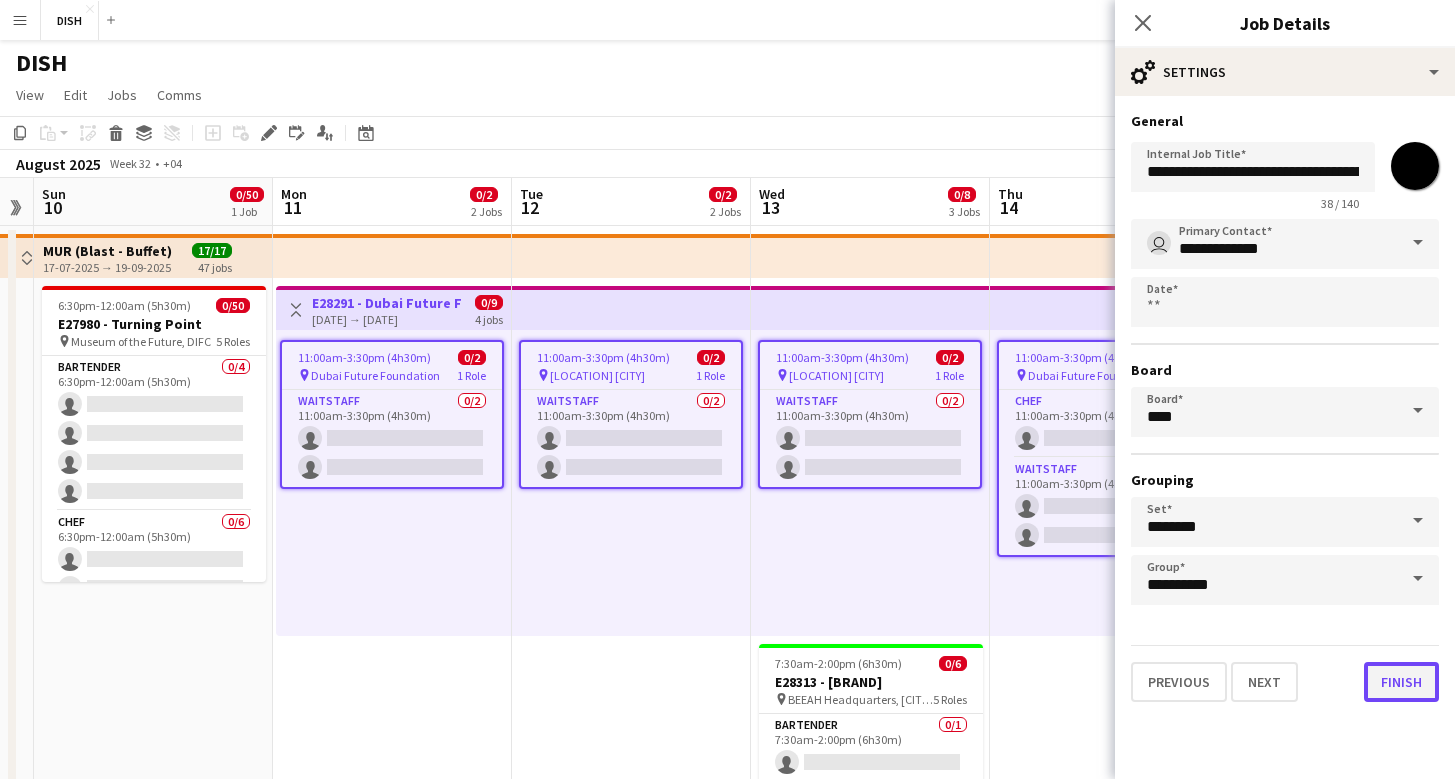 type on "*******" 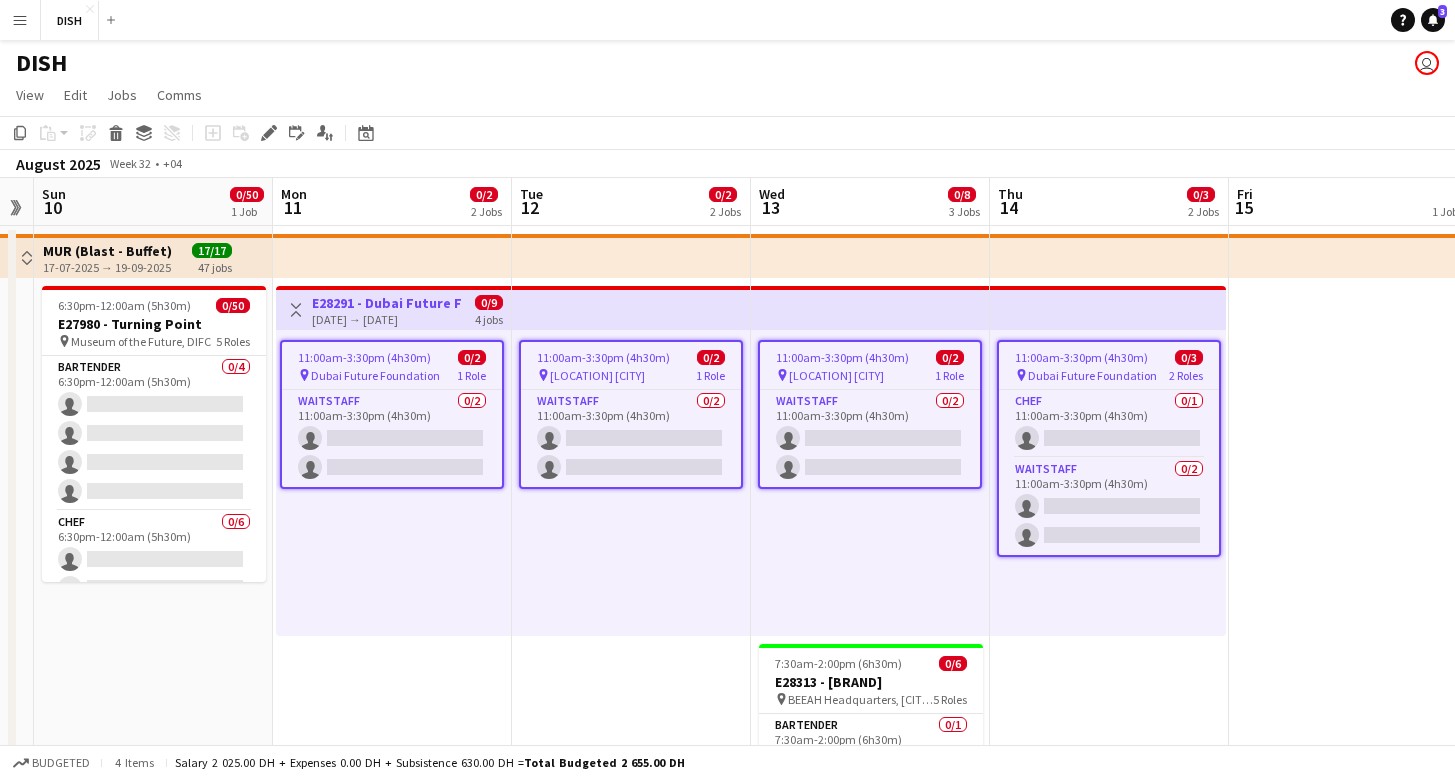 scroll, scrollTop: 0, scrollLeft: 685, axis: horizontal 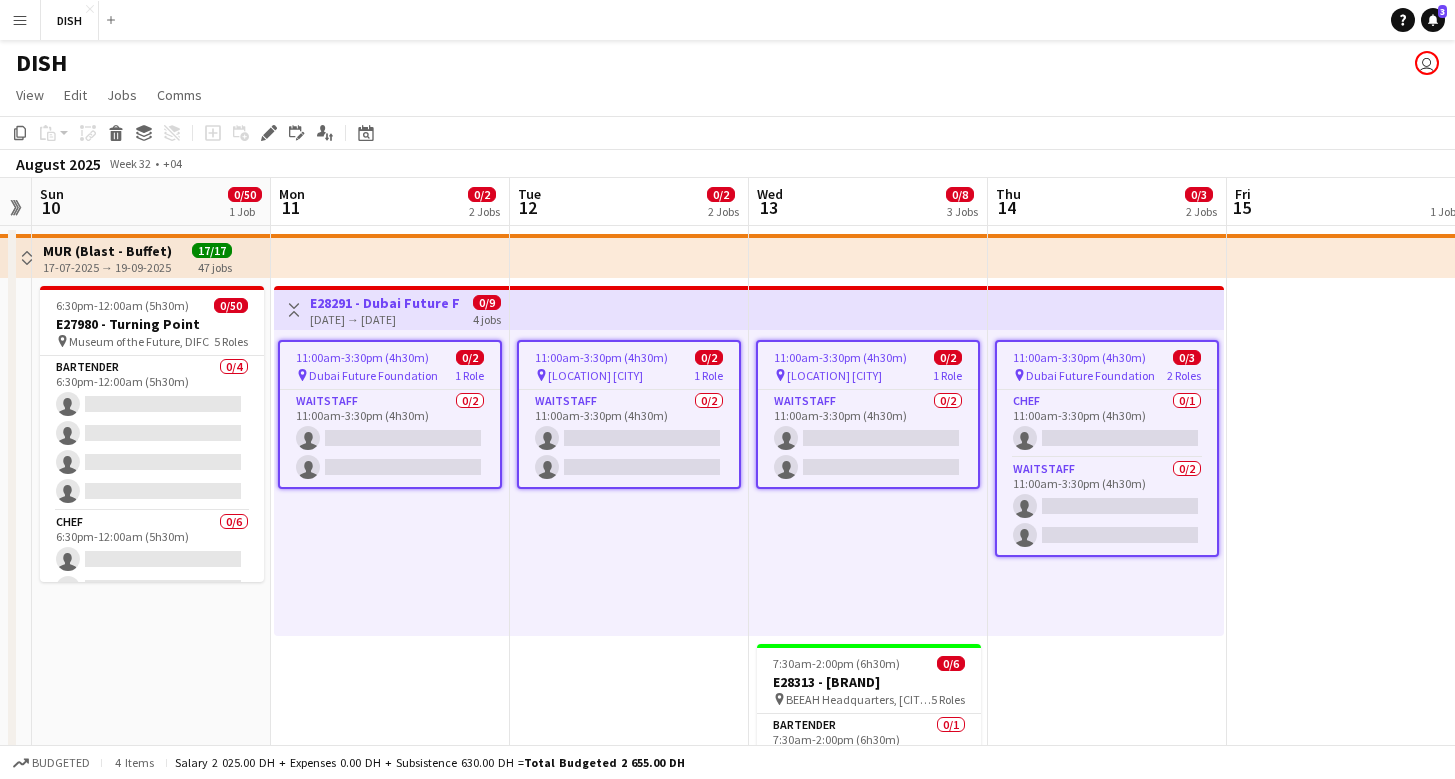 click at bounding box center [1346, 785] 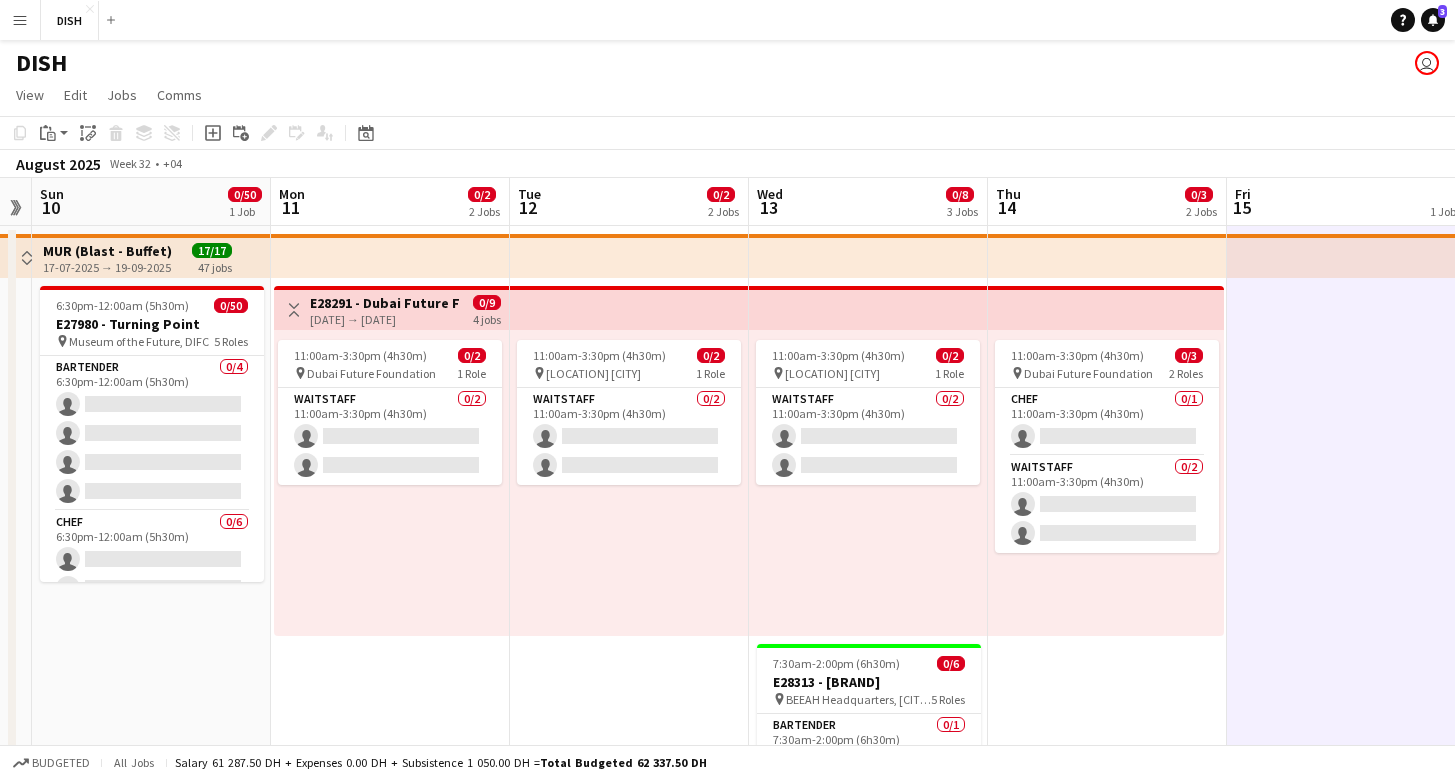 click on "E28291 - Dubai Future Foundation Day 1" at bounding box center (384, 303) 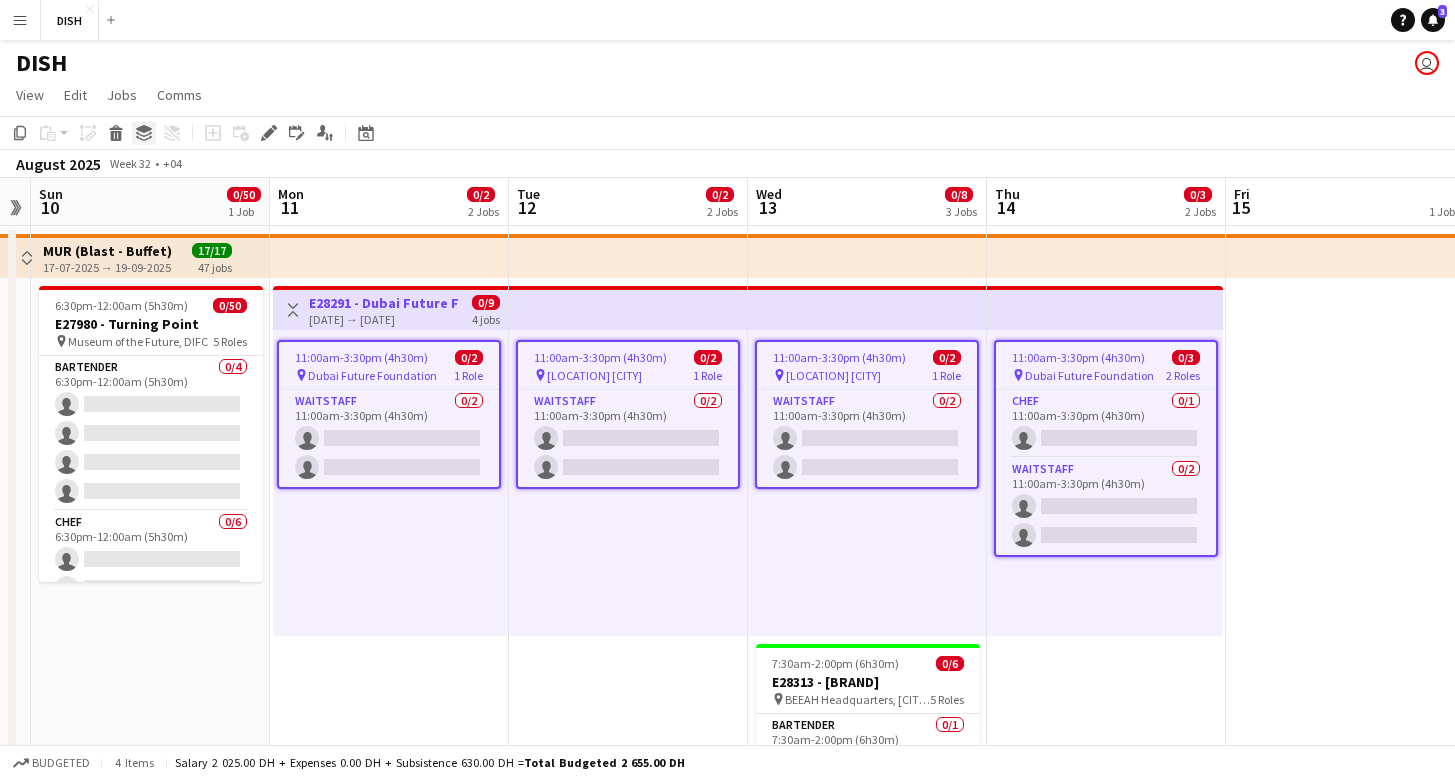 click 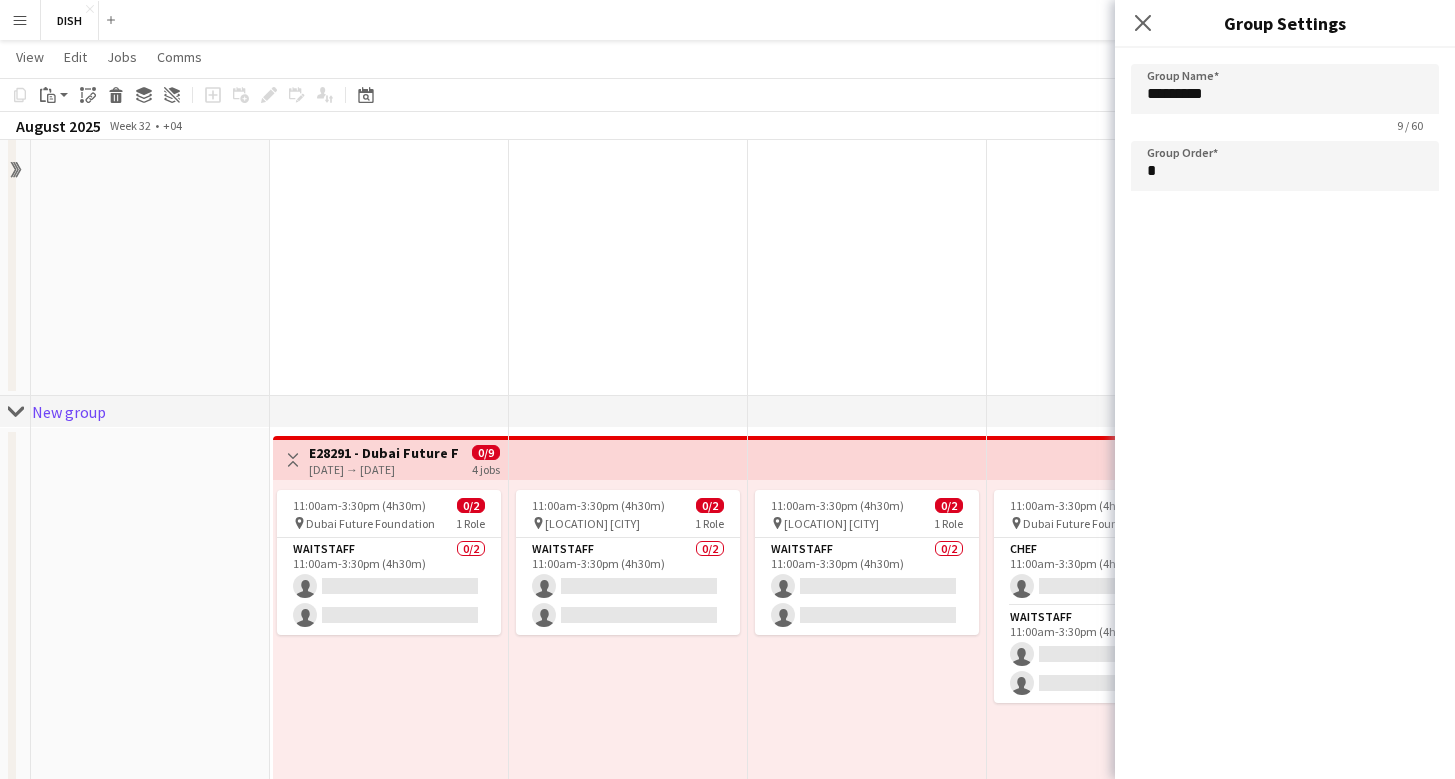 scroll, scrollTop: 833, scrollLeft: 0, axis: vertical 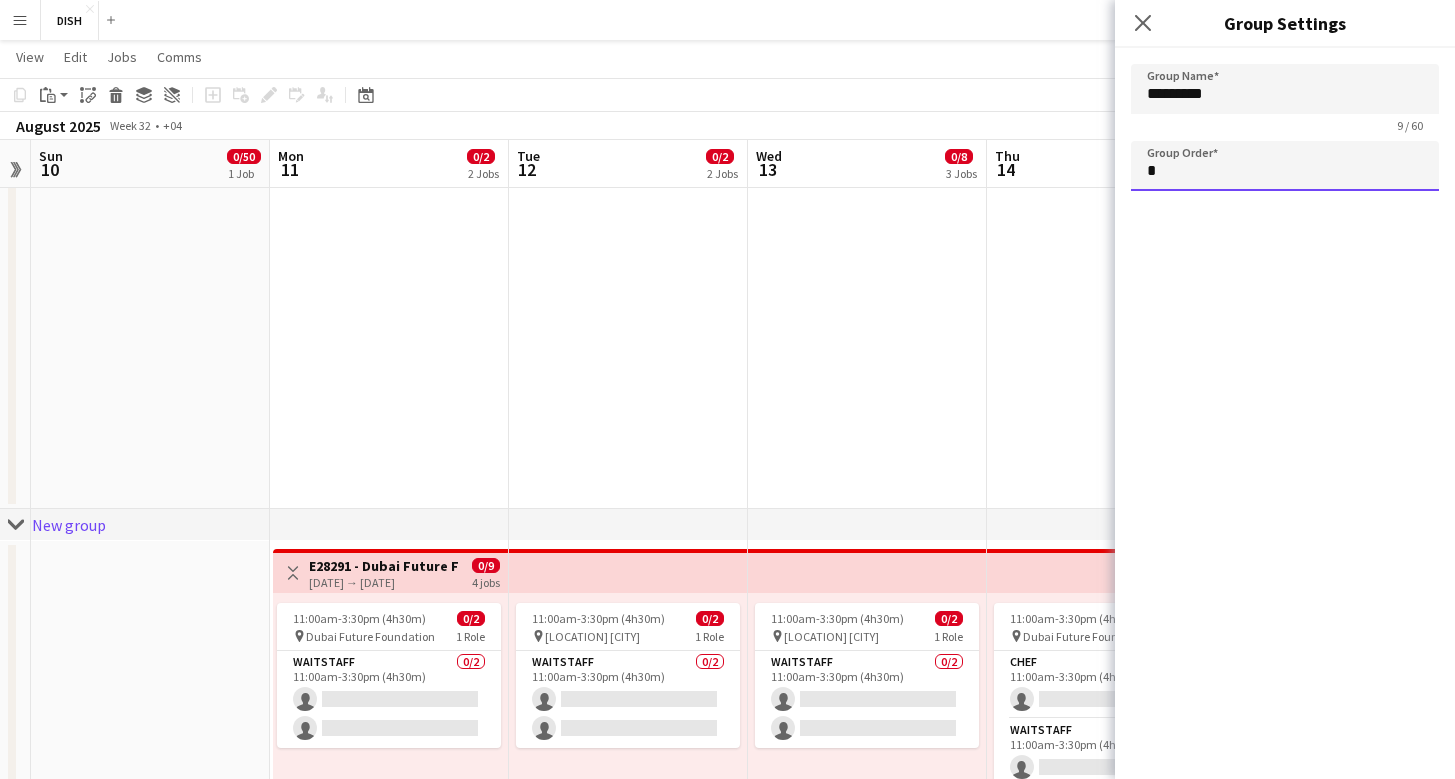 click on "*" at bounding box center [1285, 166] 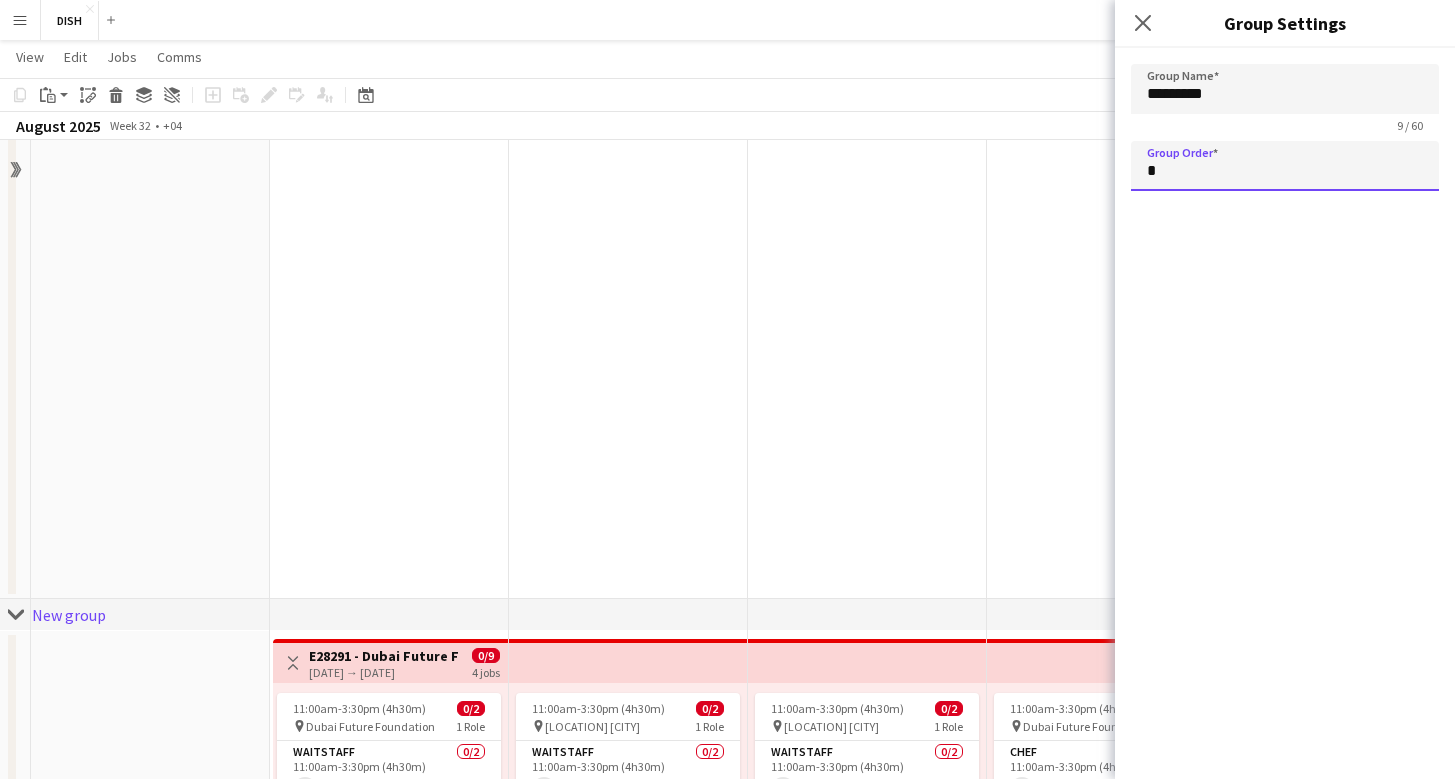 scroll, scrollTop: 744, scrollLeft: 0, axis: vertical 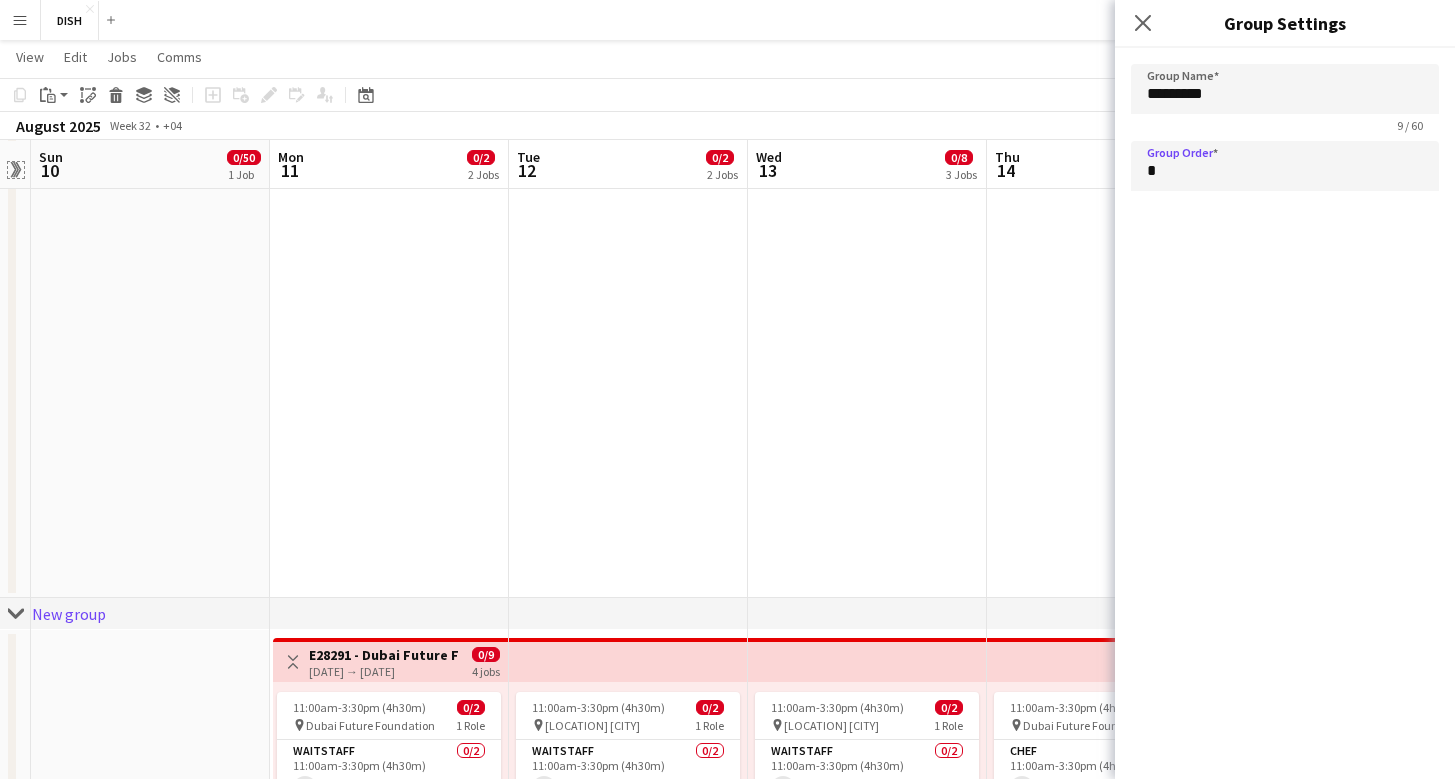 click on "Expand/collapse" 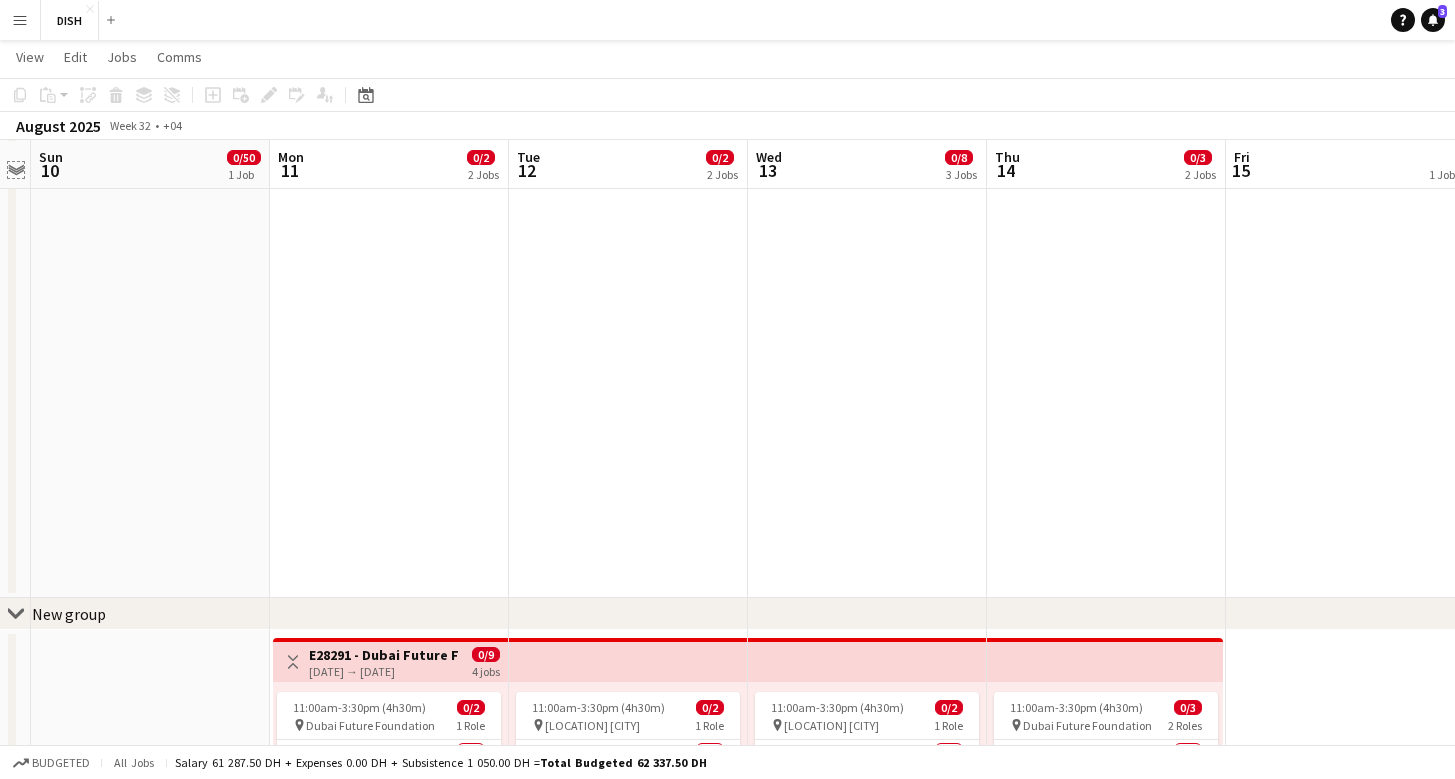click on "Expand/collapse" 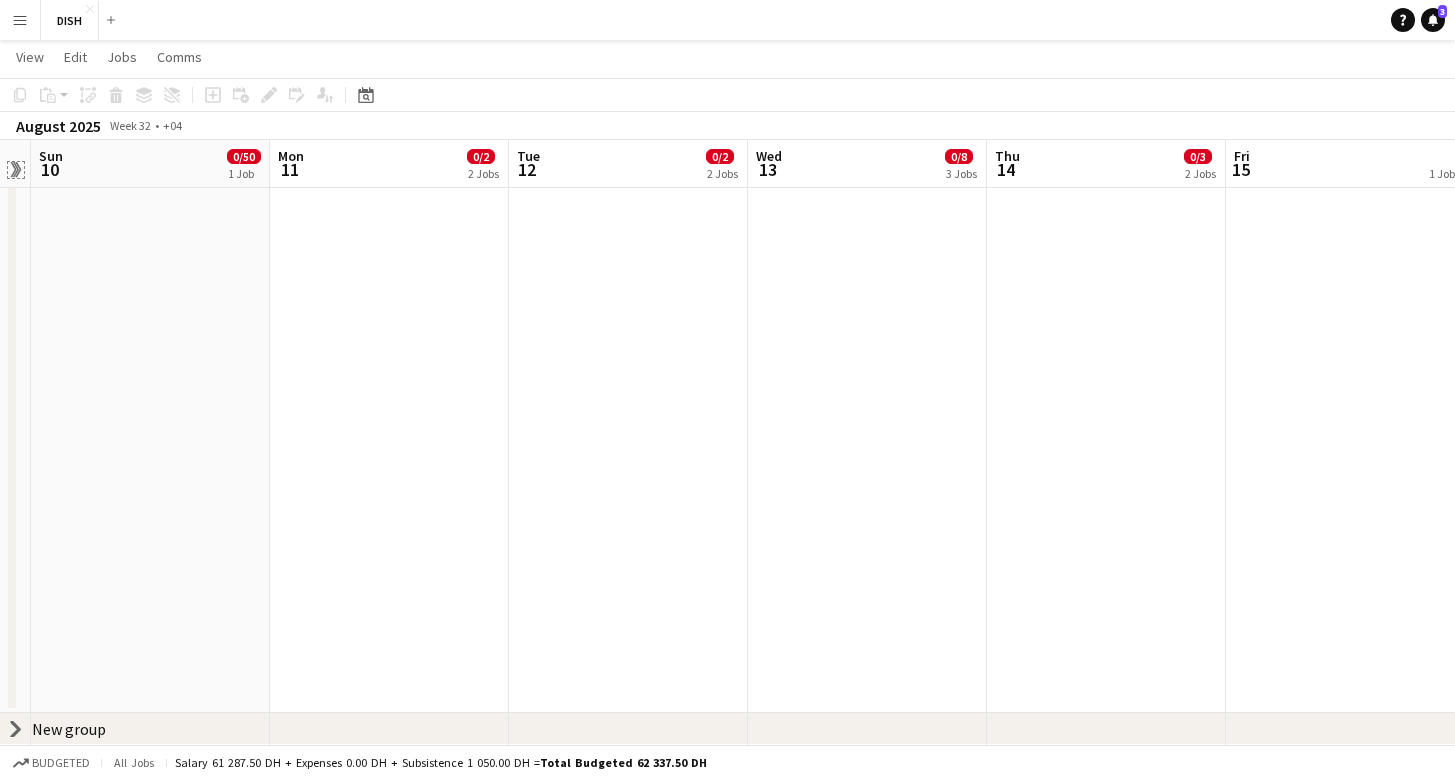 scroll, scrollTop: 629, scrollLeft: 0, axis: vertical 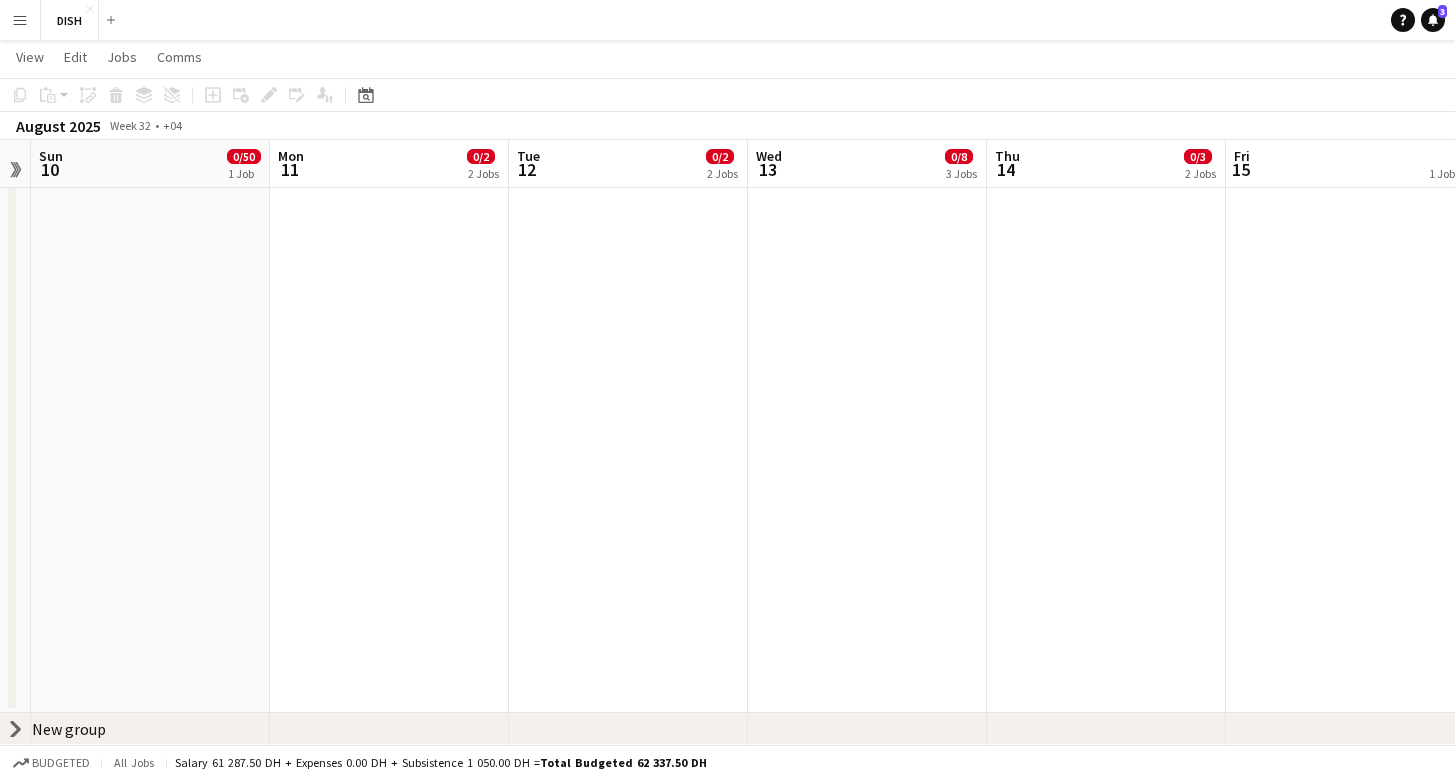 click on "chevron-right" 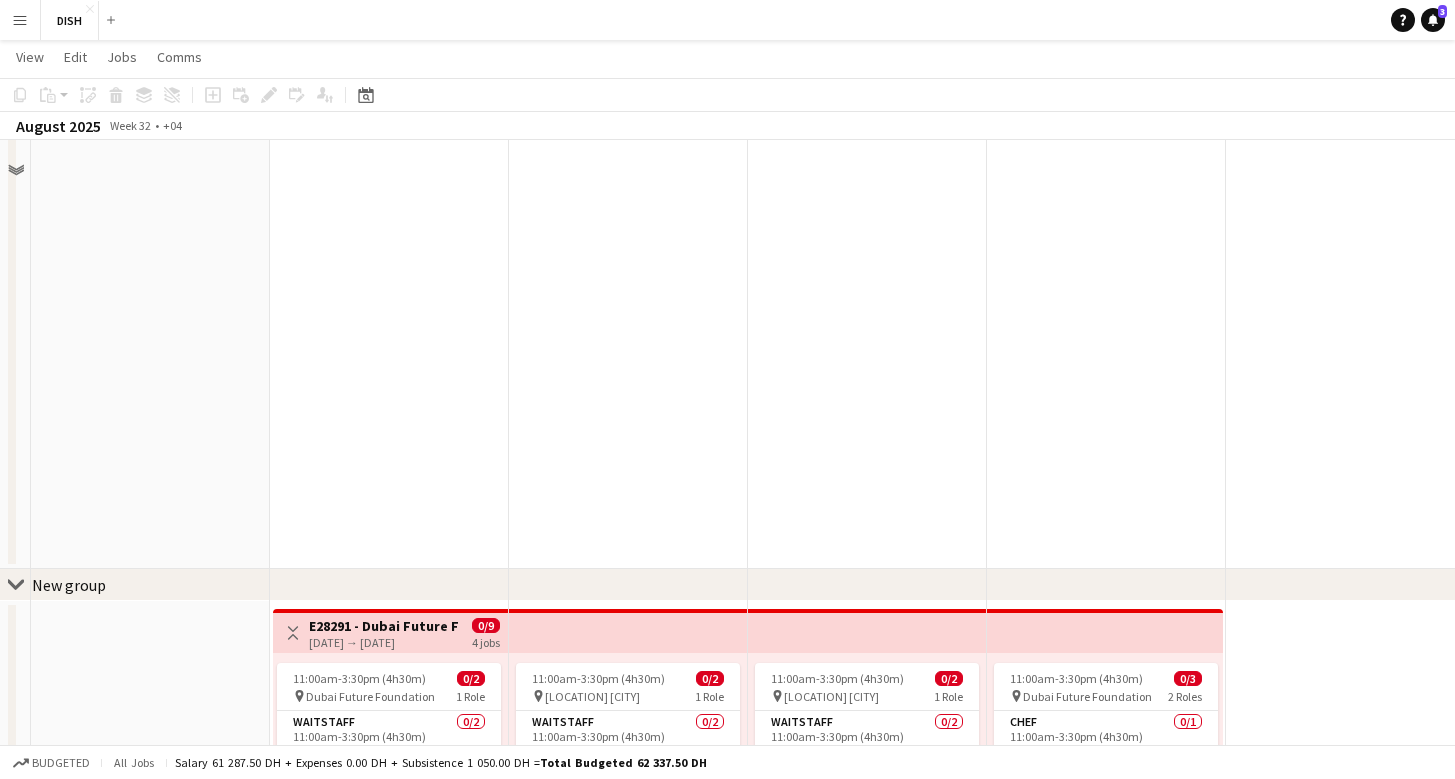 scroll, scrollTop: 995, scrollLeft: 0, axis: vertical 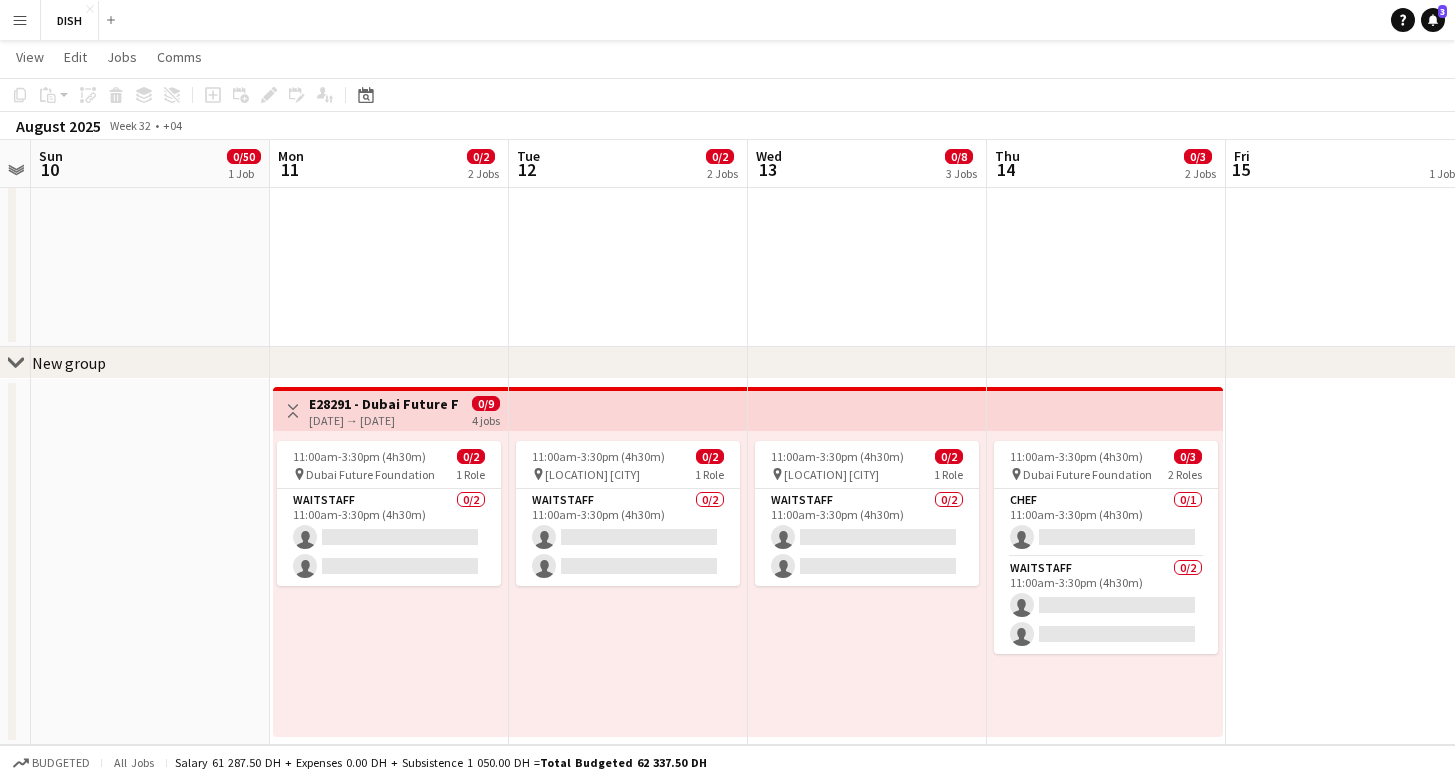 click on "New group" 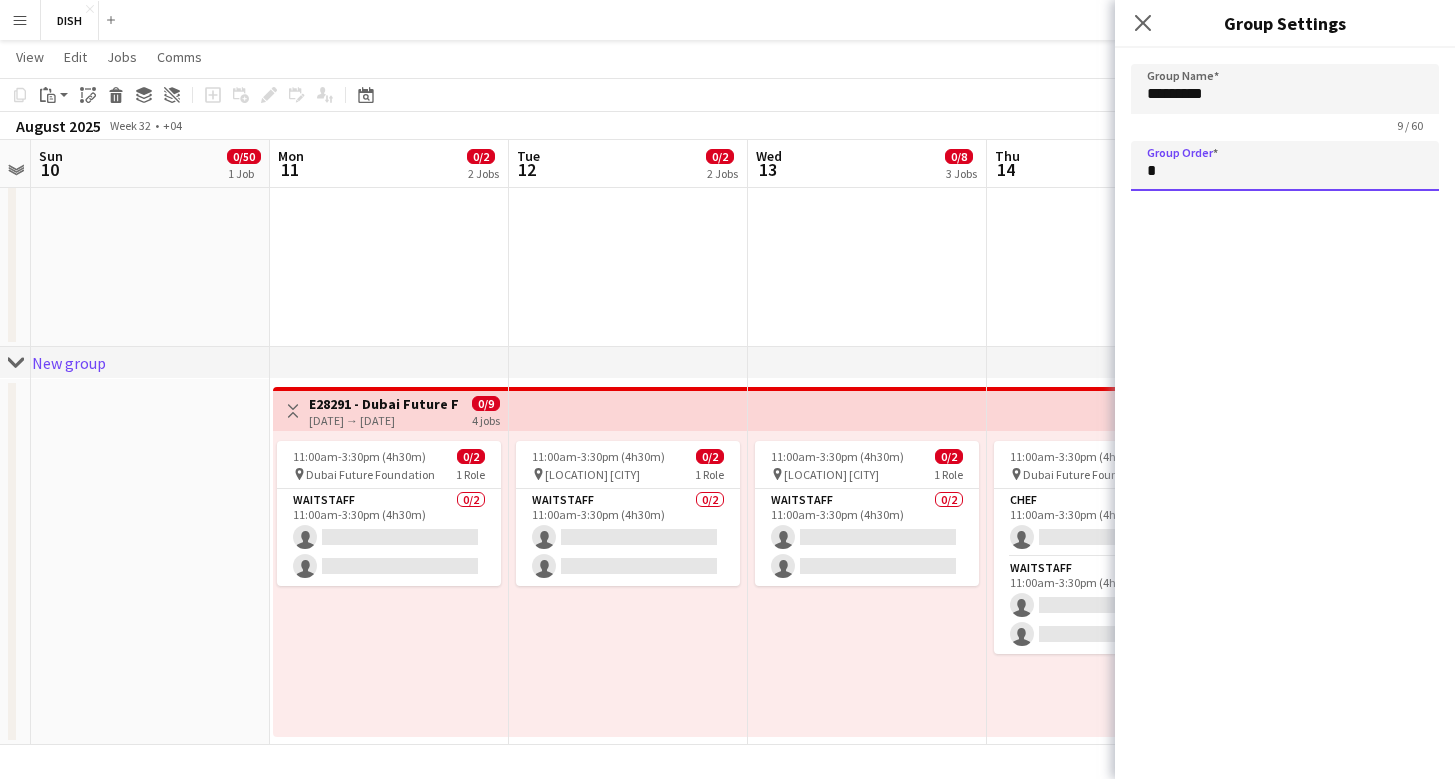 drag, startPoint x: 1258, startPoint y: 167, endPoint x: 1167, endPoint y: 156, distance: 91.66242 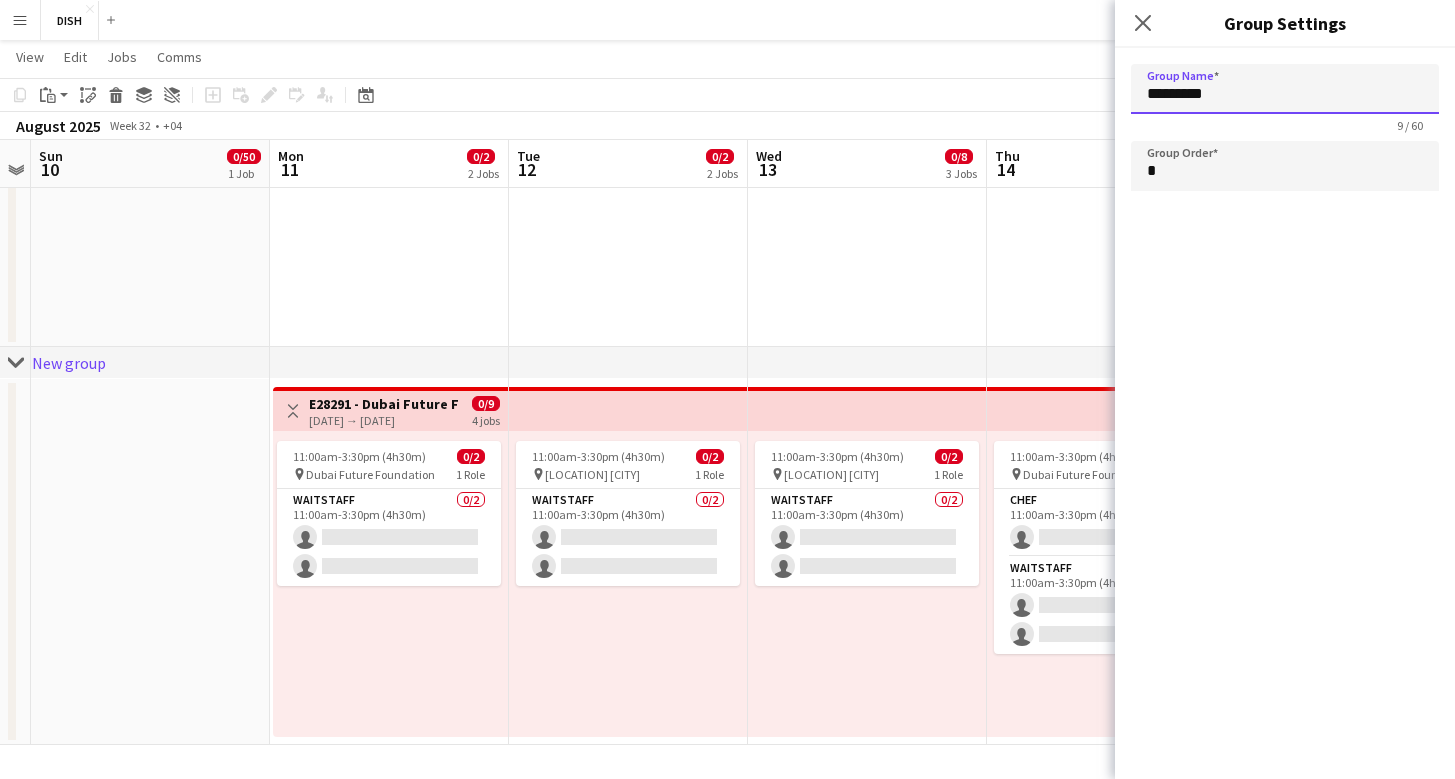 drag, startPoint x: 1247, startPoint y: 88, endPoint x: 1142, endPoint y: 88, distance: 105 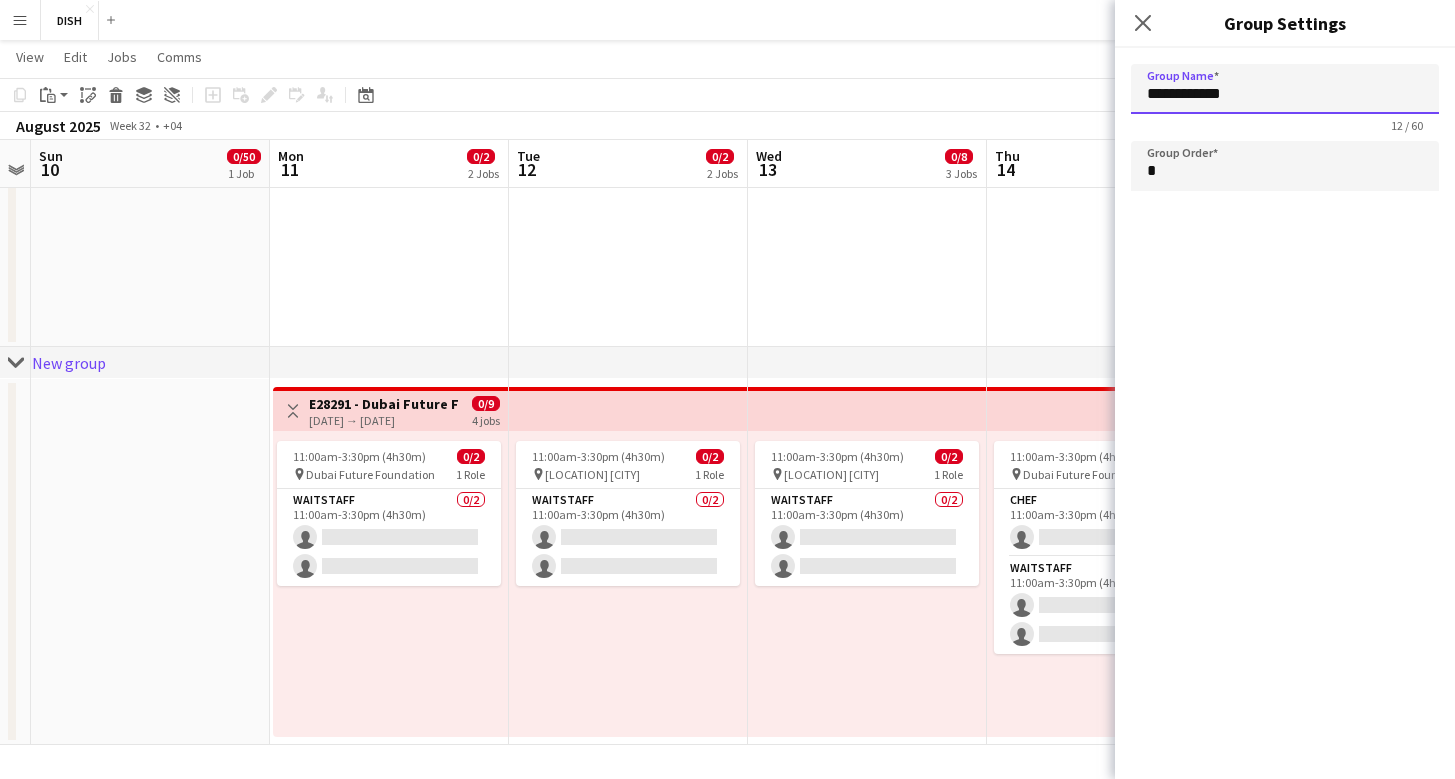 type on "**********" 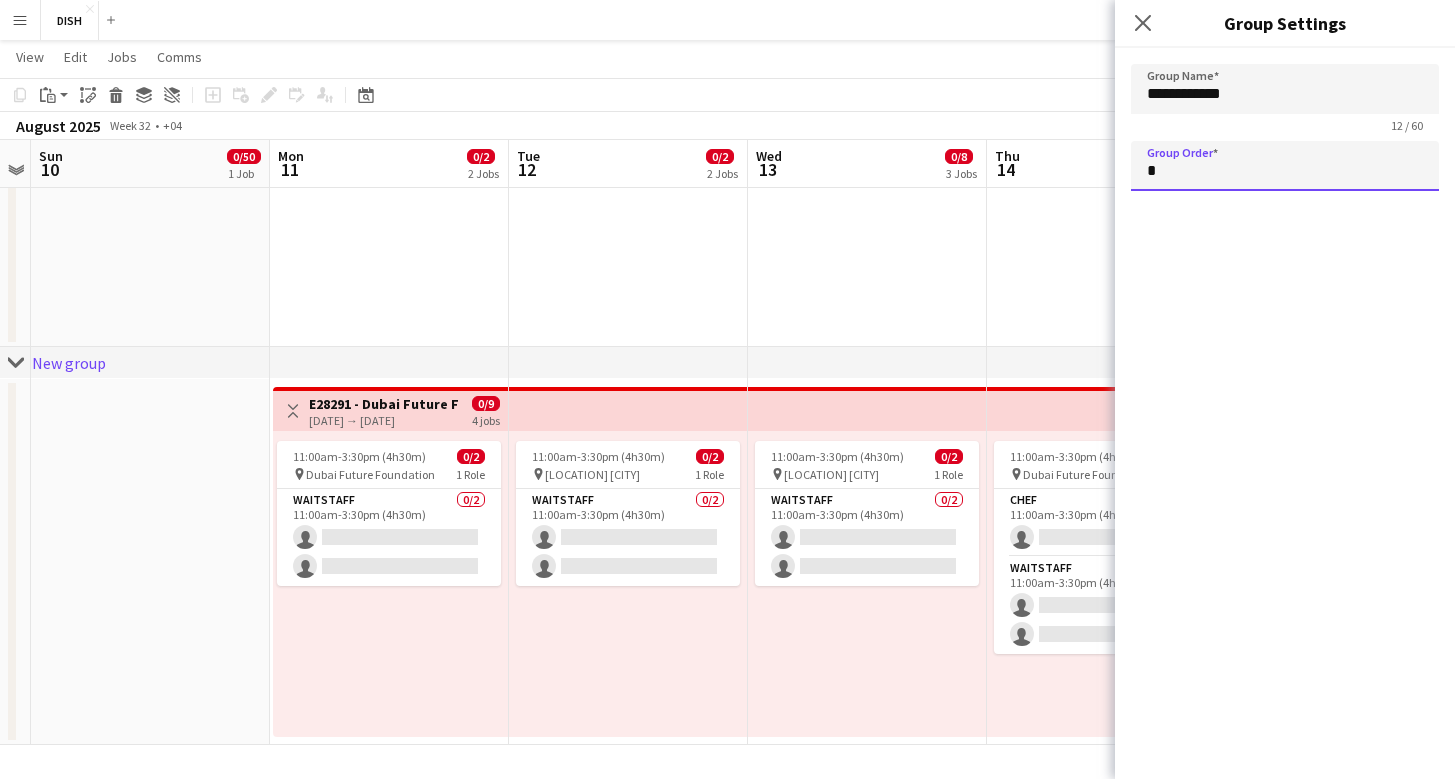 drag, startPoint x: 1237, startPoint y: 178, endPoint x: 1219, endPoint y: 176, distance: 18.110771 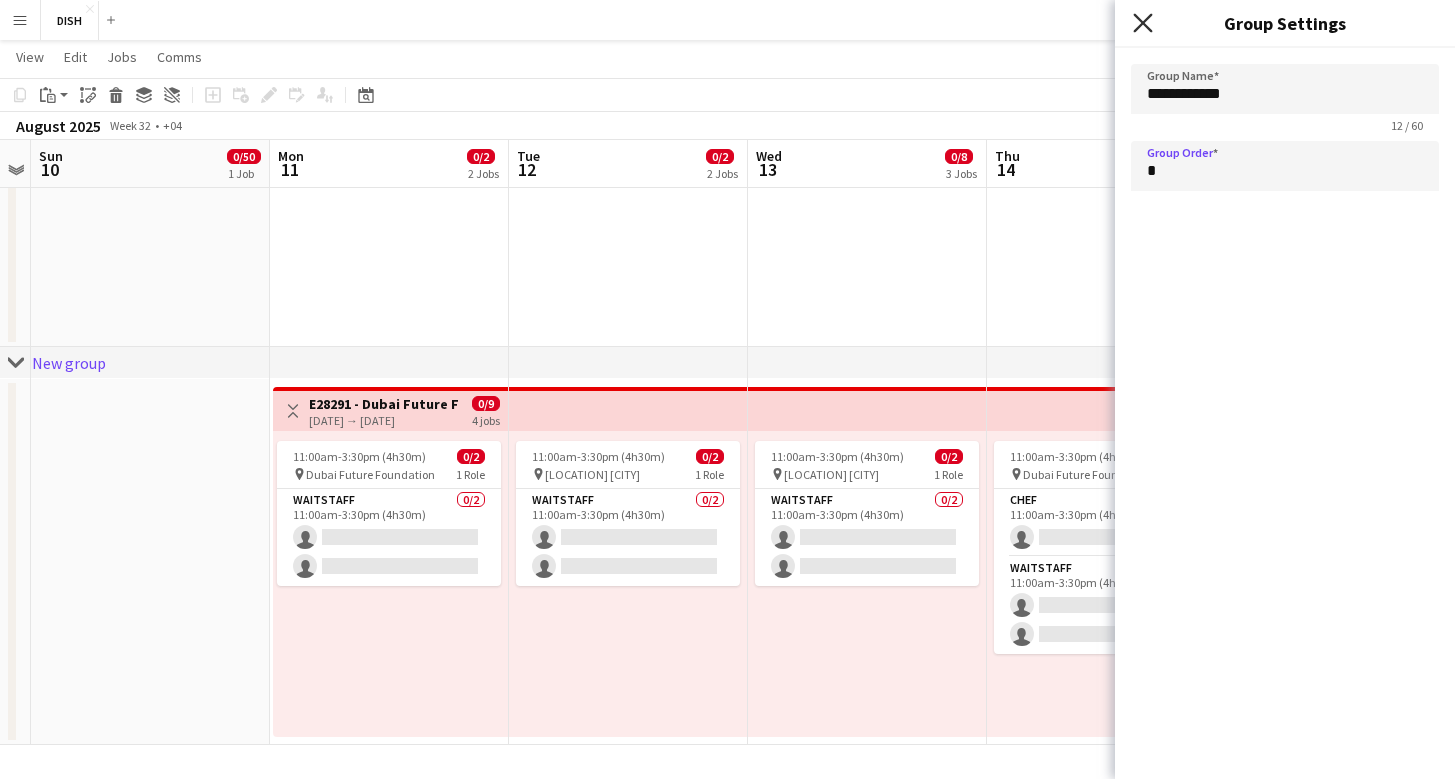 click 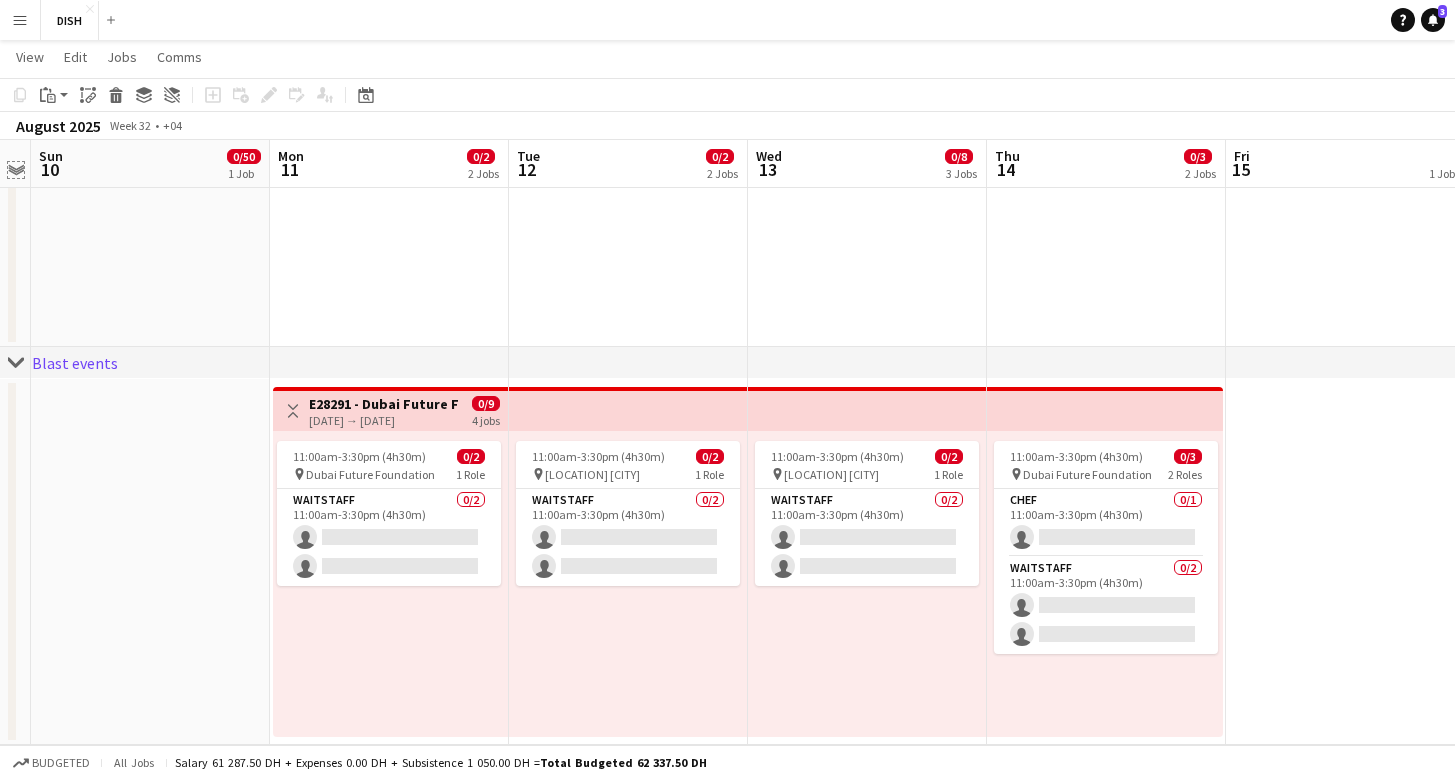 click on "Expand/collapse" 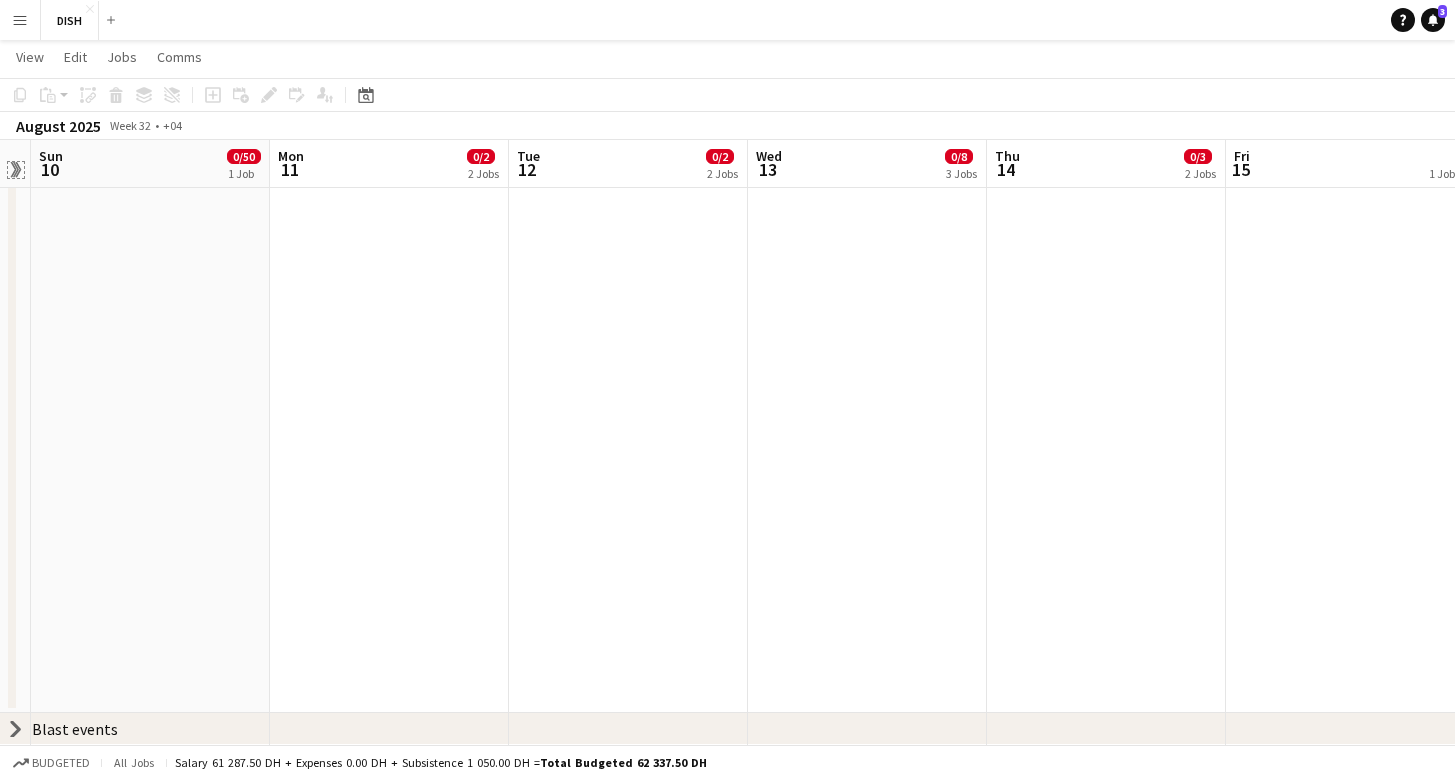 scroll, scrollTop: 0, scrollLeft: 0, axis: both 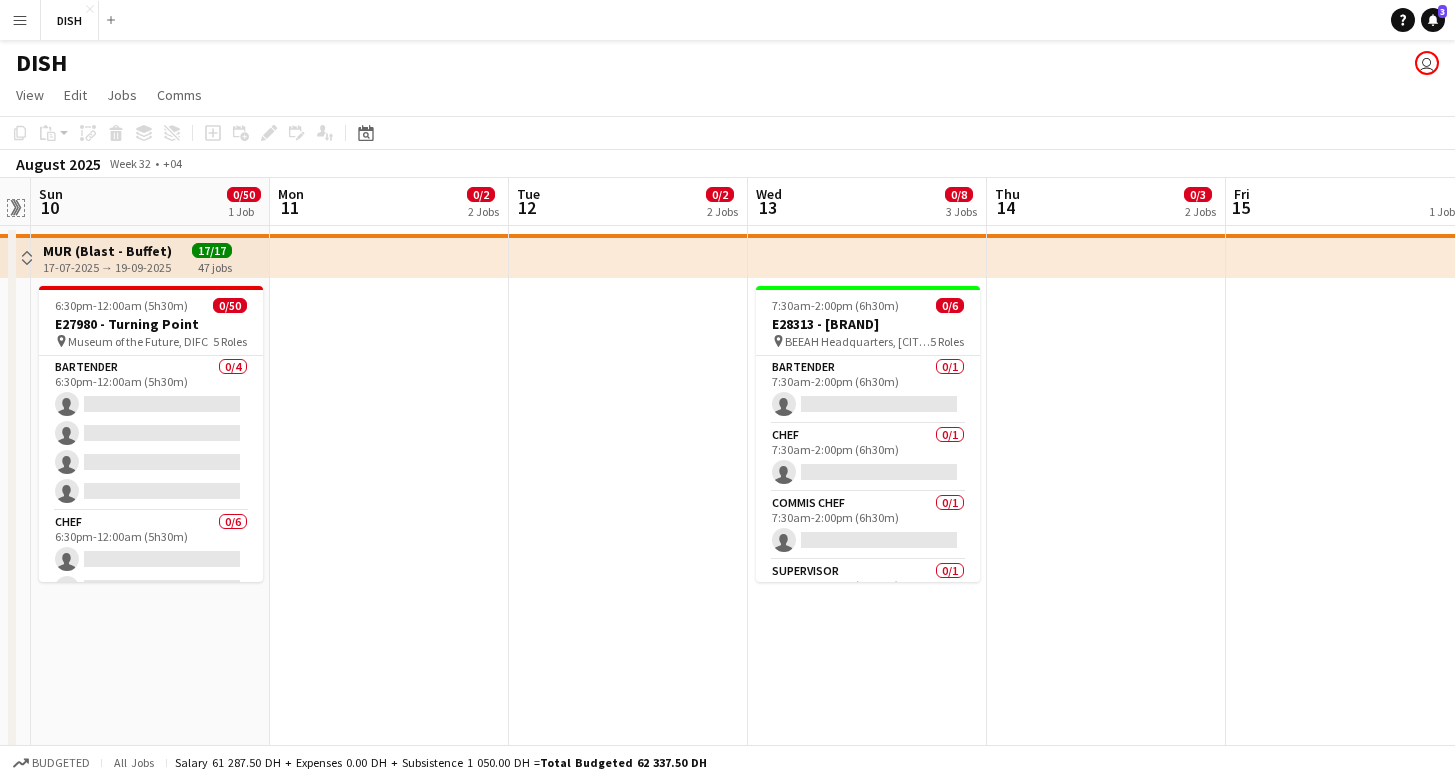 click on "Expand/collapse" 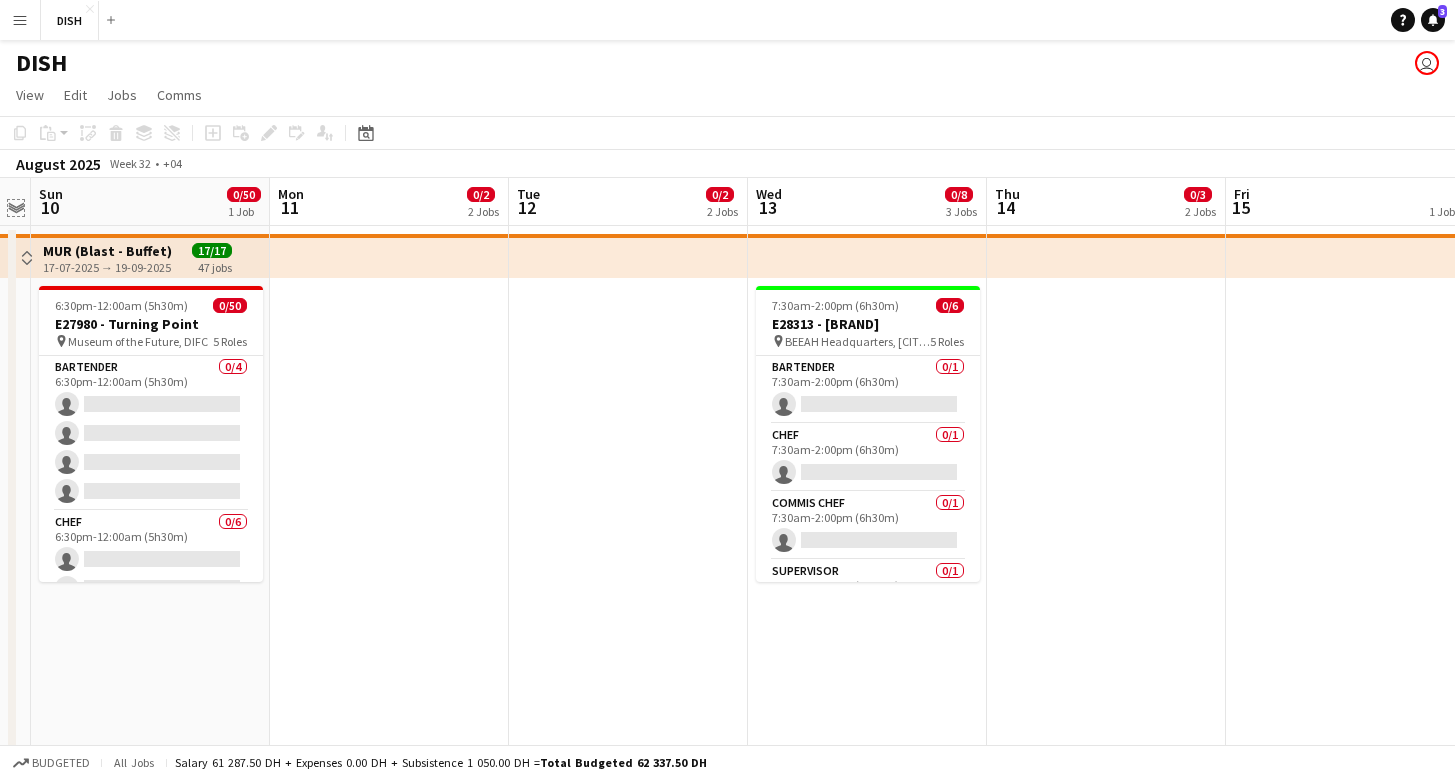 click on "Expand/collapse" 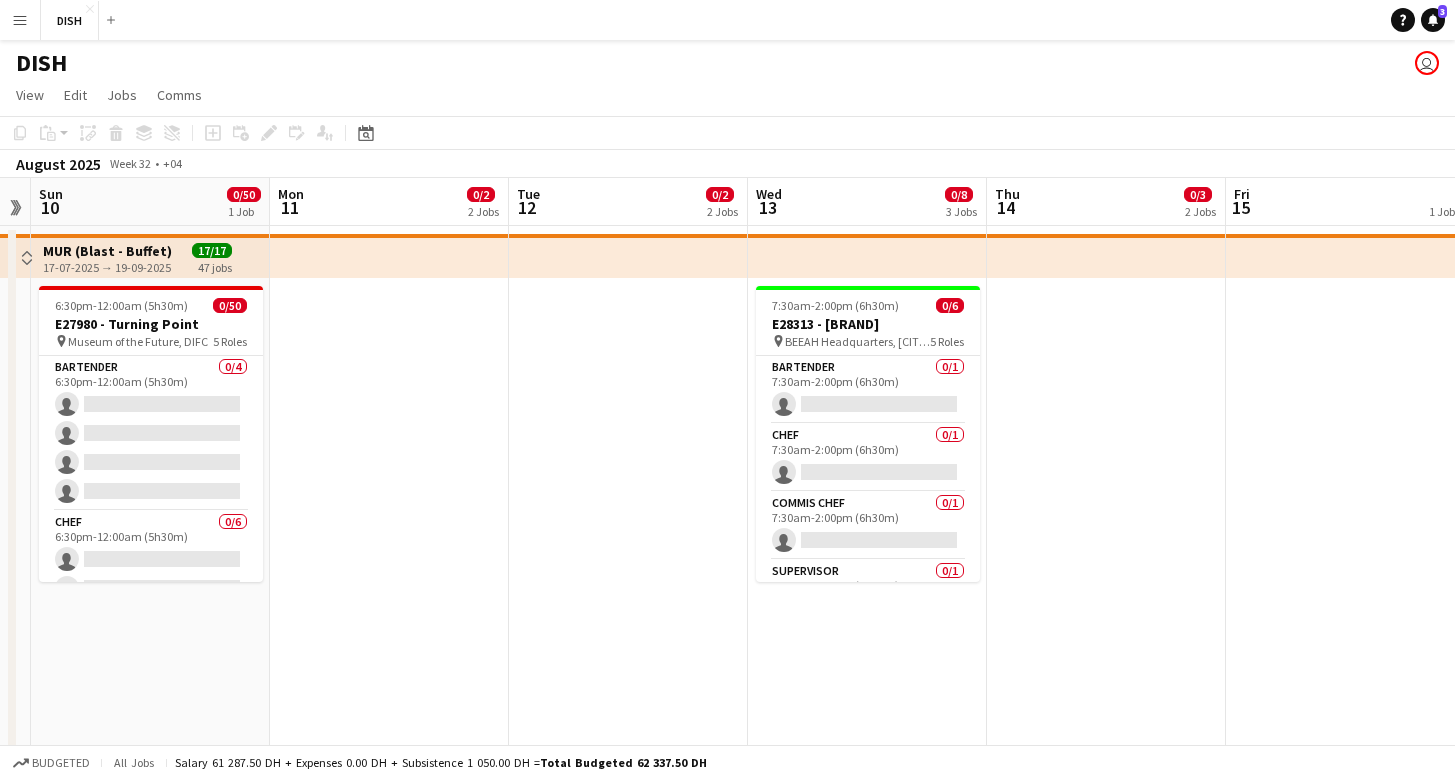 click on "Toggle View" at bounding box center [27, 258] 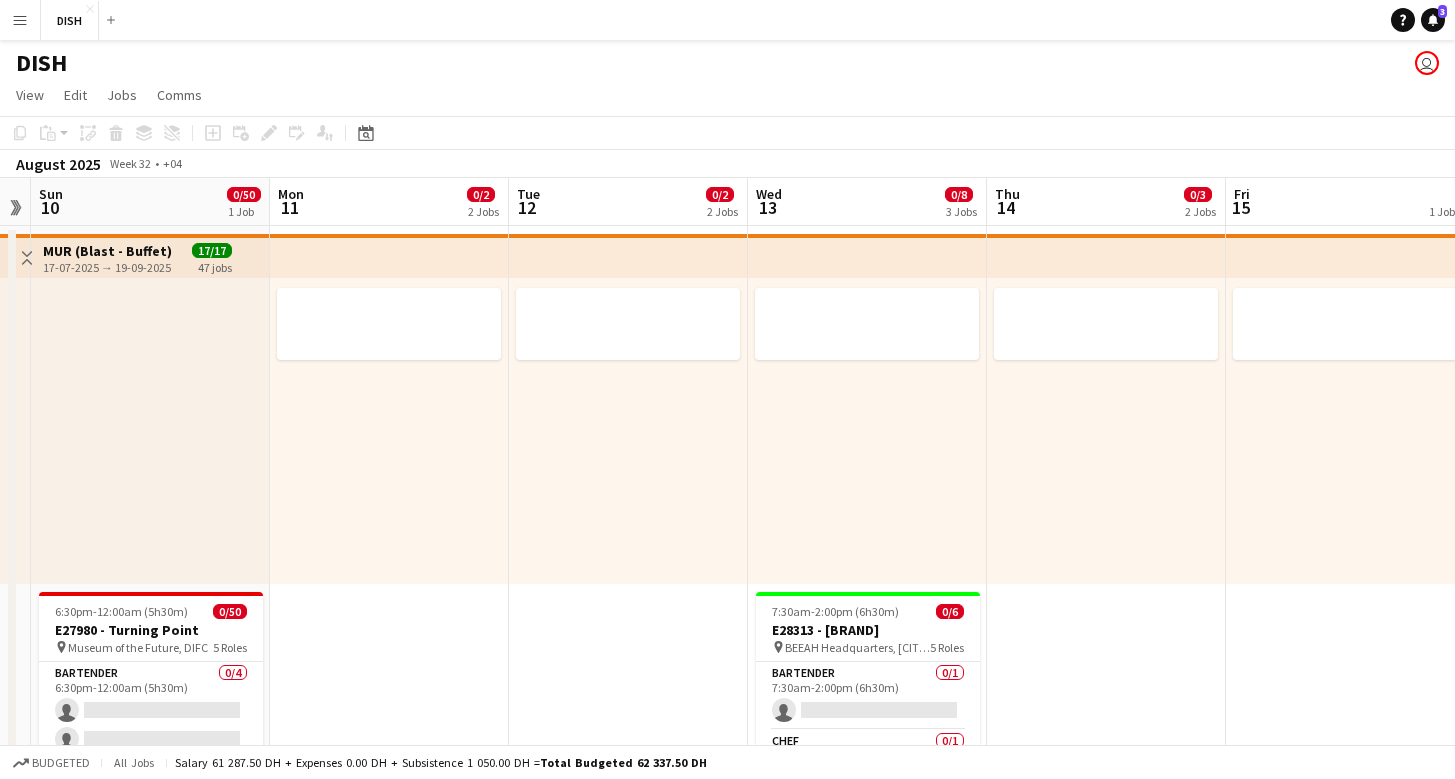 click on "MUR (Blast - Buffet)" at bounding box center (107, 251) 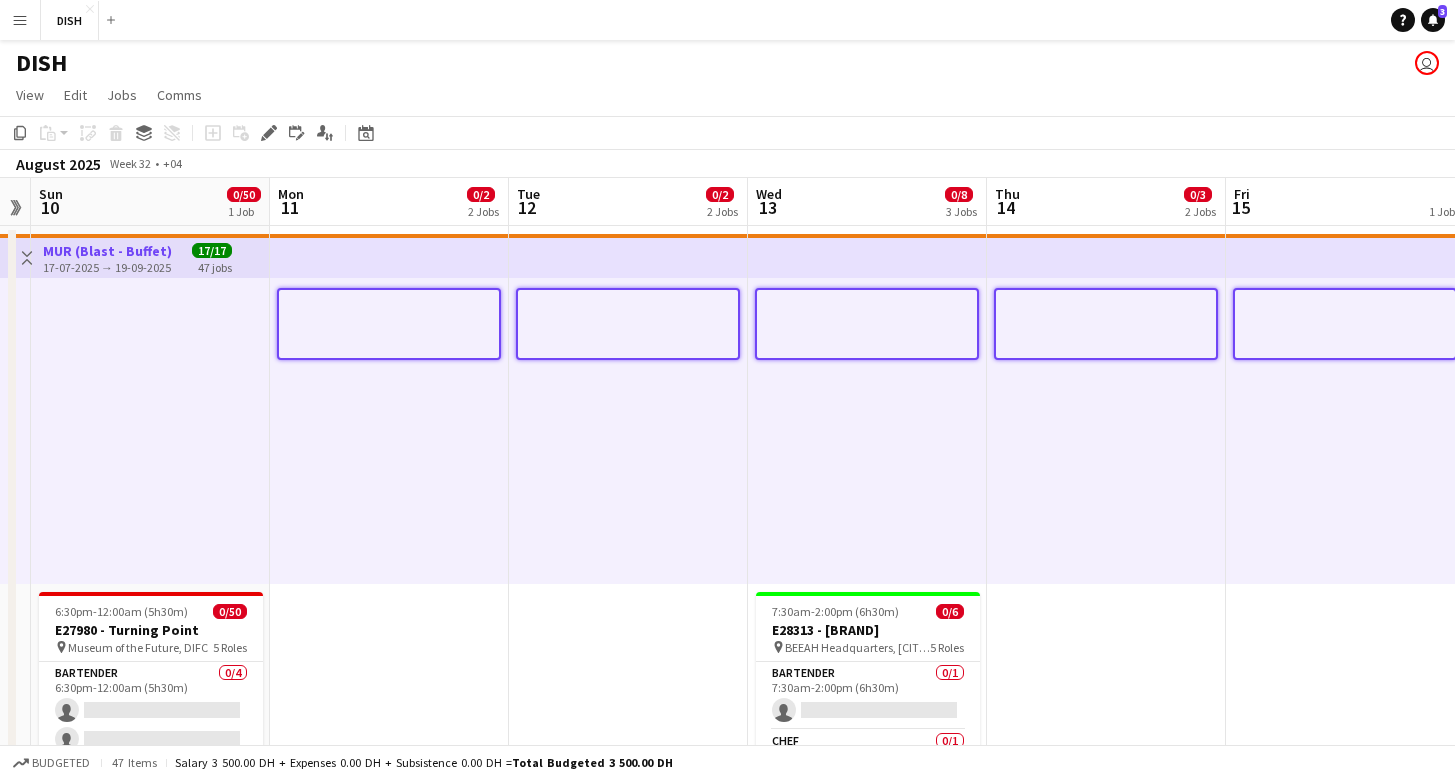 click on "Toggle View" at bounding box center (27, 258) 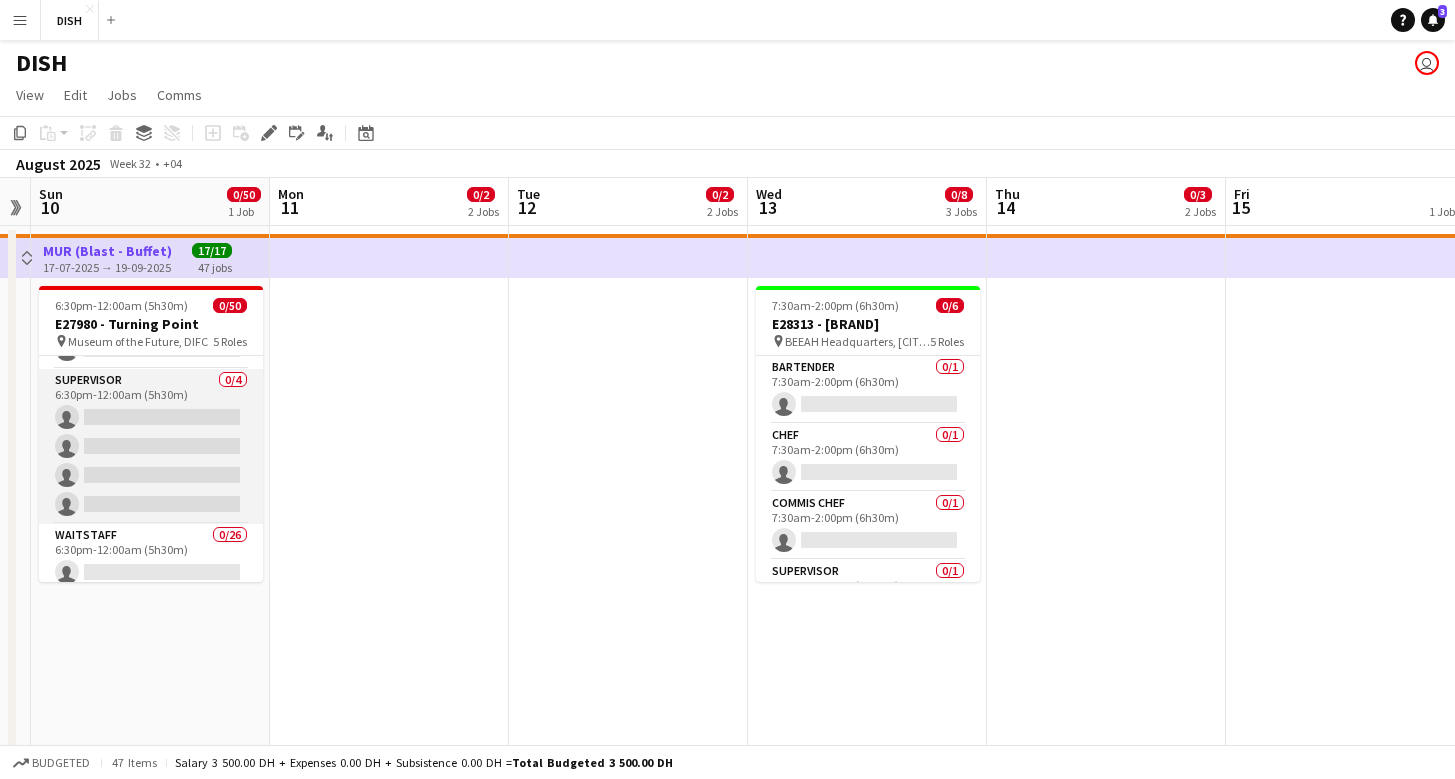 scroll, scrollTop: 1326, scrollLeft: 0, axis: vertical 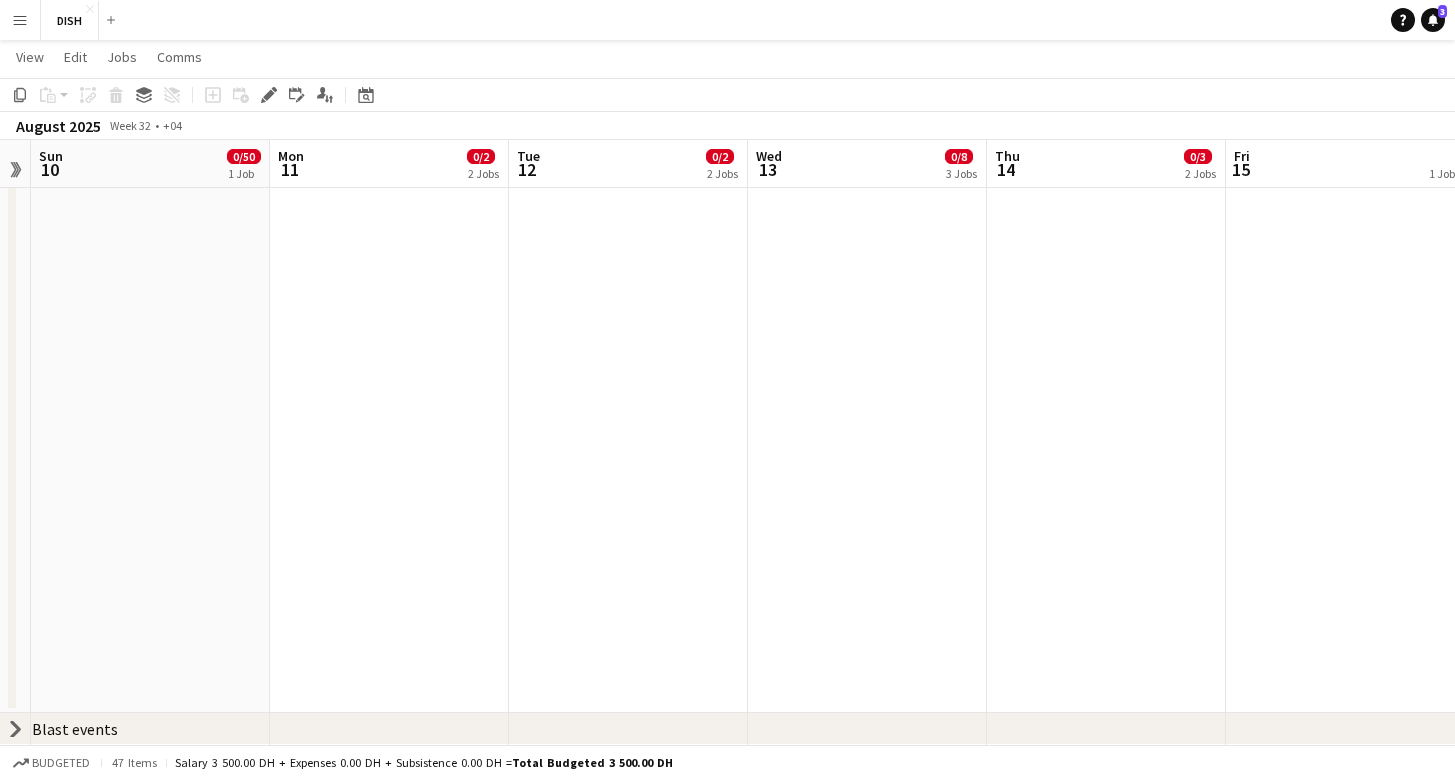 click on "Blast events" 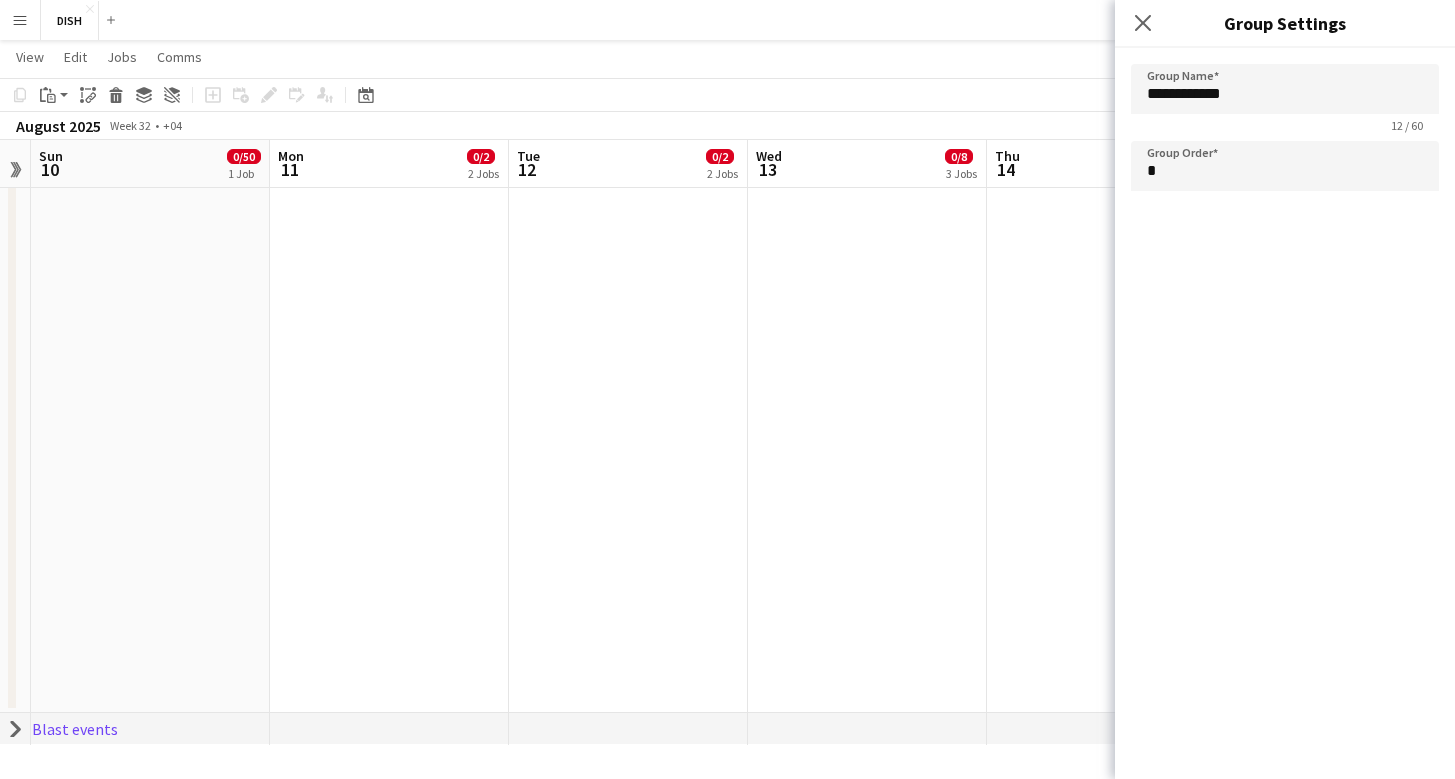 click on "chevron-right
Blast events" 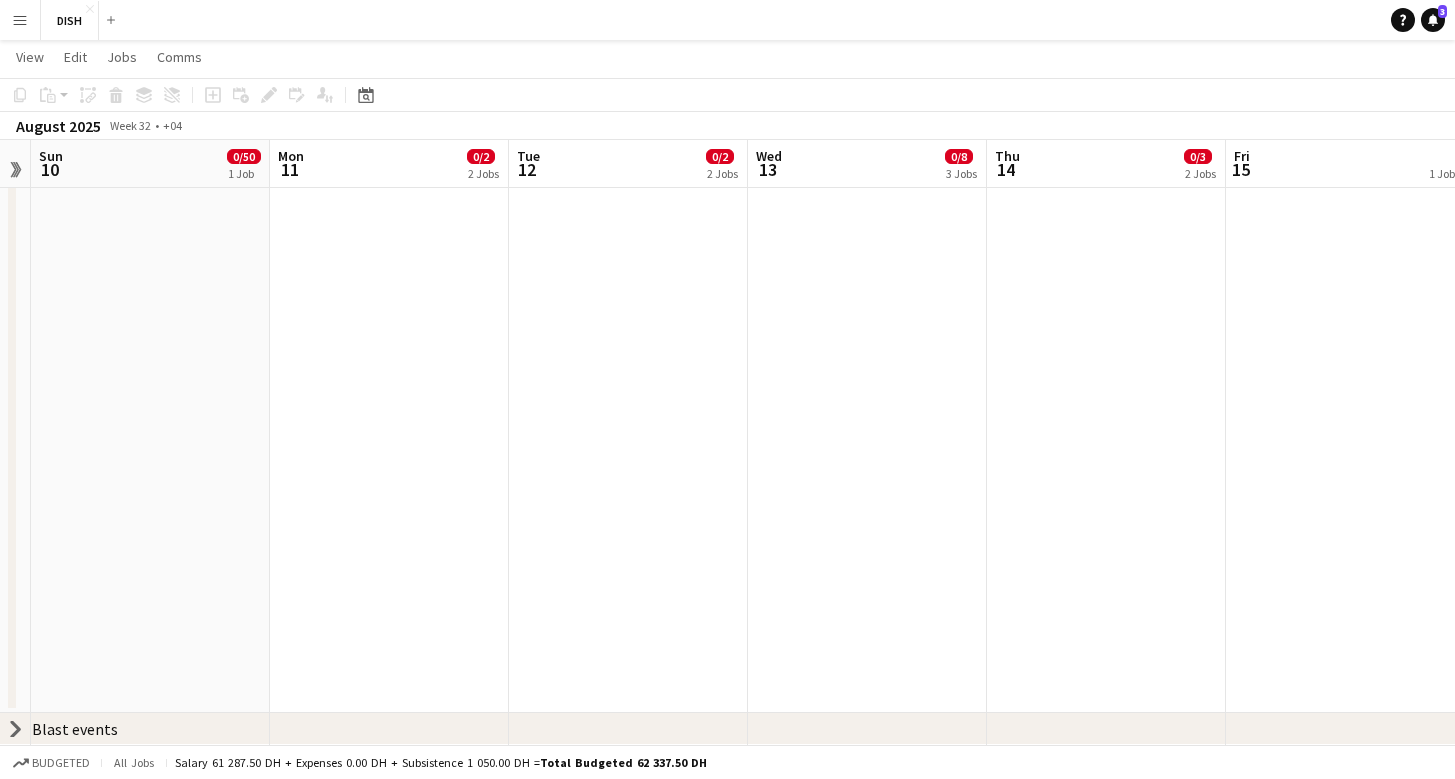 click 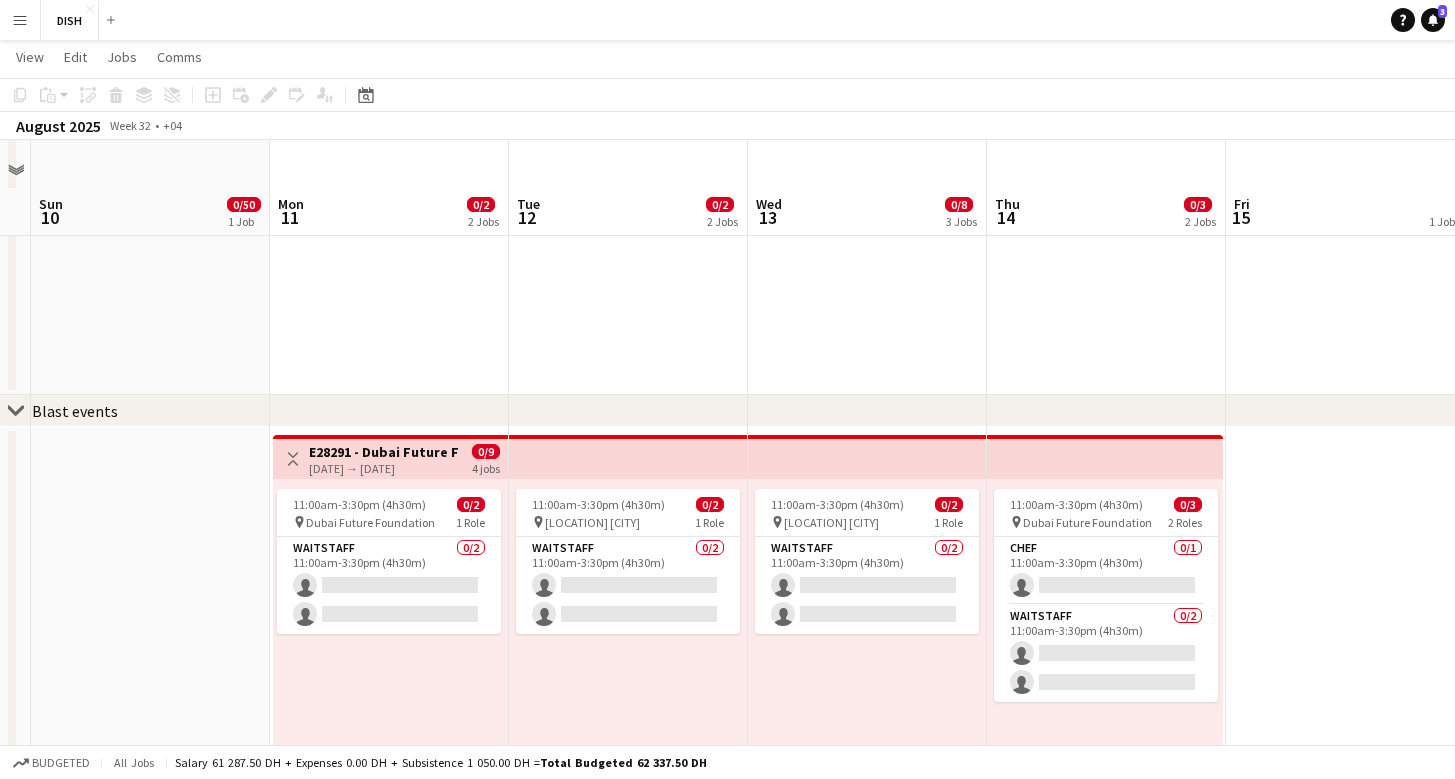 scroll, scrollTop: 995, scrollLeft: 0, axis: vertical 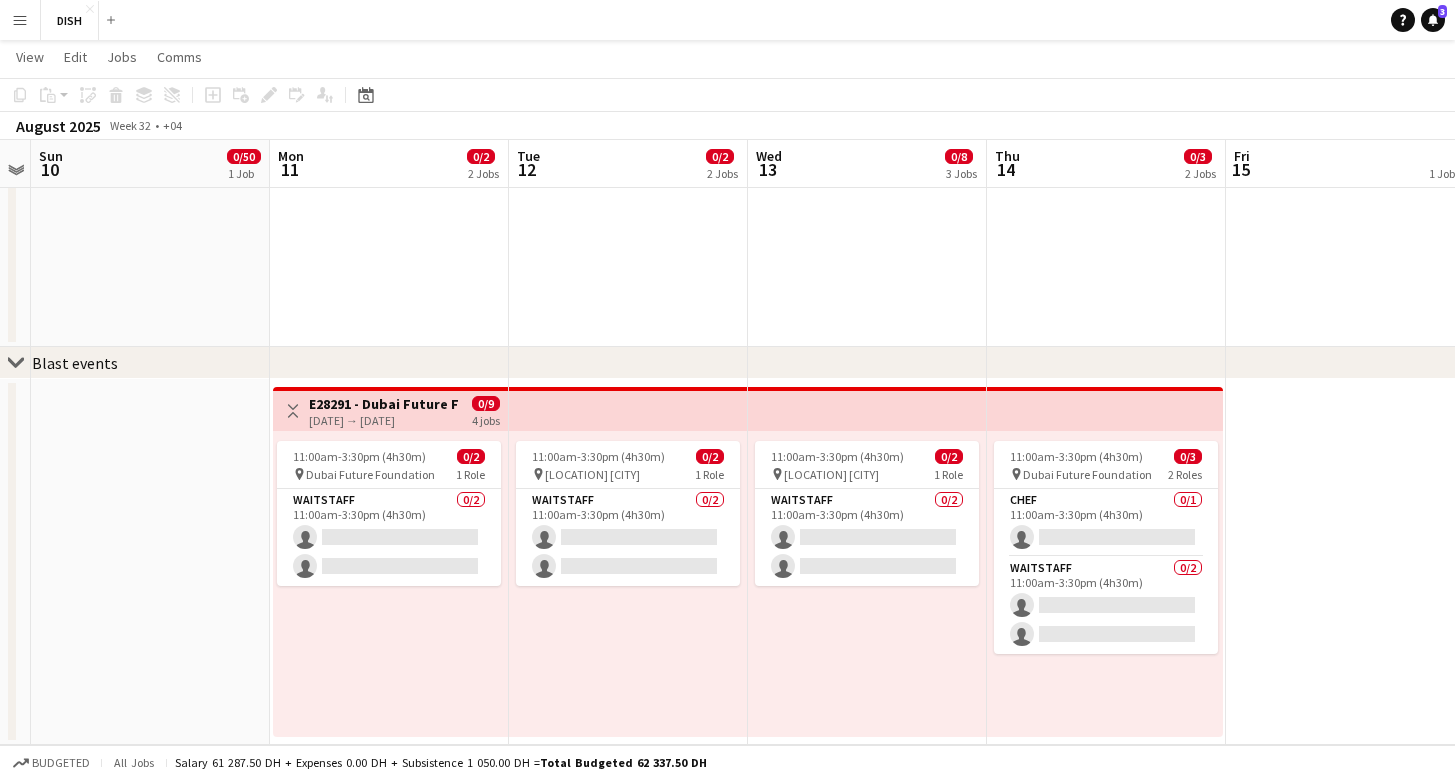 click at bounding box center (150, 562) 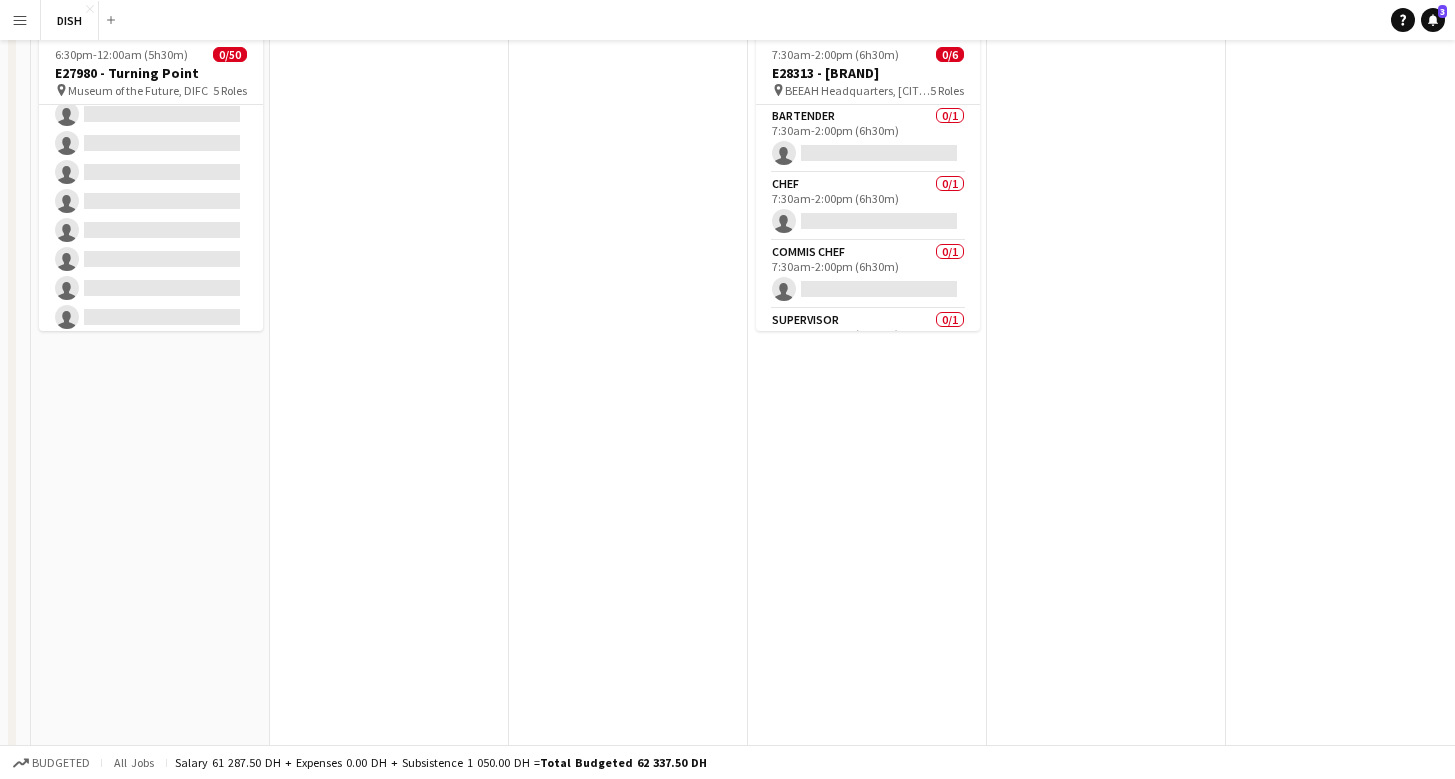 scroll, scrollTop: 0, scrollLeft: 0, axis: both 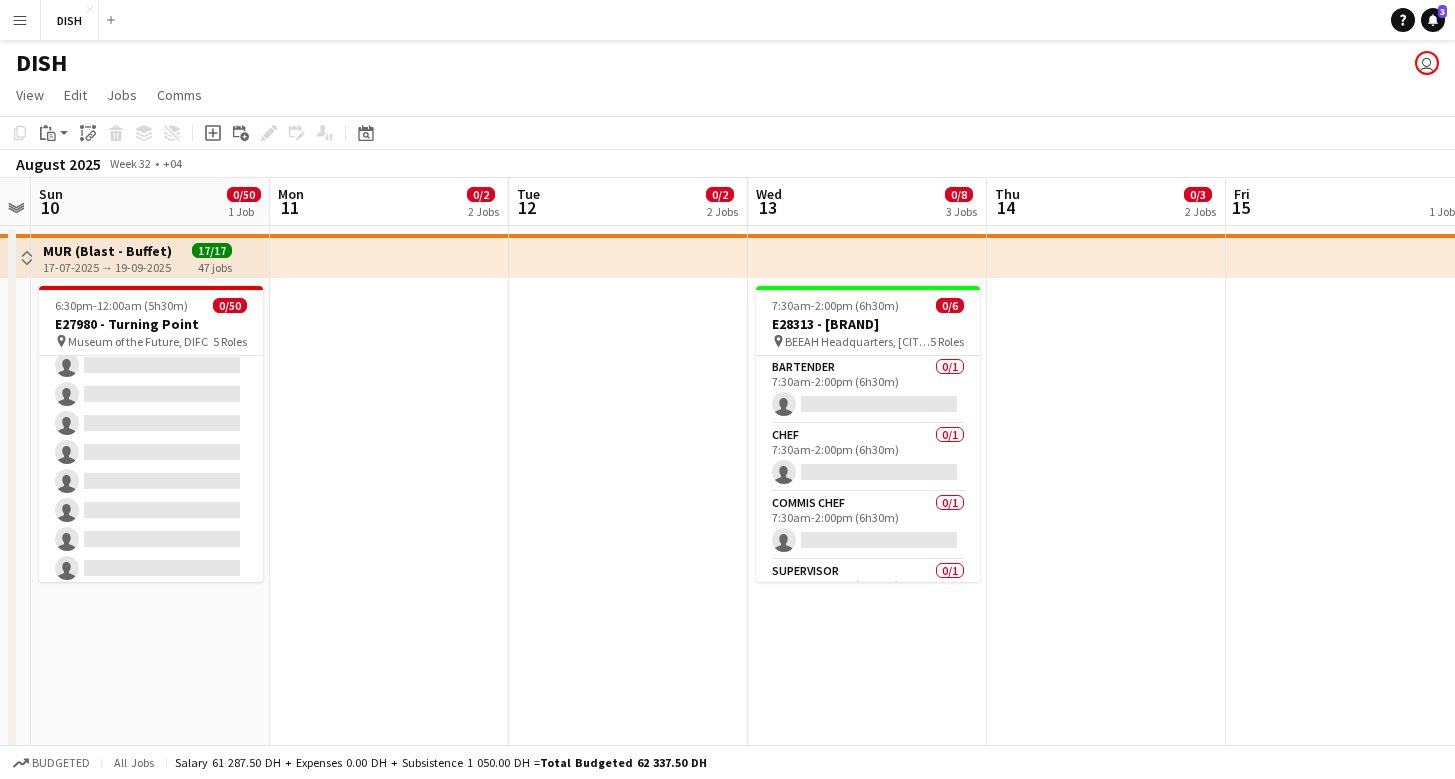 click on "MUR (Blast - Buffet)" at bounding box center [107, 251] 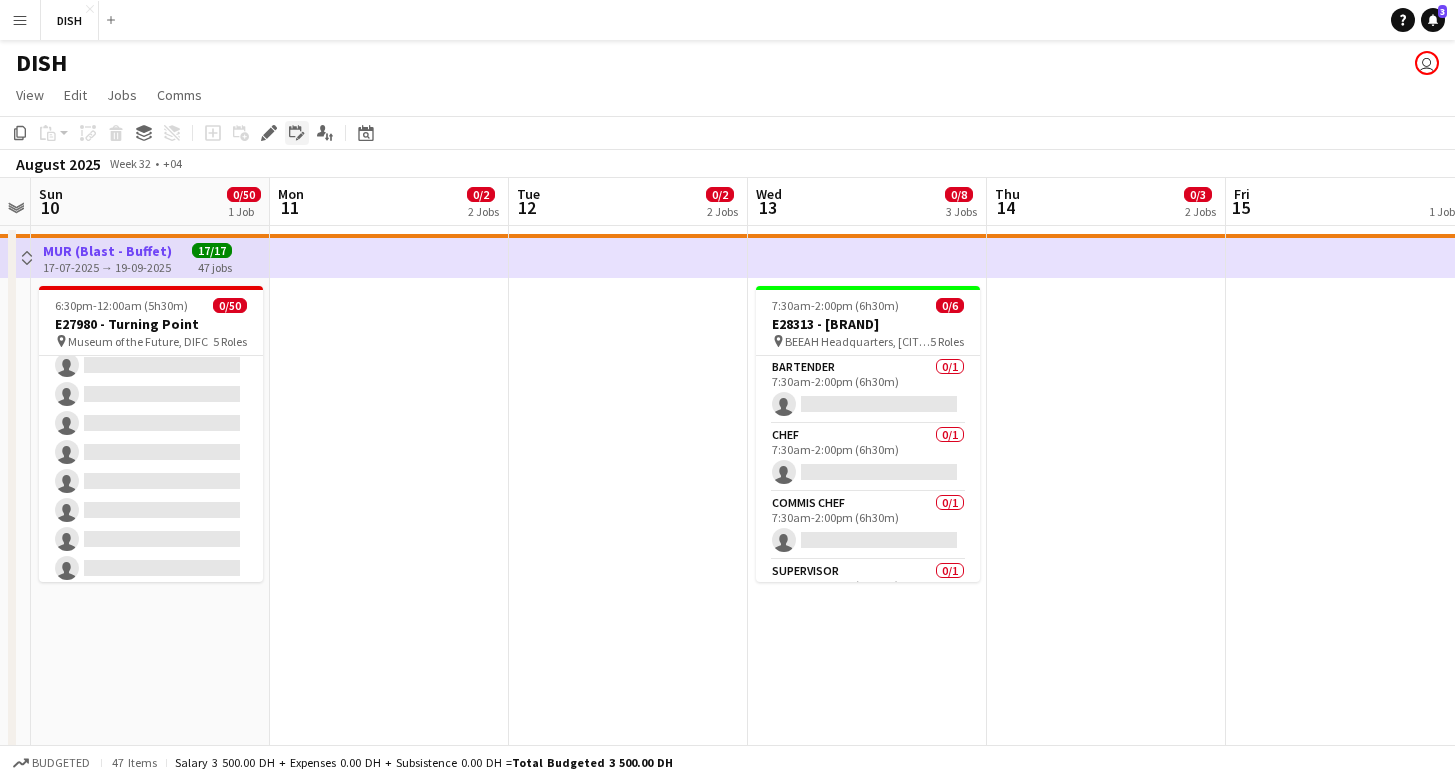 click on "Edit linked Job" 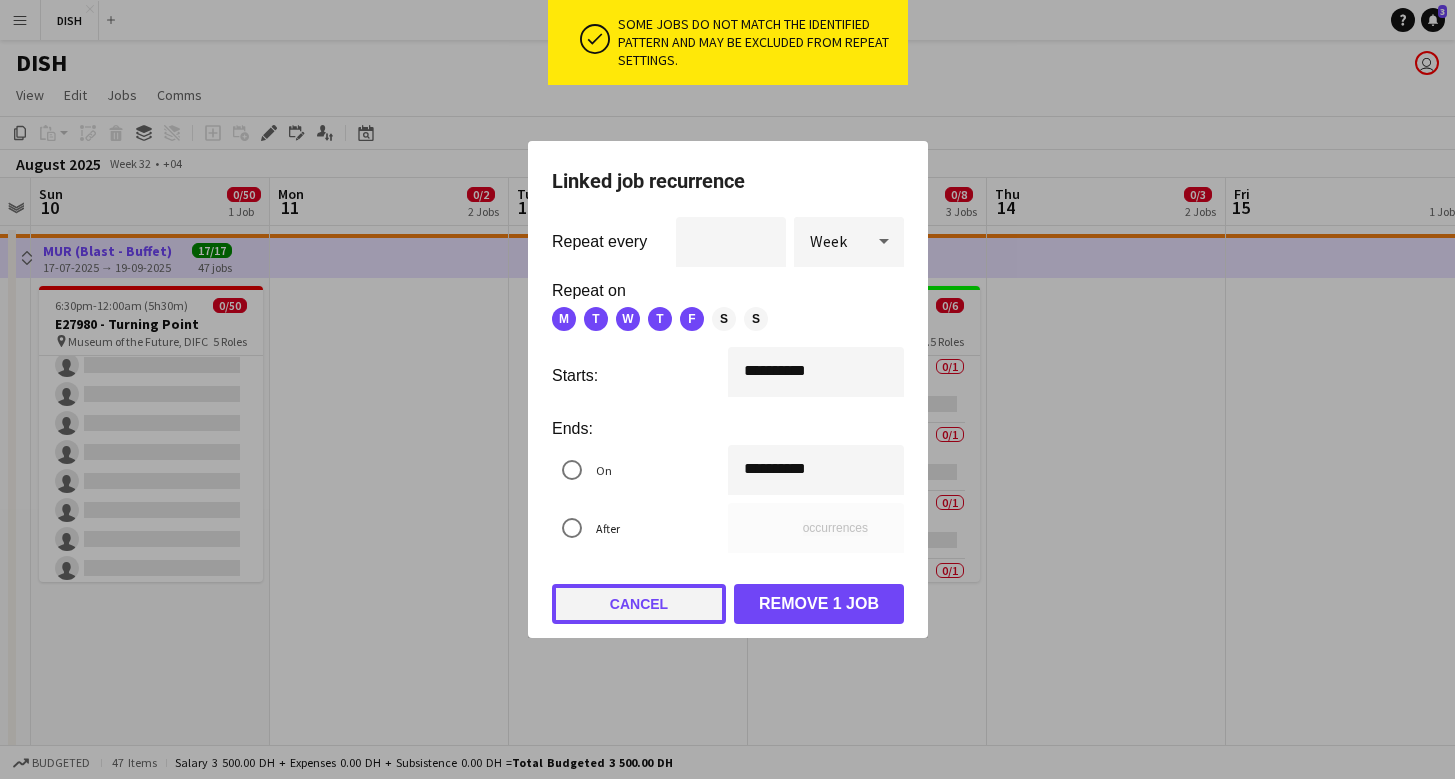 click on "Cancel" 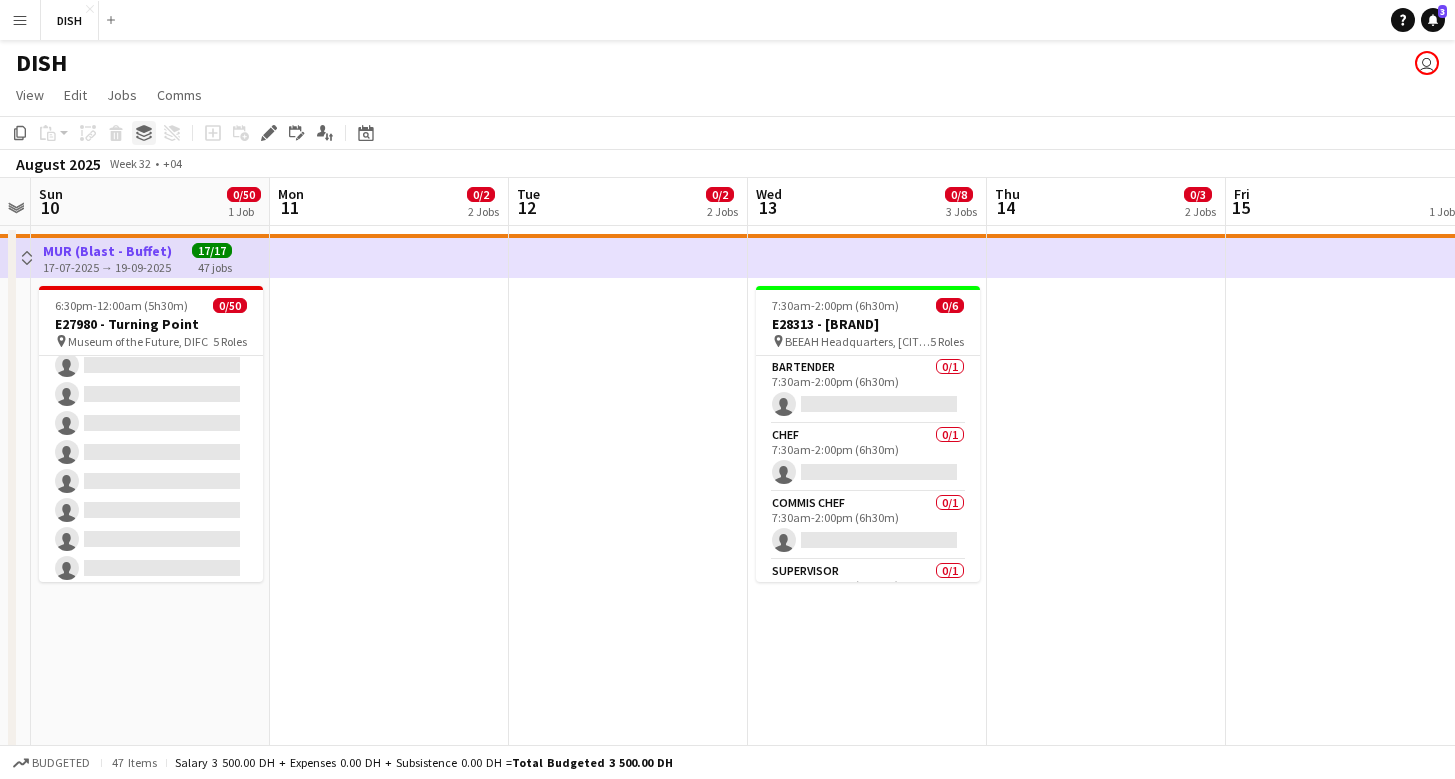 click on "Group" 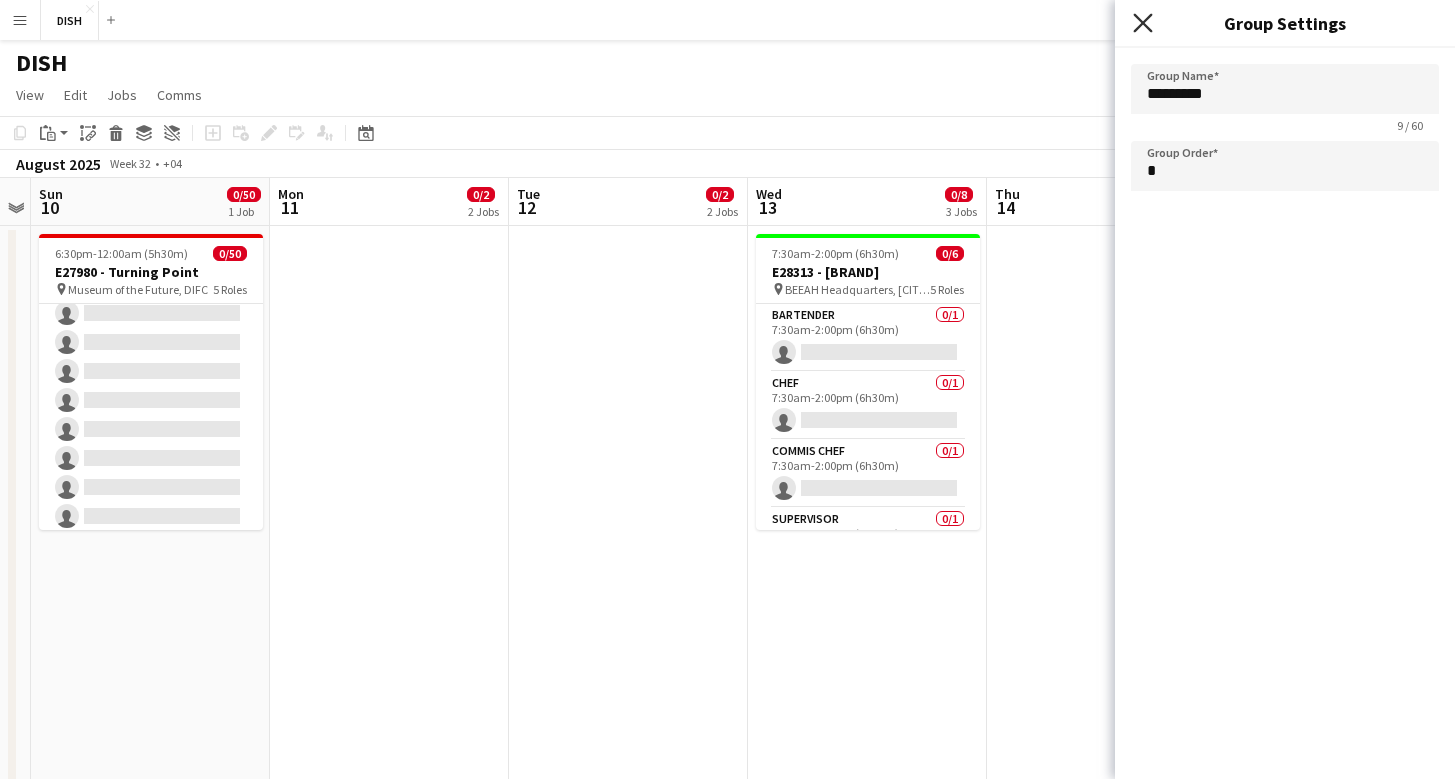click 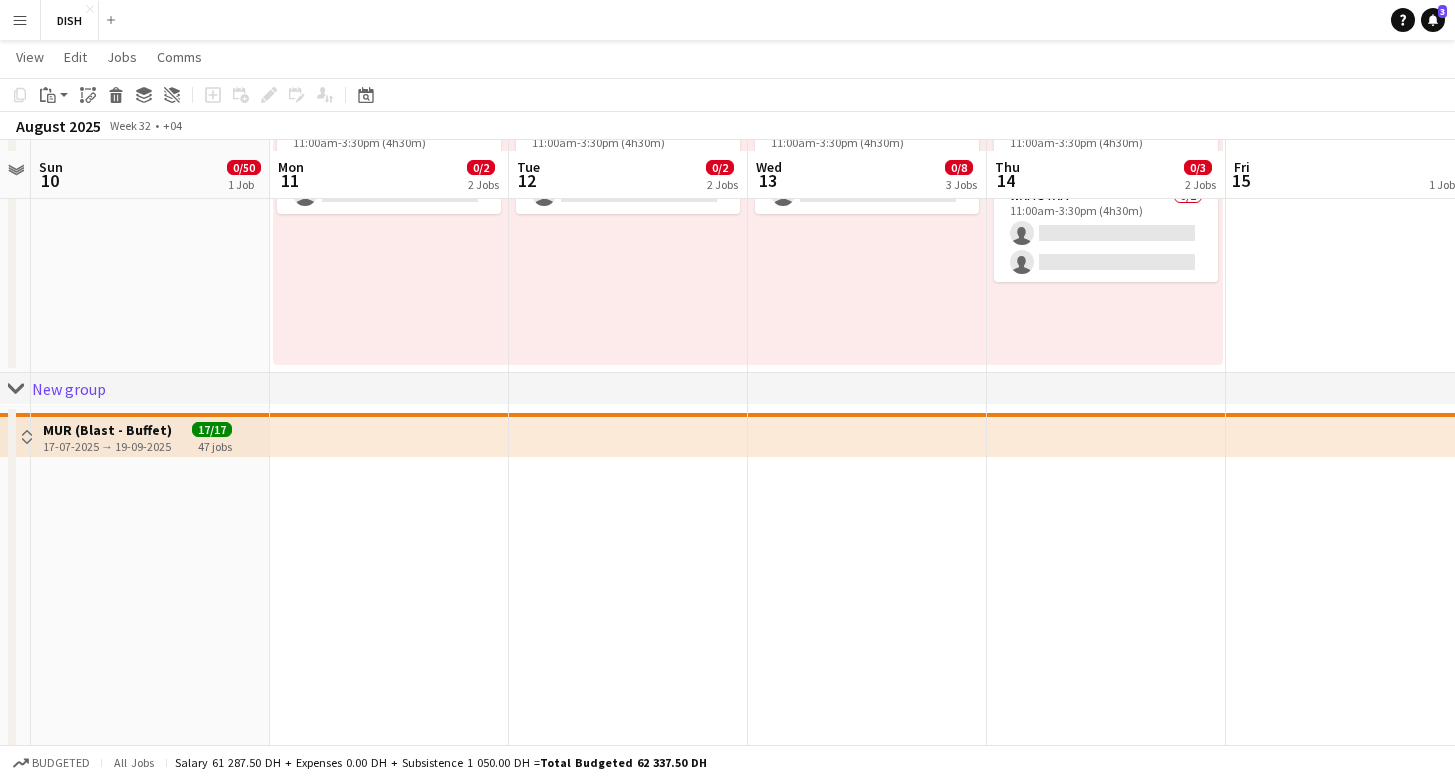 scroll, scrollTop: 1302, scrollLeft: 0, axis: vertical 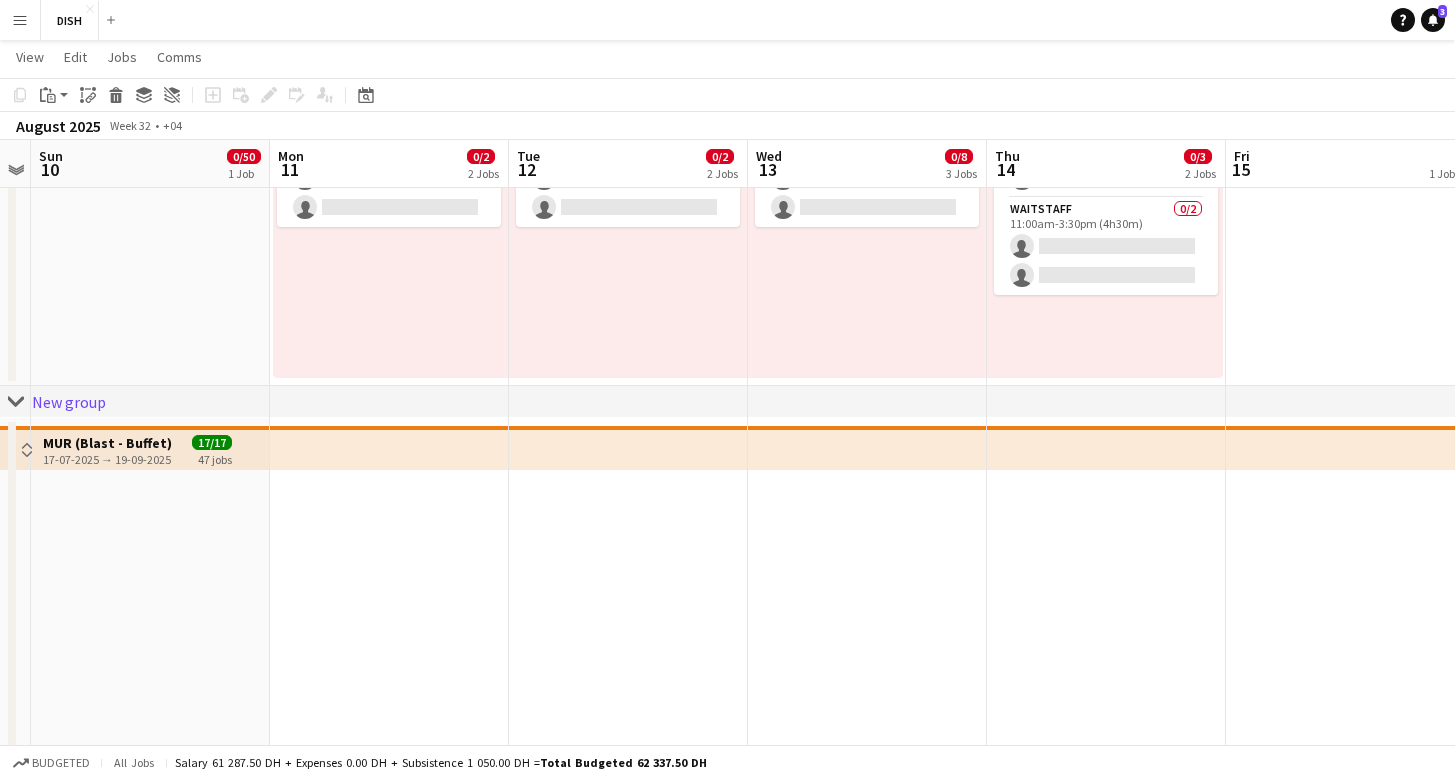 click on "New group" 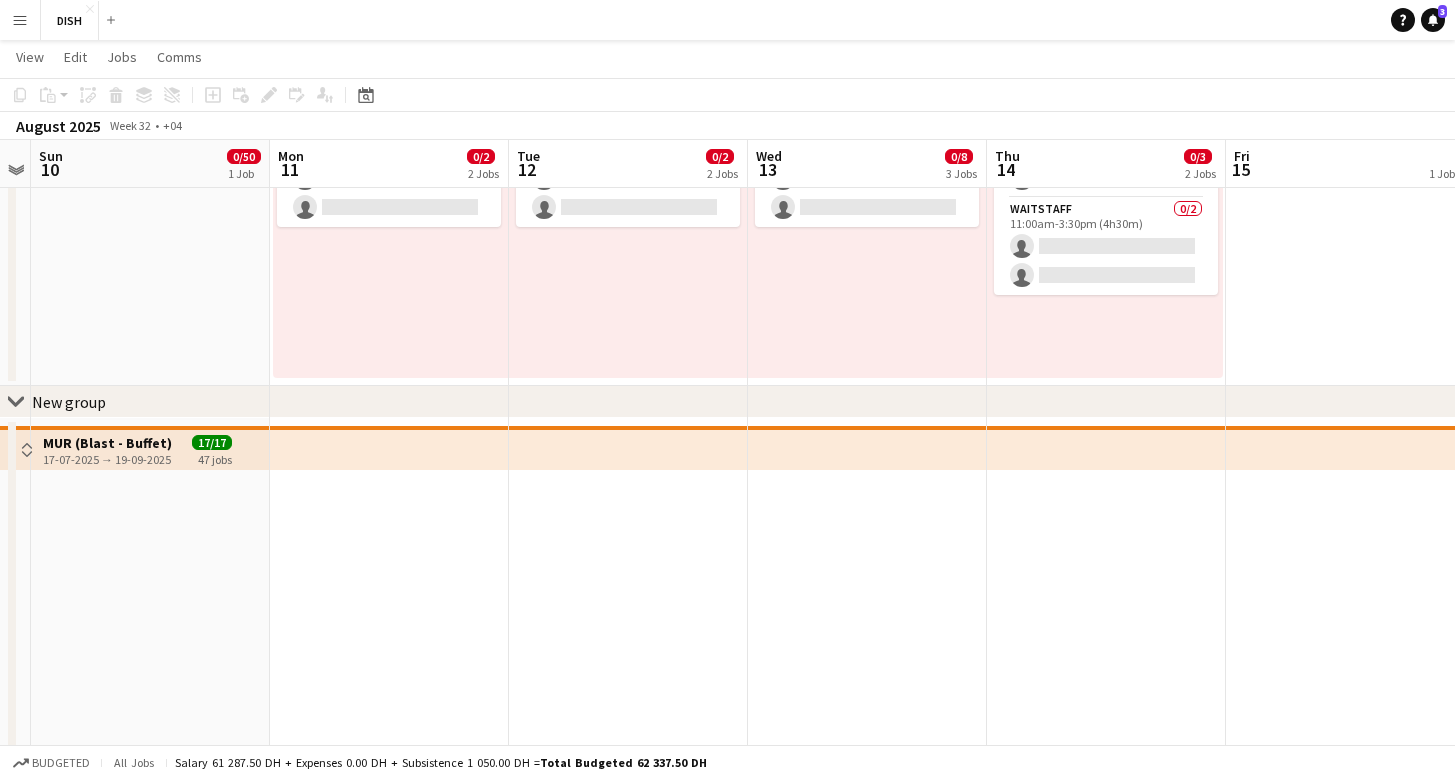 click on "chevron-right
New group" 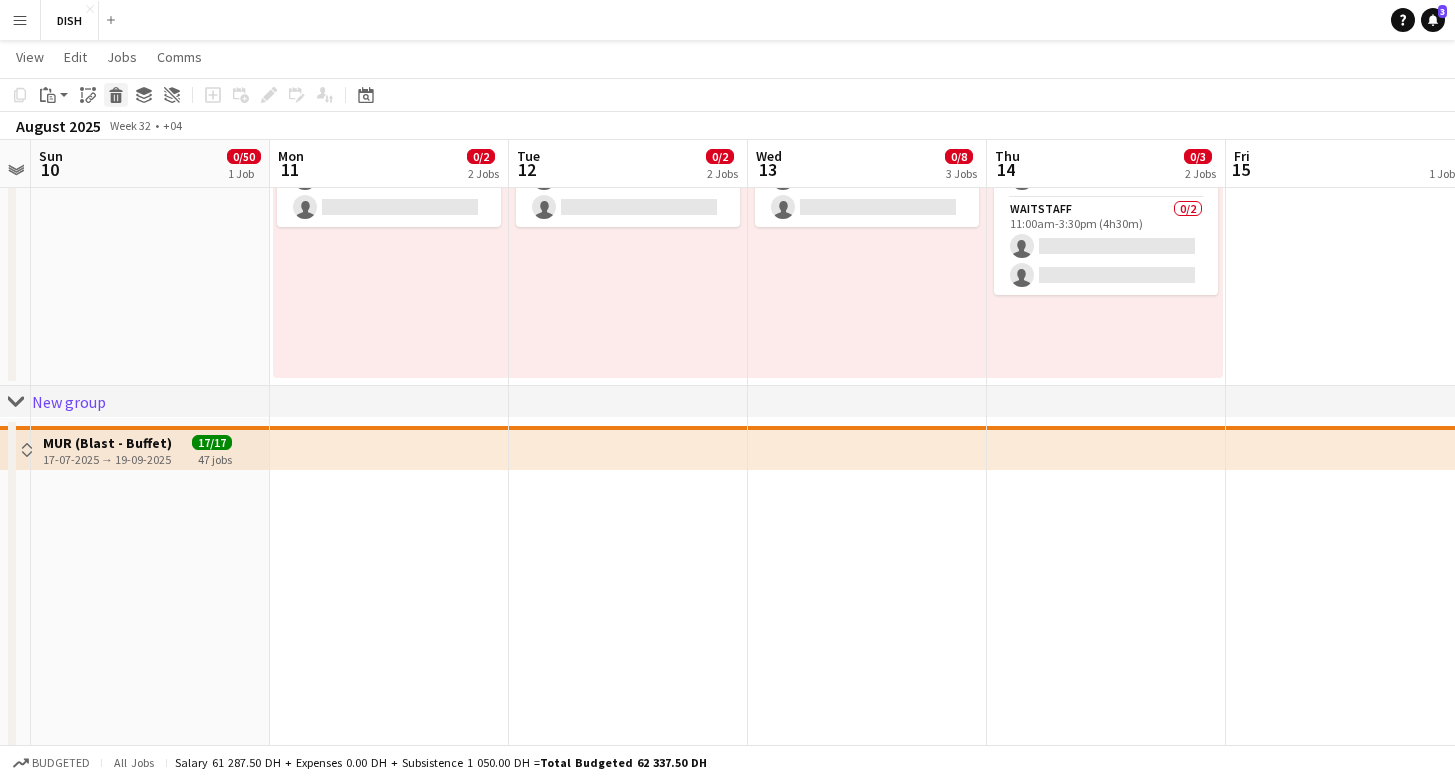click 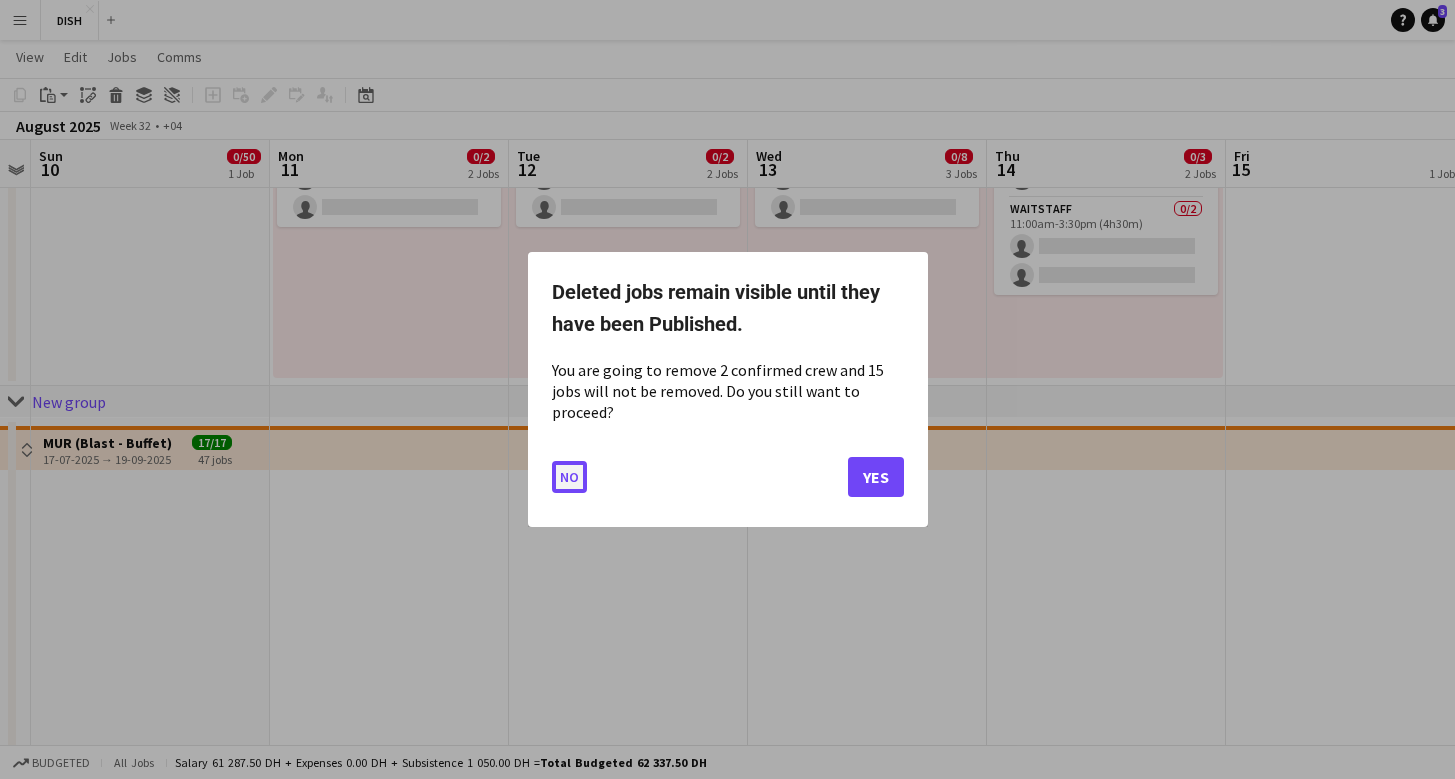 click on "No" 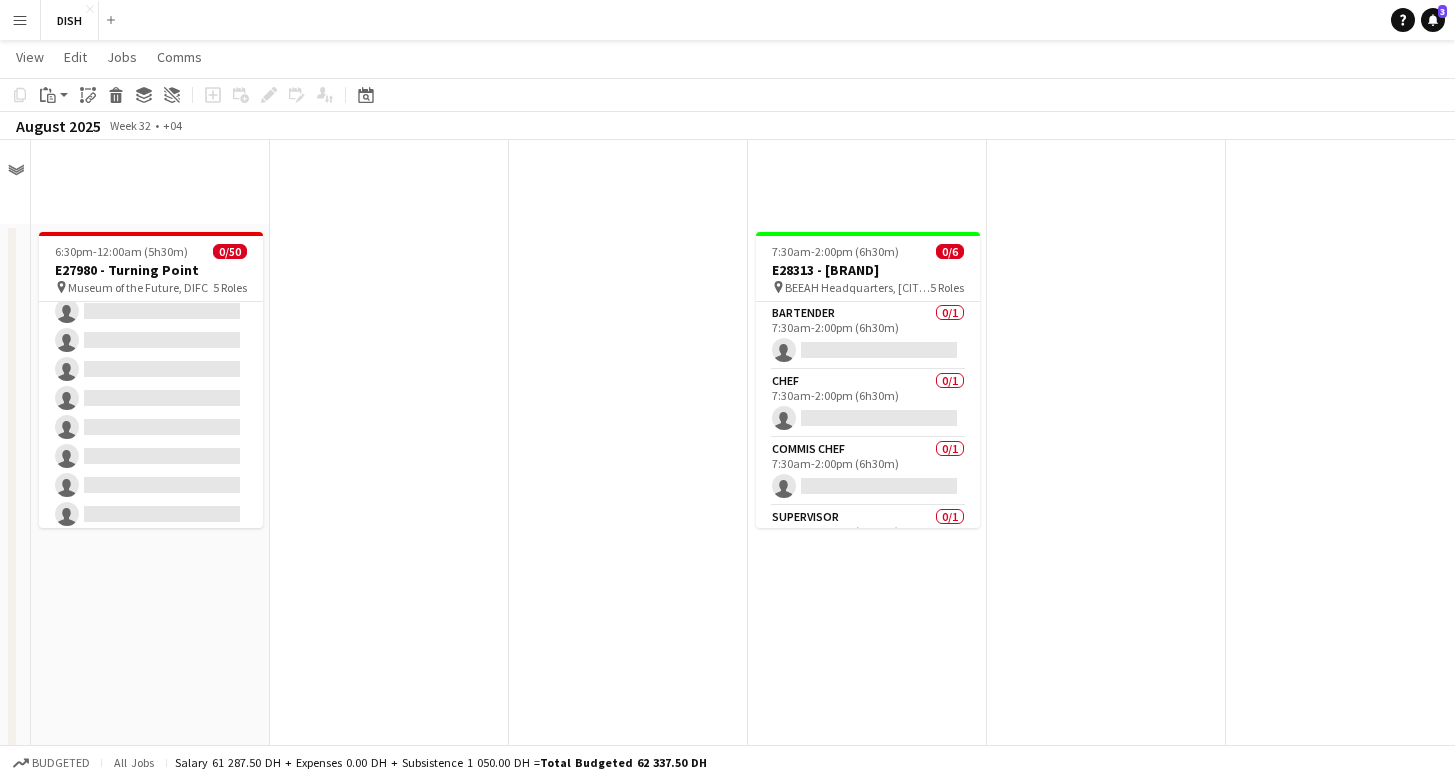 scroll, scrollTop: 1302, scrollLeft: 0, axis: vertical 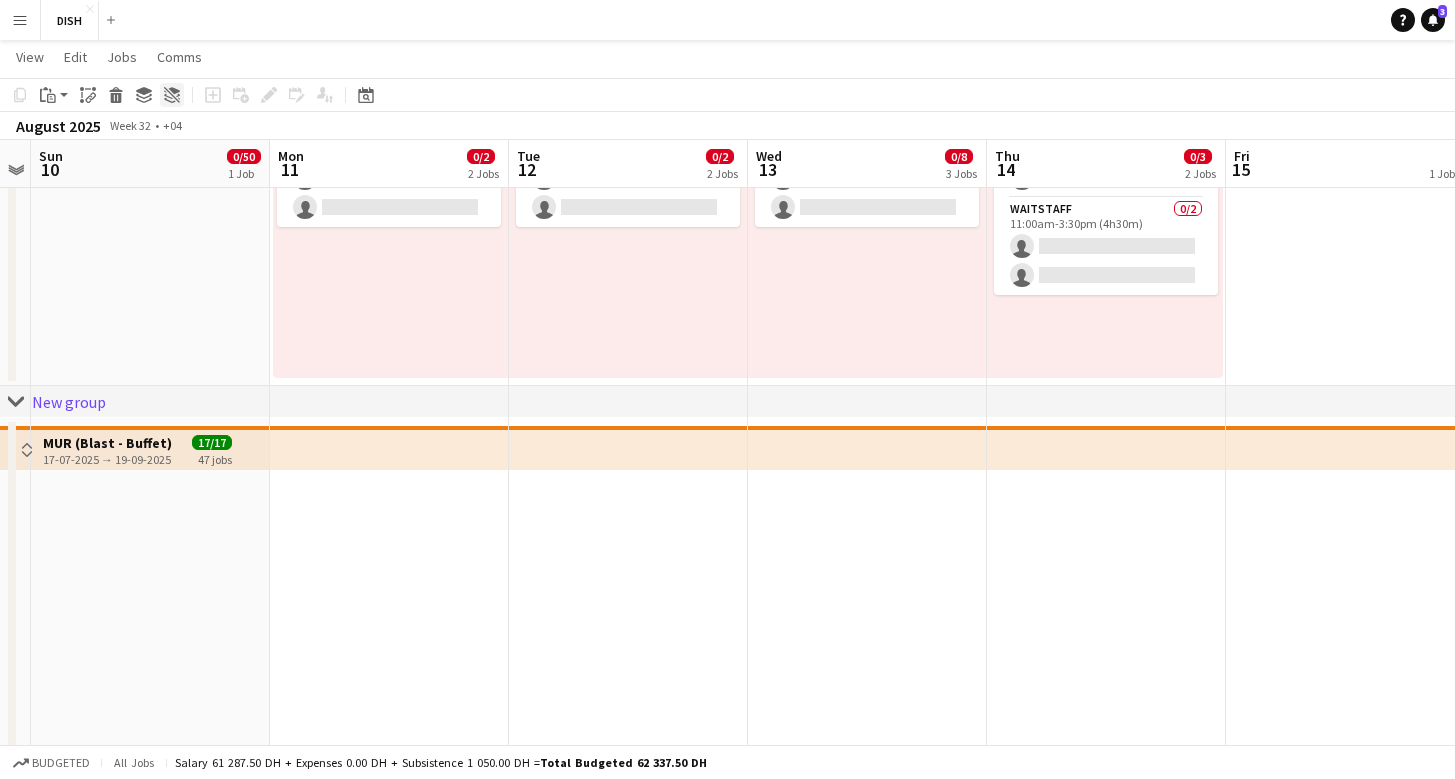 click on "Ungroup" 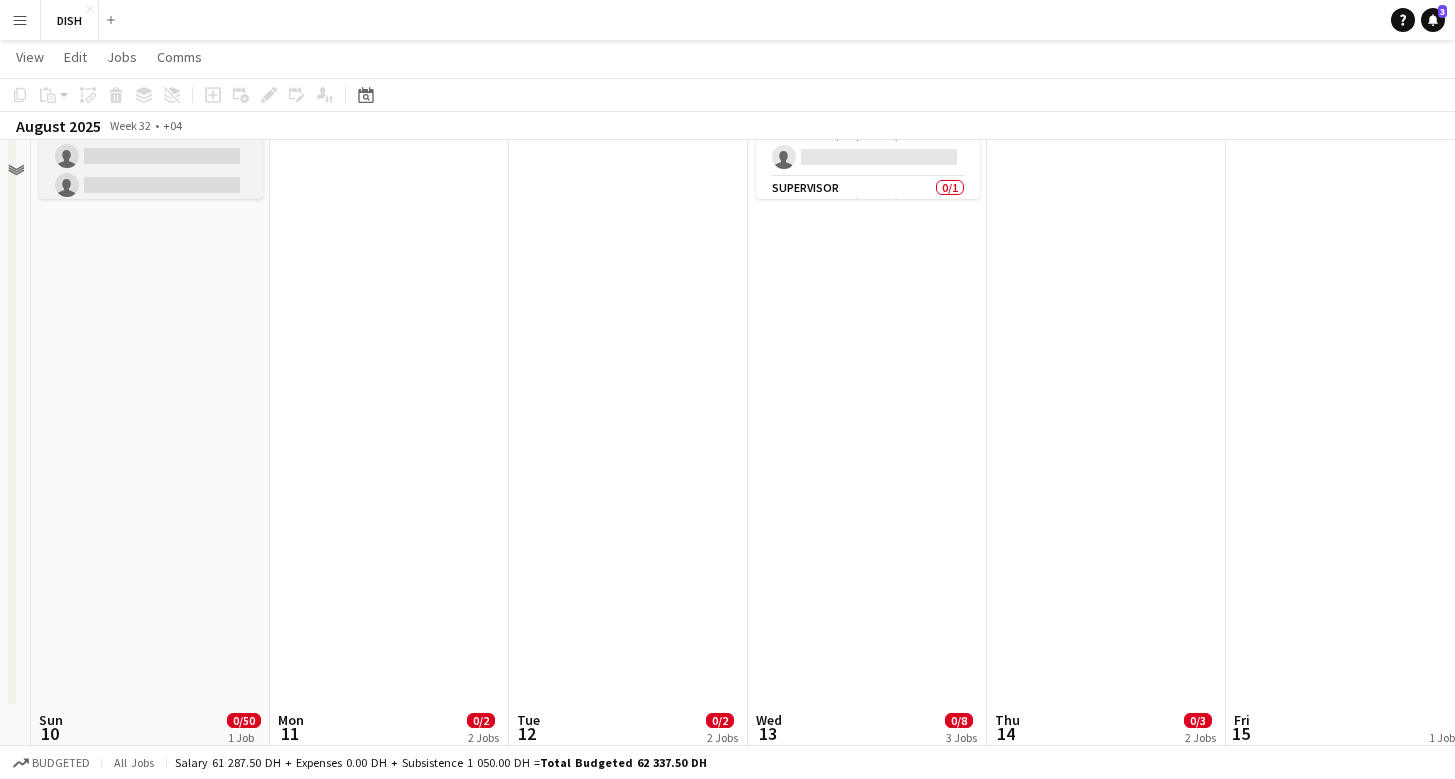 scroll, scrollTop: 0, scrollLeft: 0, axis: both 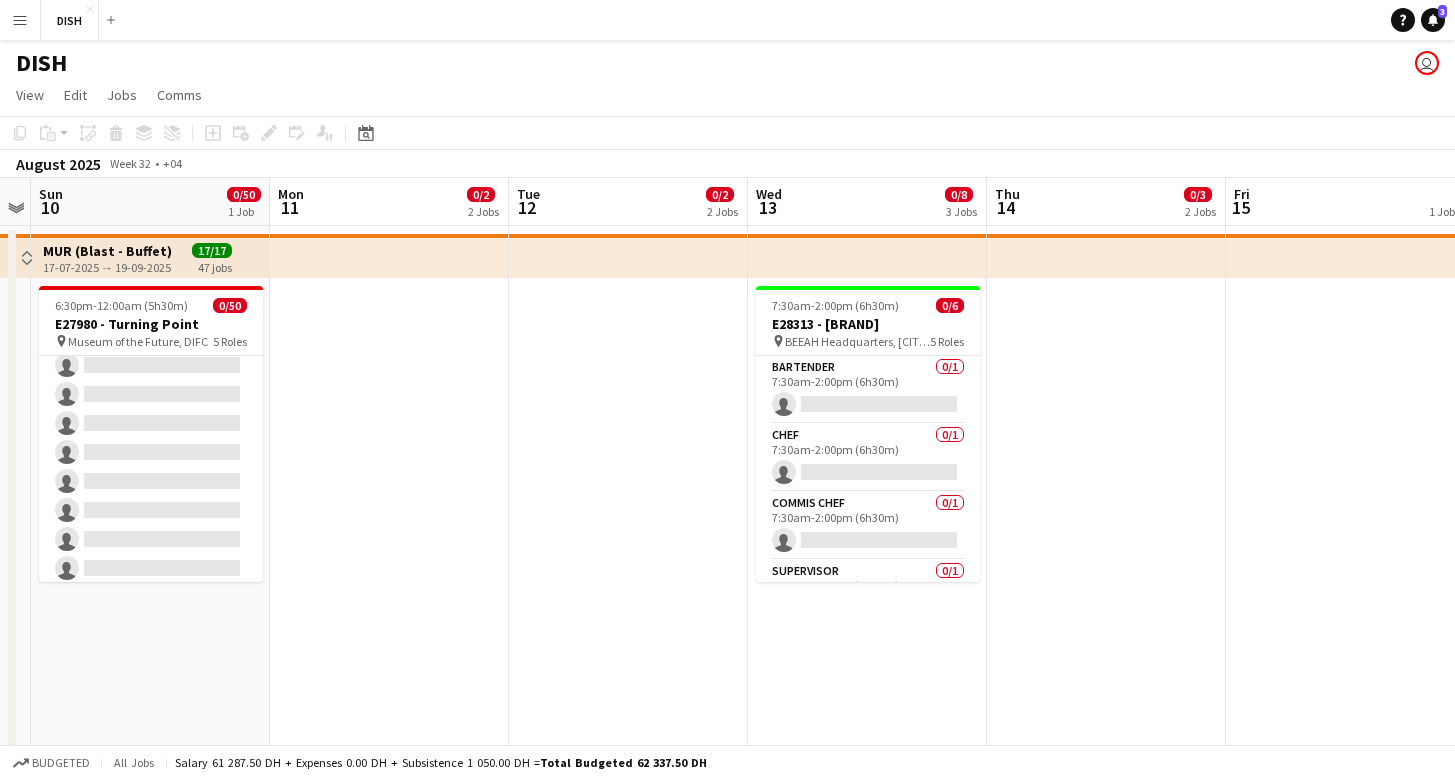 click on "MUR (Blast - Buffet)" at bounding box center [107, 251] 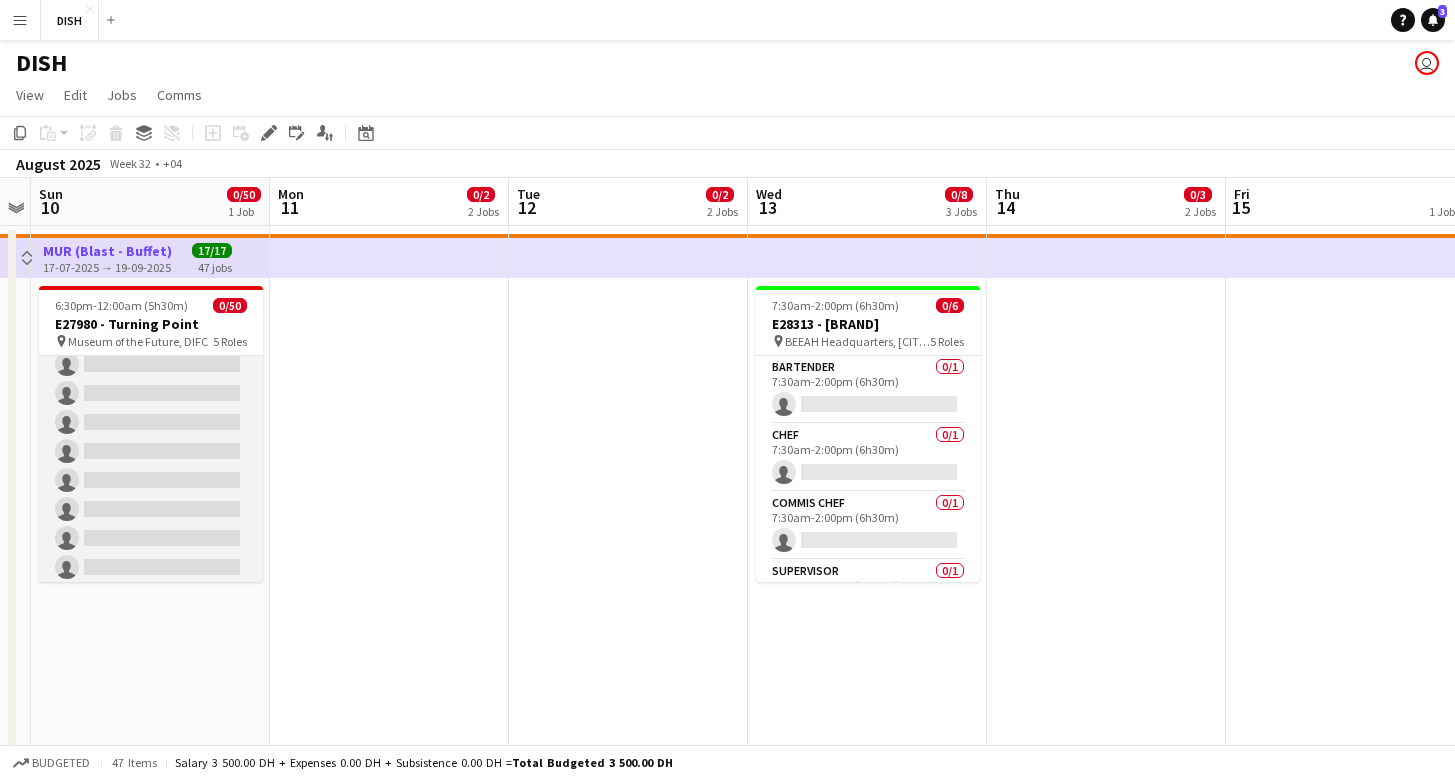 scroll, scrollTop: 1419, scrollLeft: 0, axis: vertical 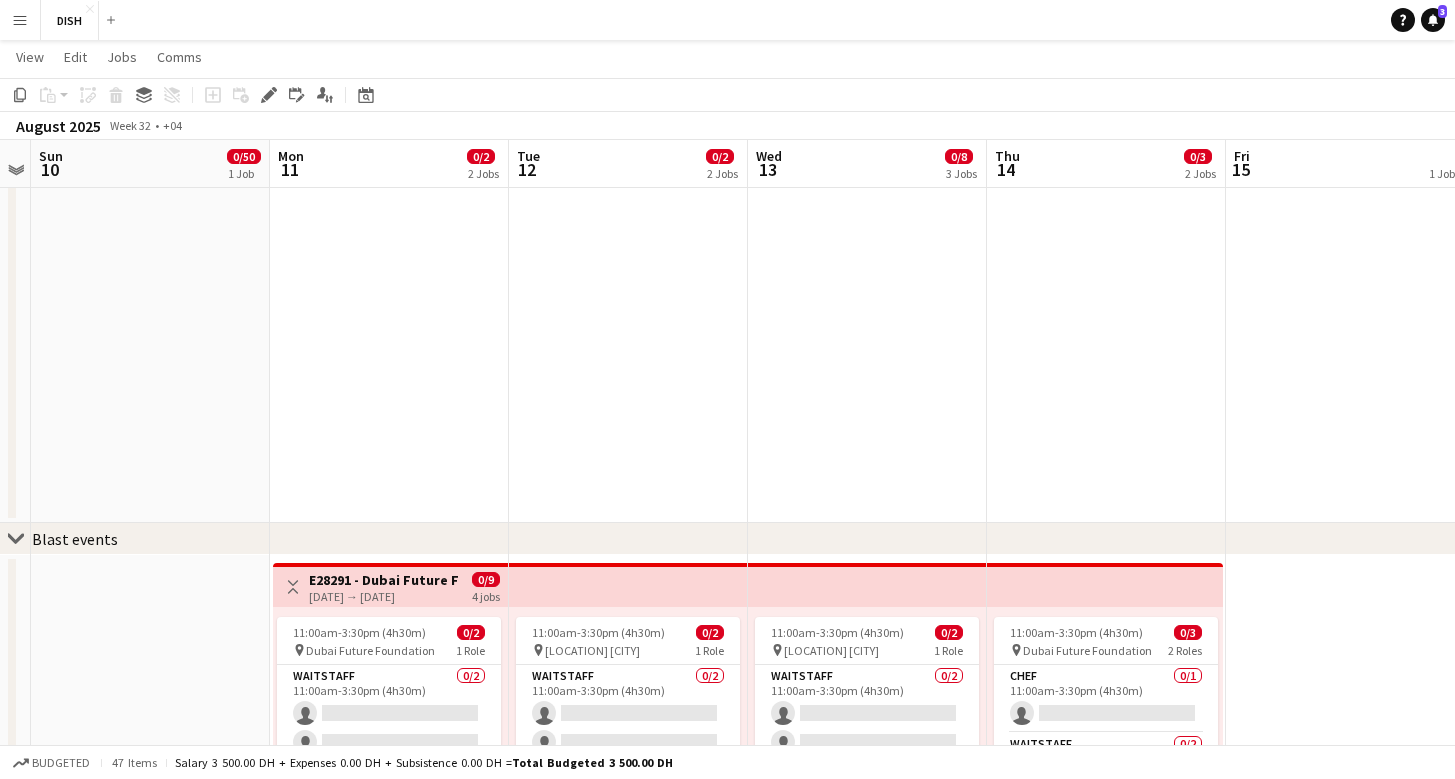 click at bounding box center (150, 738) 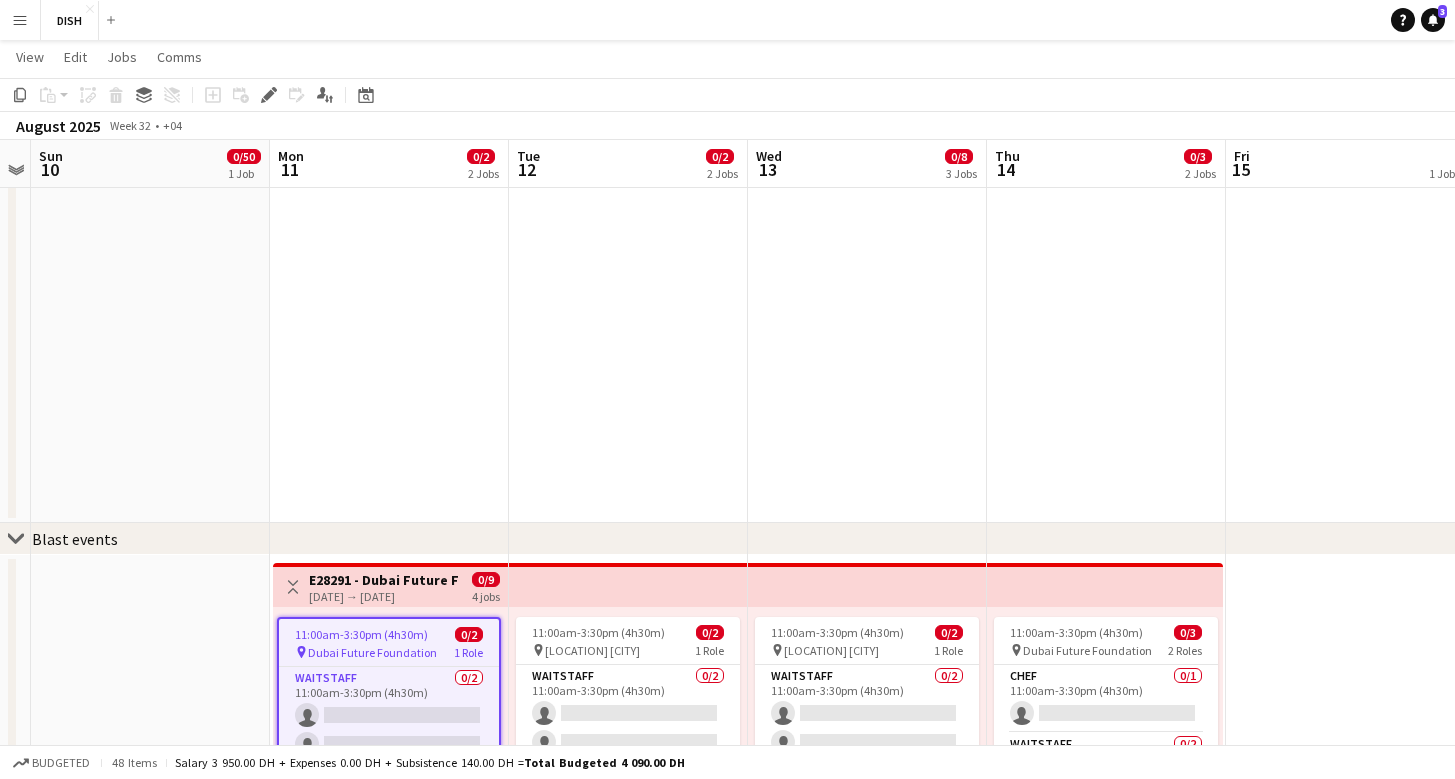 click on "chevron-right" 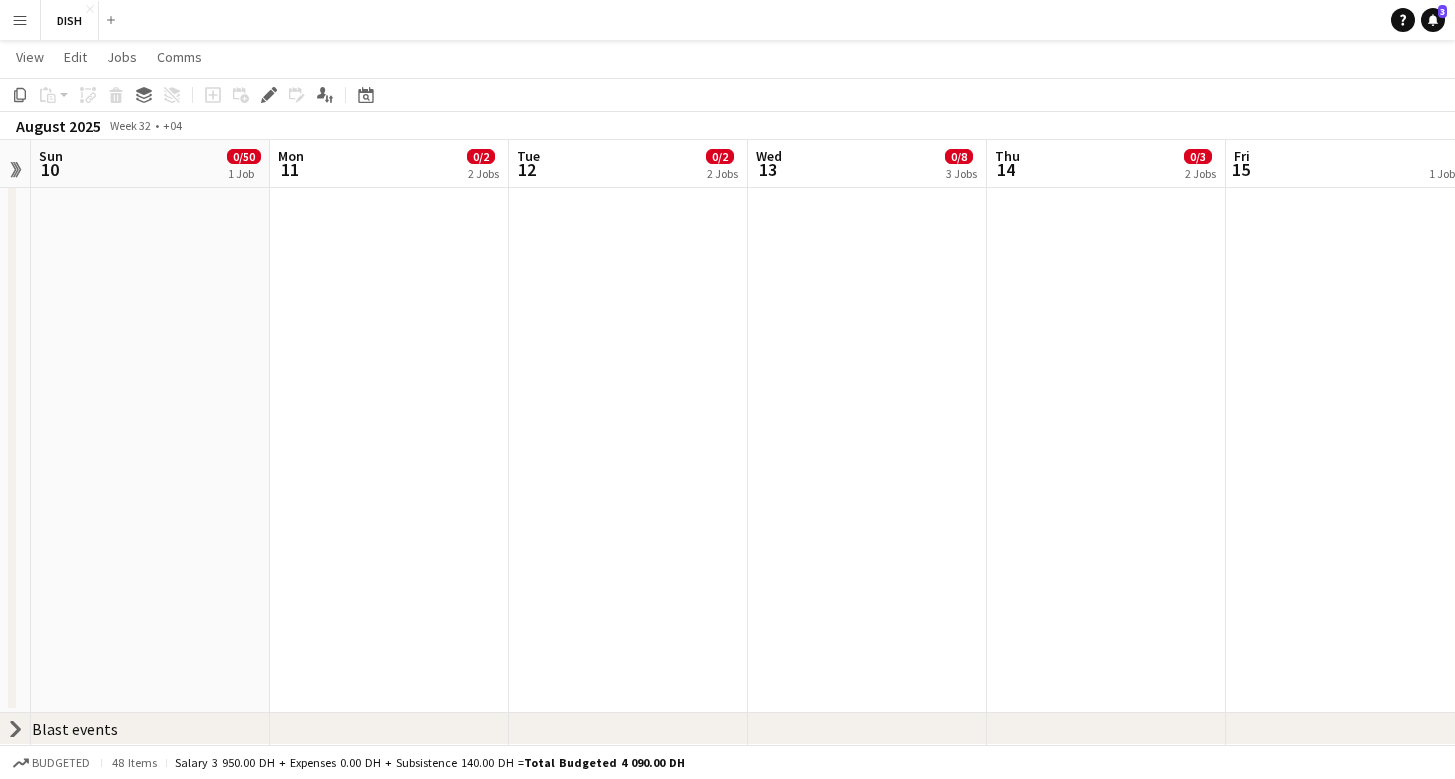 click on "chevron-right" 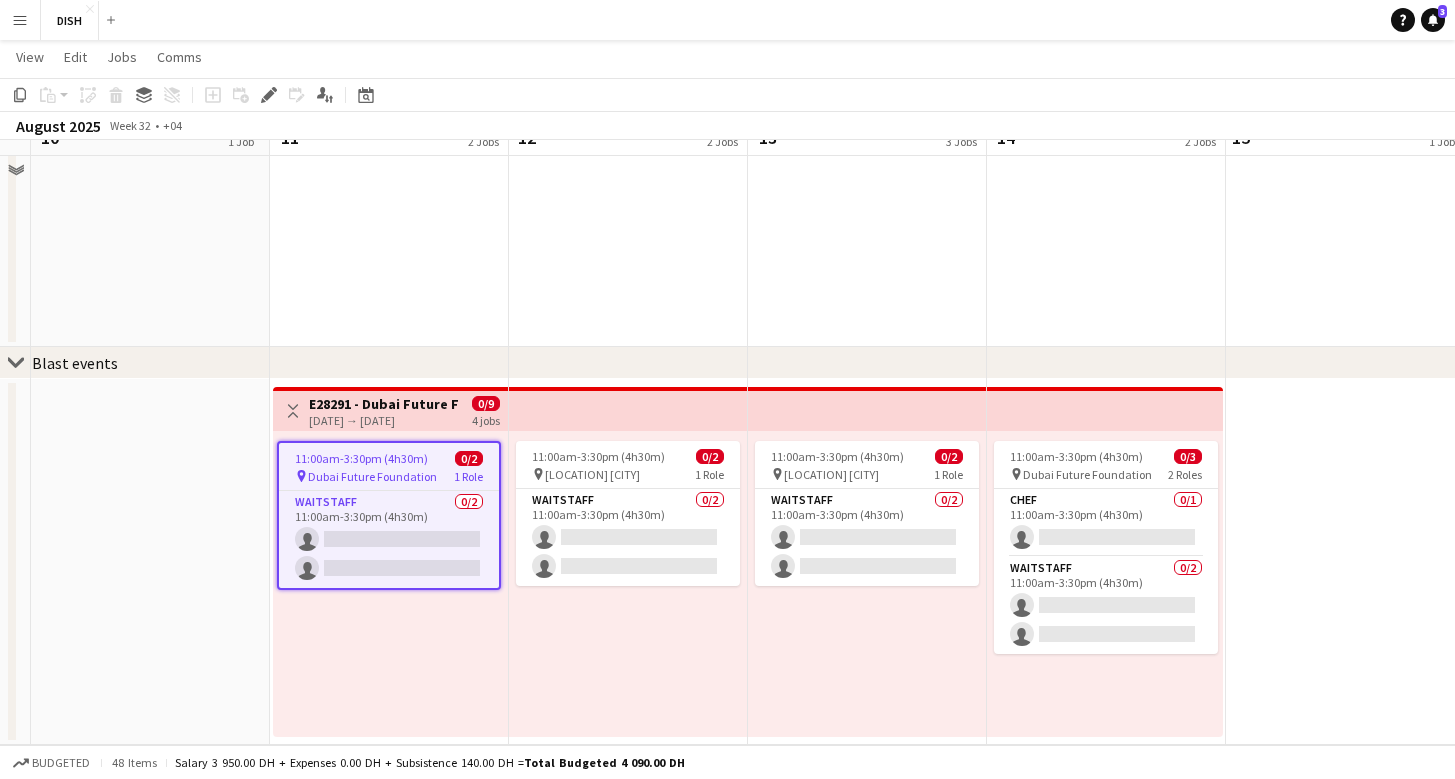 scroll, scrollTop: 12, scrollLeft: 0, axis: vertical 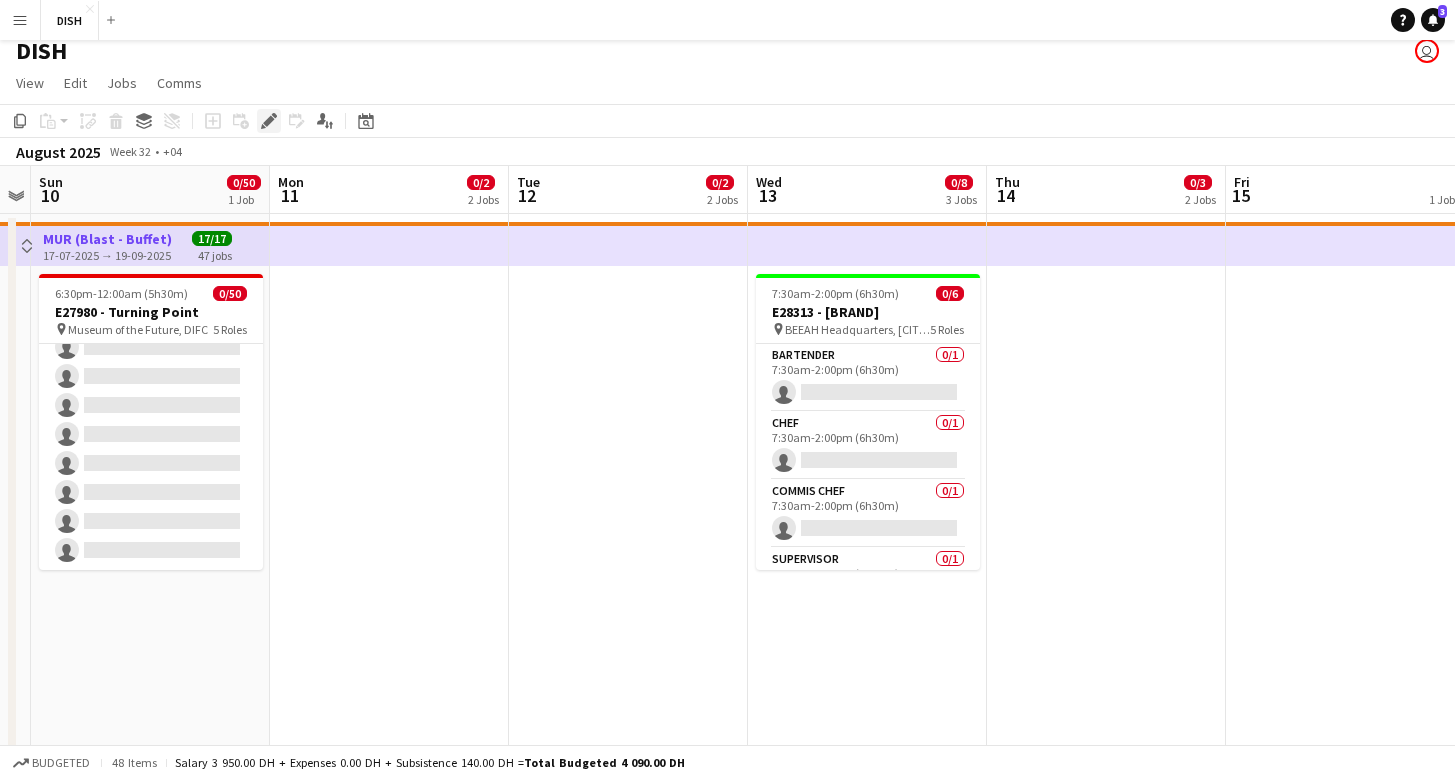 click on "Edit" 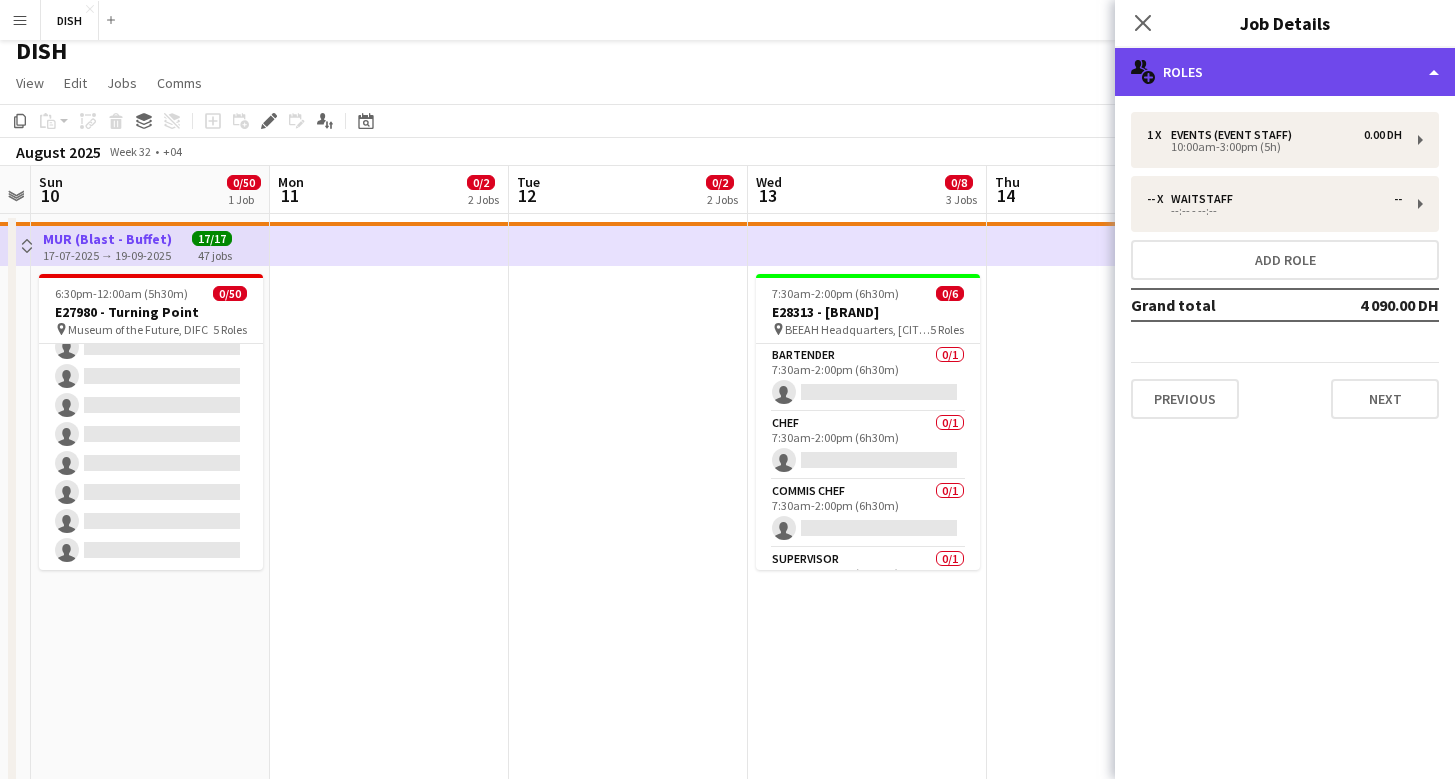 click on "multiple-users-add
Roles" 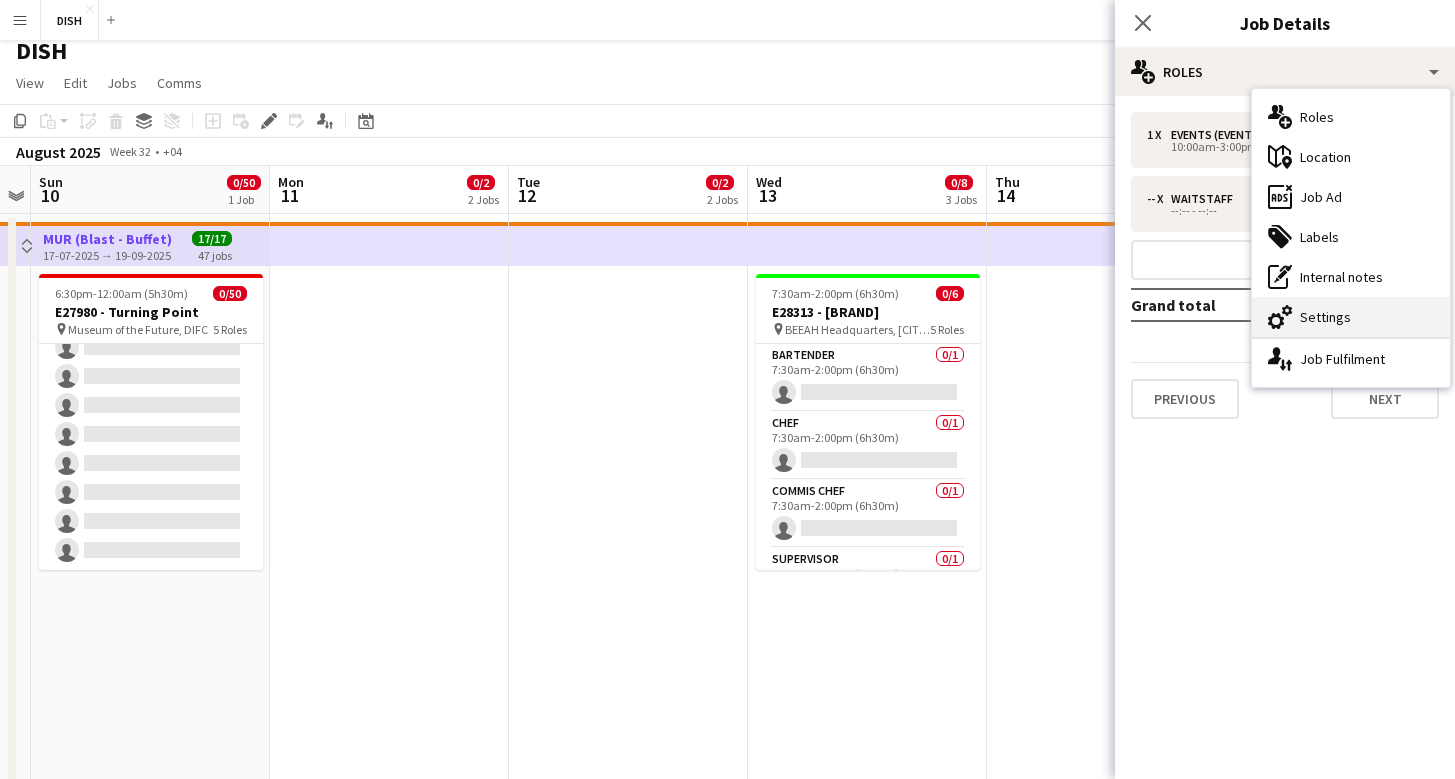 click on "cog-double-3
Settings" at bounding box center [1351, 317] 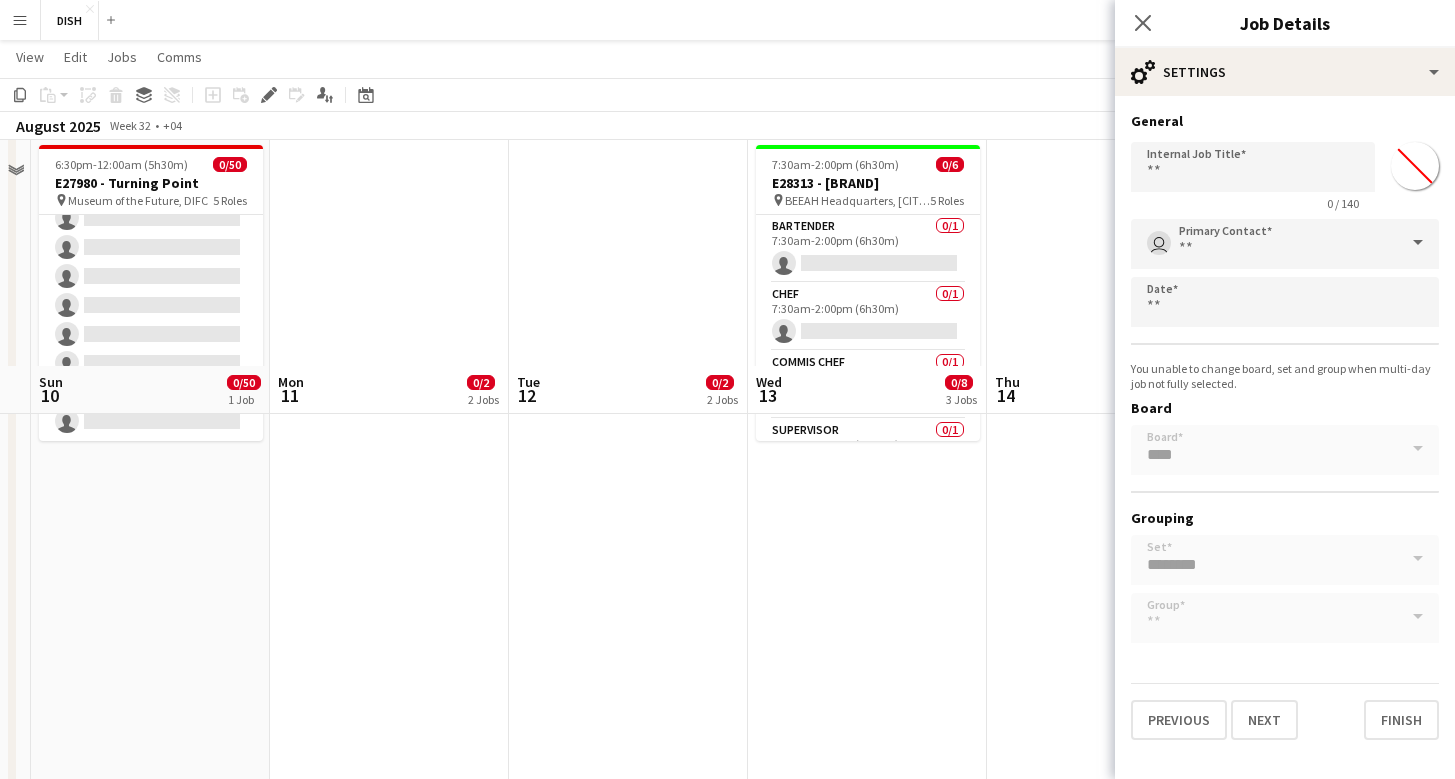 scroll, scrollTop: 0, scrollLeft: 0, axis: both 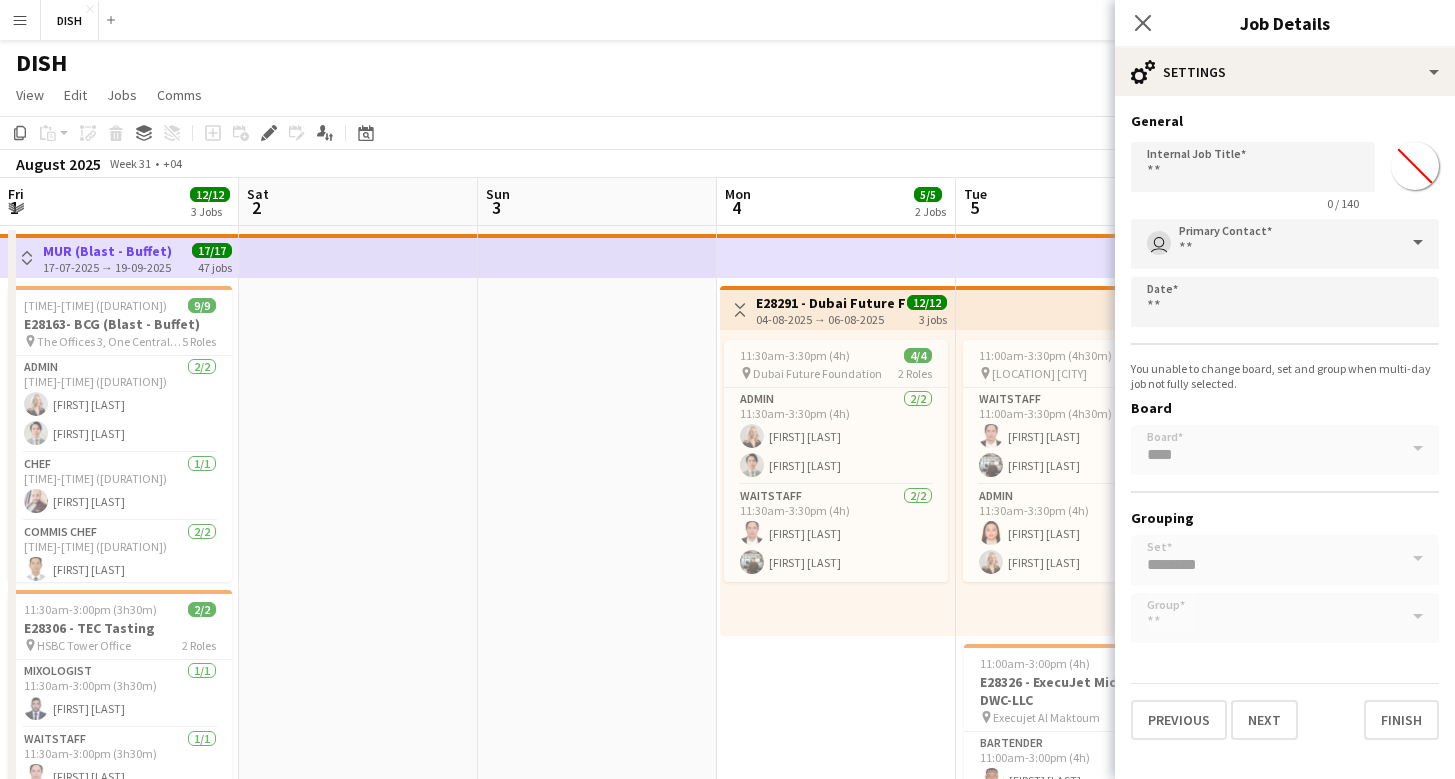 click on "17-07-2025 → 19-09-2025" at bounding box center [107, 267] 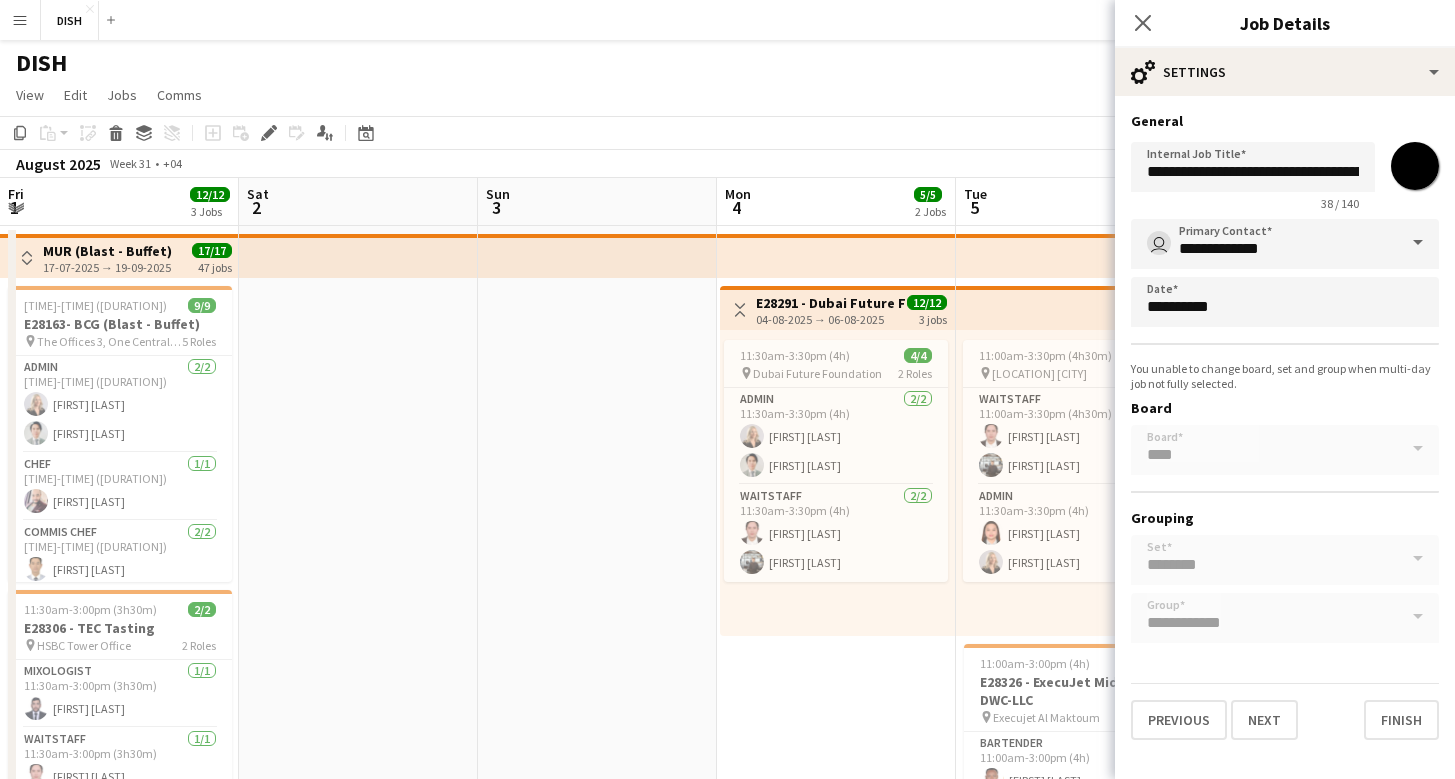click on "MUR (Blast - Buffet)" at bounding box center [107, 251] 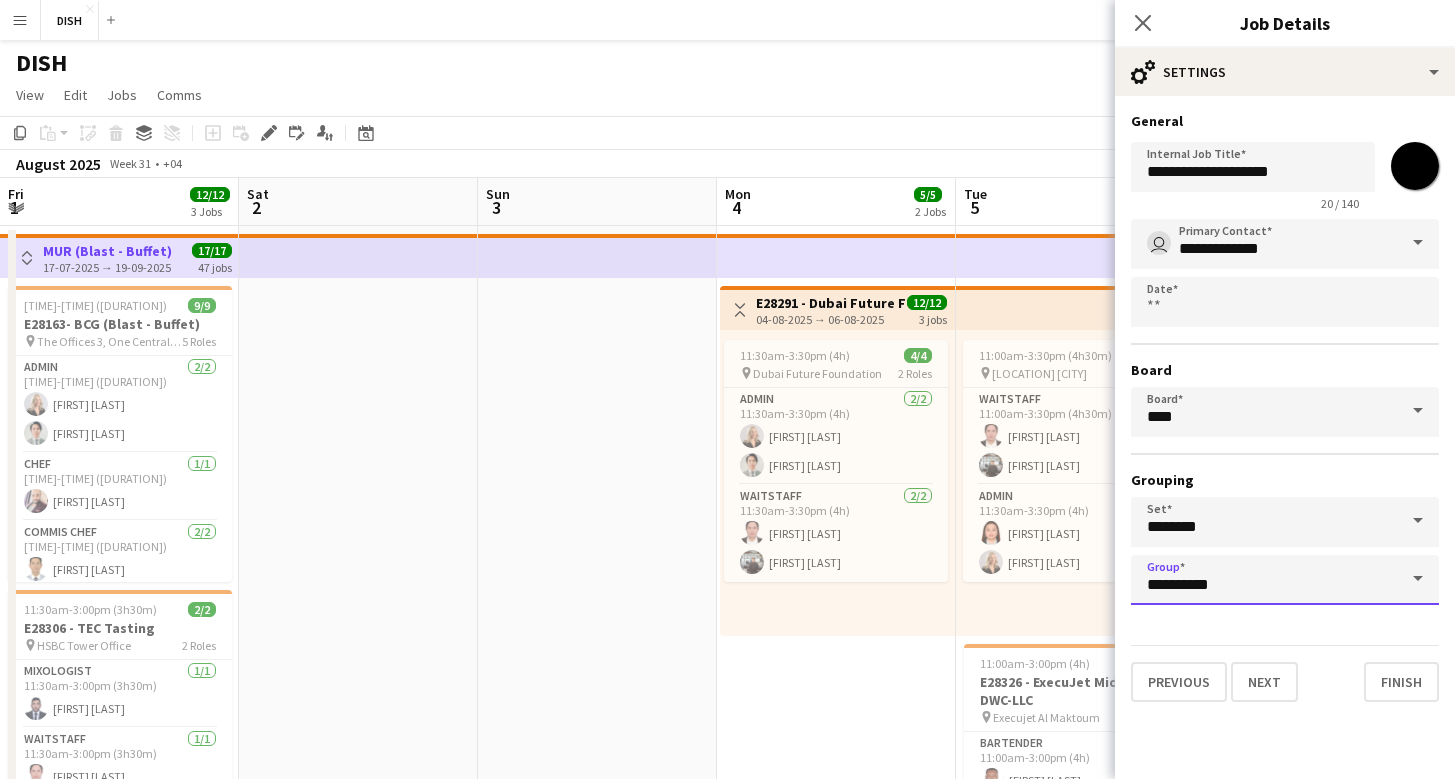 click on "**********" at bounding box center [1285, 580] 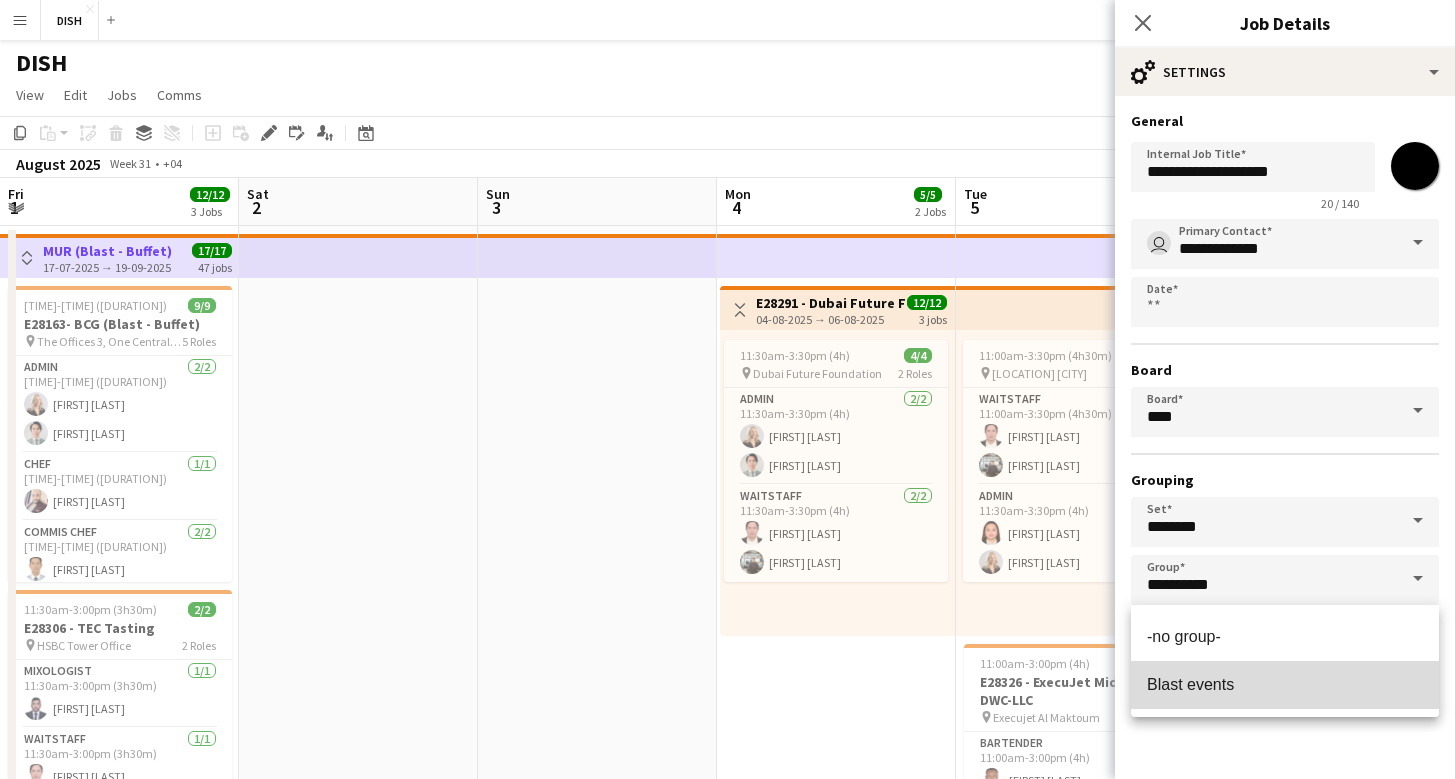 click on "Blast events" at bounding box center [1285, 685] 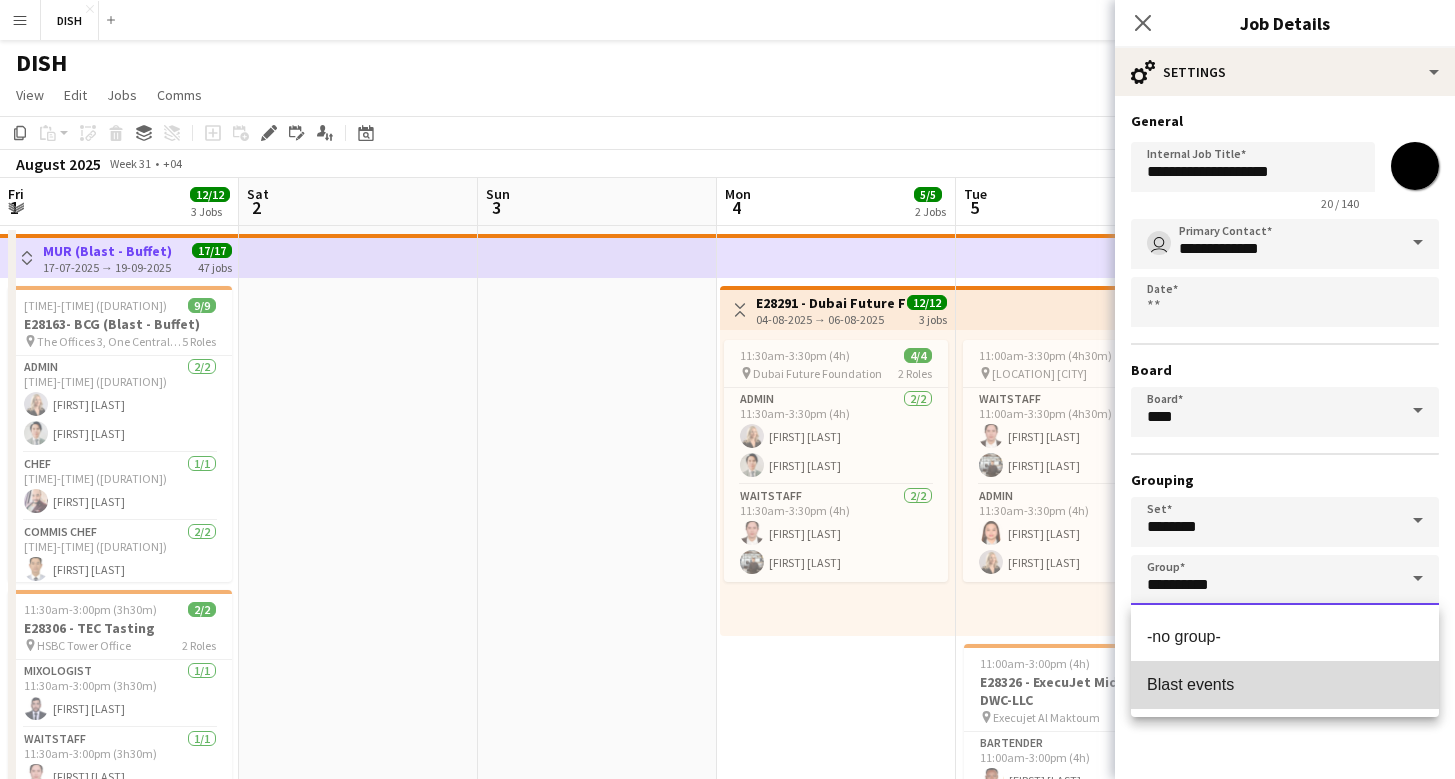 type on "**********" 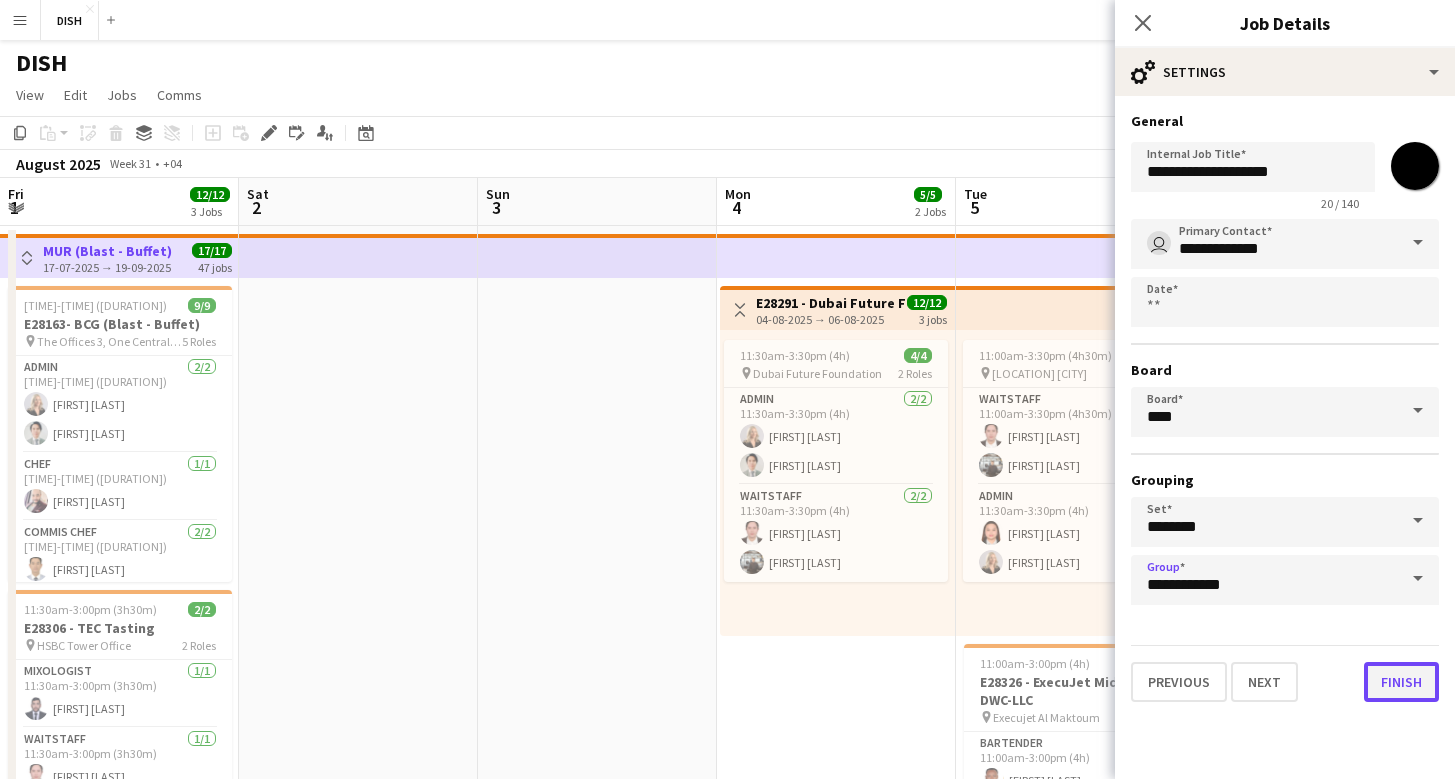 click on "Finish" at bounding box center (1401, 682) 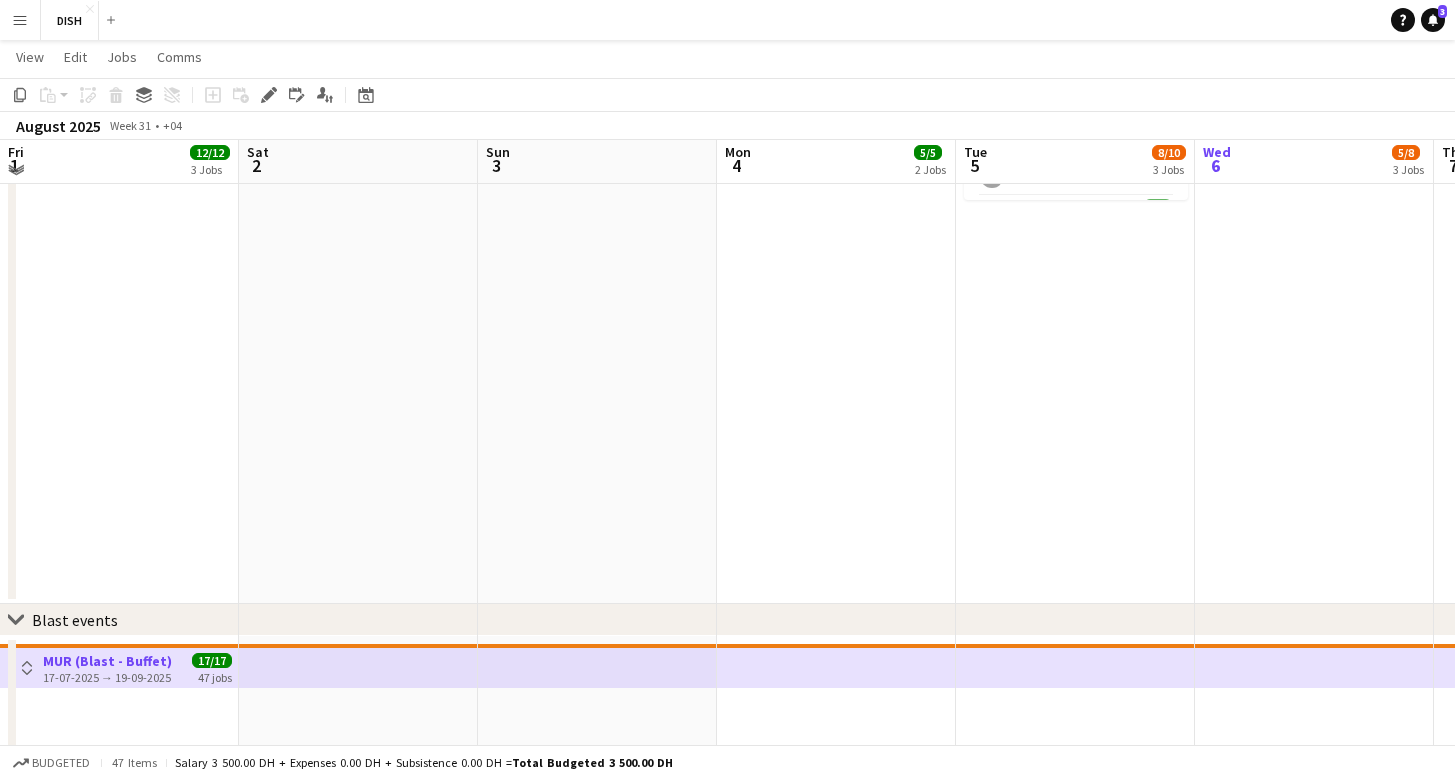 scroll, scrollTop: 995, scrollLeft: 0, axis: vertical 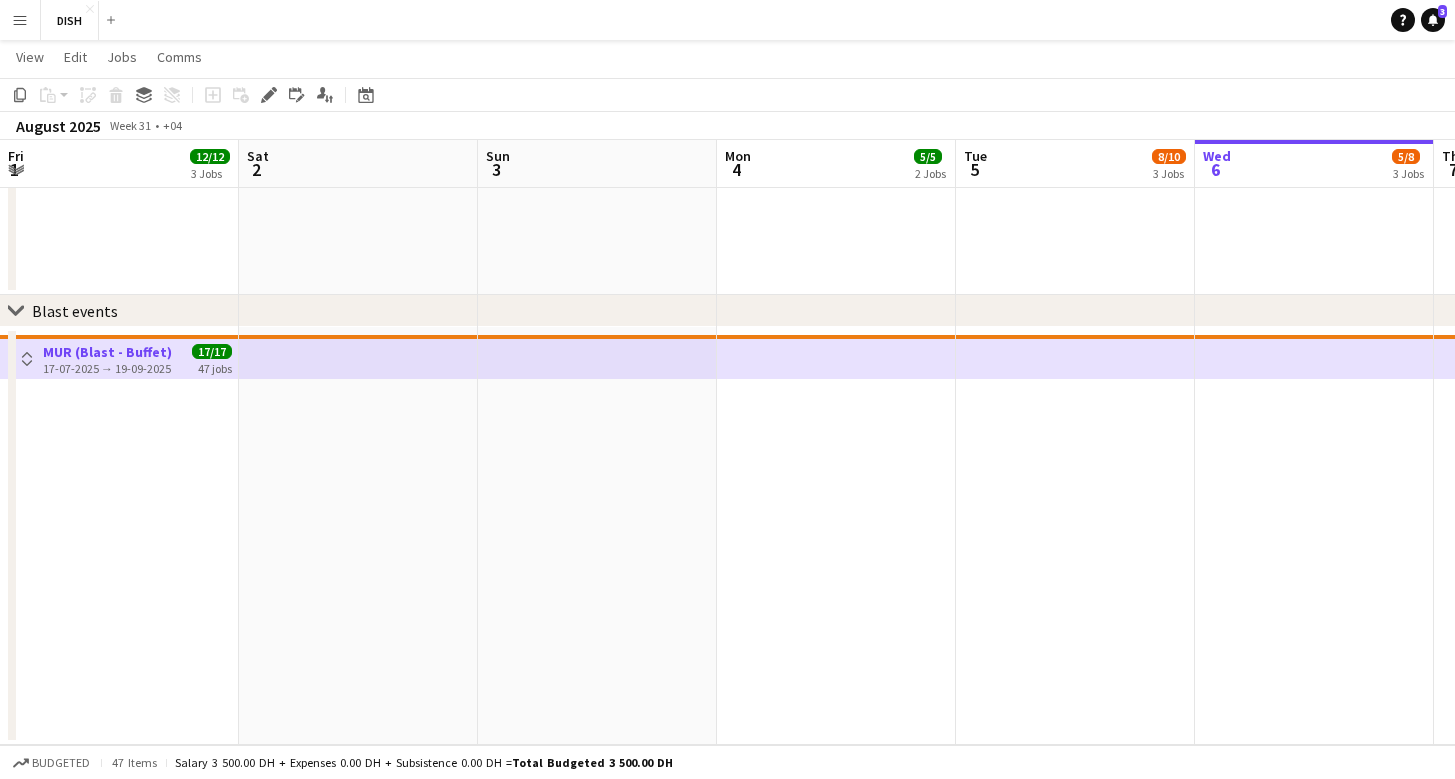 click on "chevron-right
Blast events" 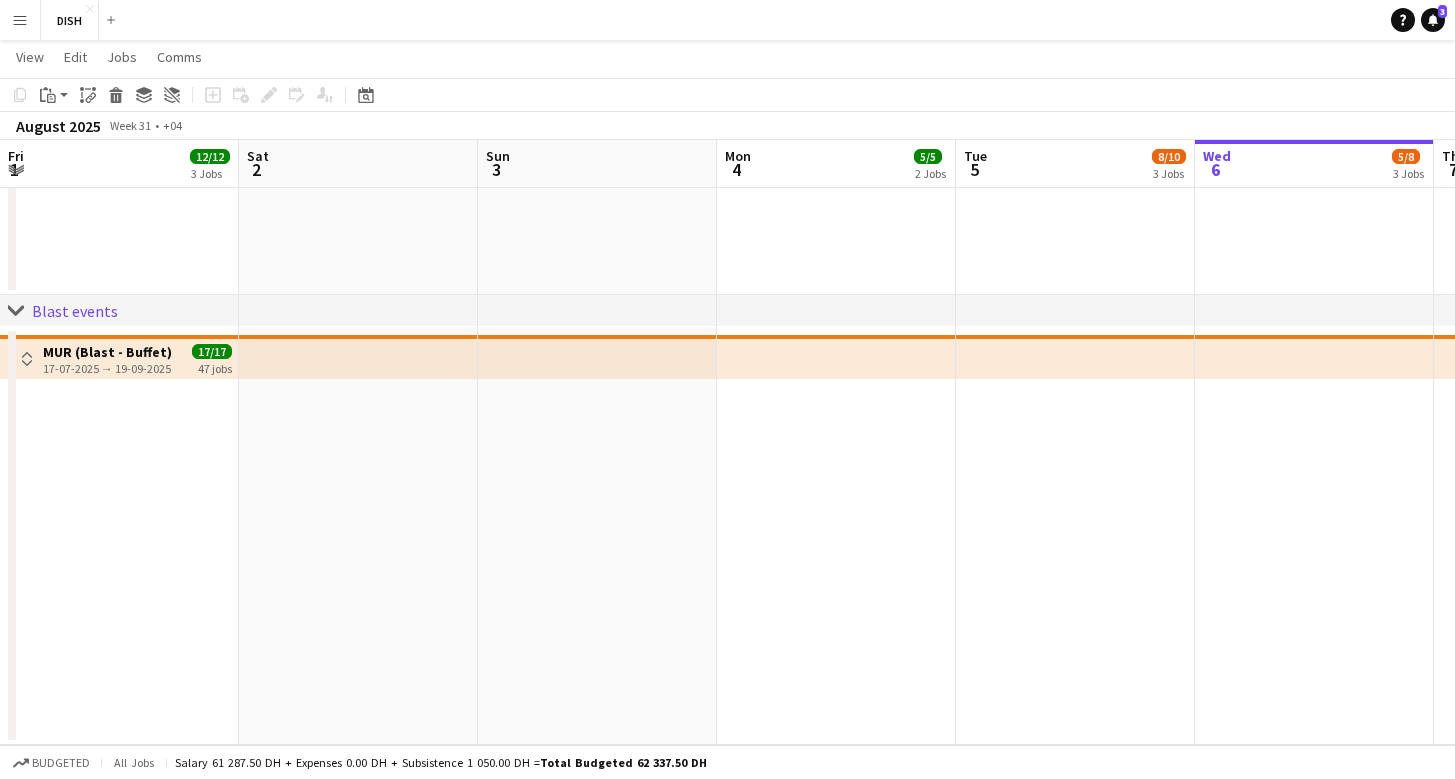 click on "chevron-right" 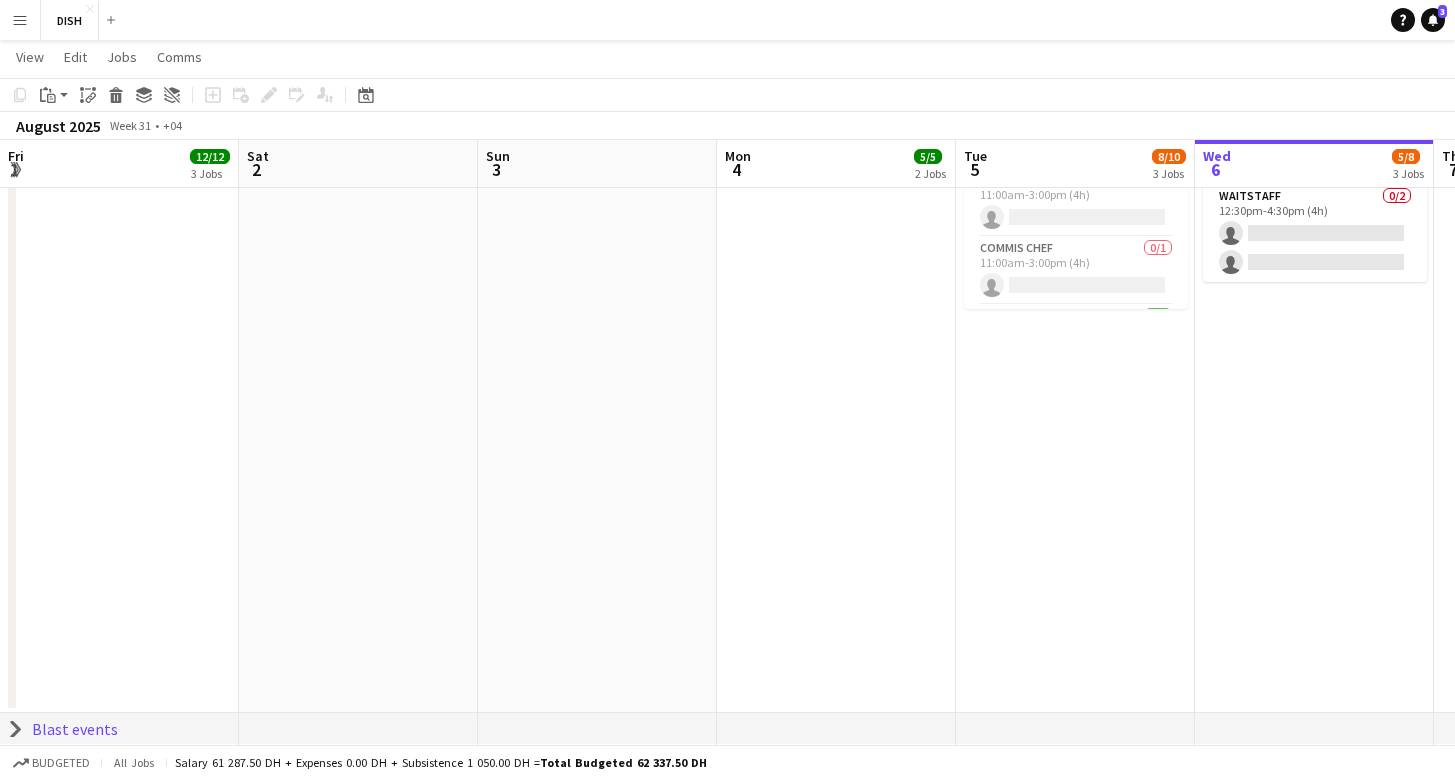 click on "chevron-right" 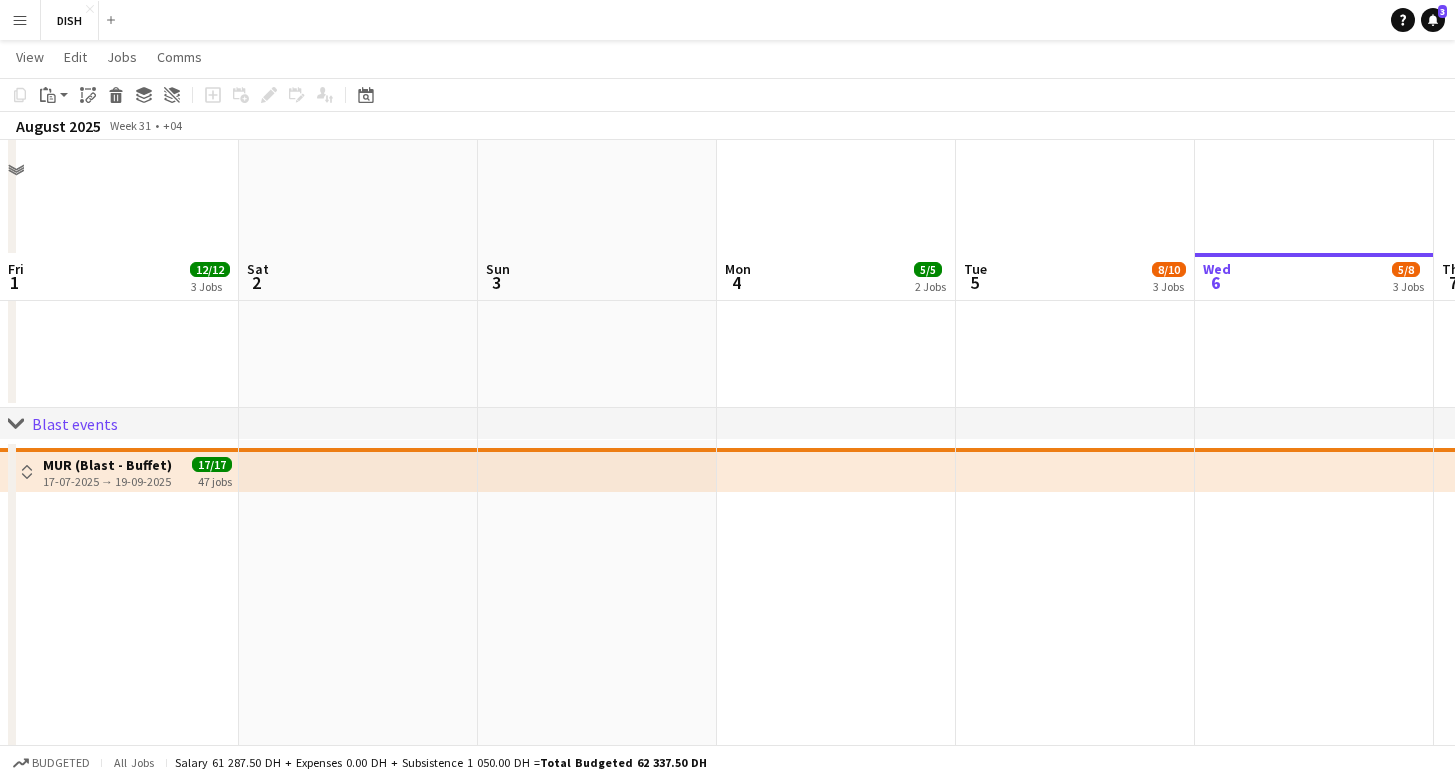scroll, scrollTop: 995, scrollLeft: 0, axis: vertical 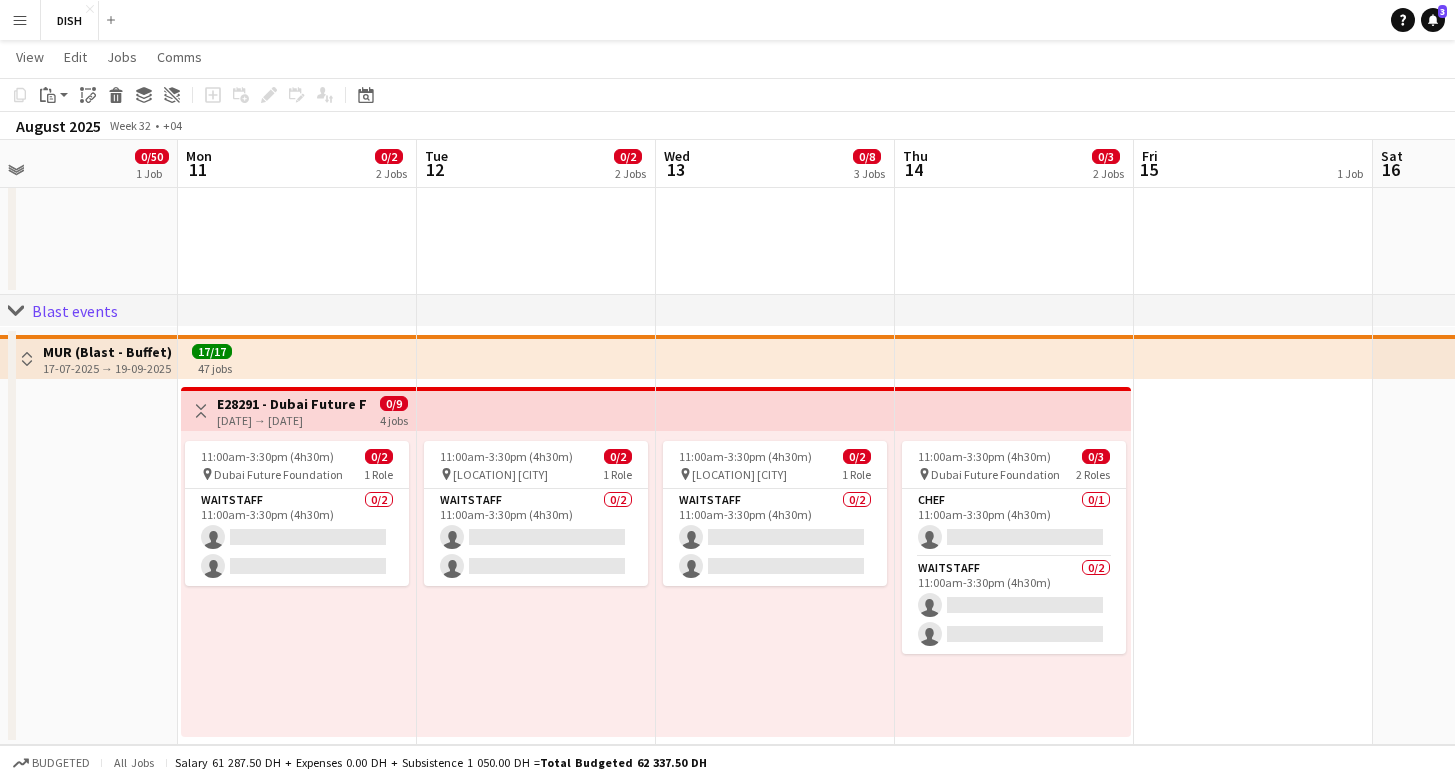 click on "Toggle View" at bounding box center [201, 411] 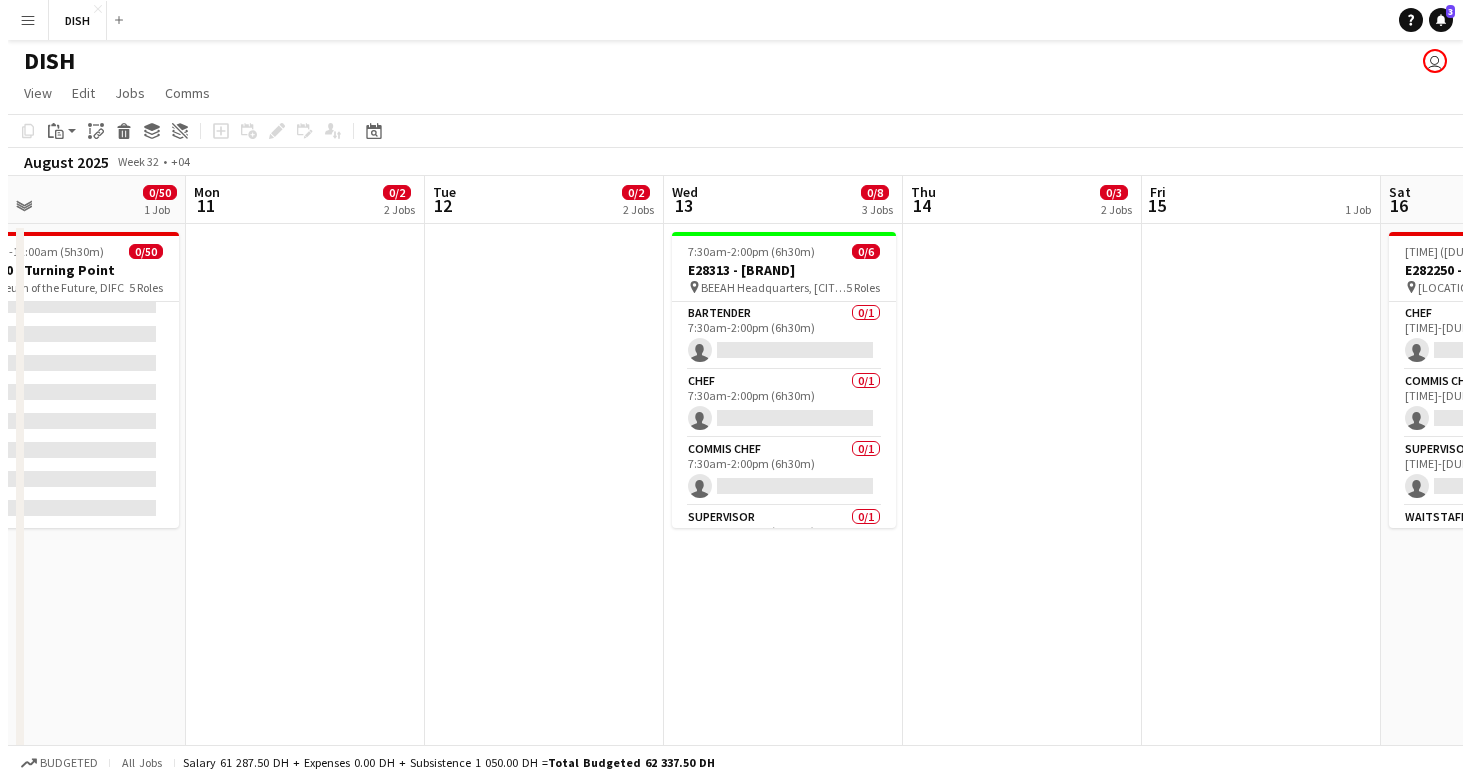 scroll, scrollTop: 0, scrollLeft: 0, axis: both 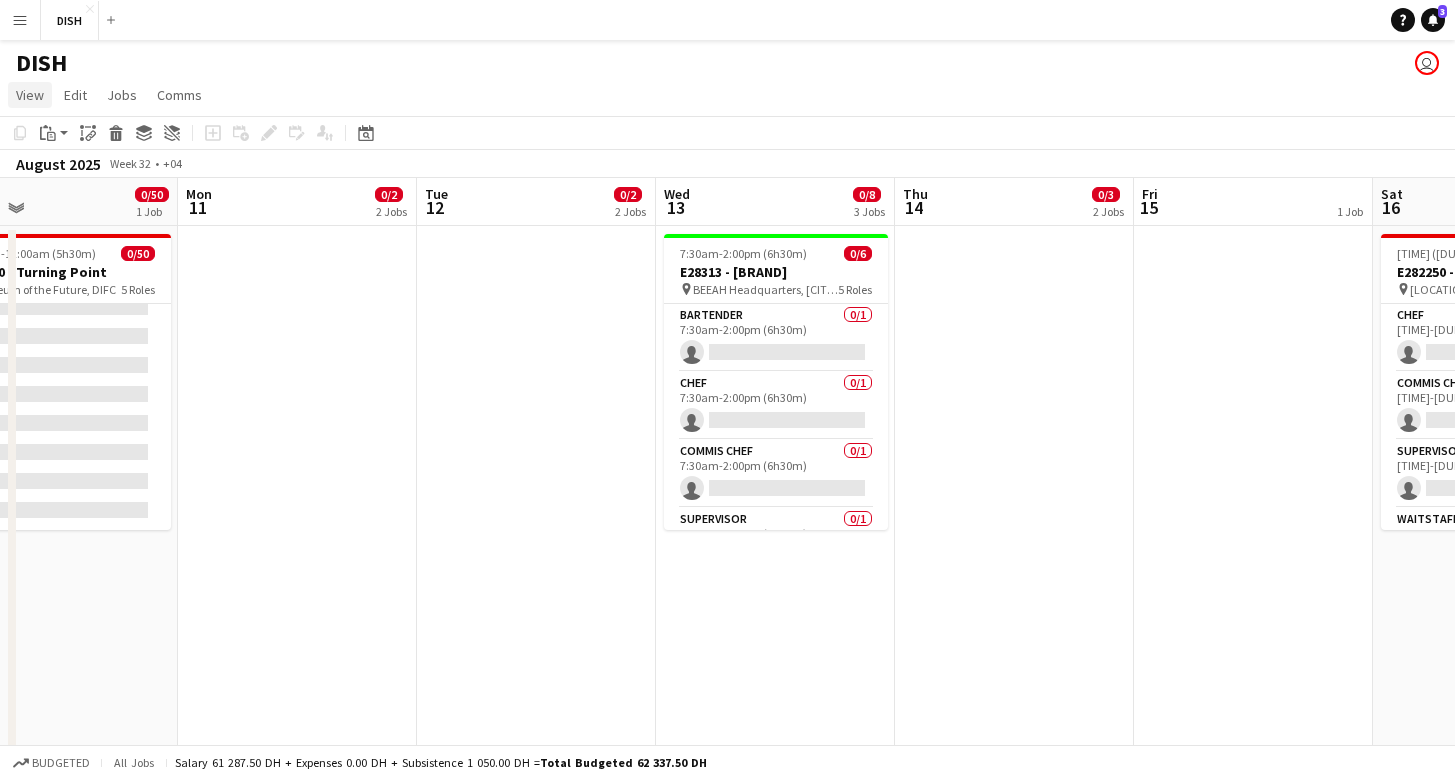 click on "View" 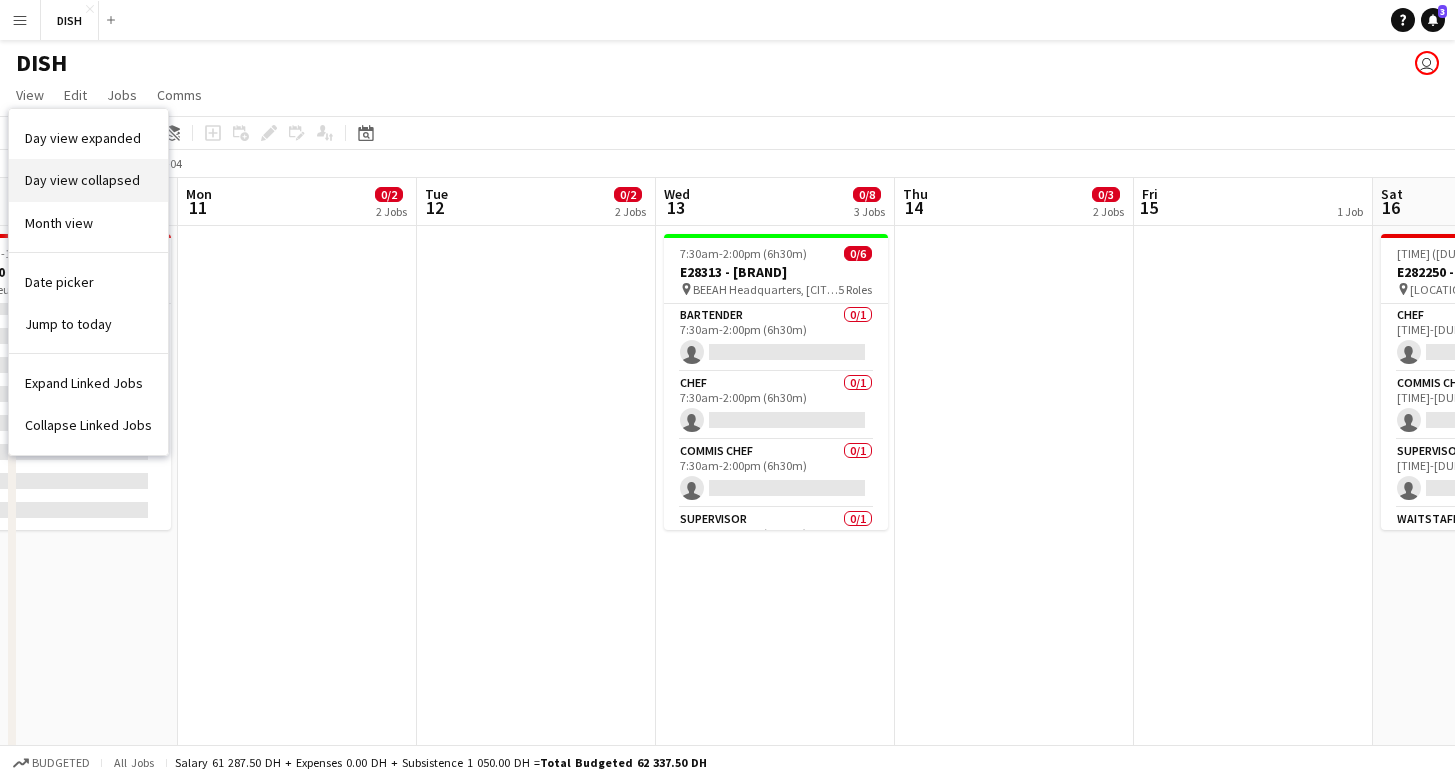 click on "Day view collapsed" at bounding box center (82, 180) 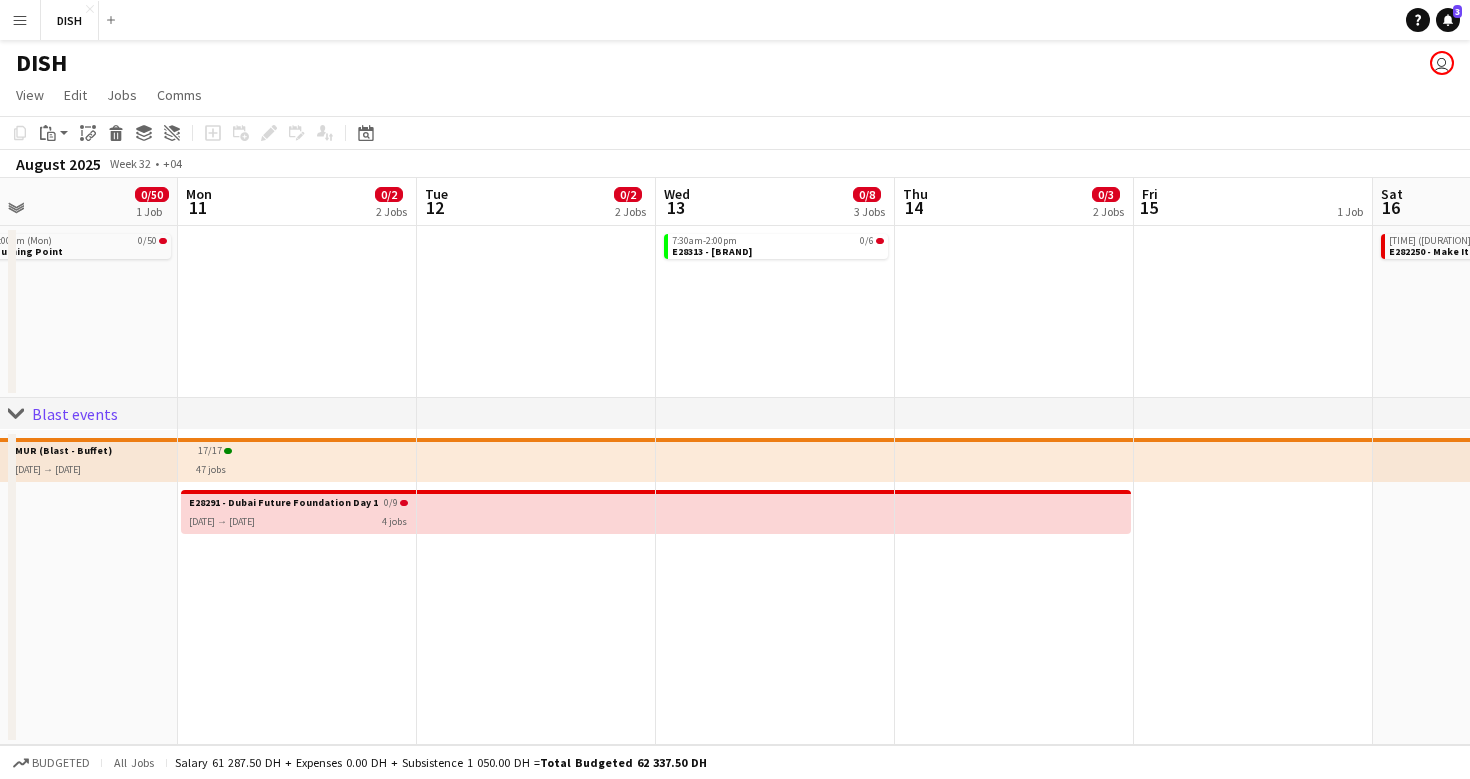 click on "7:30am-2:00pm    0/6   E28313 - Invest Bank" at bounding box center (775, 312) 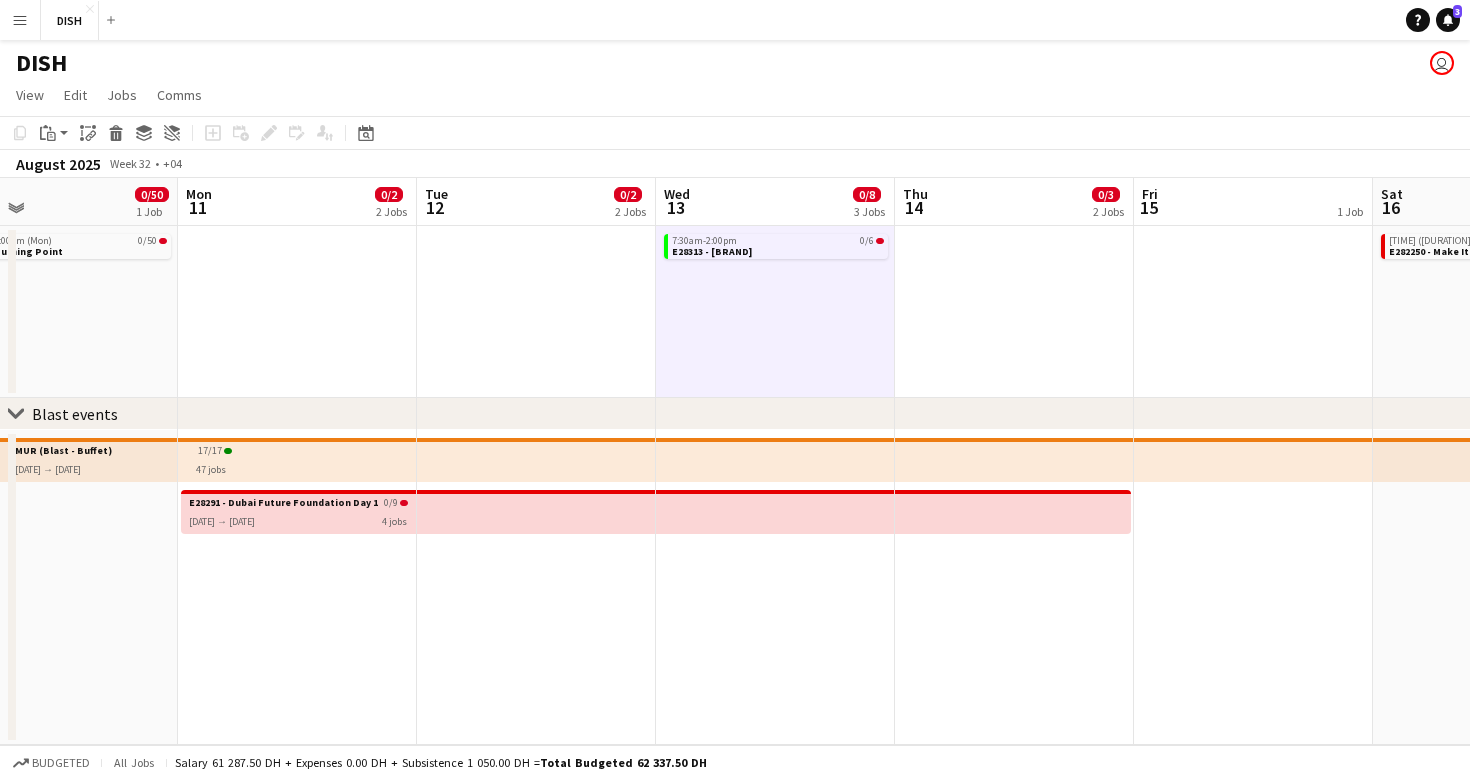 scroll, scrollTop: 0, scrollLeft: 538, axis: horizontal 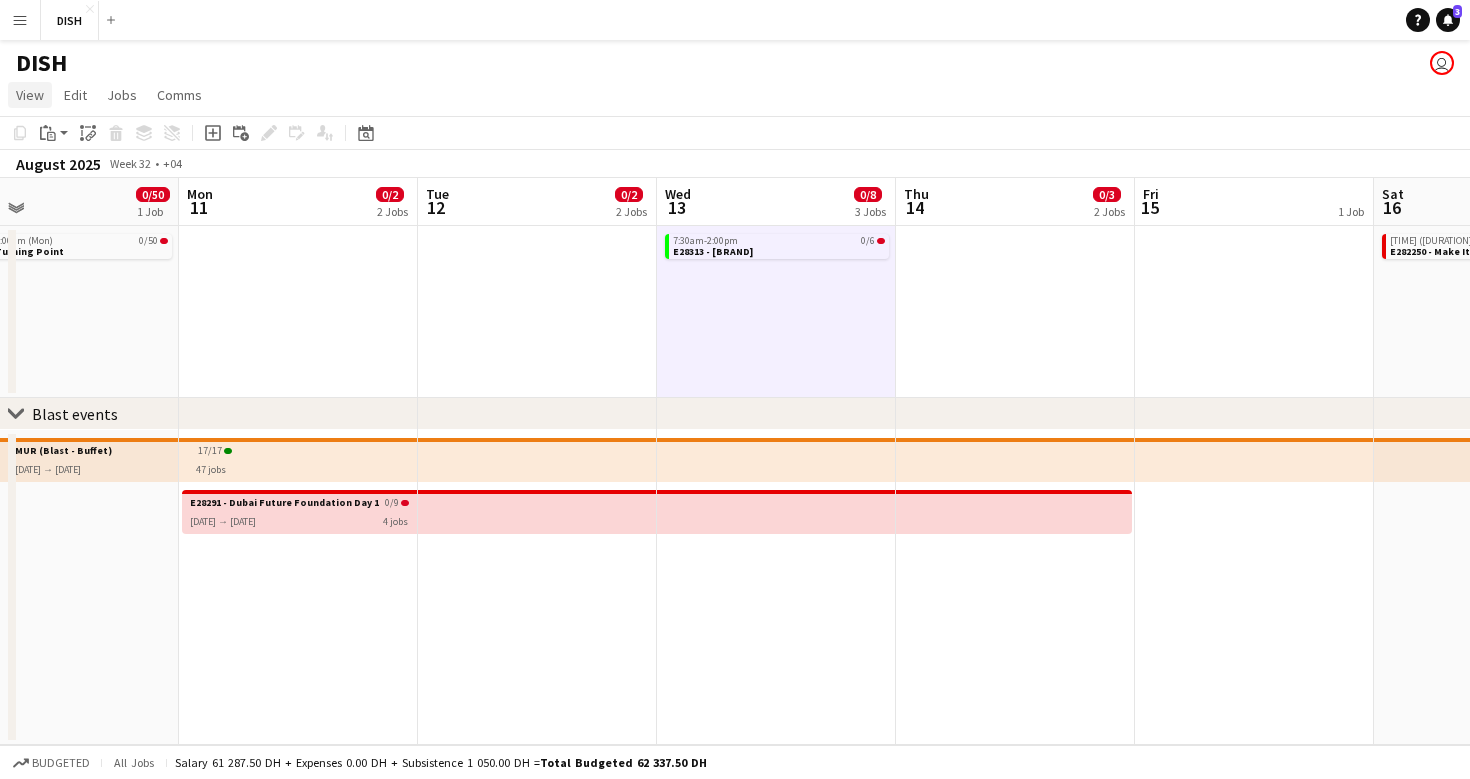 click on "View" 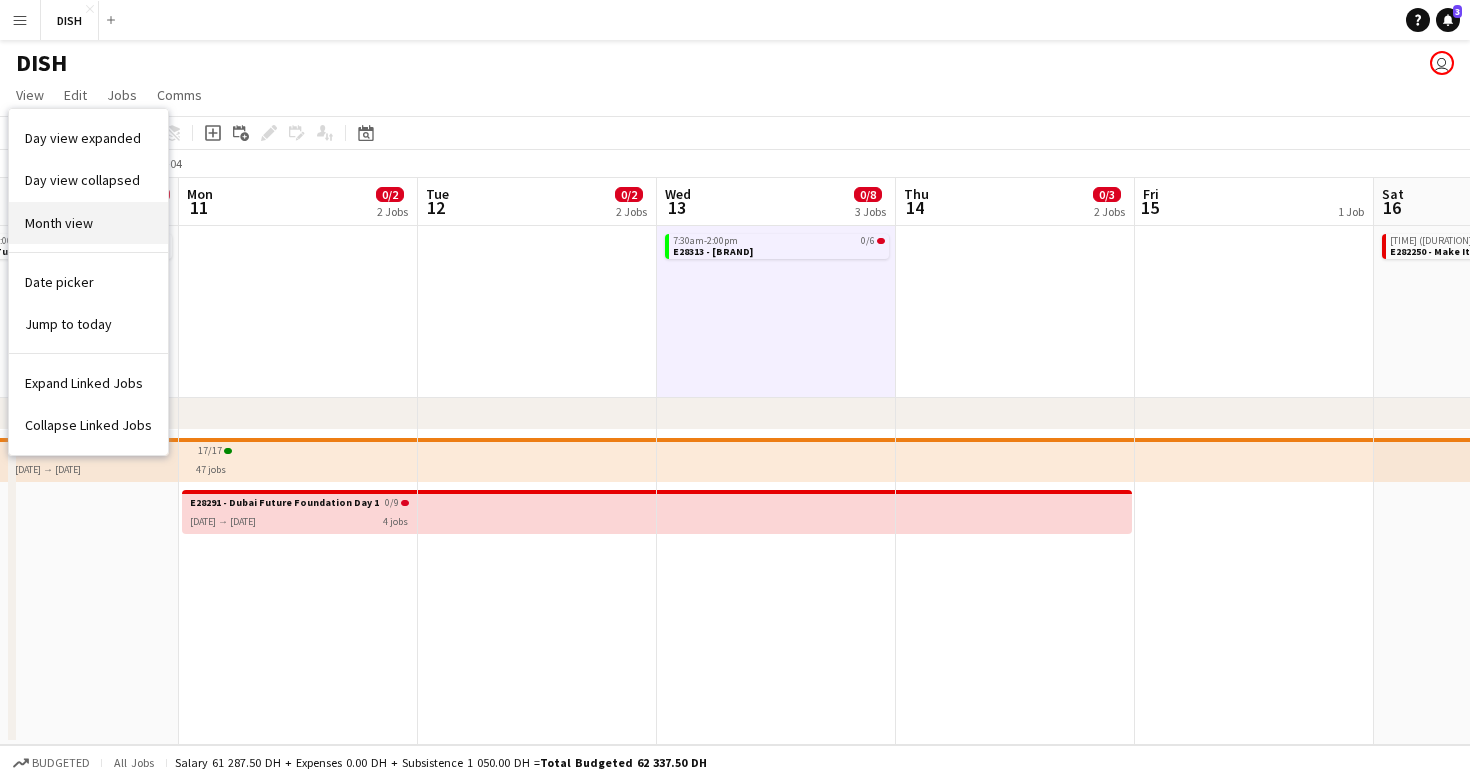 click on "Month view" at bounding box center (59, 223) 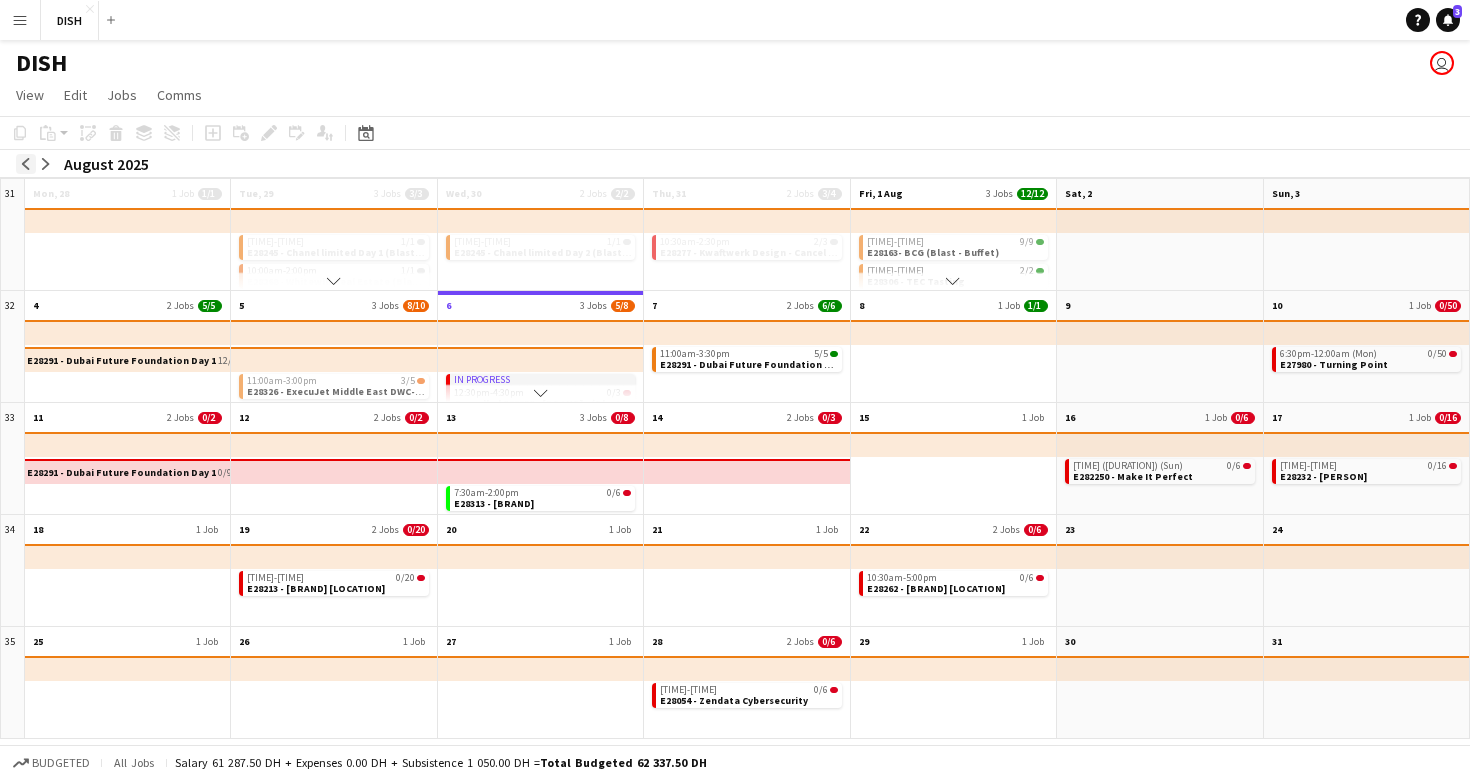 click on "arrow-left" 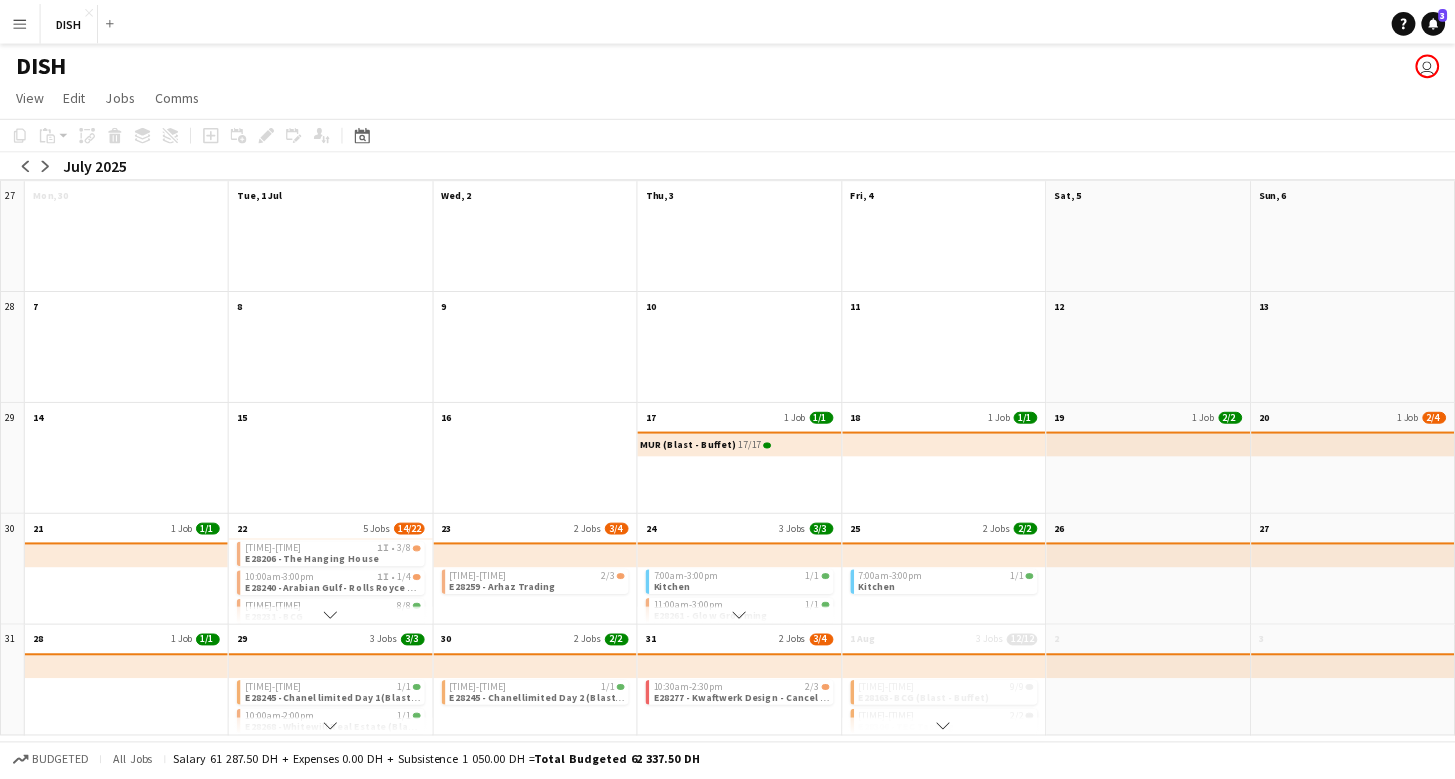 scroll, scrollTop: 94, scrollLeft: 0, axis: vertical 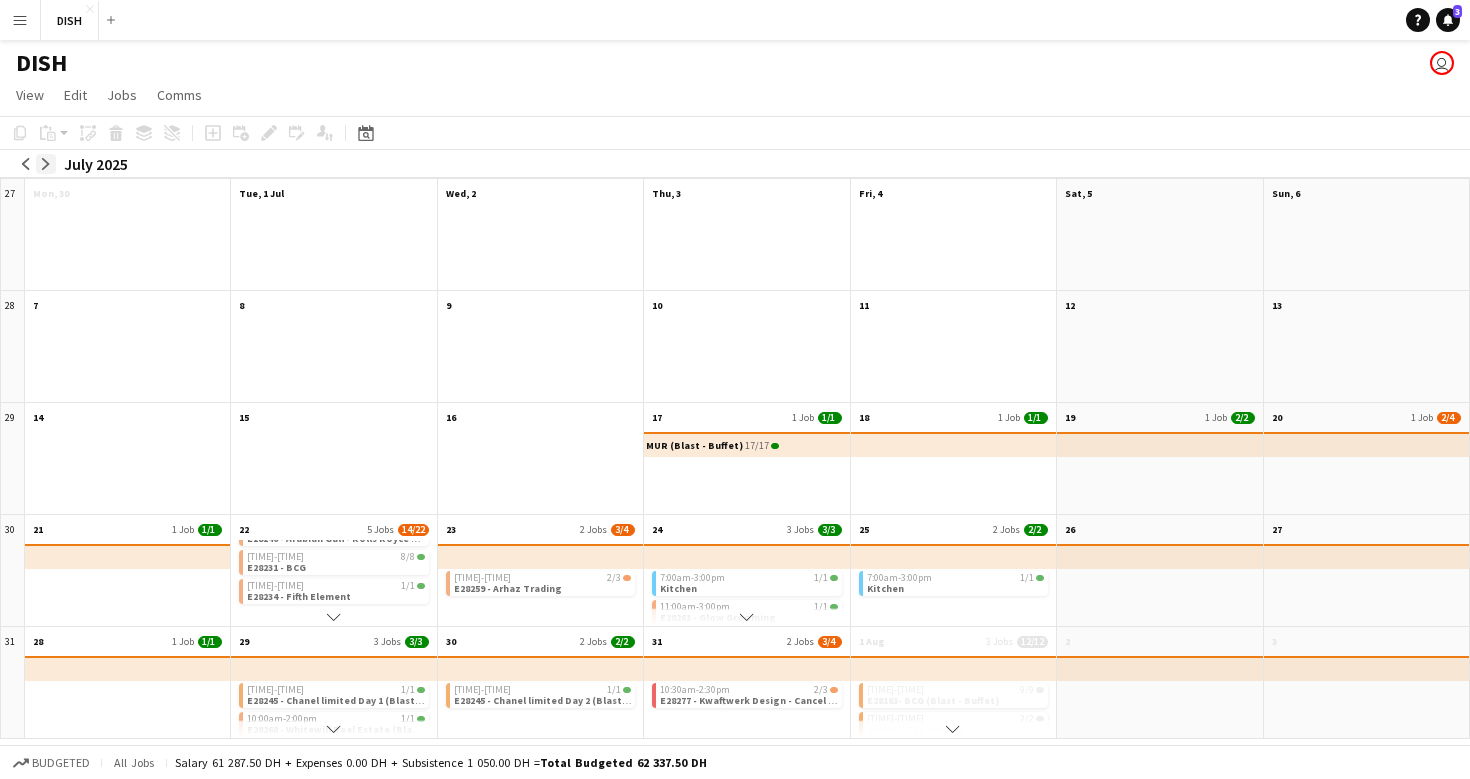 click on "arrow-right" 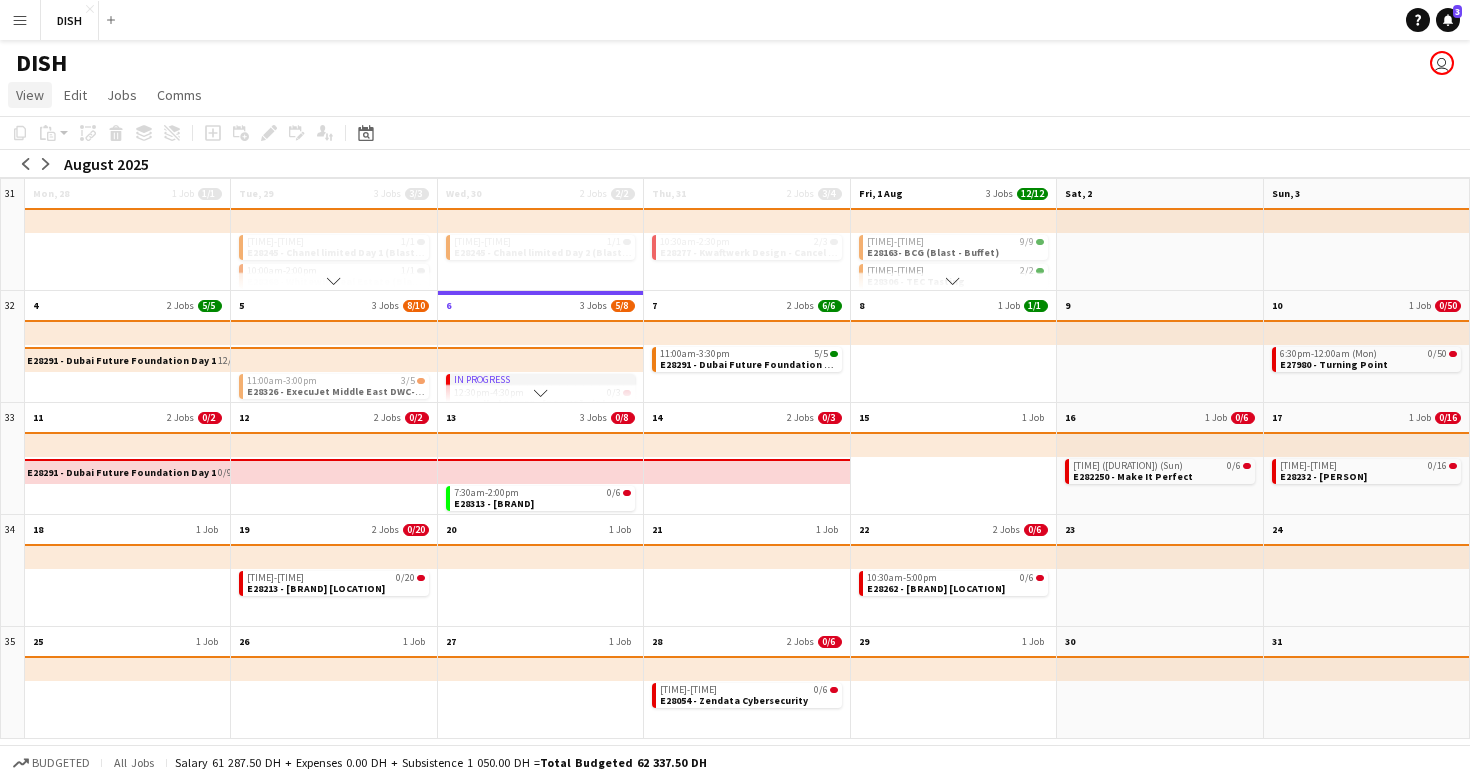 click on "View" 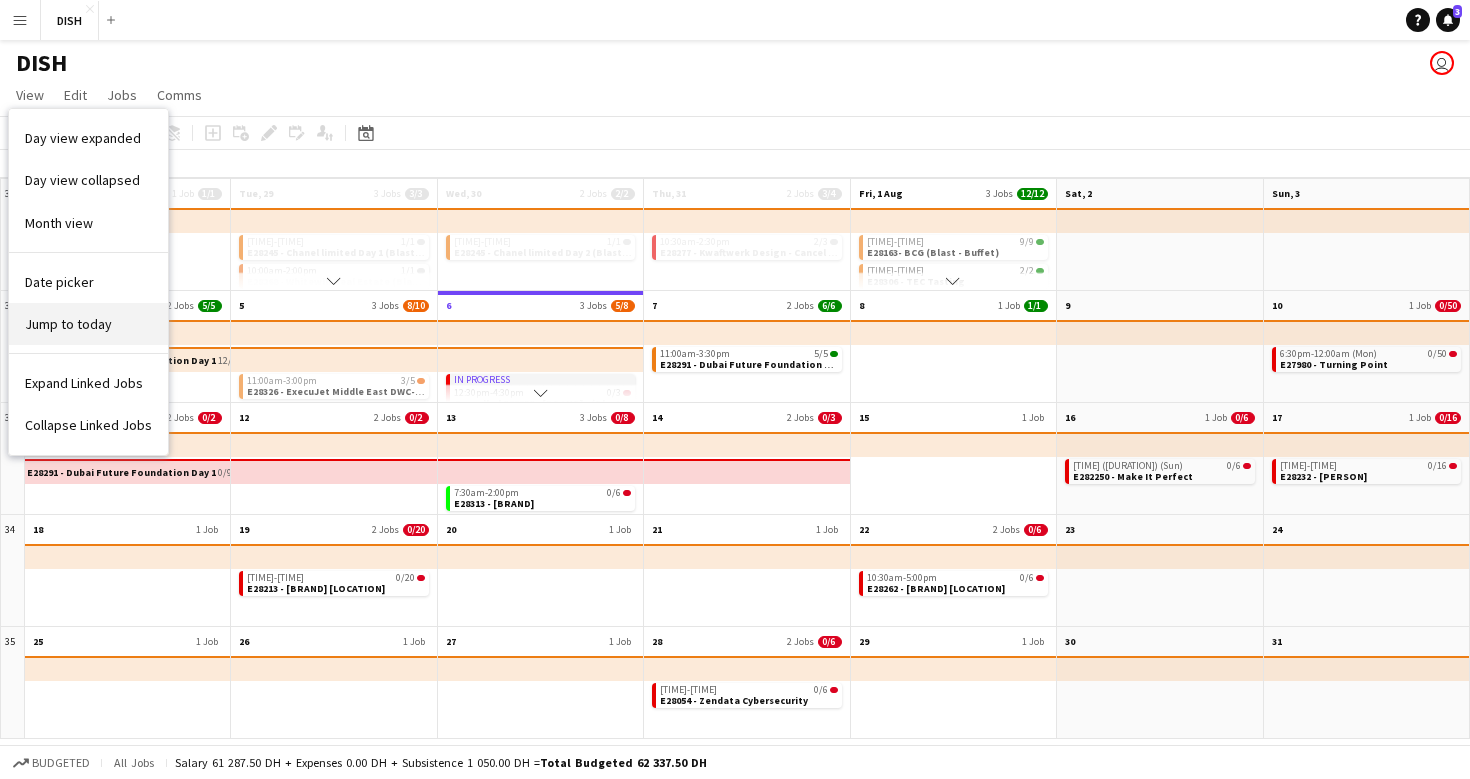 click on "Jump to today" at bounding box center (88, 324) 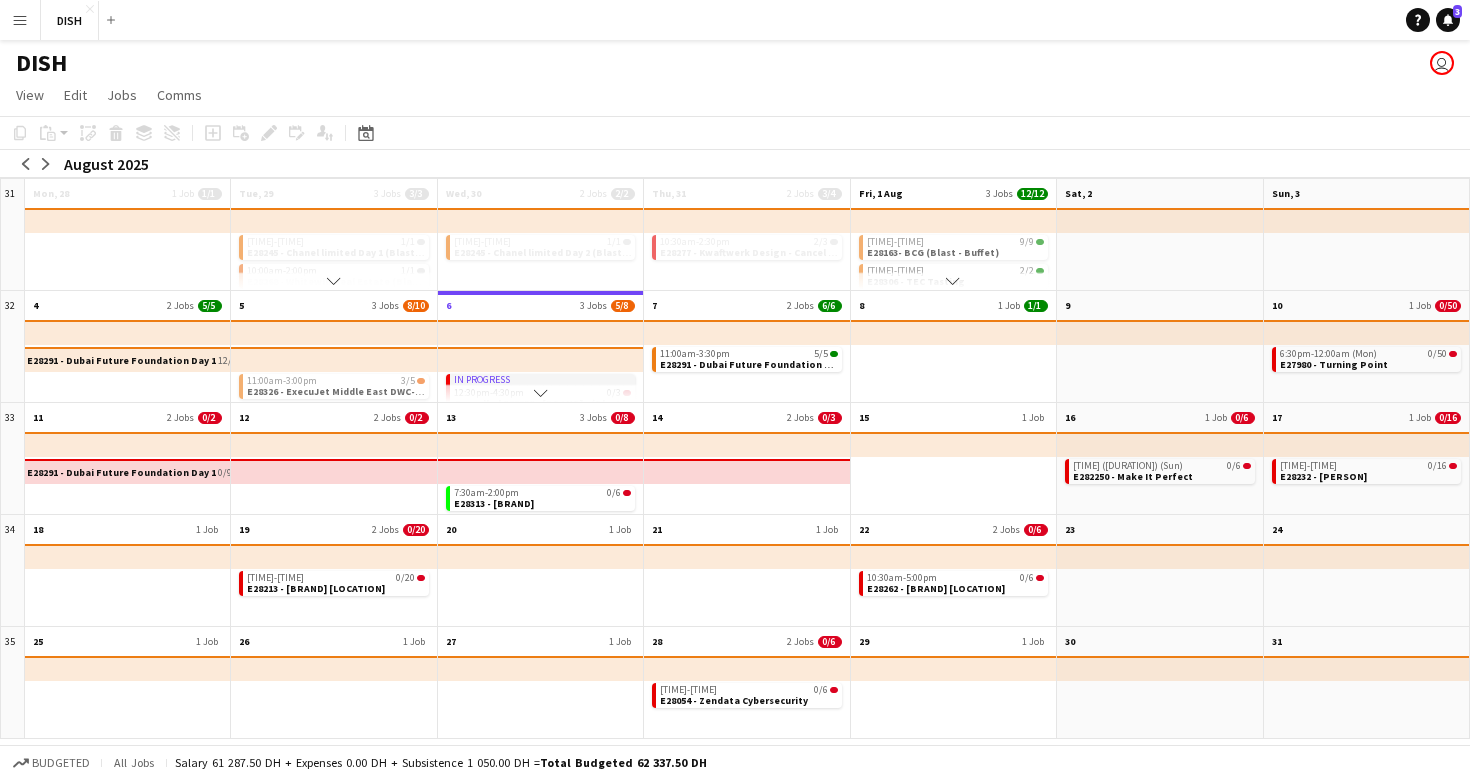 click on "View  Day view expanded Day view collapsed Month view Date picker Jump to today Expand Linked Jobs Collapse Linked Jobs  Edit  Copy
Command
C  Paste  Without Crew
Command
V With Crew
Command
Shift
V Paste as linked job  Group  Group Ungroup  Jobs  New Job Edit Job Delete Job New Linked Job Edit Linked Jobs Job fulfilment Promote Role Copy Role URL  Comms  Notify confirmed crew Create chat" 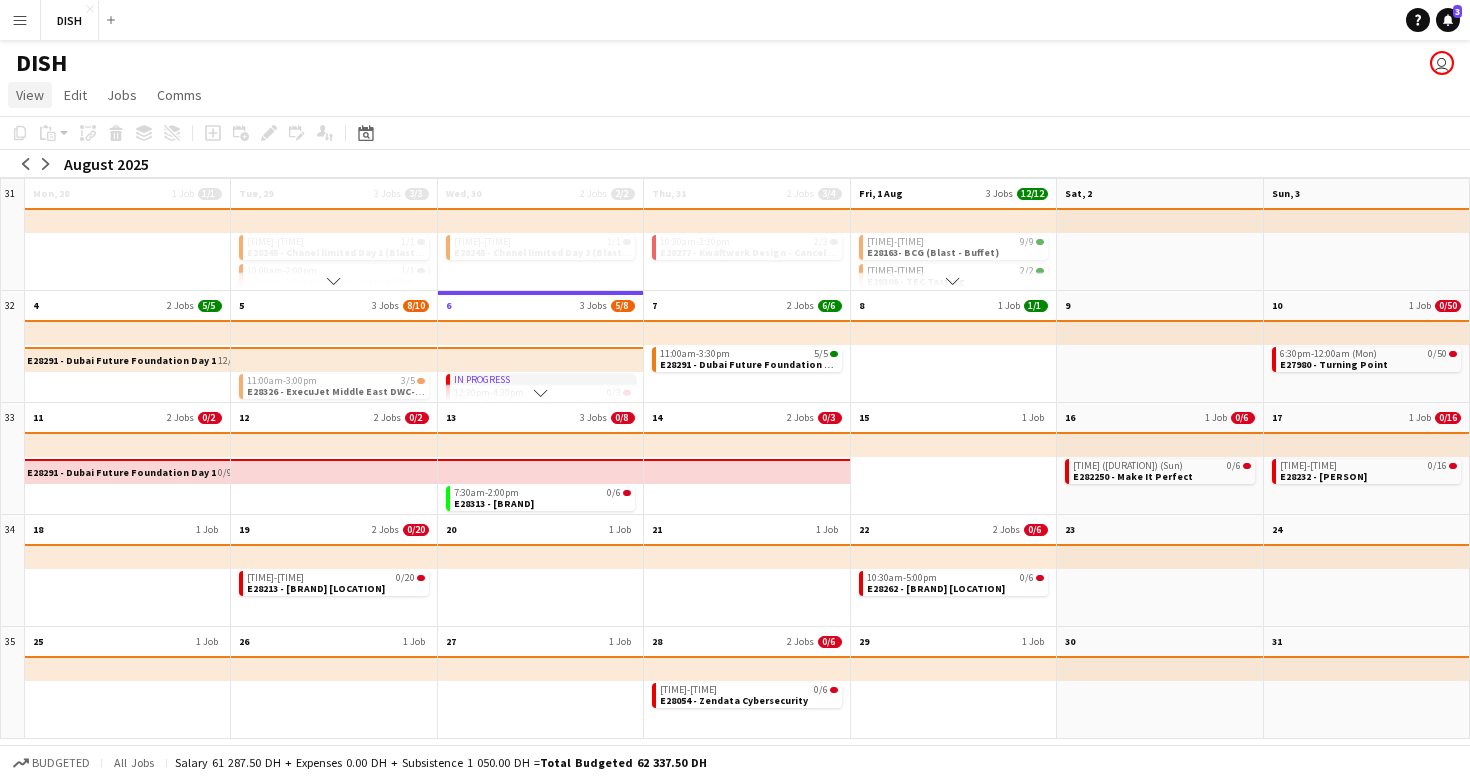 click on "View" 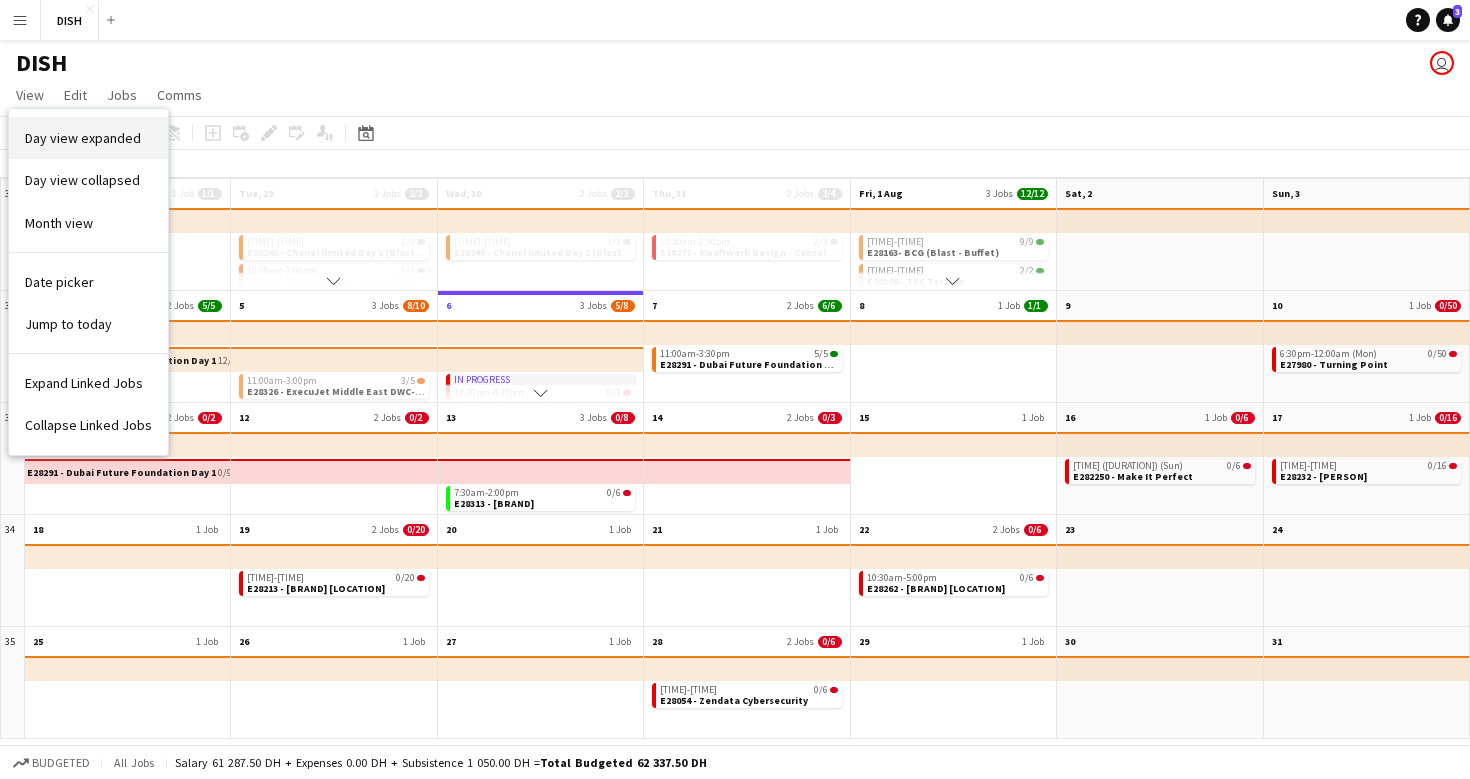 click on "Day view expanded" at bounding box center [88, 138] 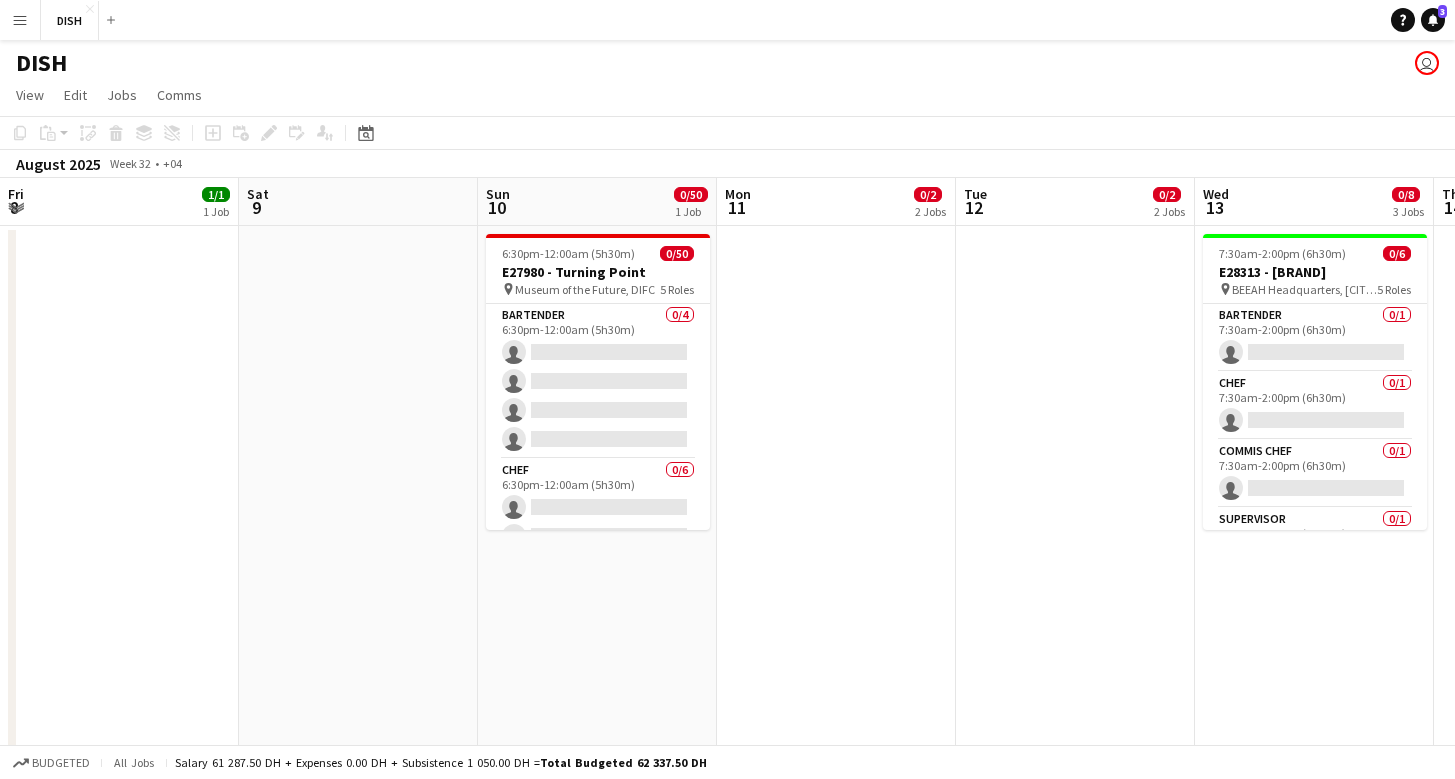 scroll, scrollTop: 0, scrollLeft: 538, axis: horizontal 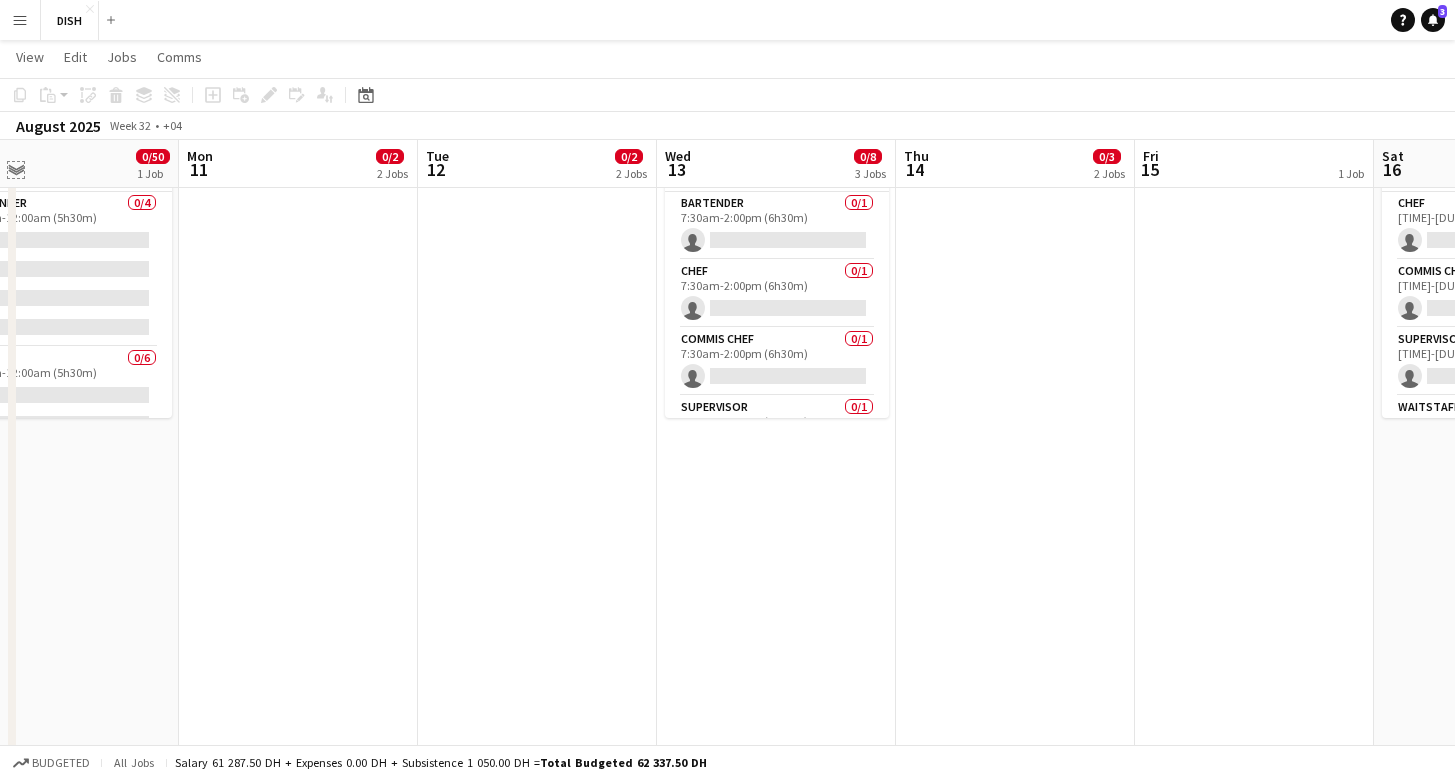 click on "Expand/collapse" 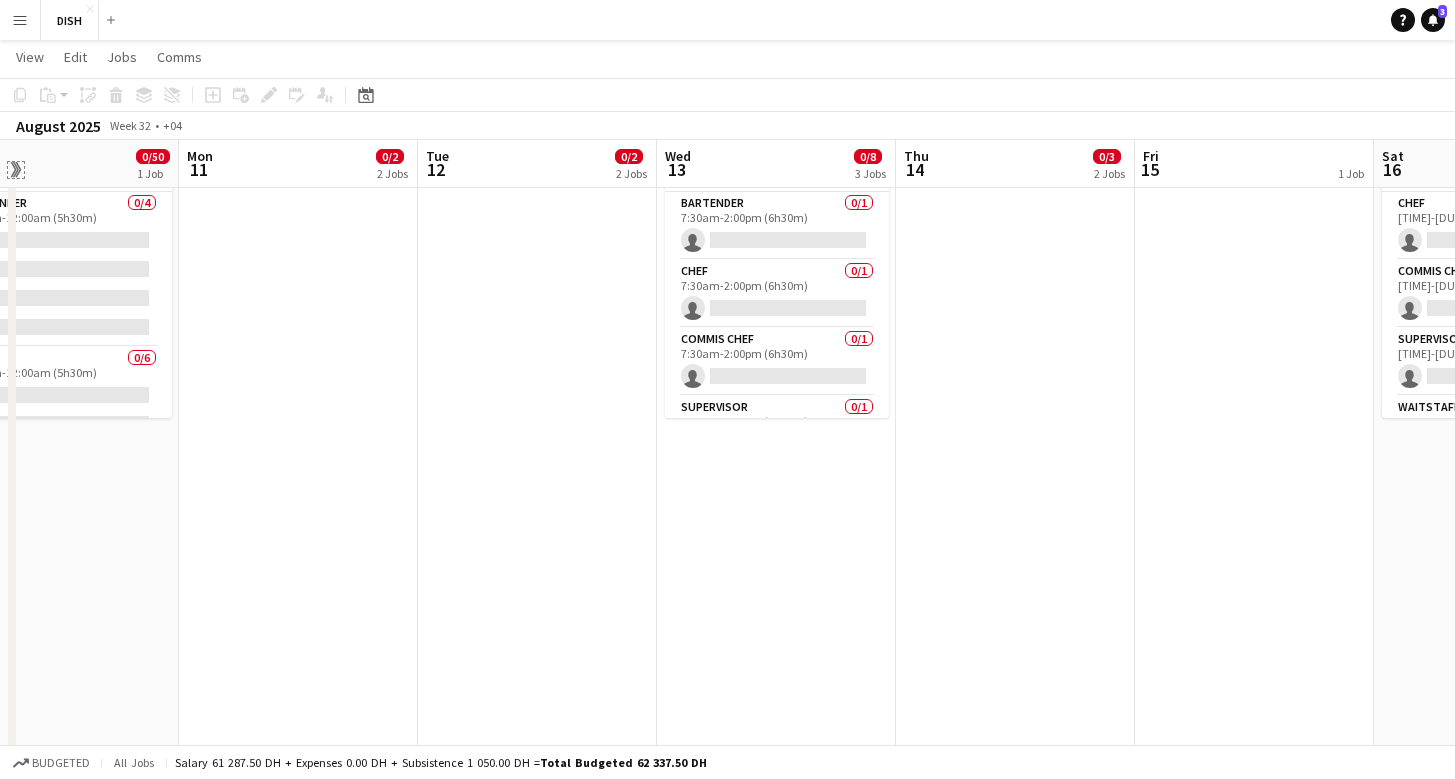 click on "Expand/collapse" 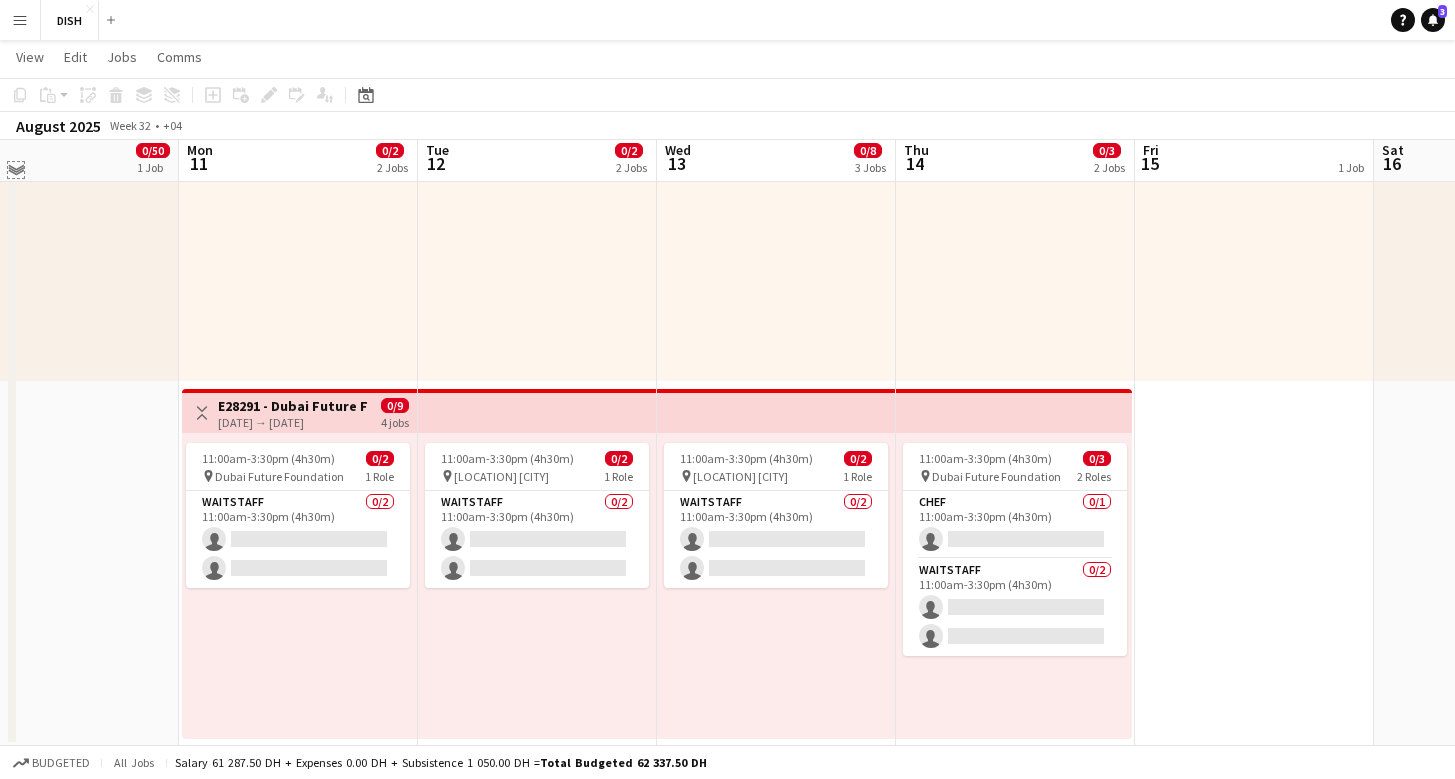 scroll, scrollTop: 1301, scrollLeft: 0, axis: vertical 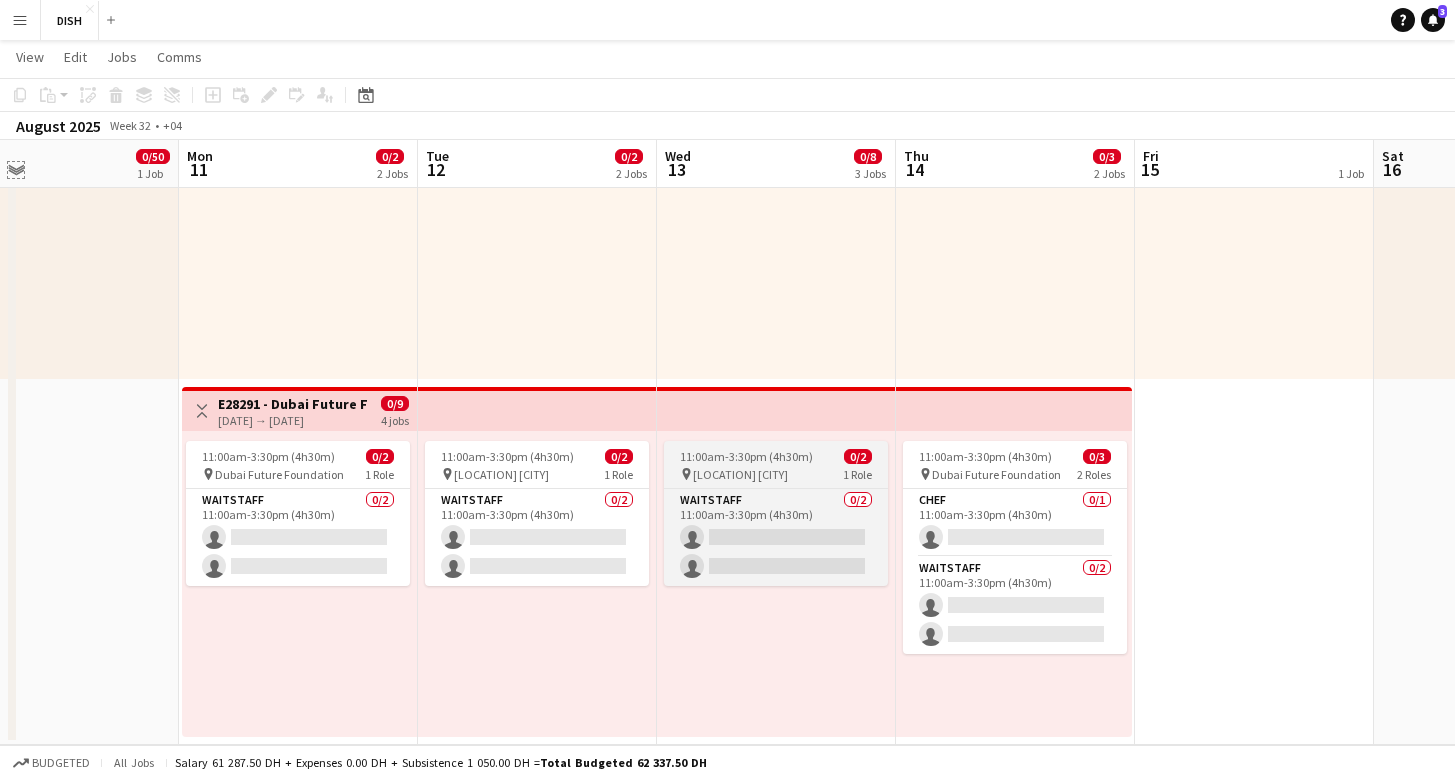 type 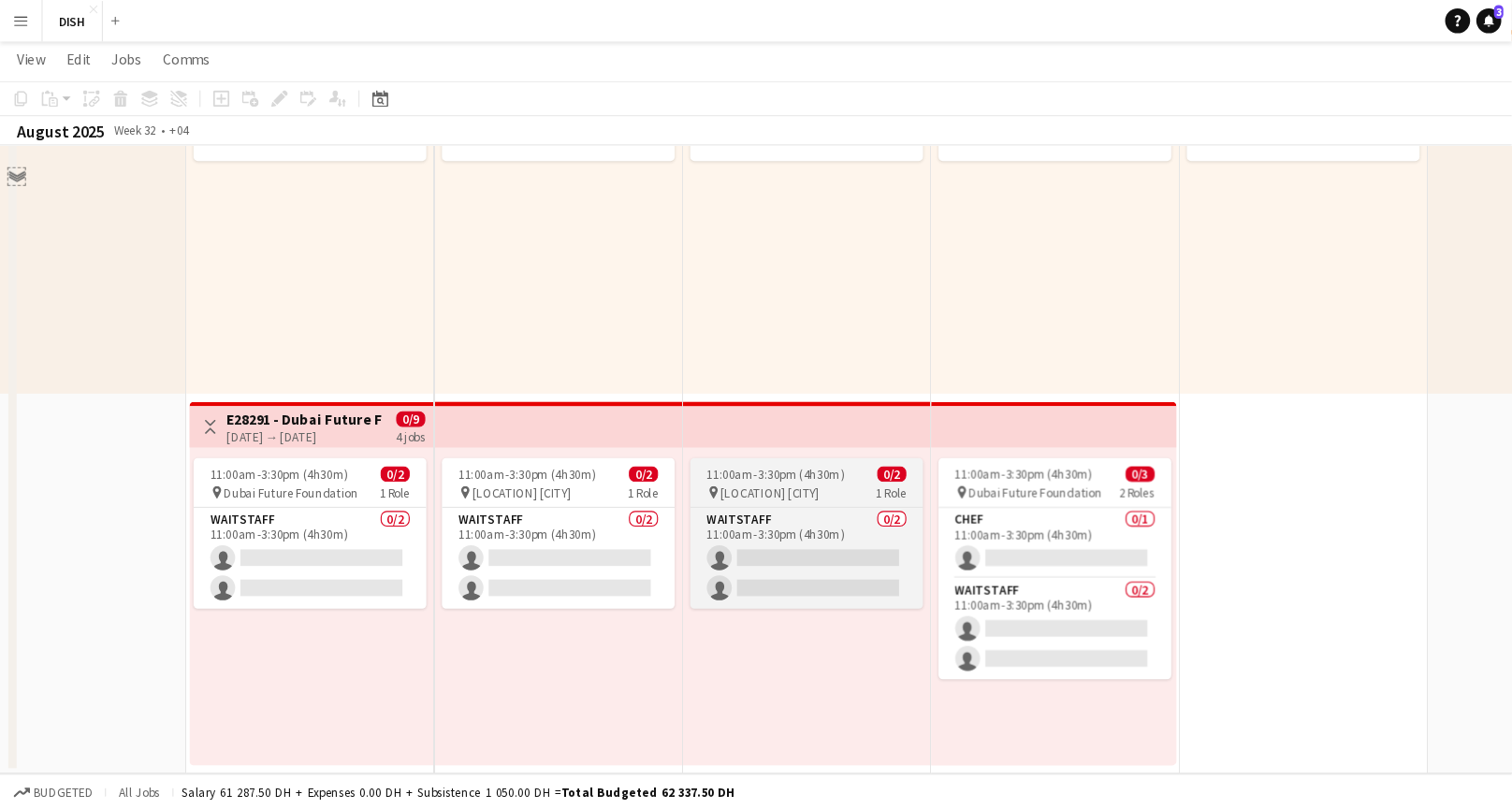 scroll, scrollTop: 1135, scrollLeft: 0, axis: vertical 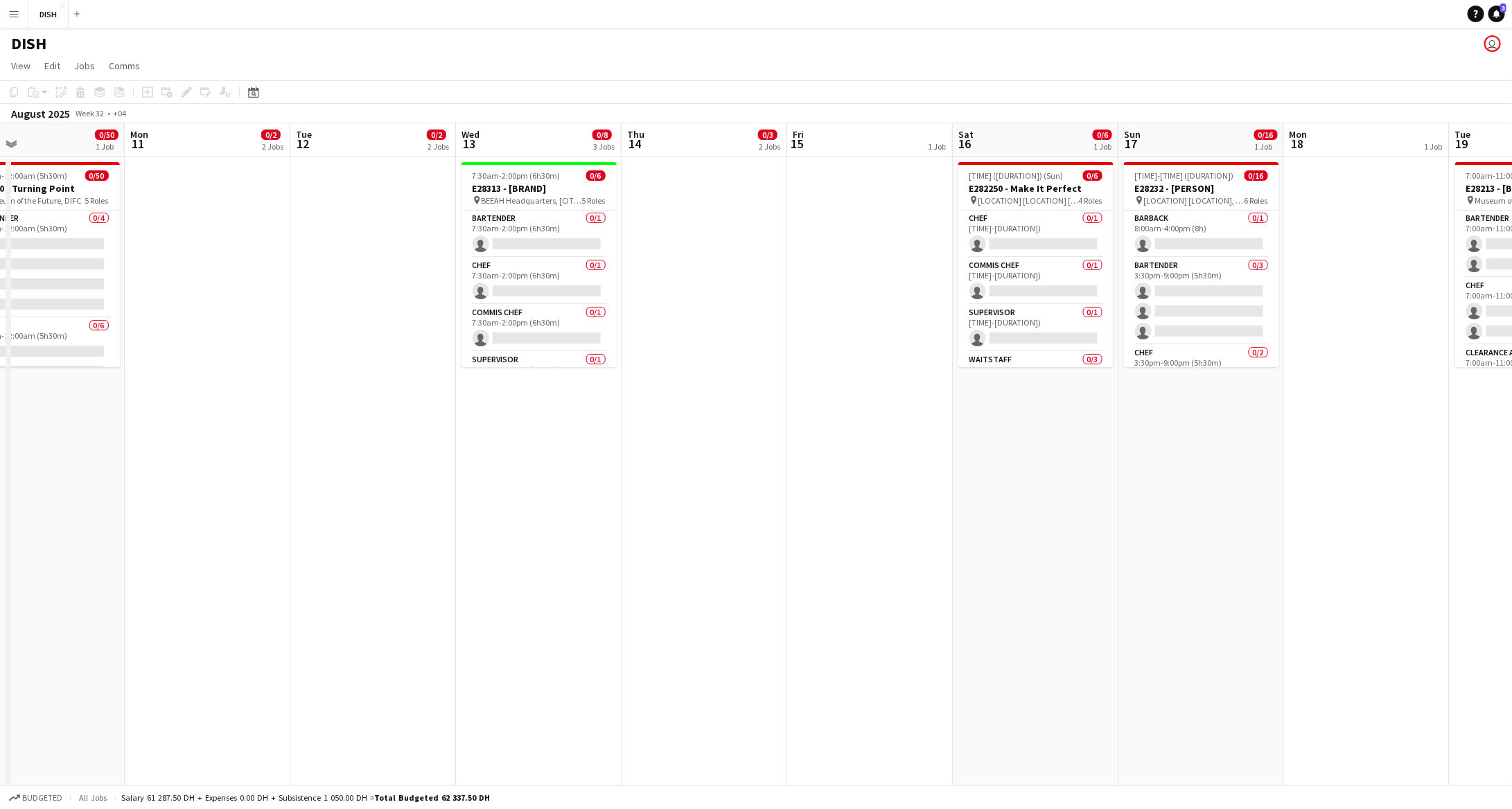 click at bounding box center (870, 526) 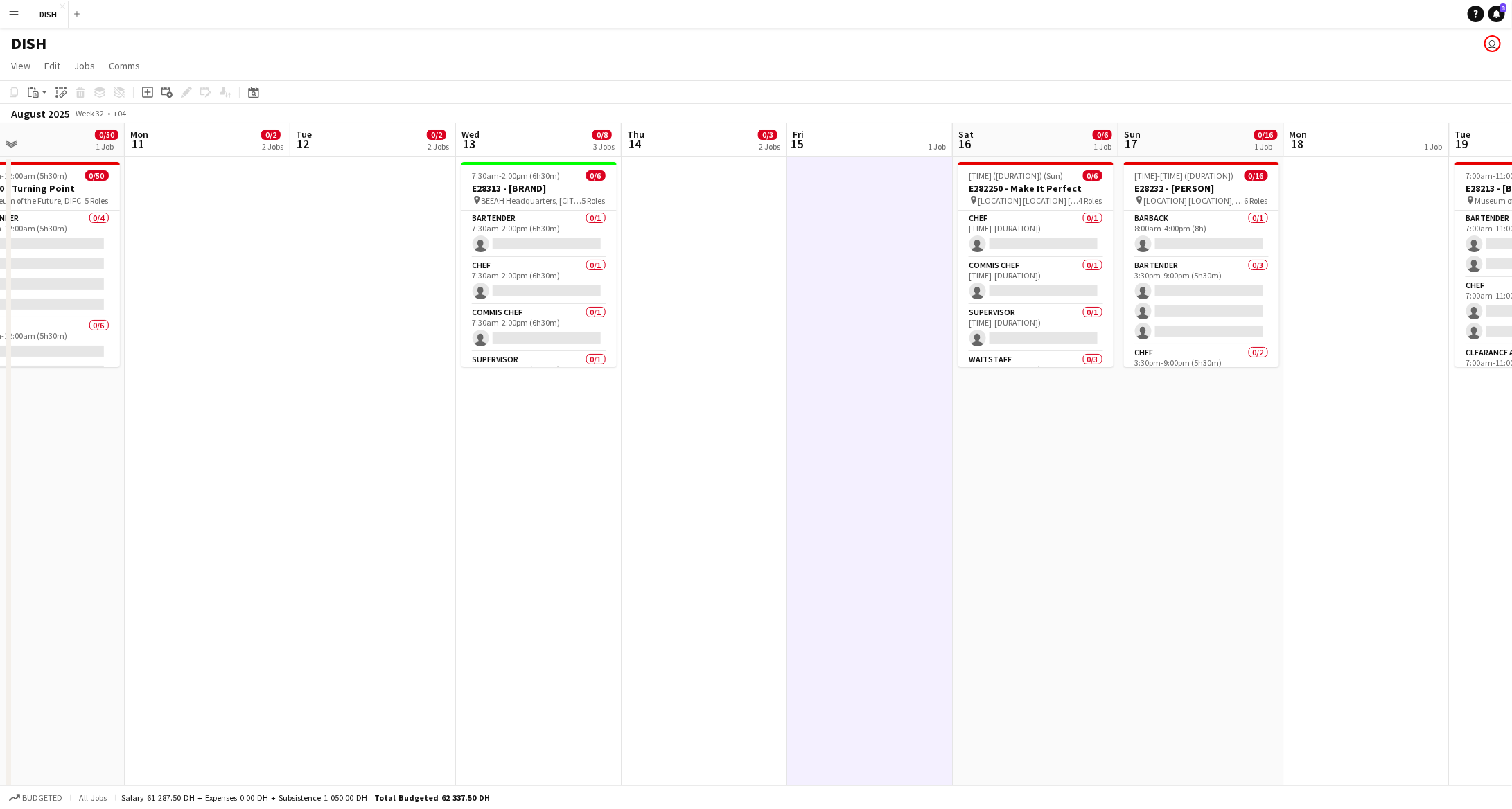 click at bounding box center (704, 526) 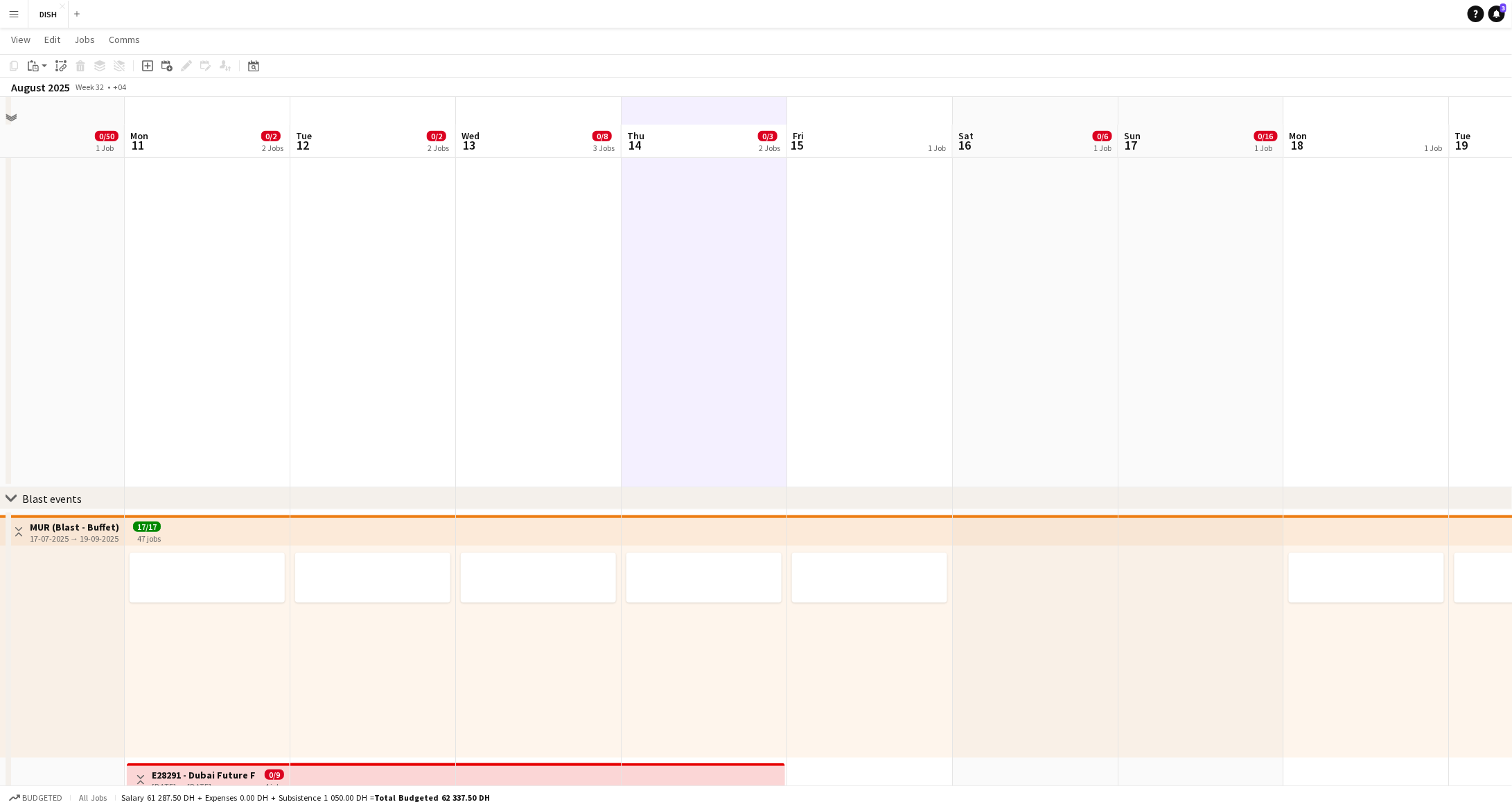 scroll, scrollTop: 433, scrollLeft: 0, axis: vertical 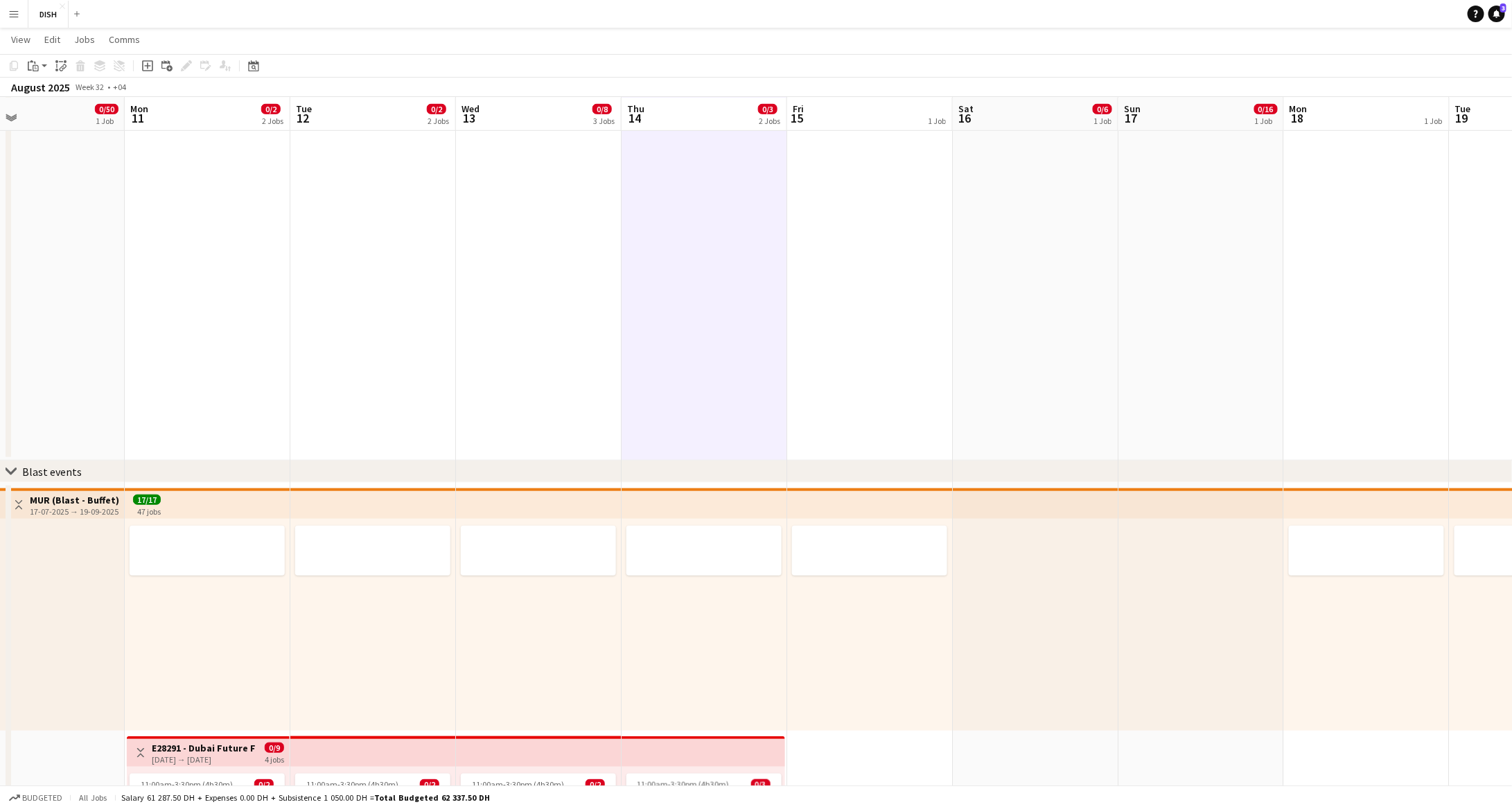 click on "Blast events" 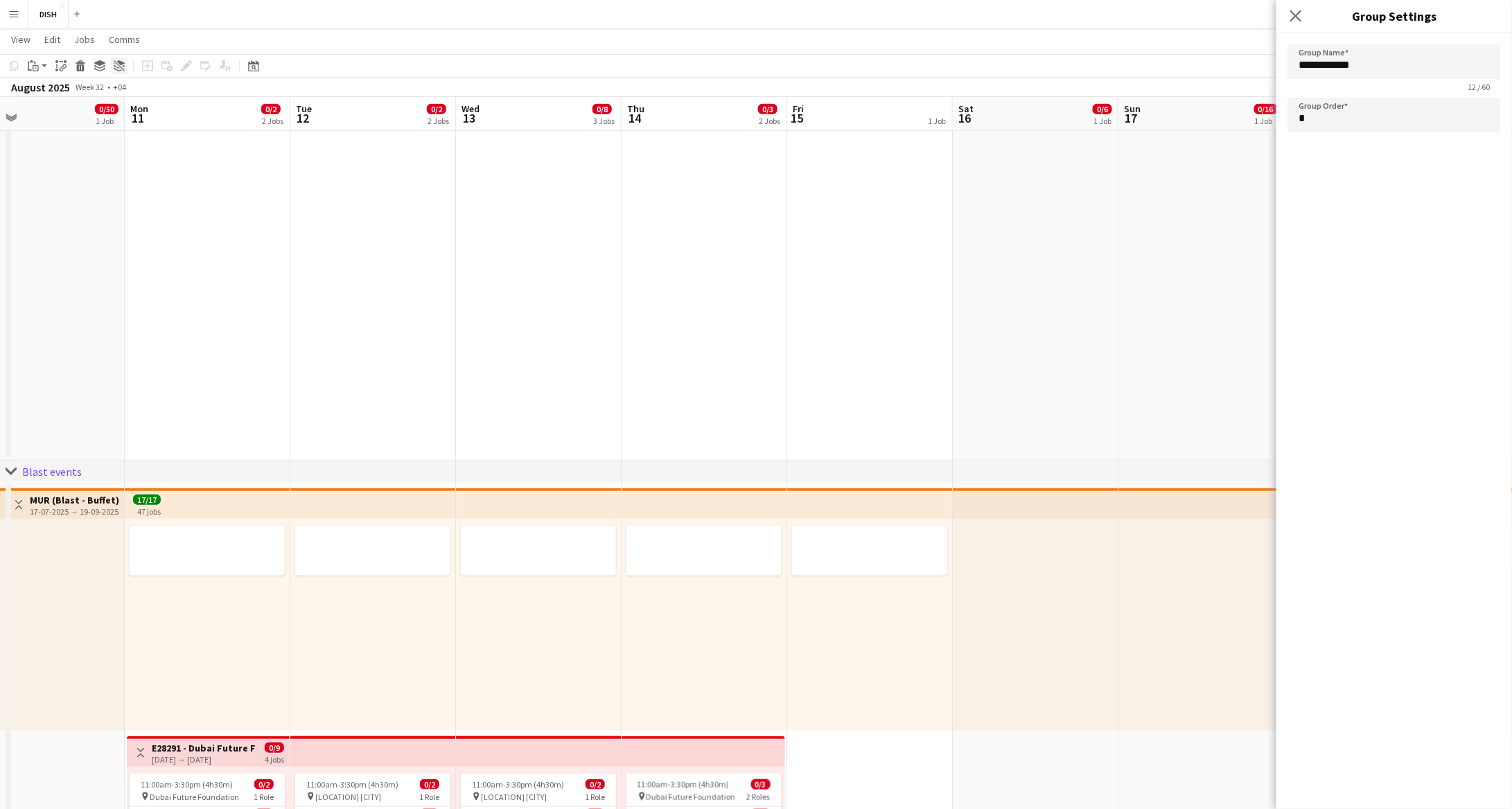 click on "Ungroup" 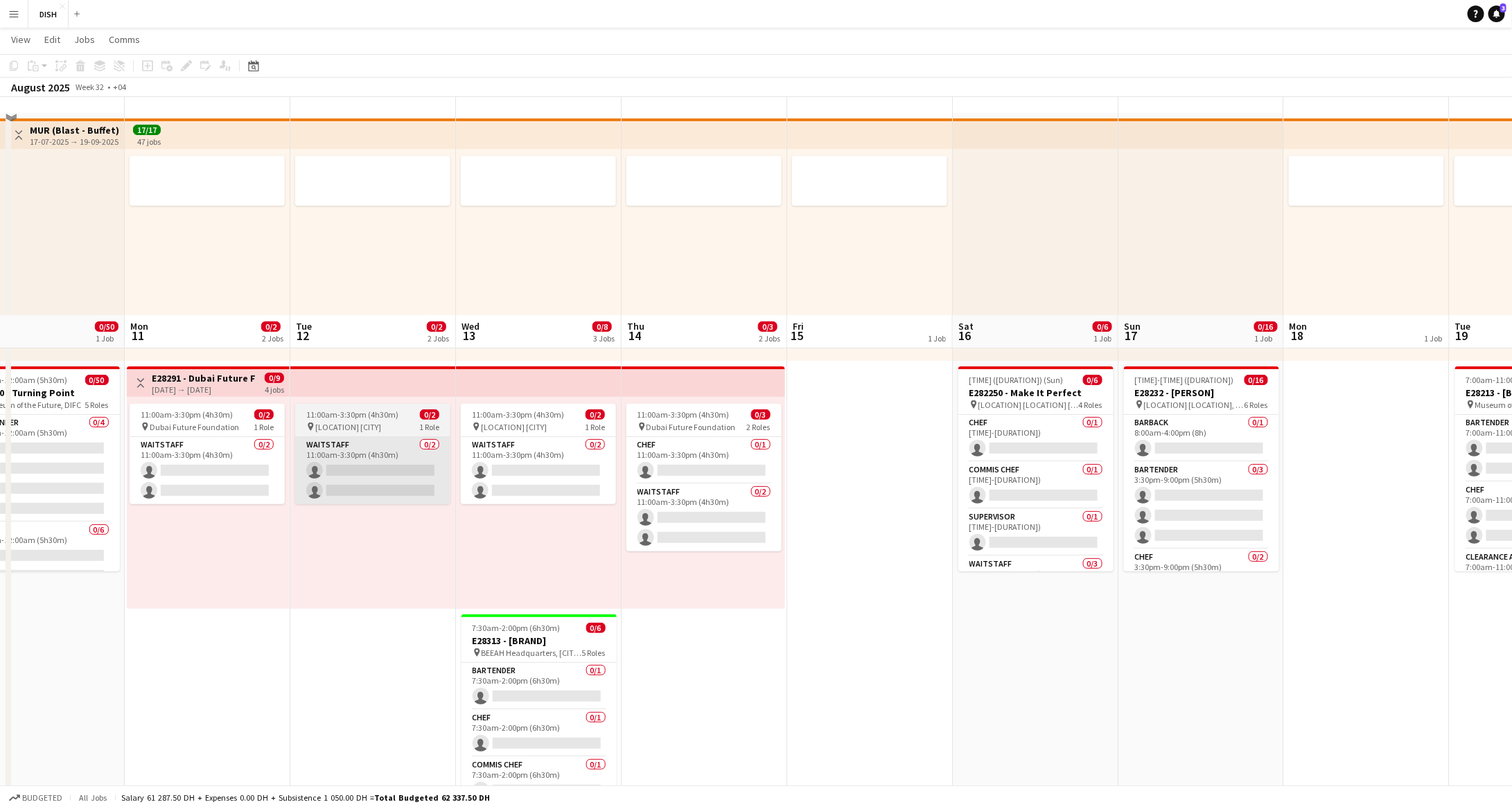 scroll, scrollTop: 0, scrollLeft: 0, axis: both 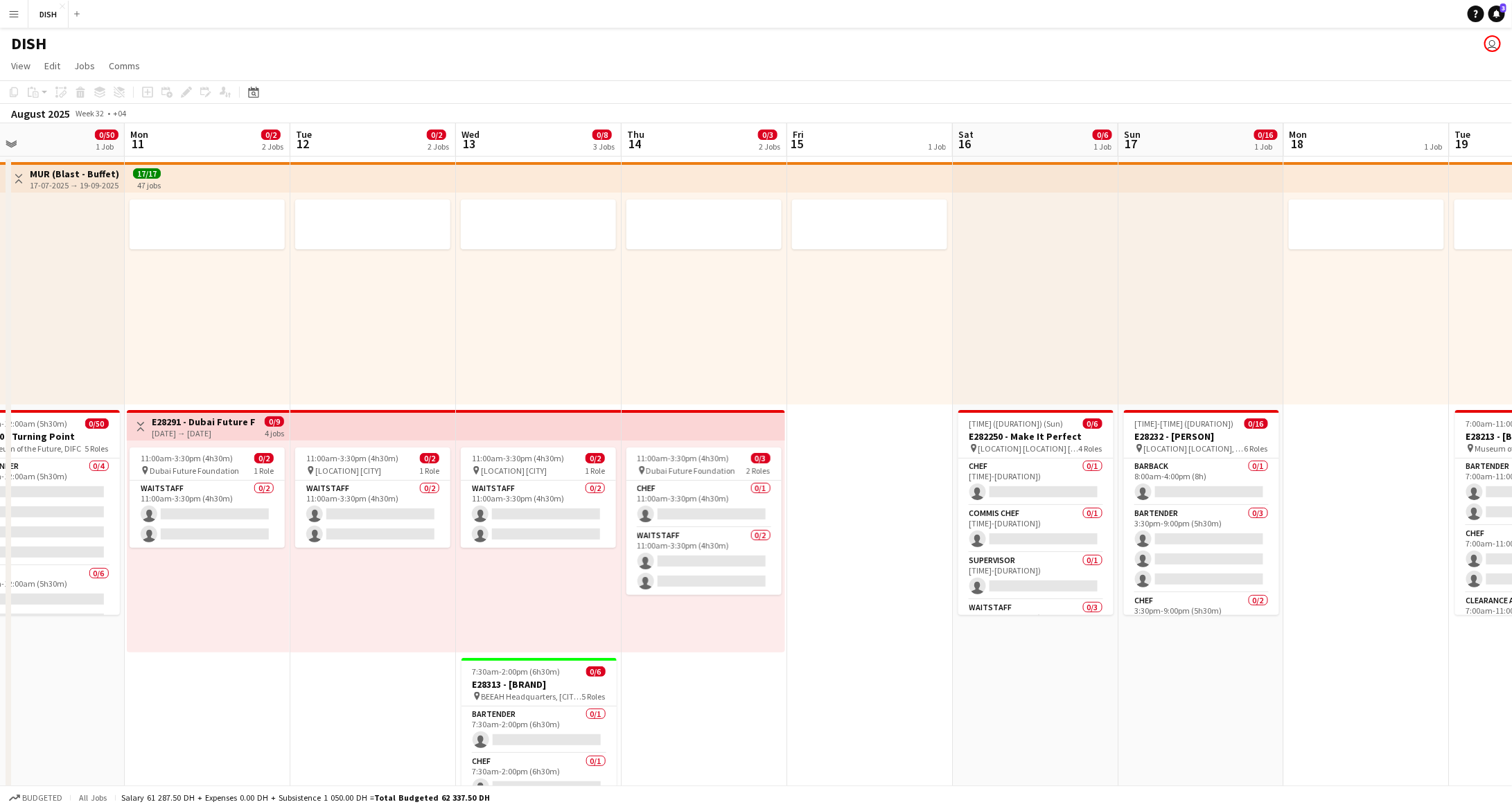click at bounding box center (538, 299) 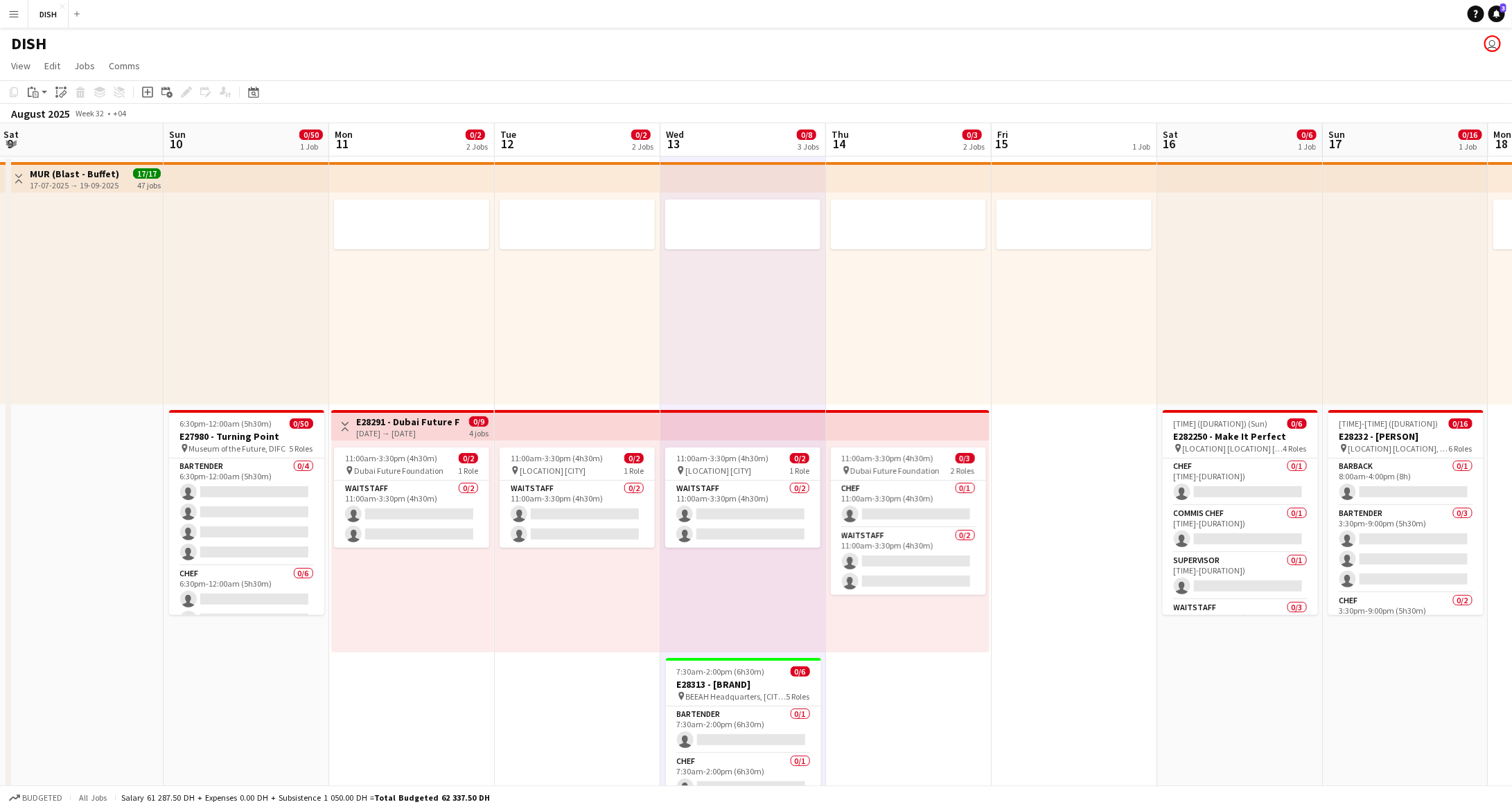 scroll, scrollTop: 0, scrollLeft: 0, axis: both 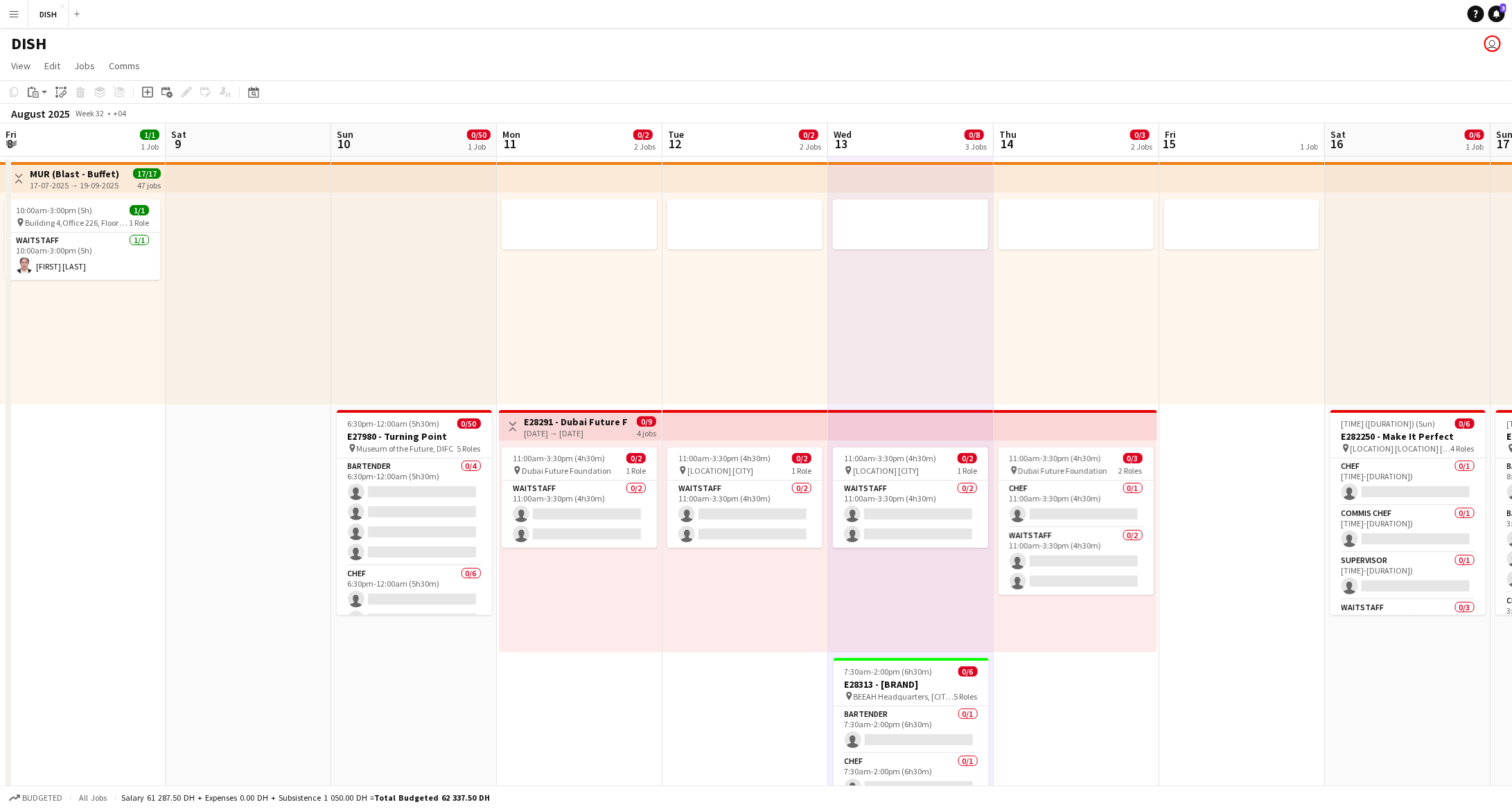 click on "Toggle View" at bounding box center [19, 179] 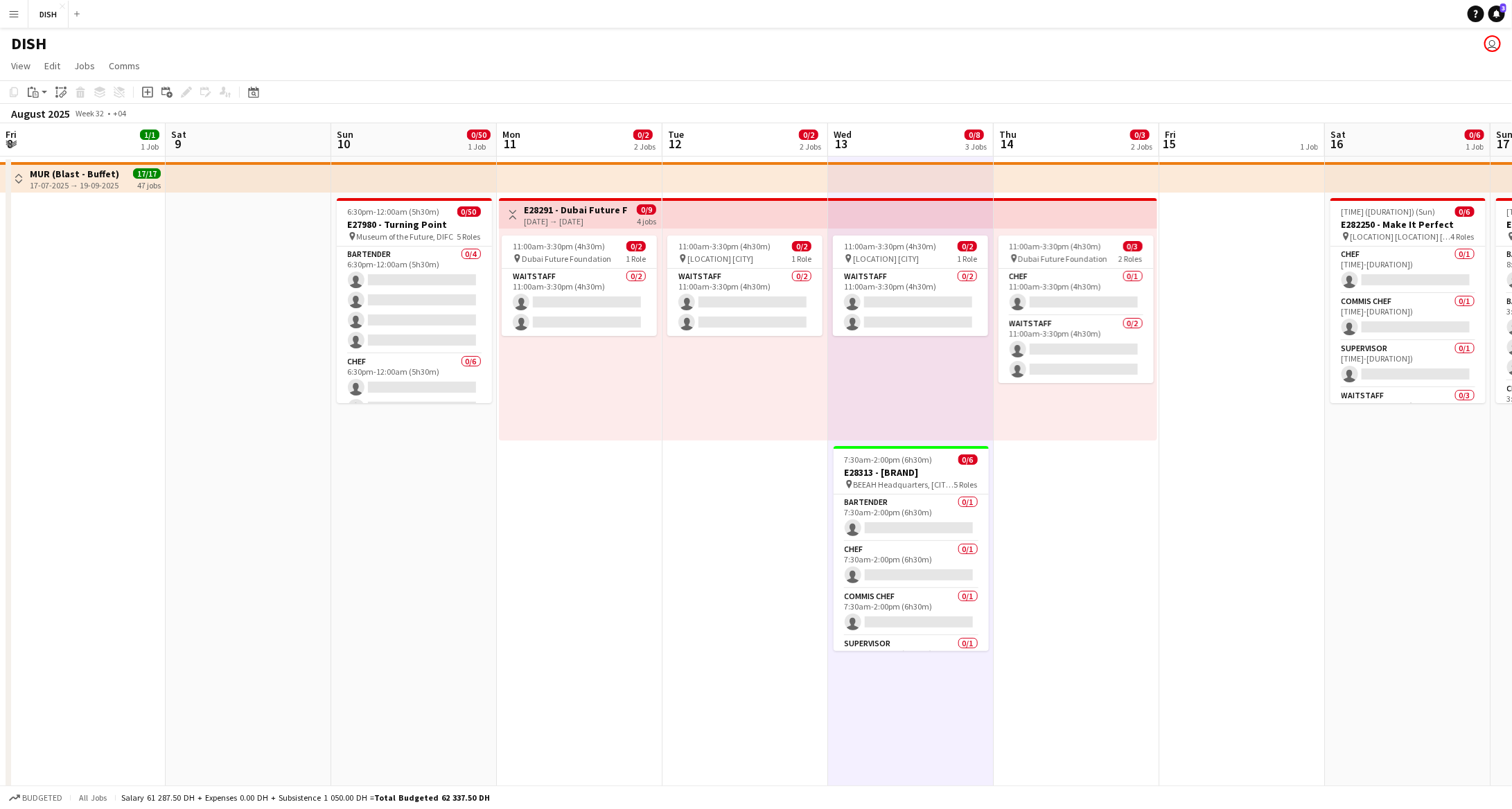 click on "Toggle View" at bounding box center (513, 215) 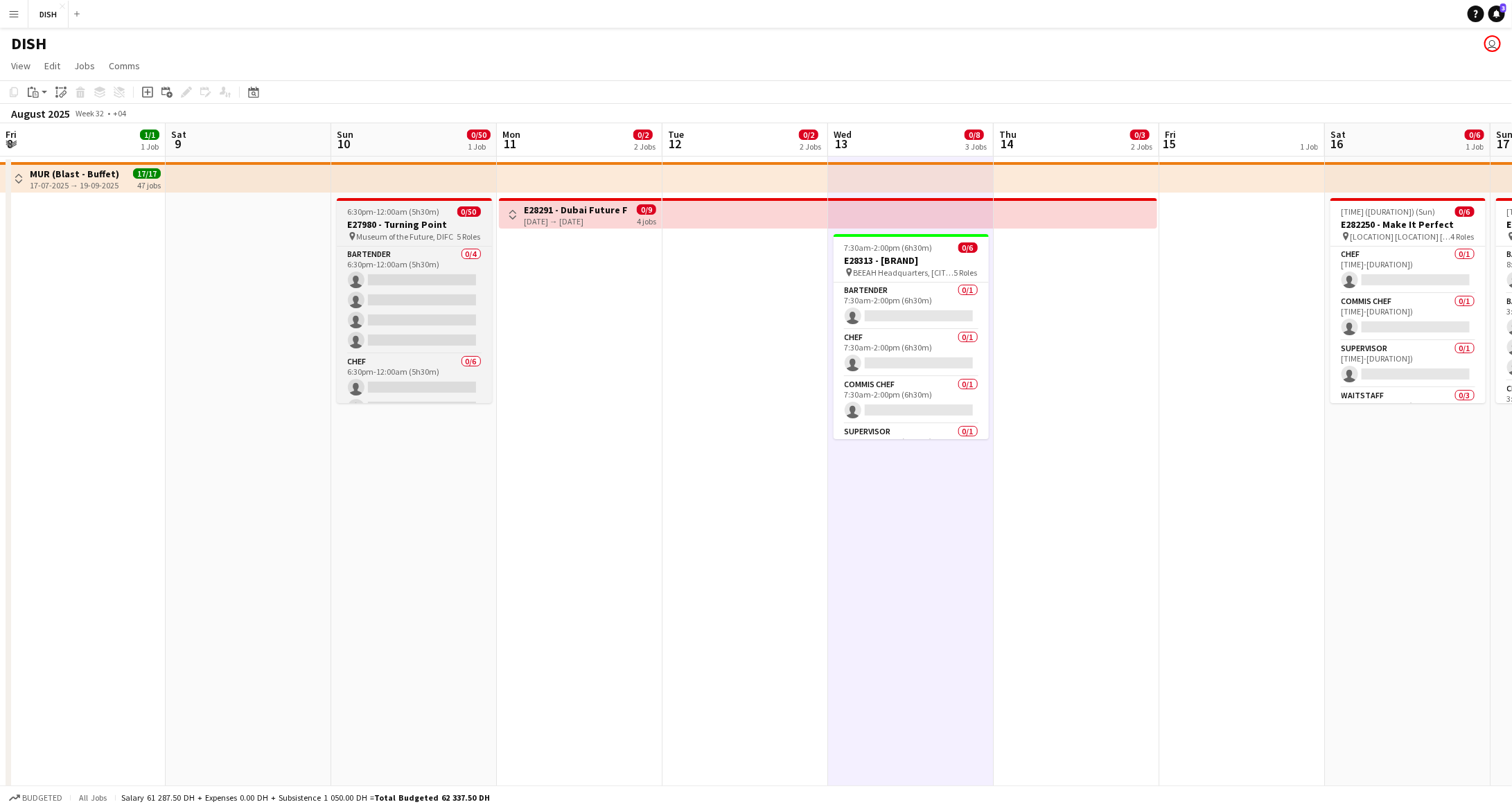 click on "6:30pm-12:00am (5h30m) (Mon)" at bounding box center (403, 211) 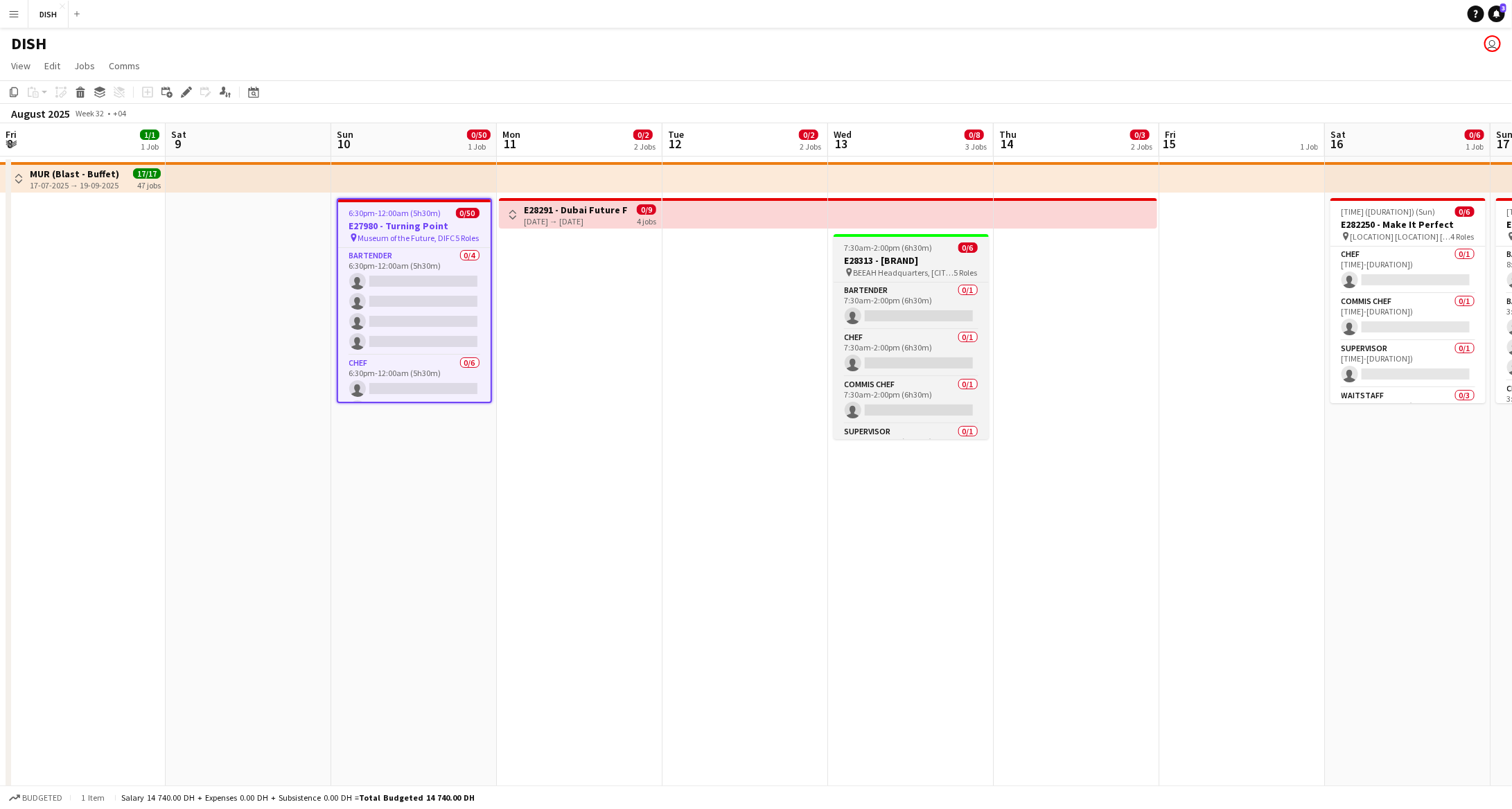 click on "7:30am-2:00pm (6h30m)" at bounding box center (888, 247) 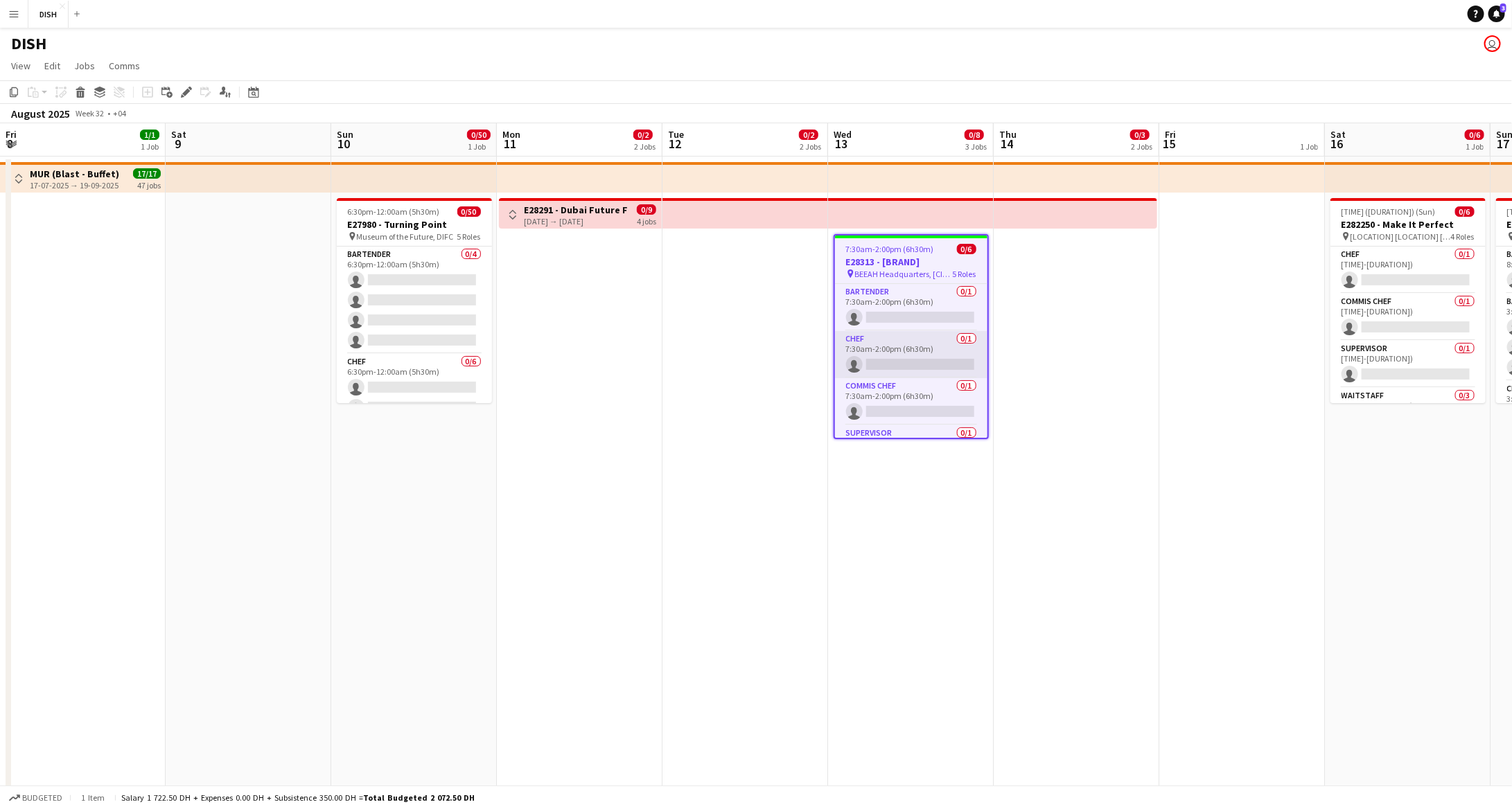 scroll, scrollTop: 100, scrollLeft: 0, axis: vertical 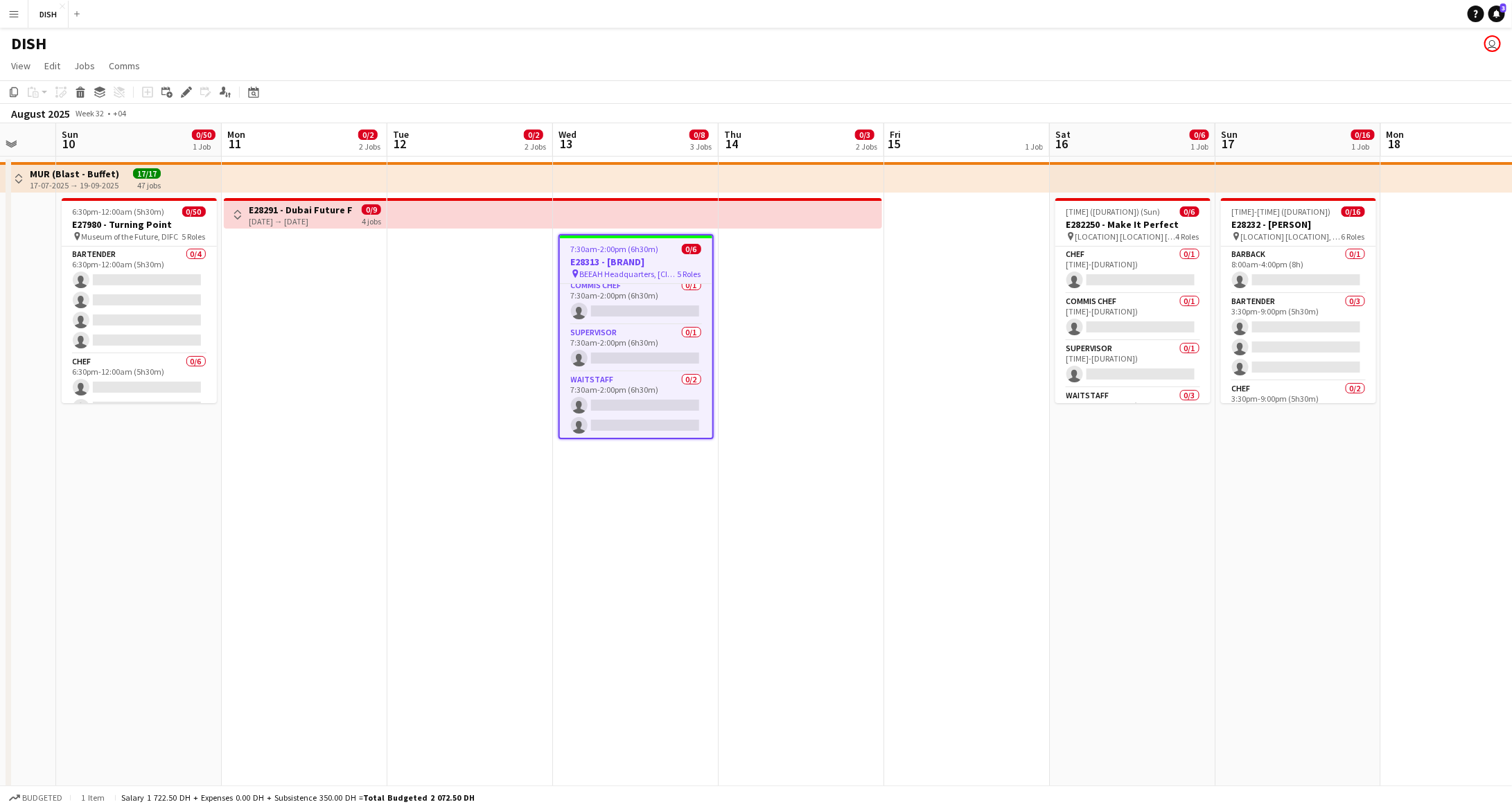 click at bounding box center (801, 544) 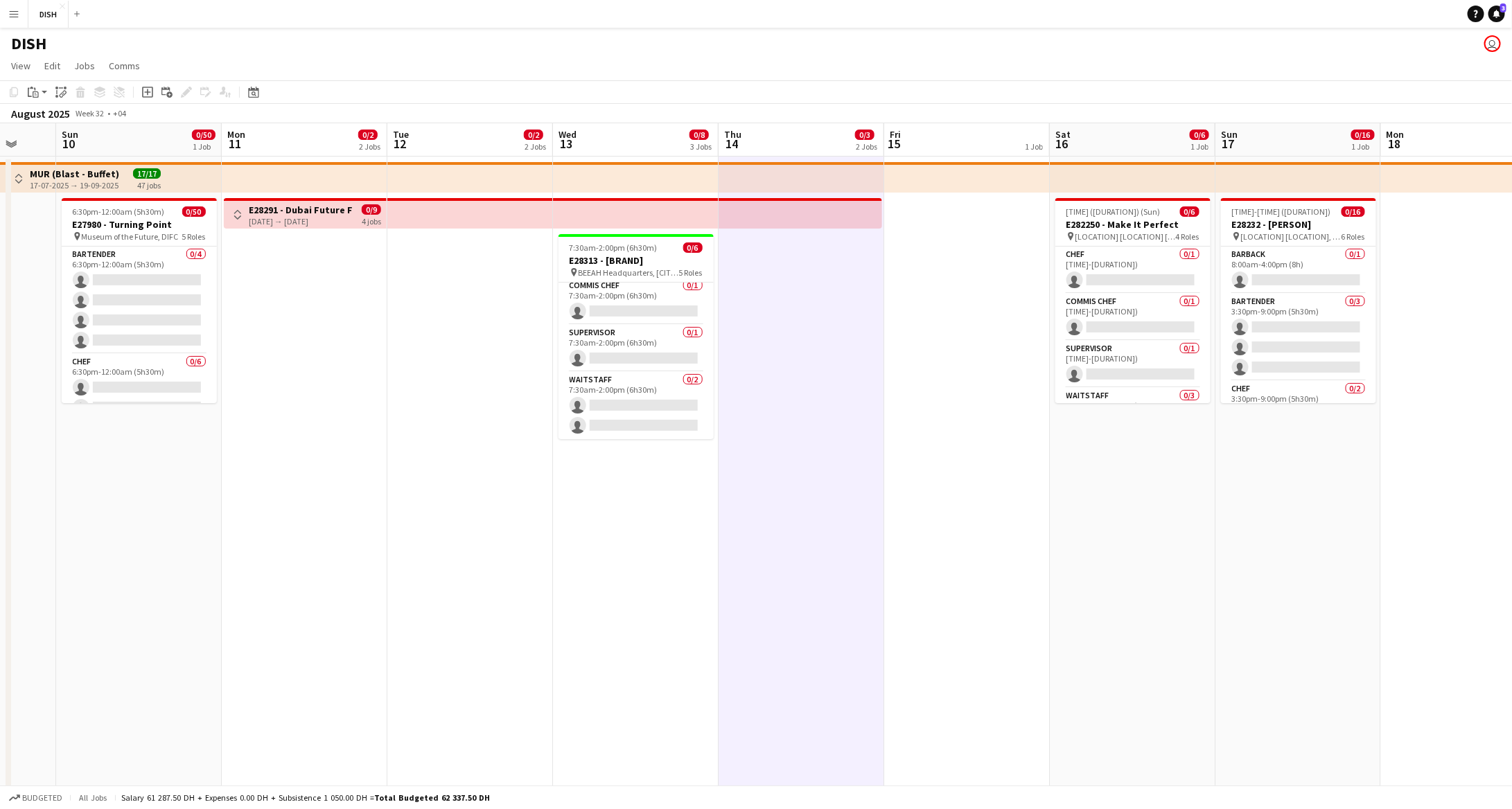 scroll, scrollTop: 98, scrollLeft: 0, axis: vertical 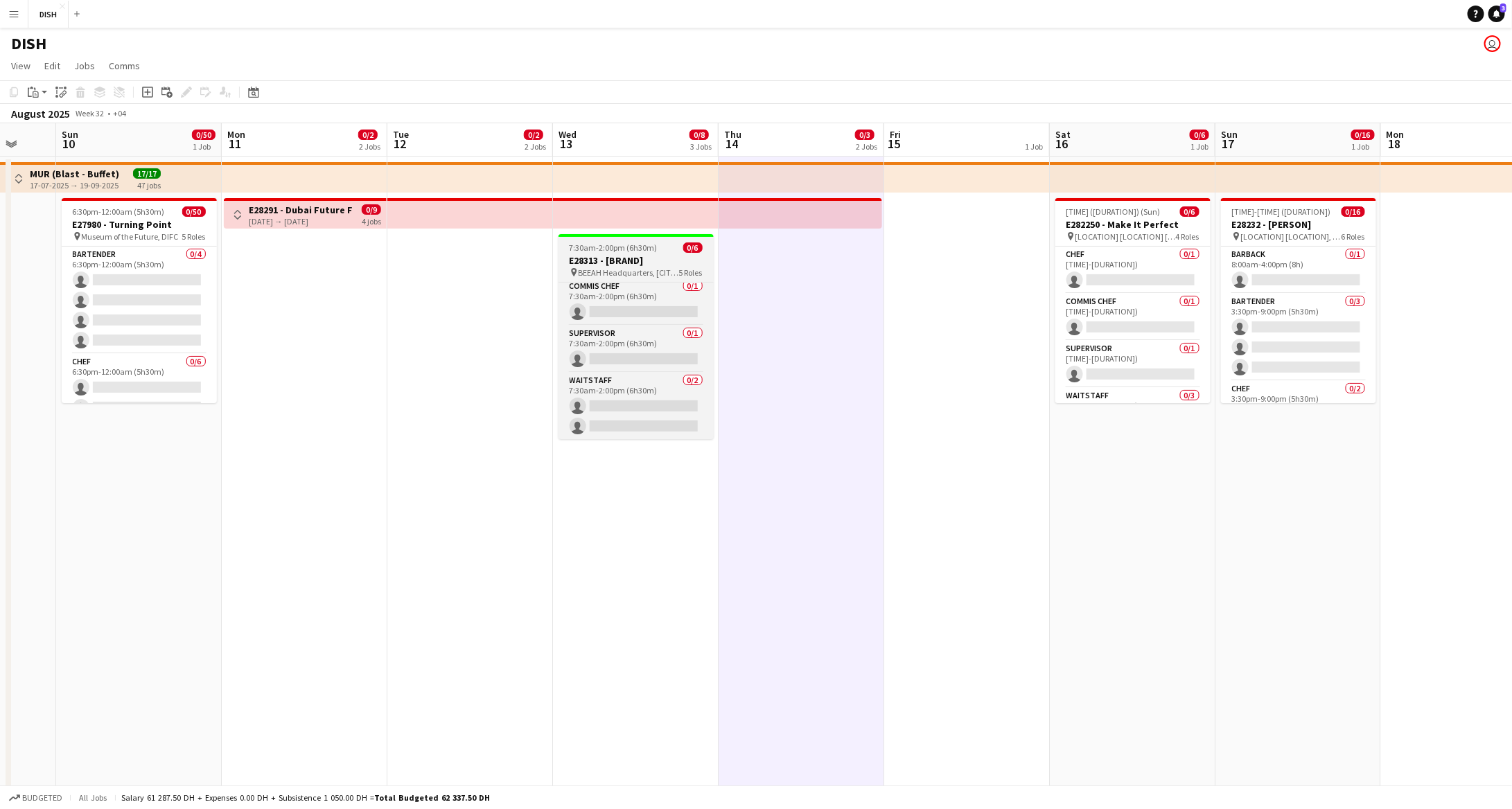 click on "7:30am-2:00pm (6h30m)" at bounding box center (613, 247) 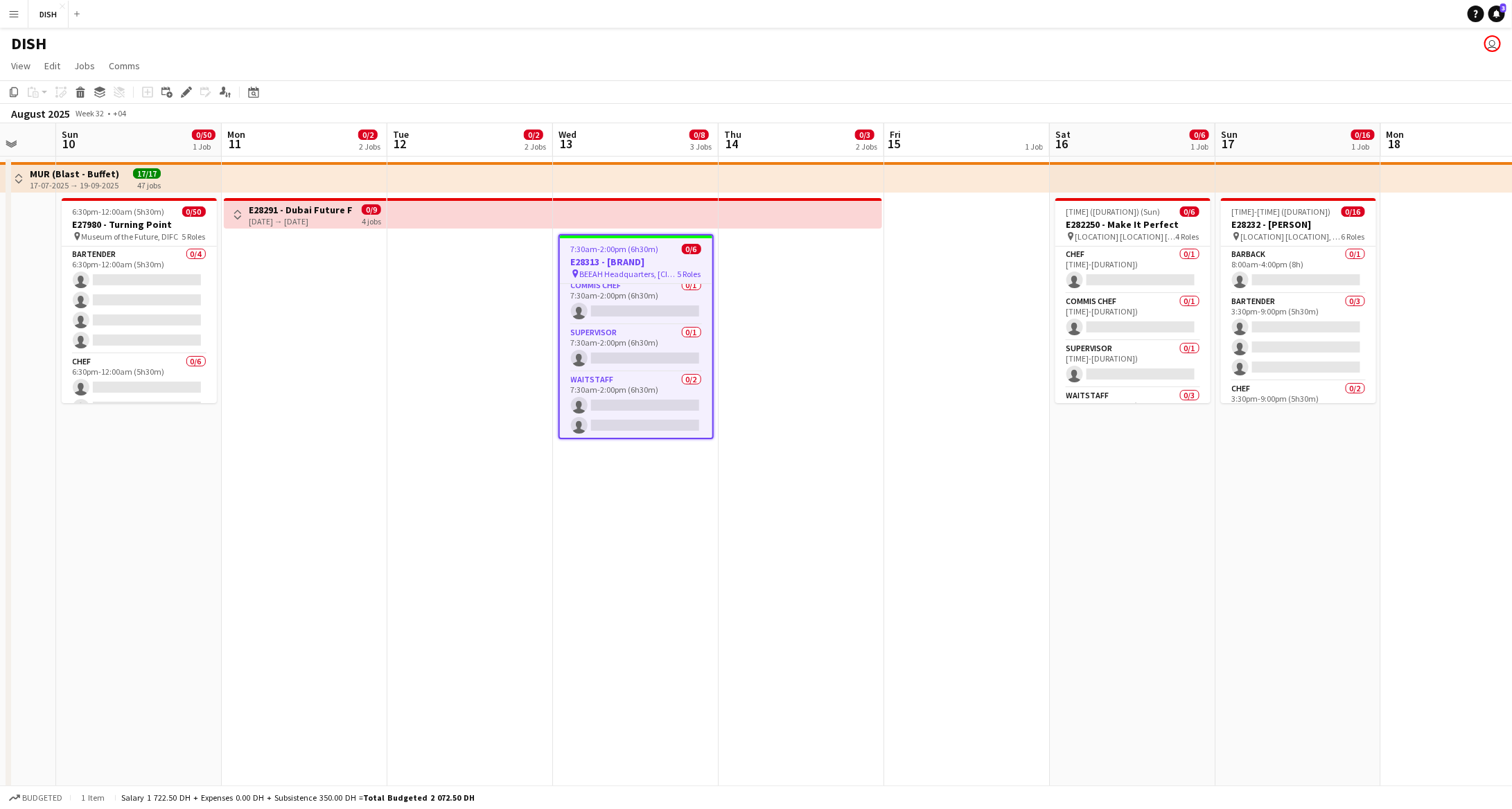 click at bounding box center (801, 544) 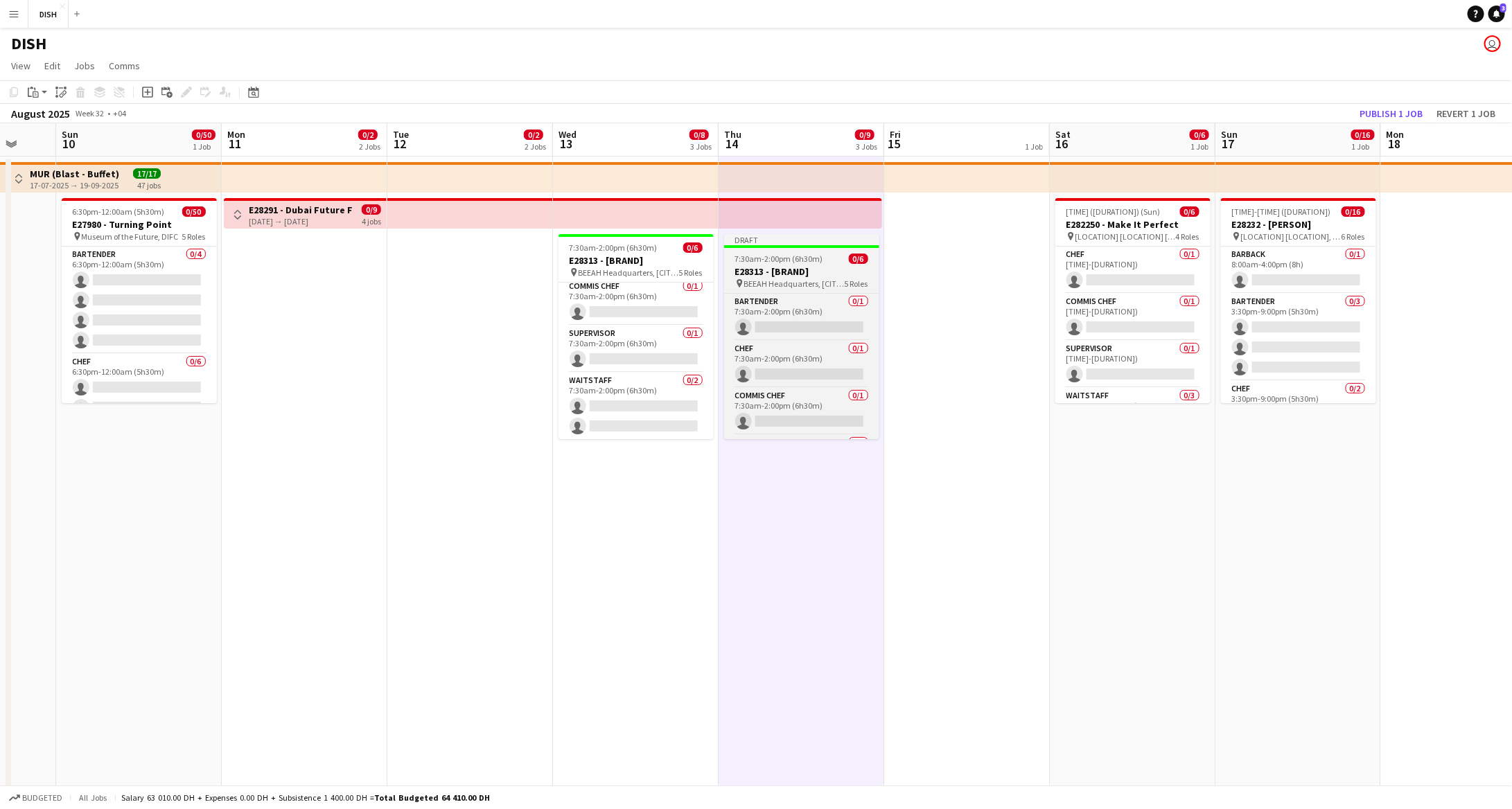 click on "7:30am-2:00pm (6h30m)" at bounding box center (779, 258) 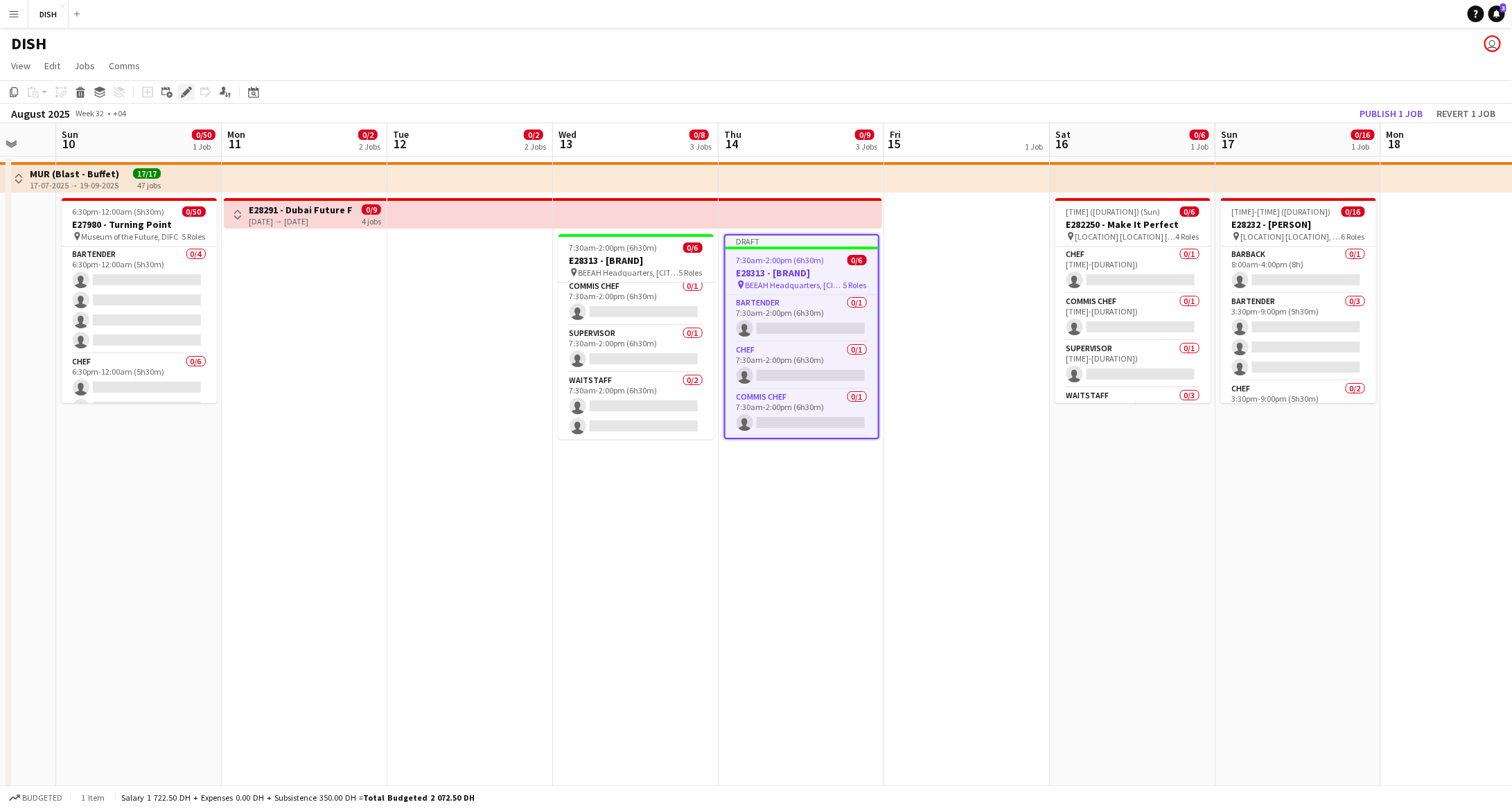 click 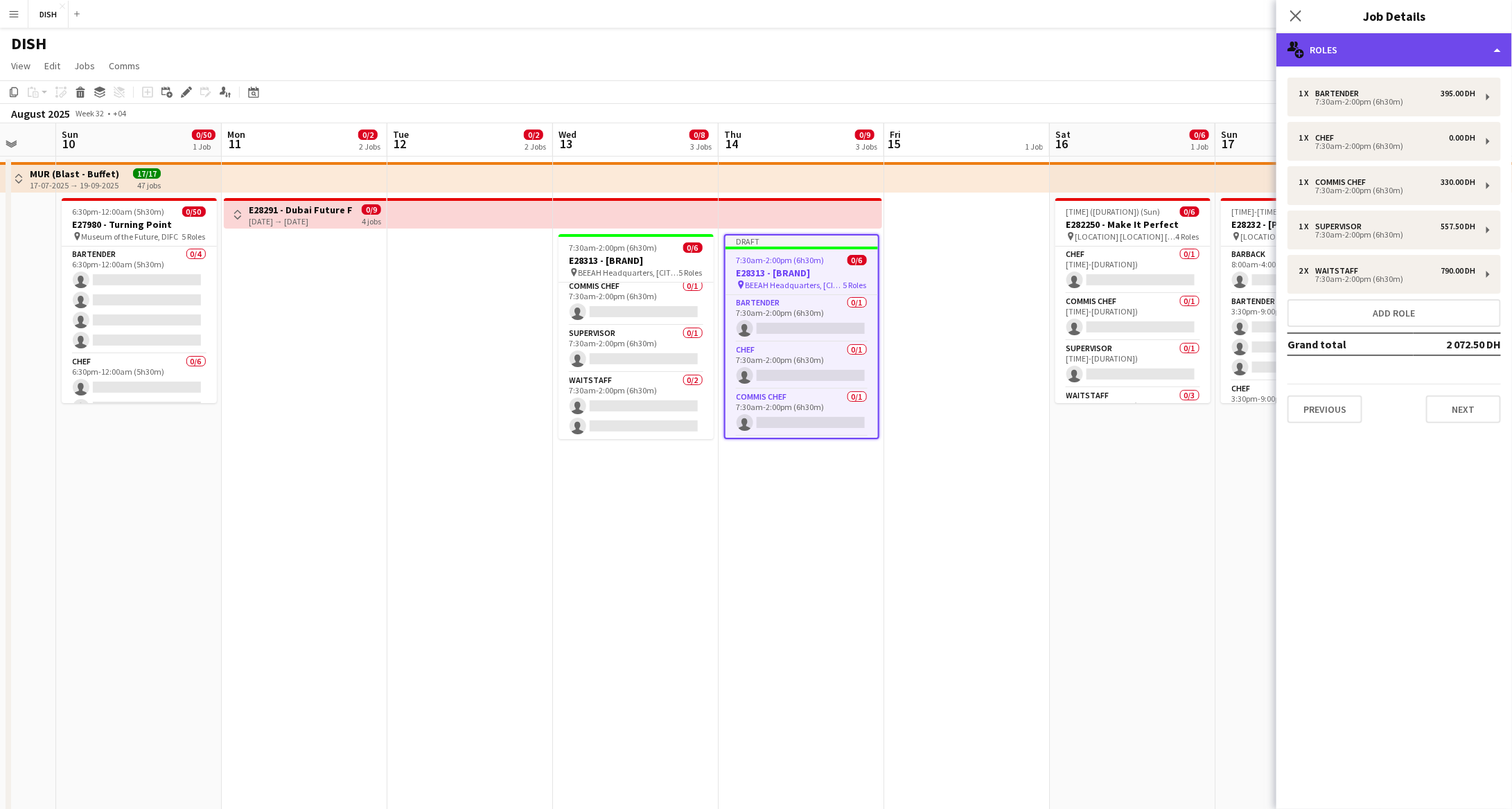 click on "multiple-users-add
Roles" 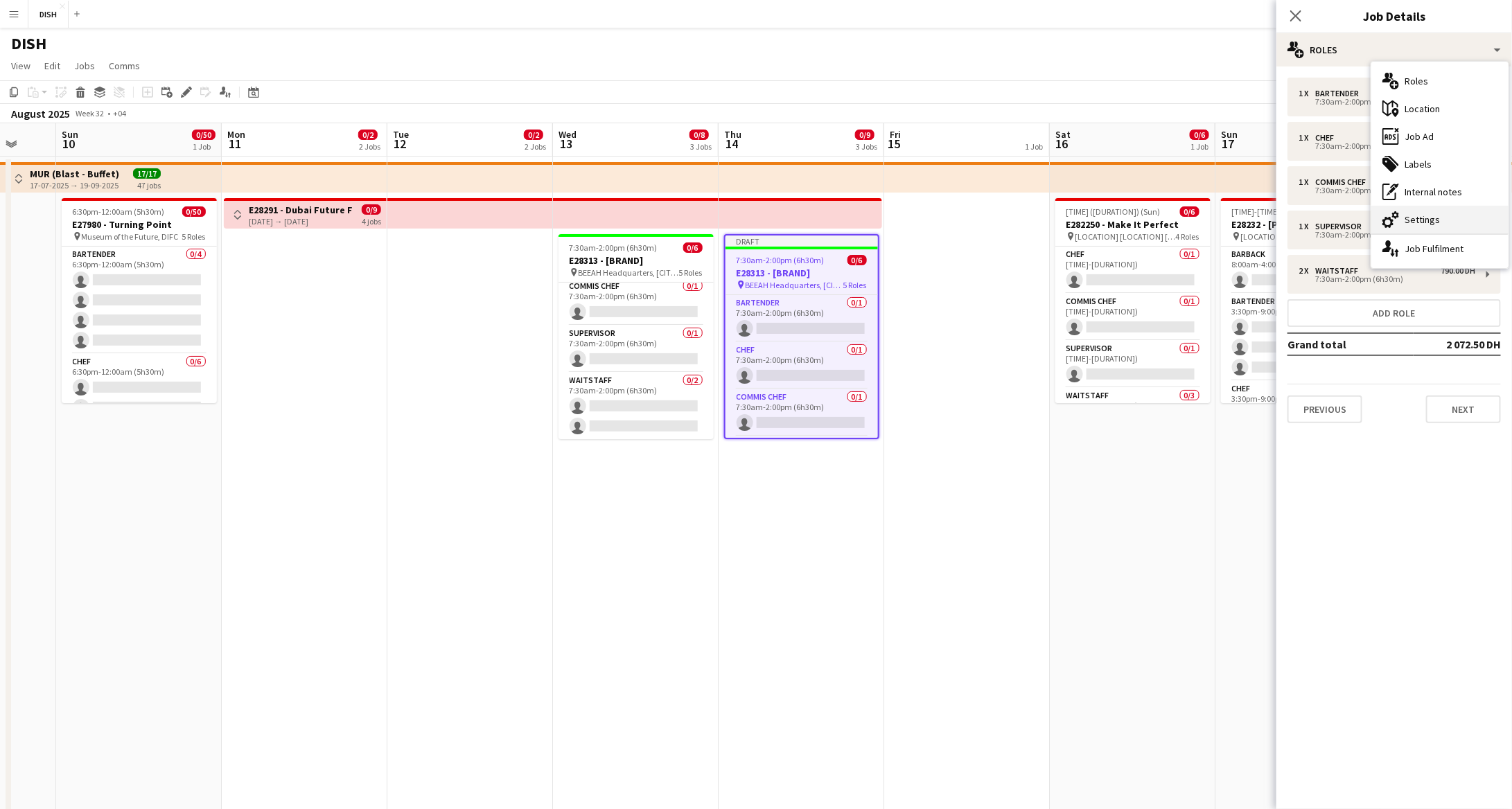 click on "cog-double-3
Settings" at bounding box center (1440, 220) 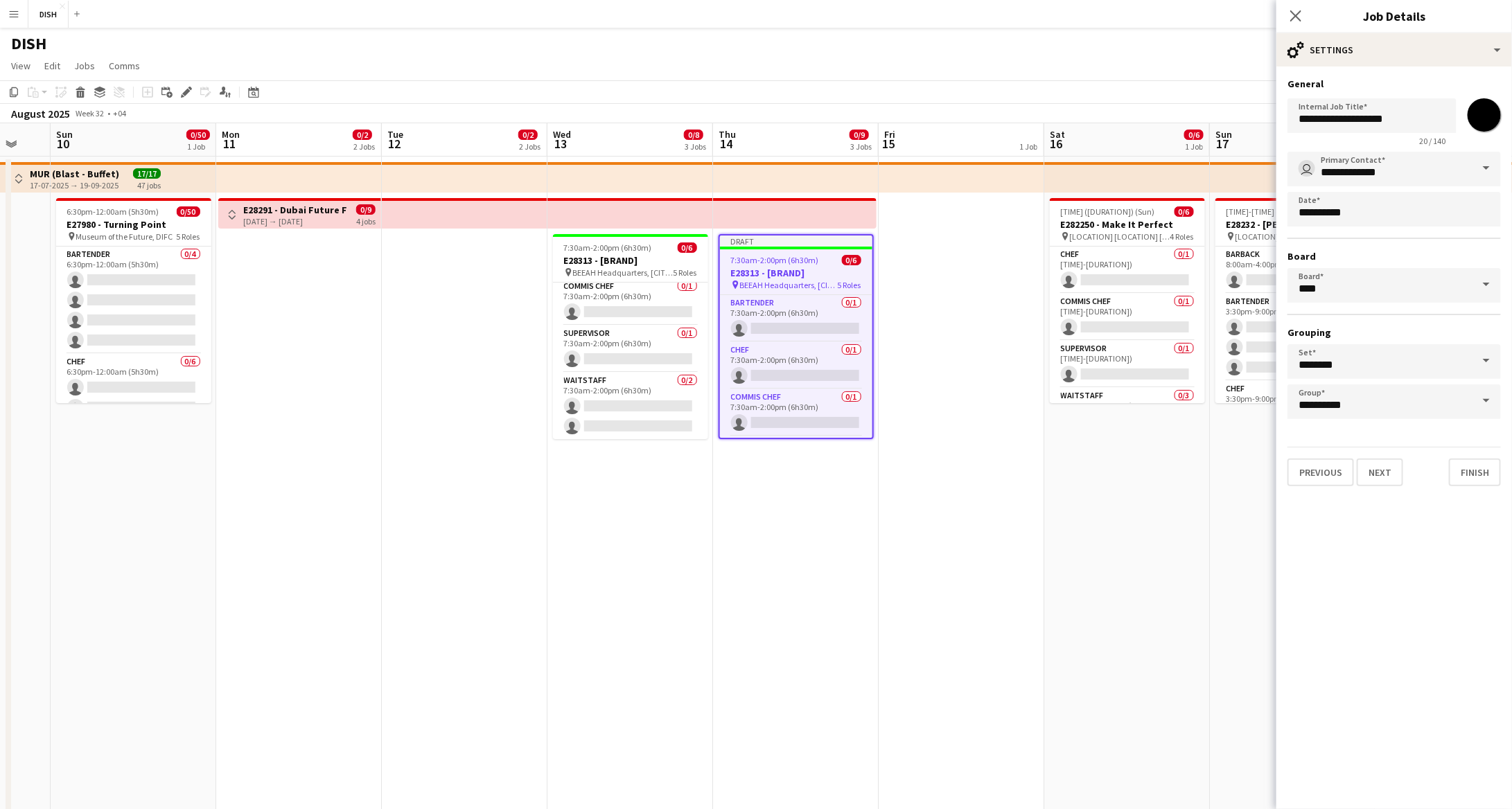 scroll, scrollTop: 0, scrollLeft: 283, axis: horizontal 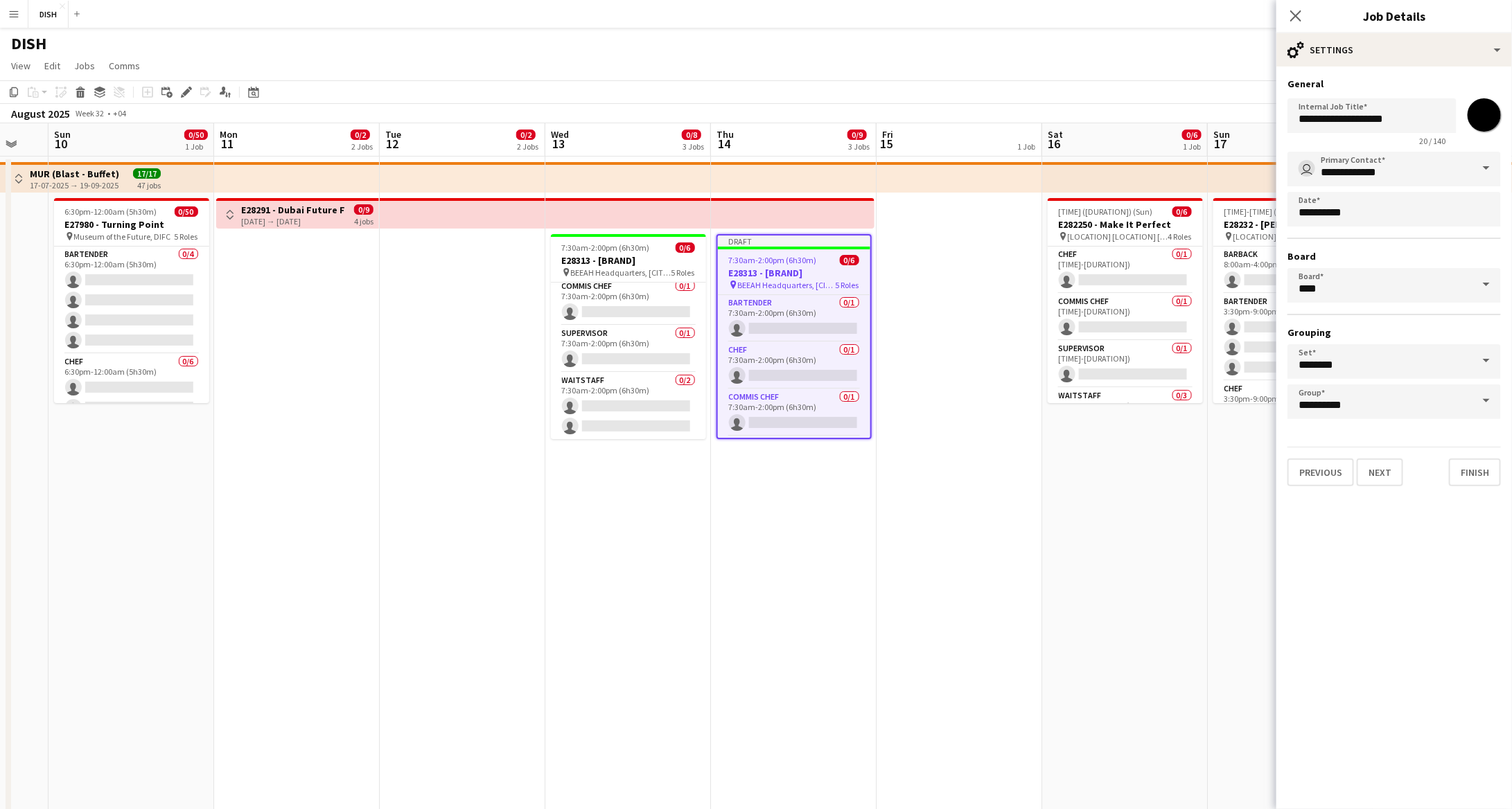 drag, startPoint x: 772, startPoint y: 242, endPoint x: 764, endPoint y: 249, distance: 10.630146 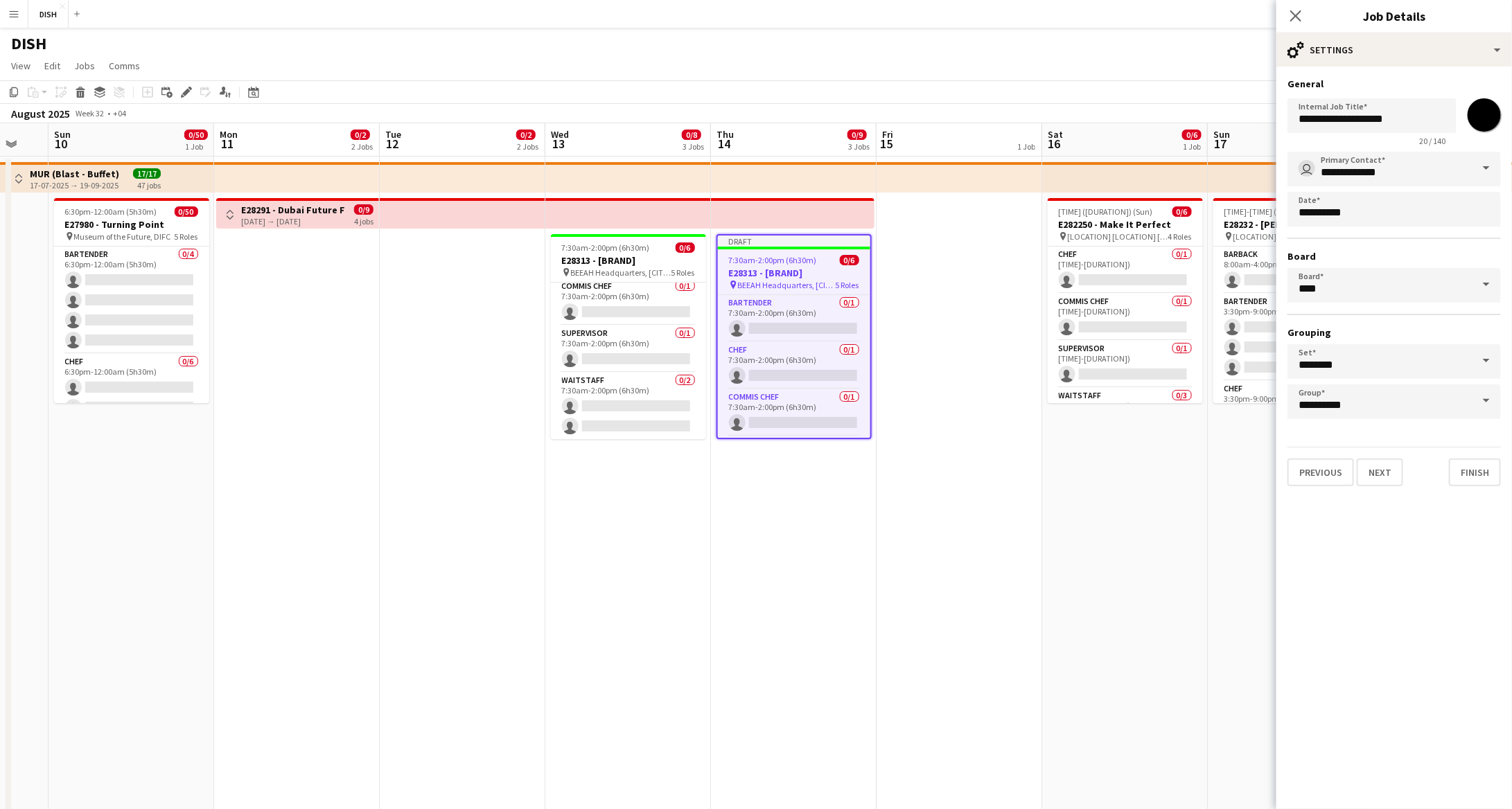click on "Fri   8   1/1   1 Job   Sat   9   Sun   10   0/50   1 Job   Mon   11   0/2   2 Jobs   Tue   12   0/2   2 Jobs   Wed   13   0/8   3 Jobs   Thu   14   0/9   3 Jobs   Fri   15   1 Job   Sat   16   0/6   1 Job   Sun   17   0/16   1 Job   Mon   18   1 Job   Tue   19   0/20   2 Jobs   Wed   20   1 Job   Thu   21   1 Job   Fri   22   0/6   2 Jobs
Toggle View
MUR (Blast - Buffet)  [DATE] → [DATE]   17/17   47 jobs      [TIME] ([DURATION]) (Mon)   0/50   E27980 - [BRAND]
pin
[LOCATION], [CITY]   5 Roles   Bartender   0/4   [TIME] ([DURATION])
single-neutral-actions
single-neutral-actions
single-neutral-actions
single-neutral-actions
Chef   0/6   [TIME] ([DURATION])
single-neutral-actions" at bounding box center (756, 527) 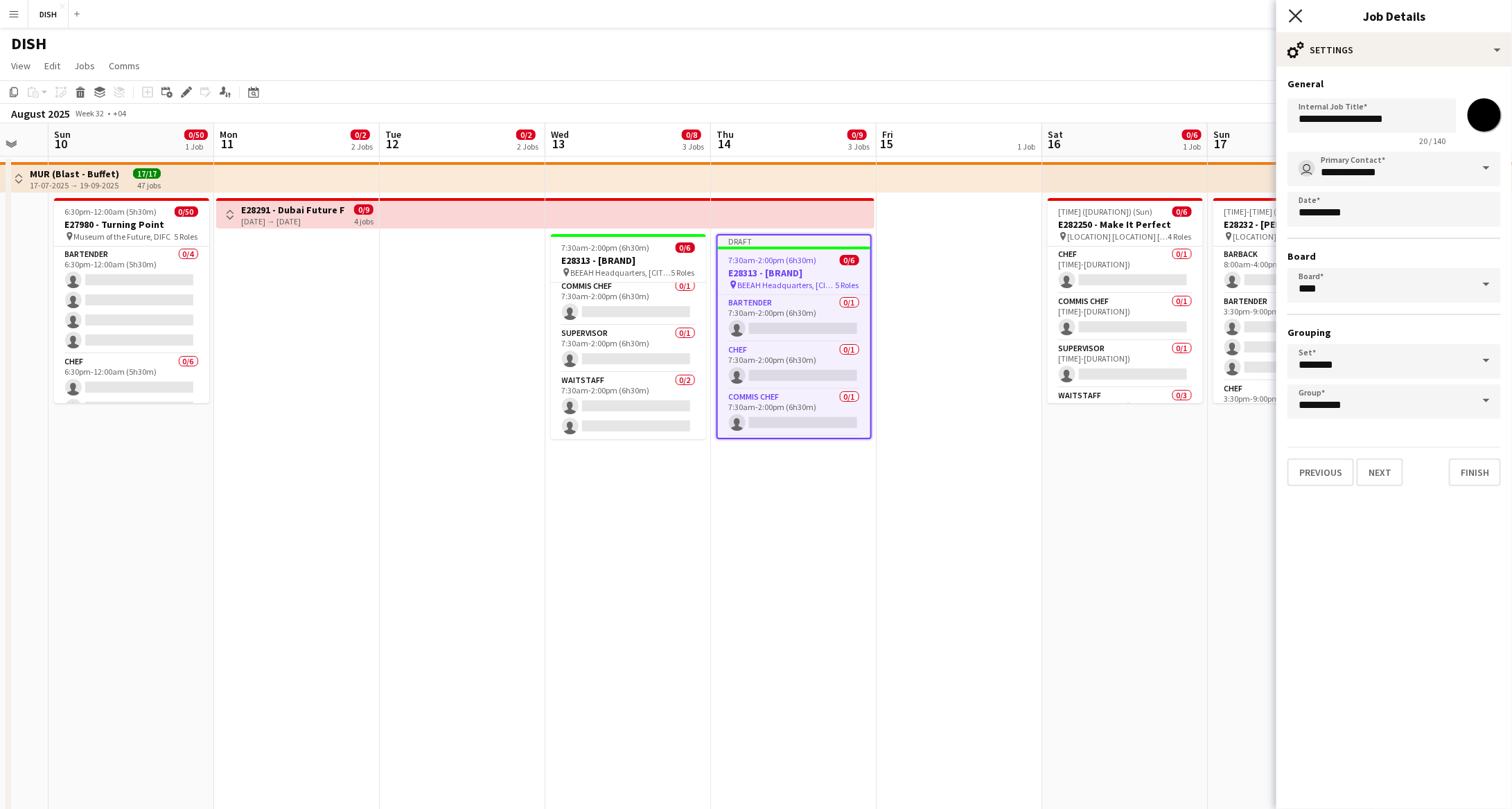 click on "Close pop-in" 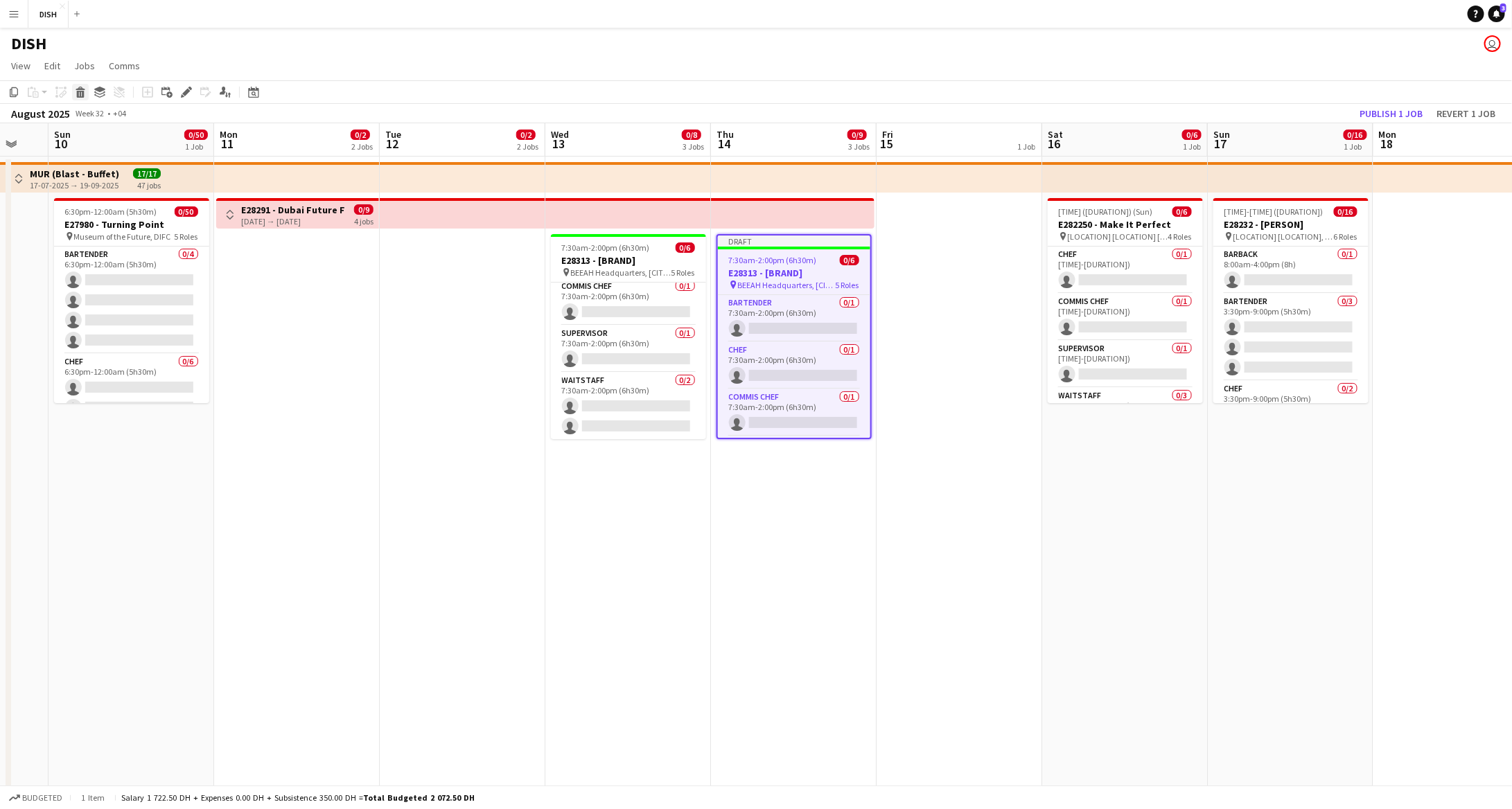 click on "Delete" at bounding box center [80, 92] 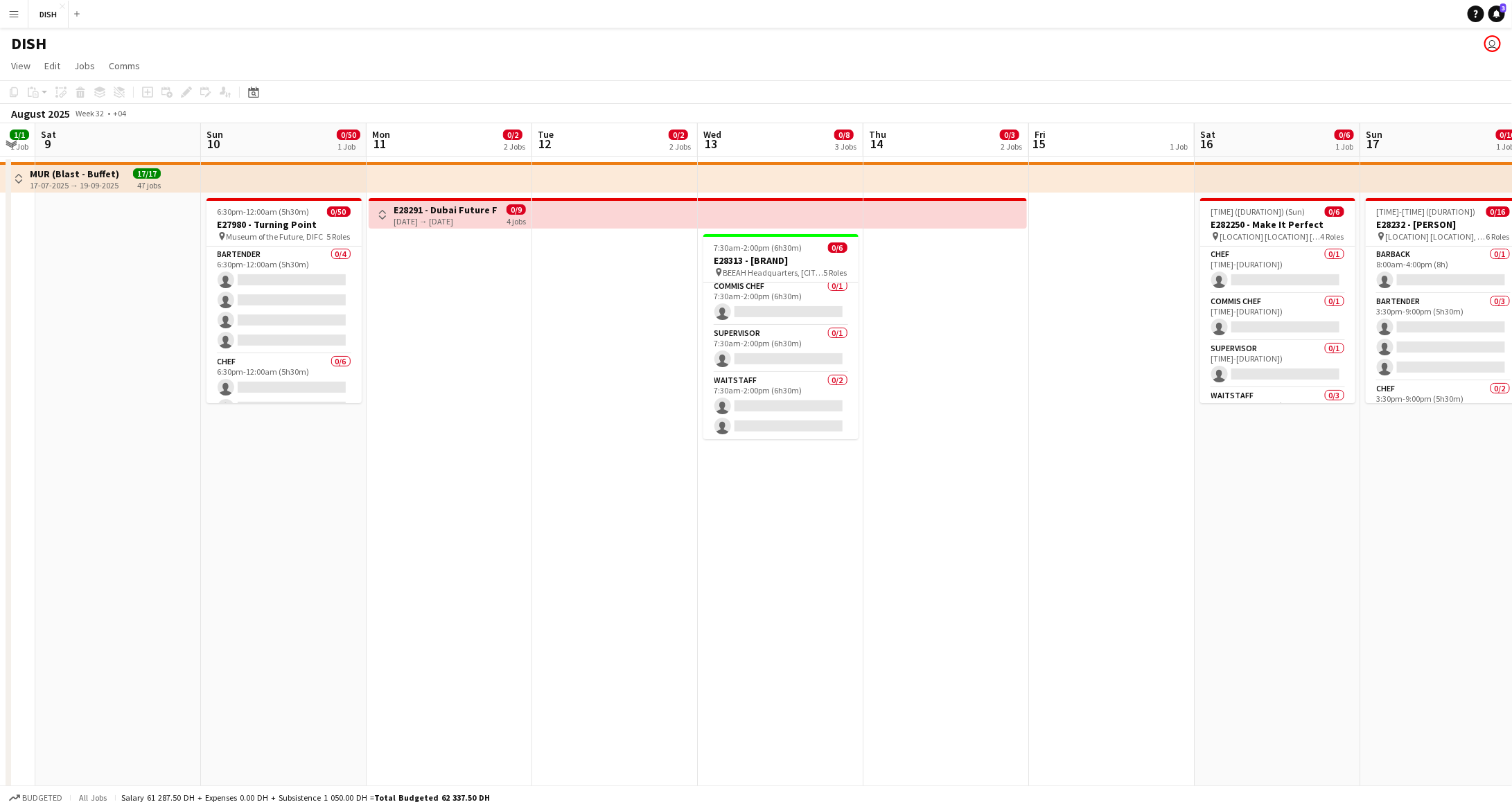 scroll, scrollTop: 0, scrollLeft: 0, axis: both 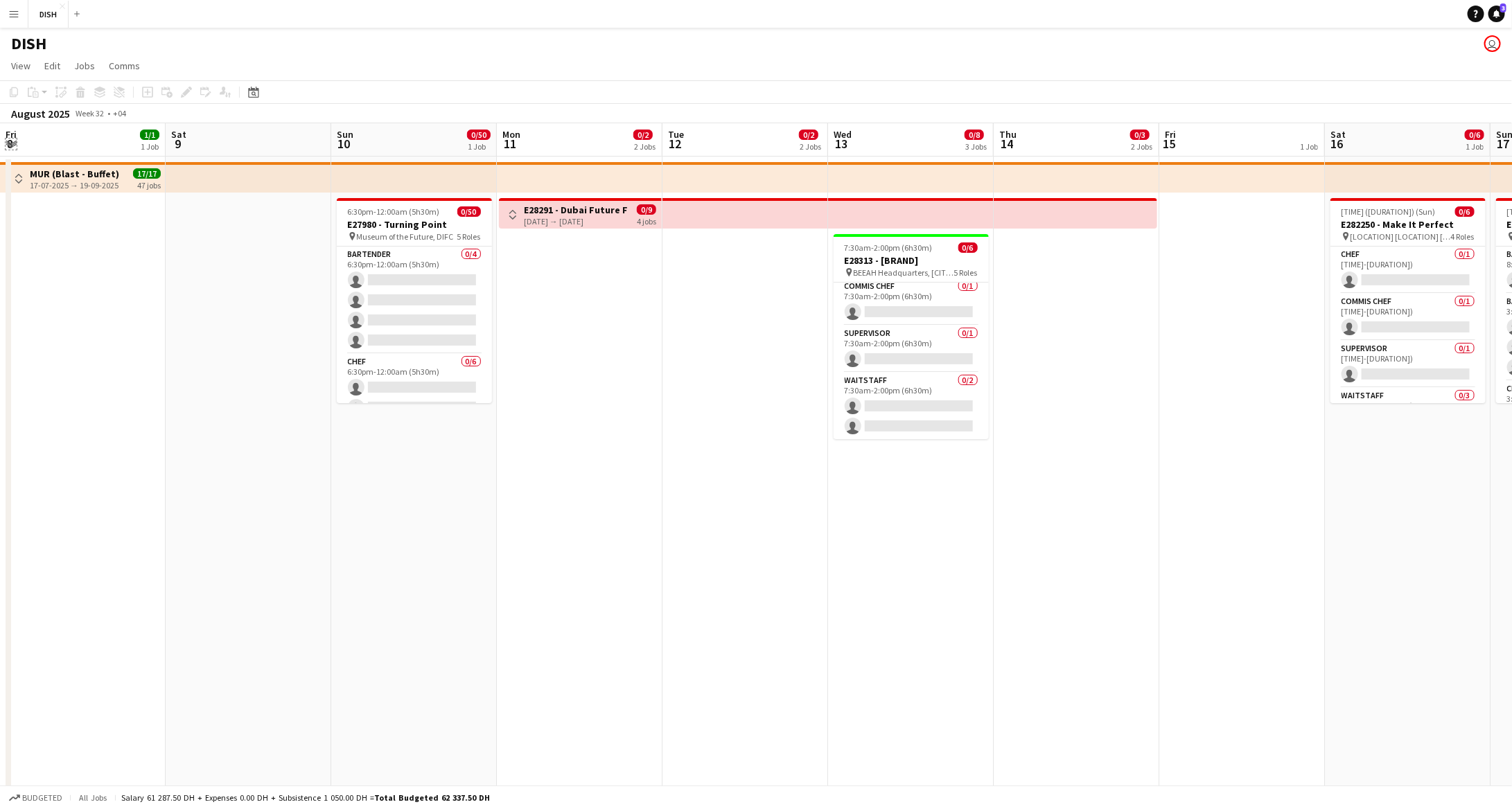 click on "Expand/collapse" 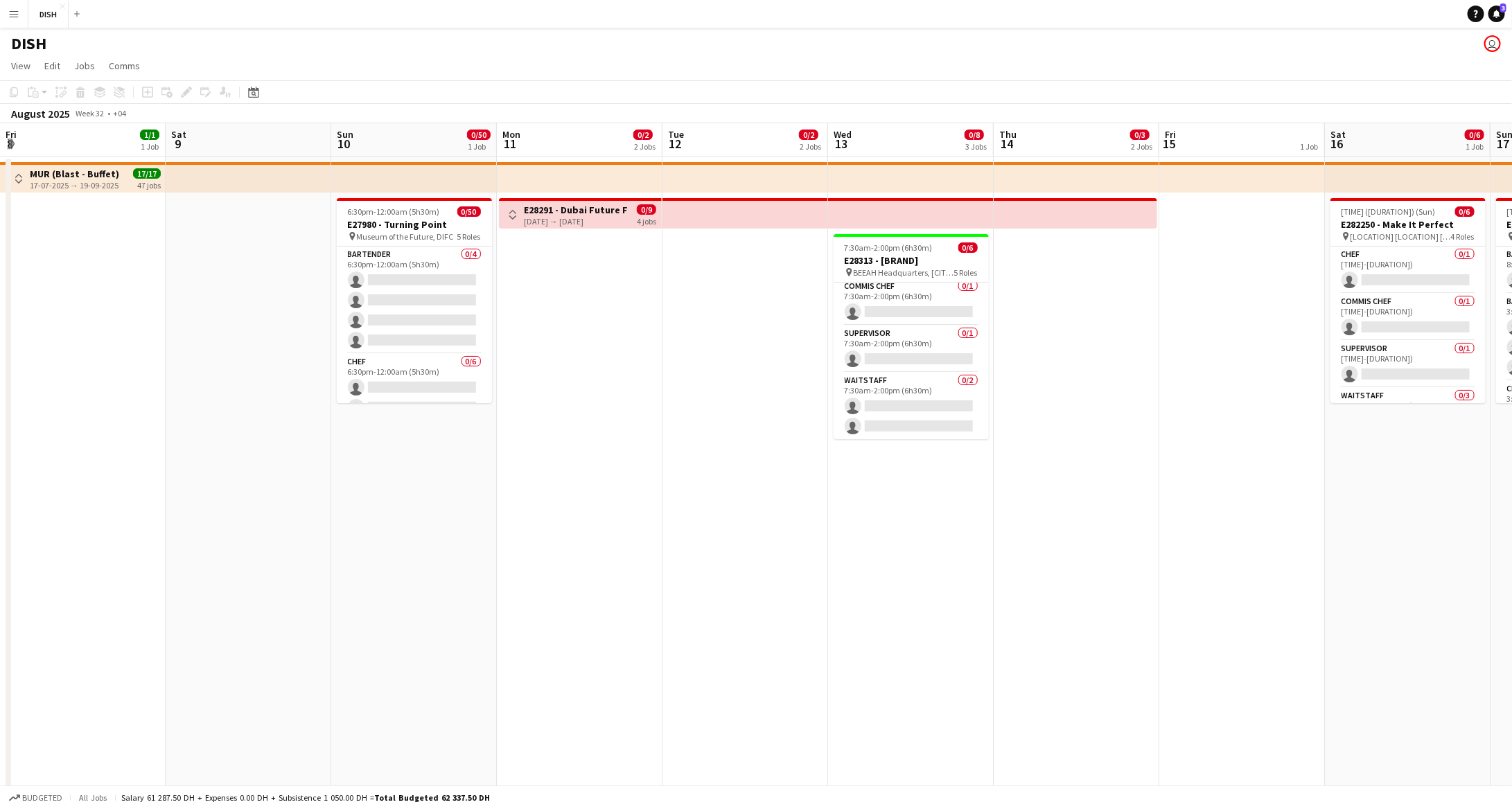 click at bounding box center [248, 544] 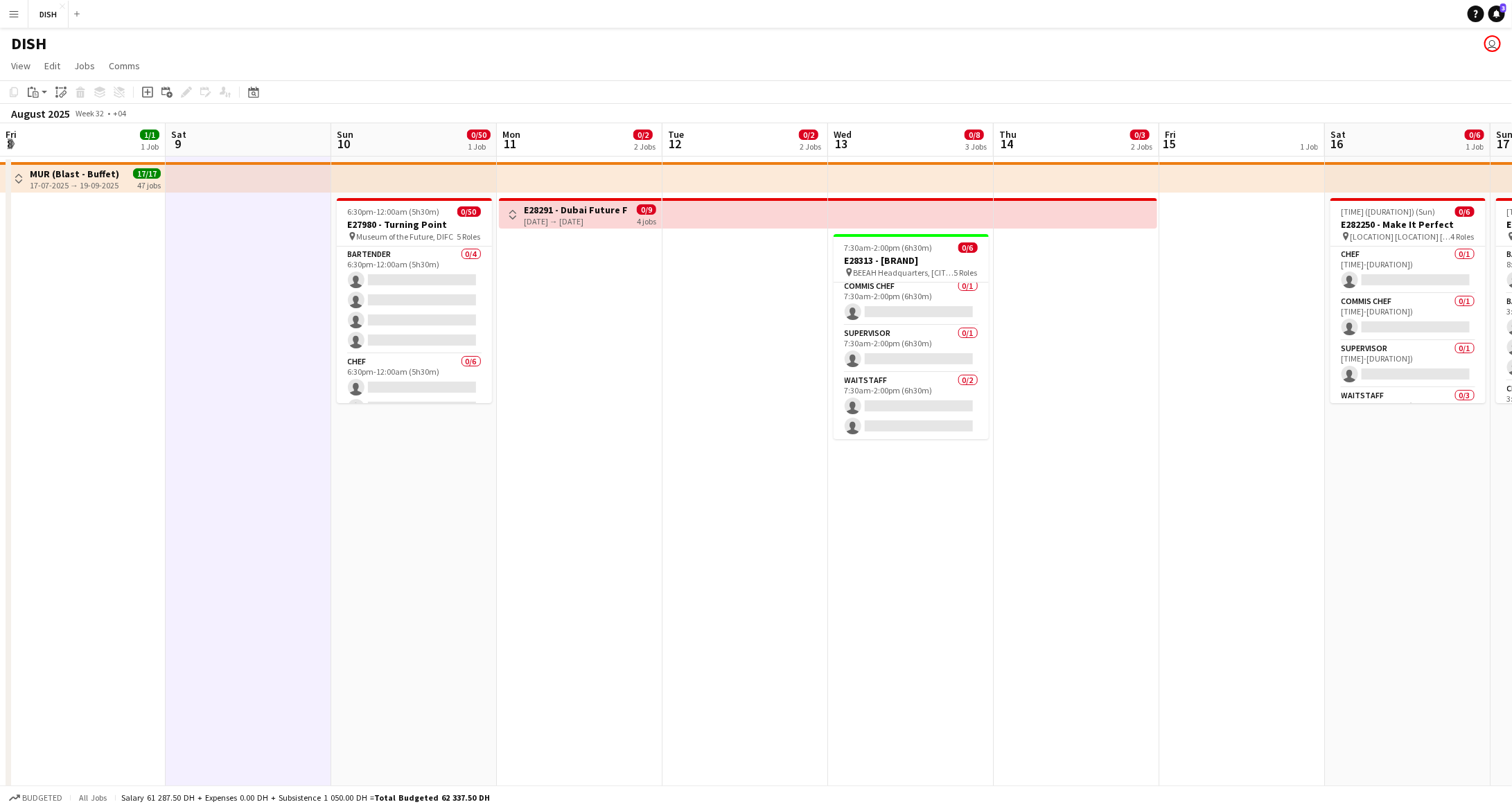 click at bounding box center [82, 544] 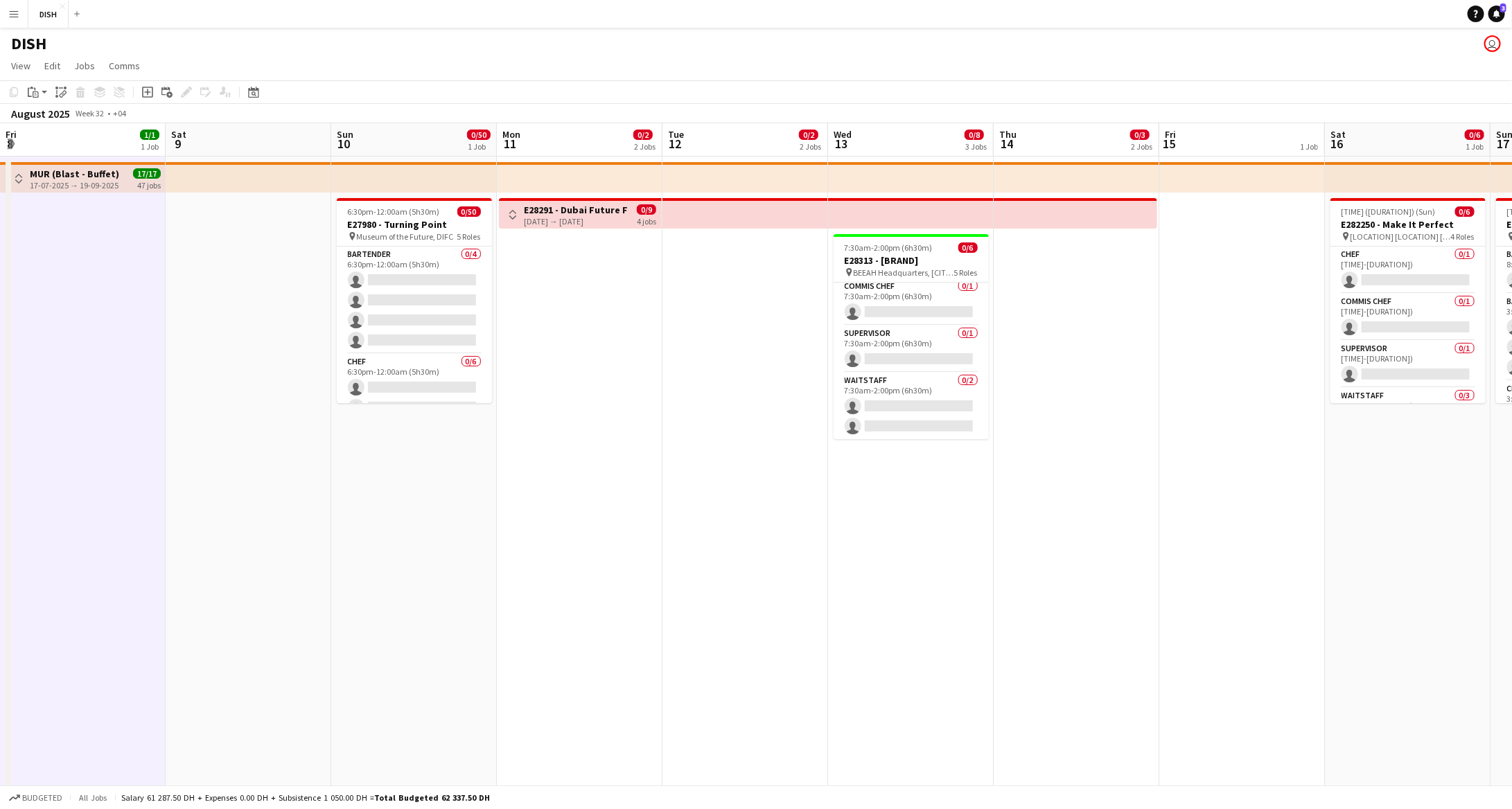 click at bounding box center (248, 544) 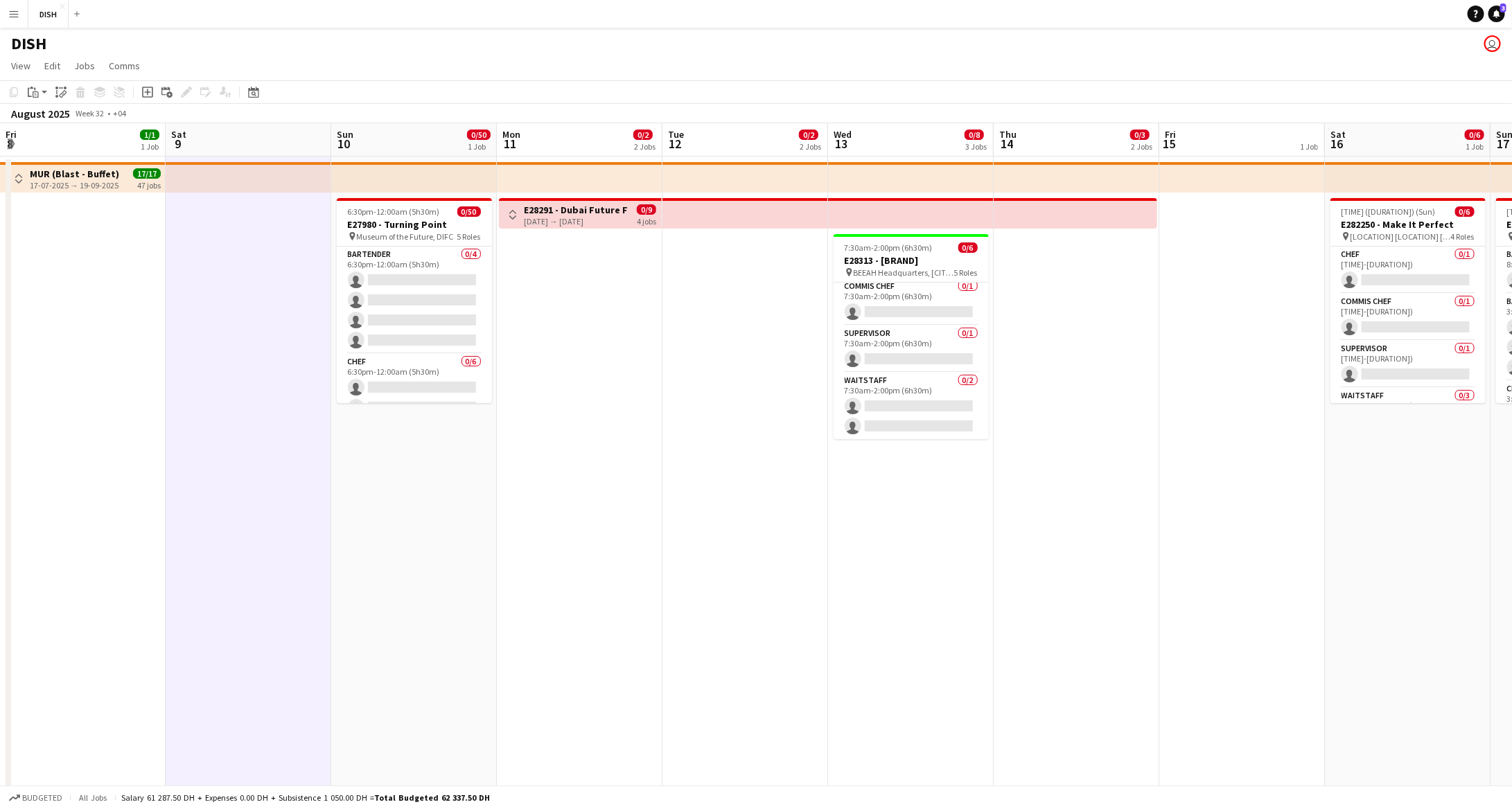 click at bounding box center [82, 544] 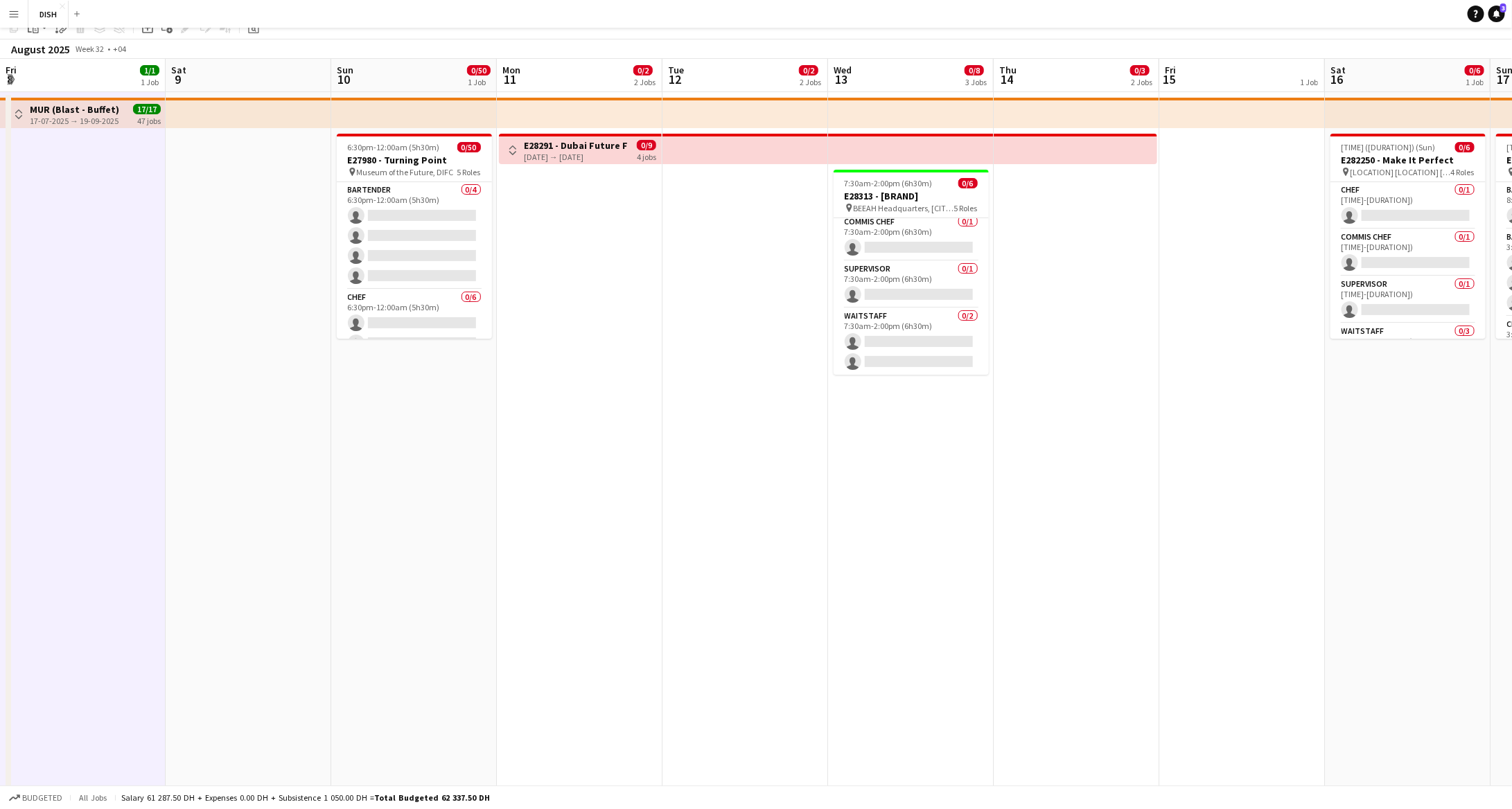 scroll, scrollTop: 0, scrollLeft: 0, axis: both 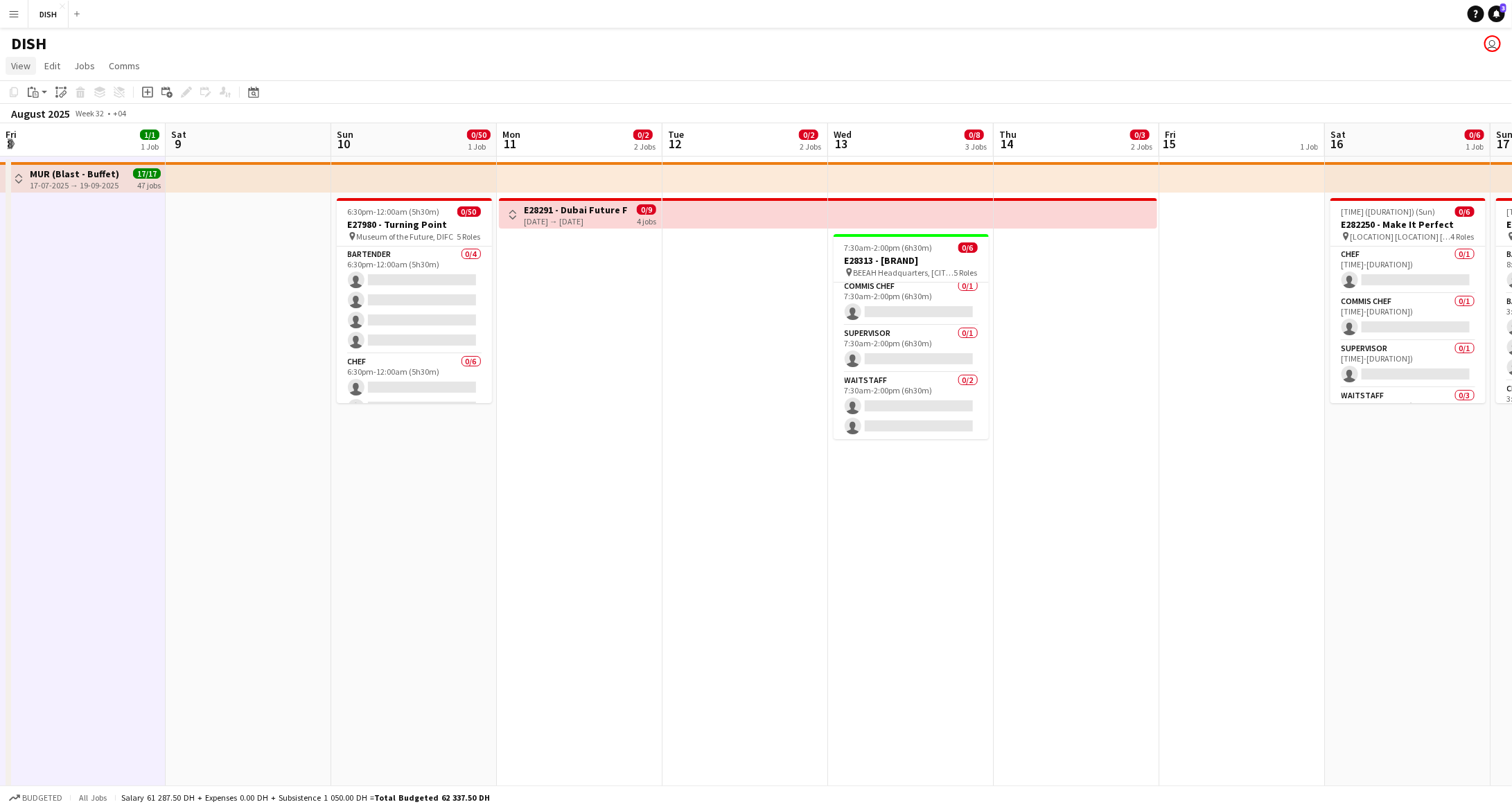 click on "View" 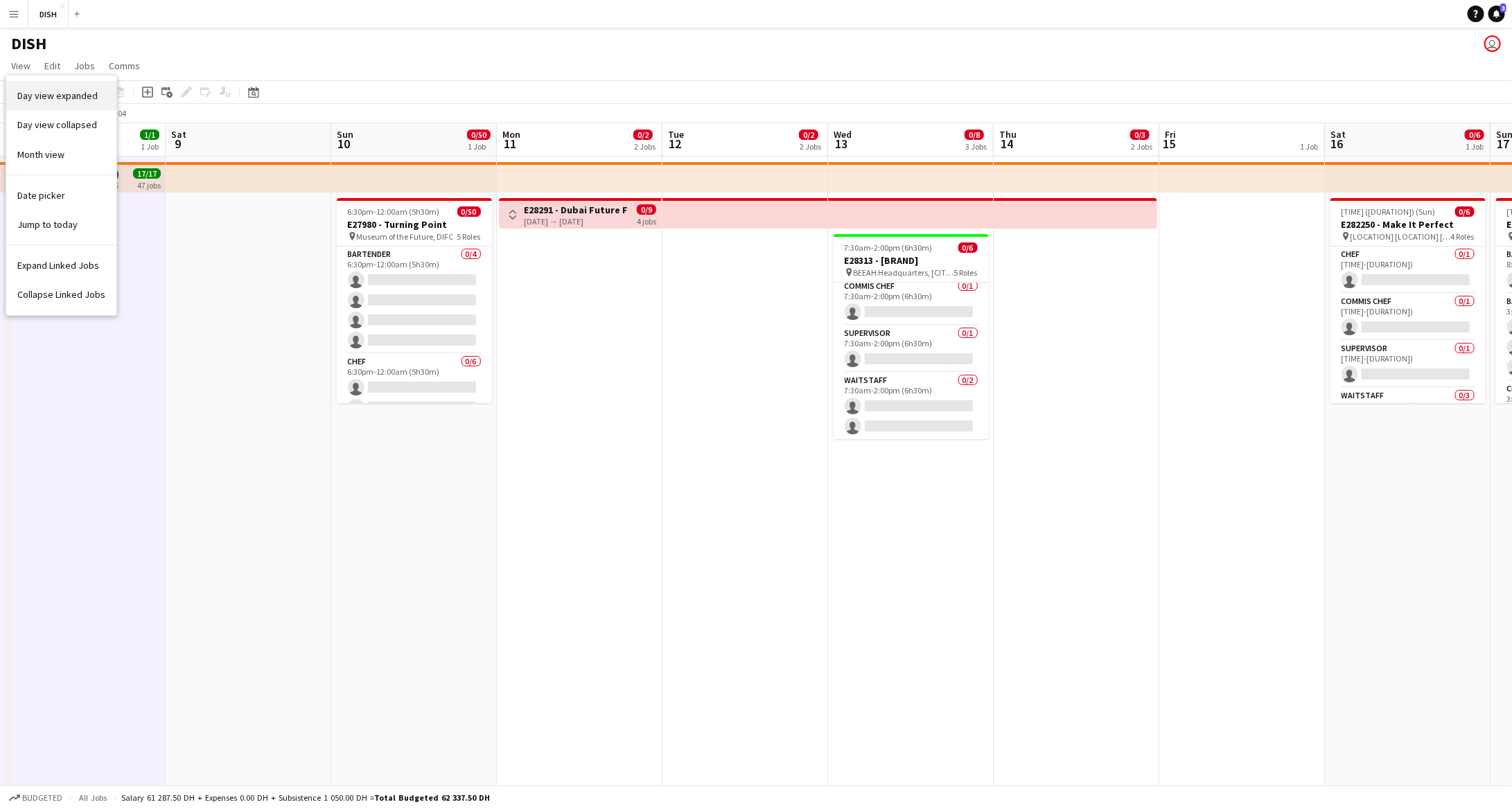 click on "Day view expanded" at bounding box center [58, 96] 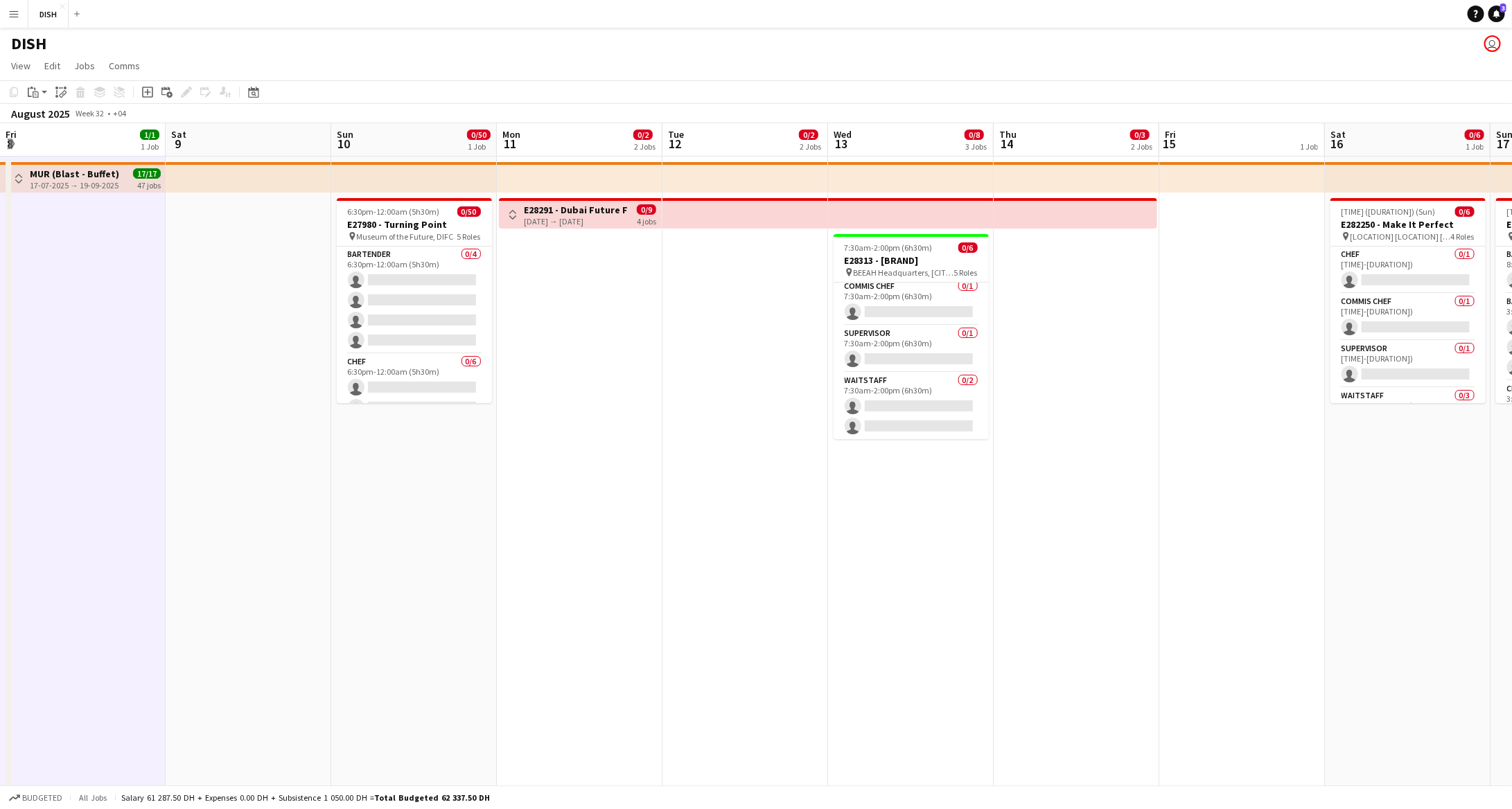 drag, startPoint x: 691, startPoint y: 377, endPoint x: 719, endPoint y: 397, distance: 34.4093 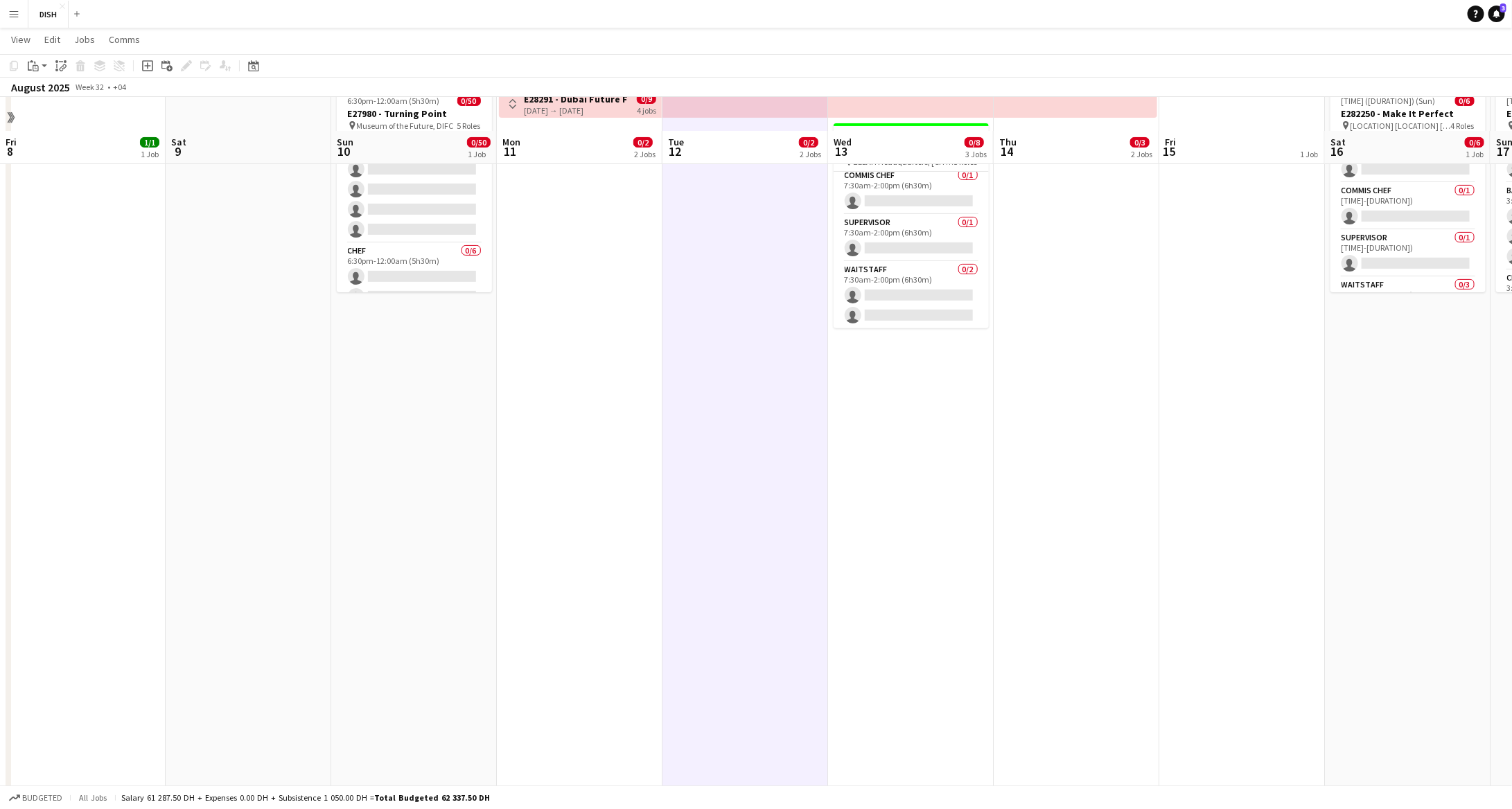 scroll, scrollTop: 0, scrollLeft: 0, axis: both 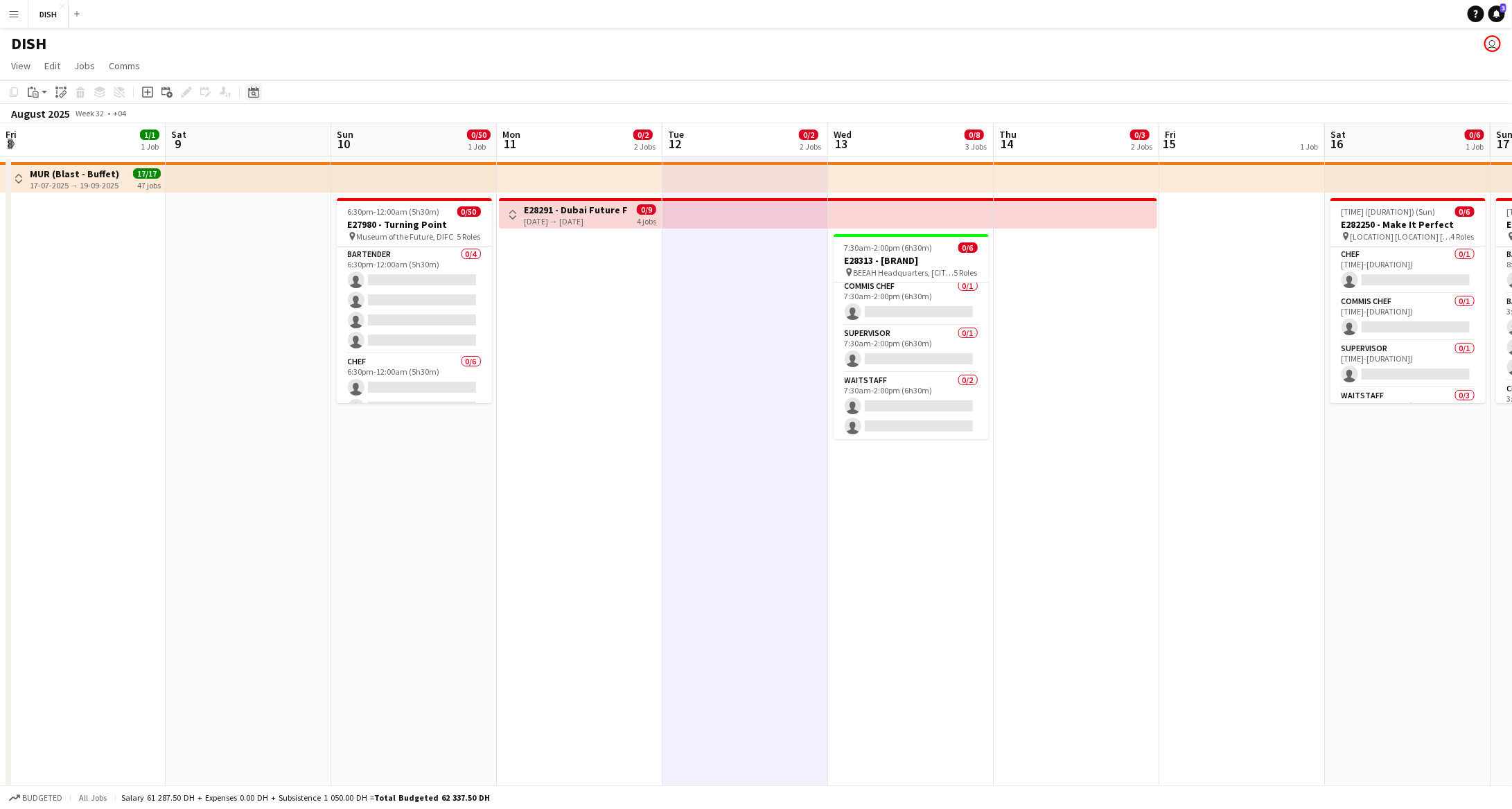 click 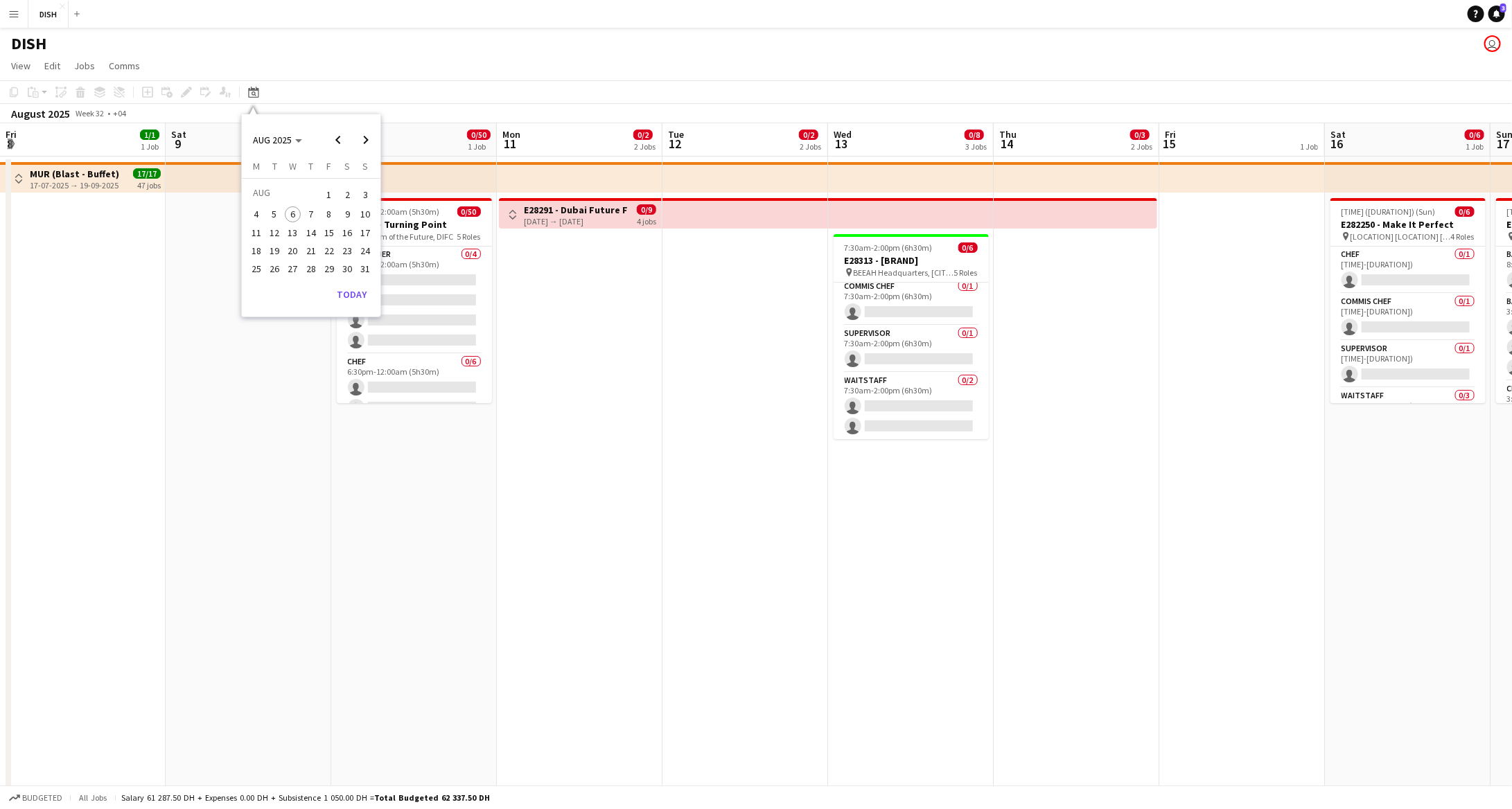 click on "4" at bounding box center [256, 215] 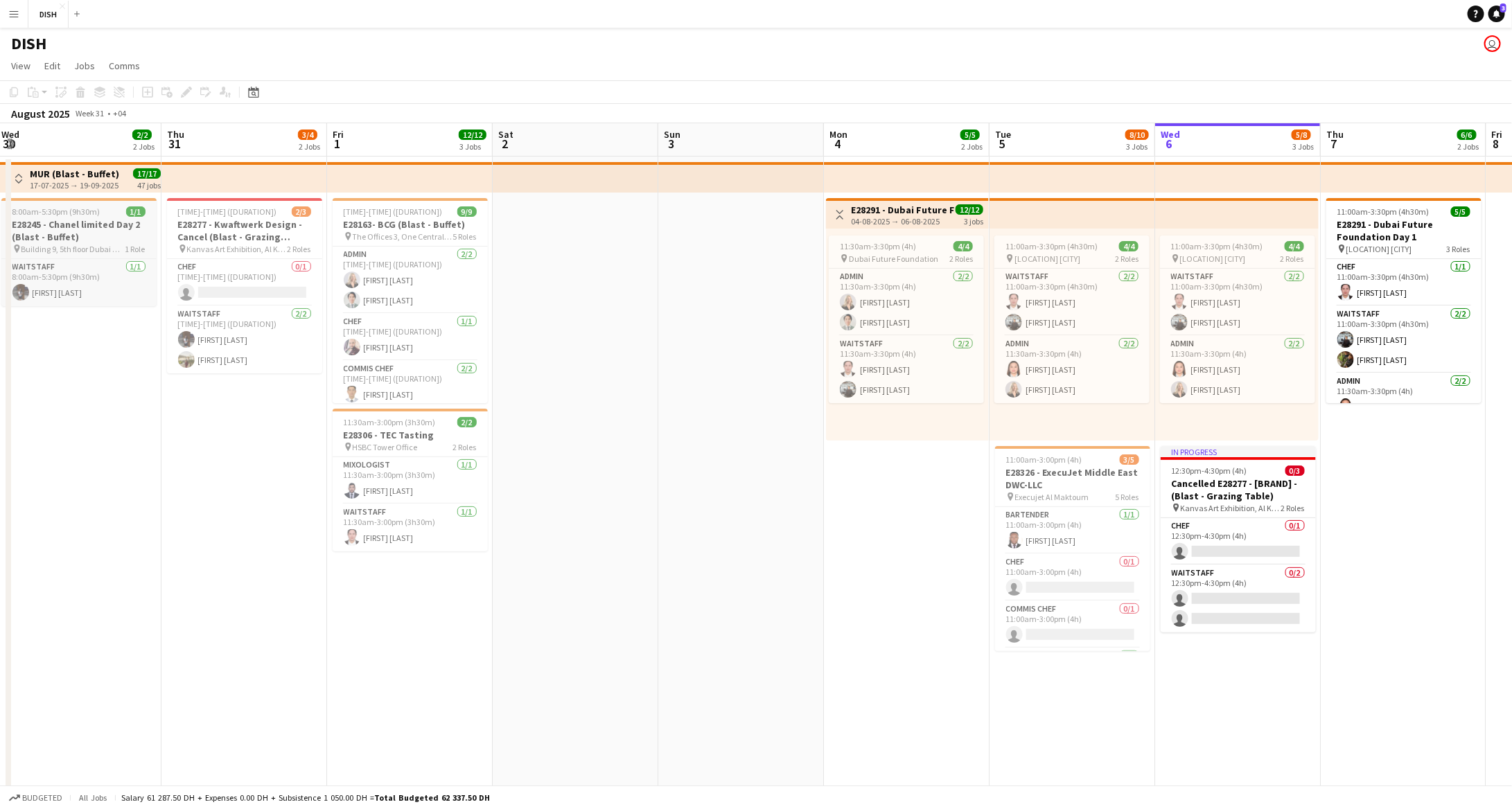 scroll, scrollTop: 0, scrollLeft: 0, axis: both 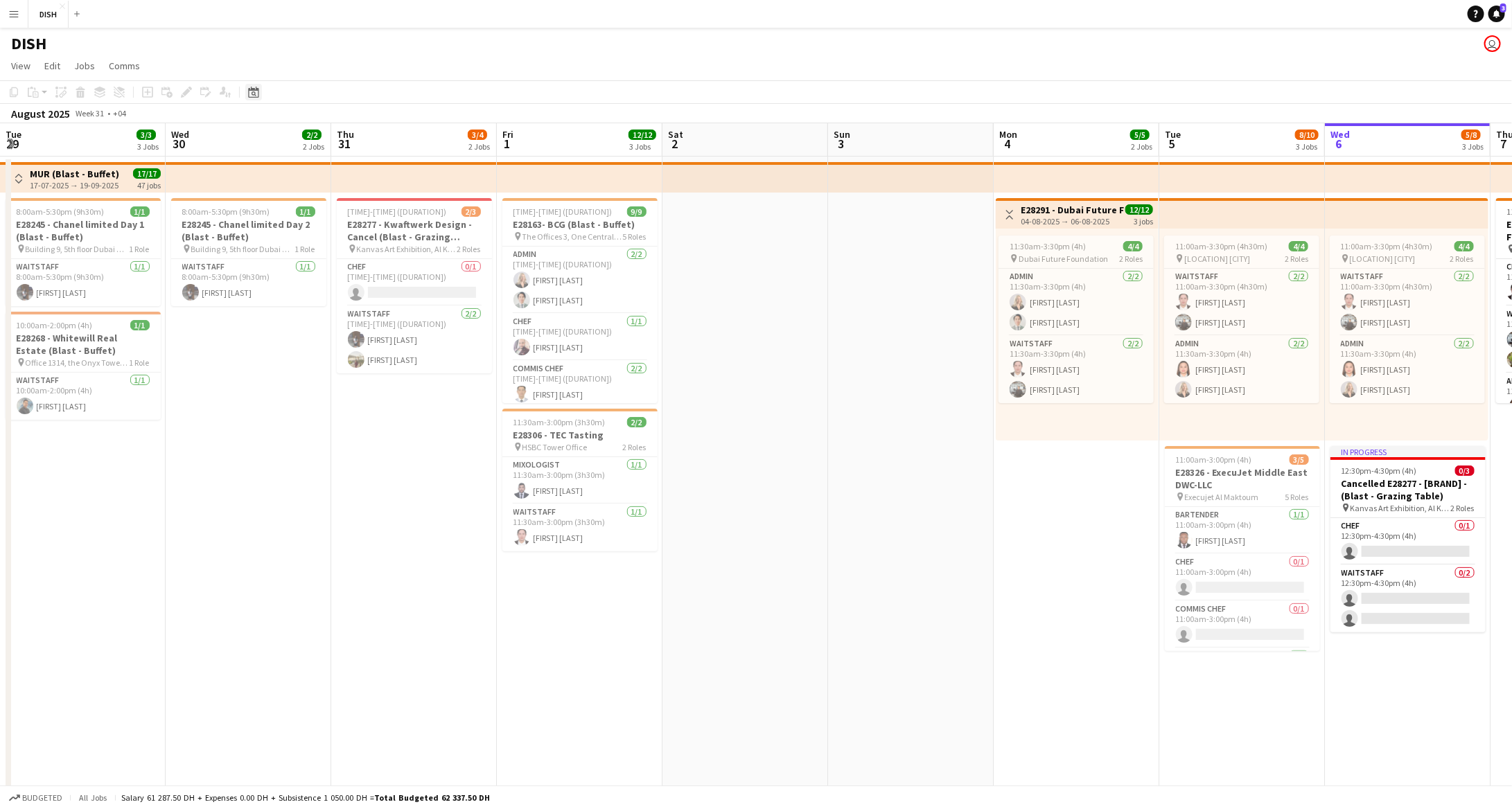 click on "Date picker" 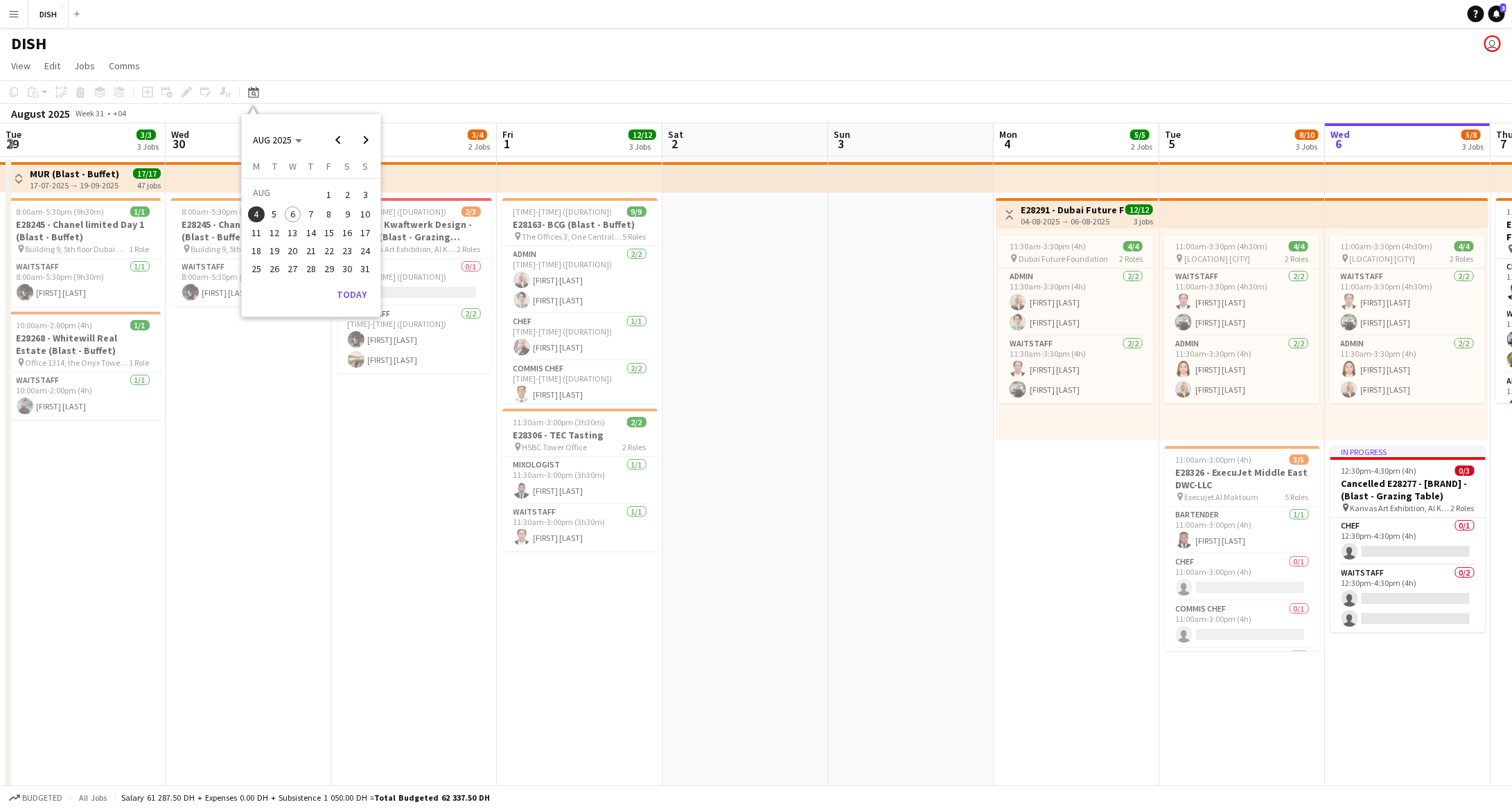 click on "10:30am-3:30pm (5h)    9/9   E28163- BCG (Blast - Buffet)
pin
The Offices 3, One Central DIFC   5 Roles   Admin   2/2   10:30am-3:30pm (5h)
[LAST] [FIRST] [FIRST] [LAST]  Chef   1/1   10:30am-3:30pm (5h)
[FIRST] [LAST]  Commis Chef   2/2   10:30am-3:30pm (5h)
[FIRST] [LAST] [FIRST] [LAST]  Supervisor   1/1   10:30am-3:30pm (5h)
[FIRST] [LAST] [FIRST] [LAST]  Waitstaff   3/3   10:30am-3:30pm (5h)
[FIRST] [LAST] [FIRST] [LAST] [LAST]     11:30am-3:00pm (3h30m)    2/2   E28306 - TEC Tasting
pin
HSBC Tower Office   2 Roles   Mixologist   1/1   11:30am-3:00pm (3h30m)
[FIRST] [LAST]  Waitstaff   1/1   11:30am-3:00pm (3h30m)
[FIRST] [LAST]" at bounding box center [579, 544] 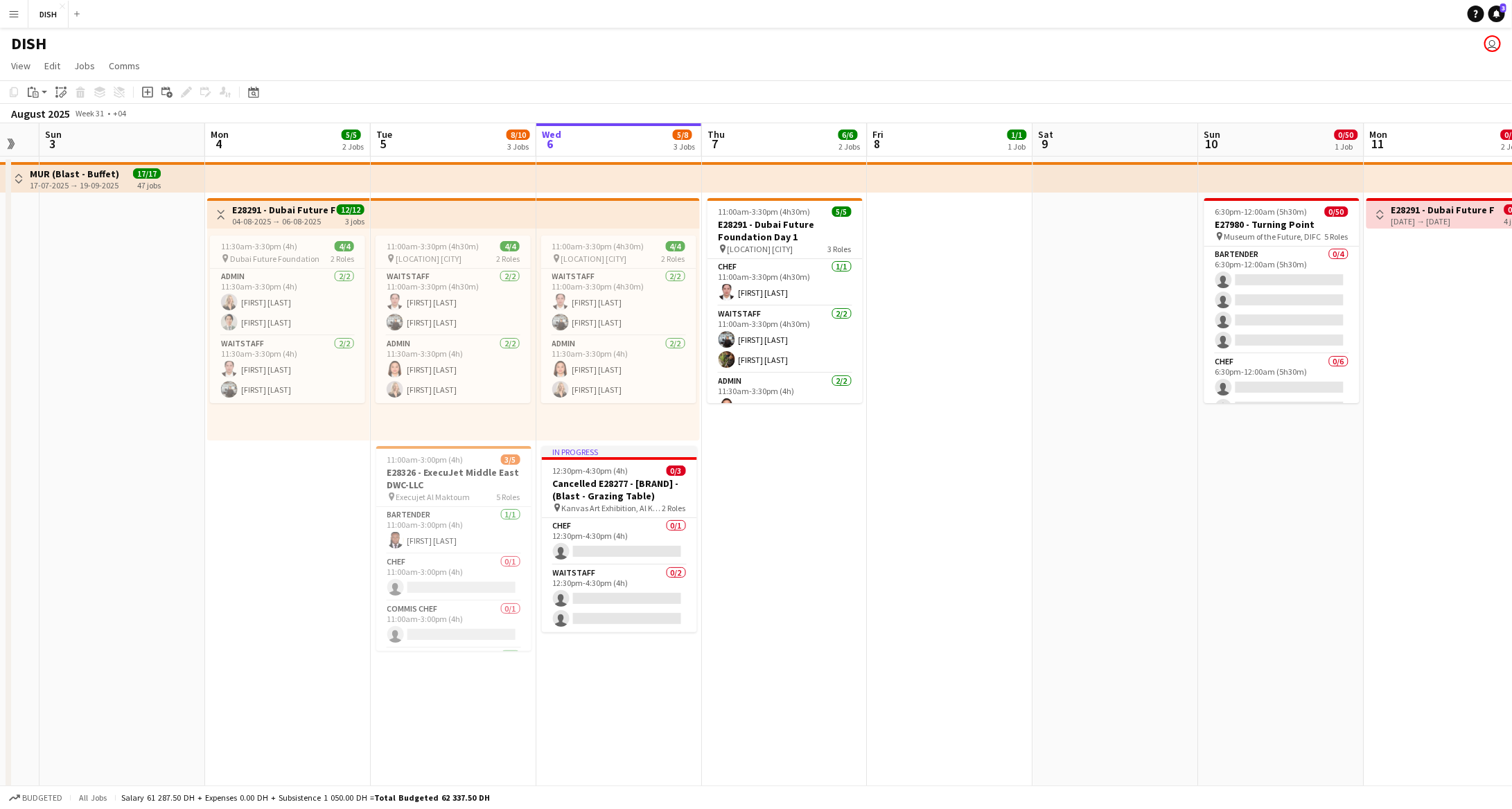 scroll, scrollTop: 0, scrollLeft: 784, axis: horizontal 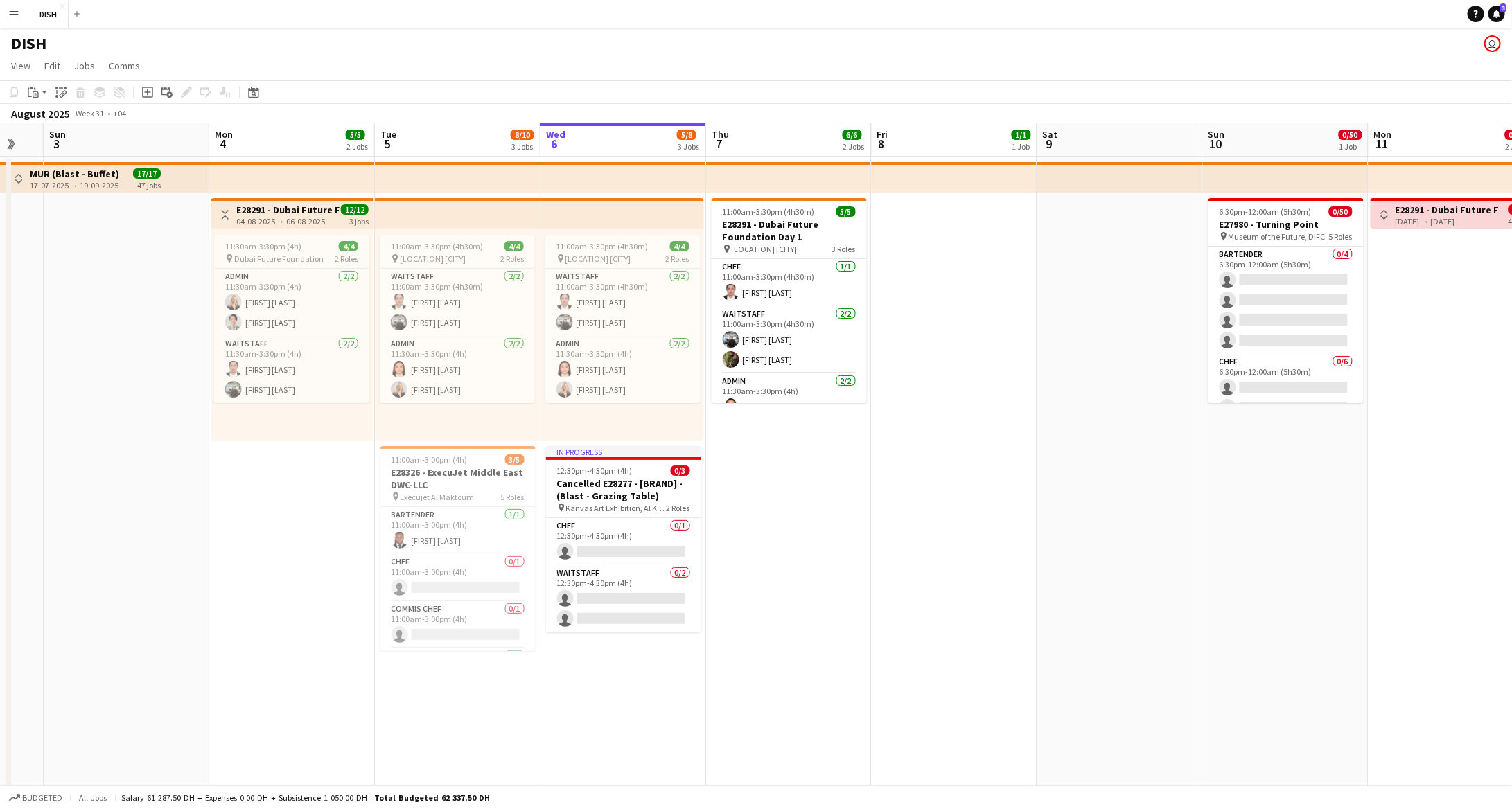click on "Toggle View" at bounding box center (19, 179) 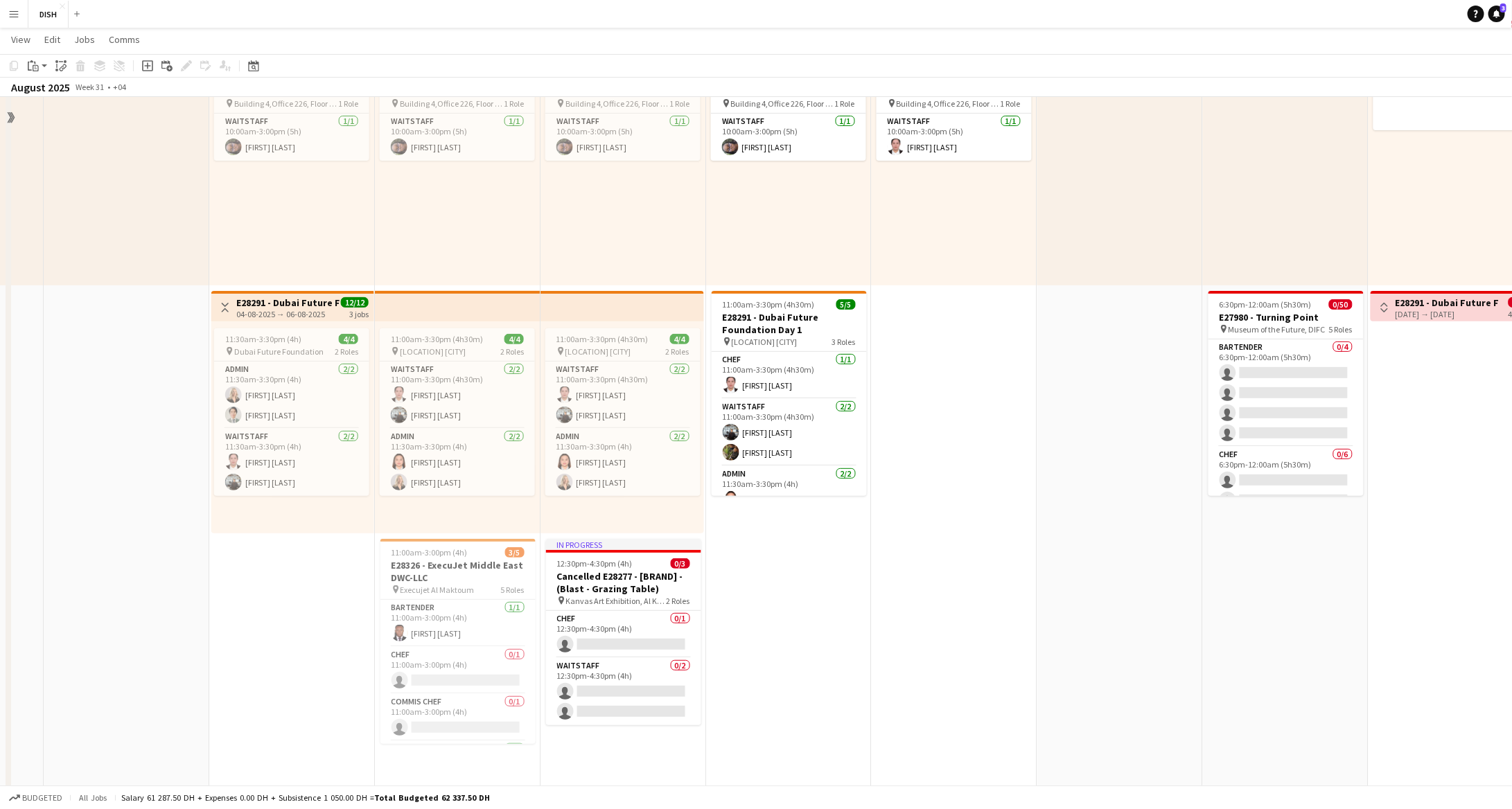 scroll, scrollTop: 121, scrollLeft: 0, axis: vertical 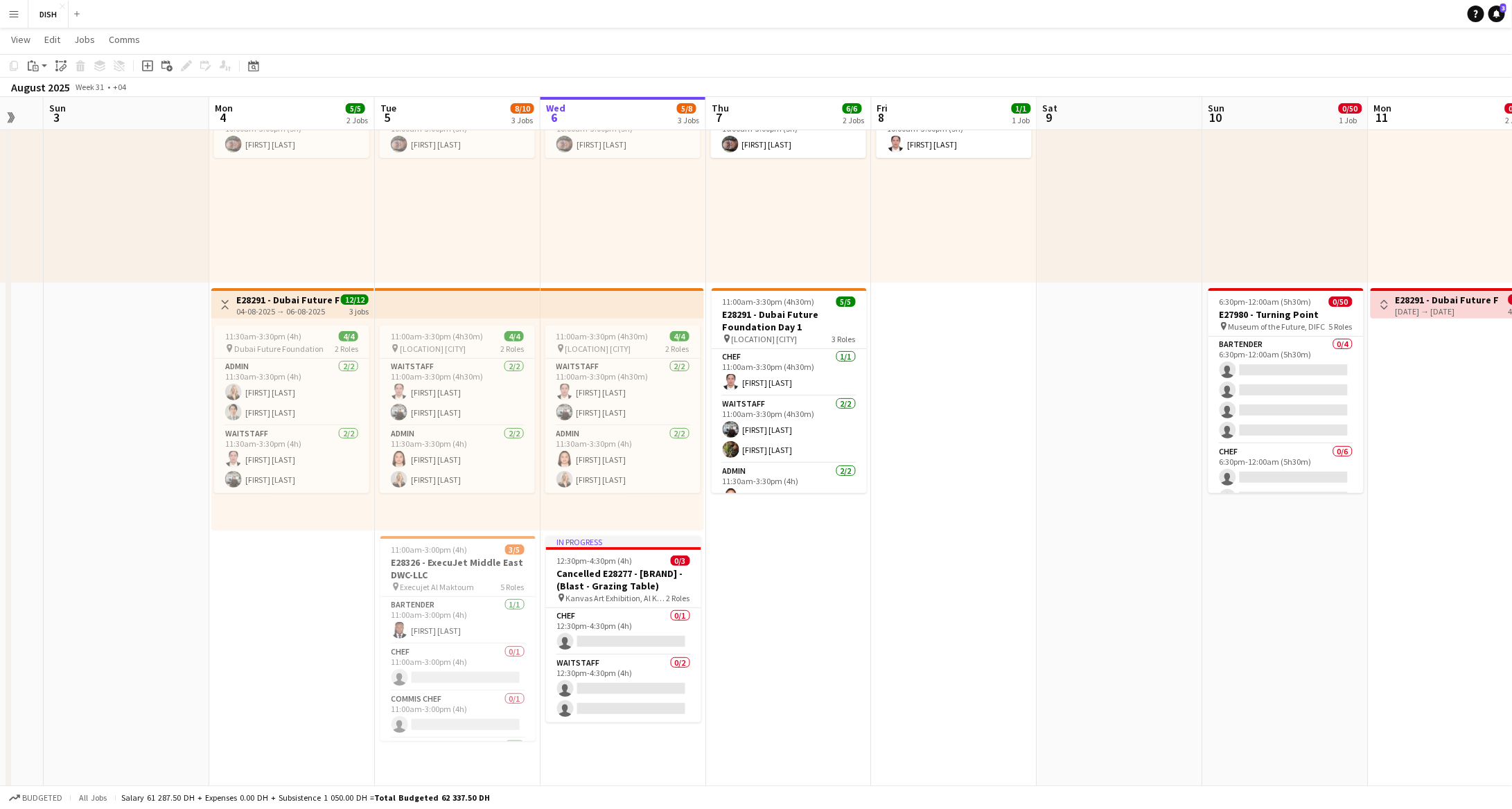 click on "10:00am-3:00pm (5h)    1/1
pin
Building 4,Office 226, Floor 2, Gold and Diamond Park 4   1 Role   Waitstaff   1/1   10:00am-3:00pm (5h)
[FIRST] [LAST]" at bounding box center (954, 528) 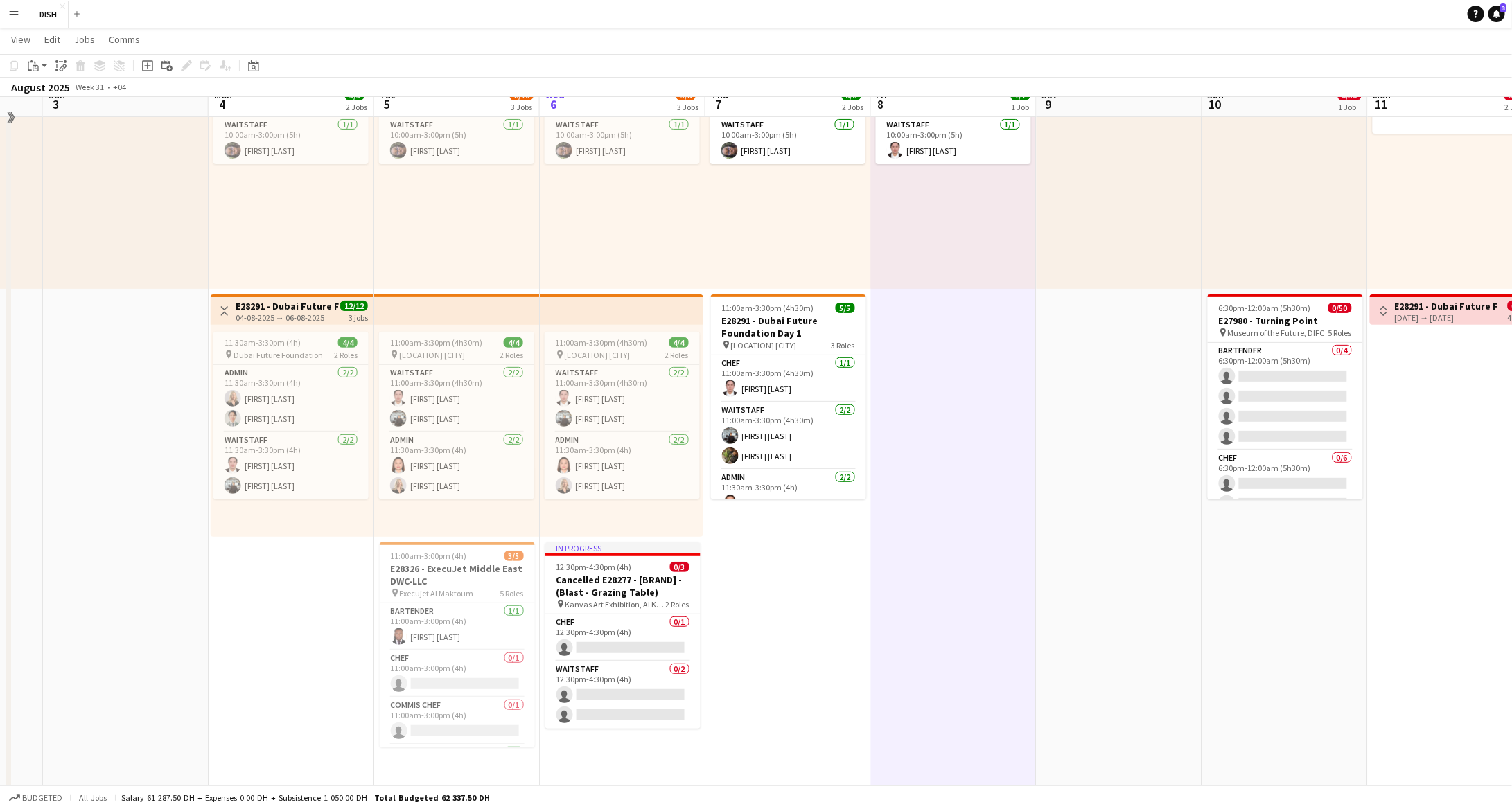 scroll, scrollTop: 133, scrollLeft: 0, axis: vertical 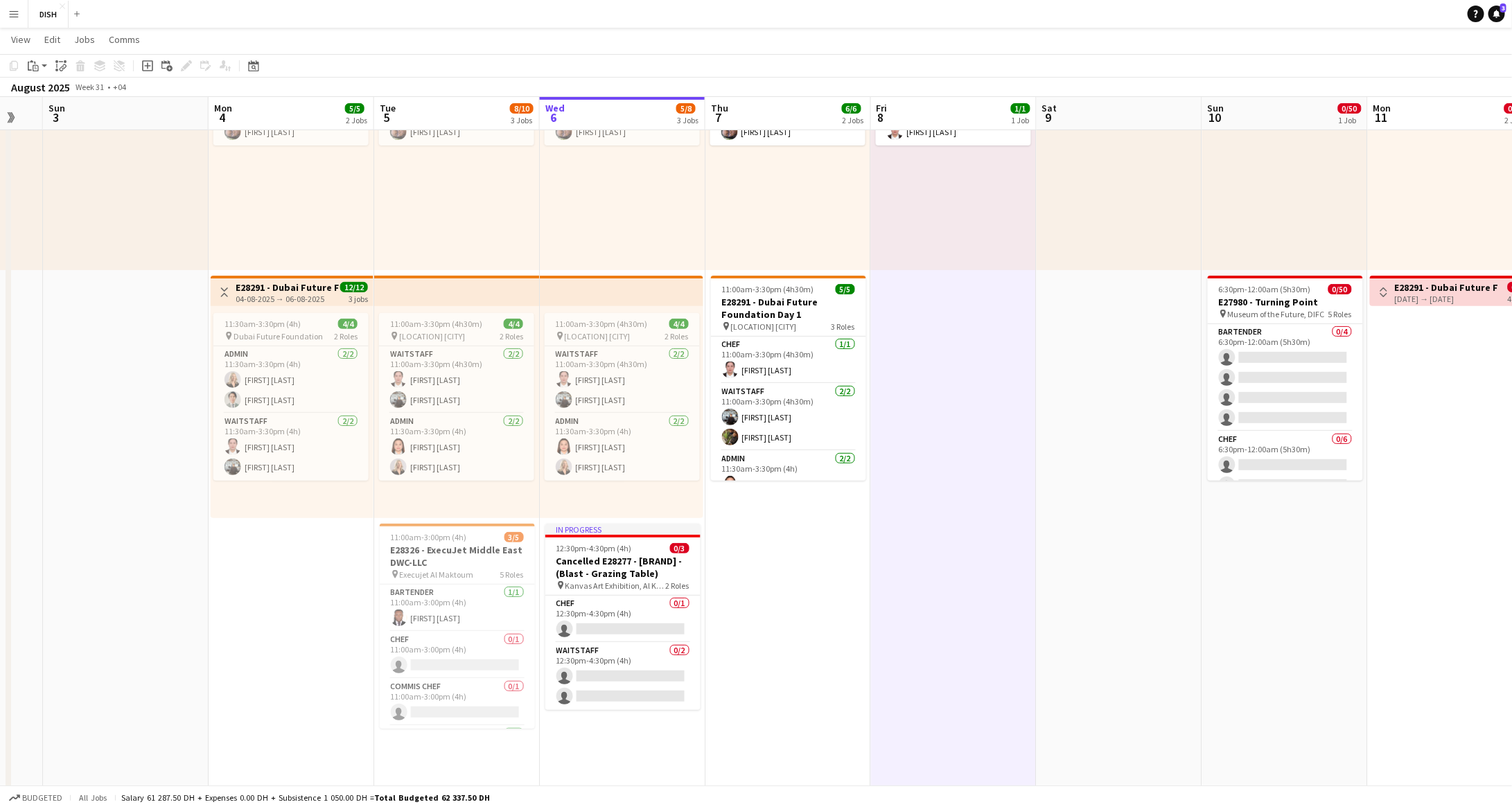 click on "10:00am-3:00pm (5h)    1/1
pin
Building 4,Office 226, Floor 2, Gold and Diamond Park 4   1 Role   Waitstaff   1/1   10:00am-3:00pm (5h)
[FIRST] [LAST]" at bounding box center (953, 515) 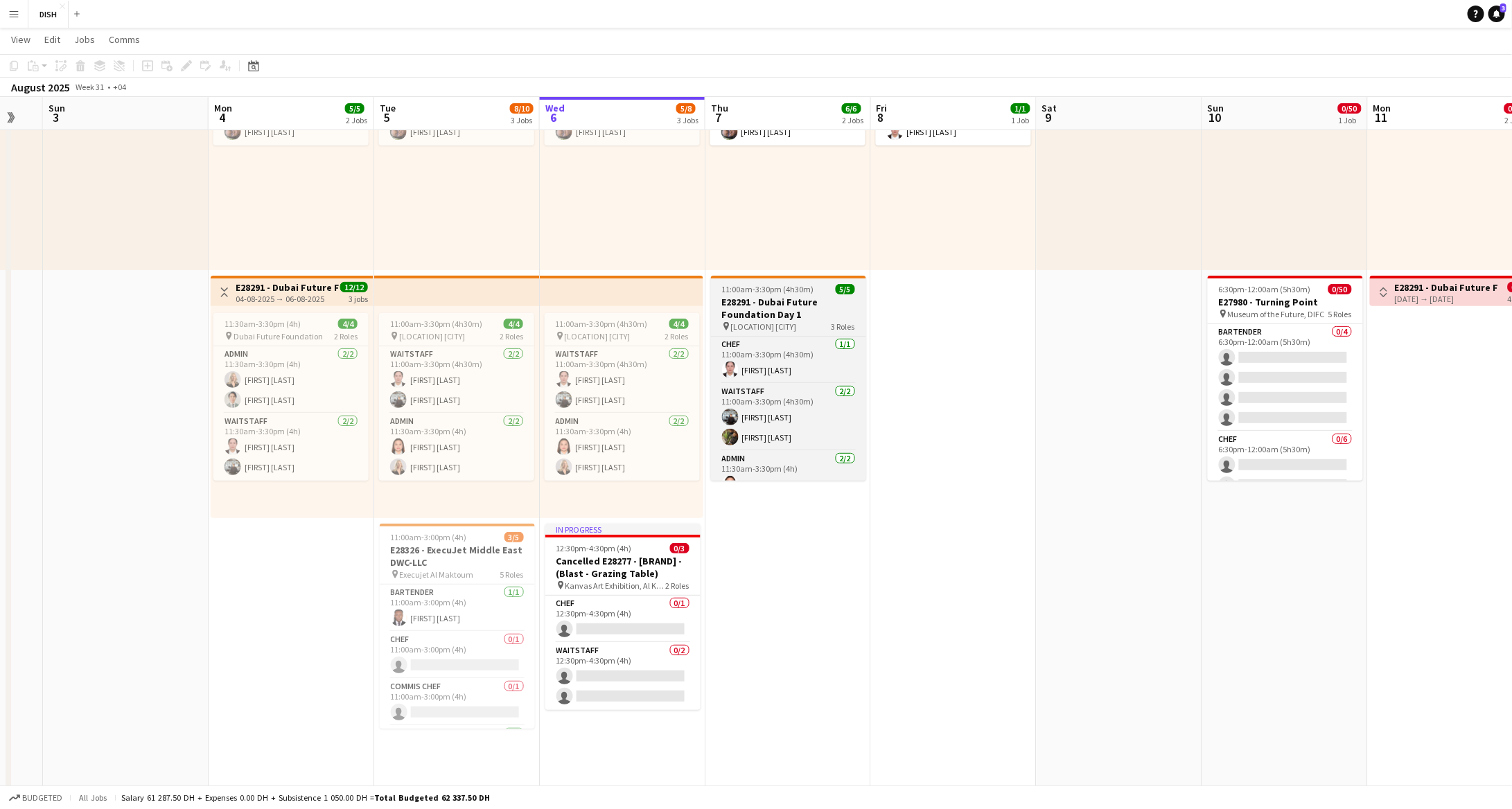 click on "11:00am-3:30pm (4h30m)" at bounding box center (768, 289) 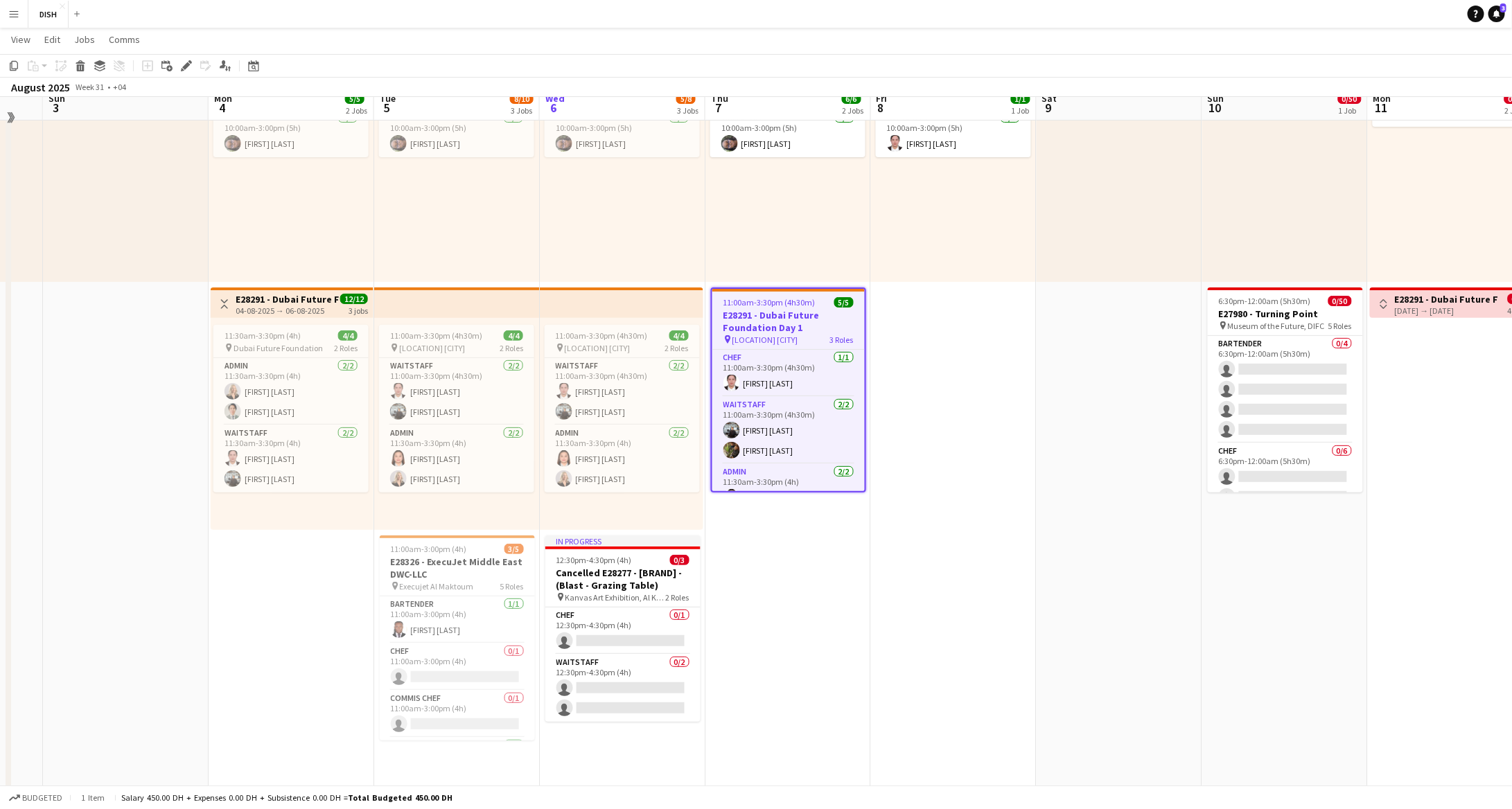 scroll, scrollTop: 105, scrollLeft: 0, axis: vertical 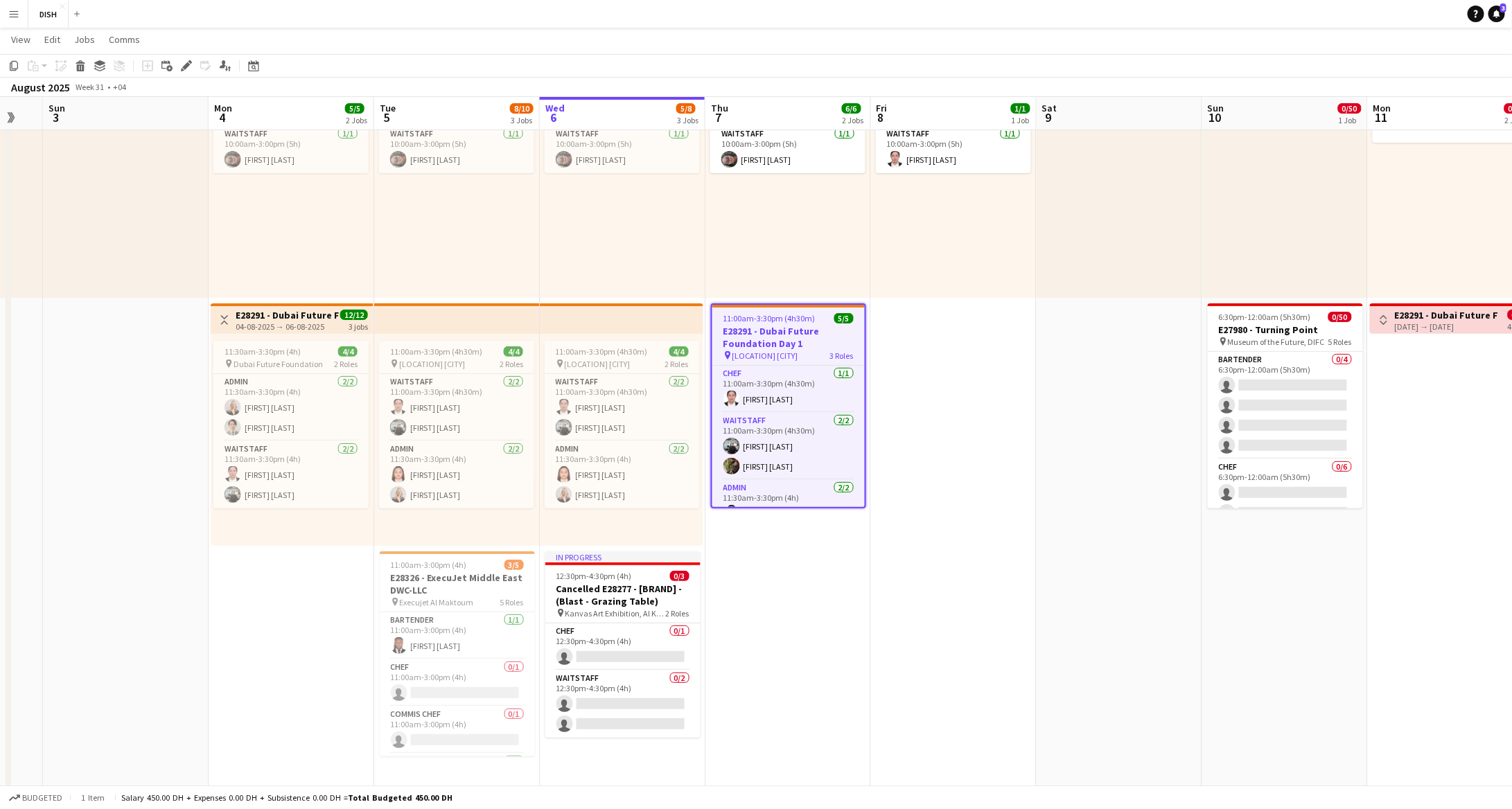 click on "10:00am-3:00pm (5h)    1/1
pin
Building 4,Office 226, Floor 2, Gold and Diamond Park 4   1 Role   Waitstaff   1/1   10:00am-3:00pm (5h)
[FIRST] [LAST]" at bounding box center (953, 543) 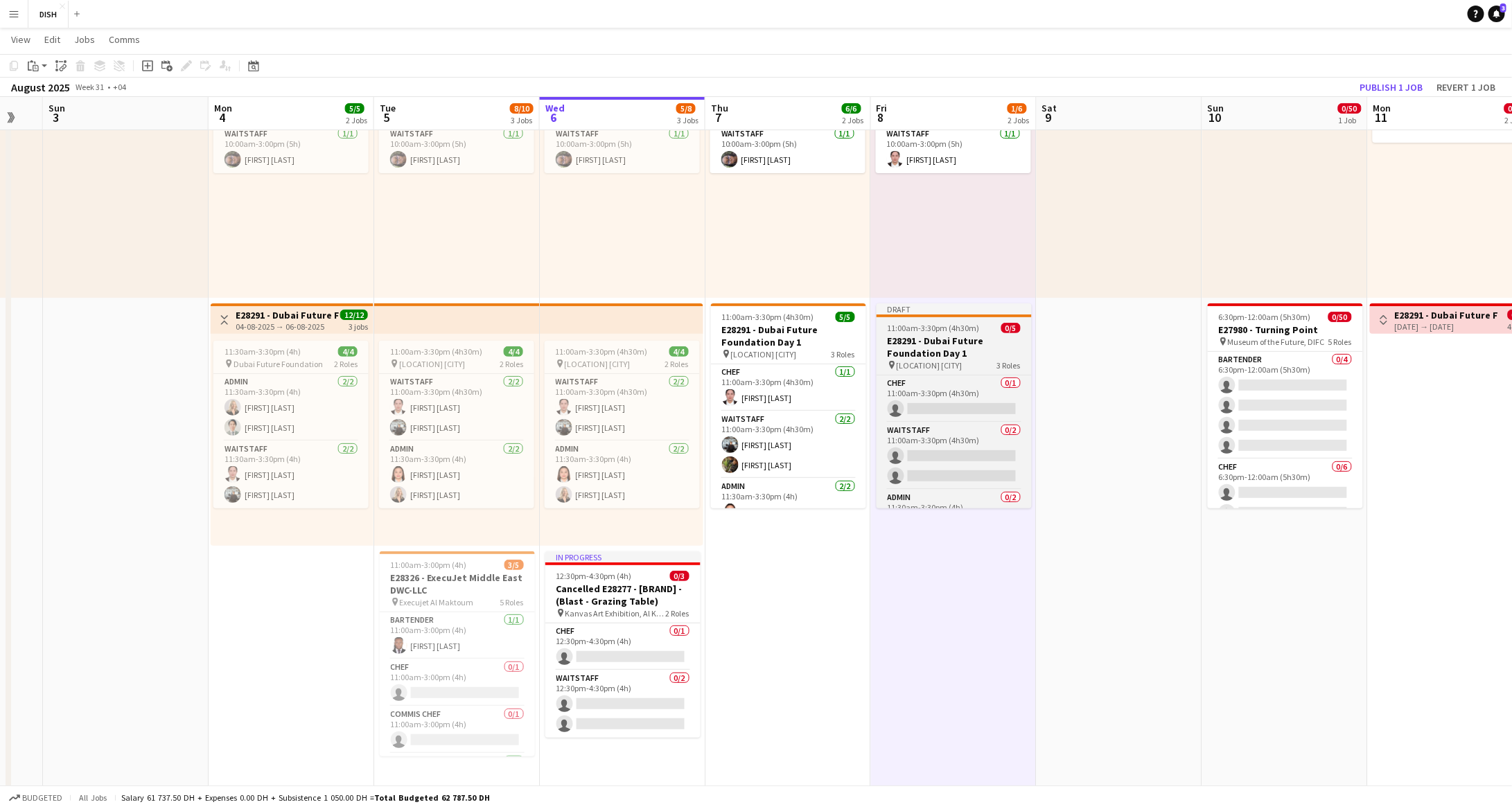 click on "E28291 - Dubai Future Foundation Day 1" at bounding box center [954, 347] 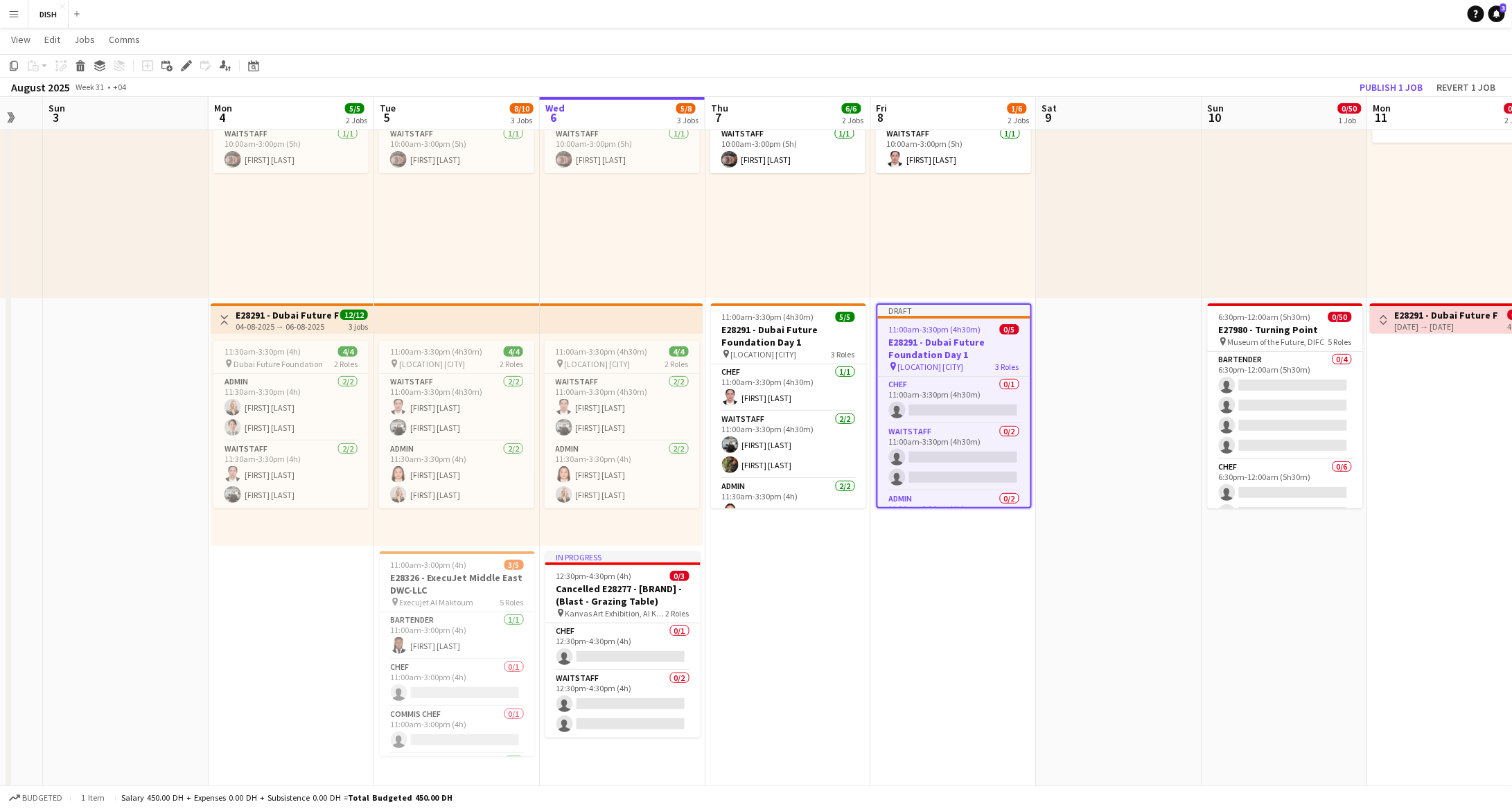 click on "E28291 - Dubai Future Foundation Day 1" at bounding box center (954, 348) 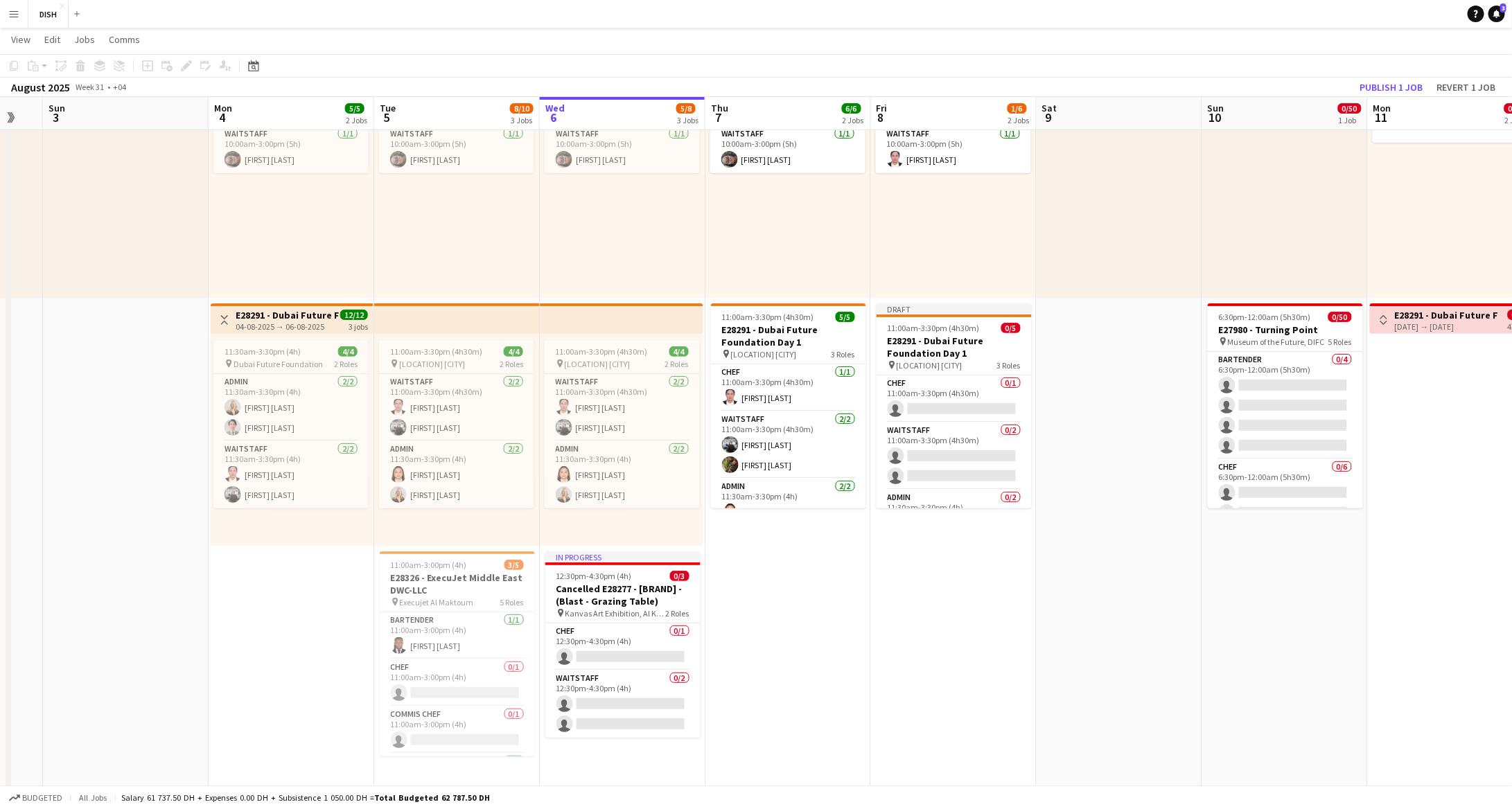 drag, startPoint x: 944, startPoint y: 339, endPoint x: 830, endPoint y: 292, distance: 123.30856 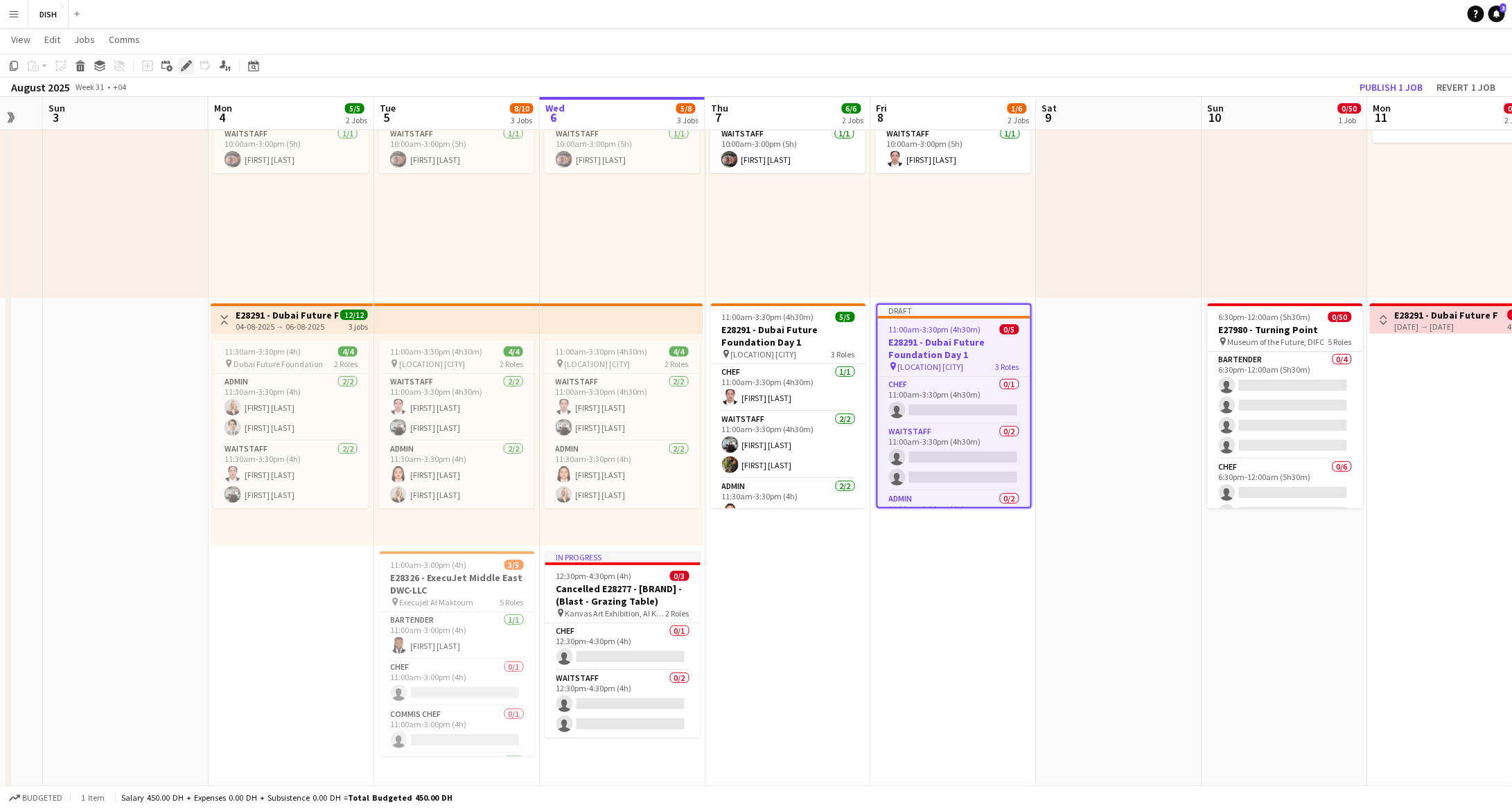 click 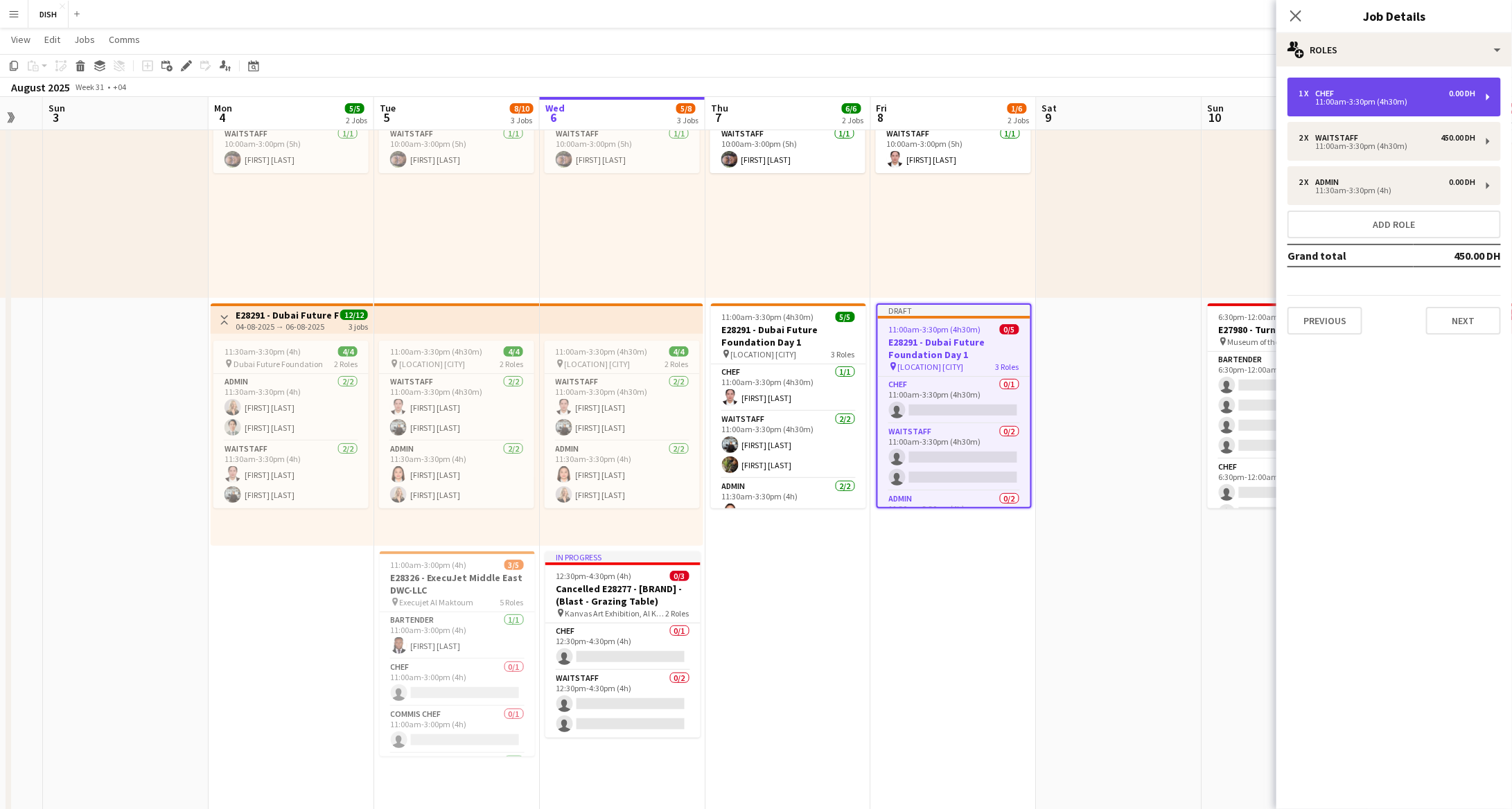 click on "11:00am-3:30pm (4h30m)" at bounding box center [1387, 102] 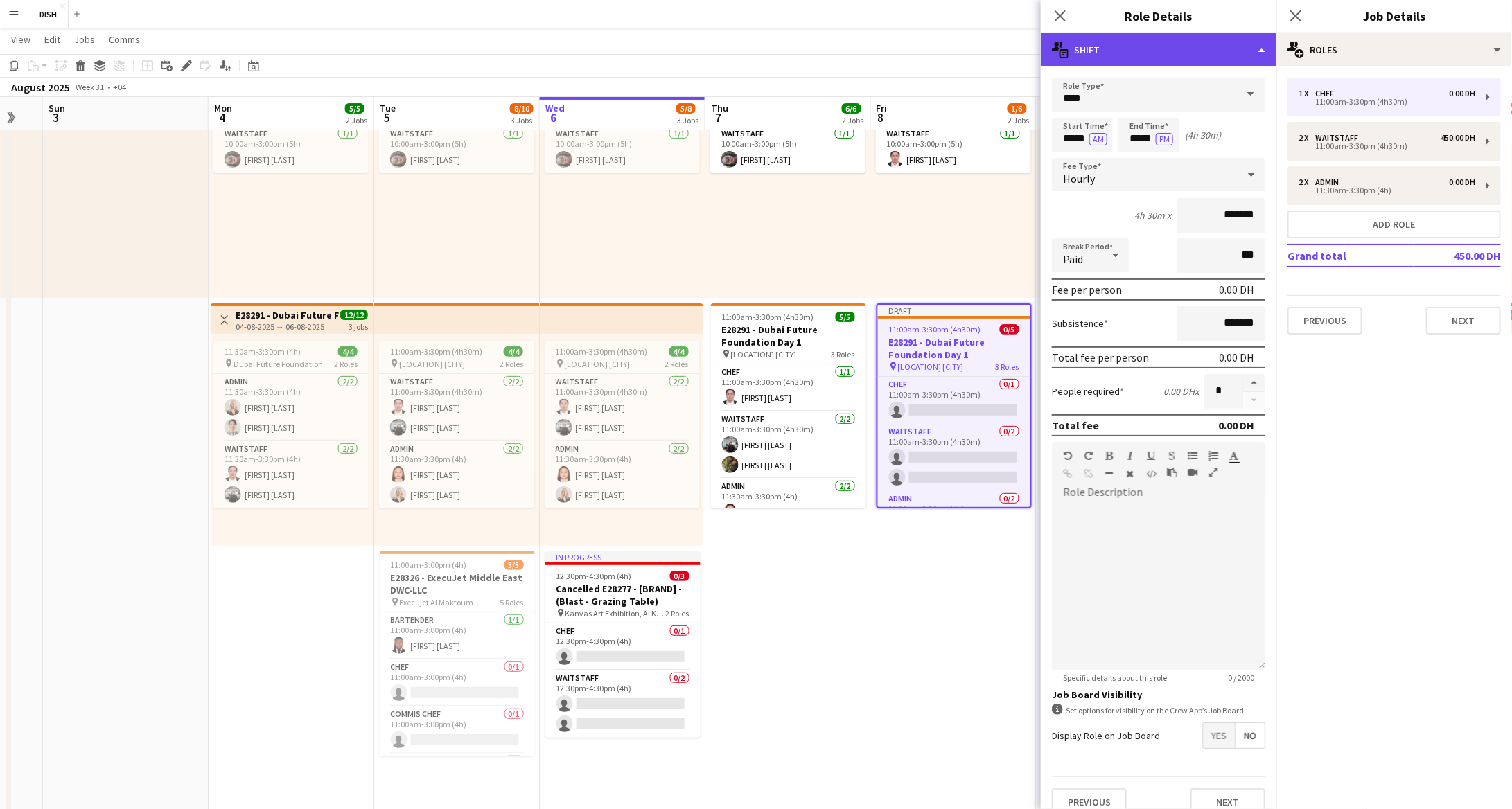 click on "multiple-actions-text
Shift" 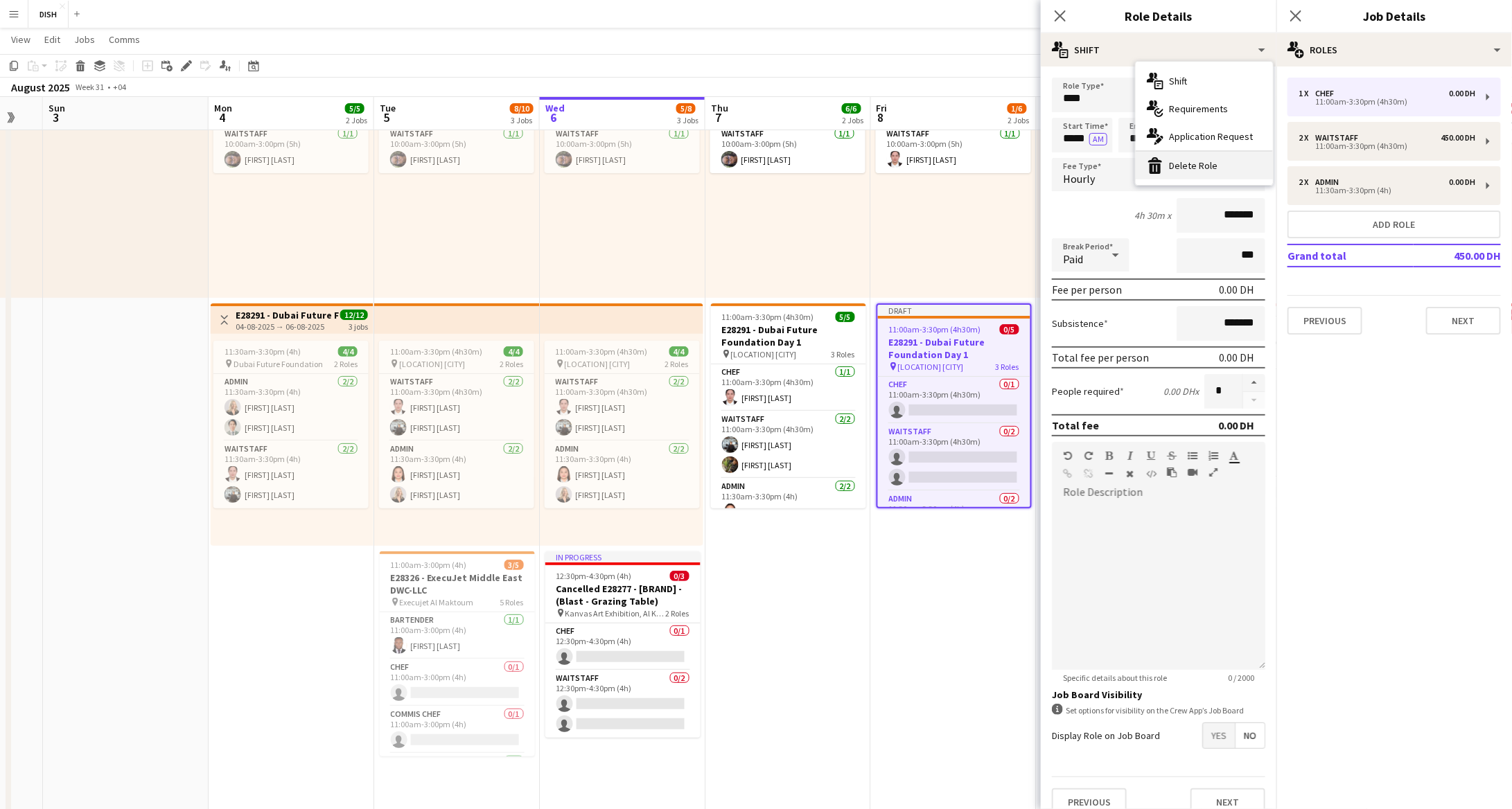 click on "bin-2
Delete Role" at bounding box center [1204, 166] 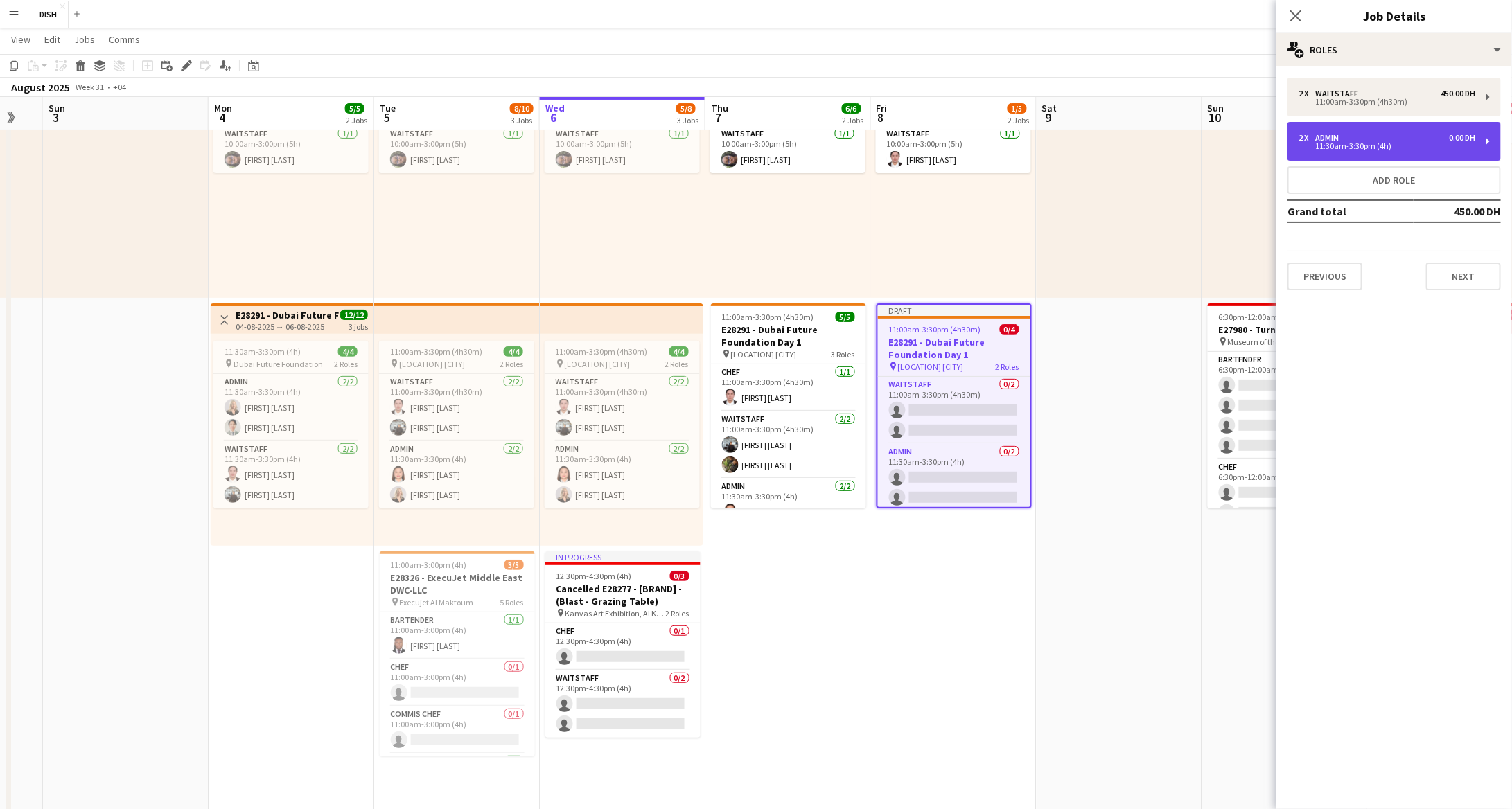 click on "2 x   Admin   0.00 DH" at bounding box center (1387, 138) 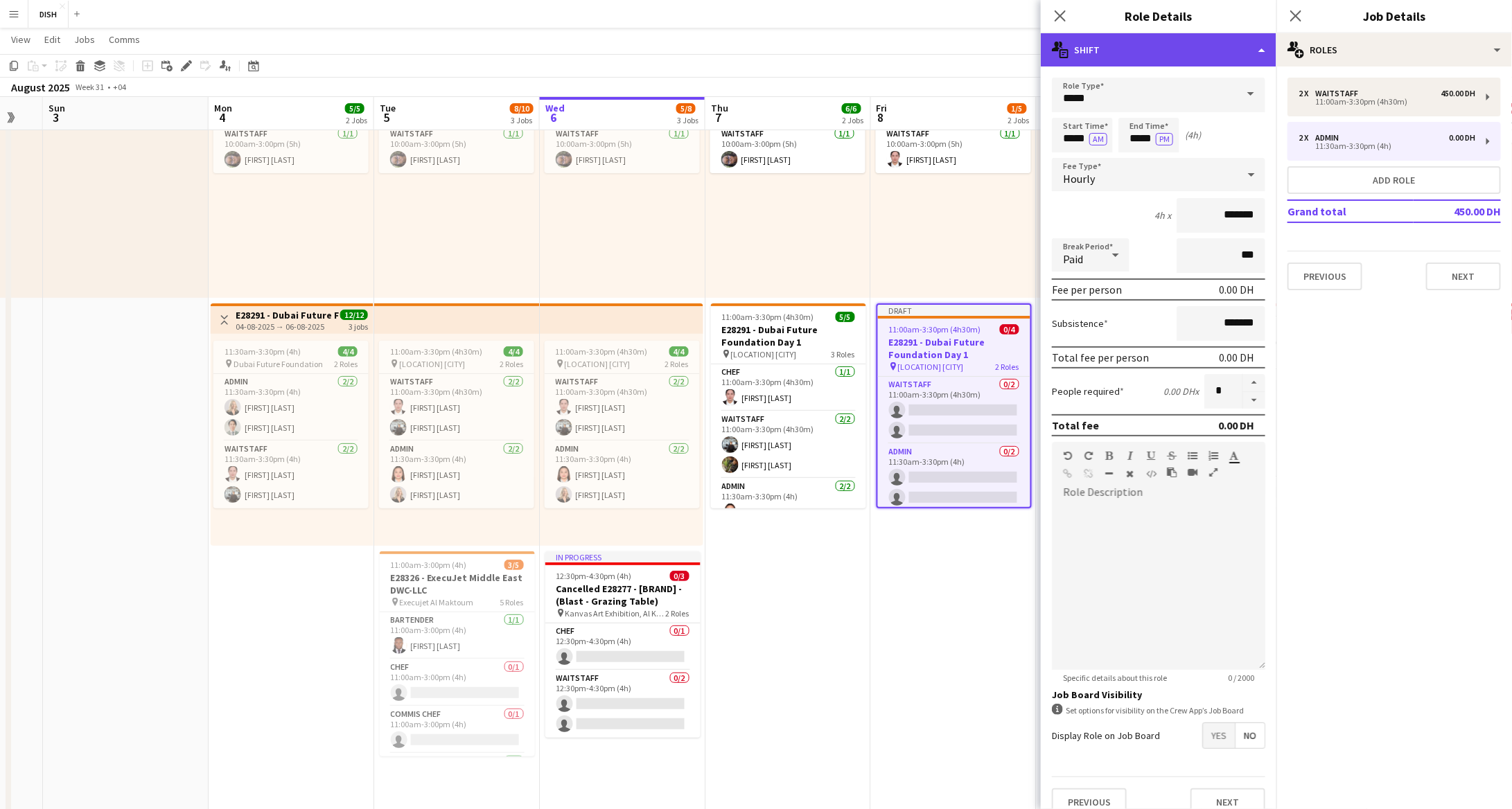 click on "multiple-actions-text
Shift" 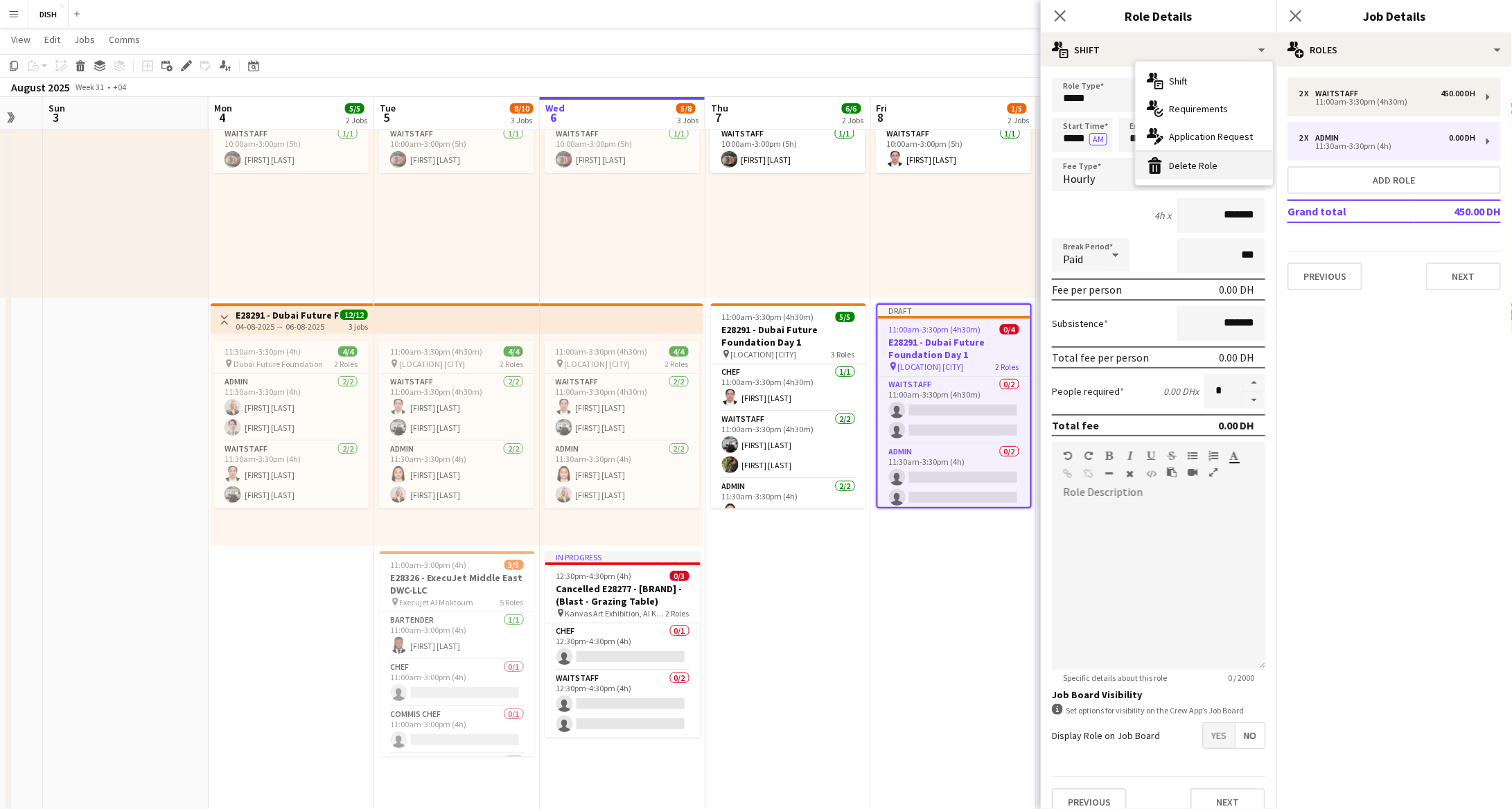 click on "bin-2
Delete Role" at bounding box center [1204, 166] 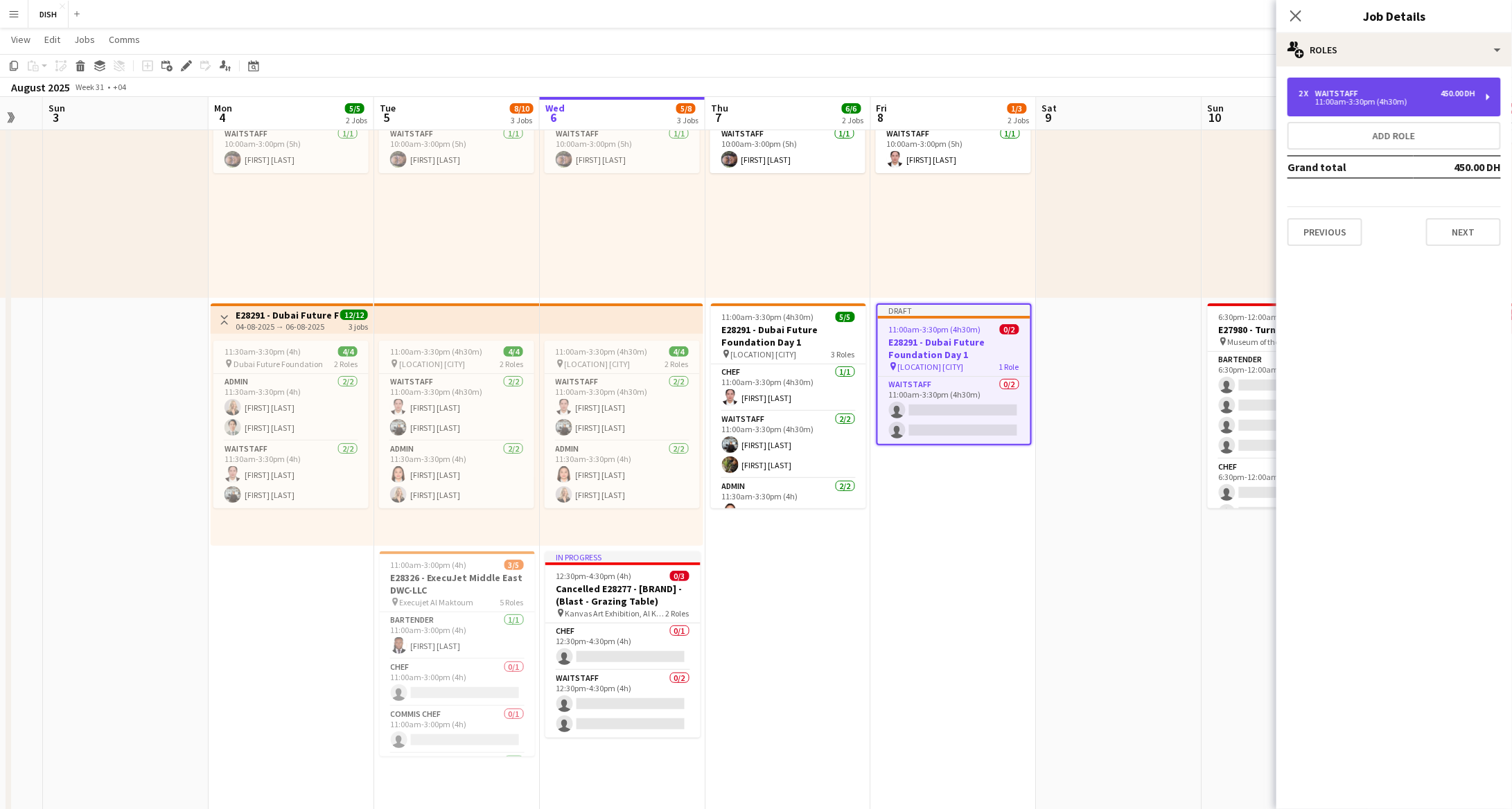 click on "2 x   Waitstaff   450.00 DH" at bounding box center (1387, 94) 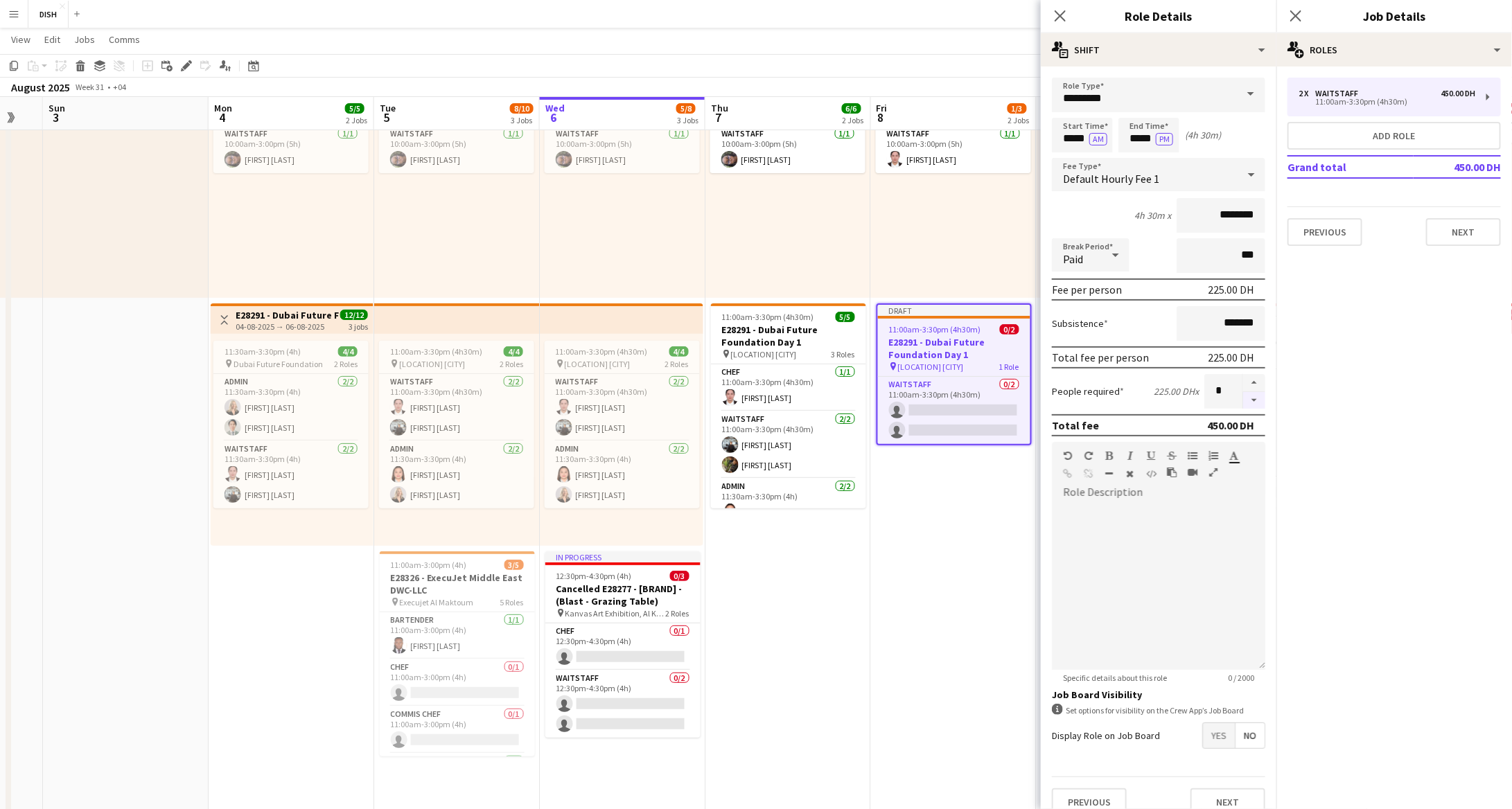 click on "Role Type  *********  Start Time  *****  AM
End Time  *****  PM
(4h 30m)   Fee Type  Default Hourly Fee 1  4h 30m x  ********  Break Period  Paid ***  Fee per person   225.00 DH   Subsistence  *******  Total fee per person   225.00 DH   People required   225.00 DH   x  *  Total fee   450.00 DH   Role Description  default   Heading 1   Heading 2   Heading 3   Heading 4   Heading 5   Heading 6   Heading 7   Paragraph   Predefined   Standard   default  Times New Roman   Arial   Times New Roman   Calibri   Comic Sans MS  3   1   2   3   4   5   6   7  ******* ******* Specific details about this role  0 / 2000   Job Board Visibility
information-circle
Set options for visibility on the Crew App’s Job Board   Display Role on Job Board   Yes   No   Previous   Next" at bounding box center (1159, 452) 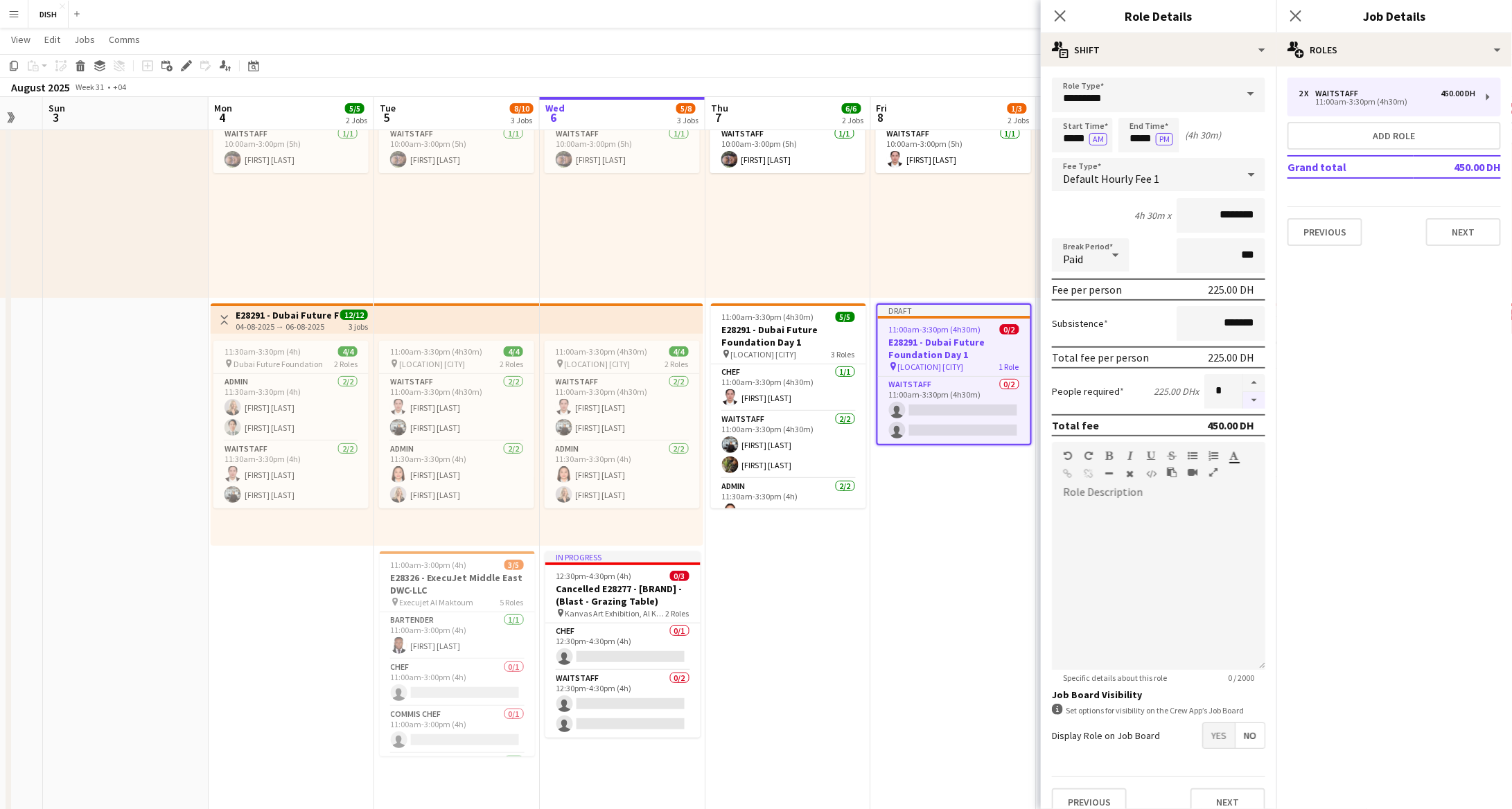type on "*" 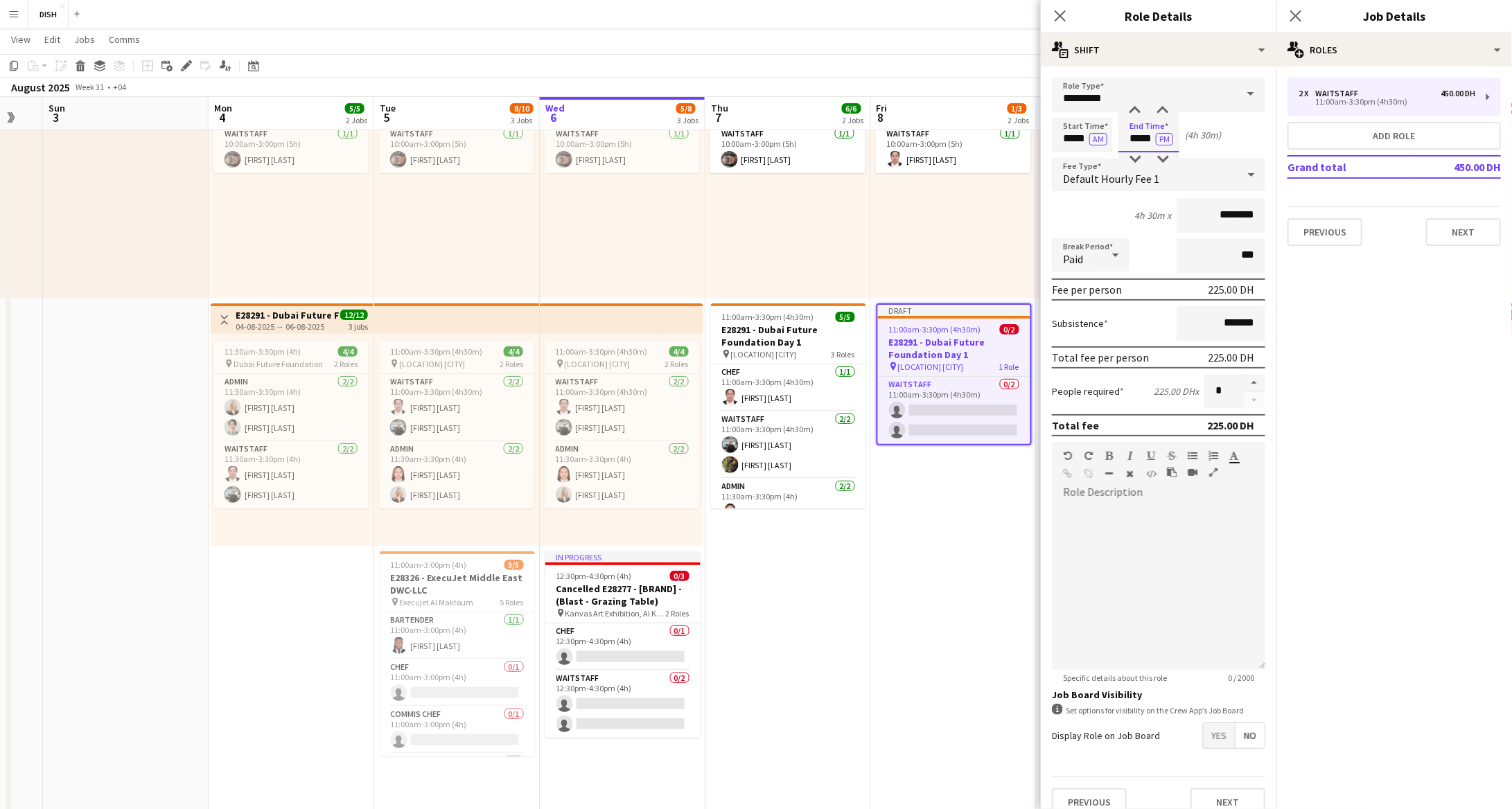 click on "*****" at bounding box center [1149, 135] 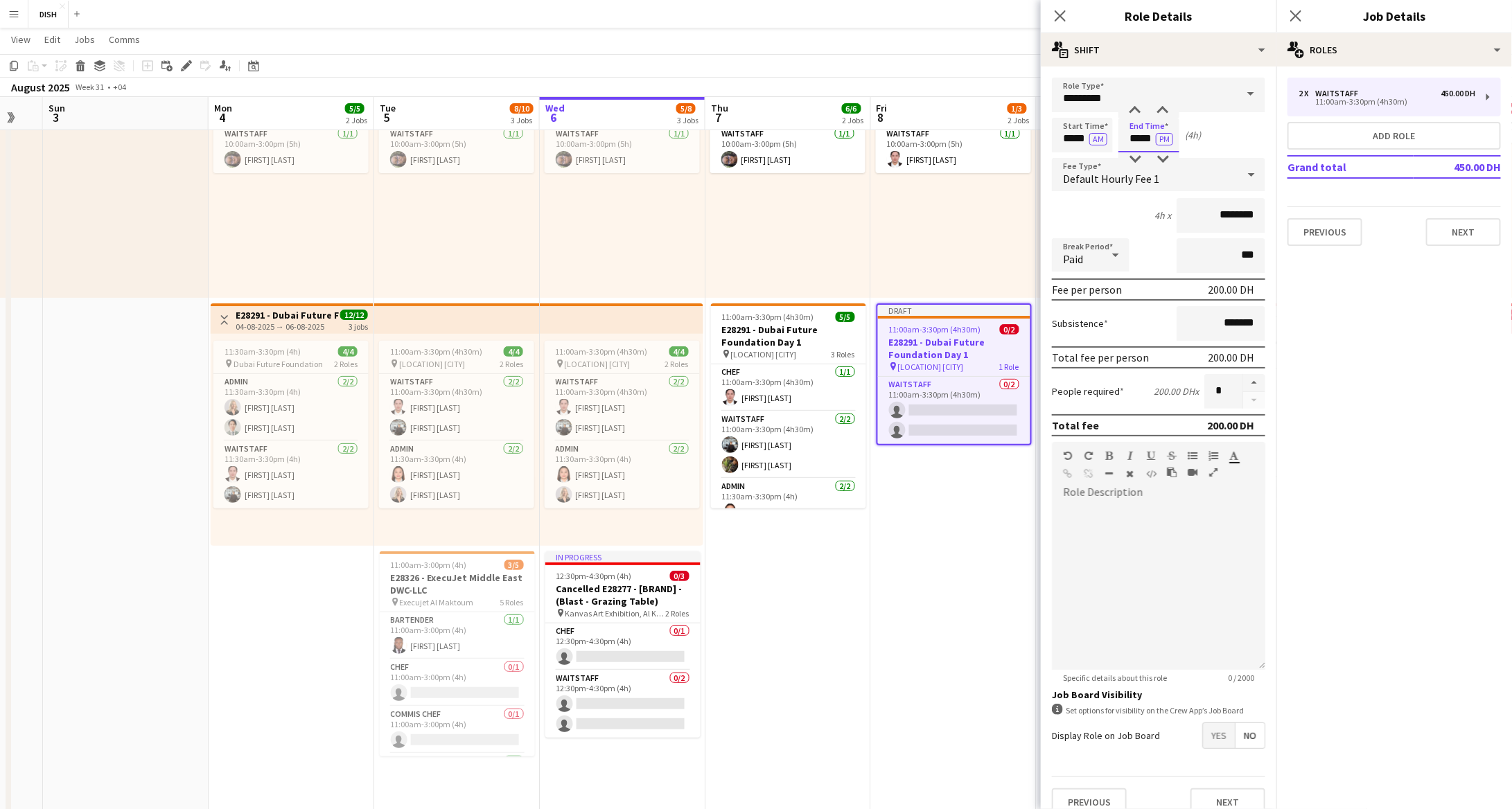 scroll, scrollTop: 30, scrollLeft: 0, axis: vertical 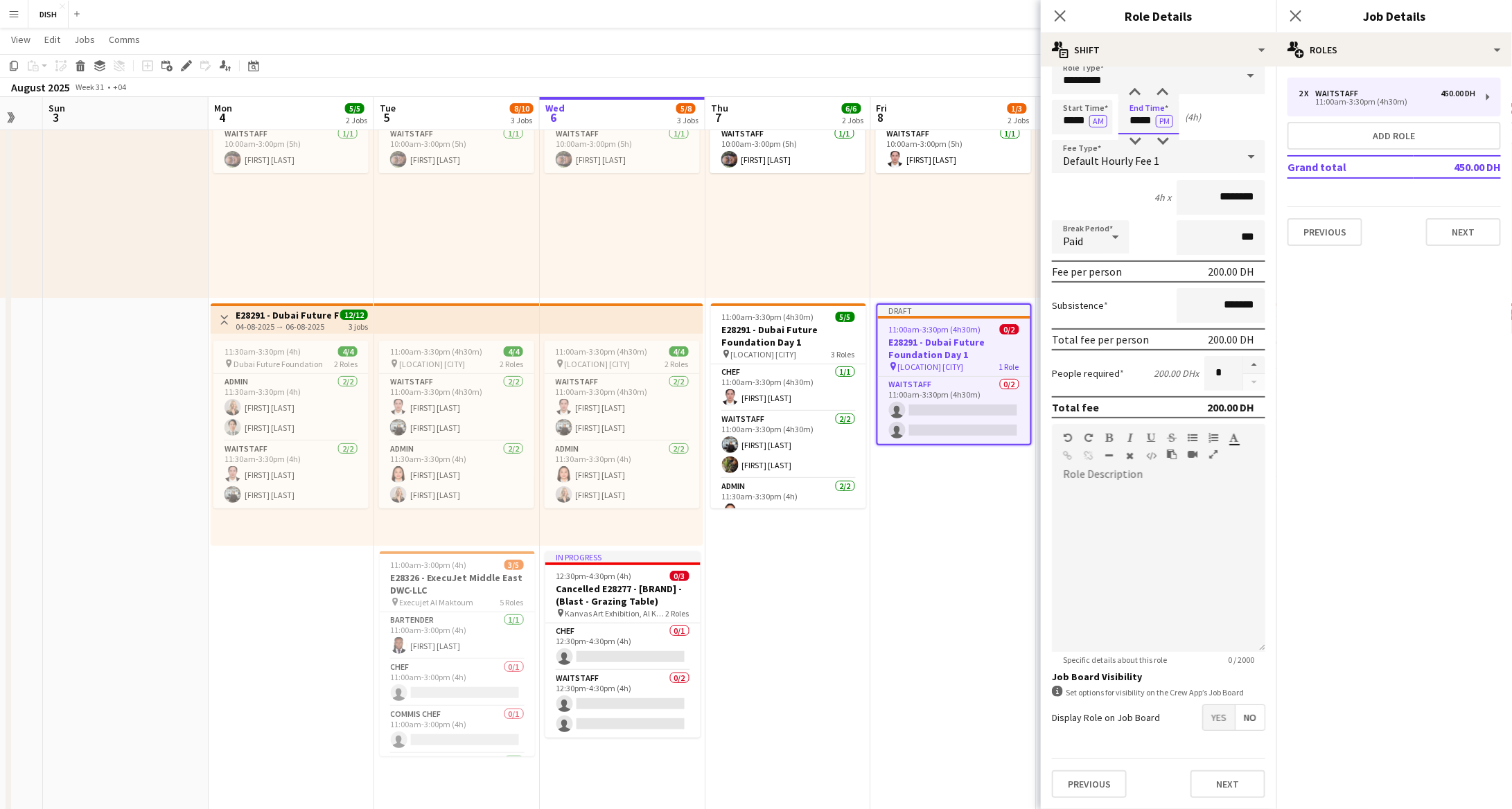 type on "*****" 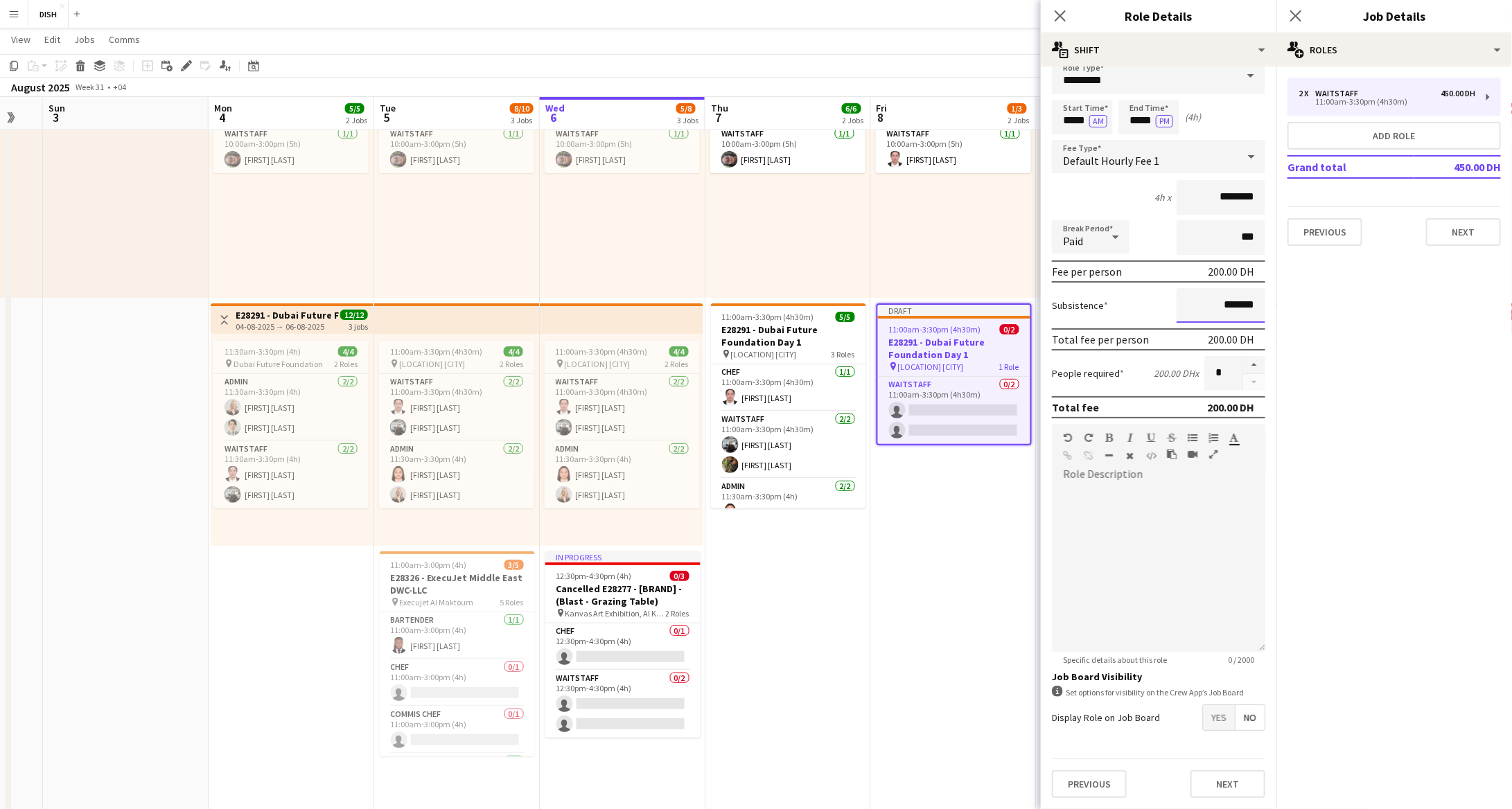 click on "*******" at bounding box center [1221, 305] 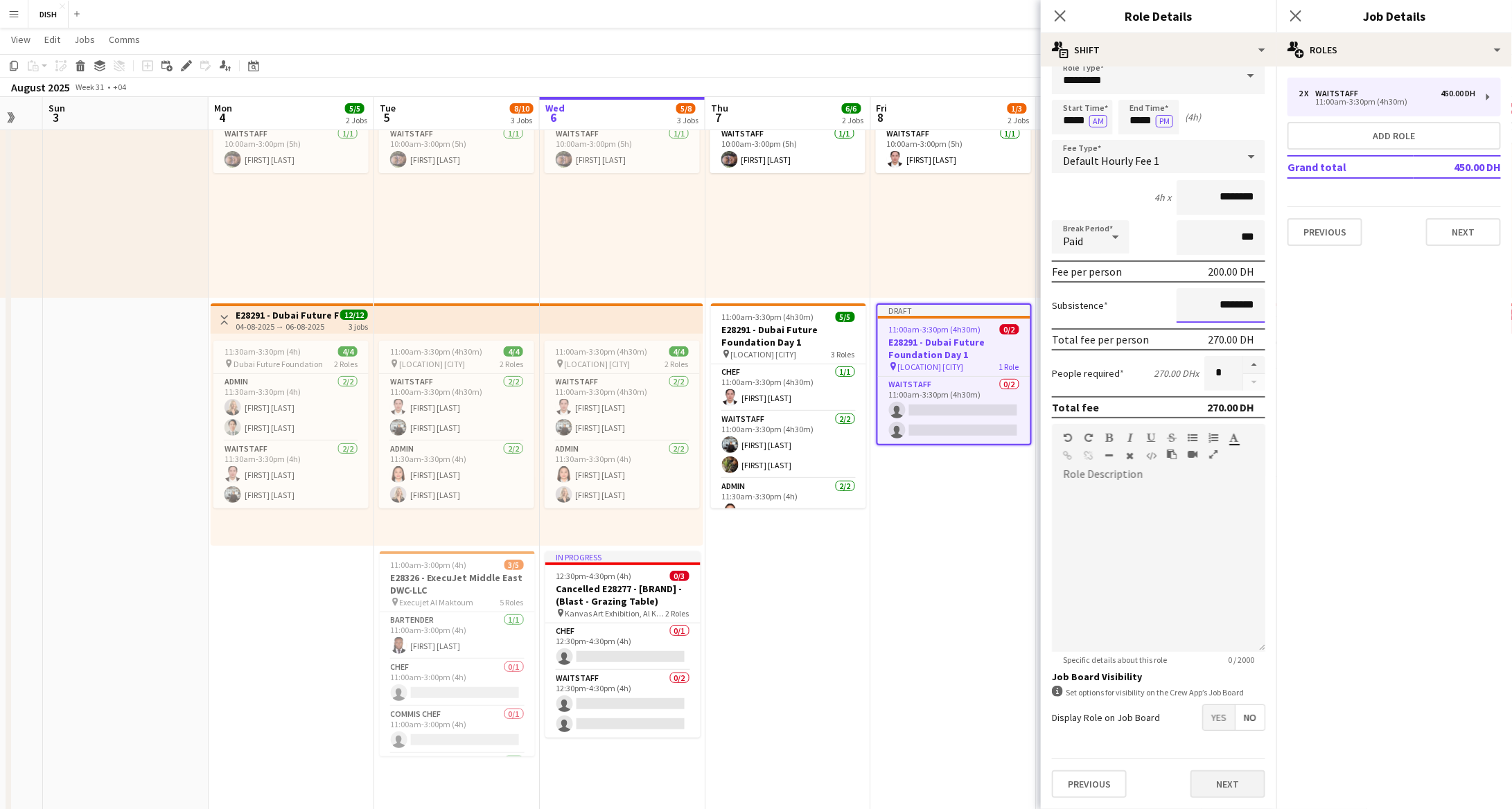 type on "********" 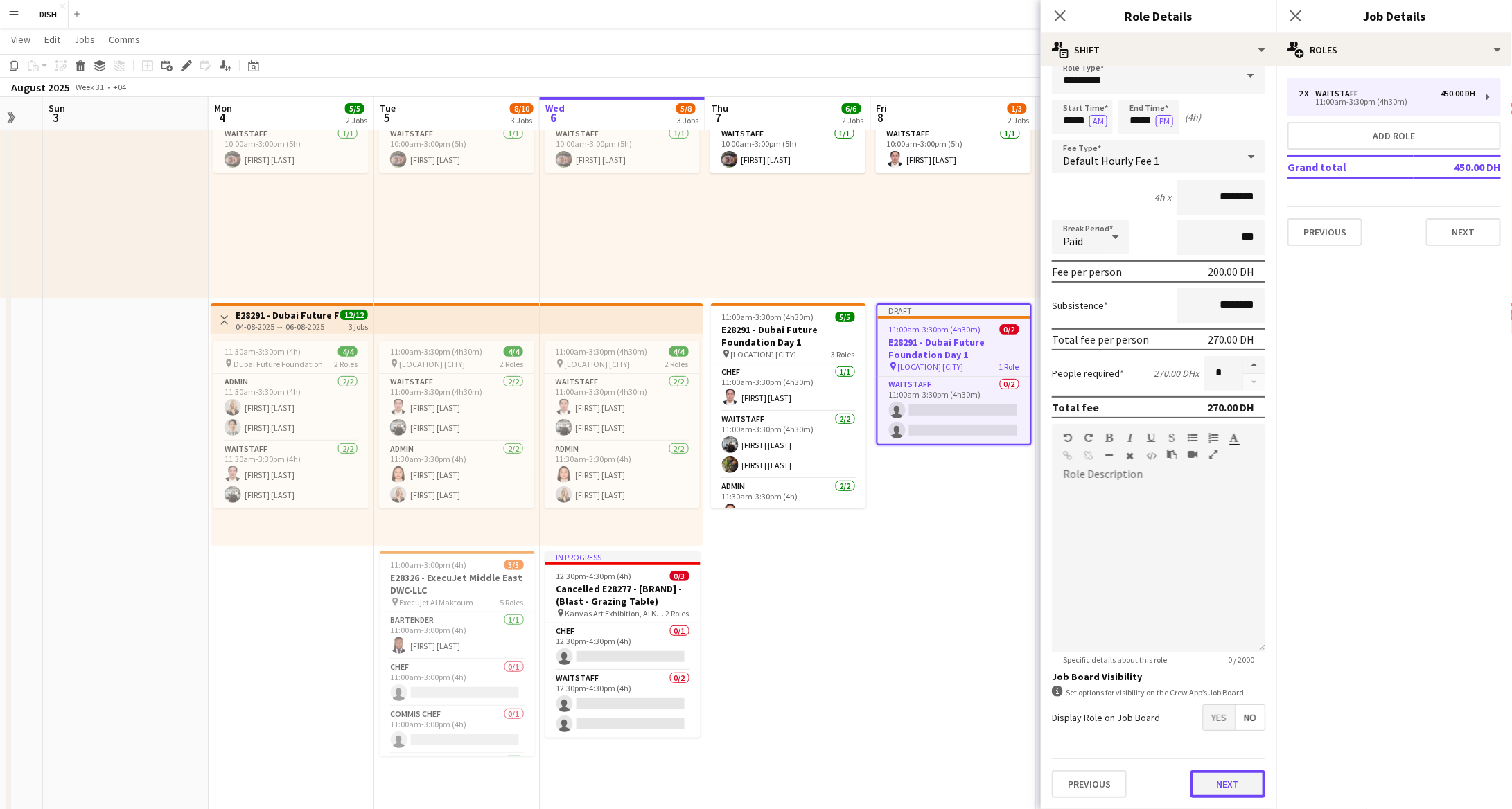 click on "Next" at bounding box center (1228, 784) 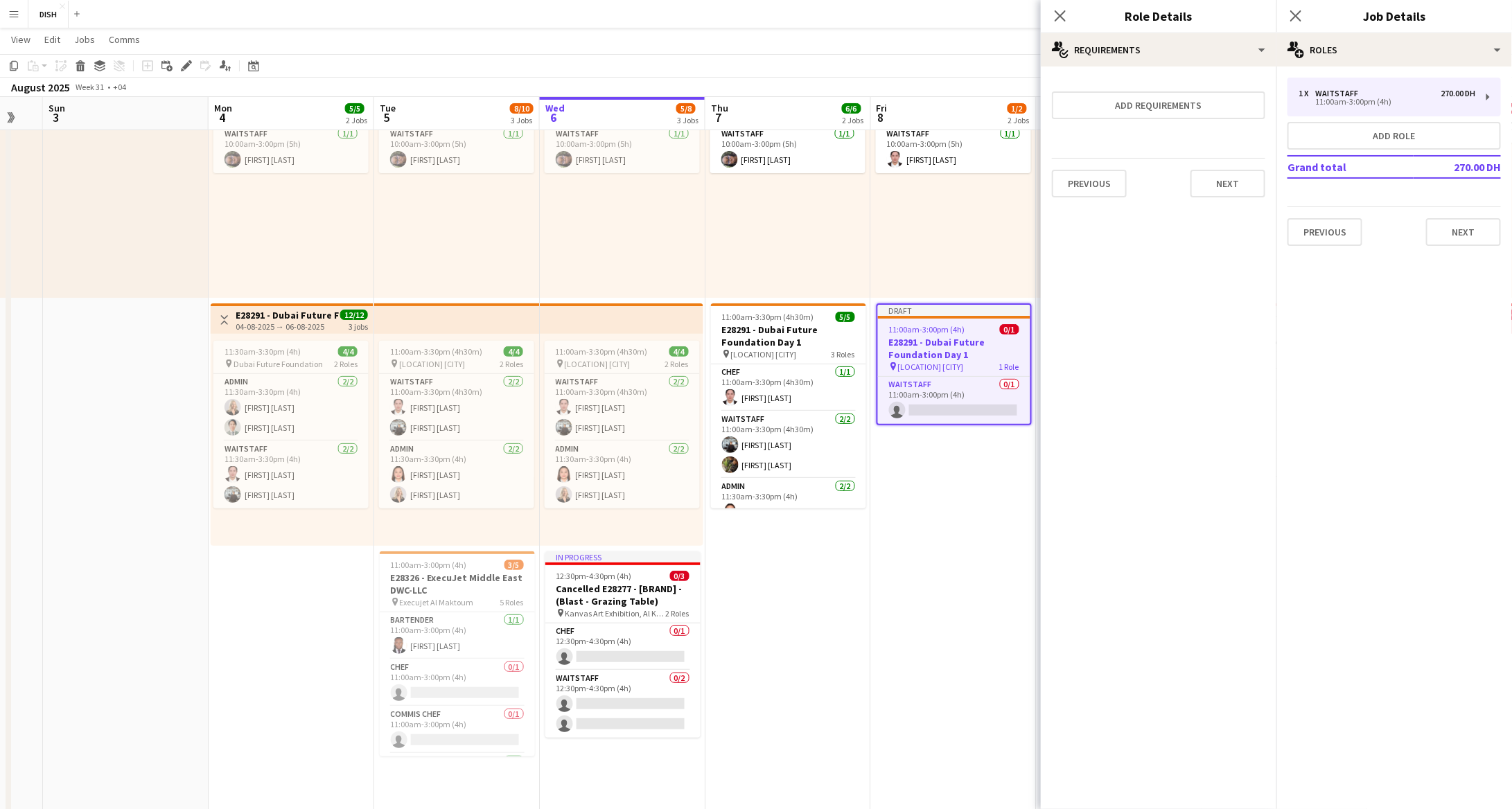 scroll, scrollTop: 0, scrollLeft: 0, axis: both 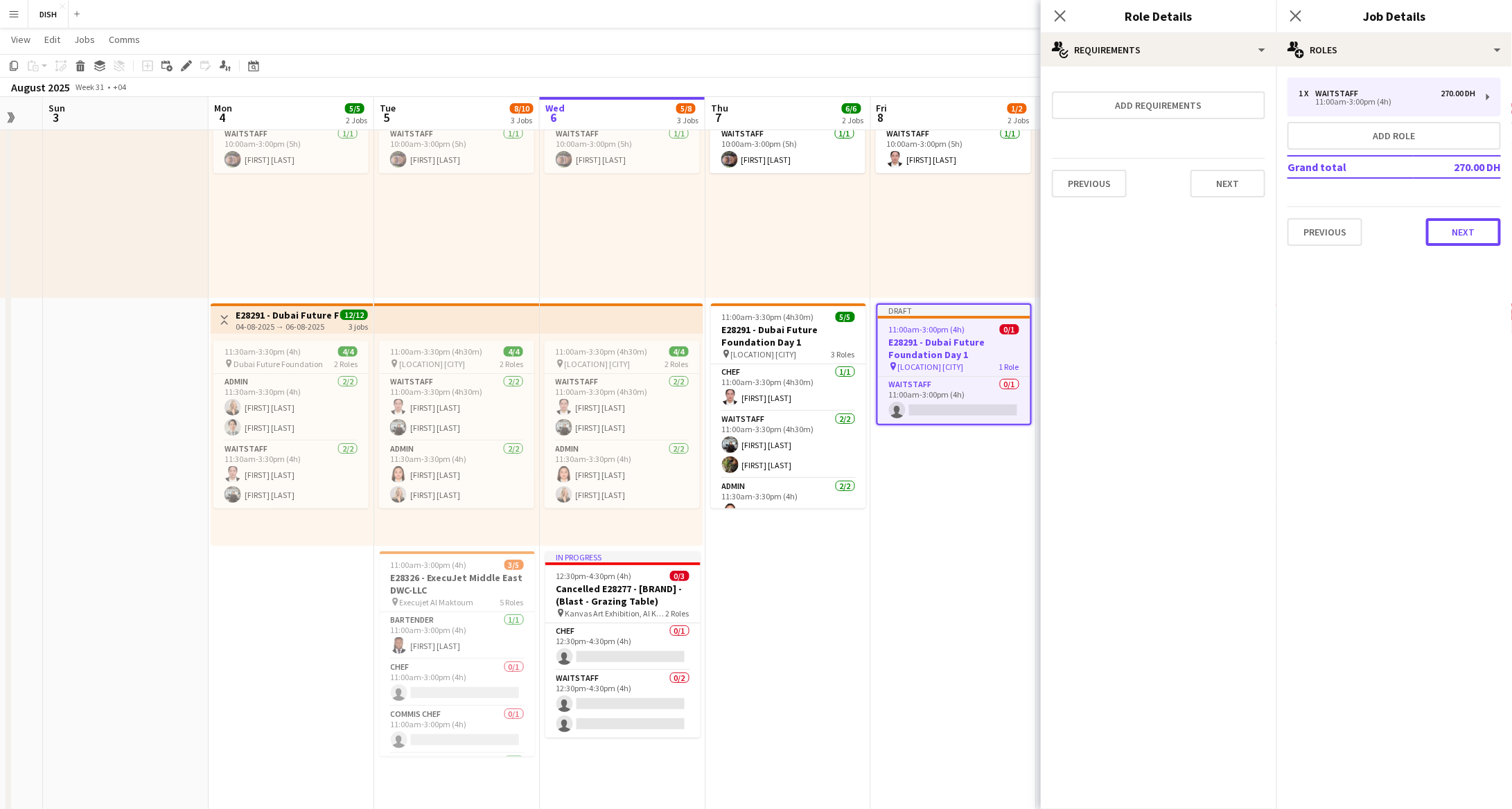 click on "Next" at bounding box center [1463, 232] 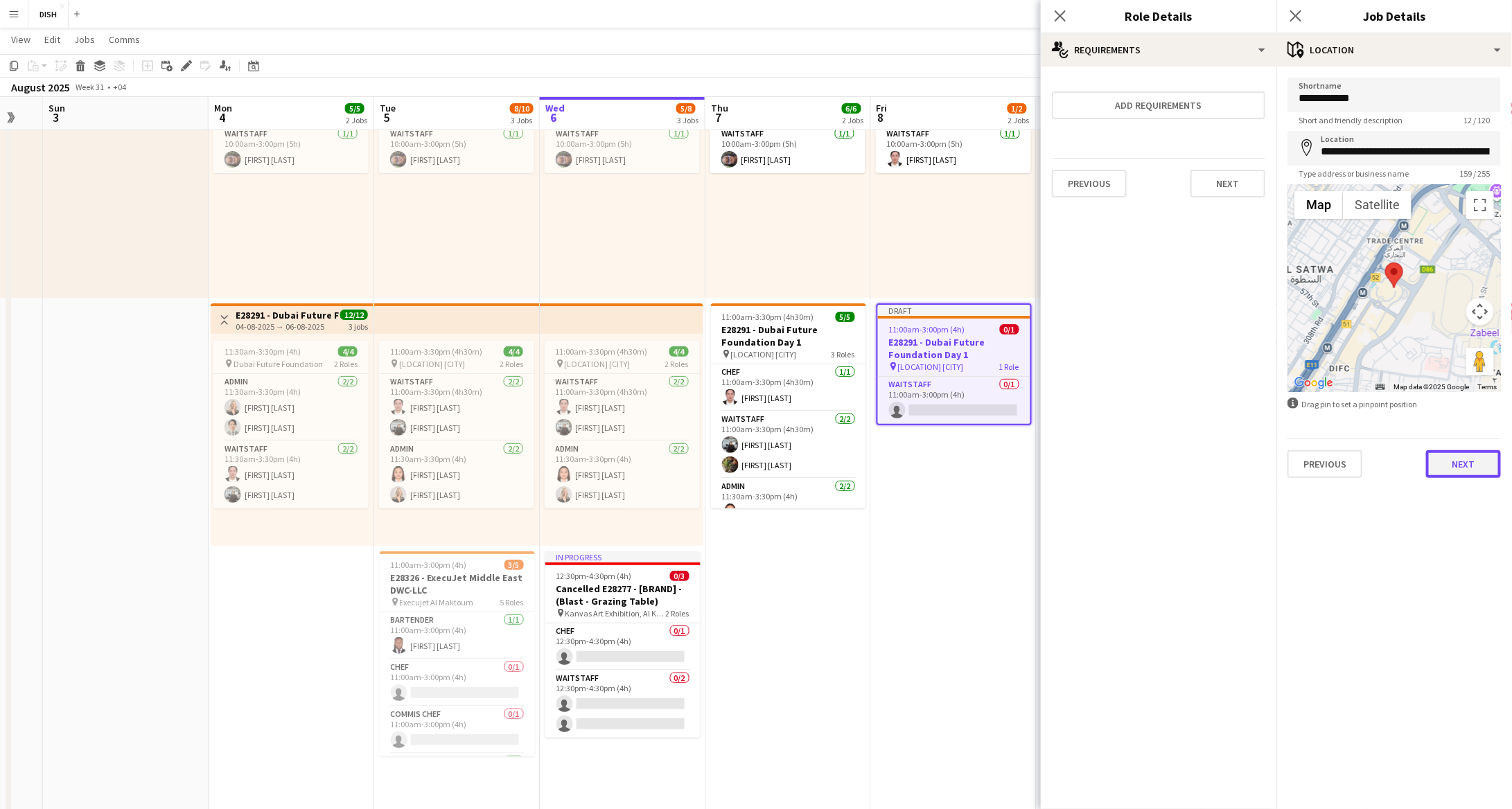 click on "Next" at bounding box center (1463, 464) 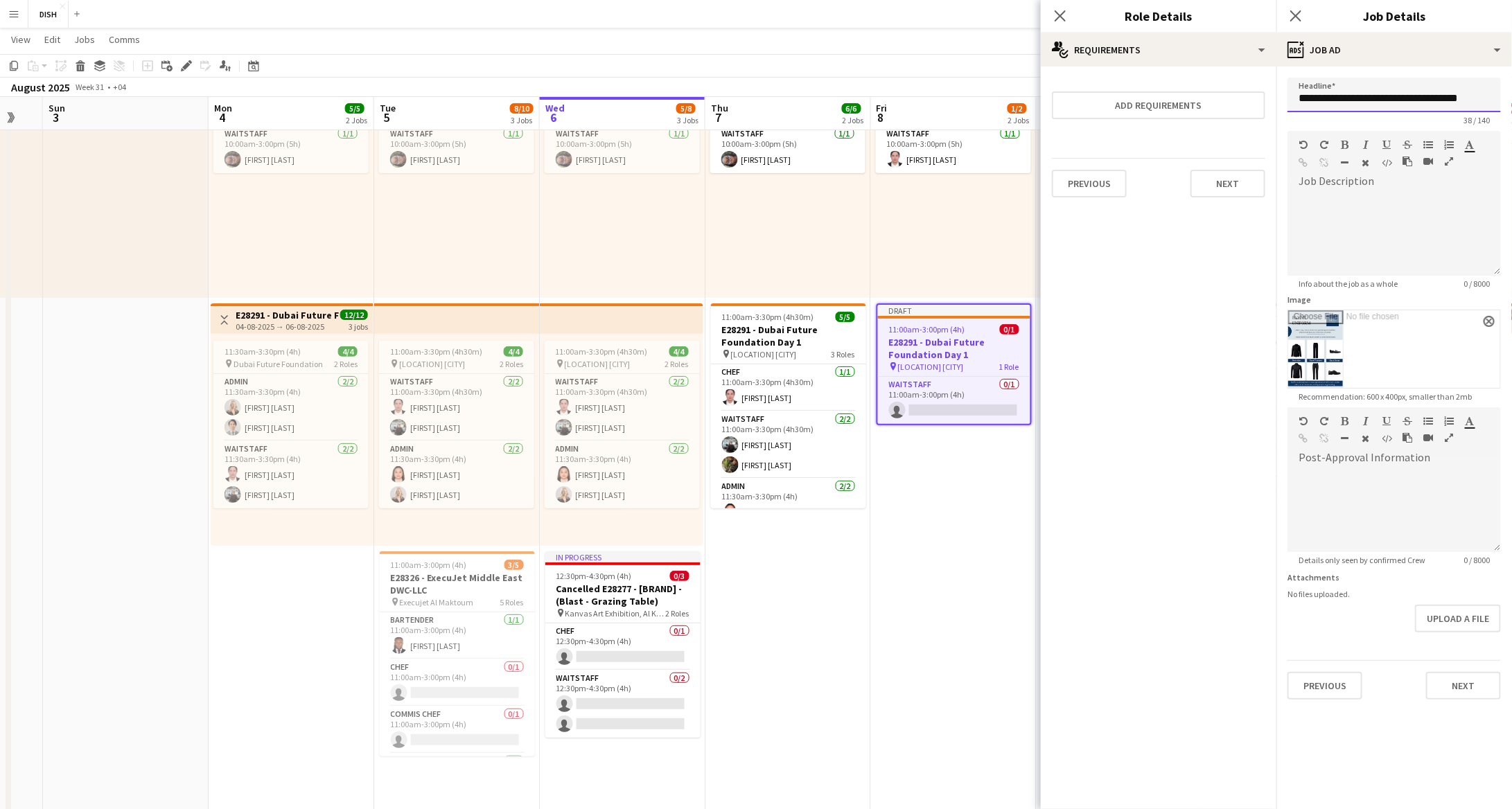 click on "**********" at bounding box center [1394, 95] 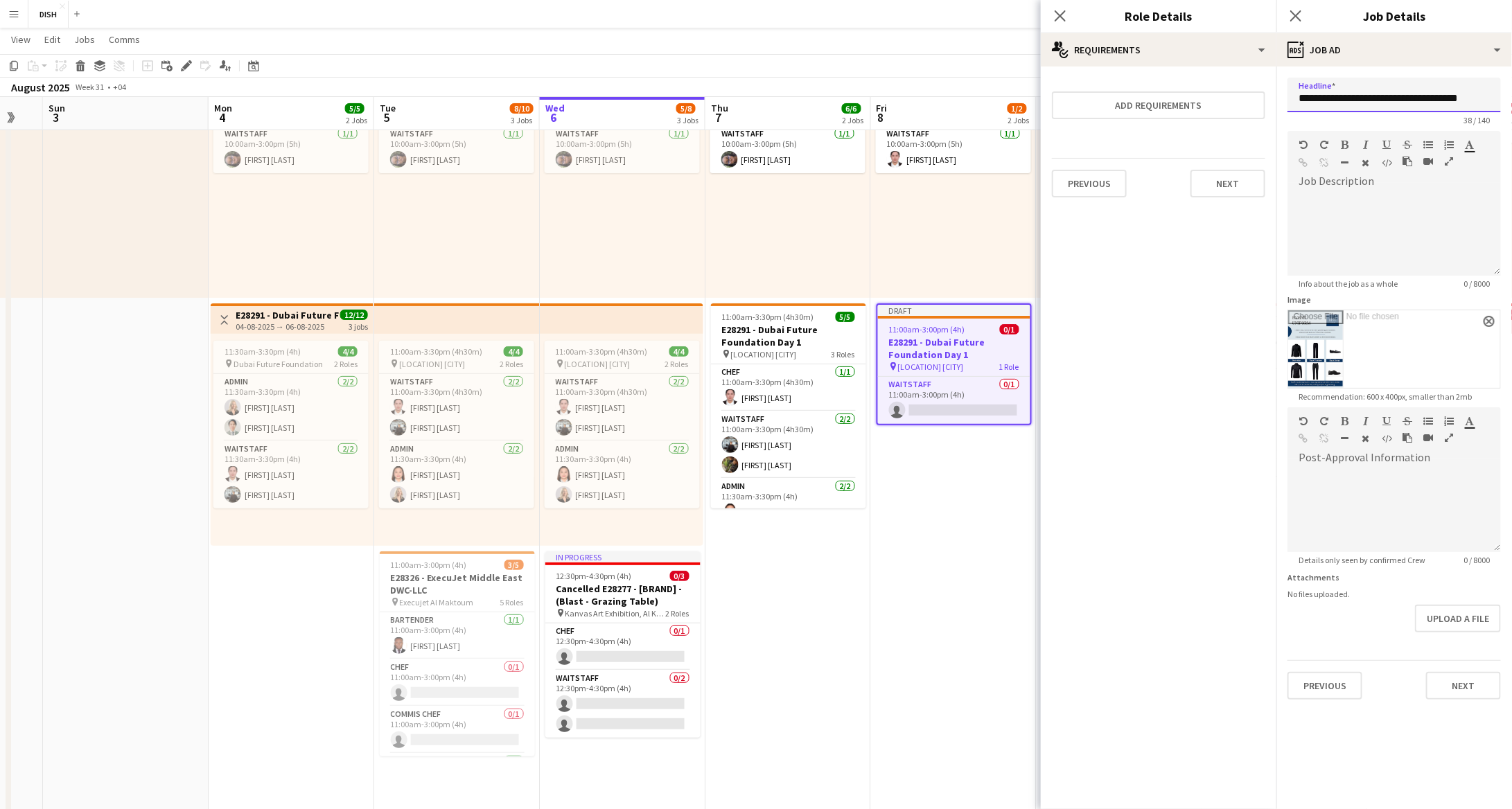 click on "**********" at bounding box center (1394, 95) 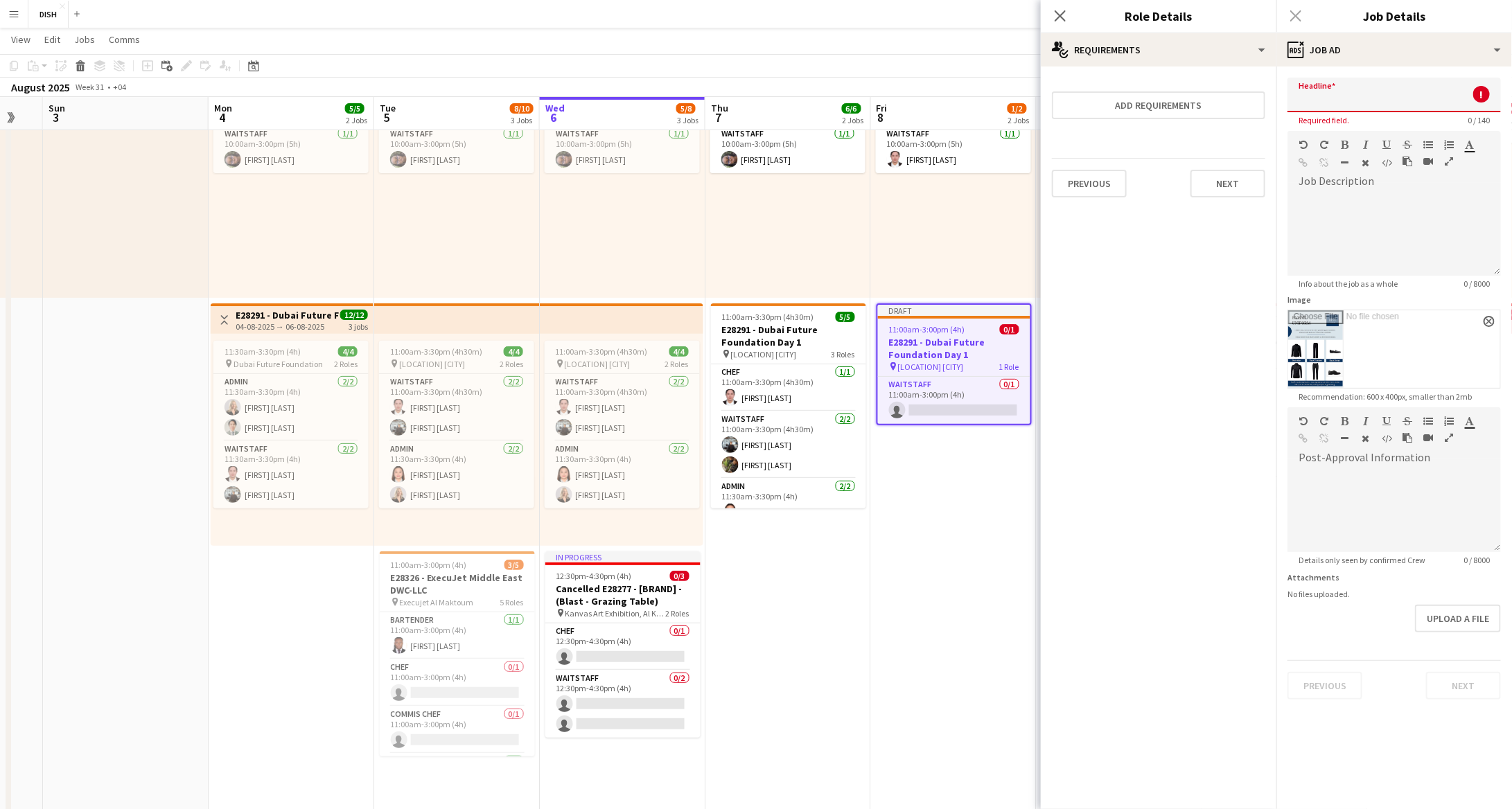 paste 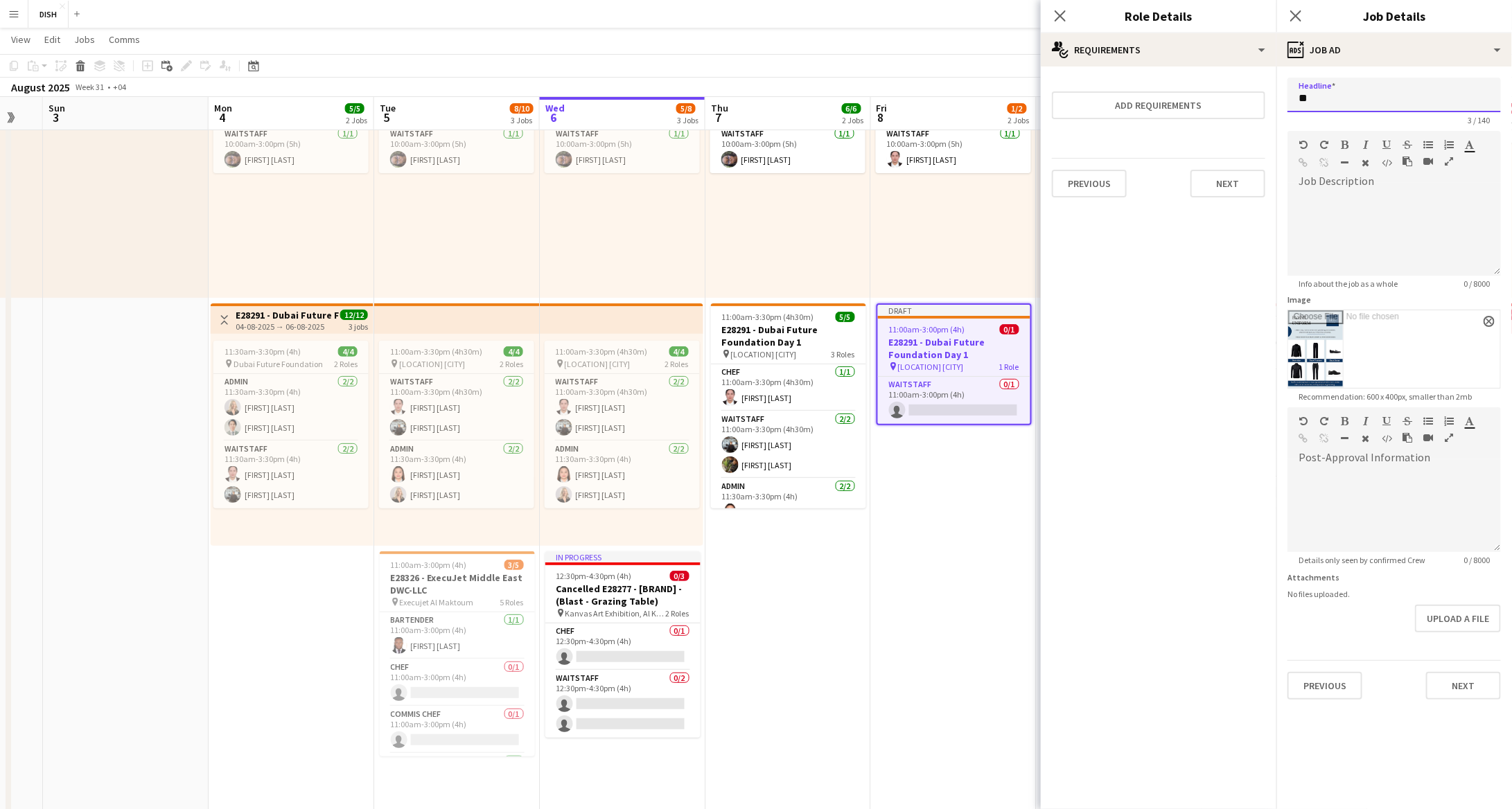 type on "*" 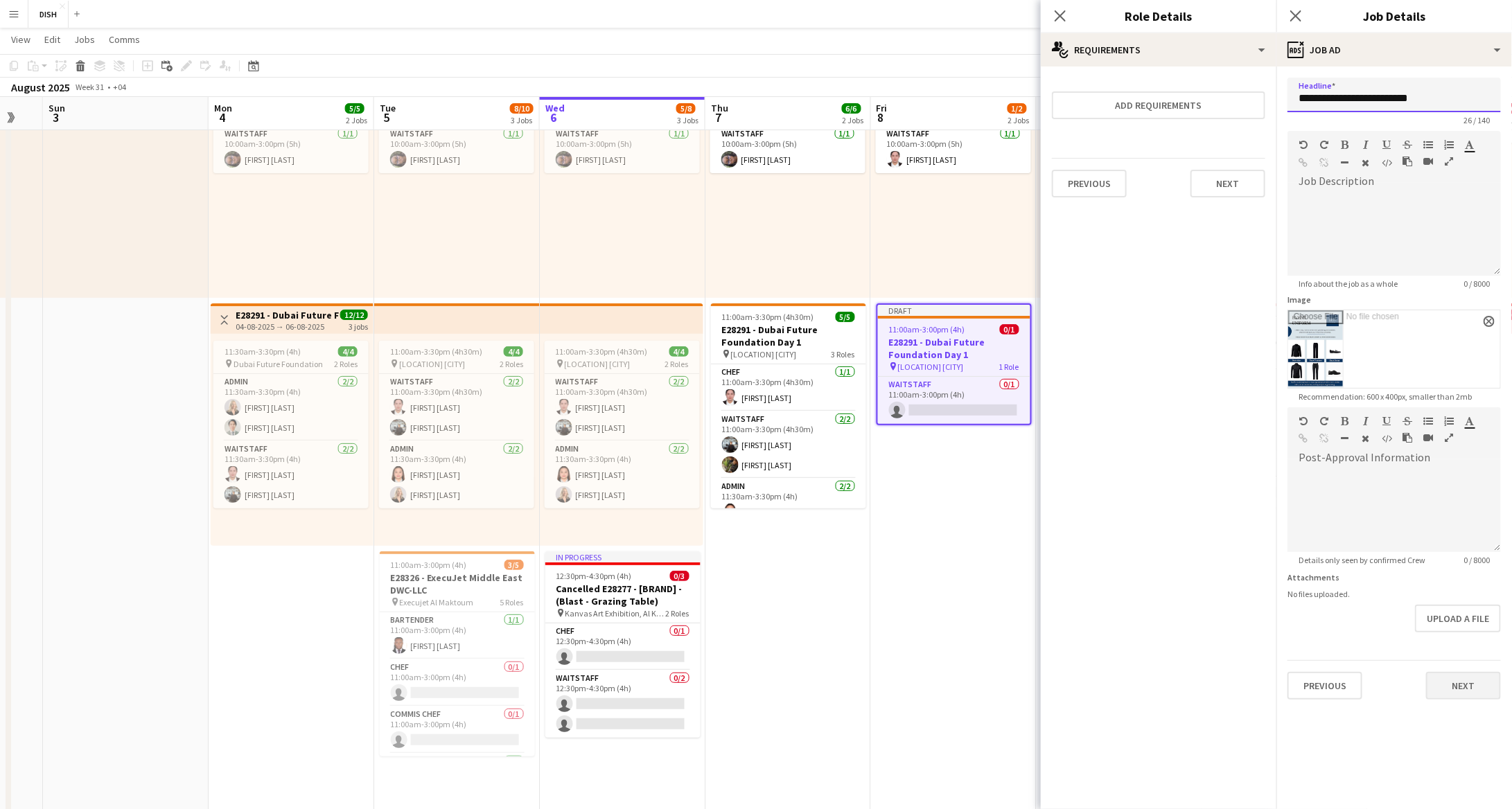 type on "**********" 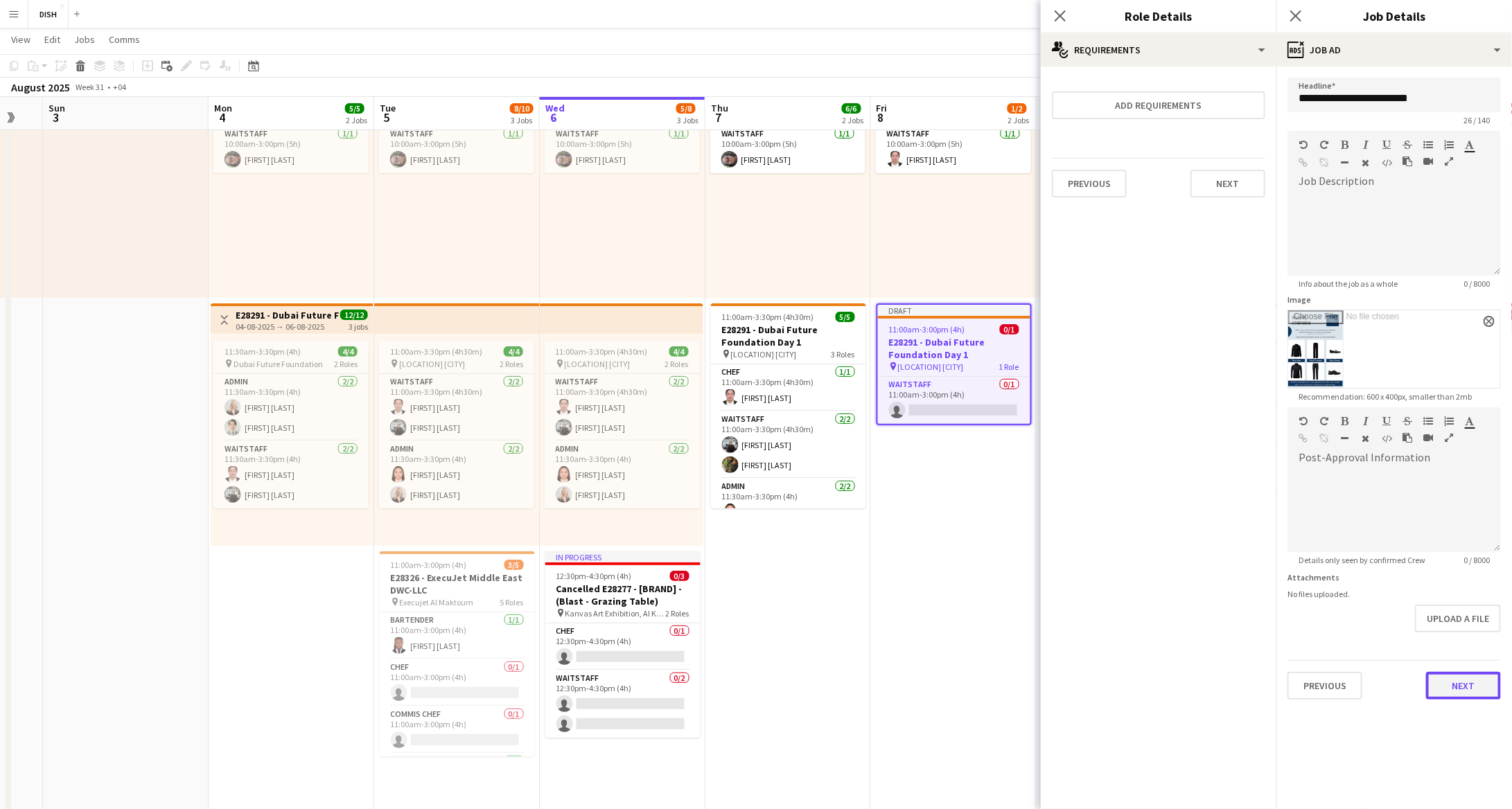 click on "Next" at bounding box center (1463, 686) 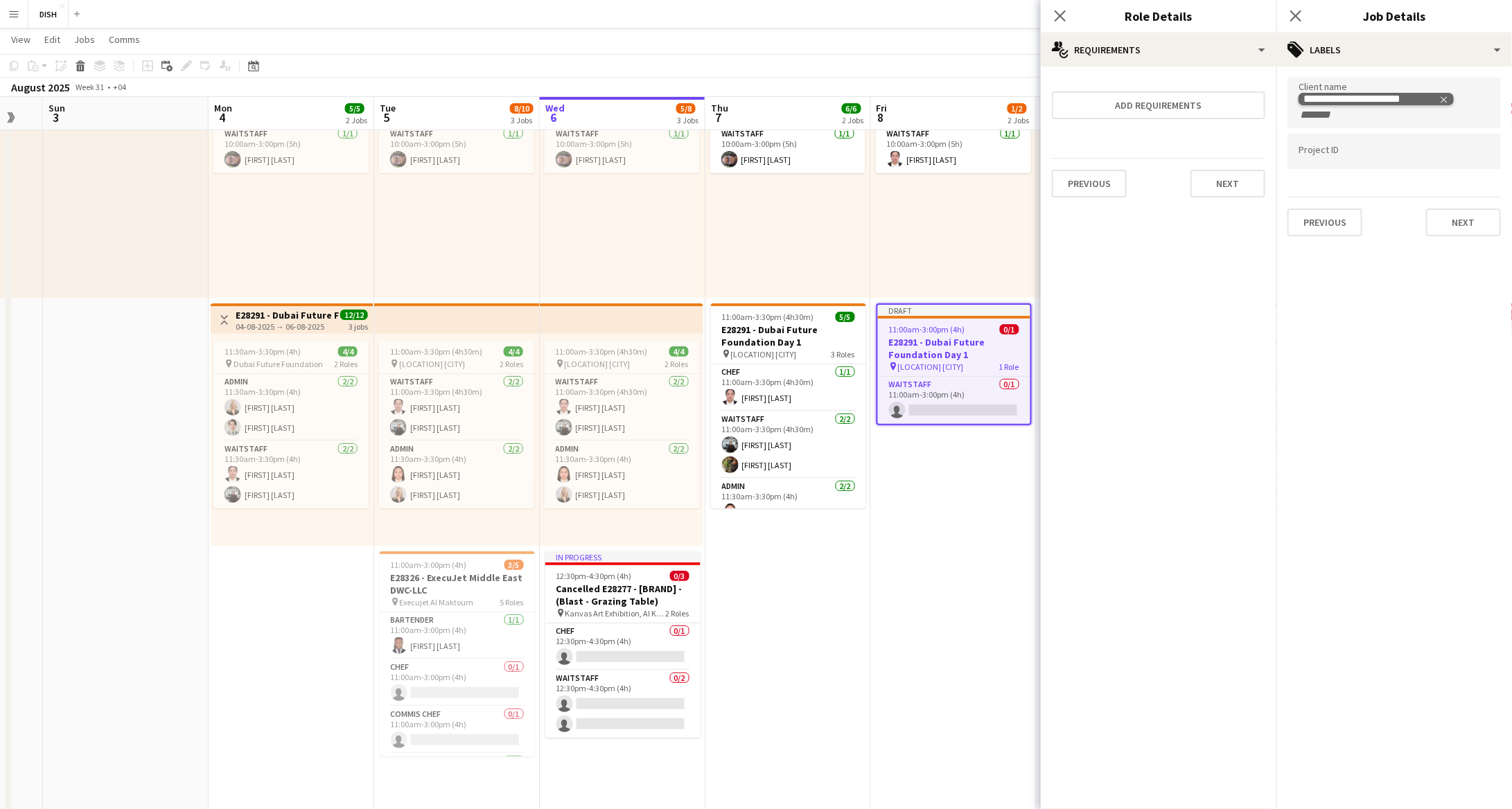 click 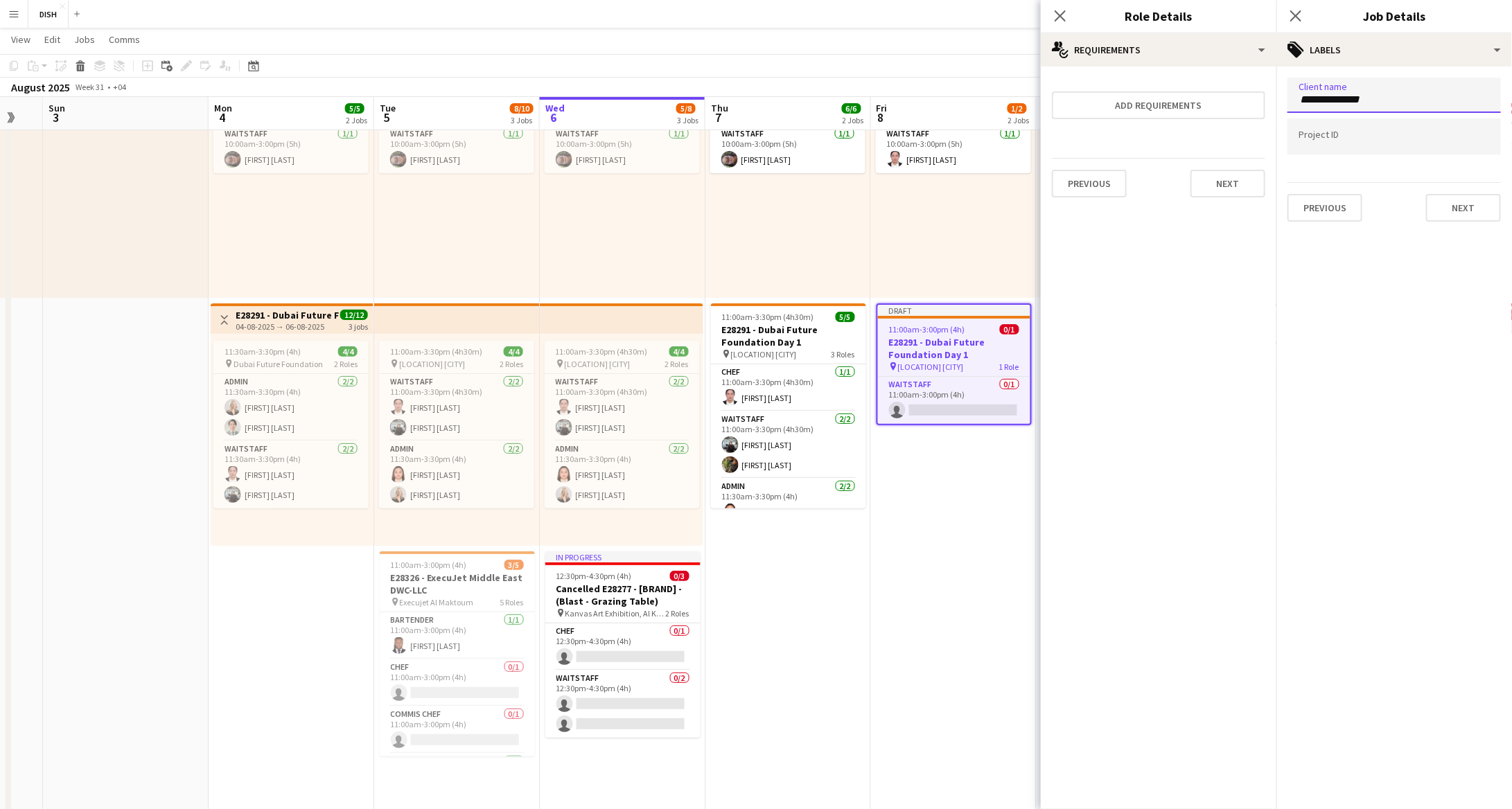 click on "**********" at bounding box center [1394, 100] 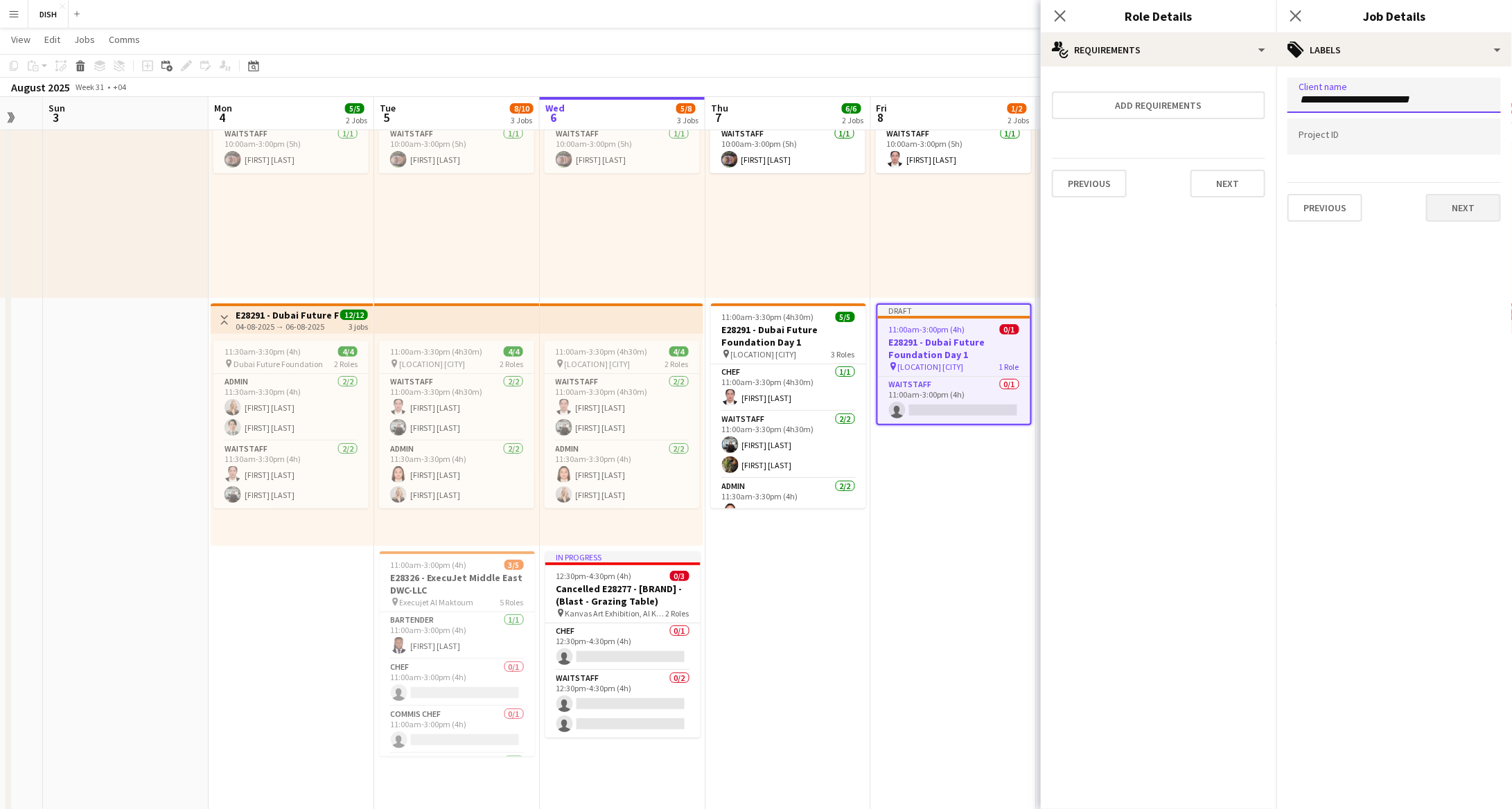 type on "**********" 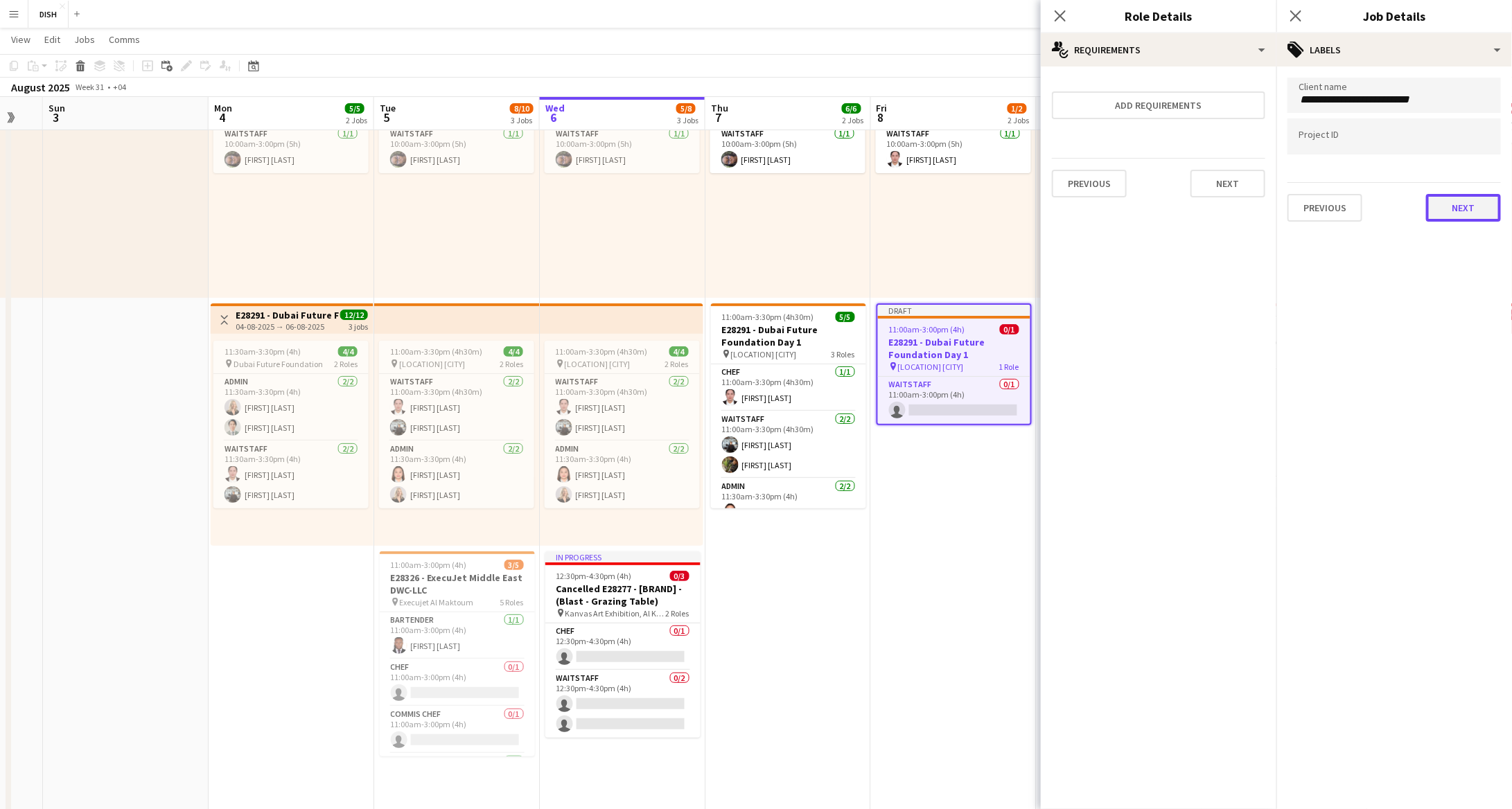 click on "Next" at bounding box center [1463, 208] 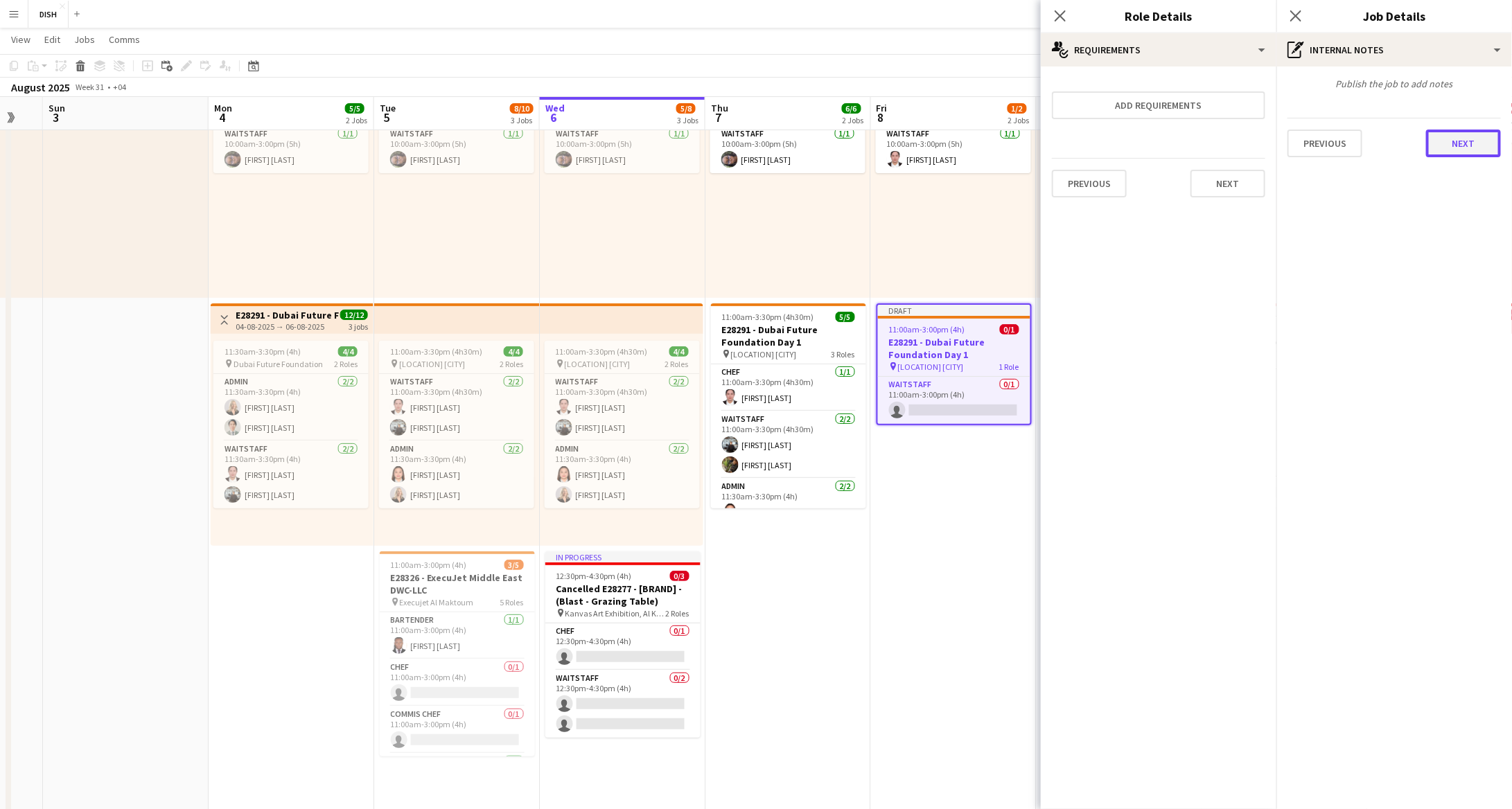 click on "Next" at bounding box center [1463, 143] 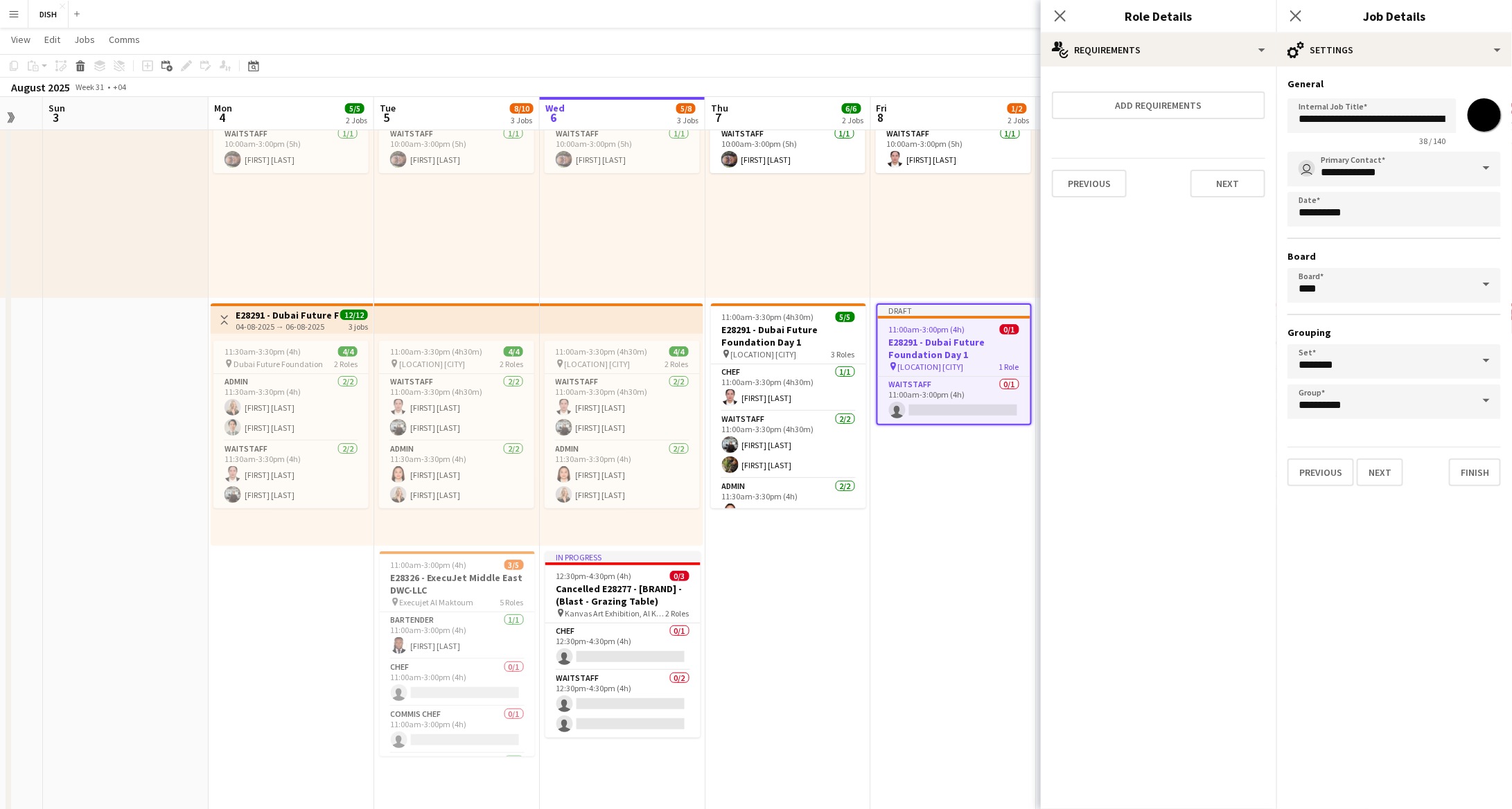 click on "*******" at bounding box center [1484, 115] 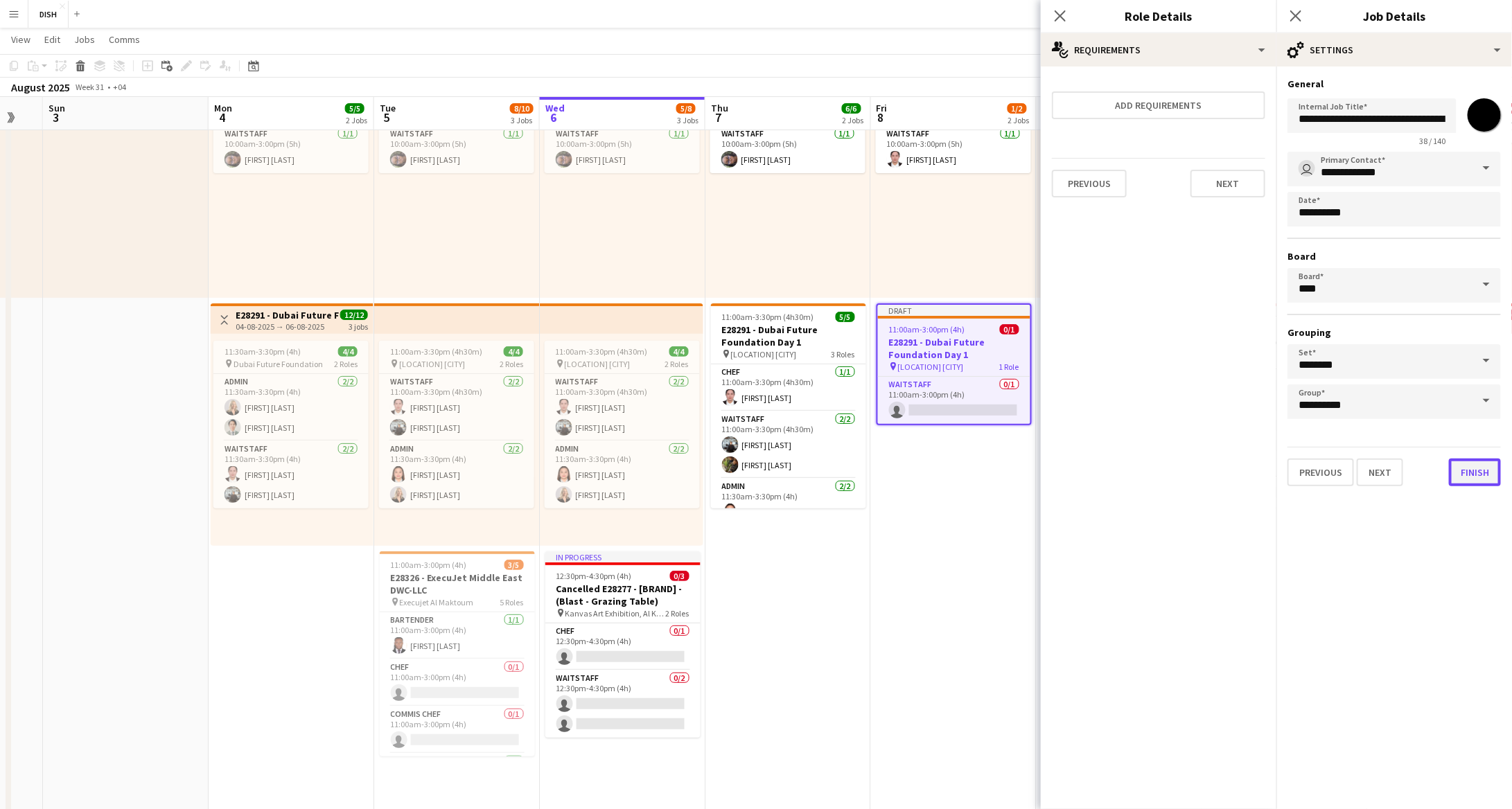 click on "Finish" at bounding box center (1475, 472) 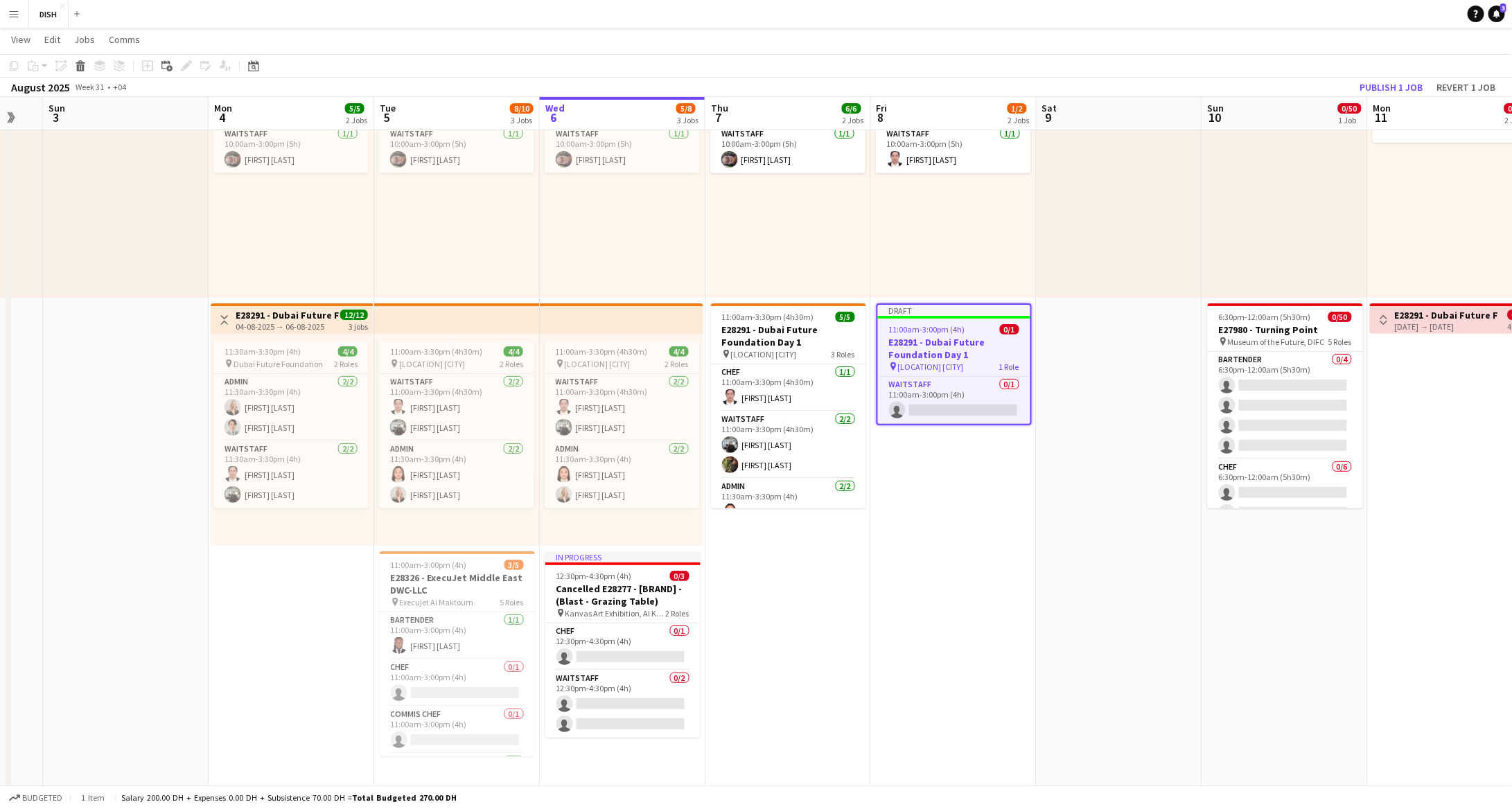 click on "Draft   [TIME]-[TIME] ([DURATION])    0/1   E28291 - [BRAND] [LOCATION] Day 1
pin
[LOCATION] [CITY]   1 Role   Waitstaff   0/1   [TIME]-[TIME] ([DURATION])
single-neutral-actions" at bounding box center (954, 364) 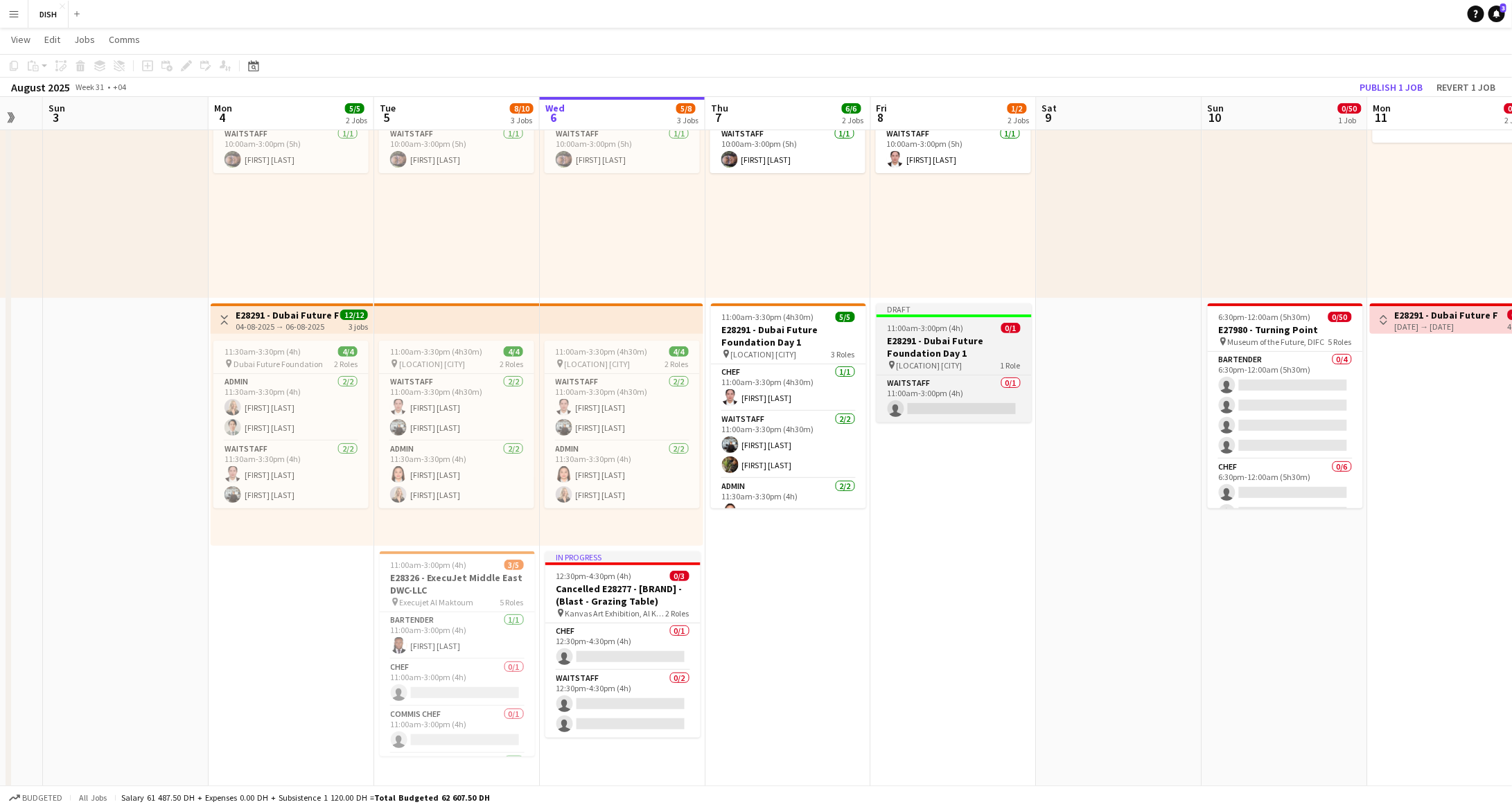 click on "Draft   [TIME]-[TIME] ([DURATION])    0/1   E28291 - [BRAND] [LOCATION] Day 1
pin
[LOCATION] [CITY]   1 Role   Waitstaff   0/1   [TIME]-[TIME] ([DURATION])
single-neutral-actions" at bounding box center (954, 363) 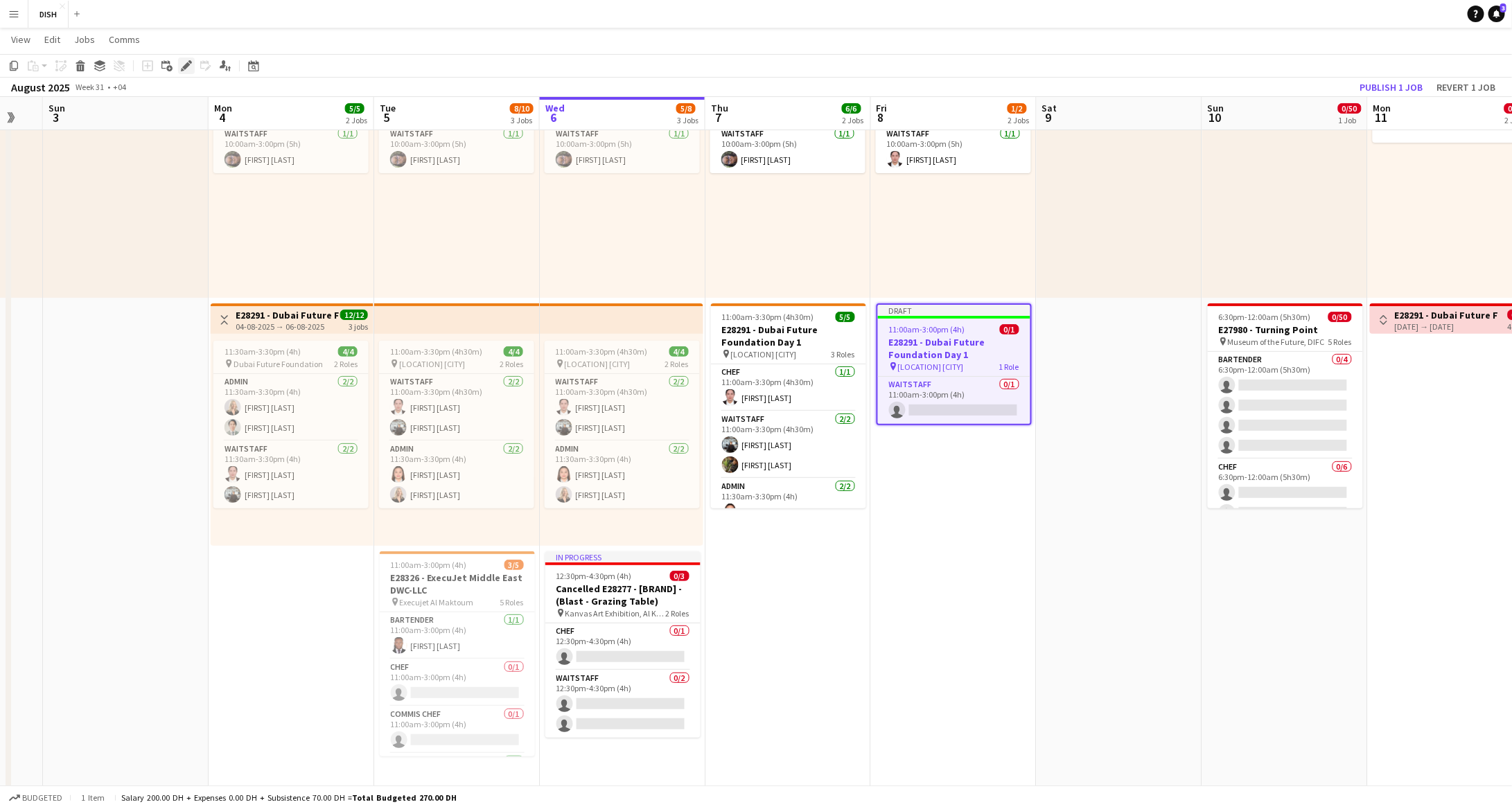 click on "Edit" at bounding box center (186, 66) 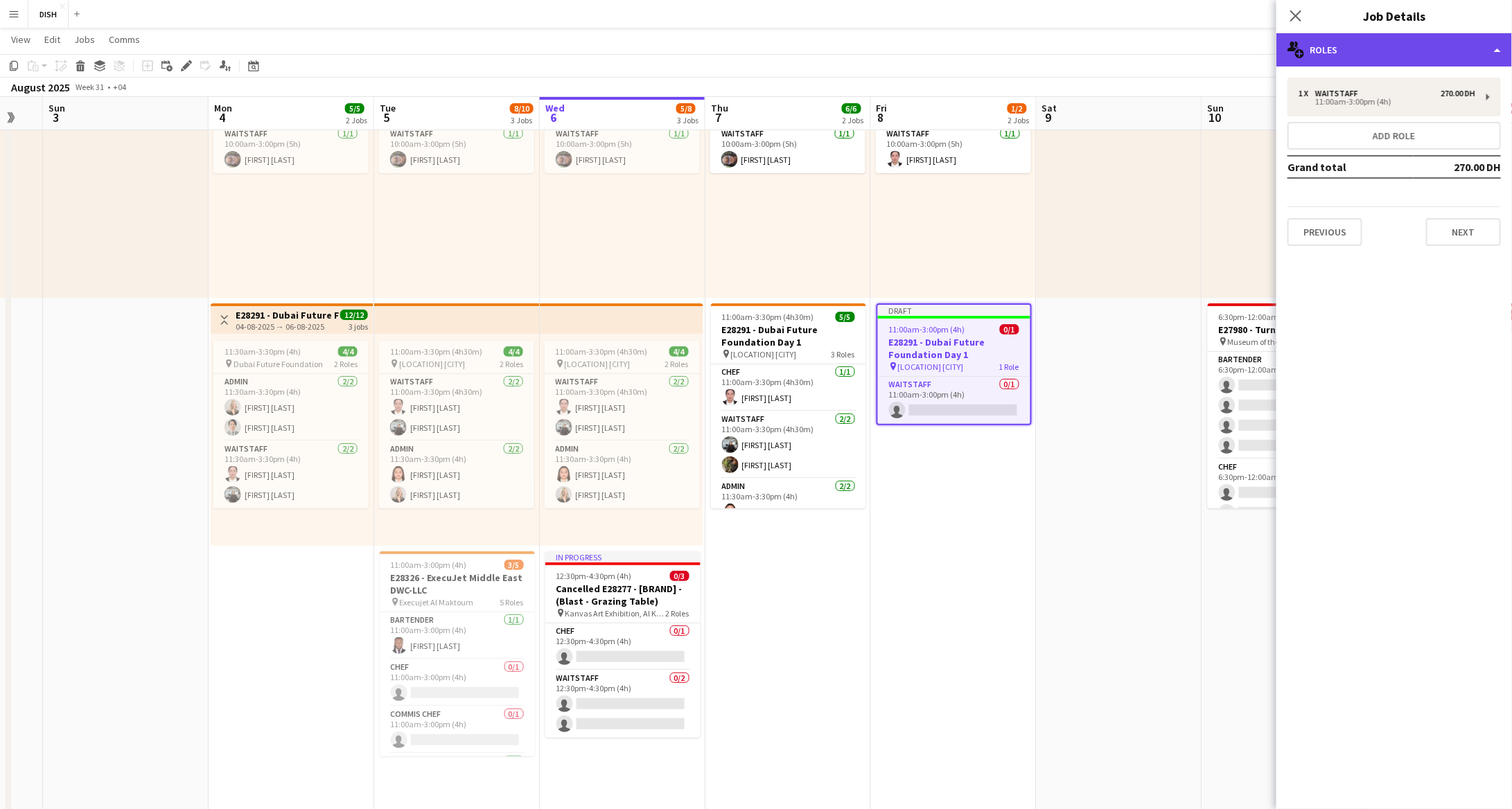 click on "multiple-users-add
Roles" 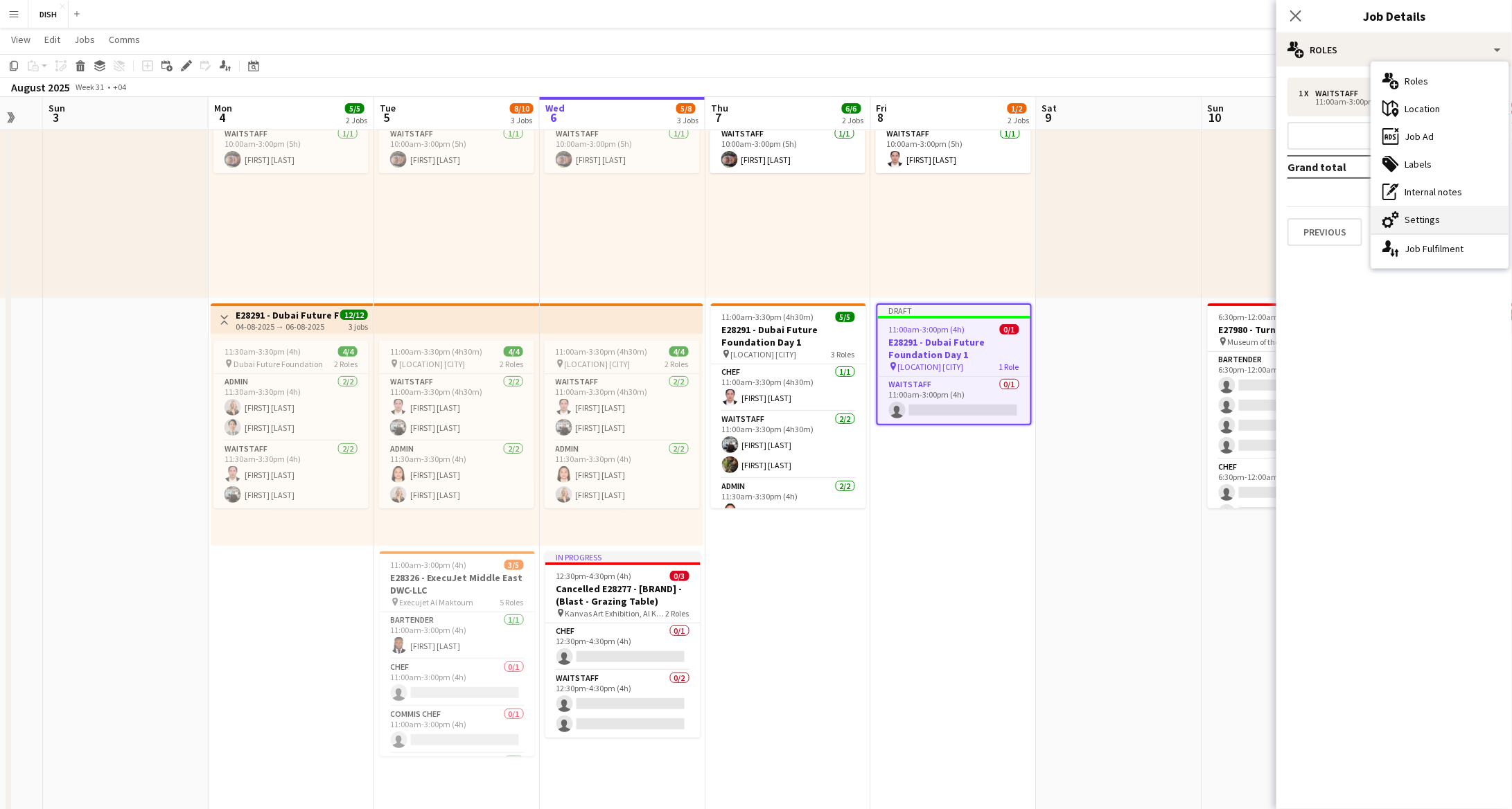 click on "cog-double-3
Settings" at bounding box center [1440, 220] 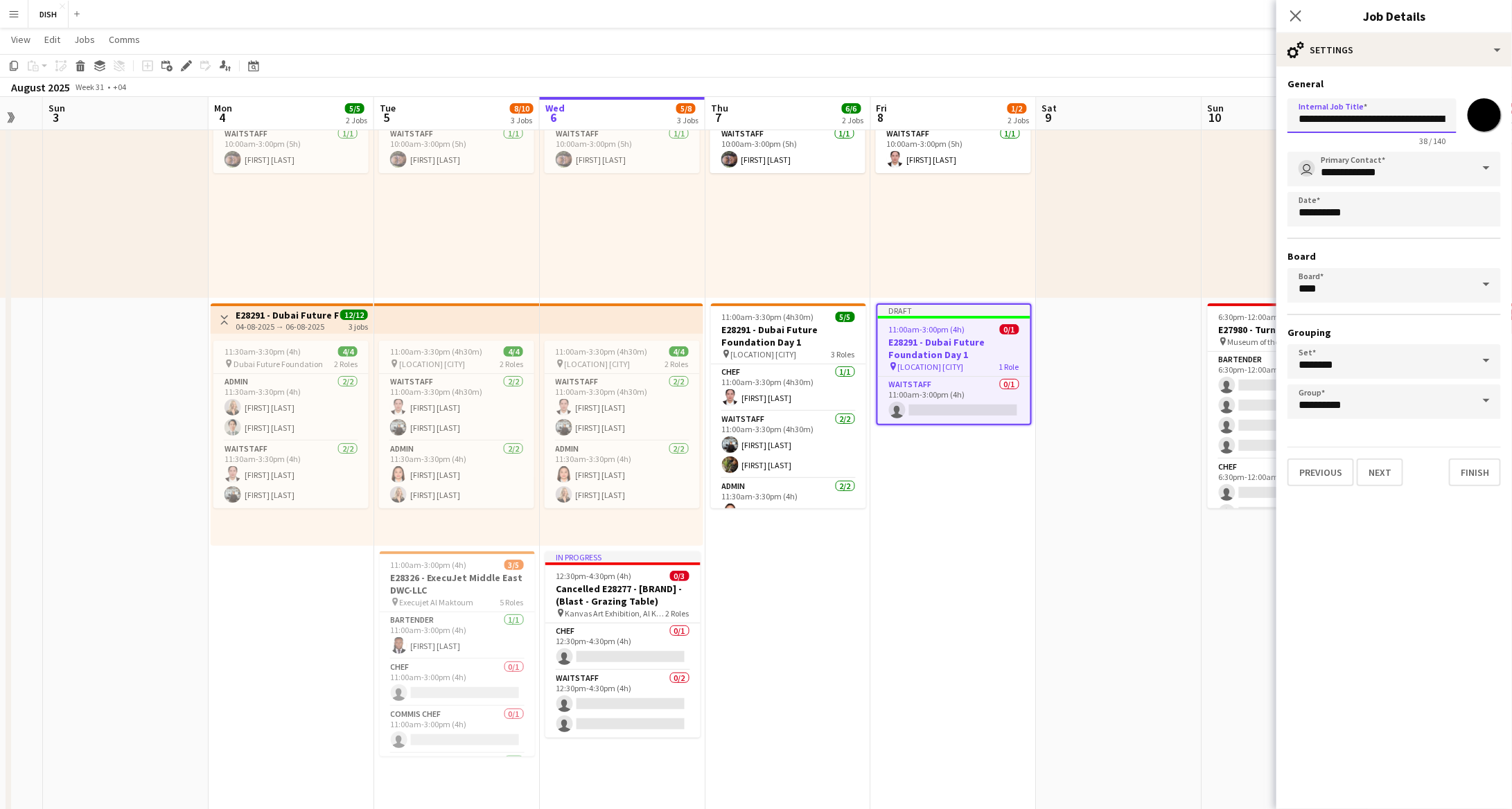 click on "**********" at bounding box center [1372, 116] 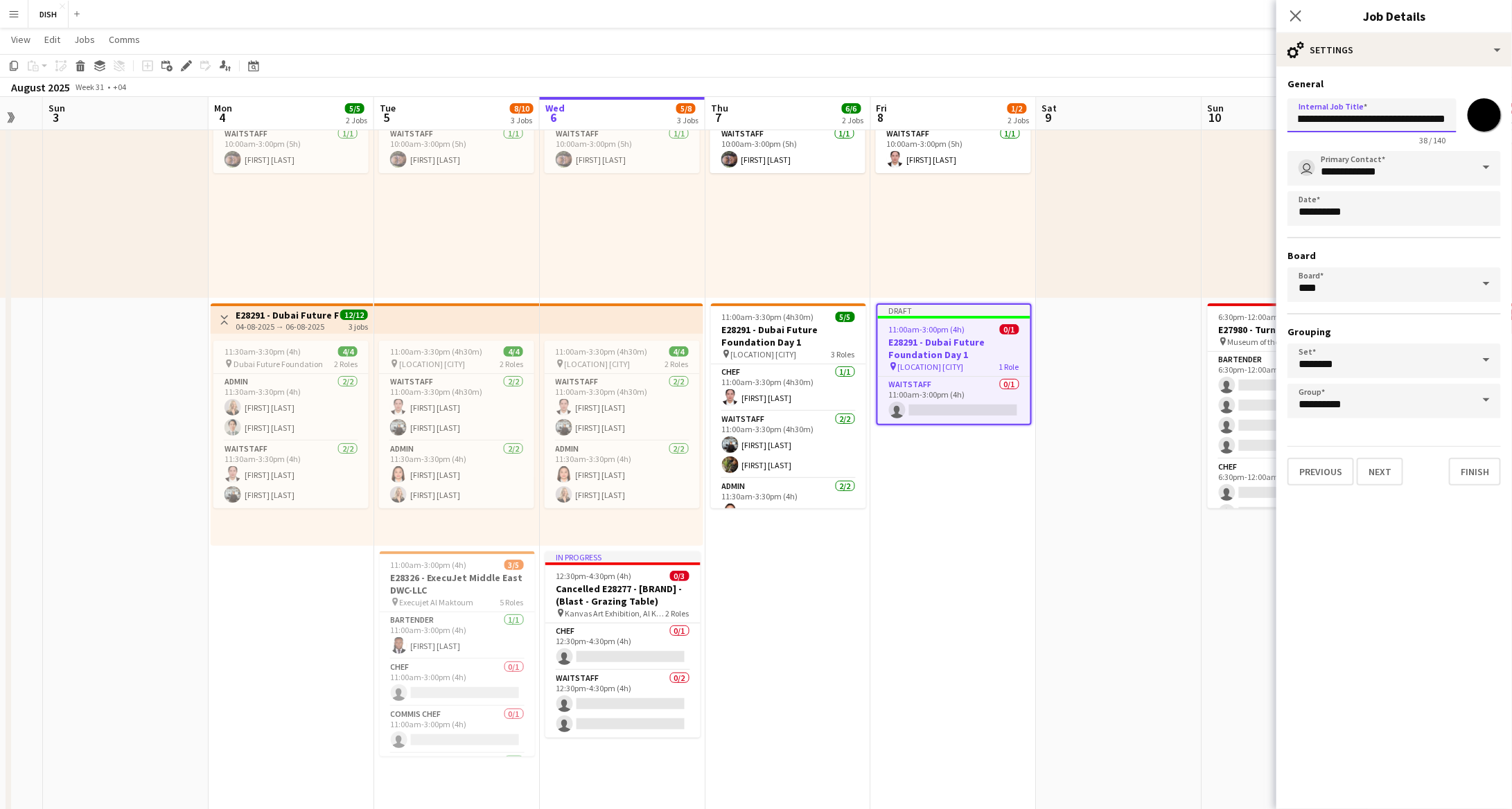 scroll, scrollTop: 0, scrollLeft: 37, axis: horizontal 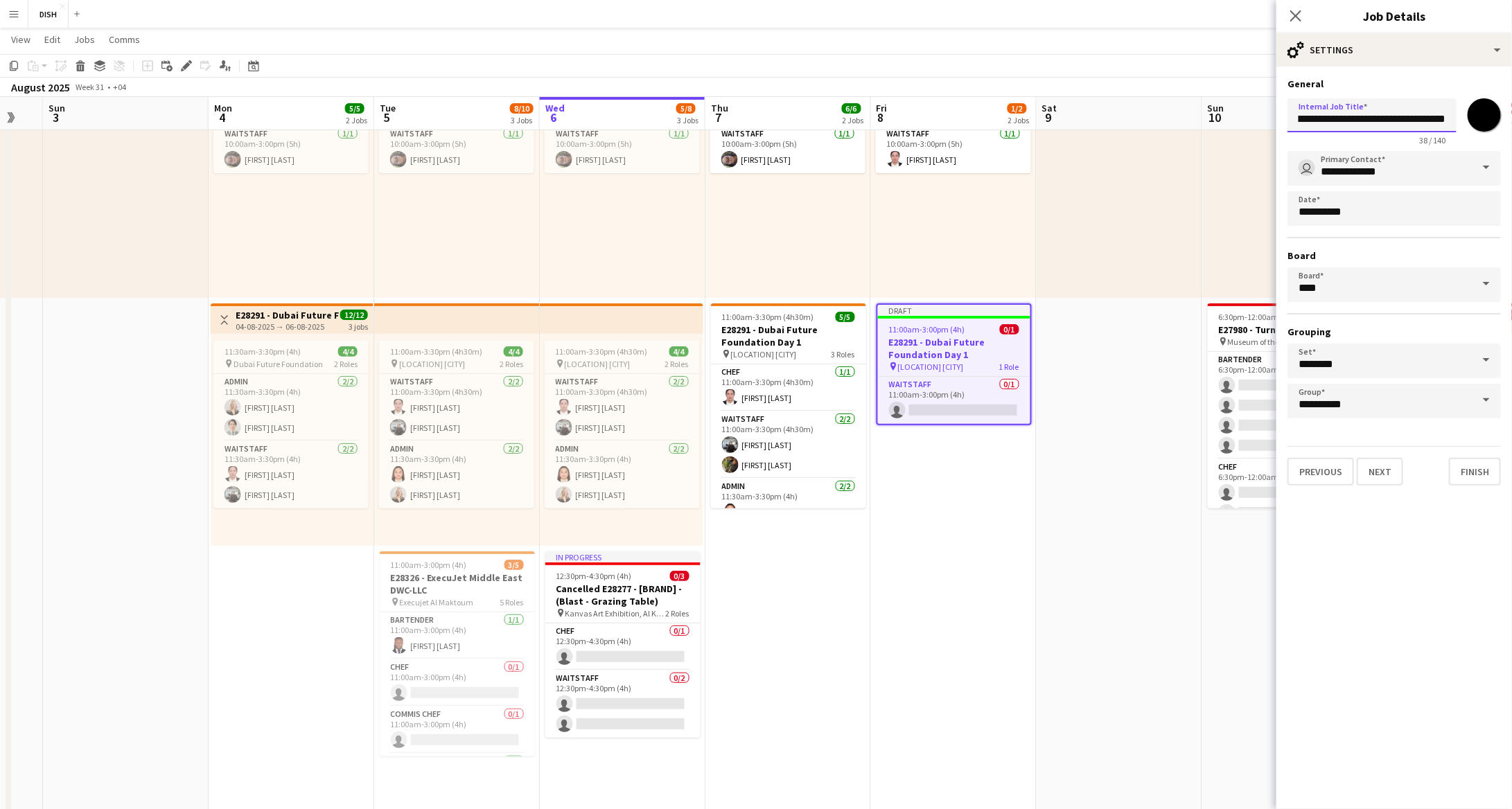 drag, startPoint x: 1341, startPoint y: 118, endPoint x: 1464, endPoint y: 125, distance: 123.19903 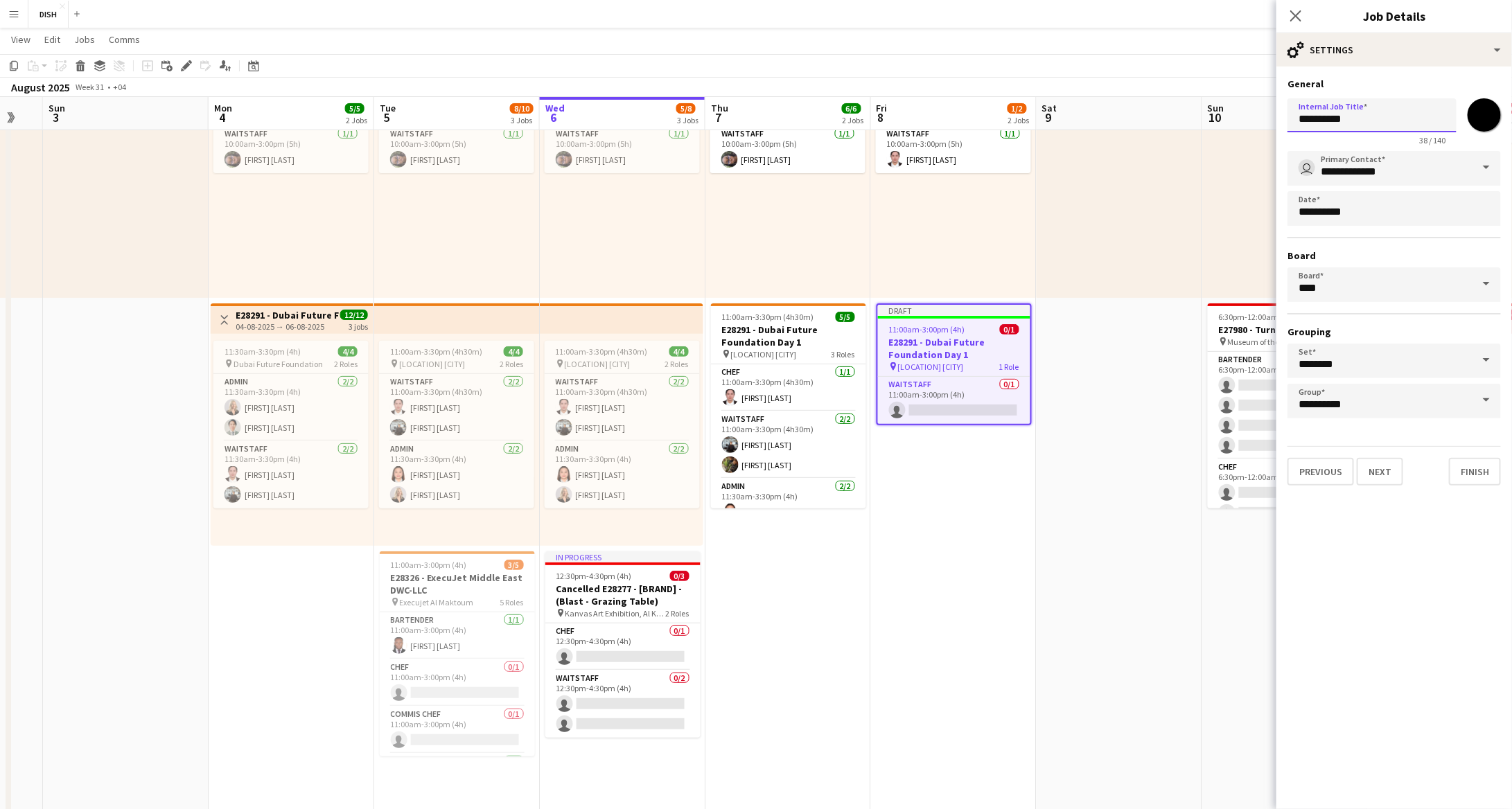 scroll, scrollTop: 0, scrollLeft: 0, axis: both 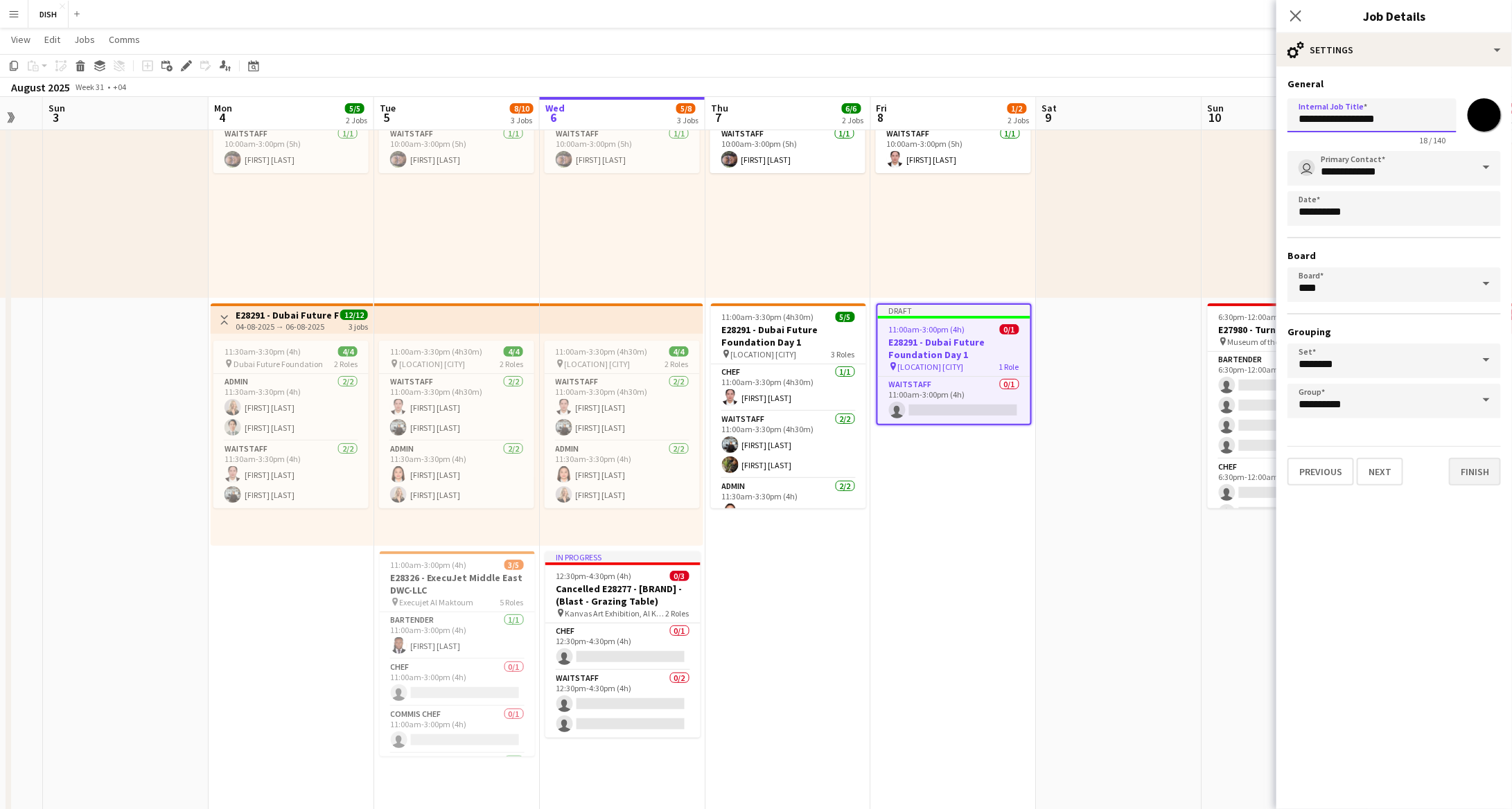 type on "**********" 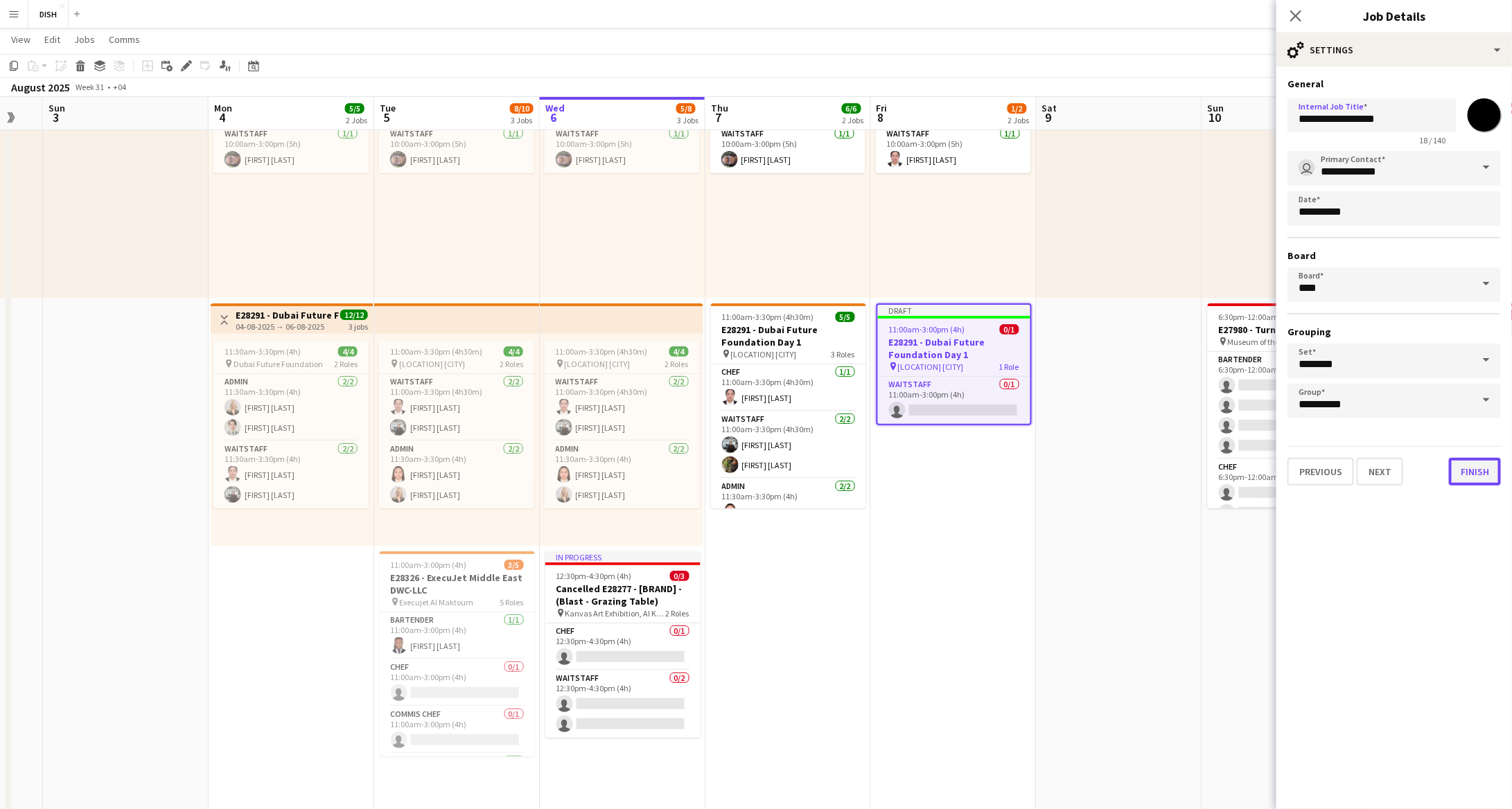 click on "Finish" at bounding box center [1475, 472] 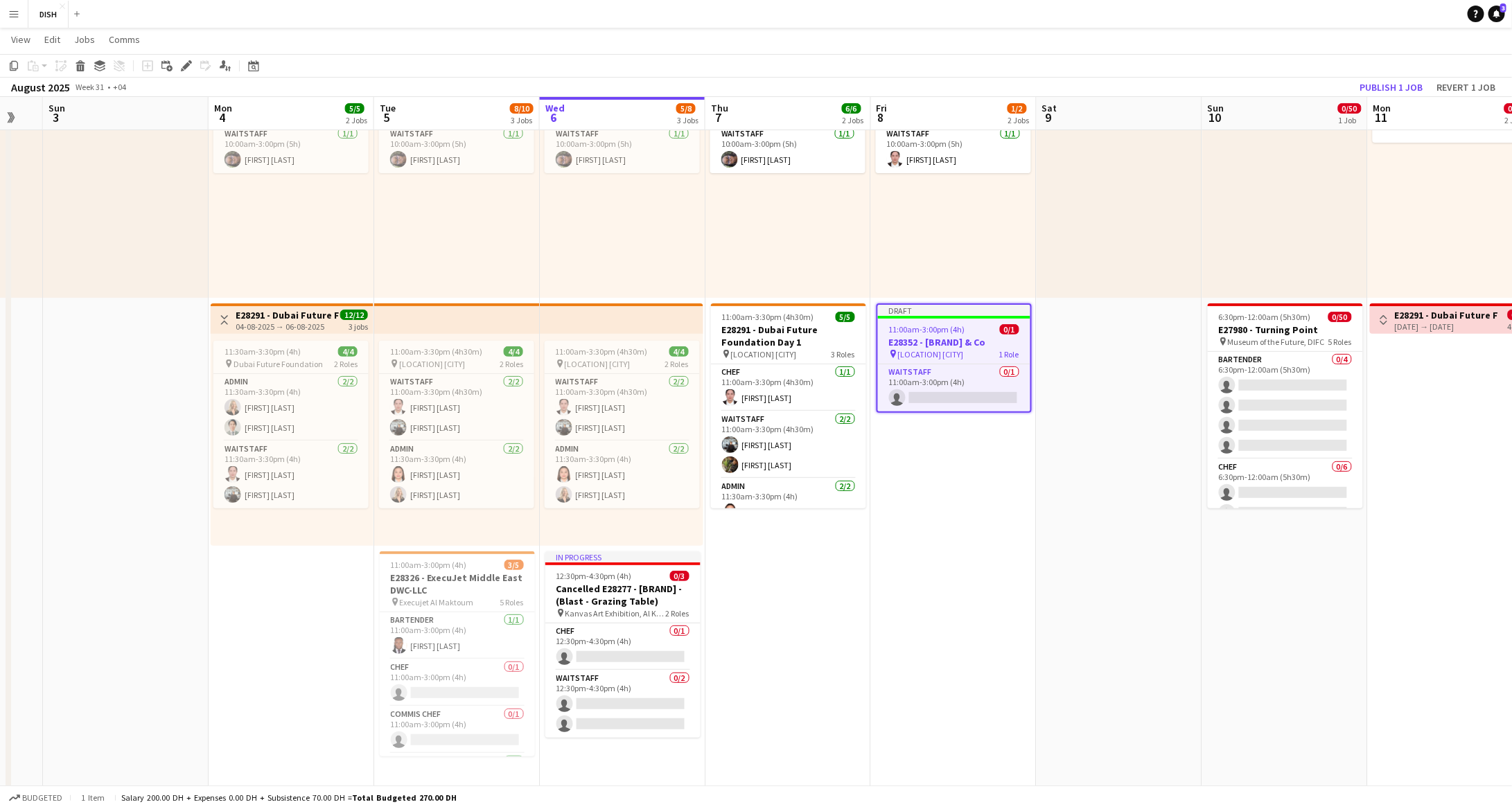 click on "[LOCATION], [LOCATION], [LOCATION], [CITY], [COUNTRY]   1 Role   Waitstaff   1/1   [TIME]-[TIME] ([DURATION])
[FIRST] [LAST] Draft   [TIME]-[TIME] ([DURATION])    0/1   E28352 - [BRAND] & Co
pin
[LOCATION] [CITY]   1 Role   Waitstaff   0/1   [TIME]-[TIME] ([DURATION])
single-neutral-actions" at bounding box center (953, 543) 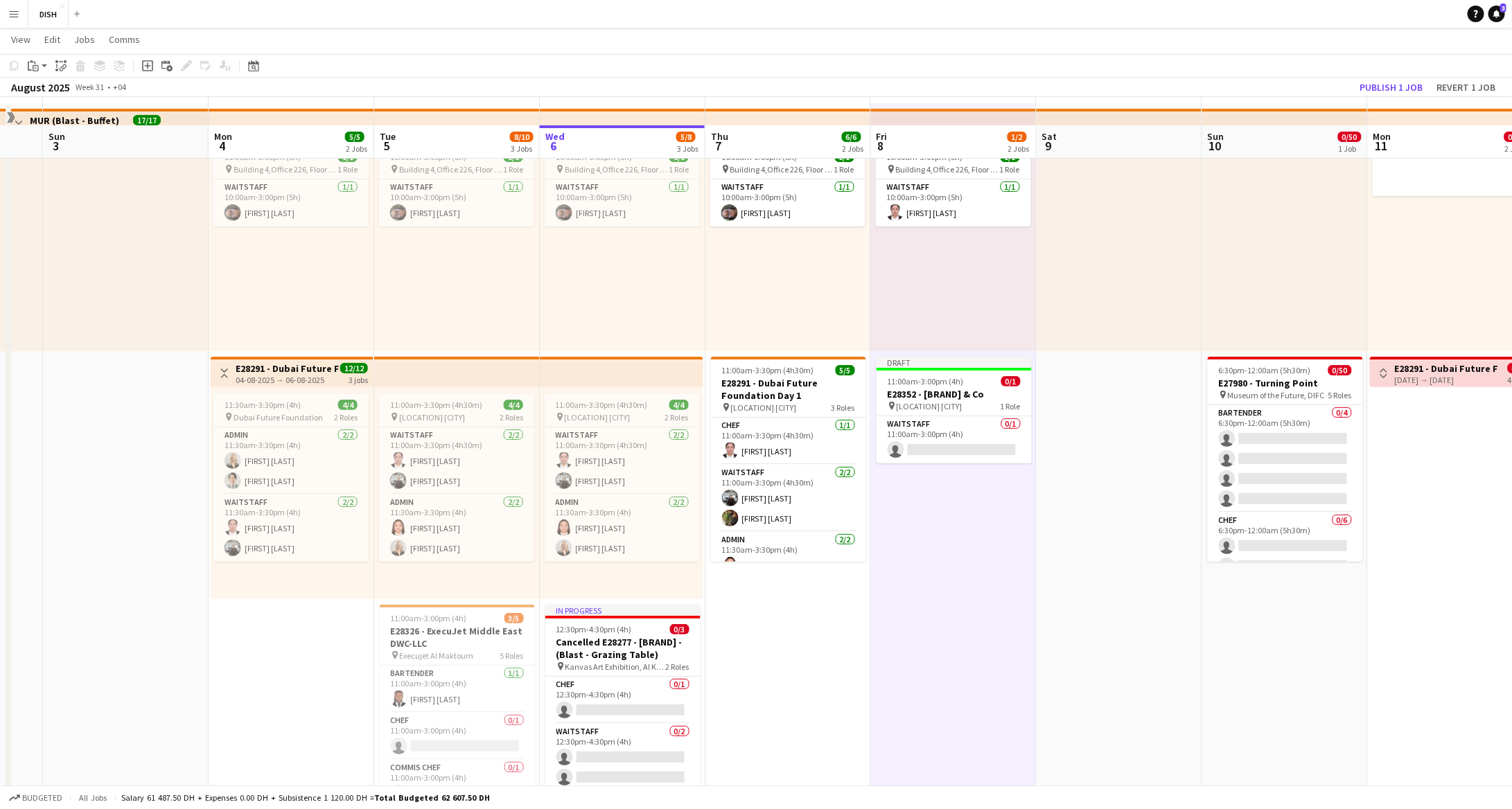 scroll, scrollTop: 0, scrollLeft: 0, axis: both 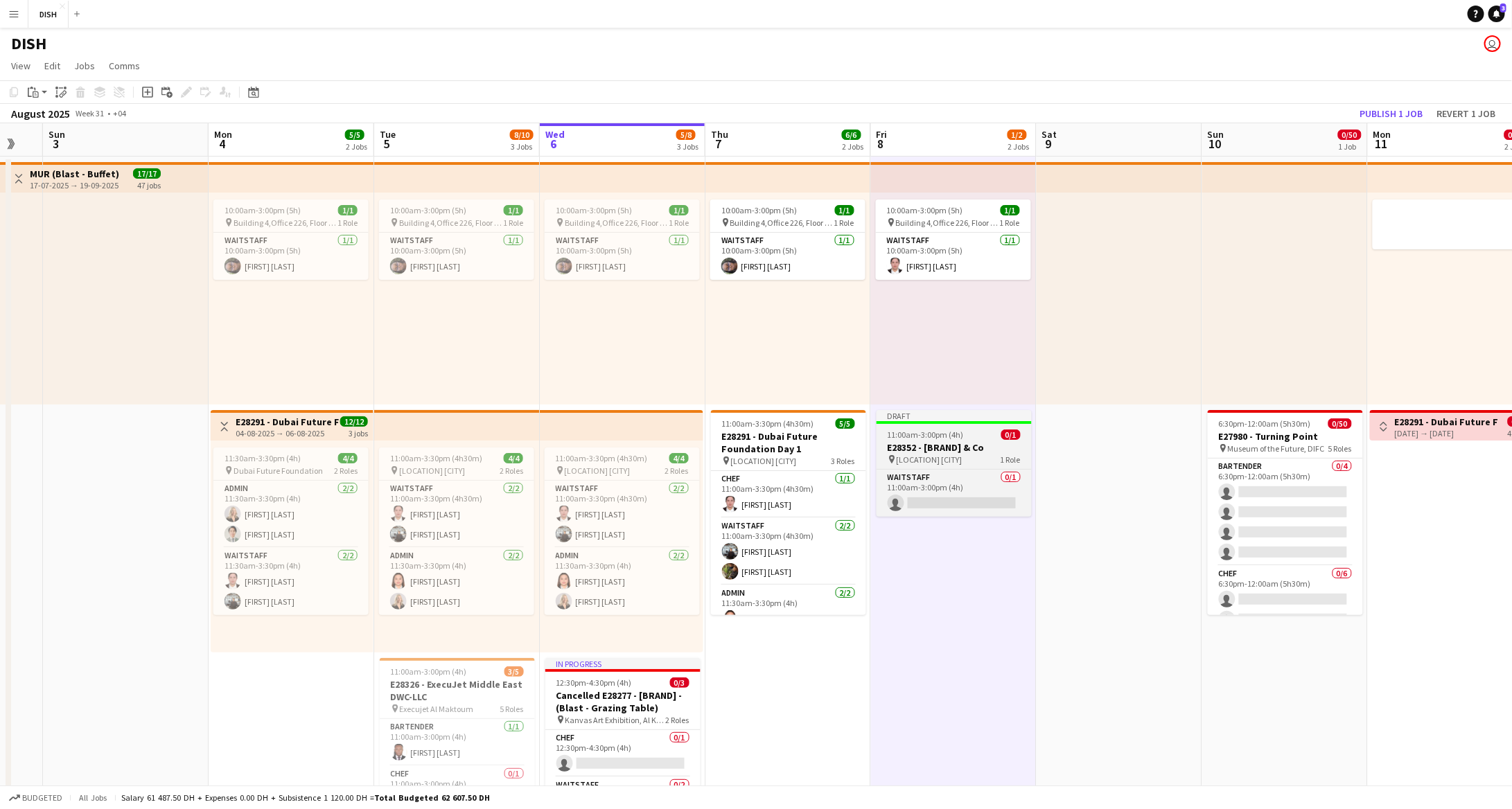 click on "pin
[LOCATION] [CITY]   1 Role" at bounding box center (954, 459) 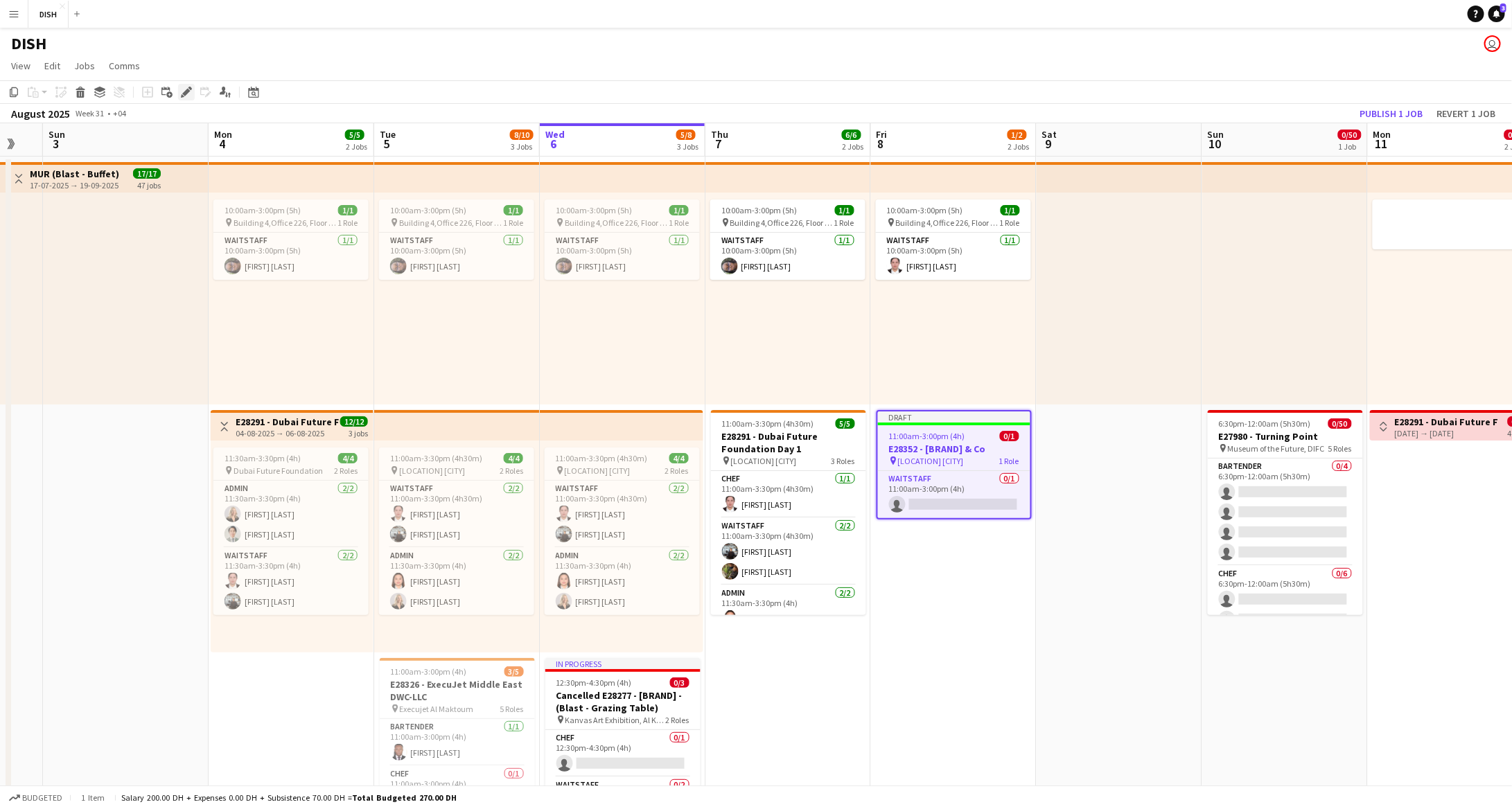 click on "Edit" at bounding box center [186, 92] 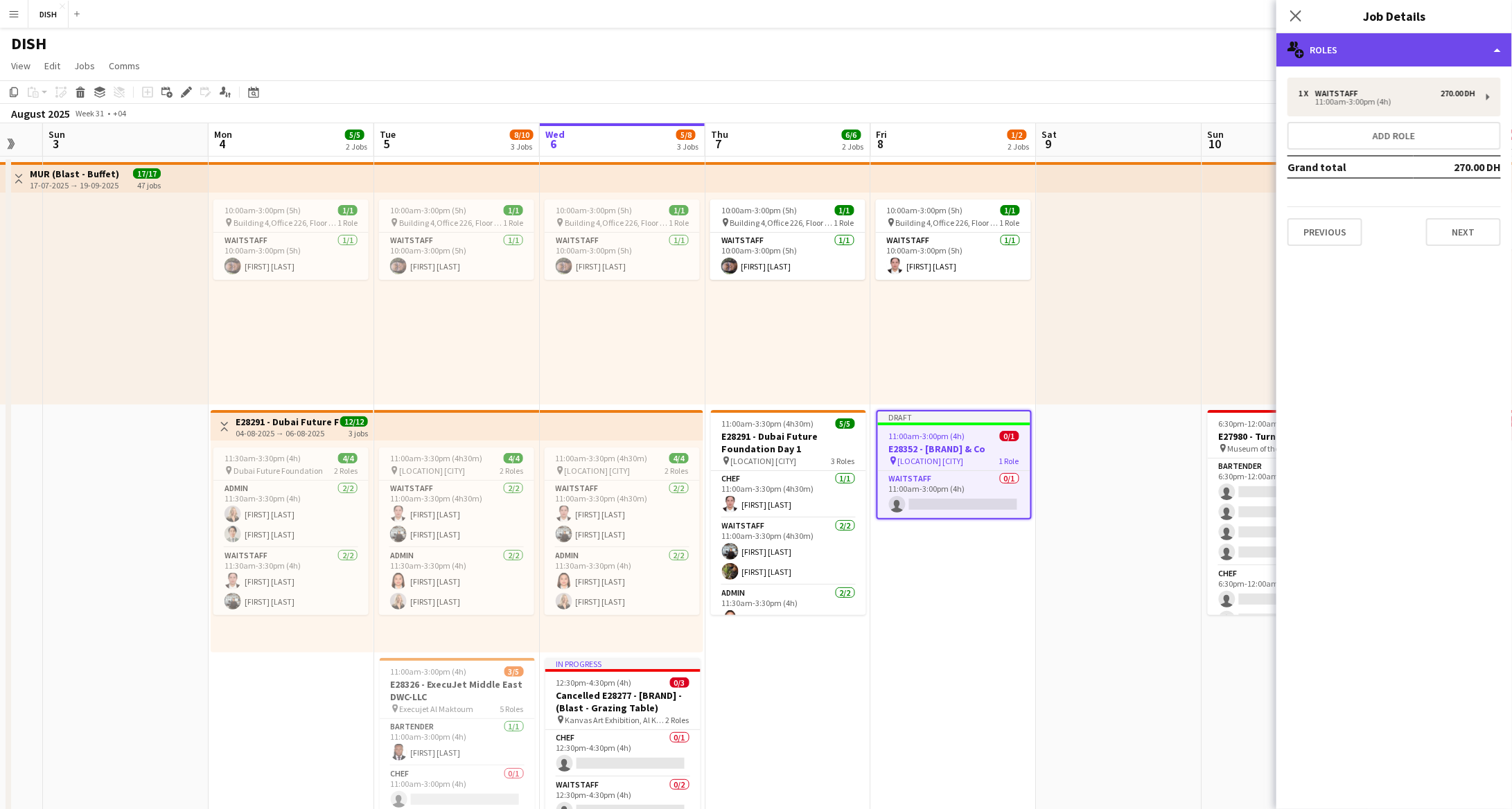 click on "multiple-users-add
Roles" 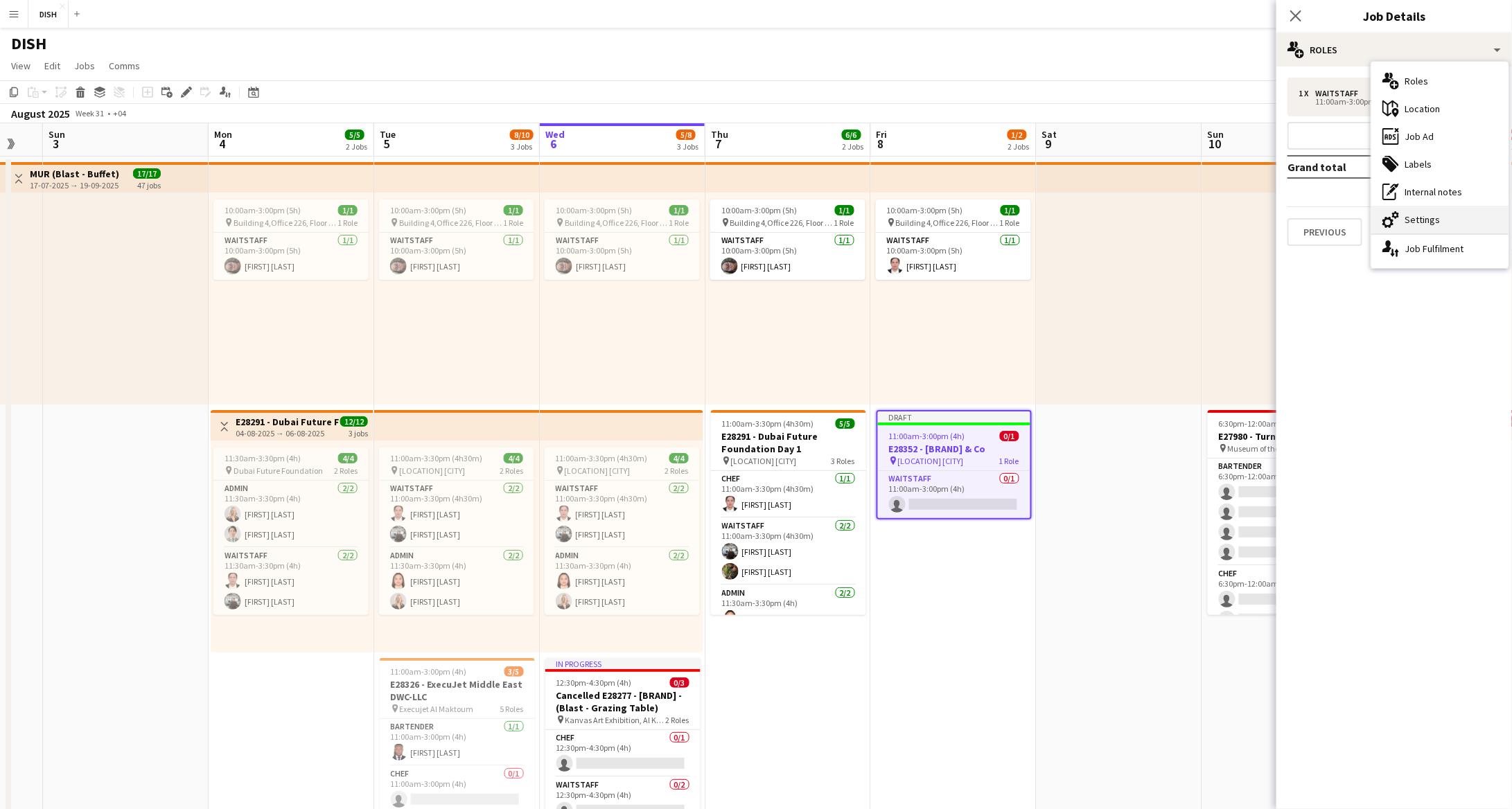 click on "cog-double-3" 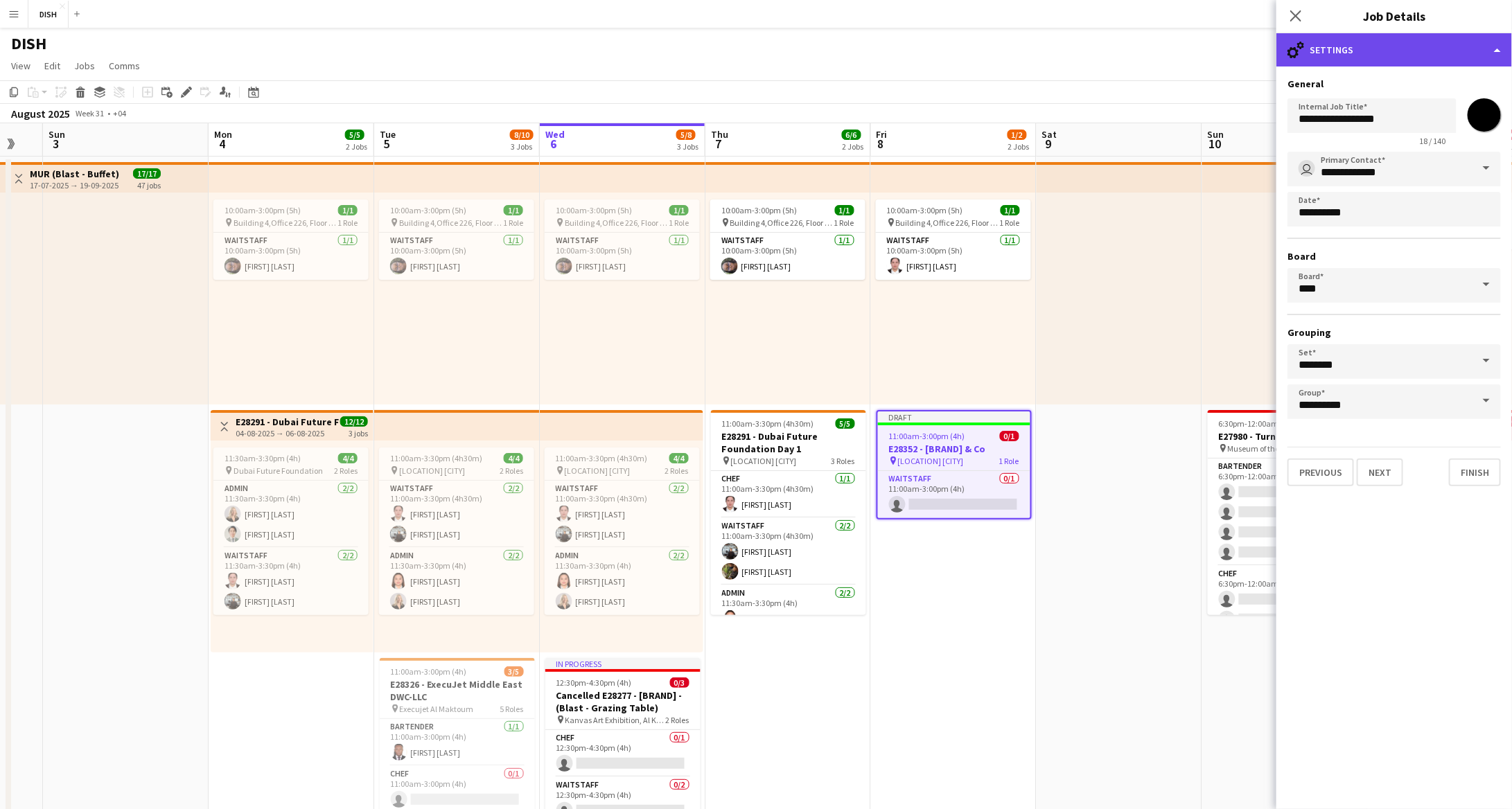 click on "cog-double-3
Settings" 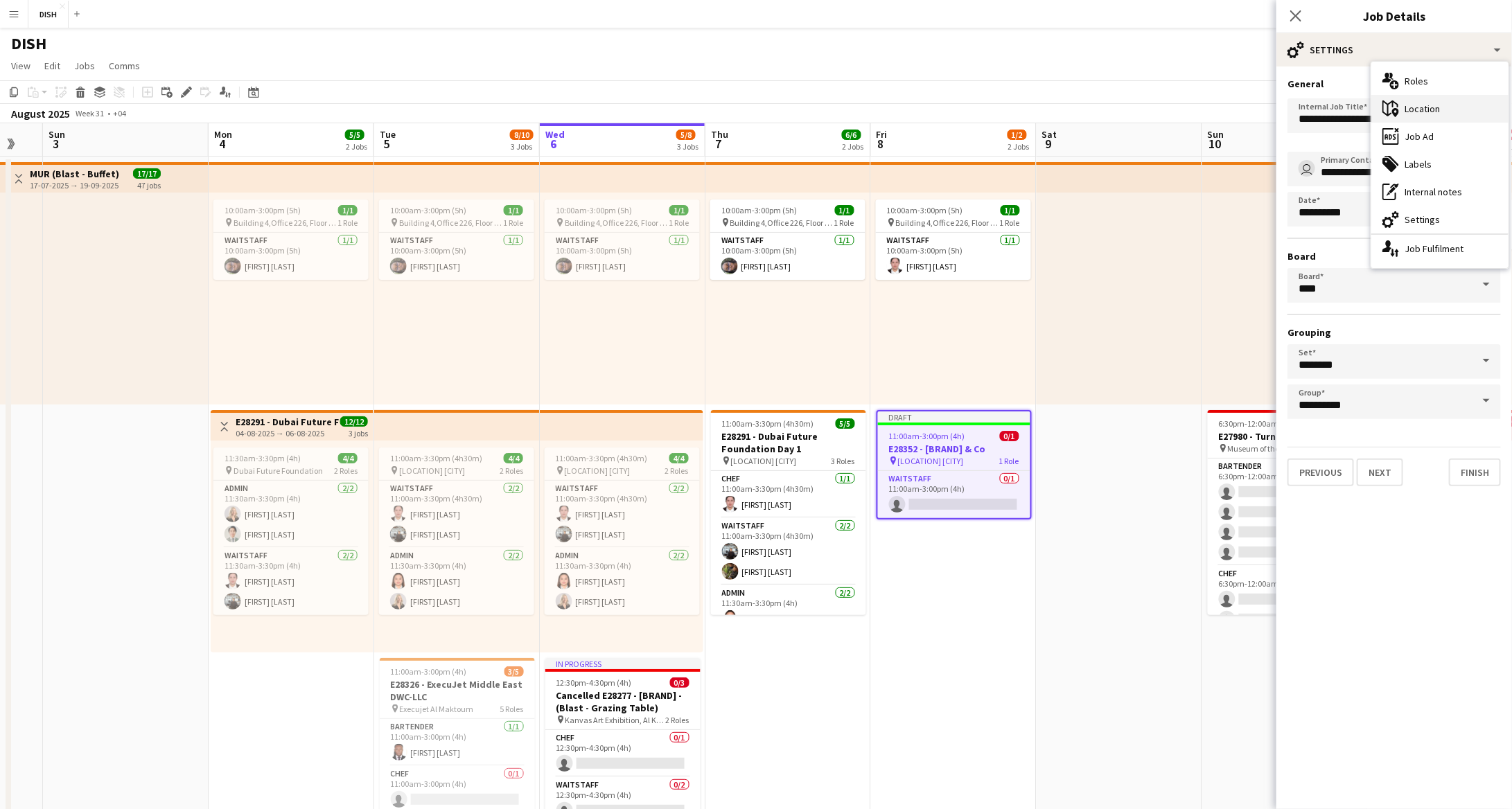 click on "maps-pin-1
Location" at bounding box center (1440, 109) 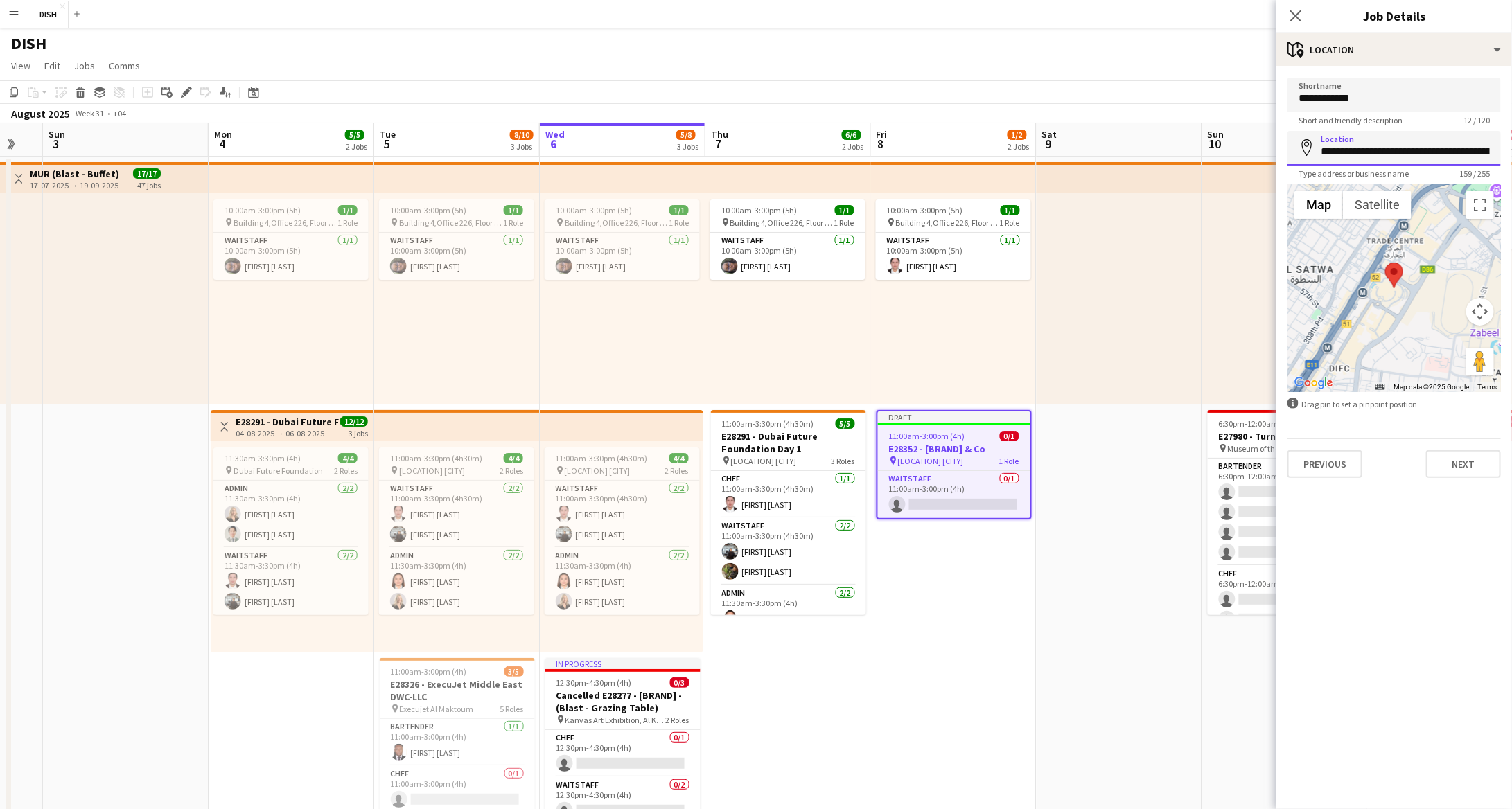 click on "**********" at bounding box center [1394, 148] 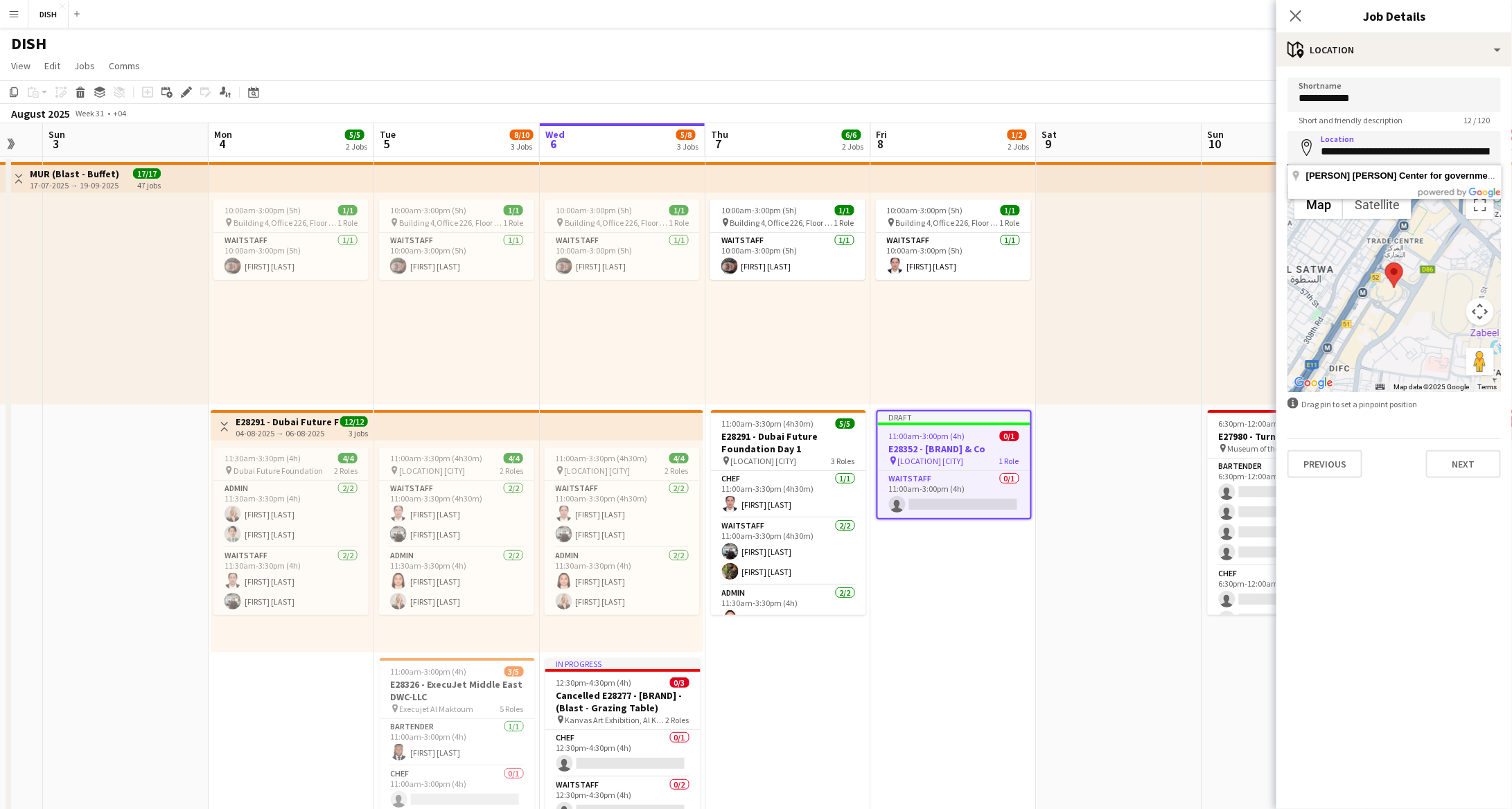 paste 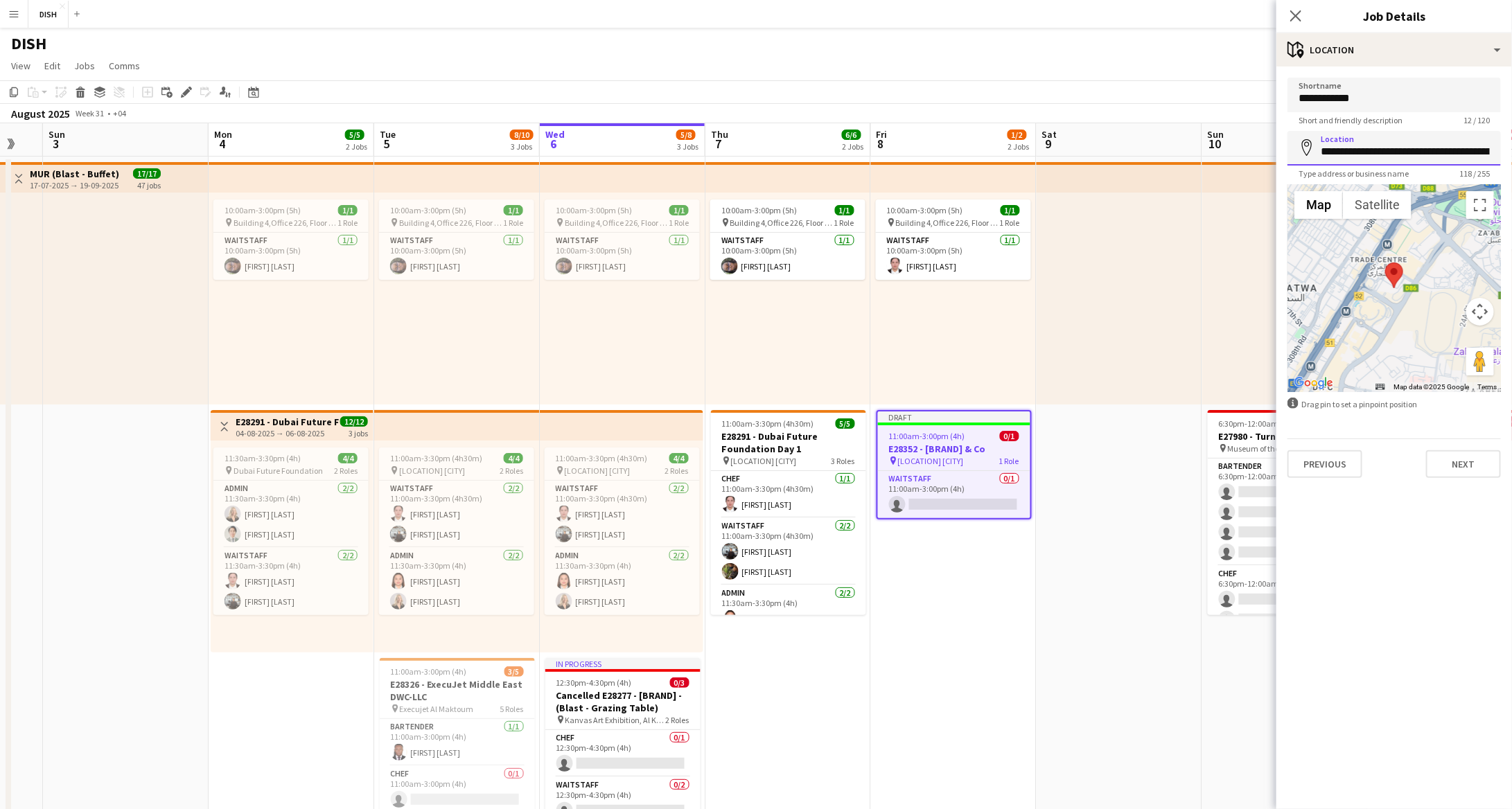 click on "**********" at bounding box center [1394, 148] 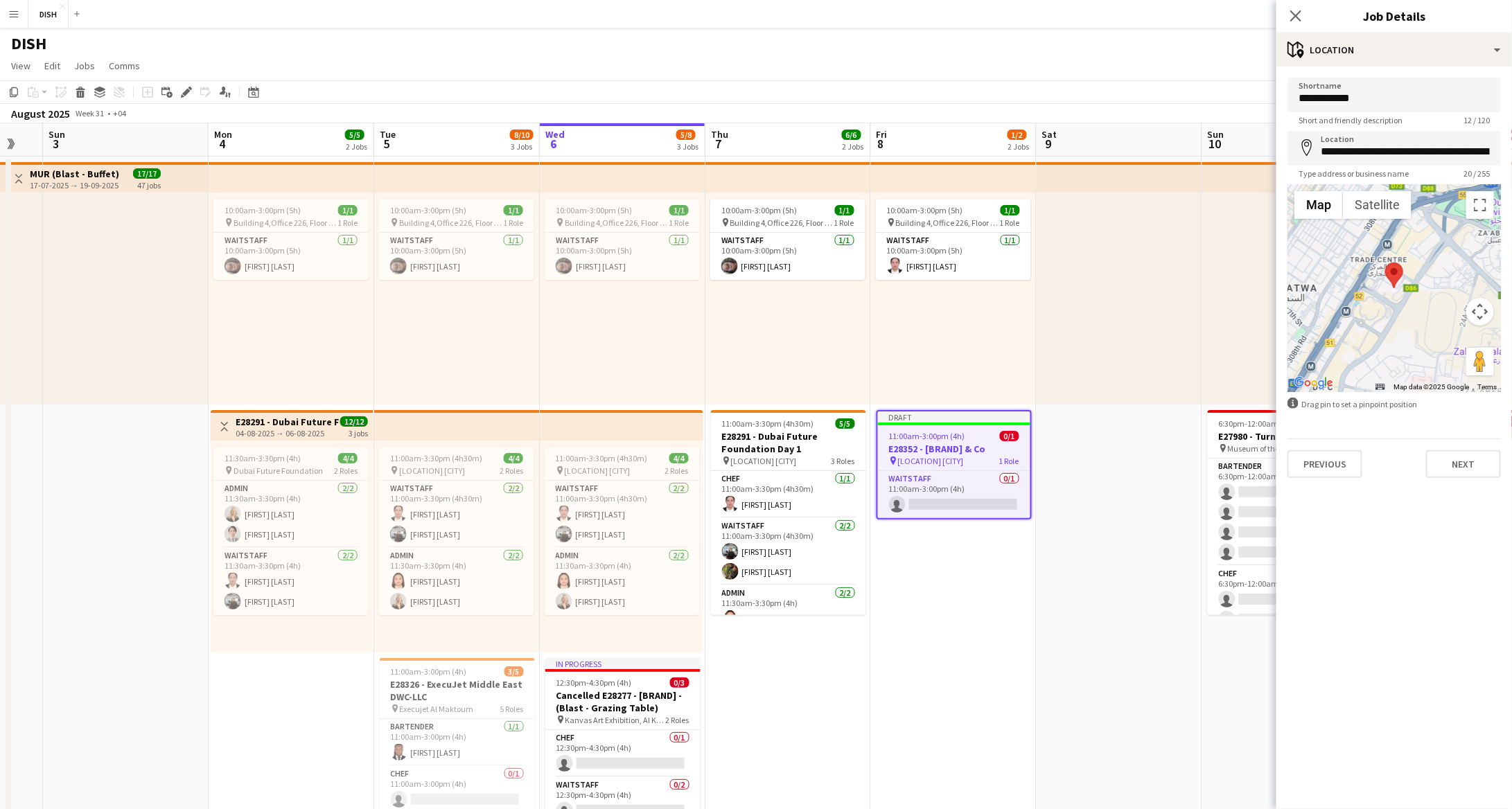 type on "**********" 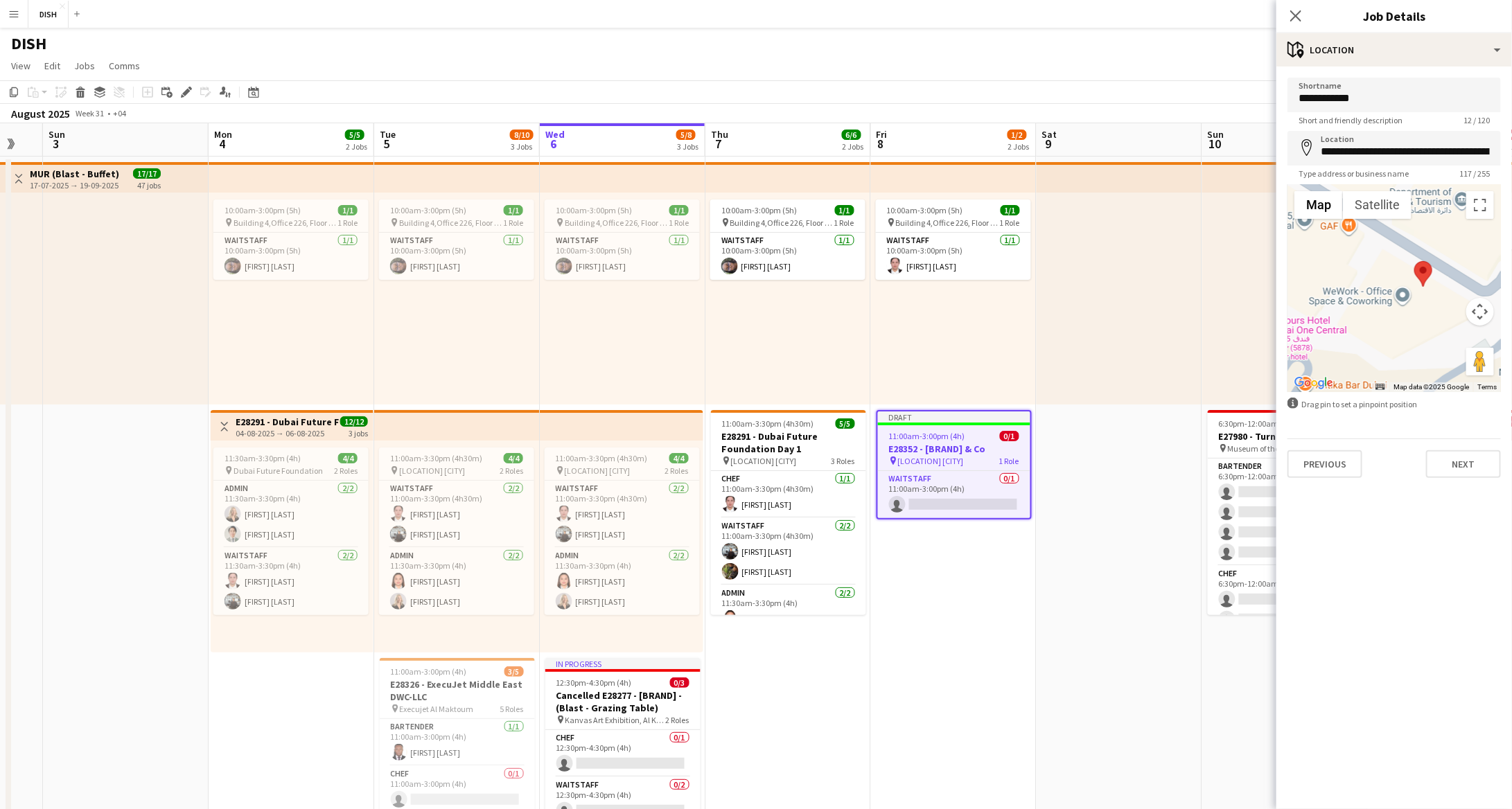 drag, startPoint x: 1391, startPoint y: 342, endPoint x: 1450, endPoint y: 289, distance: 79.30952 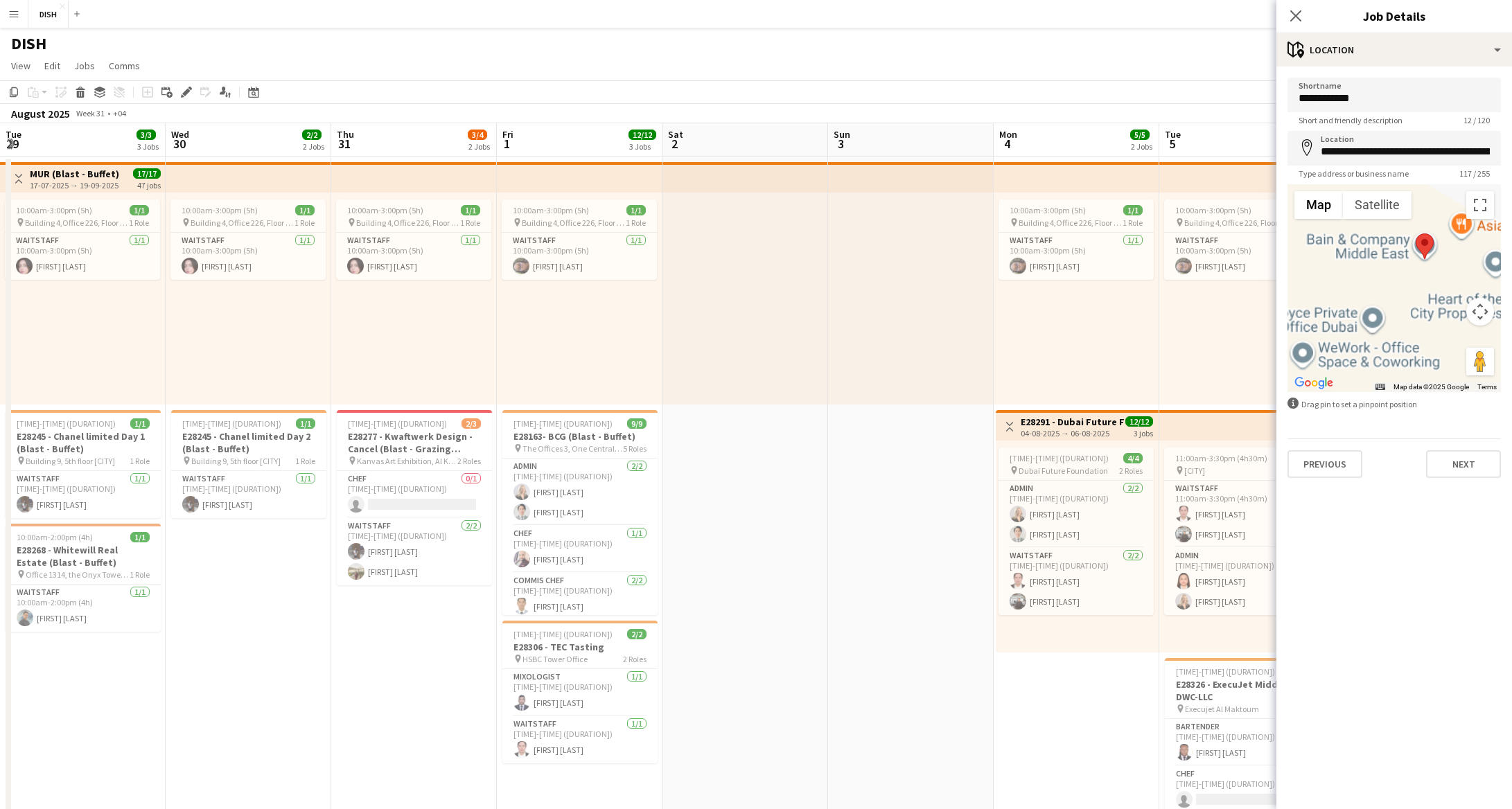 scroll, scrollTop: 0, scrollLeft: 0, axis: both 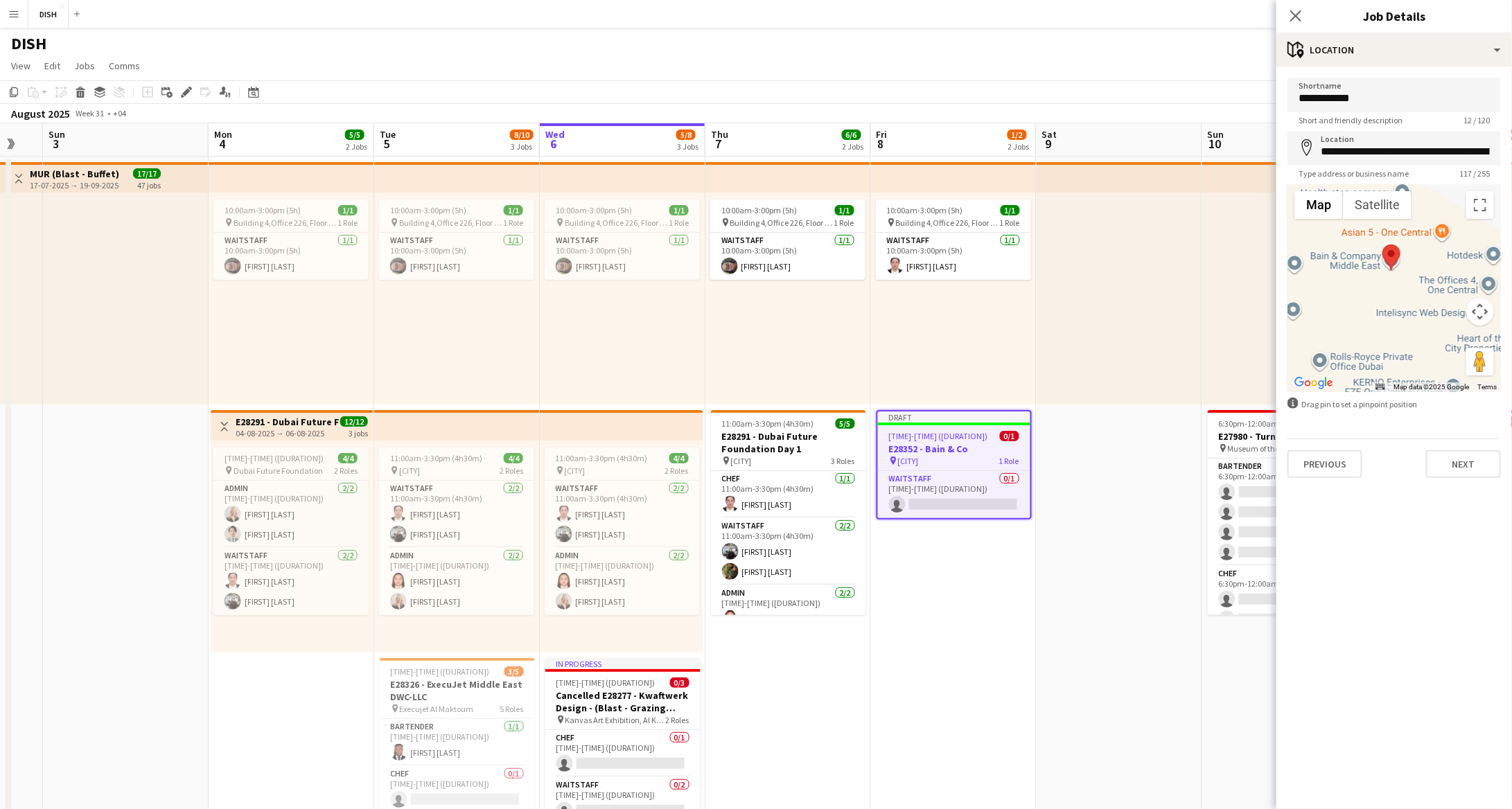 drag, startPoint x: 1421, startPoint y: 269, endPoint x: 1373, endPoint y: 282, distance: 49.729267 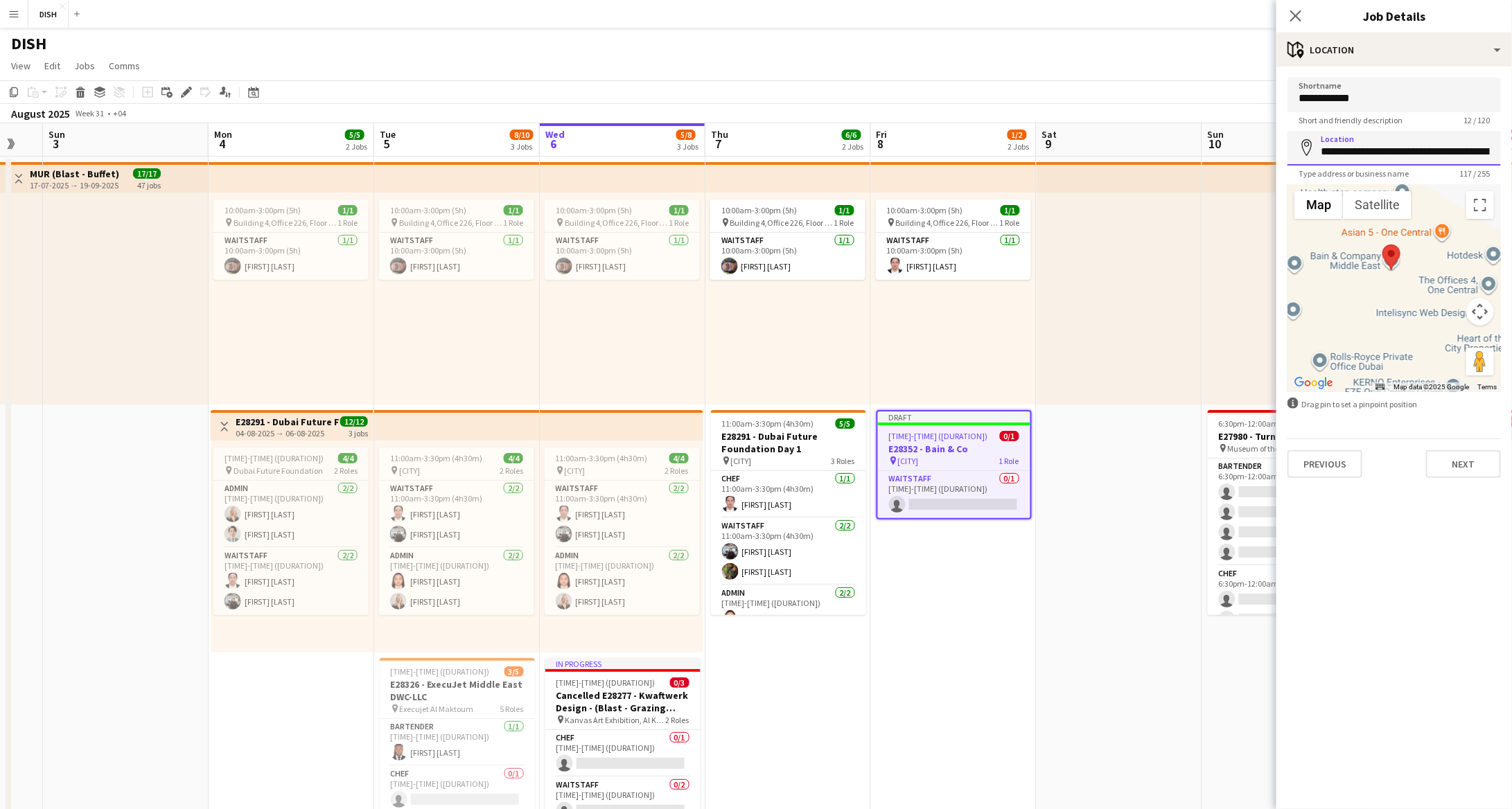 click on "**********" at bounding box center [1394, 148] 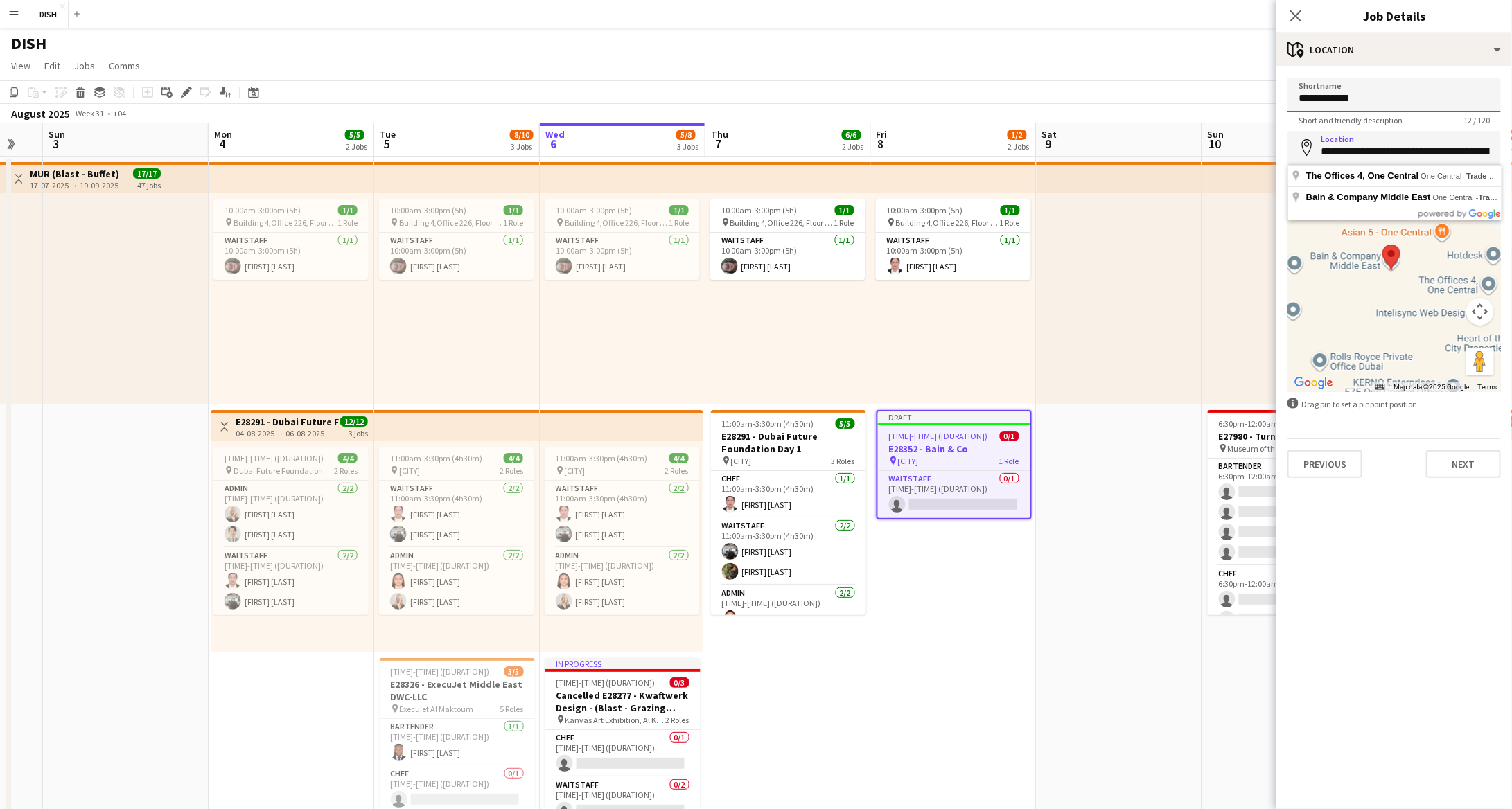 click on "**********" at bounding box center [1394, 95] 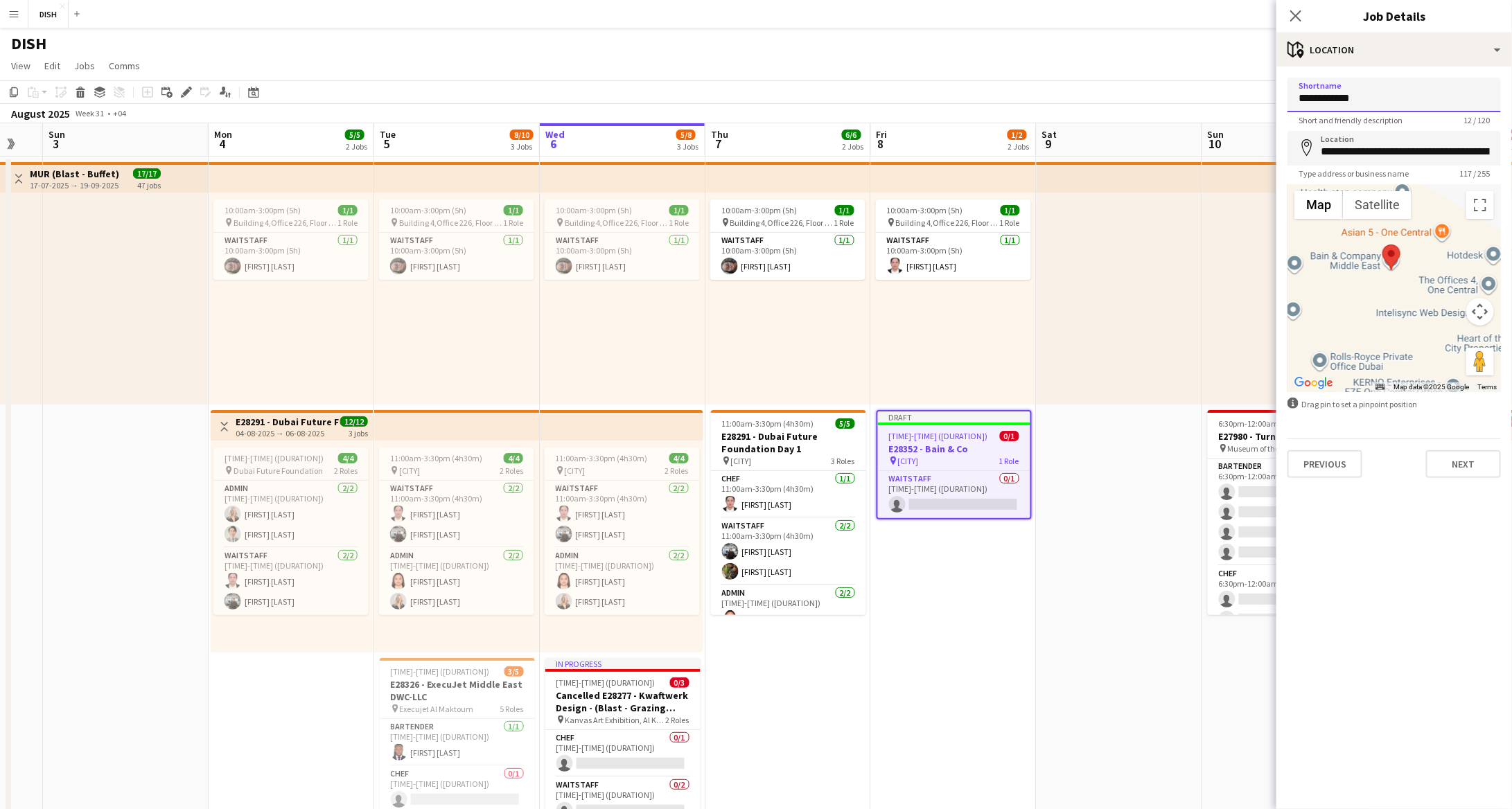 paste on "**********" 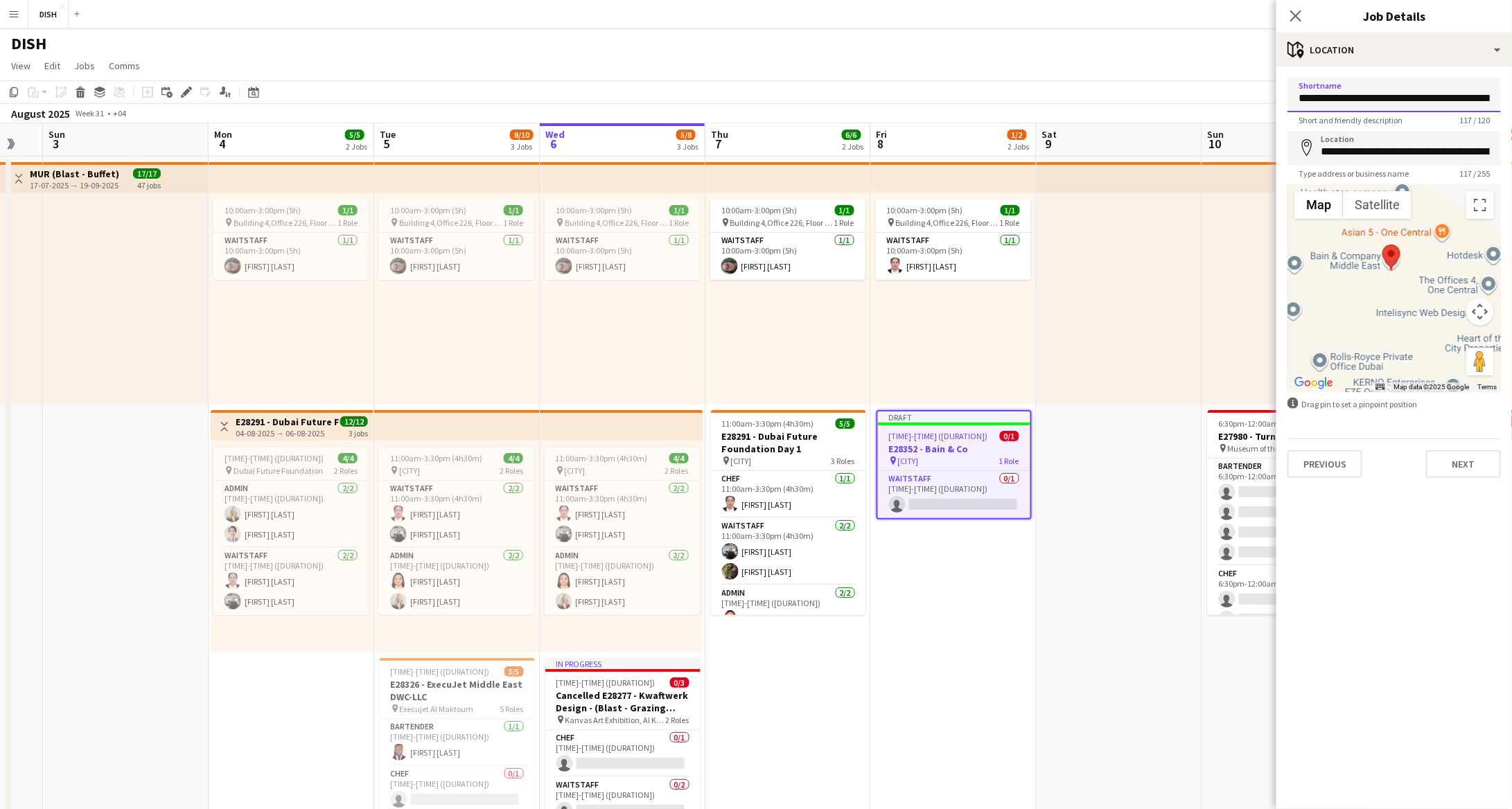 scroll, scrollTop: 0, scrollLeft: 347, axis: horizontal 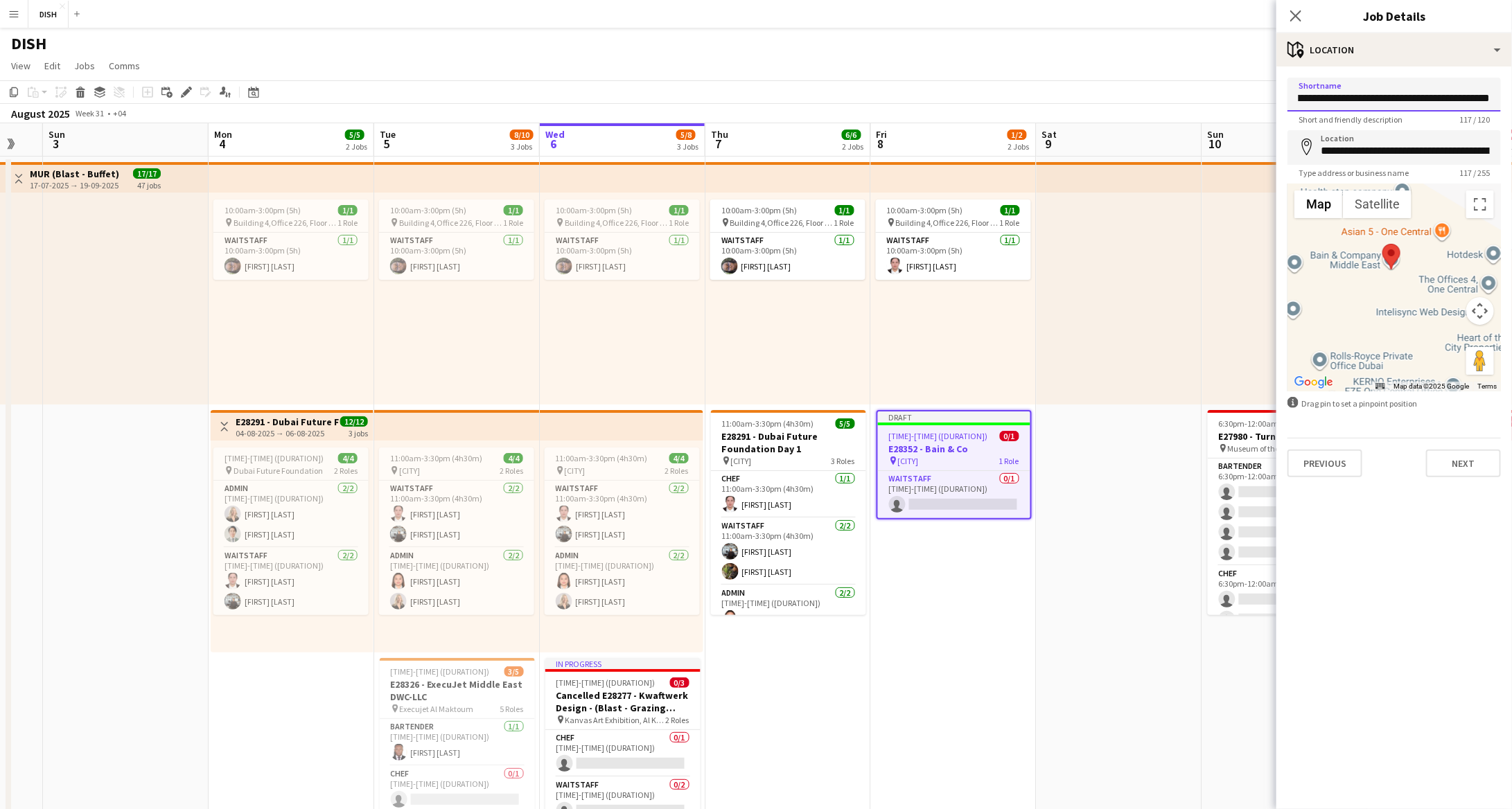 click on "**********" at bounding box center (1394, 94) 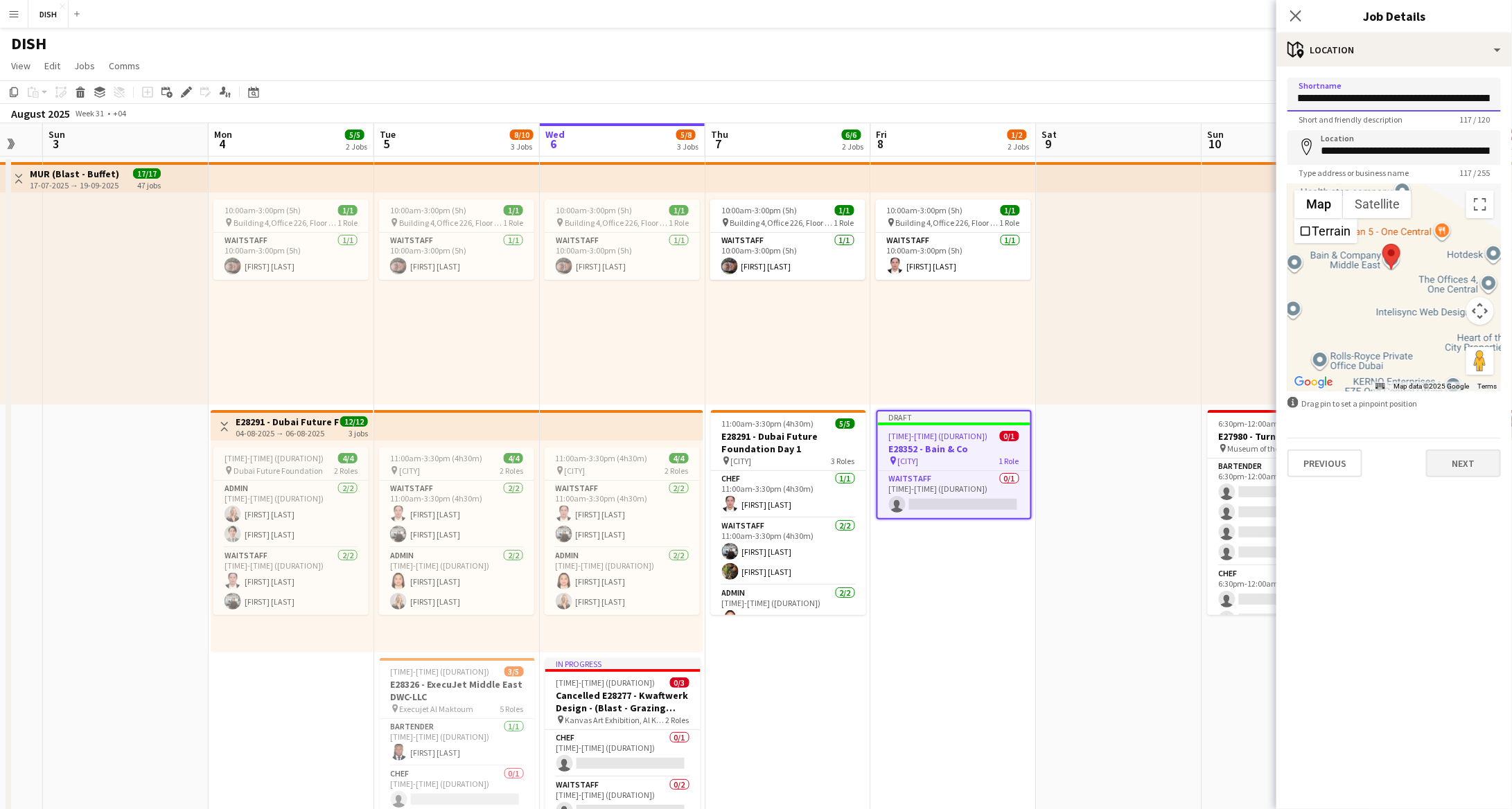 type on "**********" 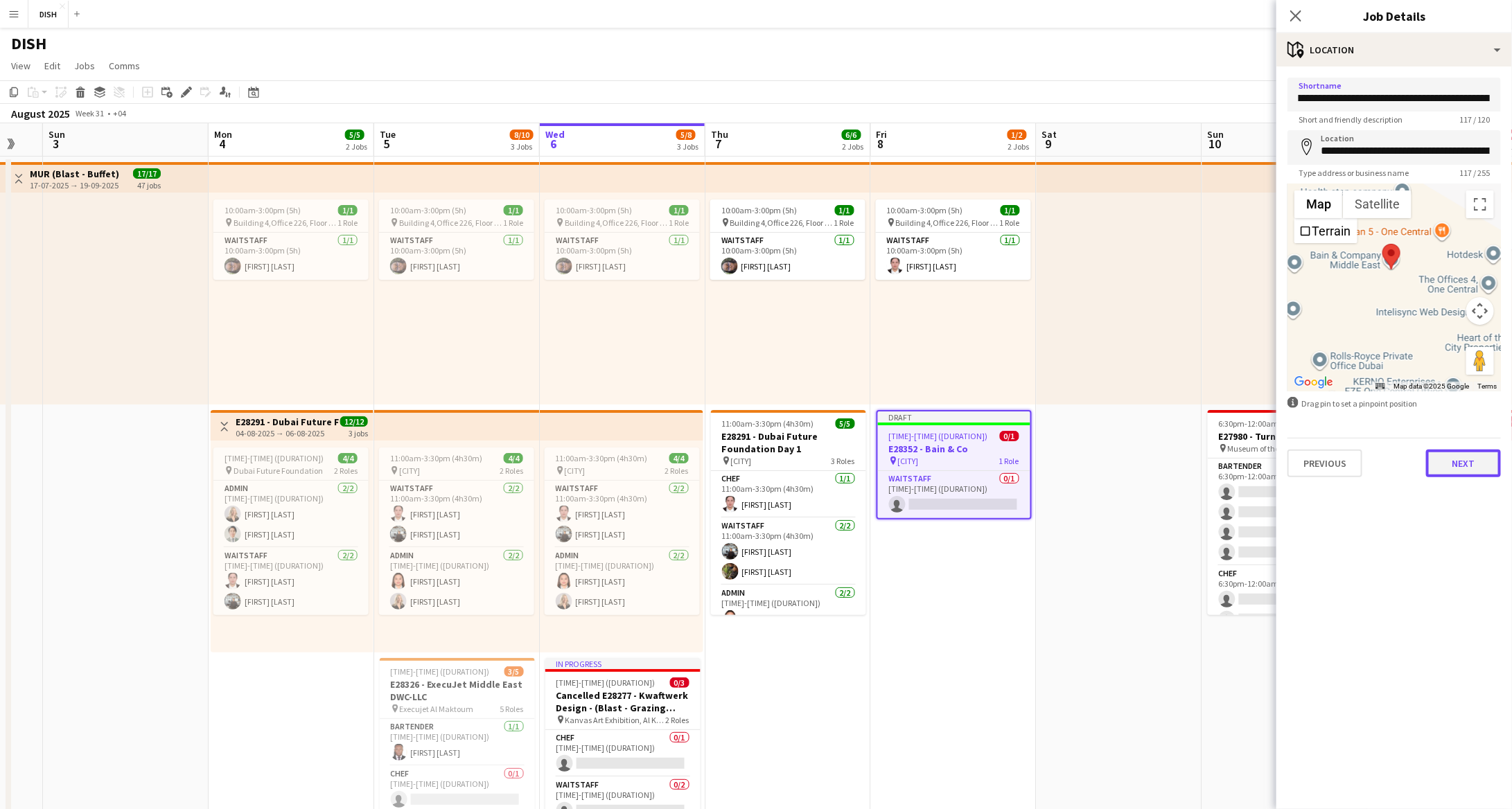scroll, scrollTop: 0, scrollLeft: 0, axis: both 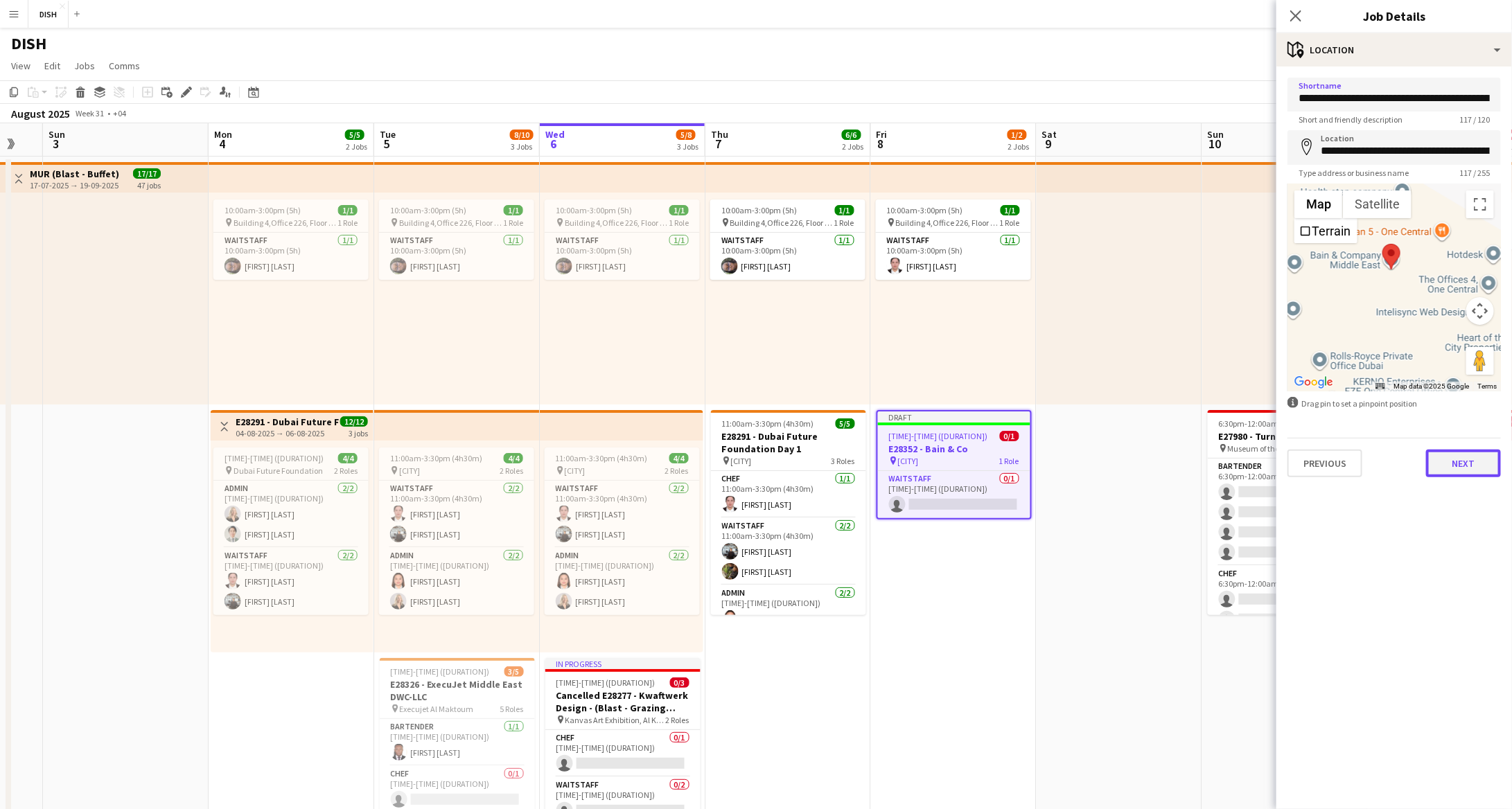 click on "Next" at bounding box center (1463, 463) 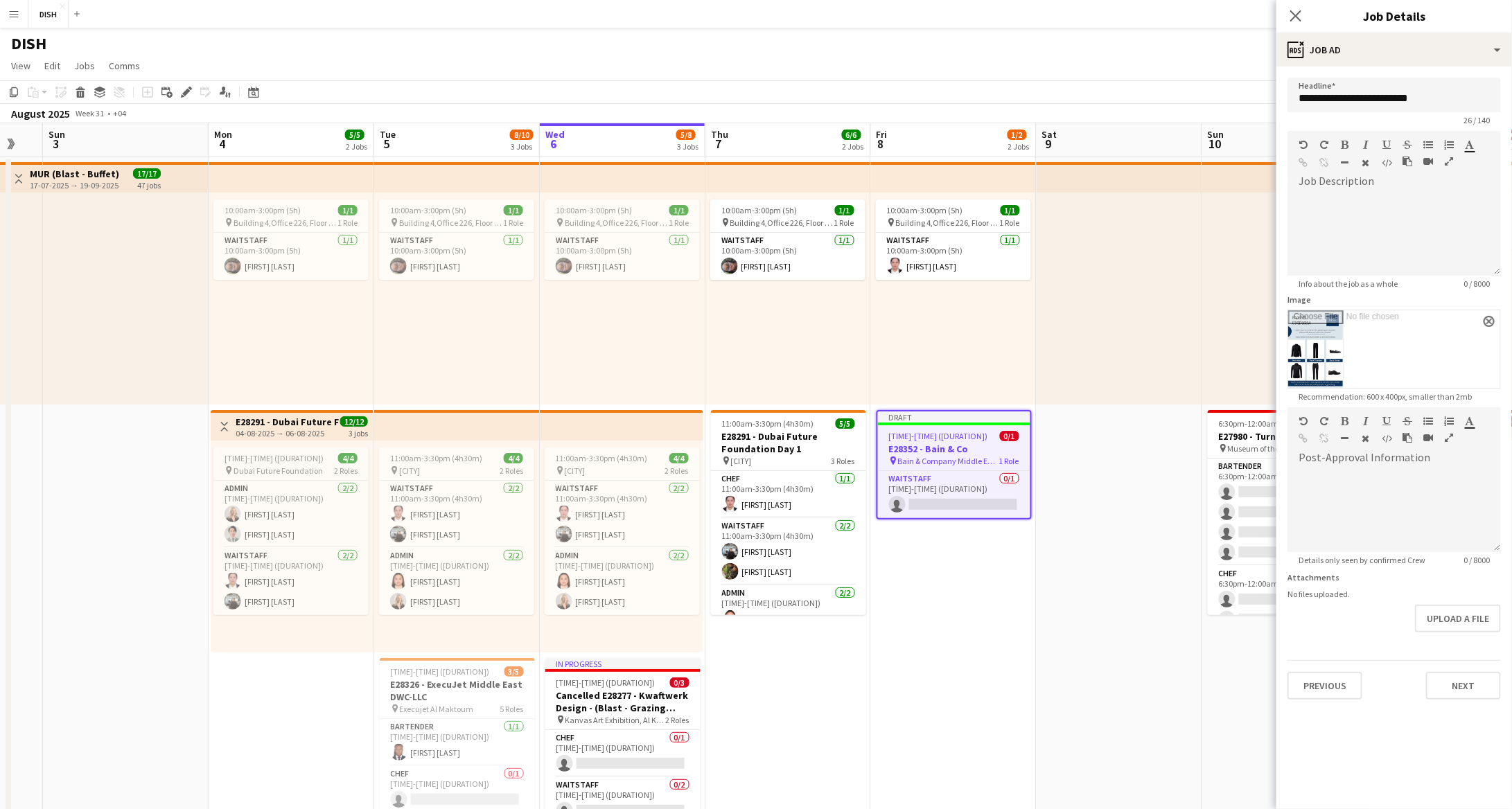 scroll, scrollTop: 33, scrollLeft: 0, axis: vertical 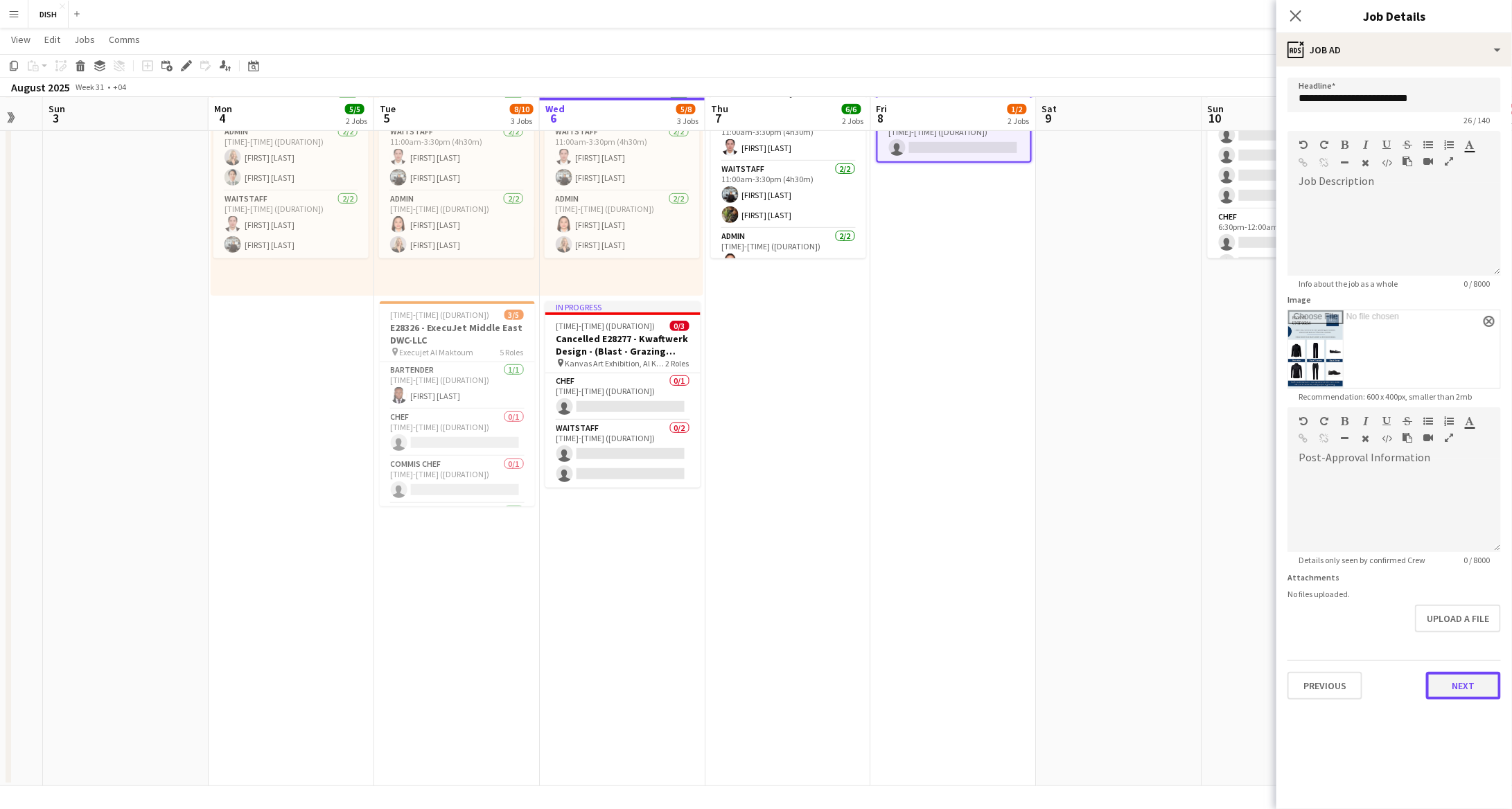 click on "Next" at bounding box center (1463, 686) 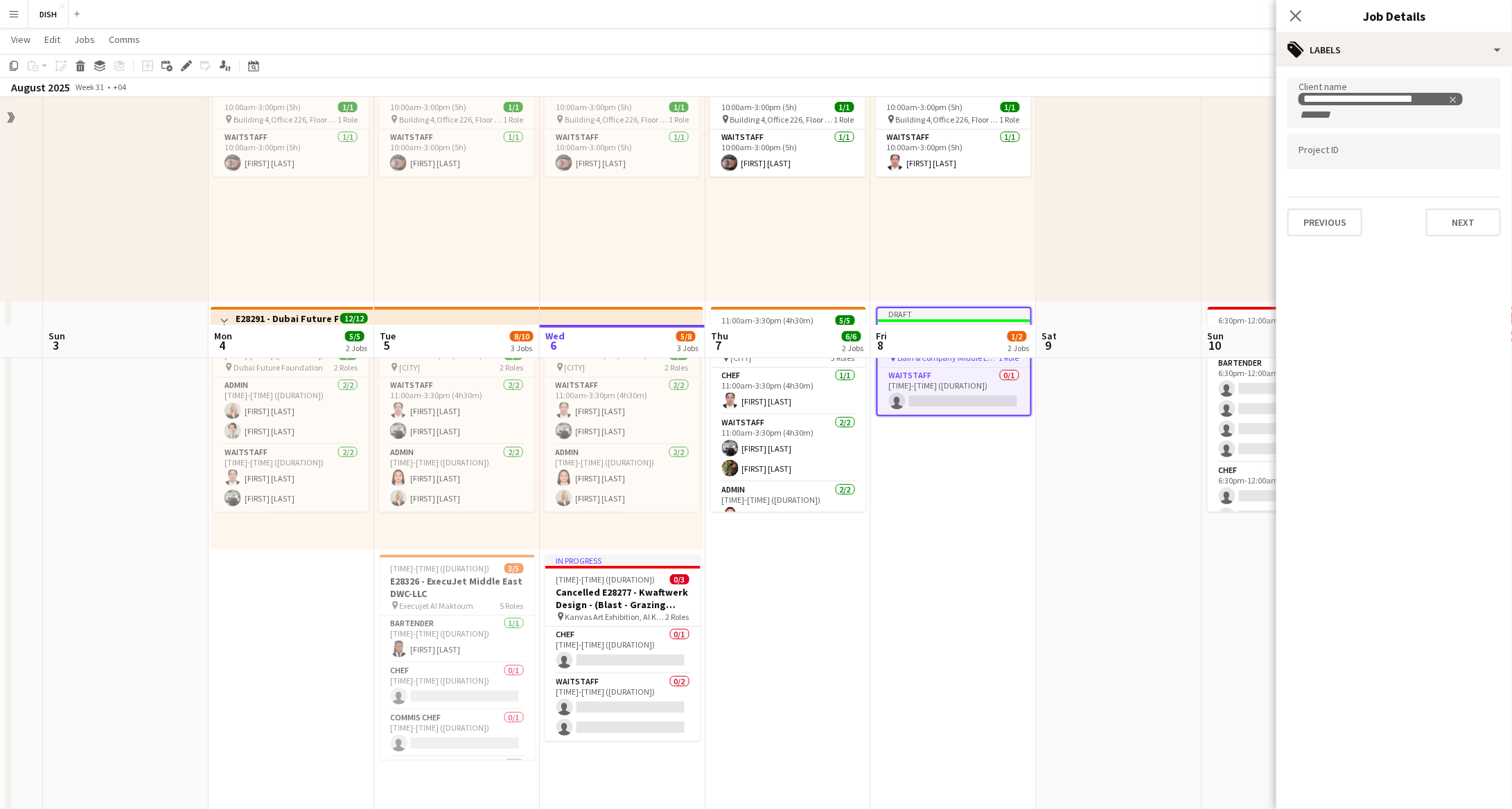 scroll, scrollTop: 0, scrollLeft: 0, axis: both 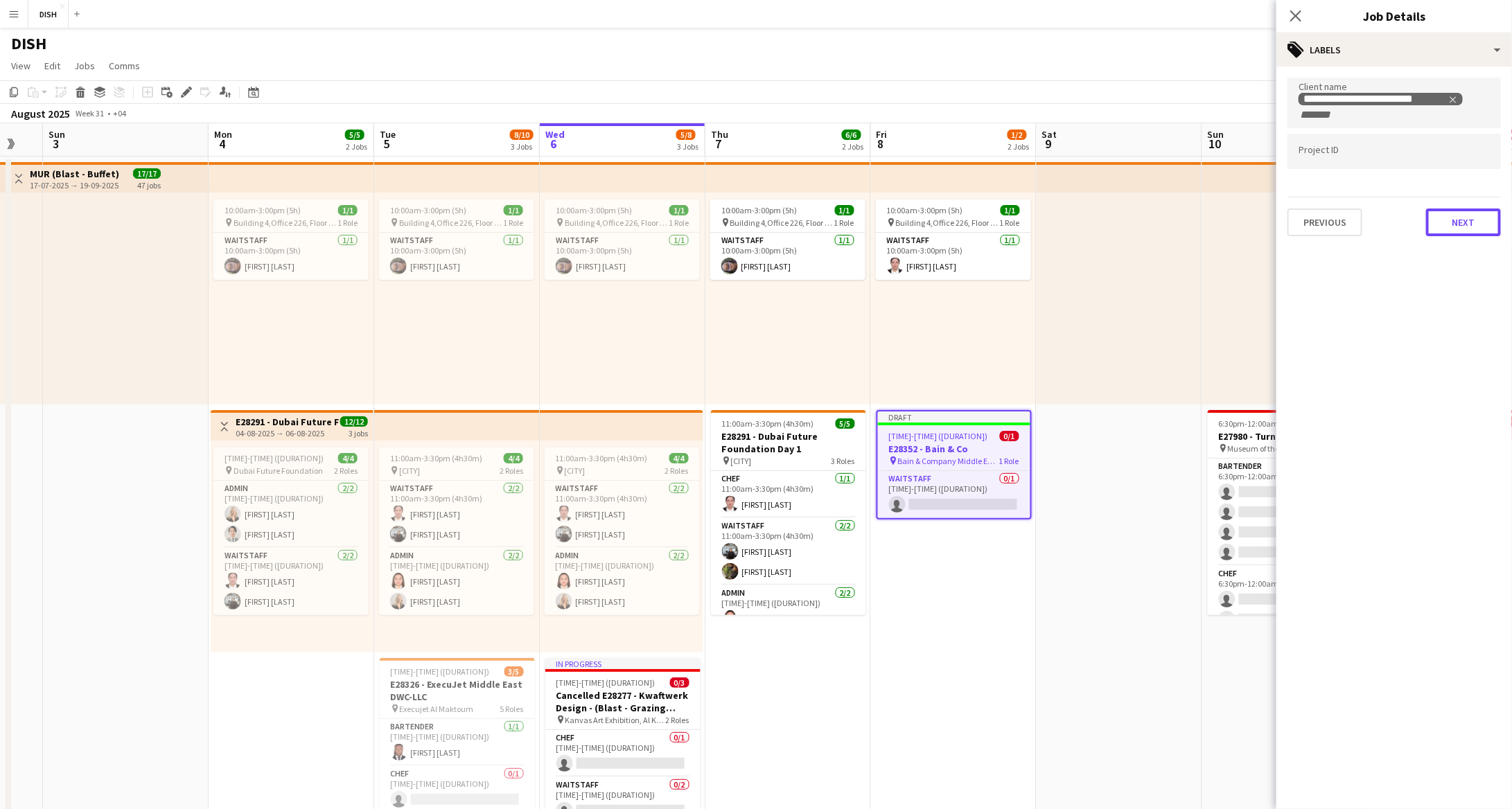 click on "Next" at bounding box center (1463, 222) 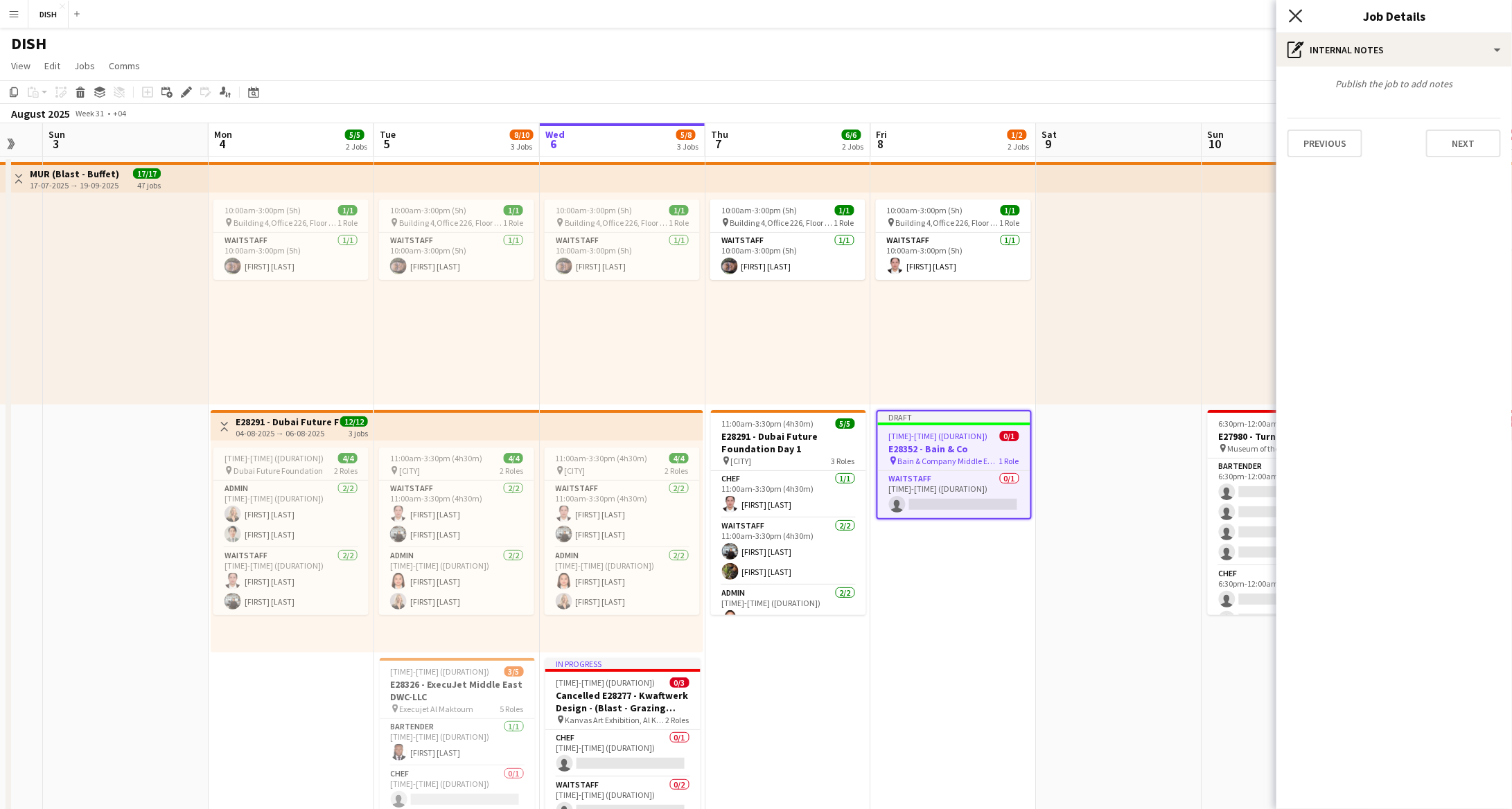 click on "Close pop-in" 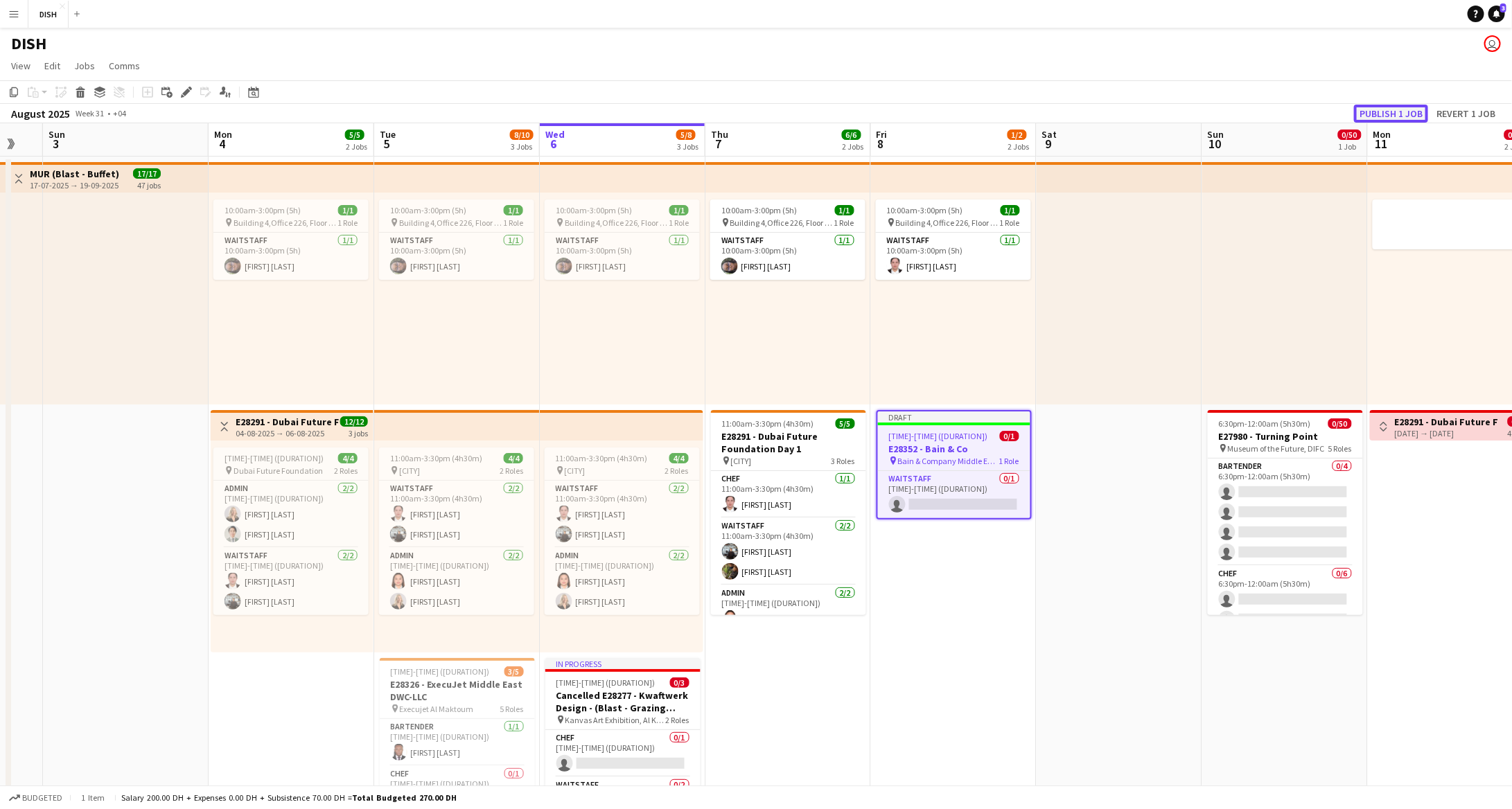 click on "Publish 1 job" 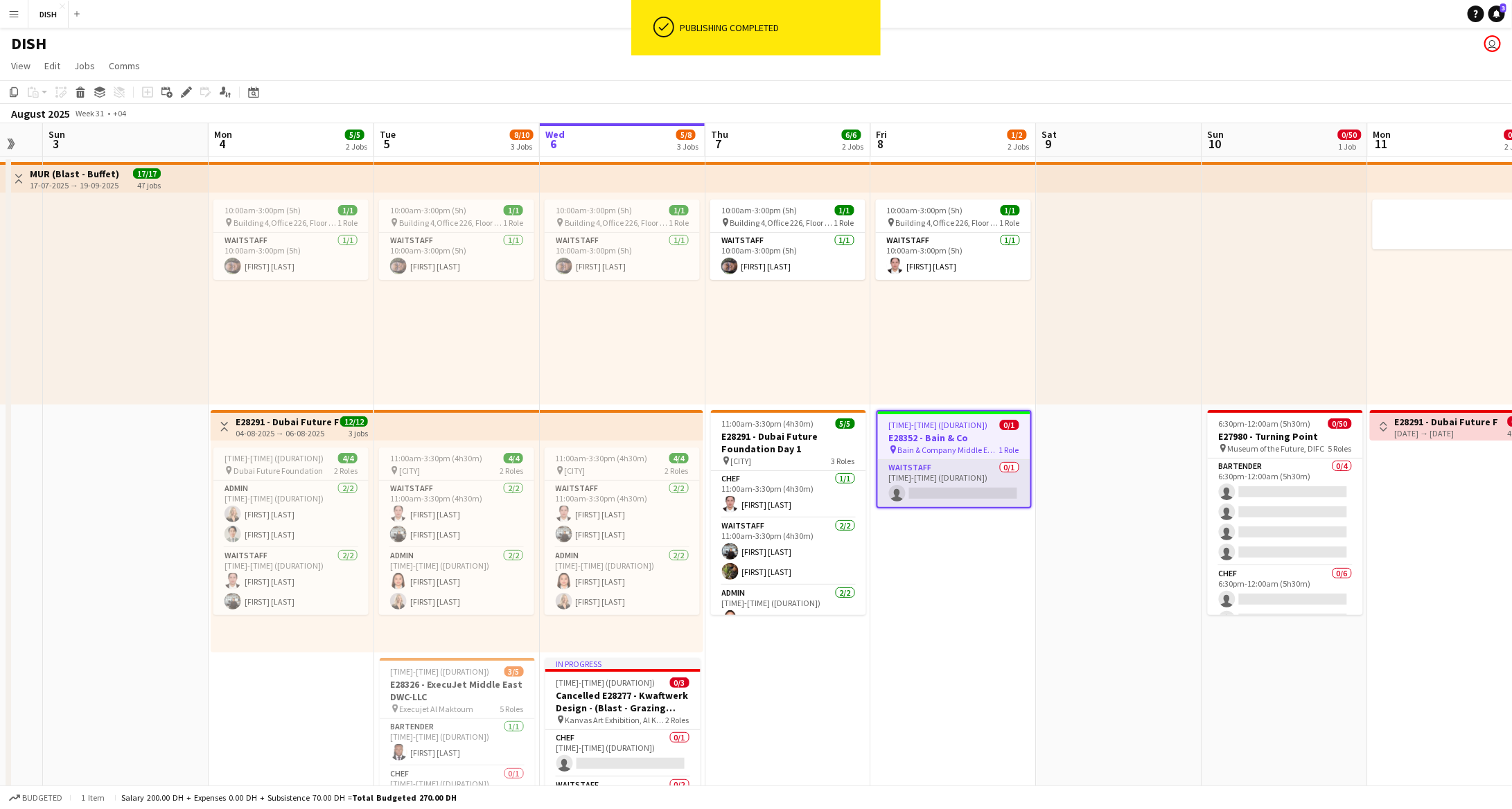 click on "Waitstaff   0/1   11:00am-3:00pm (4h)
single-neutral-actions" at bounding box center [954, 483] 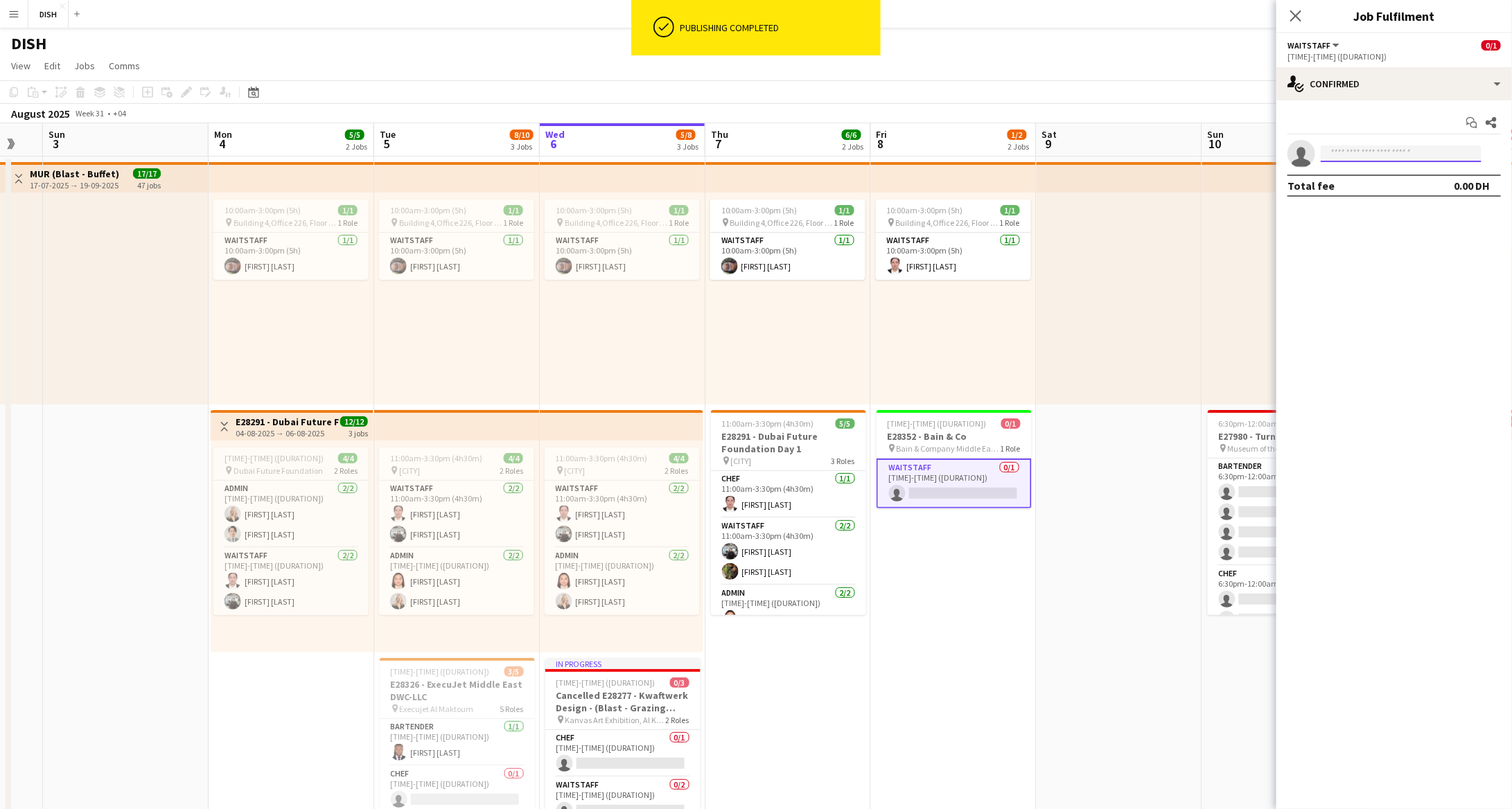 click at bounding box center (1401, 154) 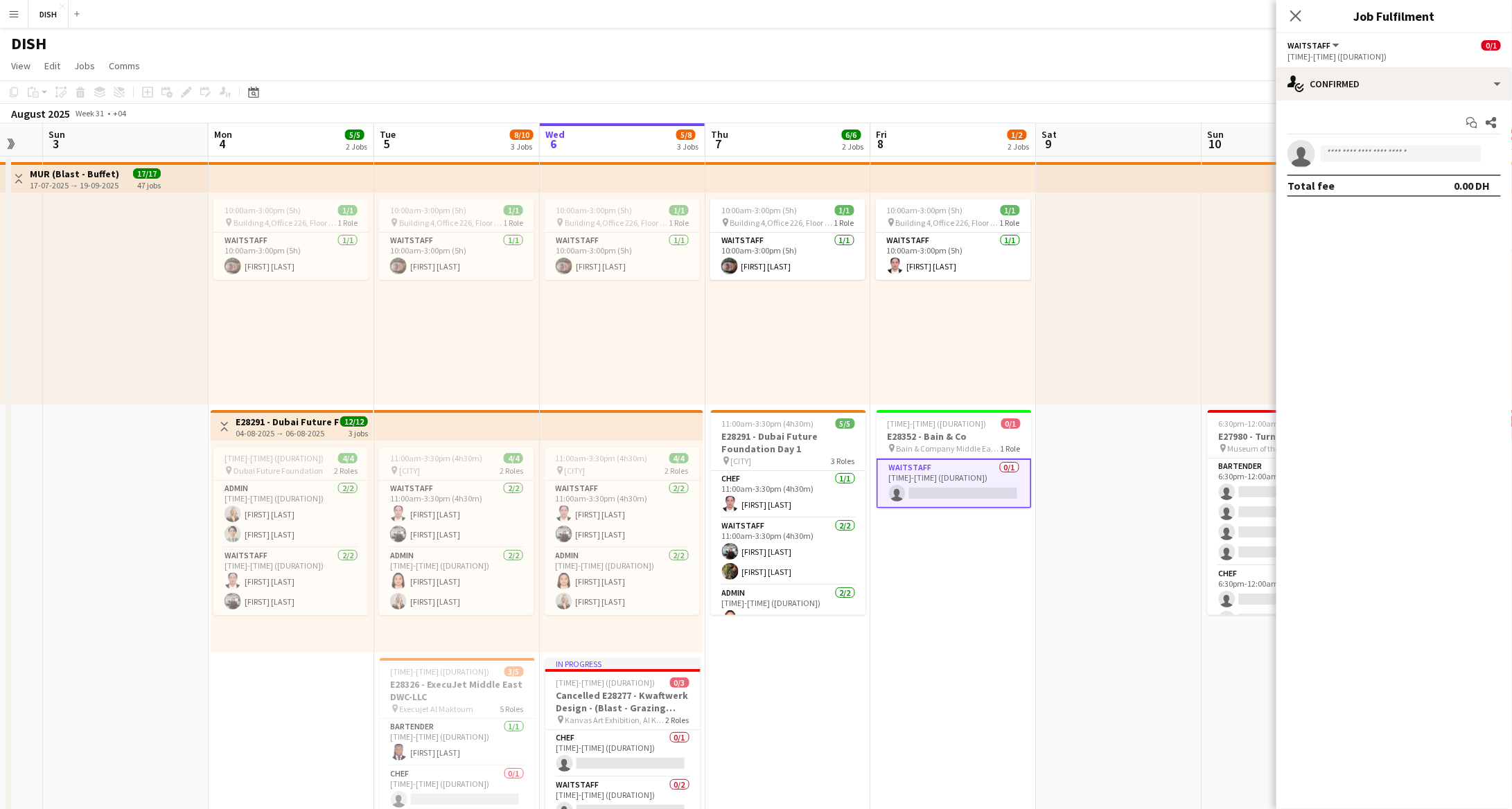 click on "10:00am-3:00pm (5h)    1/1
pin
Building 4,Office 226, Floor 2, Gold and Diamond Park 4   1 Role   Waitstaff   1/1   10:00am-3:00pm (5h)
[FIRST] [LAST]" at bounding box center [953, 299] 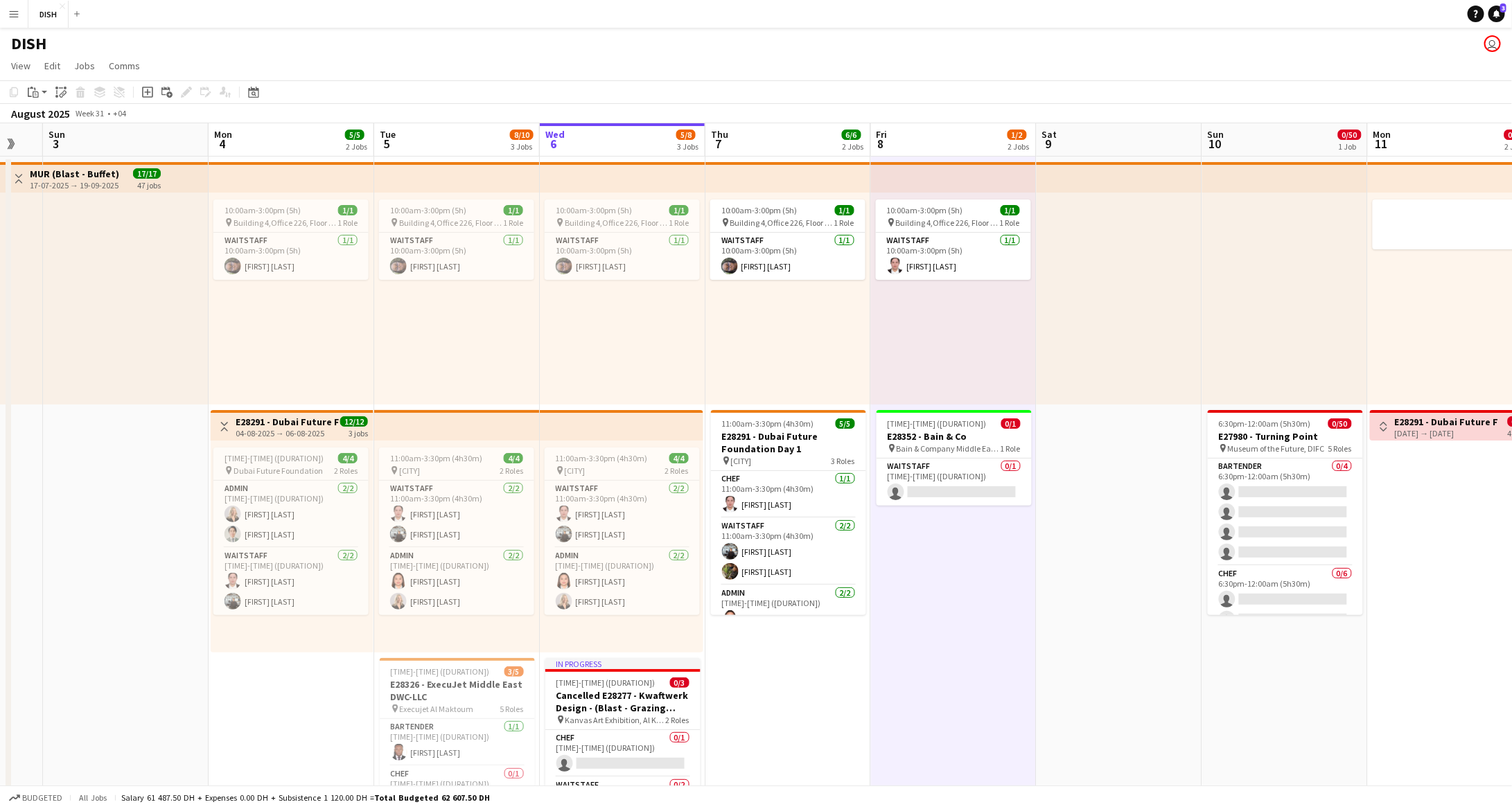 click on "10:00am-3:00pm (5h)    1/1
pin
Building 4,Office 226, Floor 2, Gold and Diamond Park 4   1 Role   Waitstaff   1/1   10:00am-3:00pm (5h)
Tiffany Hinolan     11:00am-3:00pm (4h)    0/1   E28352 - Bain & Co
pin
Bain & Company Middle East, One Central، The Offices 4 - Trade Centre - Trade Centre 2 - Dubai - United Arab Emirates   1 Role   Waitstaff   0/1   11:00am-3:00pm (4h)
single-neutral-actions" at bounding box center [953, 650] 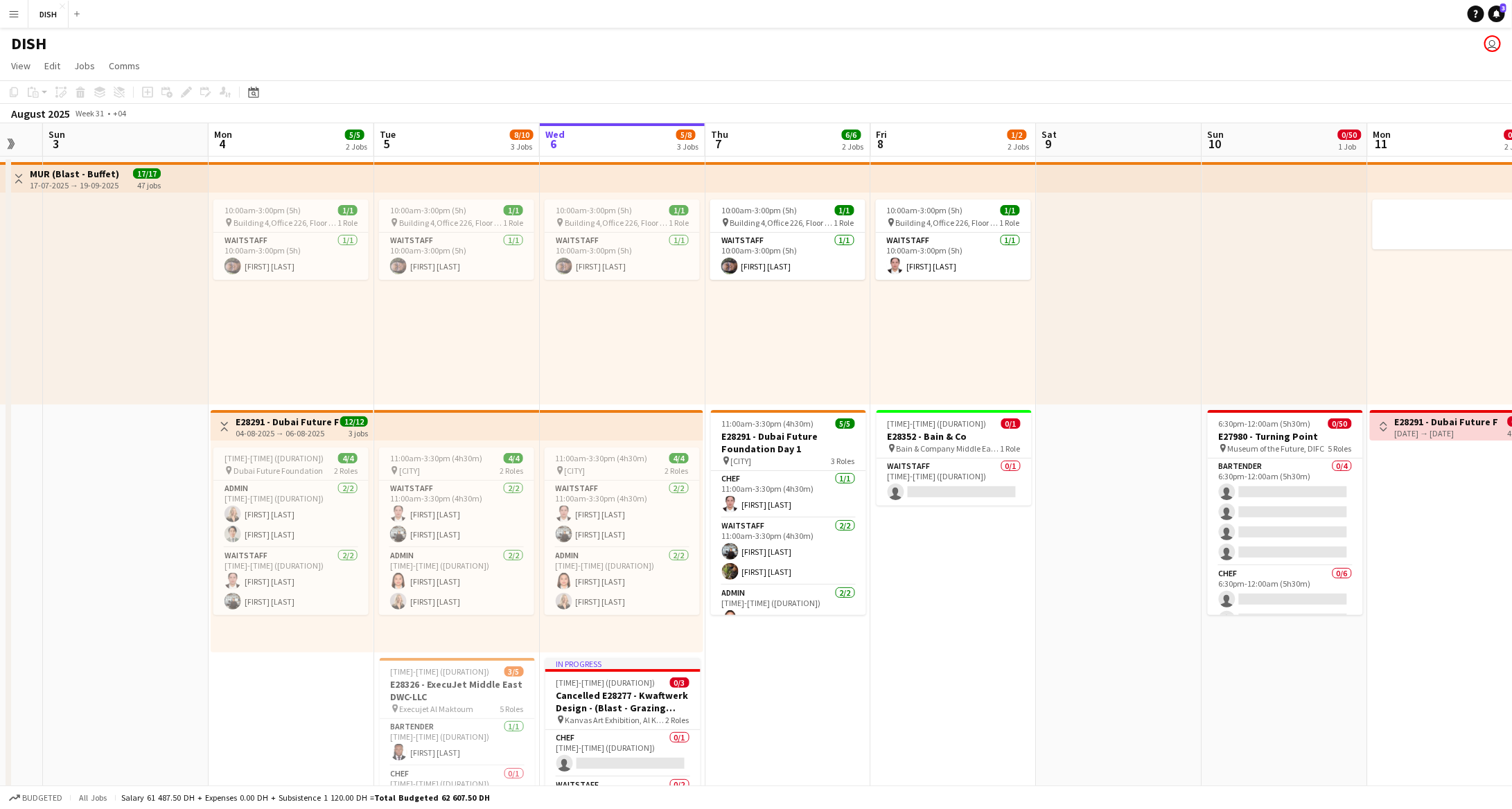 click on "10:00am-3:00pm (5h)    1/1
pin
Building 4,Office 226, Floor 2, Gold and Diamond Park 4   1 Role   Waitstaff   1/1   10:00am-3:00pm (5h)
[FIRST] [LAST]" at bounding box center (953, 299) 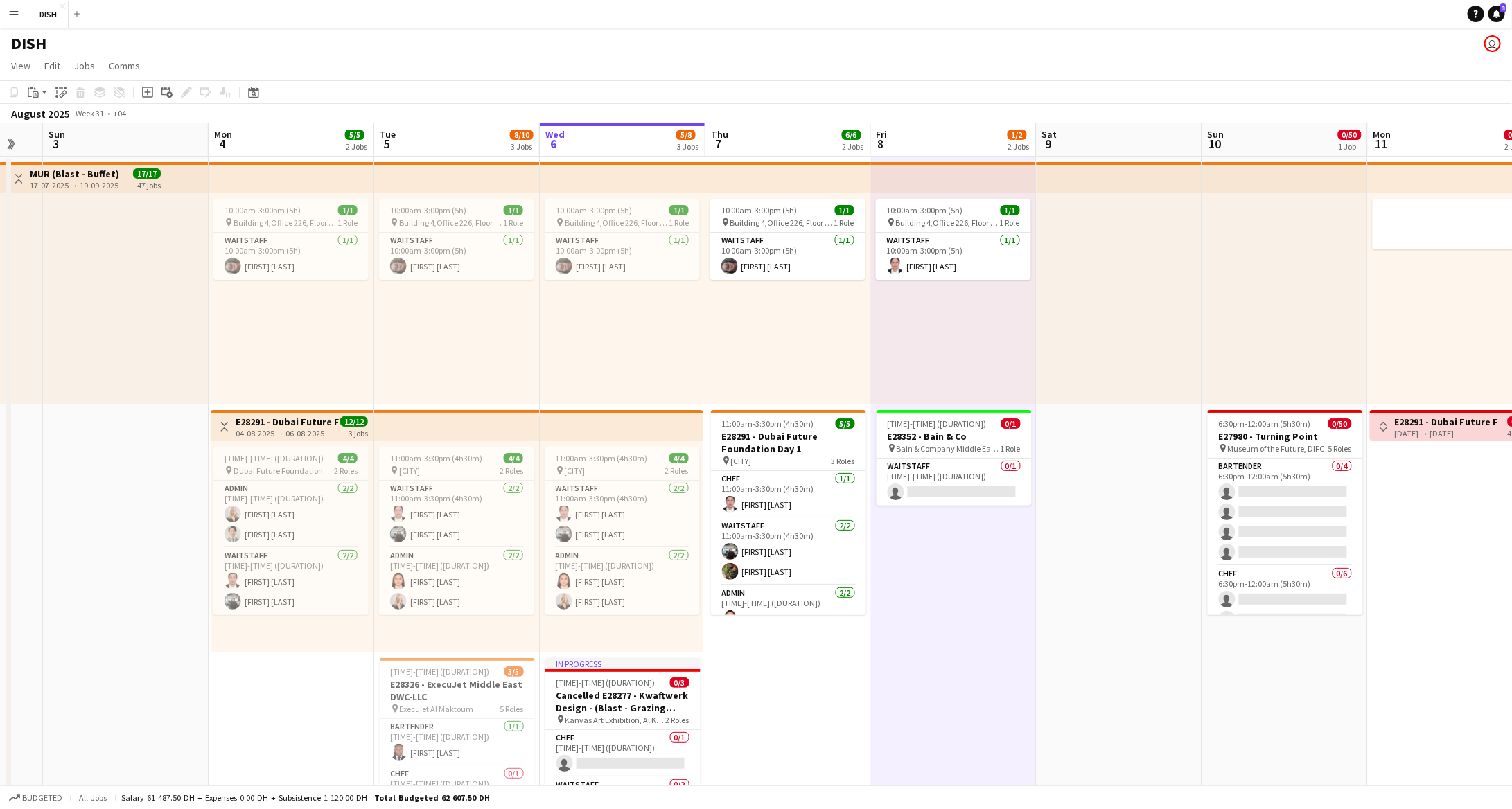click on "10:00am-3:00pm (5h)    1/1
pin
Building 4,Office 226, Floor 2, Gold and Diamond Park 4   1 Role   Waitstaff   1/1   10:00am-3:00pm (5h)
Tiffany Hinolan     11:00am-3:00pm (4h)    0/1   E28352 - Bain & Co
pin
Bain & Company Middle East, One Central، The Offices 4 - Trade Centre - Trade Centre 2 - Dubai - United Arab Emirates   1 Role   Waitstaff   0/1   11:00am-3:00pm (4h)
single-neutral-actions" at bounding box center [953, 650] 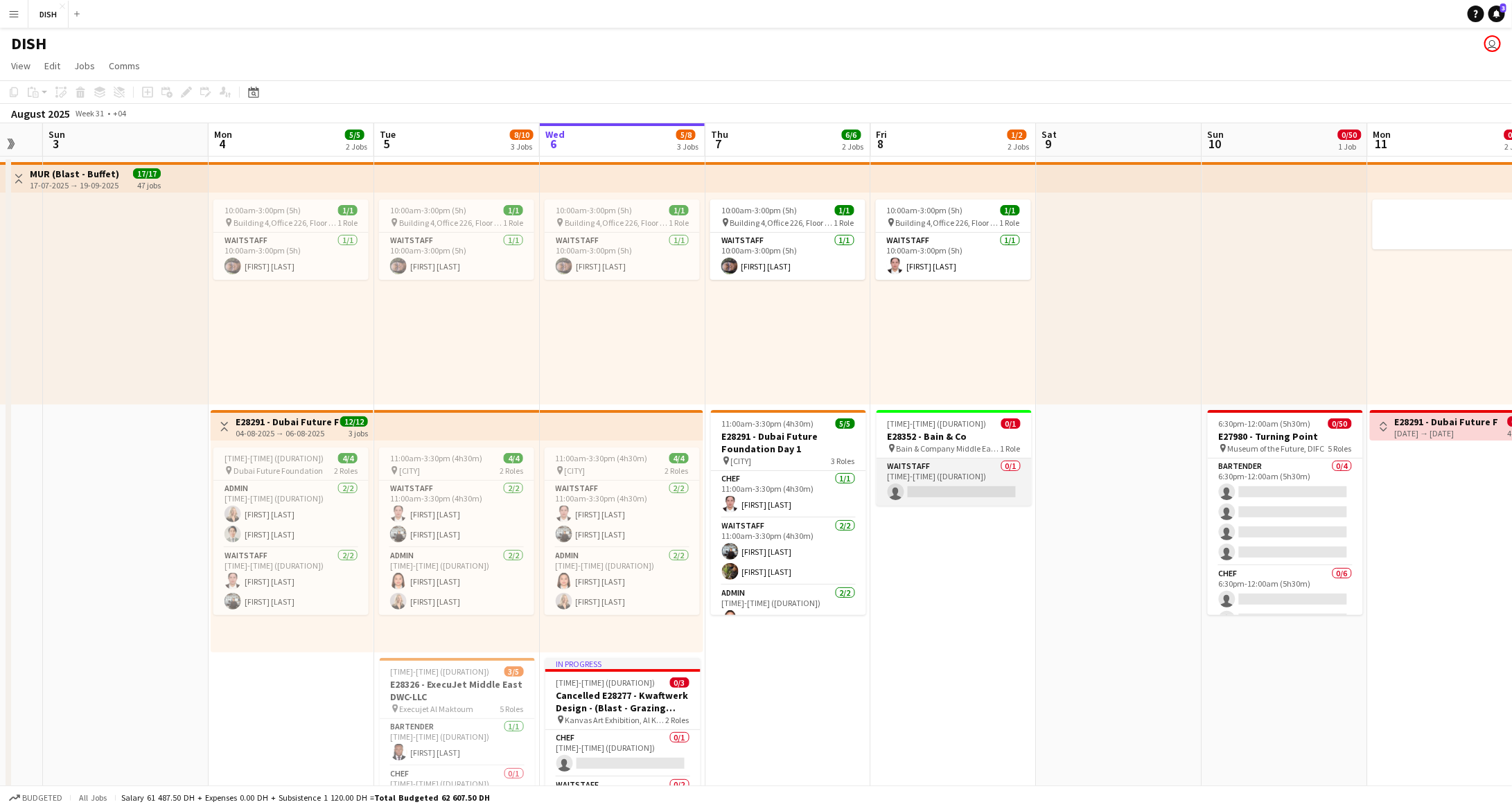 click on "Waitstaff   0/1   11:00am-3:00pm (4h)
single-neutral-actions" at bounding box center (954, 482) 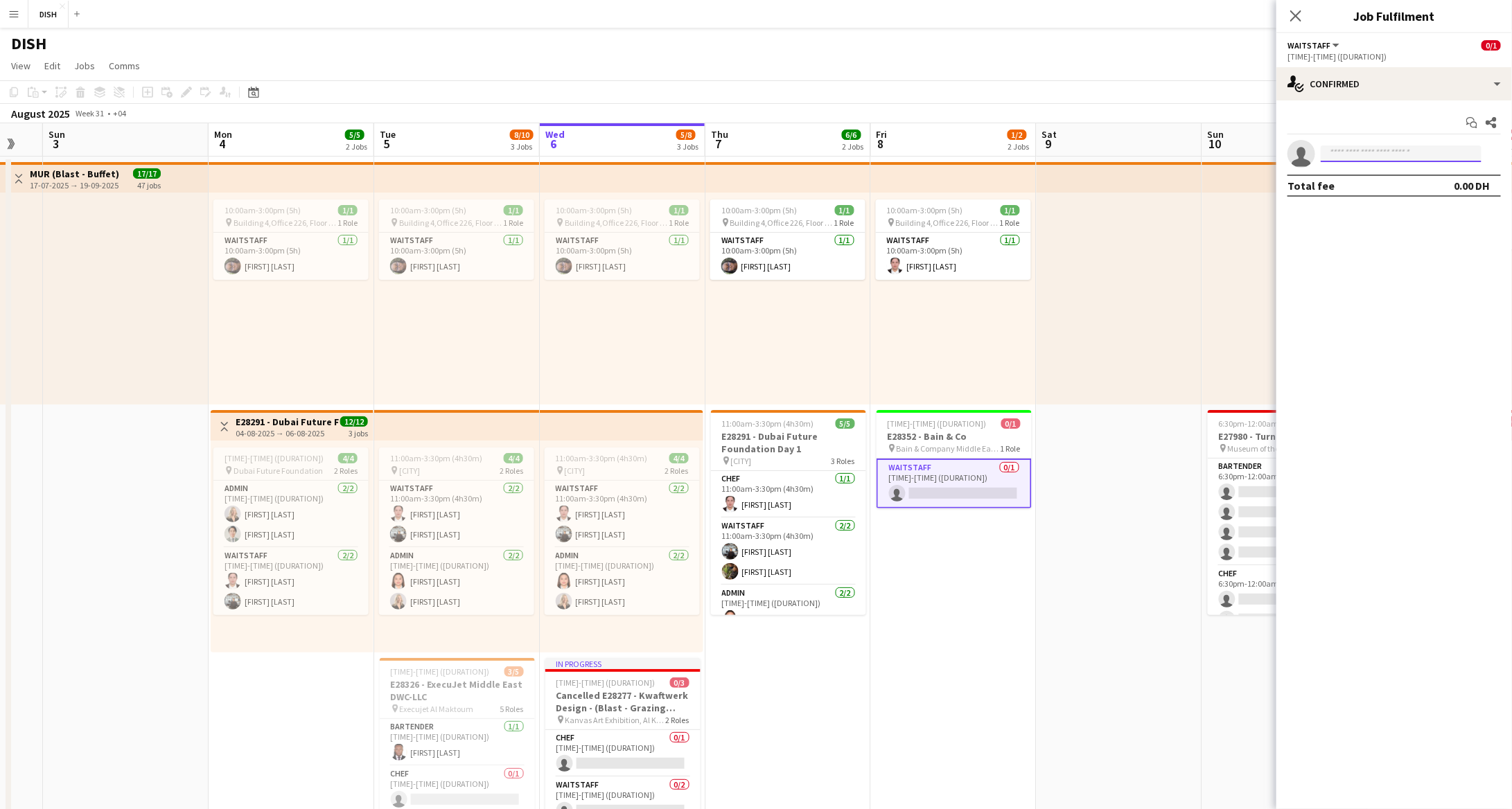 click at bounding box center [1401, 154] 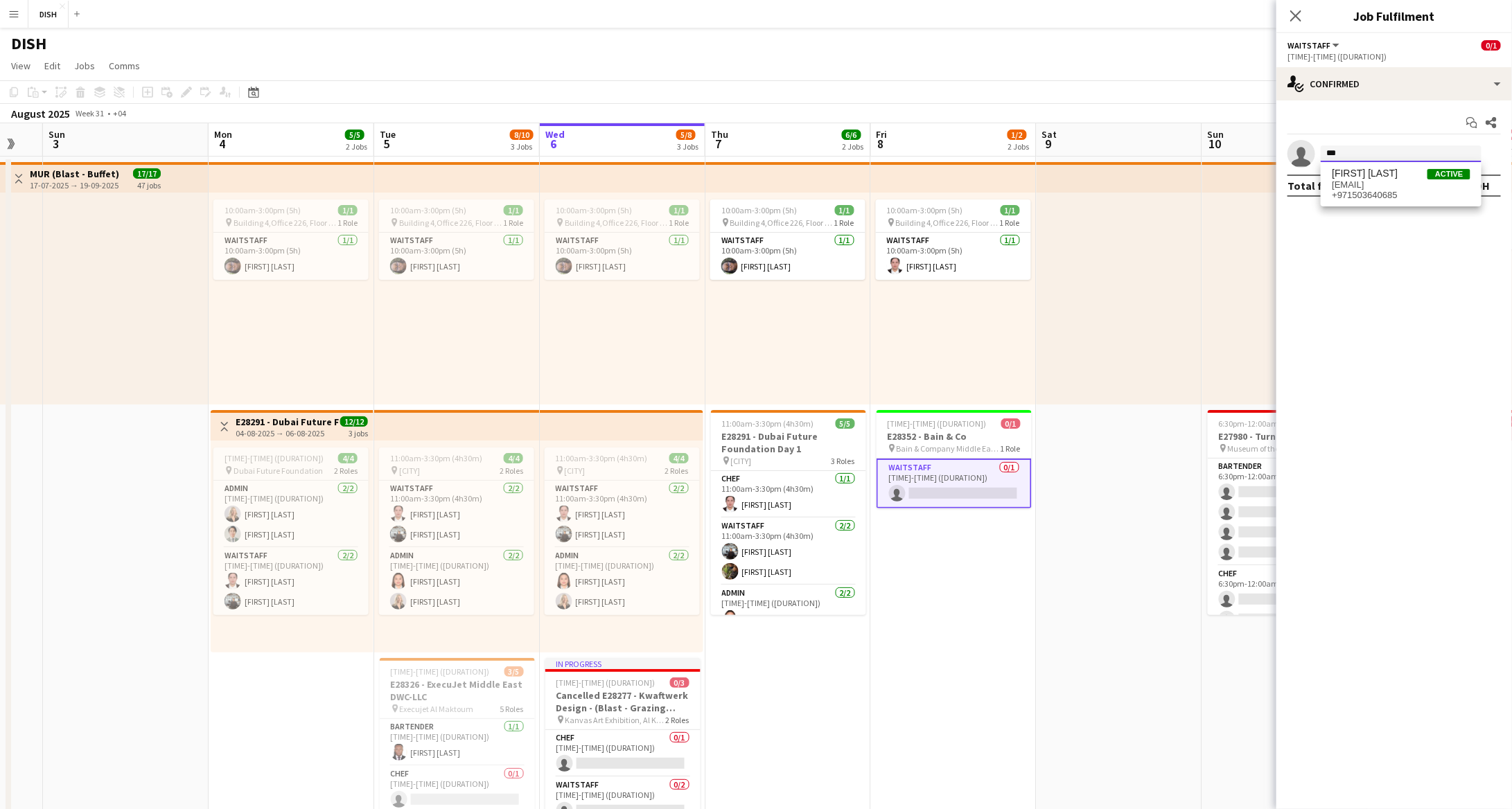 type on "***" 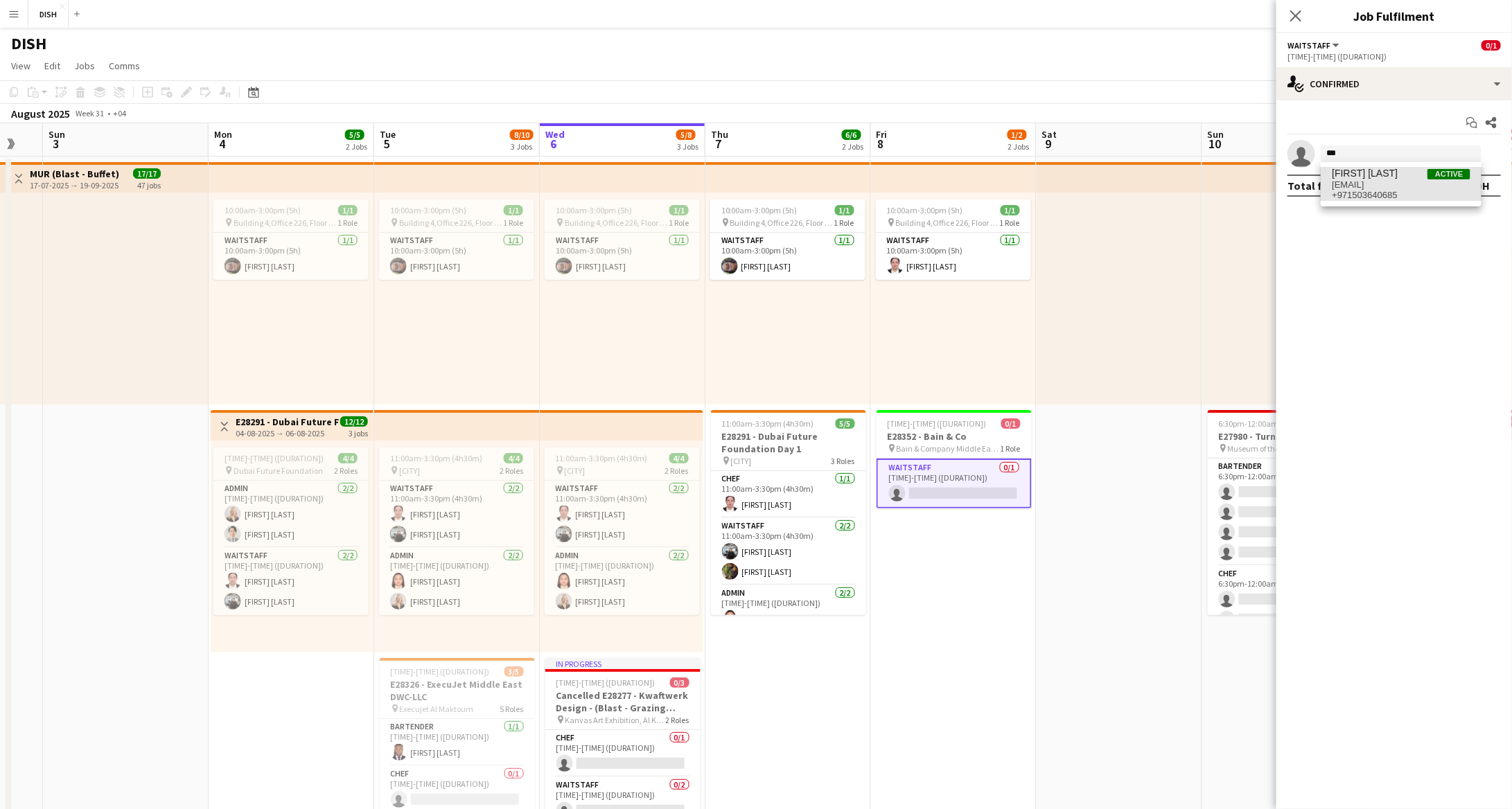 click on "Bernie Morillo  Active" at bounding box center [1401, 173] 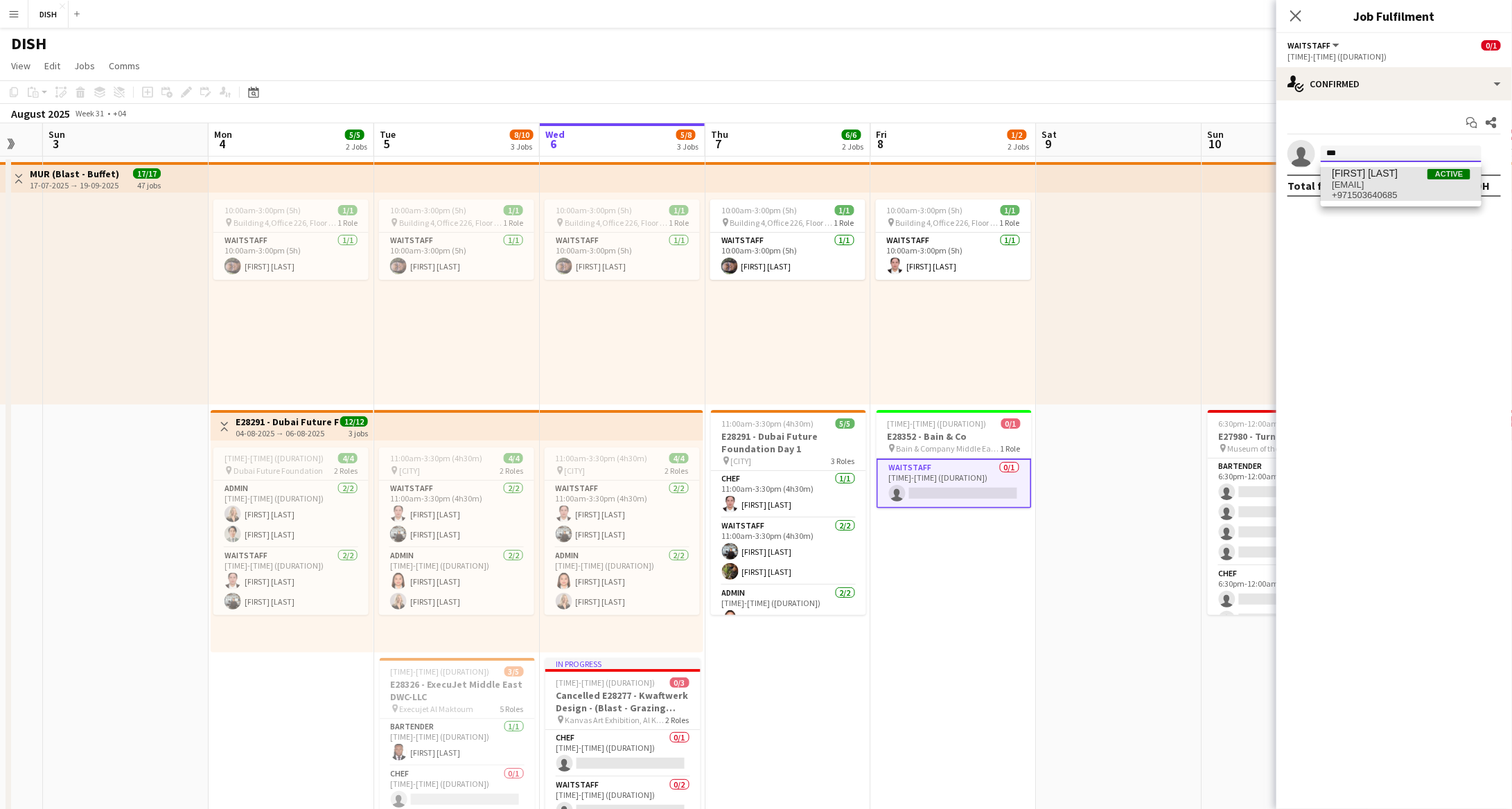type 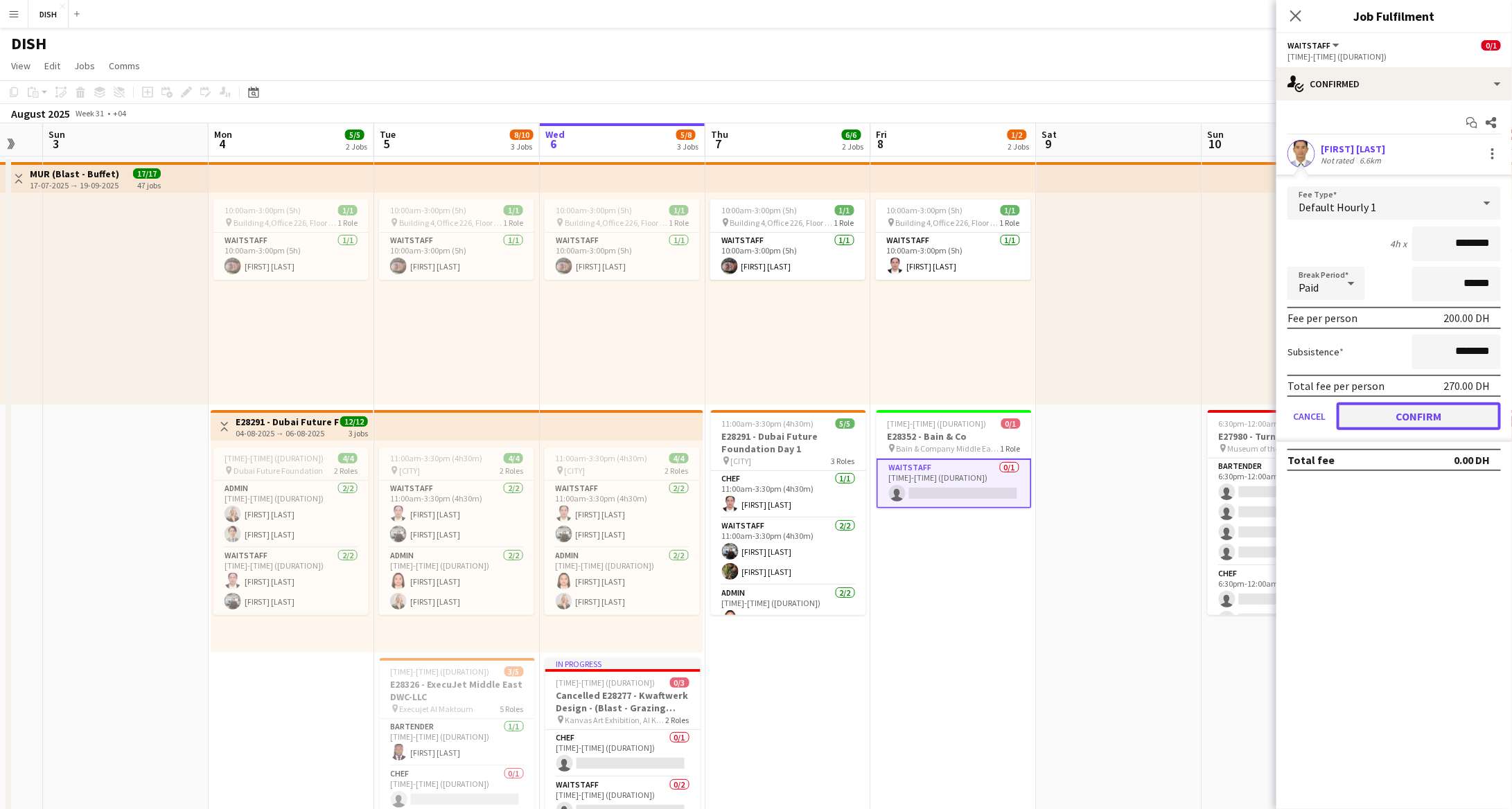 click on "Confirm" at bounding box center (1418, 416) 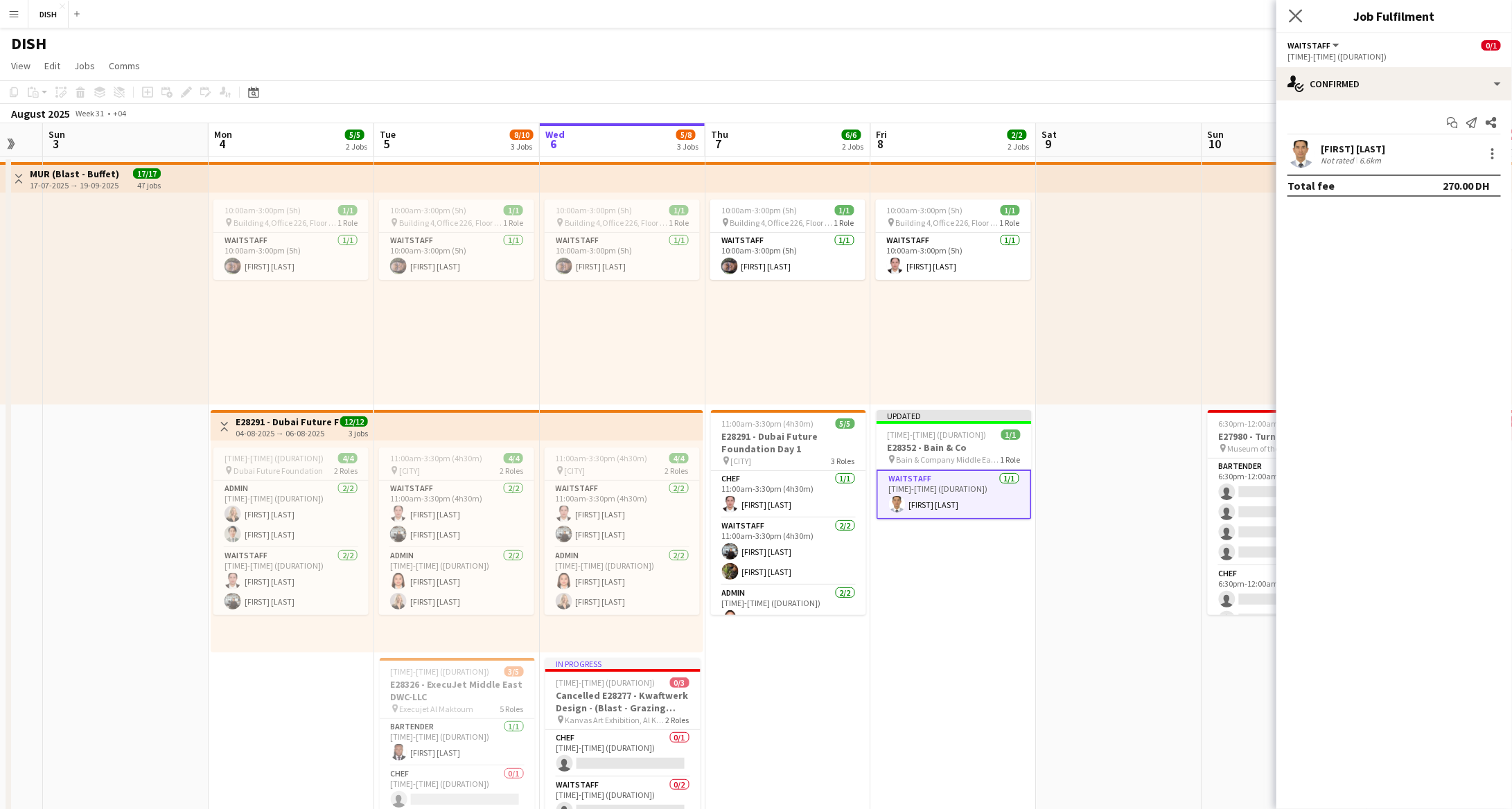 click on "Close pop-in" 